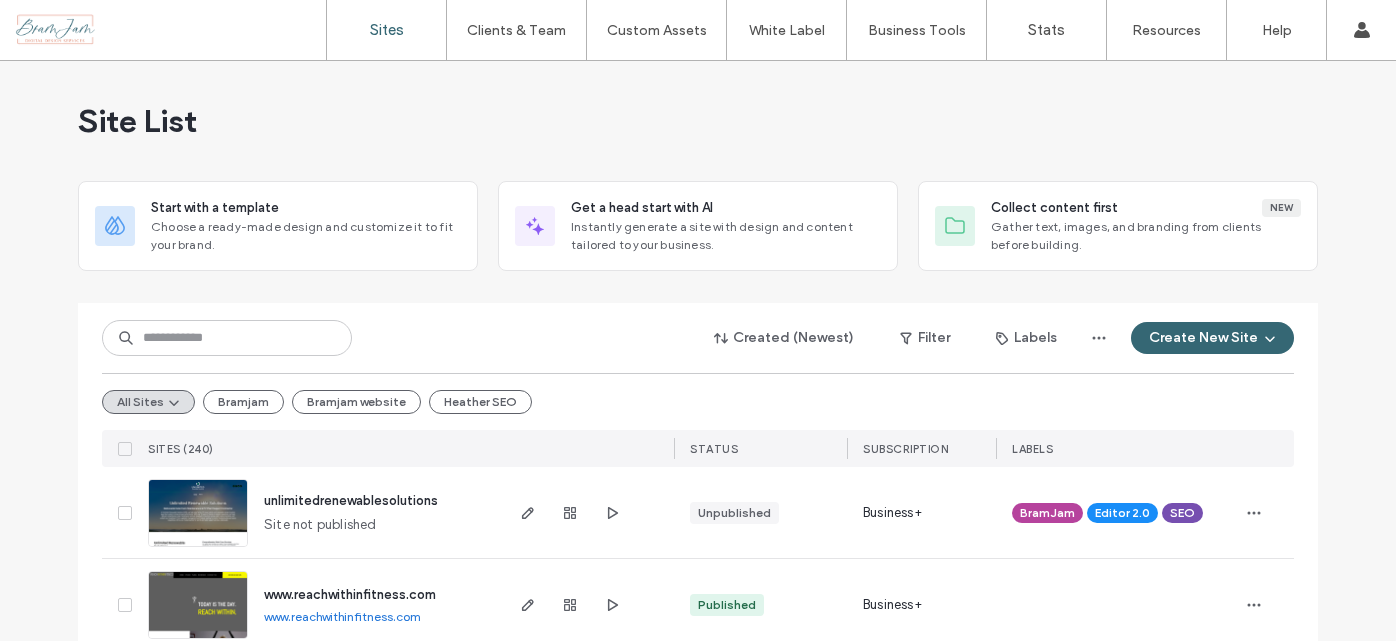 scroll, scrollTop: 0, scrollLeft: 0, axis: both 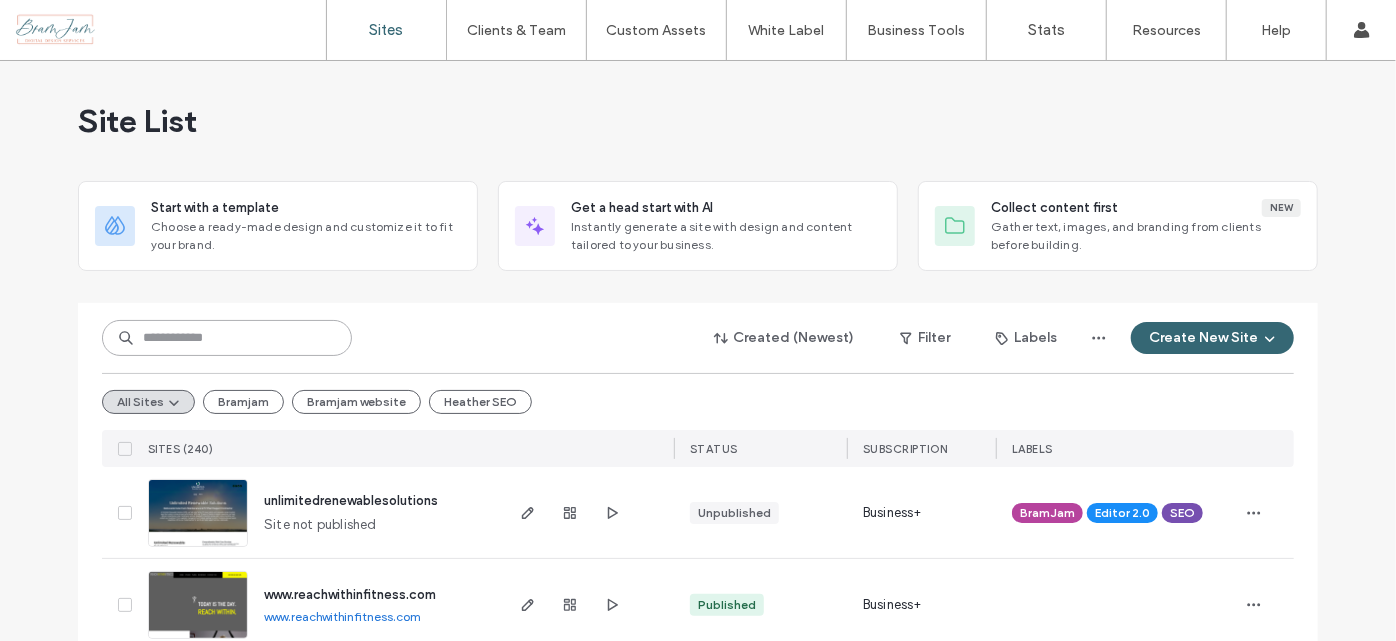 click at bounding box center (227, 338) 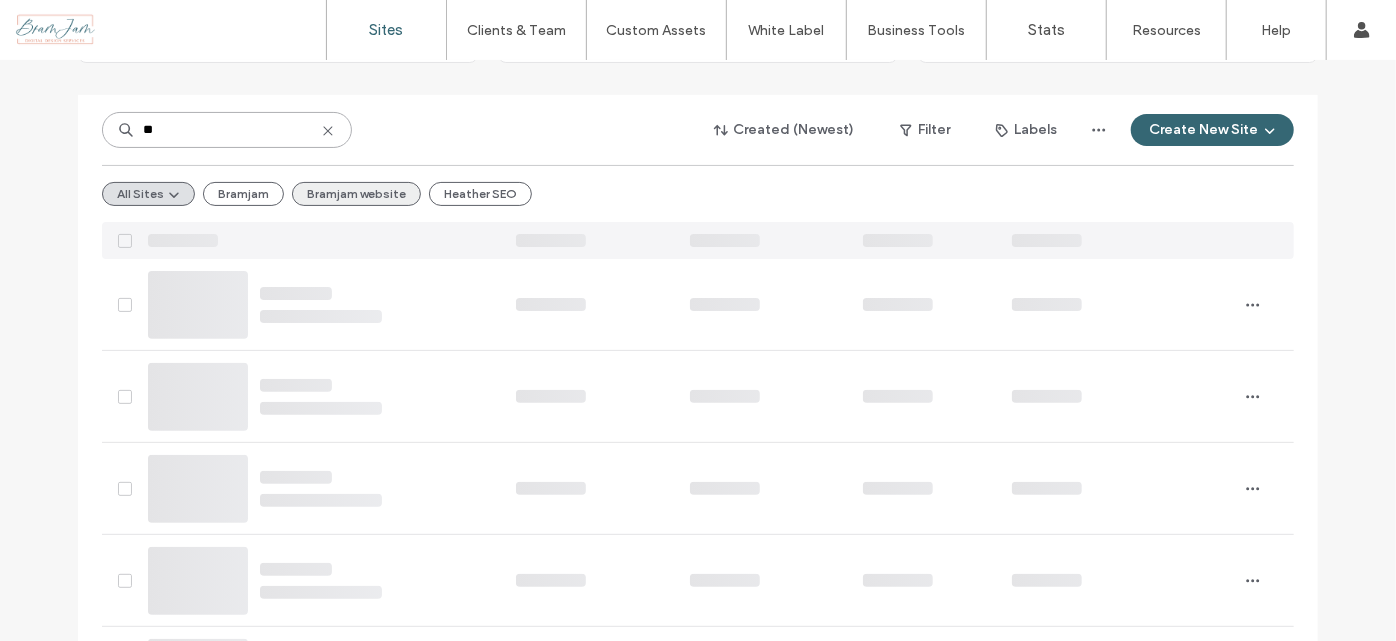 scroll, scrollTop: 363, scrollLeft: 0, axis: vertical 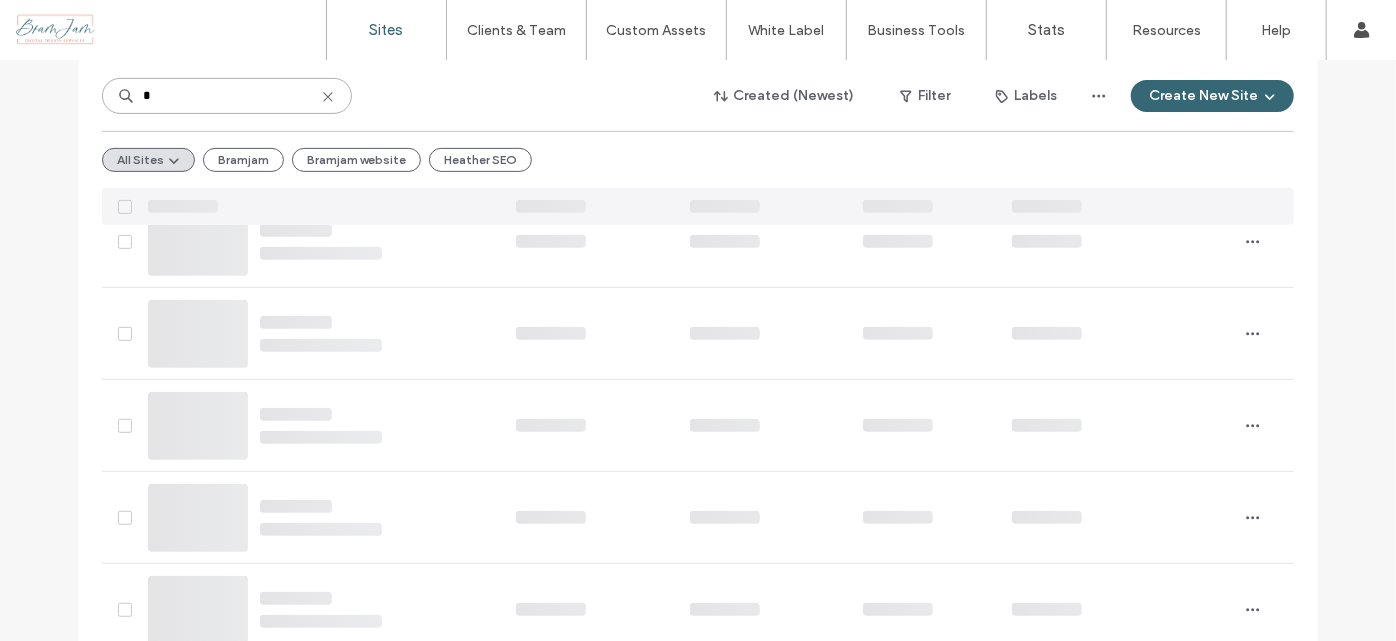 type on "*" 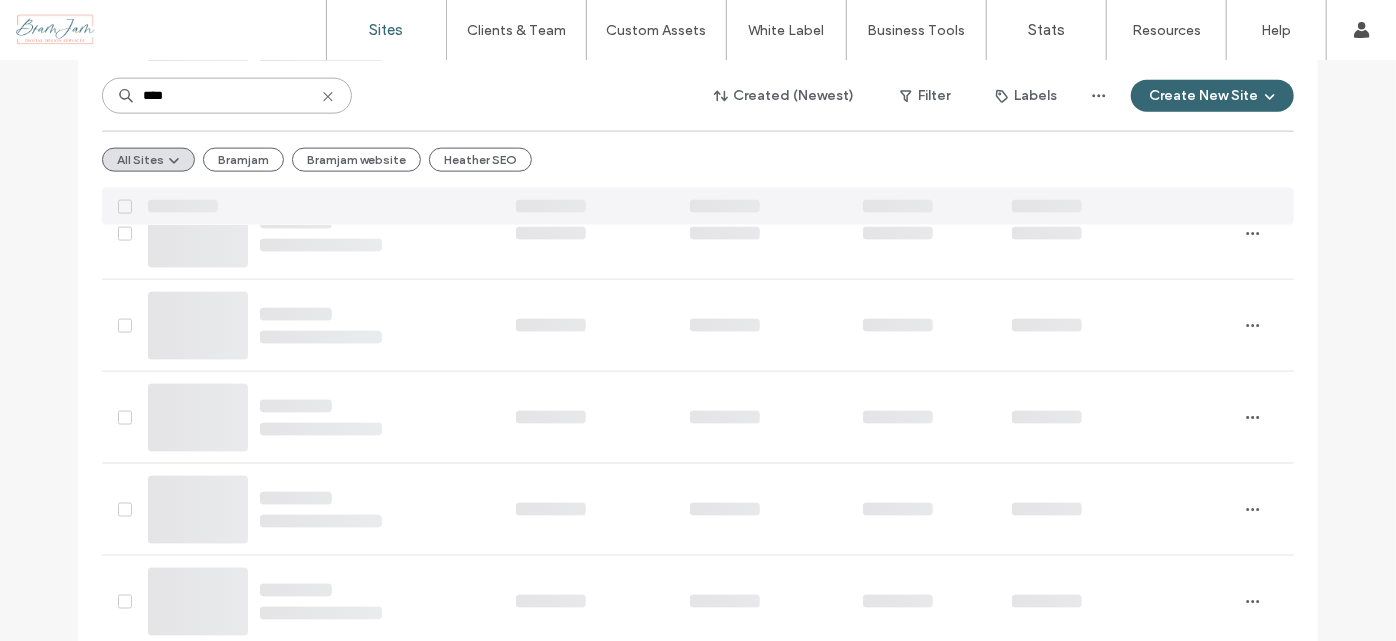 scroll, scrollTop: 1363, scrollLeft: 0, axis: vertical 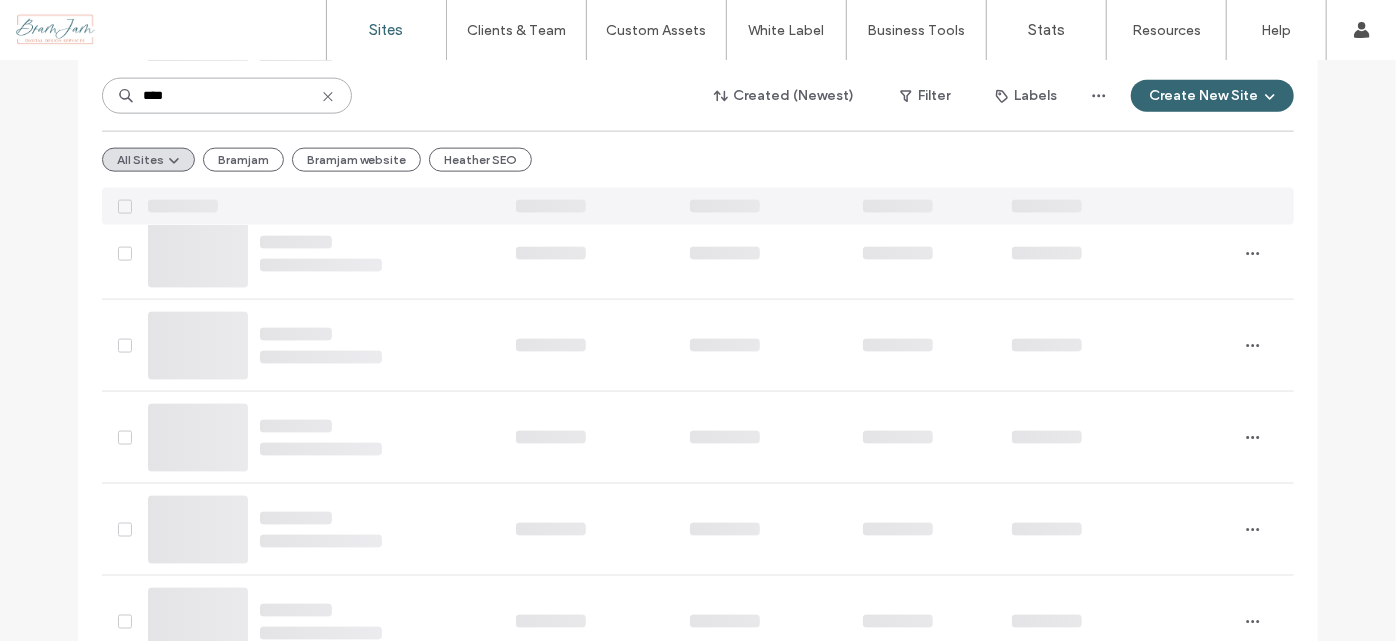 type on "*****" 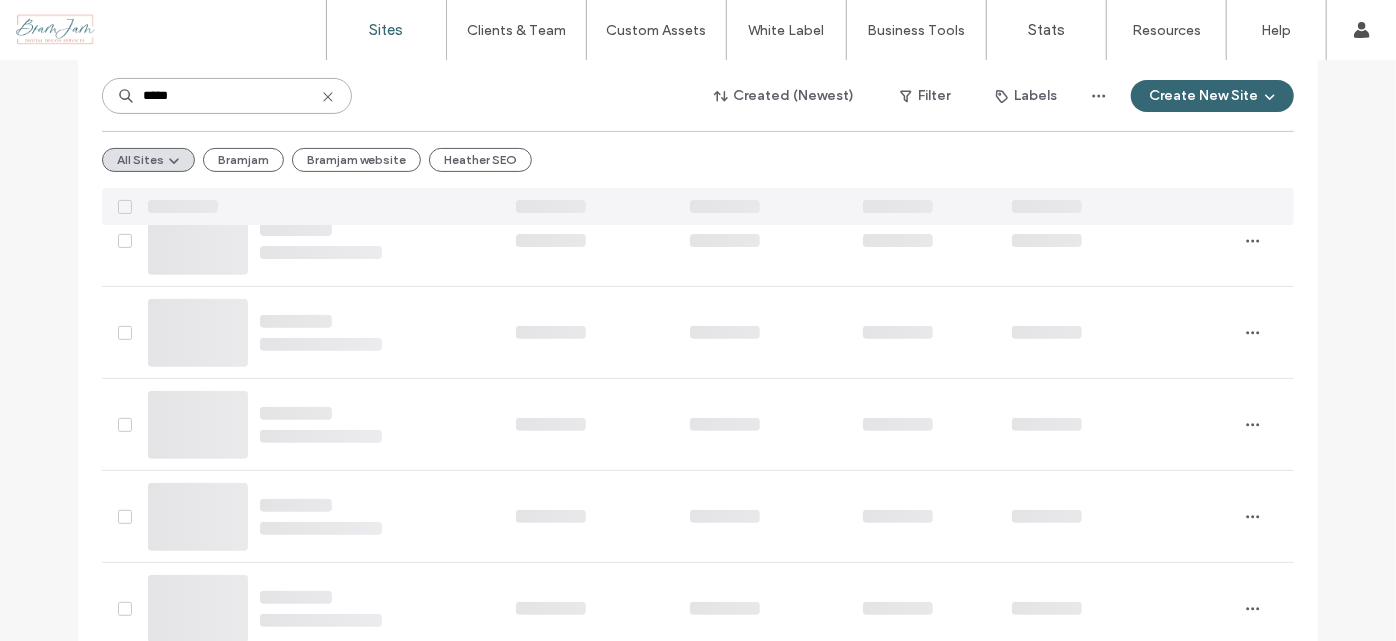 scroll, scrollTop: 0, scrollLeft: 0, axis: both 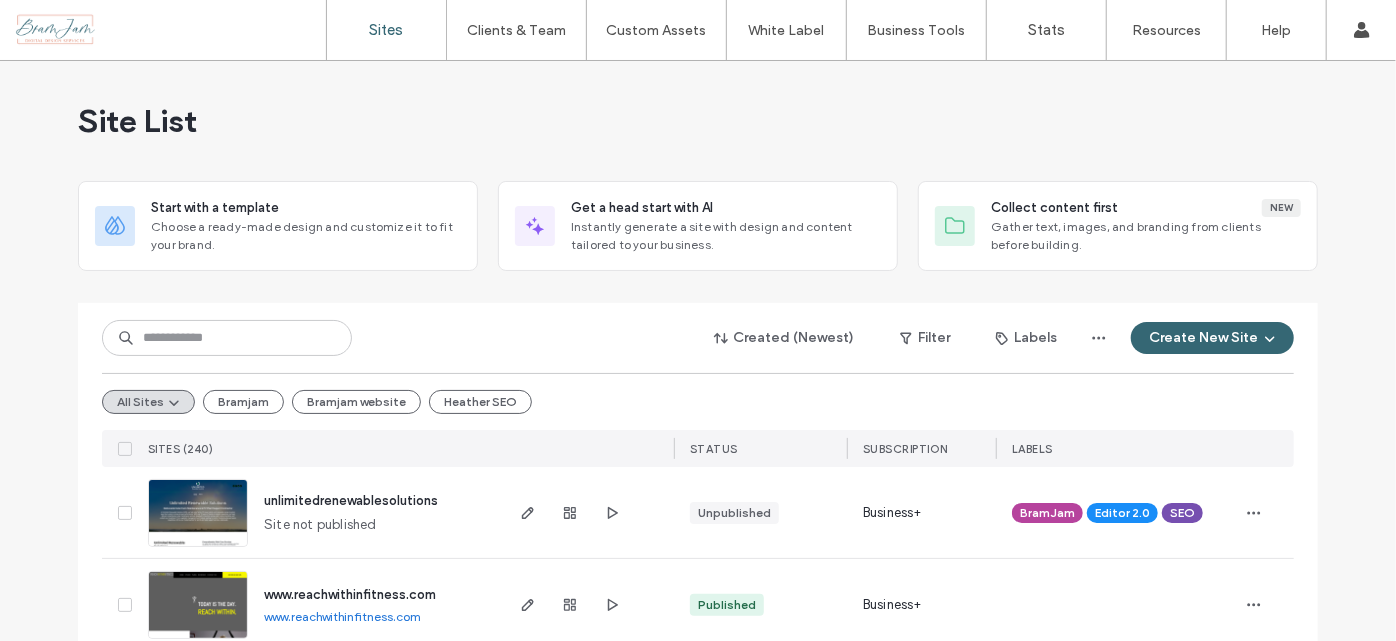 click at bounding box center (227, 338) 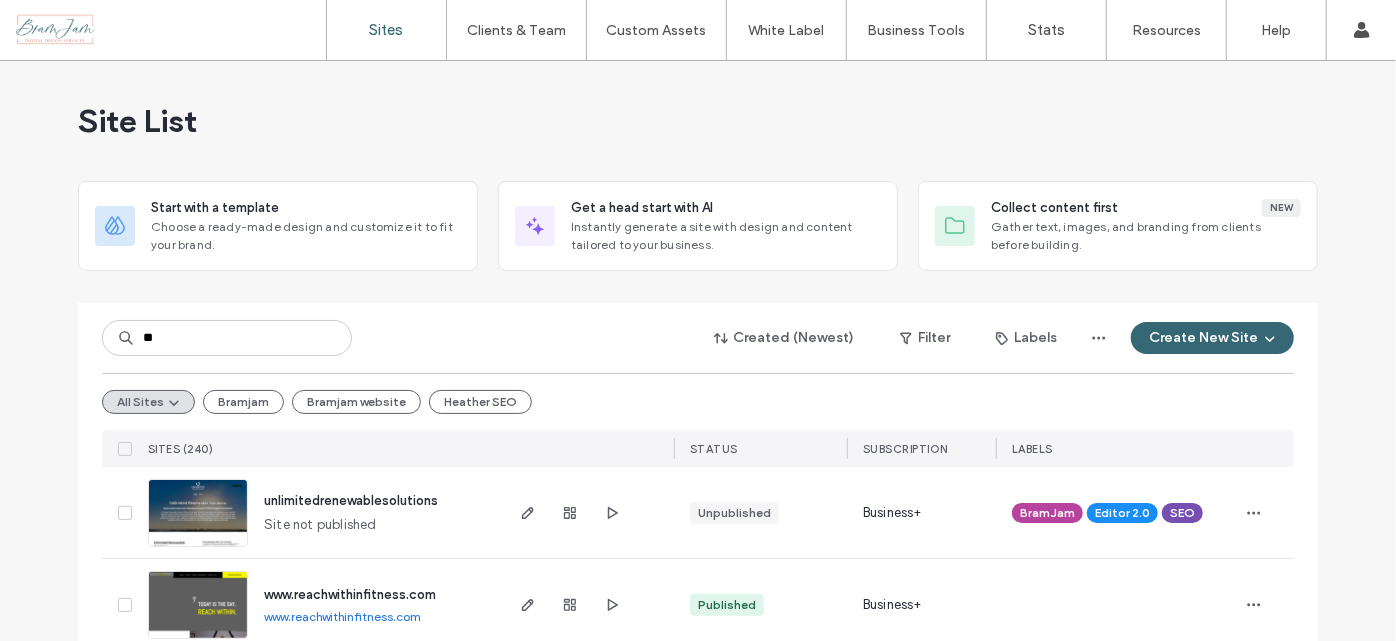 type on "***" 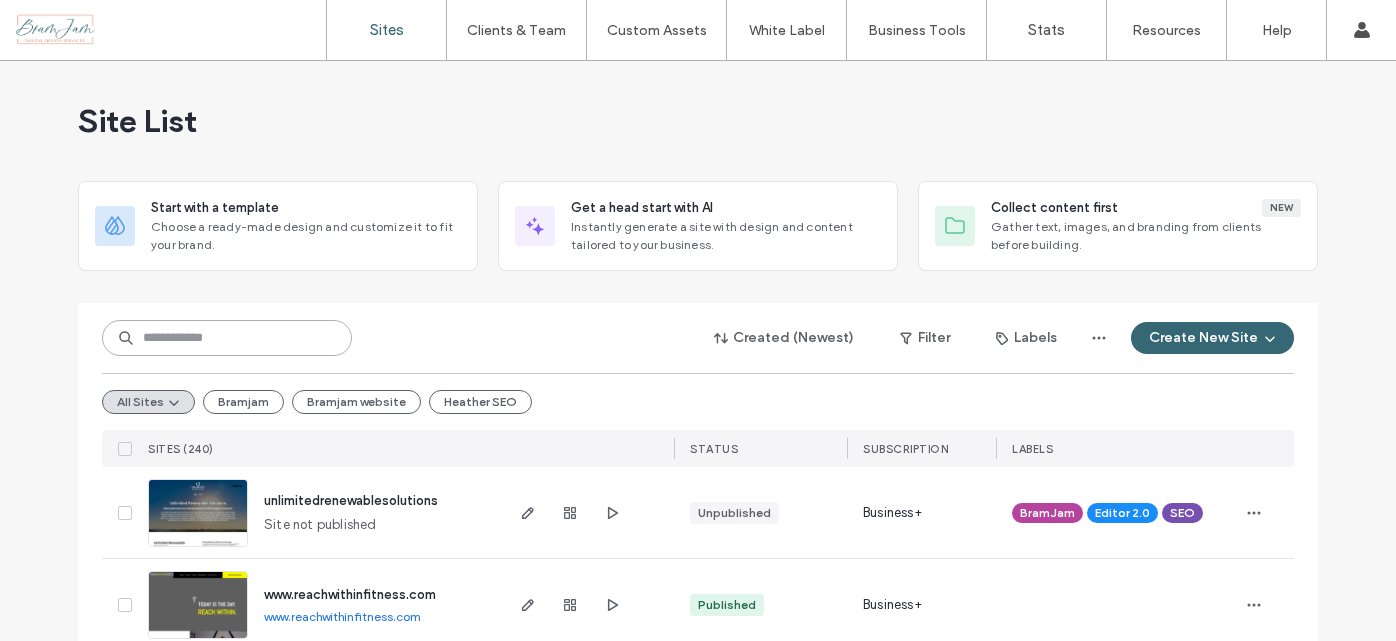 click at bounding box center (227, 338) 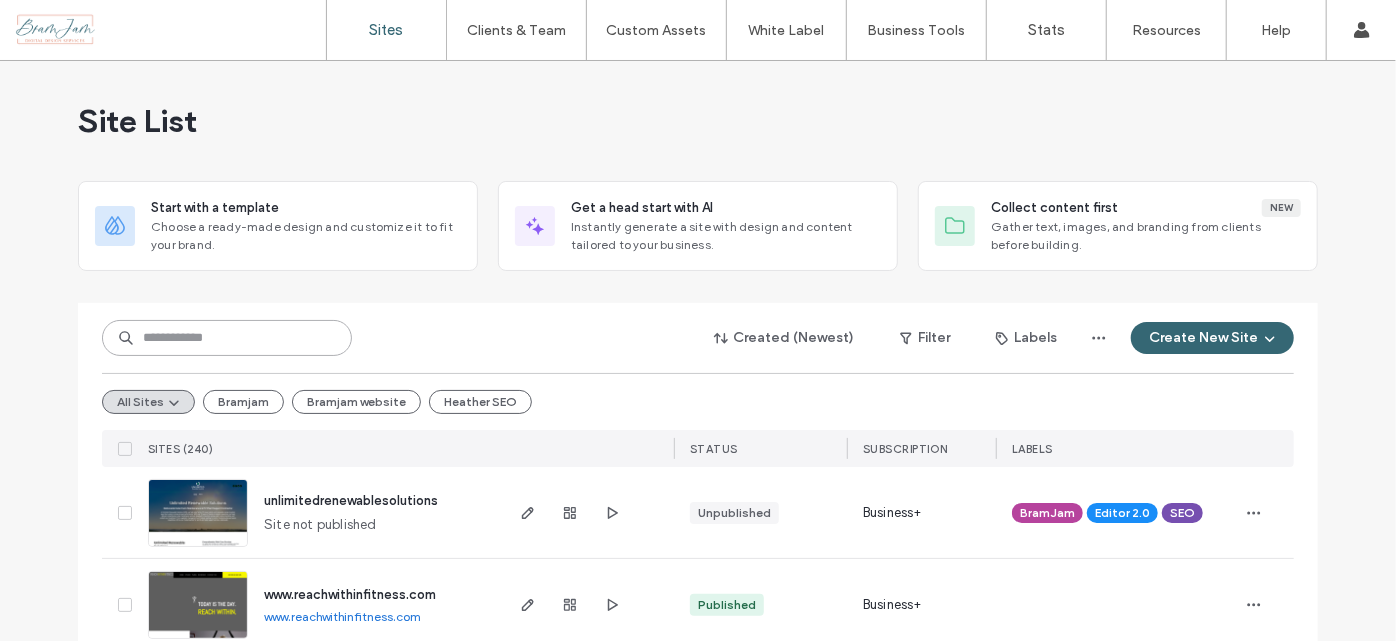 scroll, scrollTop: 0, scrollLeft: 0, axis: both 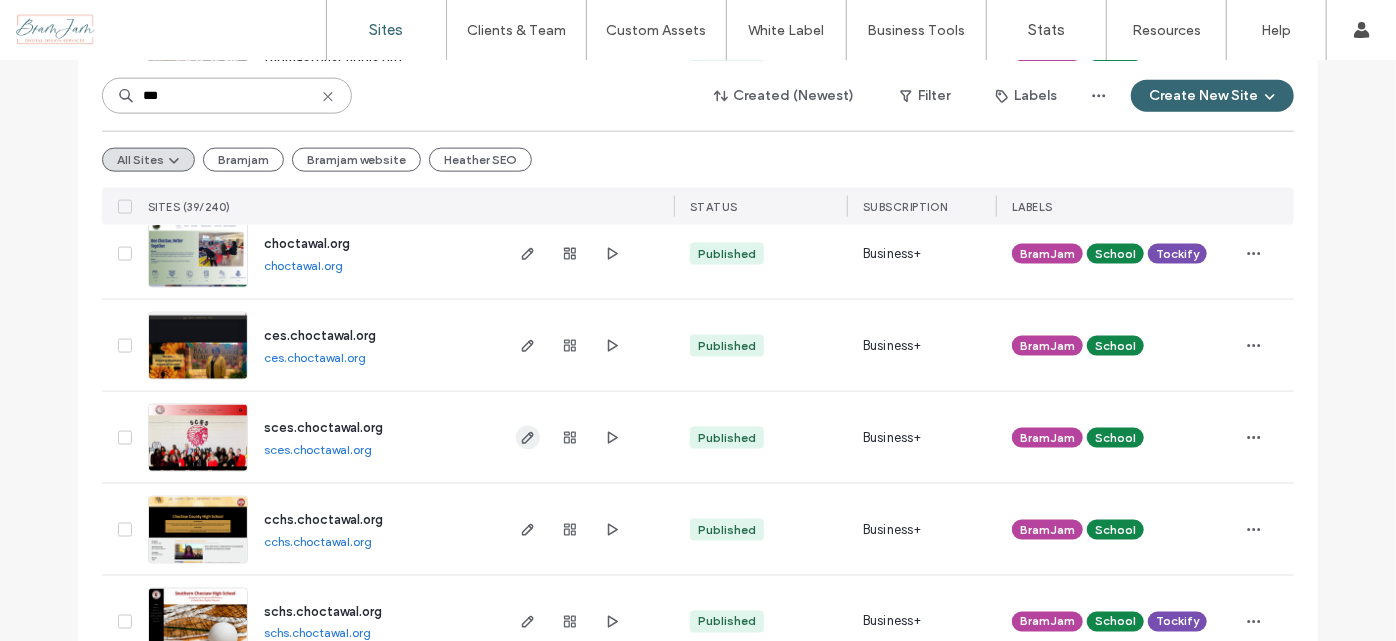 type on "***" 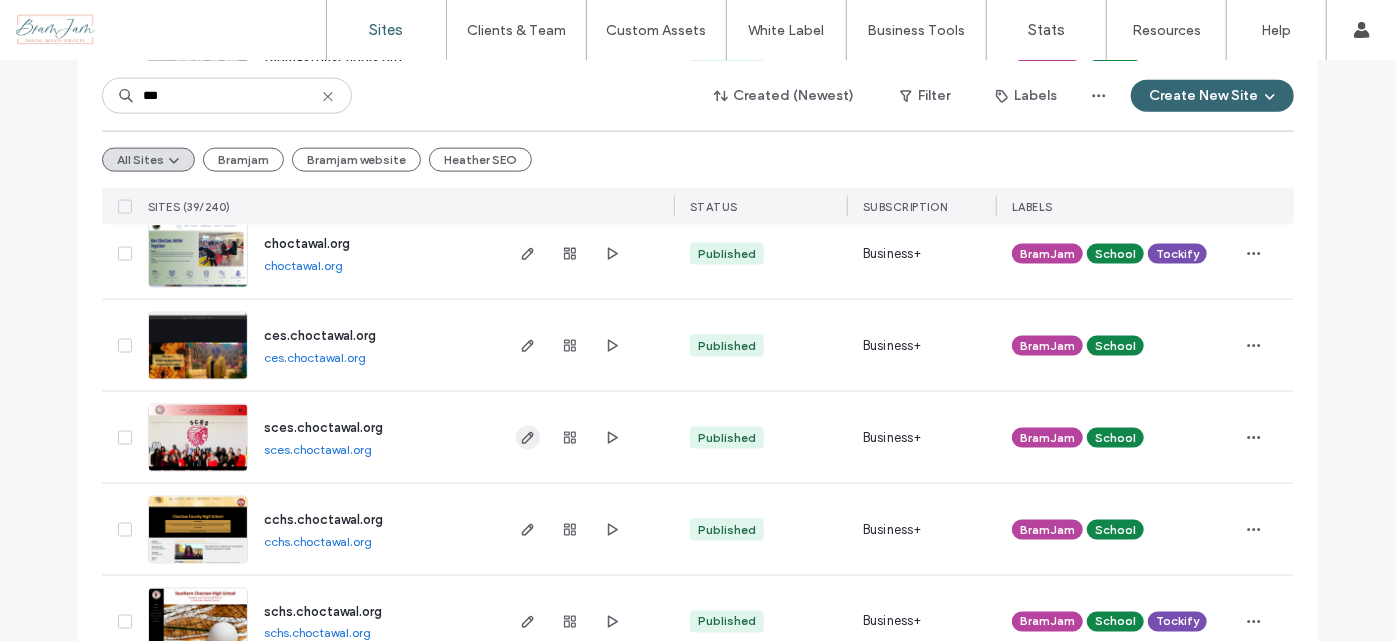 click 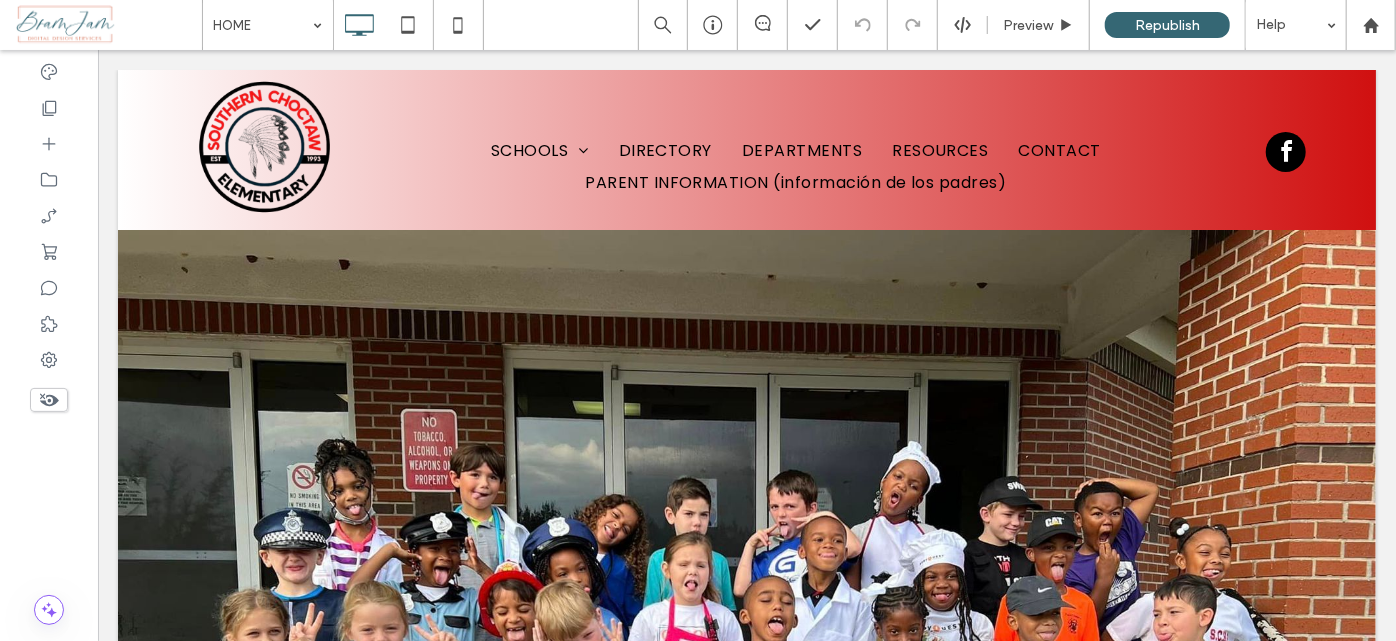 scroll, scrollTop: 2181, scrollLeft: 0, axis: vertical 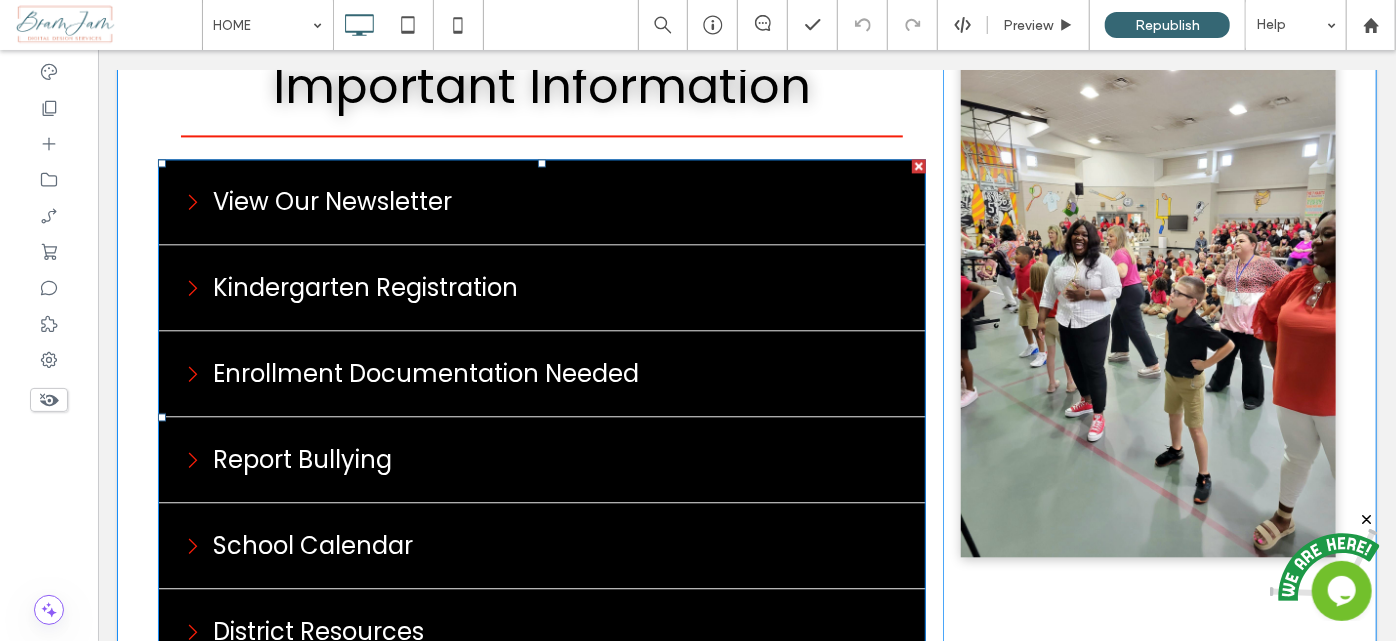 click at bounding box center (541, 416) 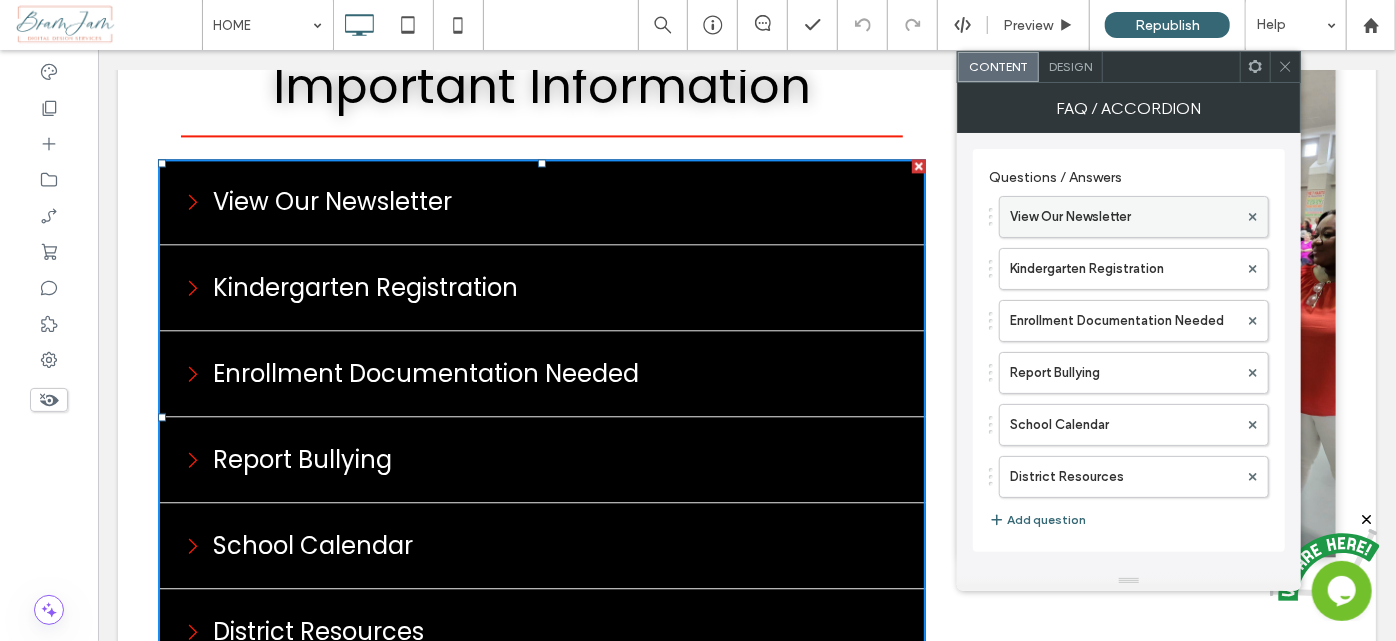 click on "View Our Newsletter" at bounding box center (1124, 217) 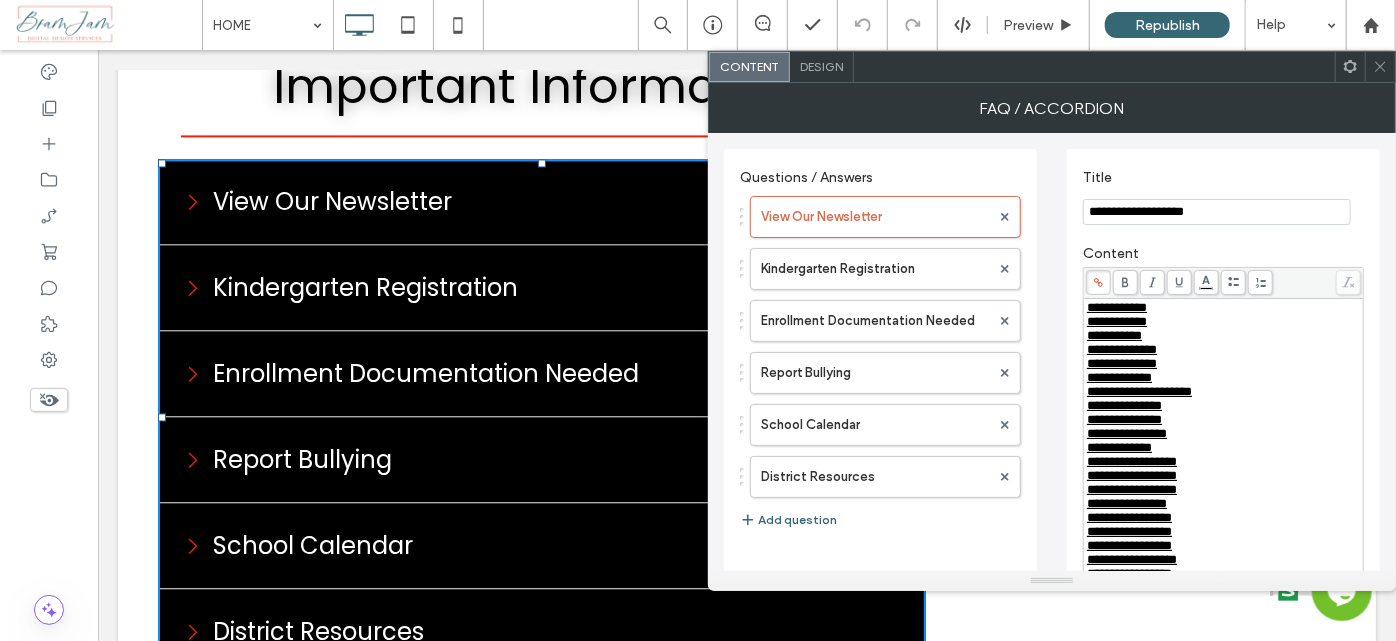 click on "**********" at bounding box center [1117, 307] 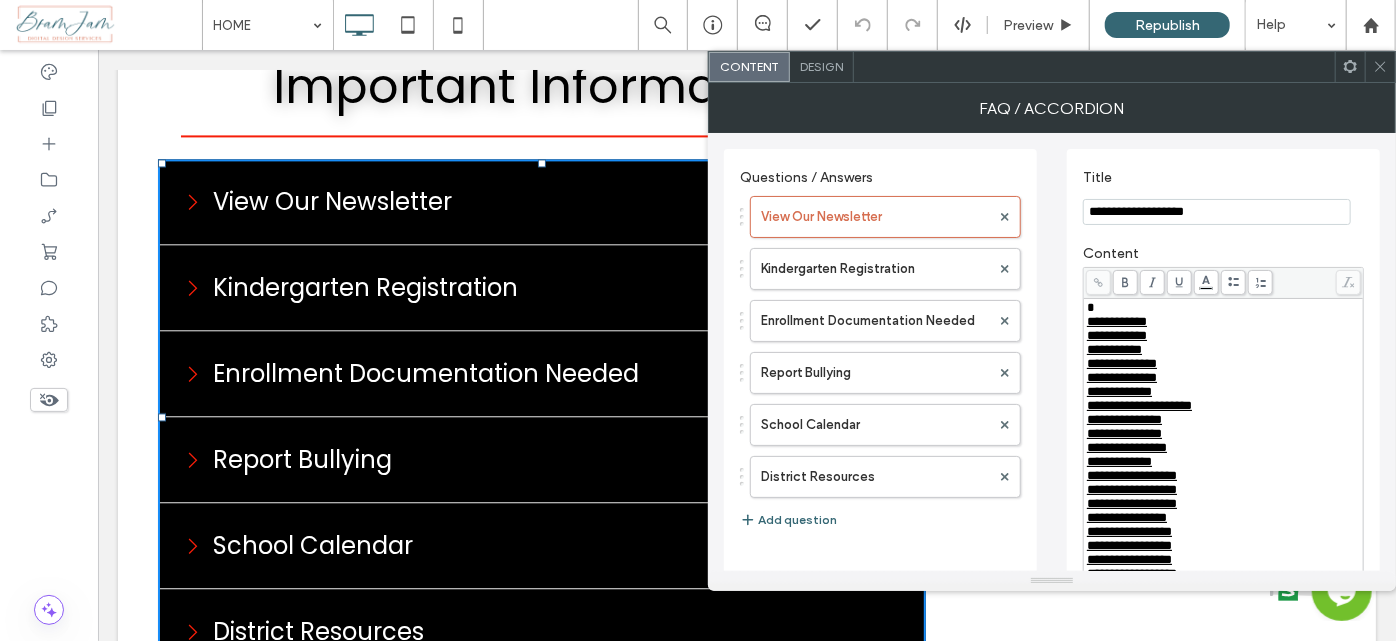 type 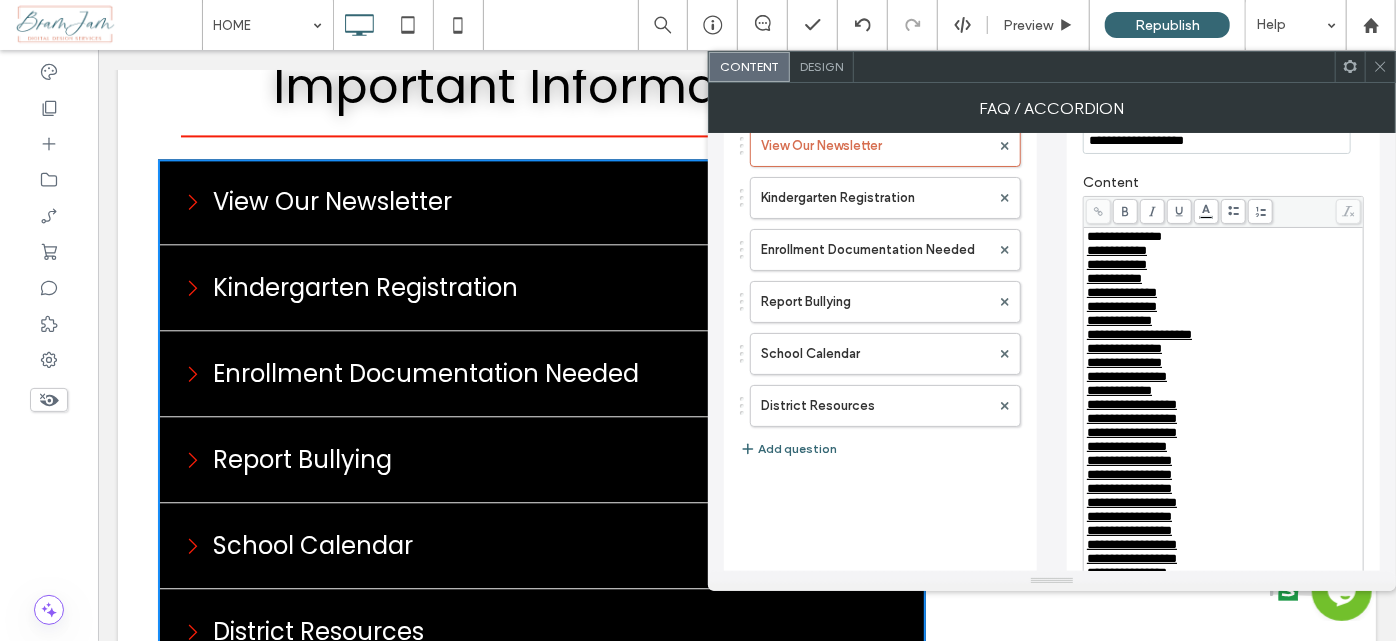 scroll, scrollTop: 0, scrollLeft: 0, axis: both 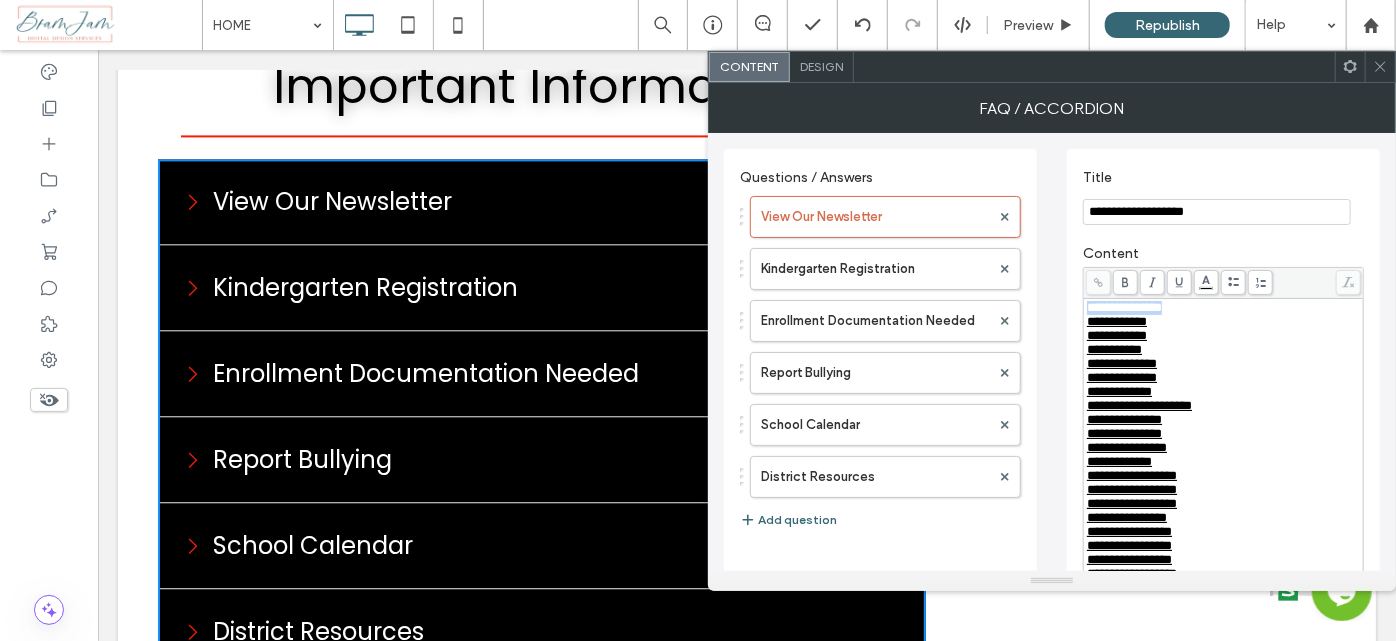 drag, startPoint x: 1189, startPoint y: 306, endPoint x: 1080, endPoint y: 309, distance: 109.041275 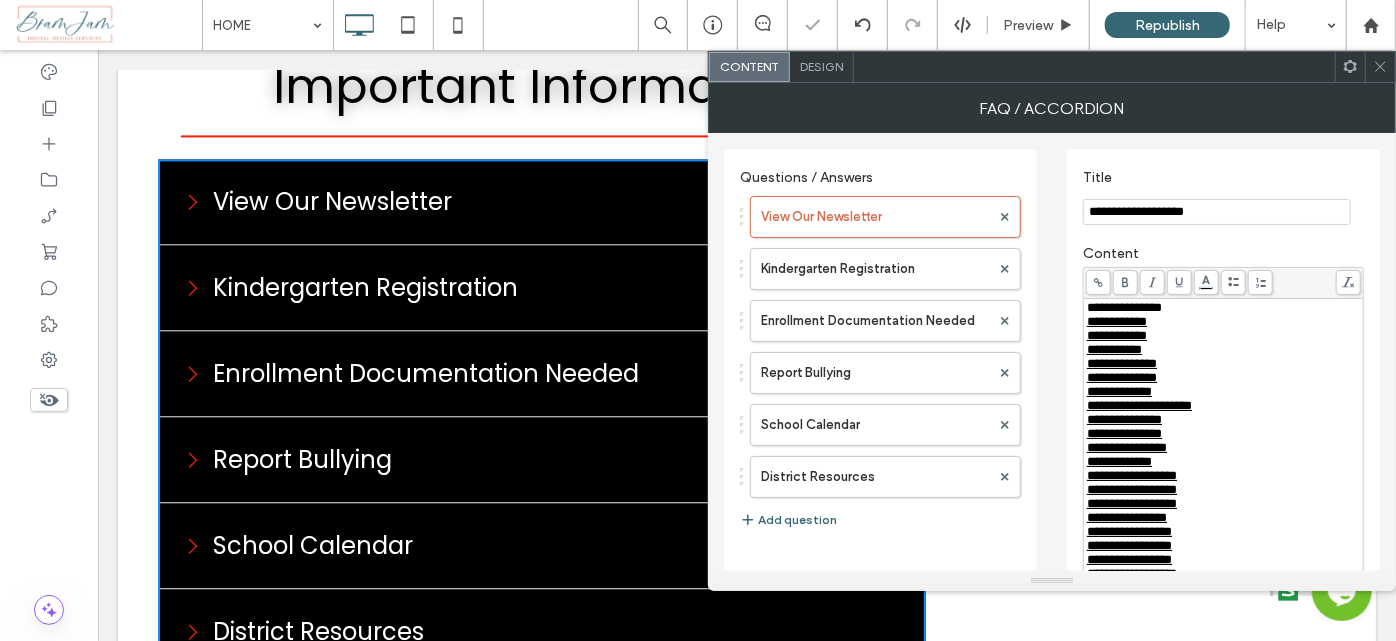 click at bounding box center (1098, 282) 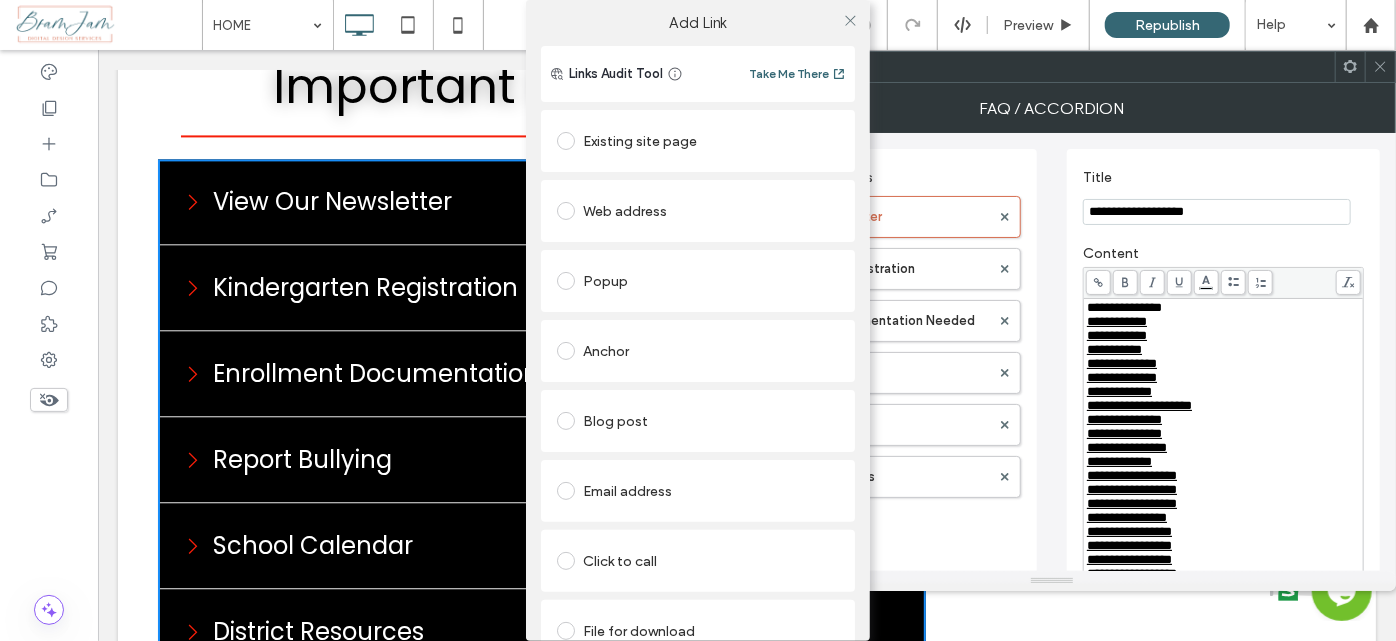 scroll, scrollTop: 54, scrollLeft: 0, axis: vertical 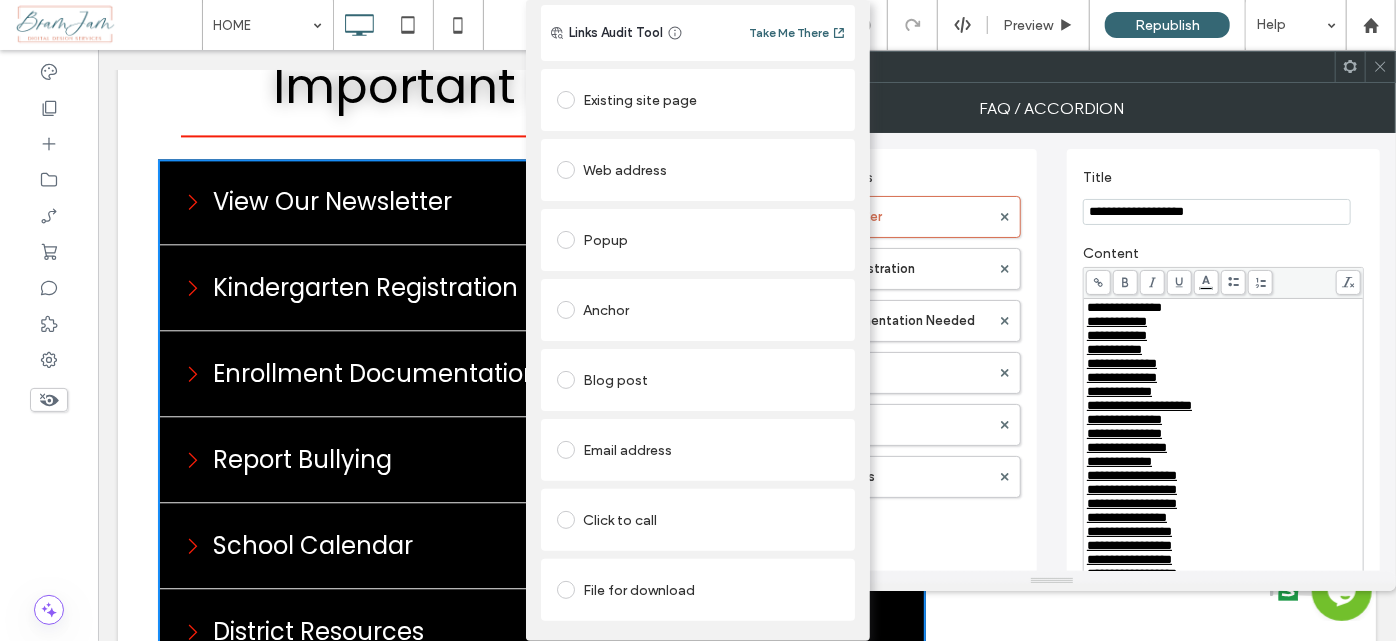 click on "File for download" at bounding box center (698, 590) 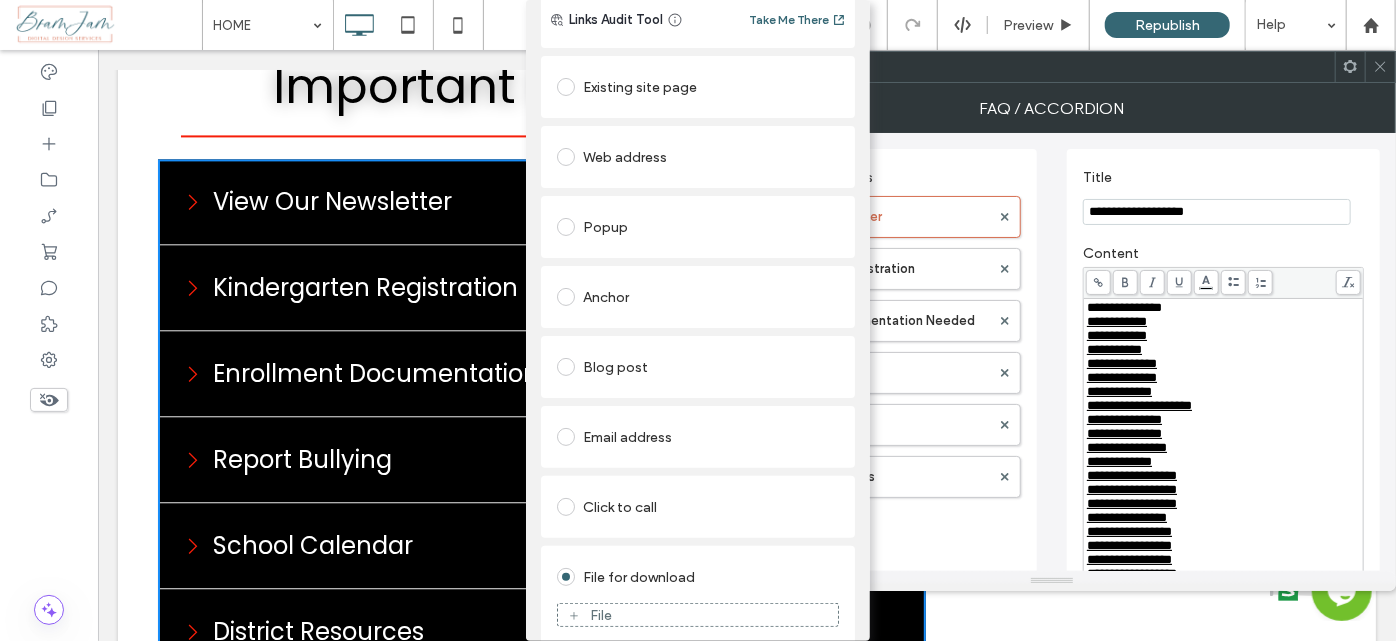 click on "File" at bounding box center (698, 615) 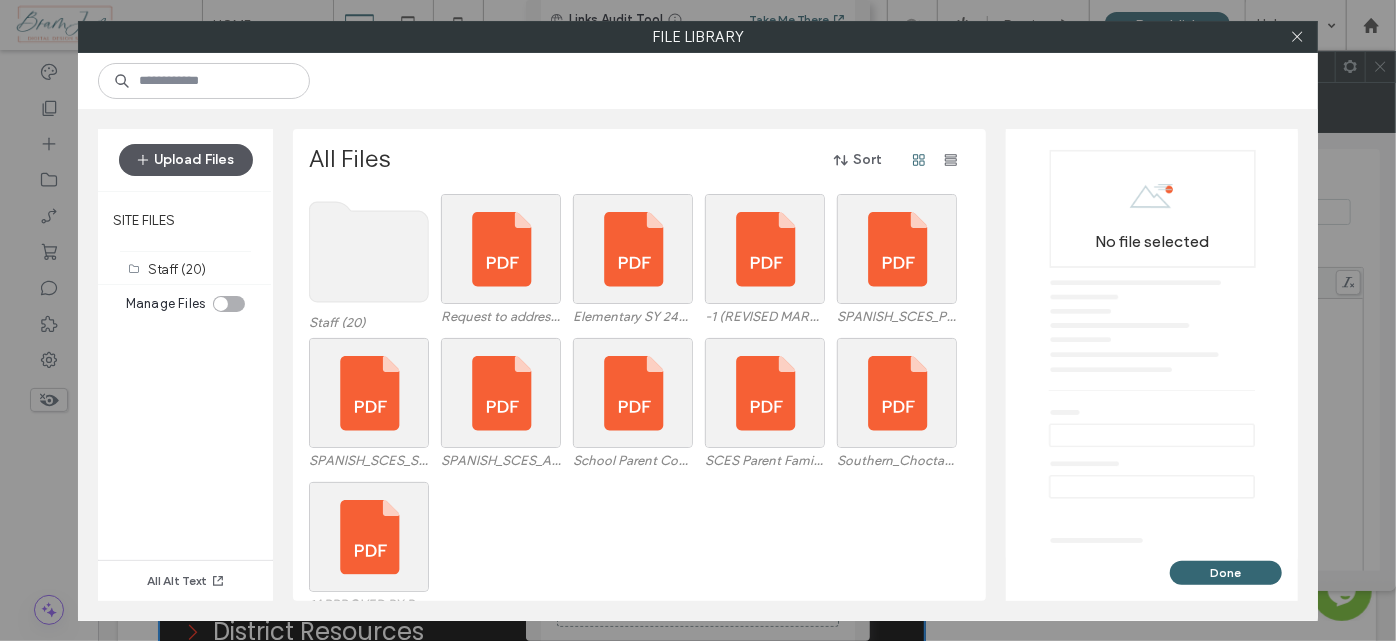 click on "Upload Files" at bounding box center [186, 160] 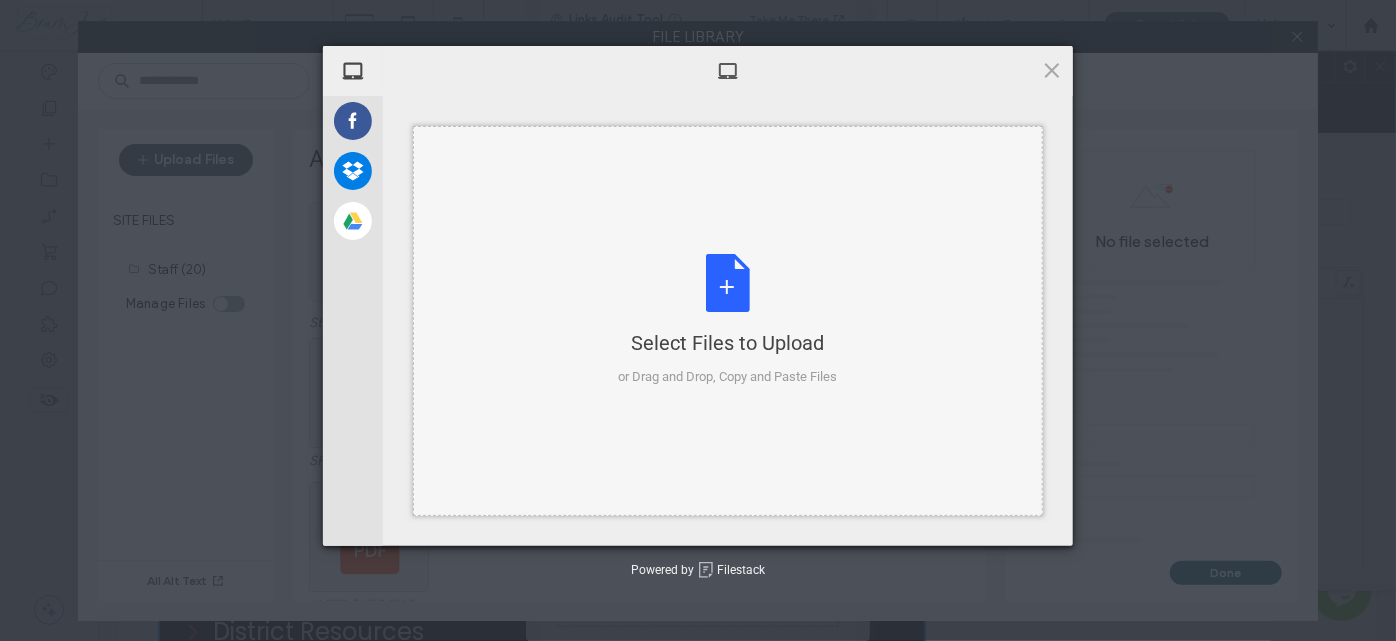 click on "Select Files to Upload
or Drag and Drop, Copy and Paste Files" at bounding box center [728, 321] 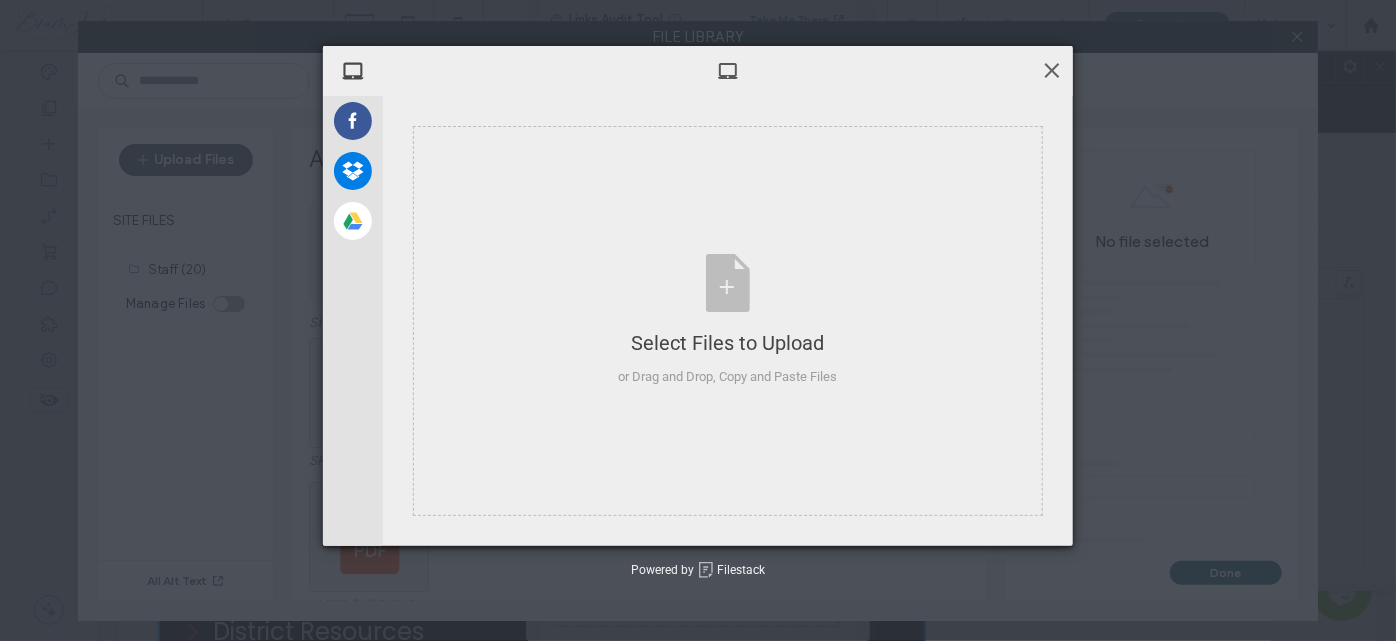 click at bounding box center (1052, 70) 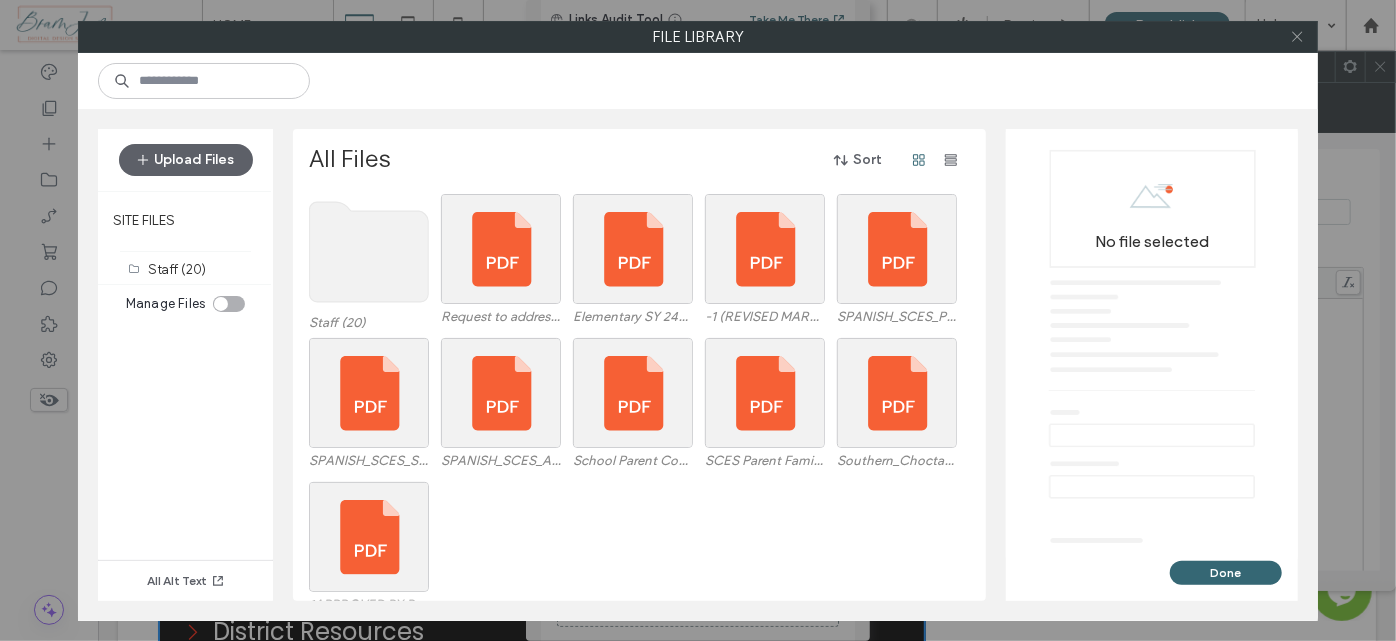 click 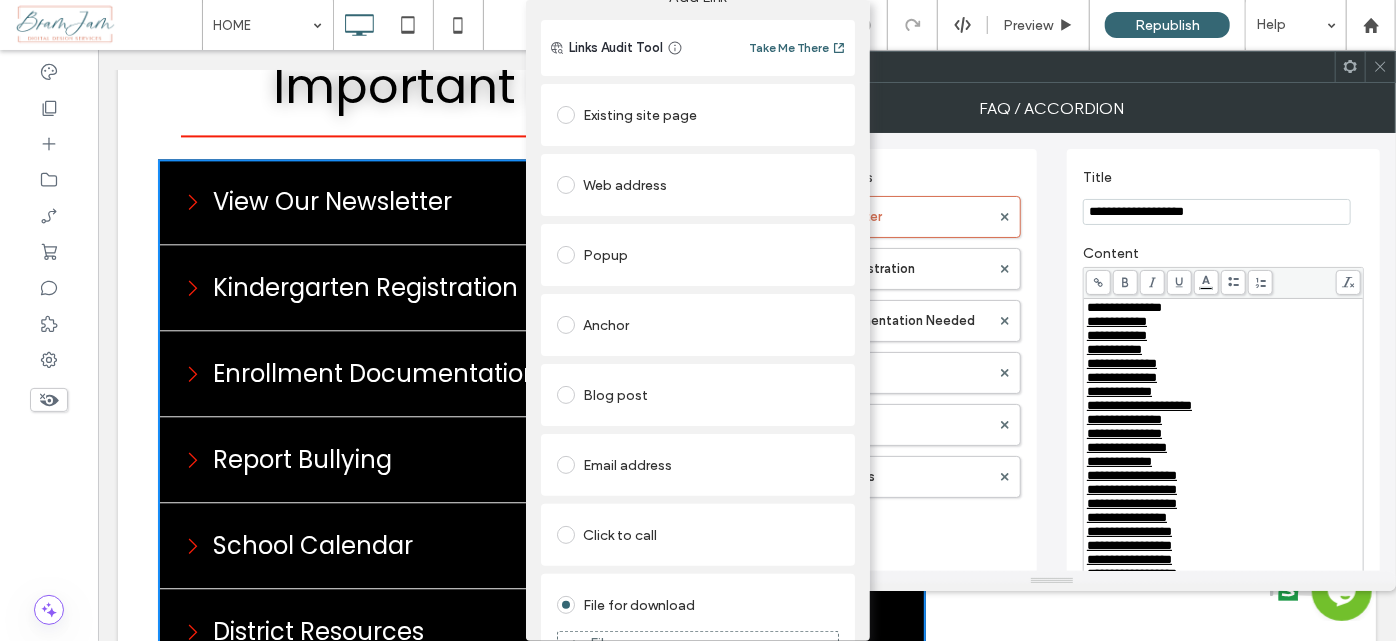 scroll, scrollTop: 0, scrollLeft: 0, axis: both 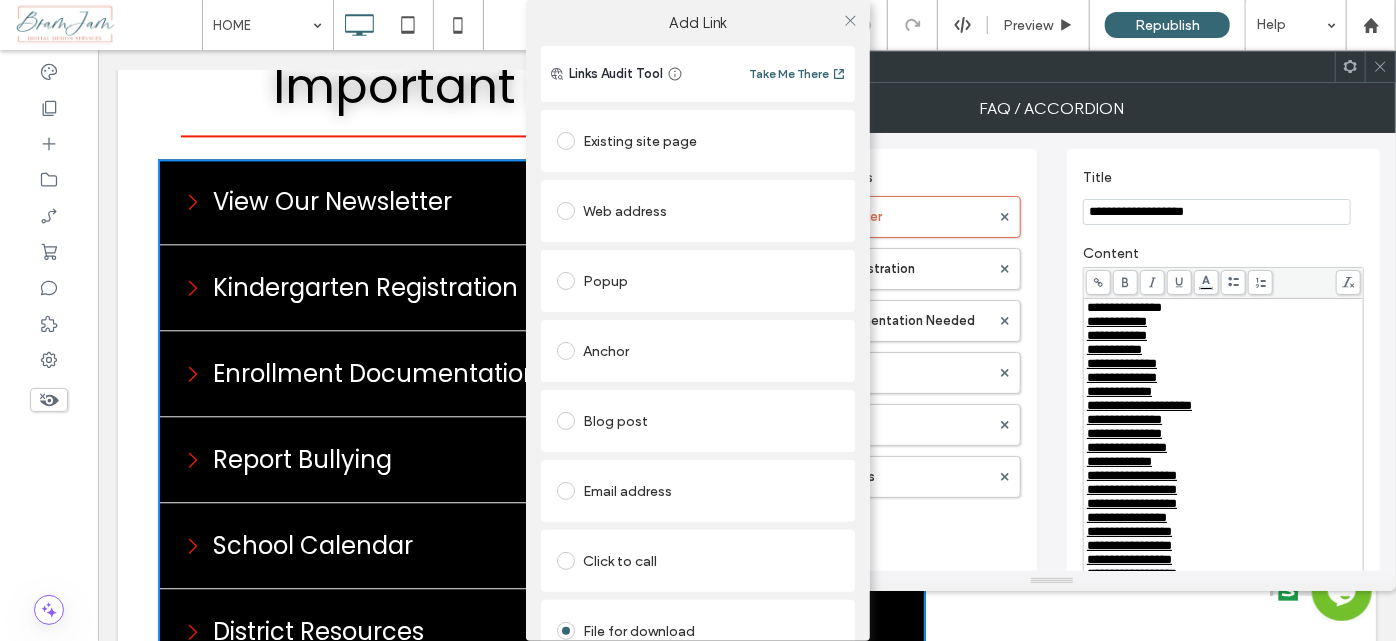 click at bounding box center [850, 20] 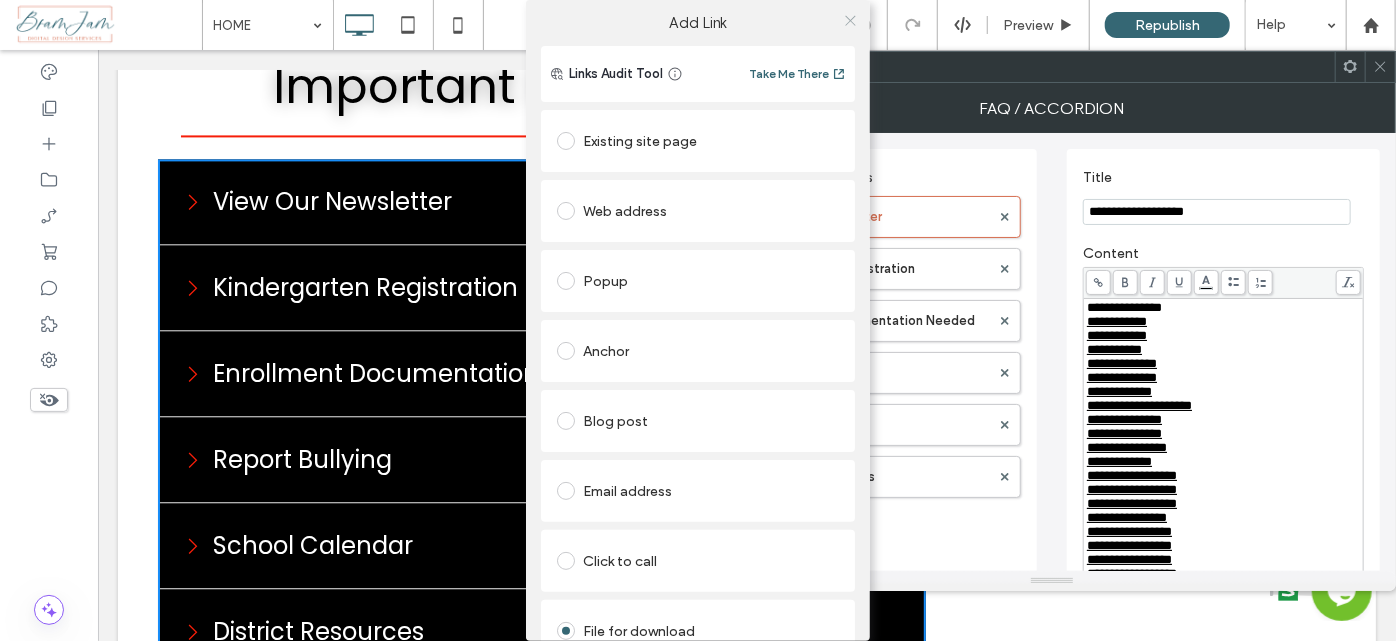 click at bounding box center [850, 20] 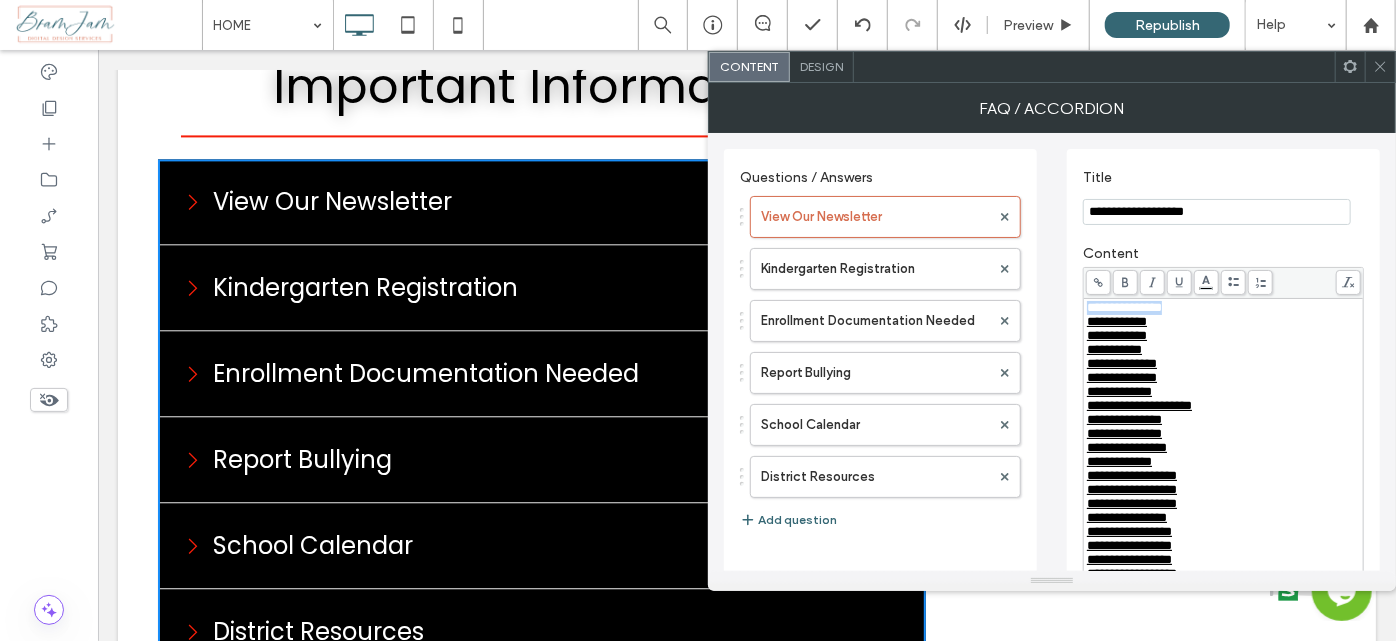 click on "**********" at bounding box center (1224, 308) 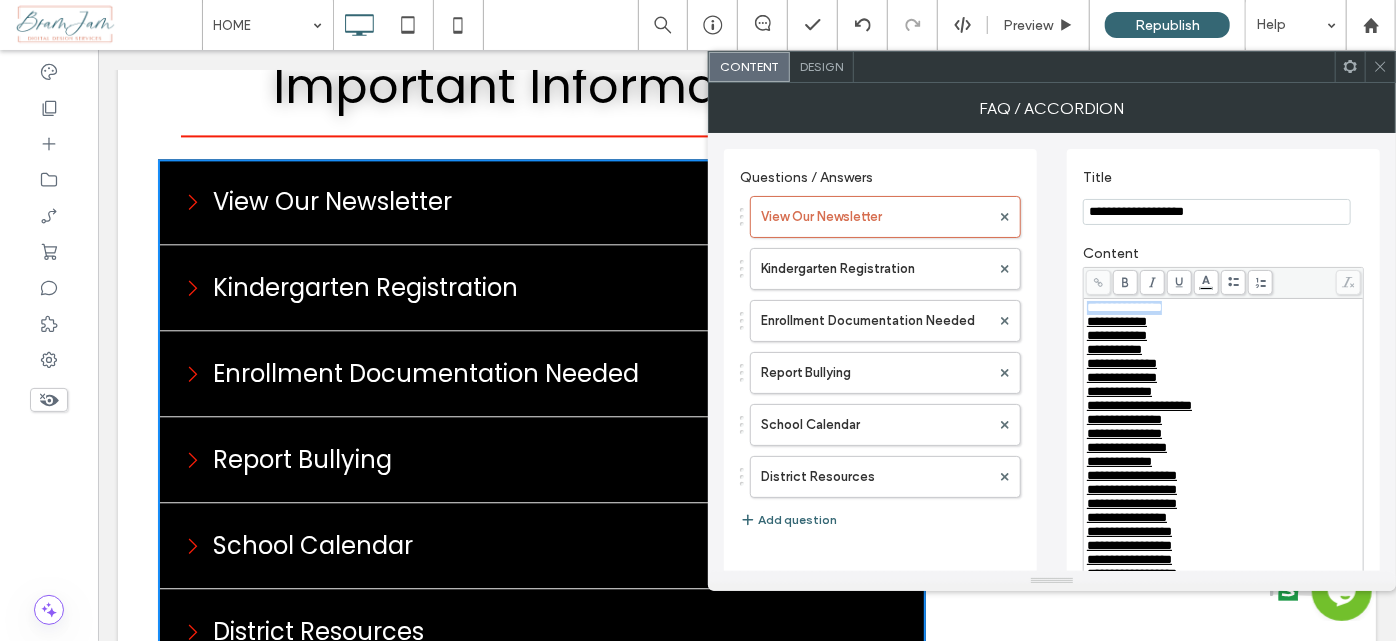 drag, startPoint x: 1198, startPoint y: 304, endPoint x: 1077, endPoint y: 315, distance: 121.49897 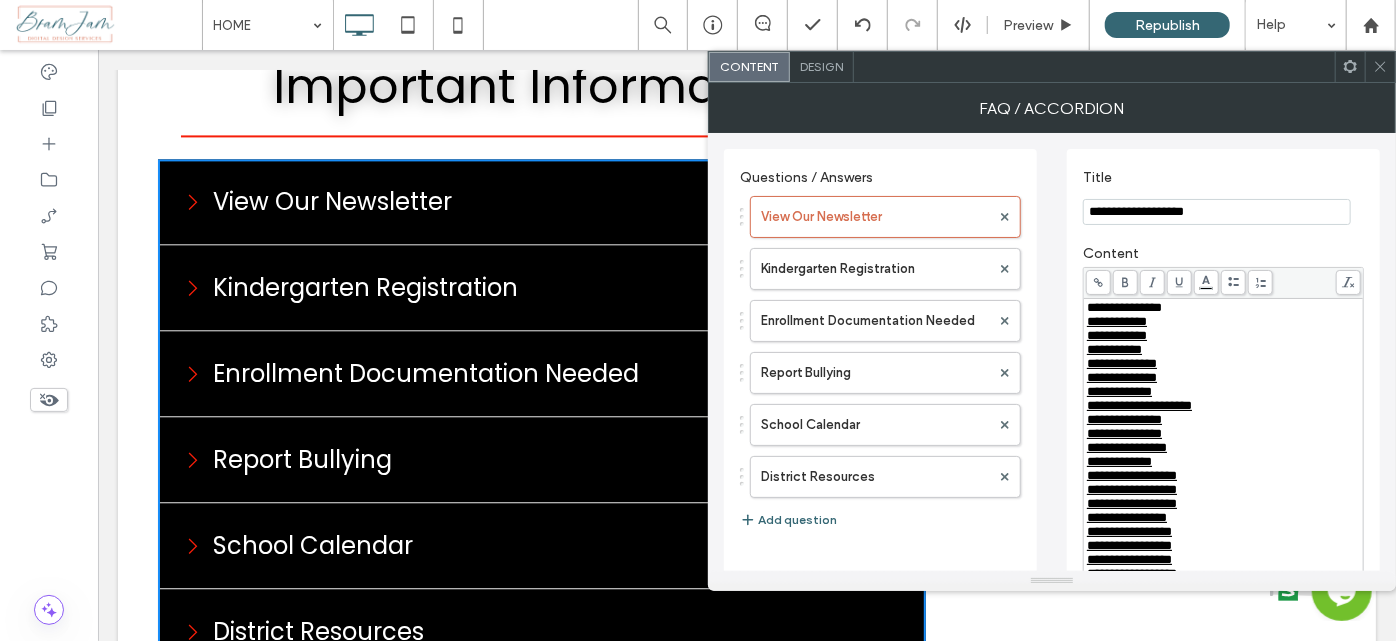 click at bounding box center (1098, 282) 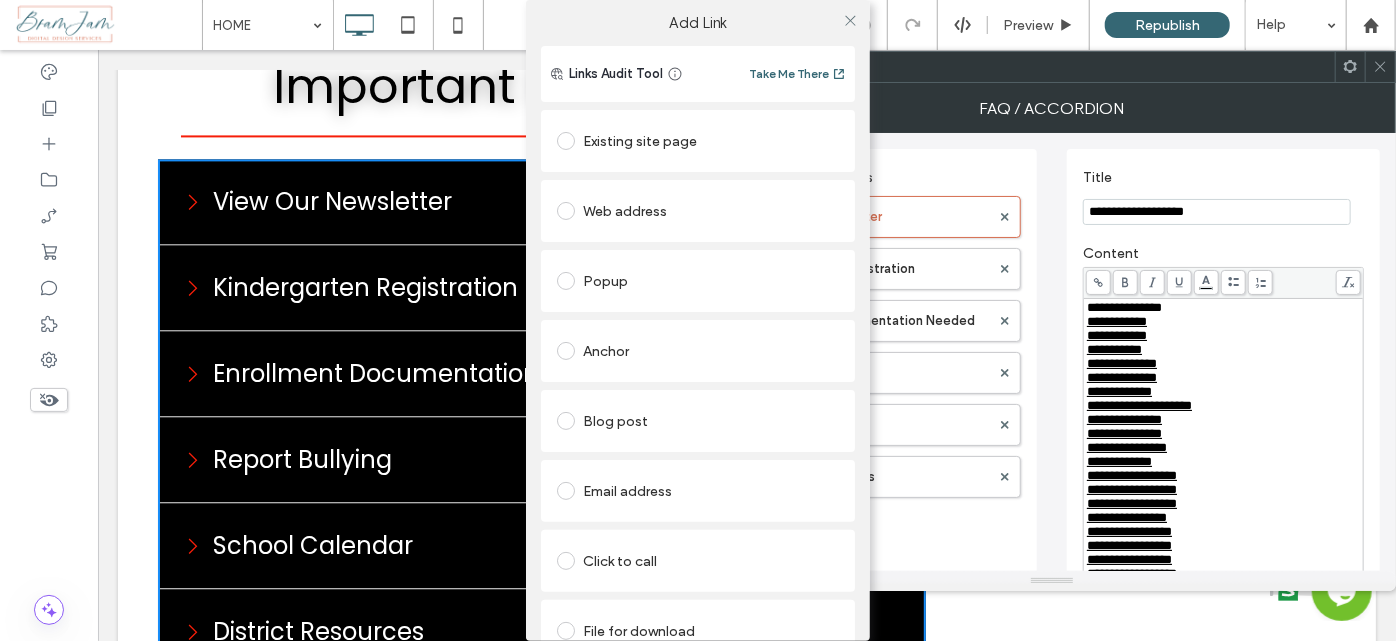 click on "Web address" at bounding box center [698, 211] 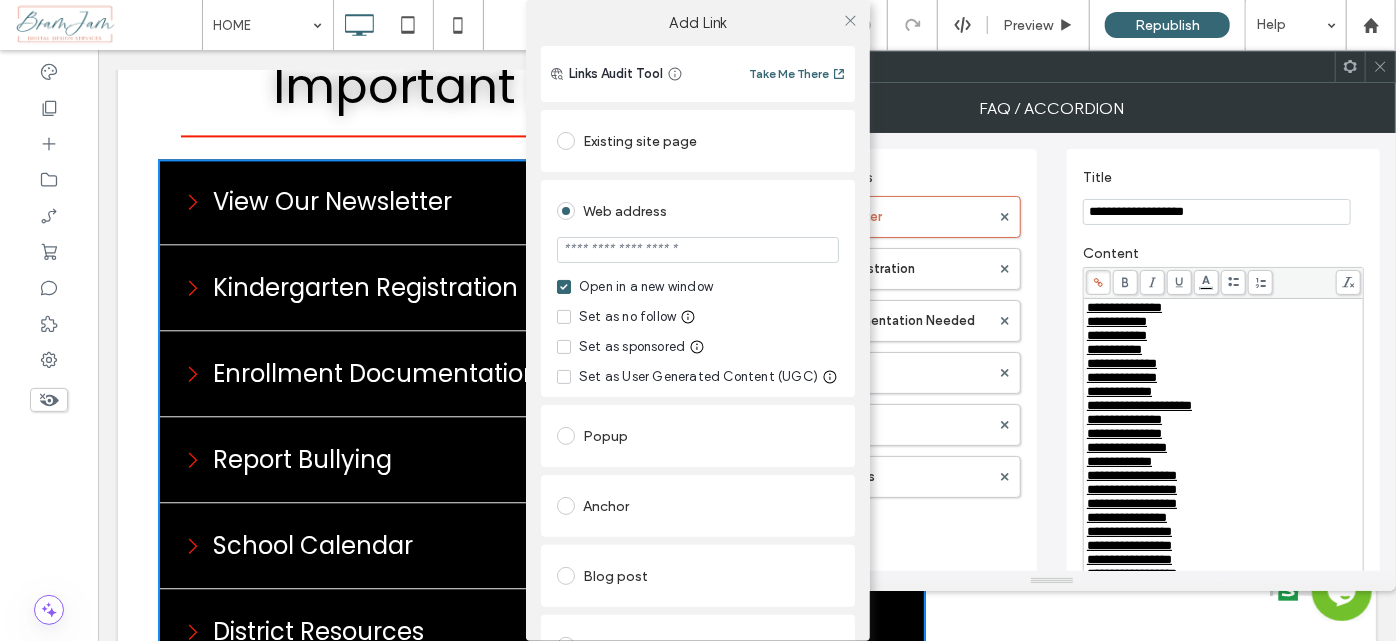 click at bounding box center [698, 250] 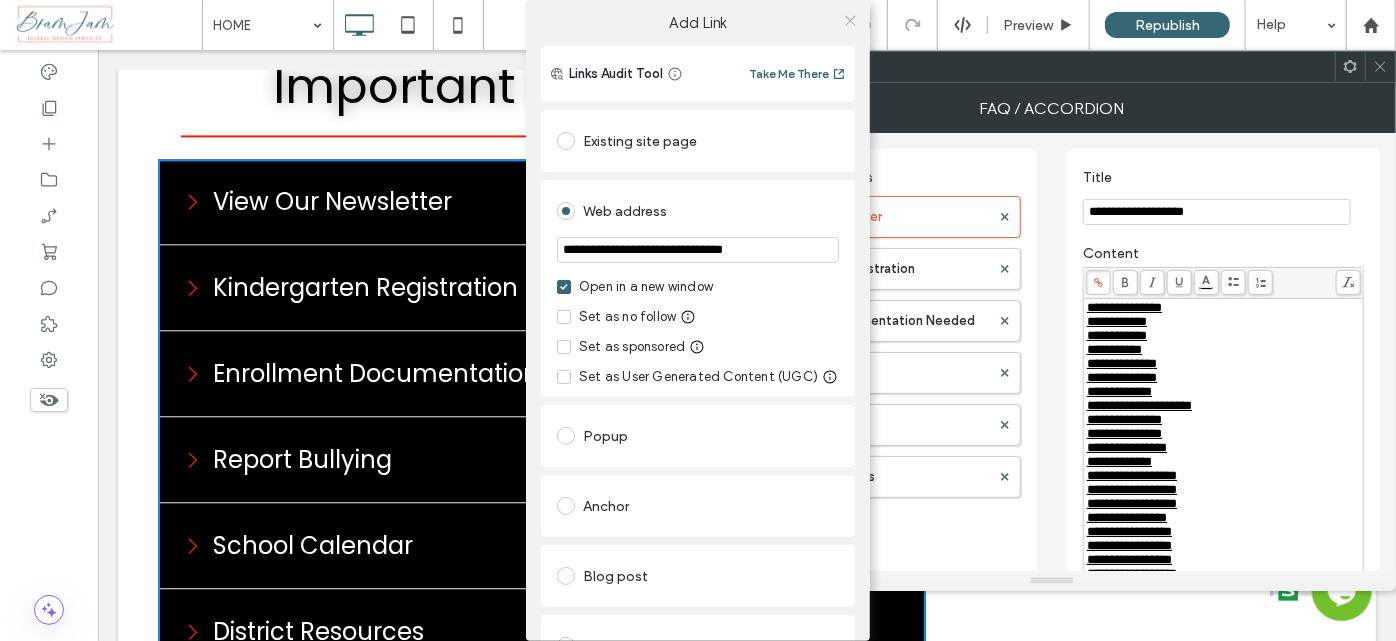 type on "**********" 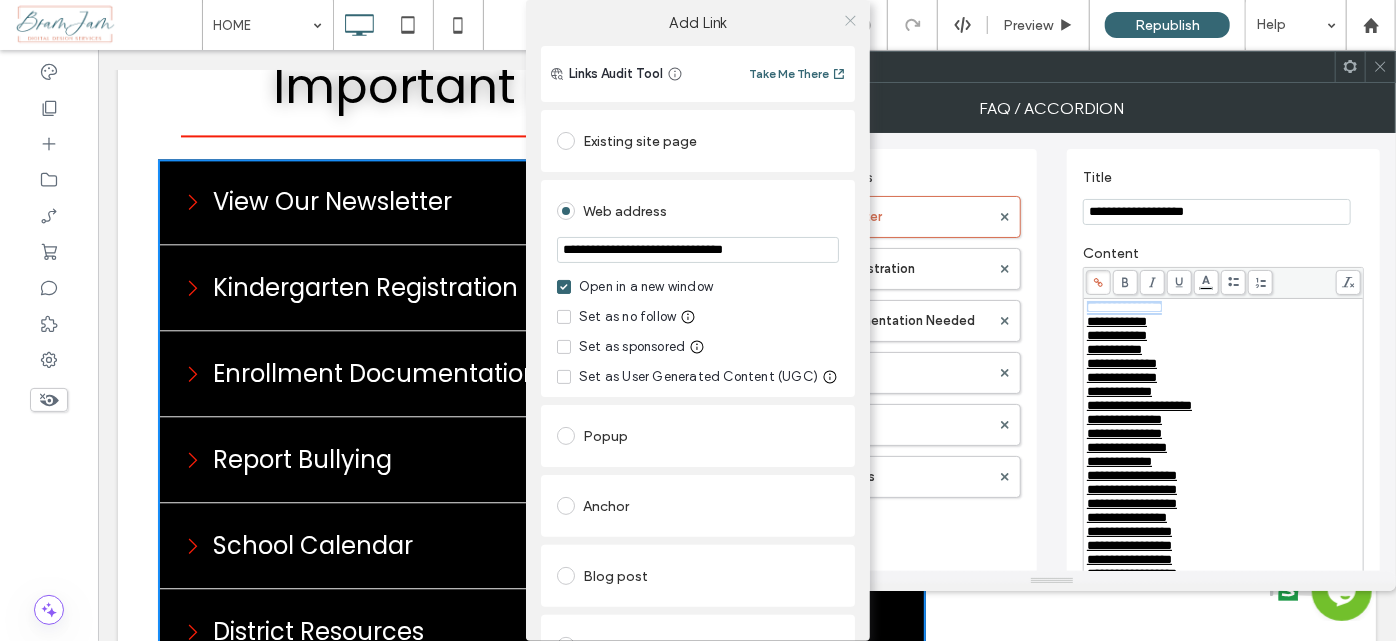 click 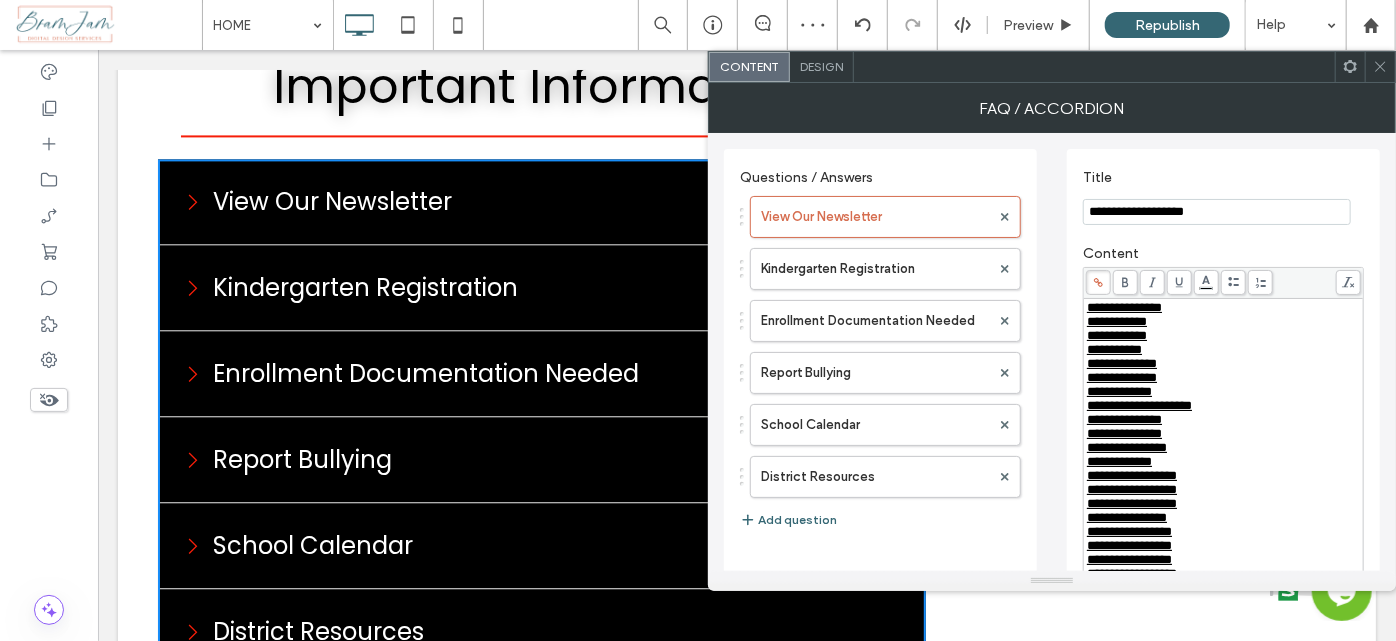 click on "**********" at bounding box center (1224, 322) 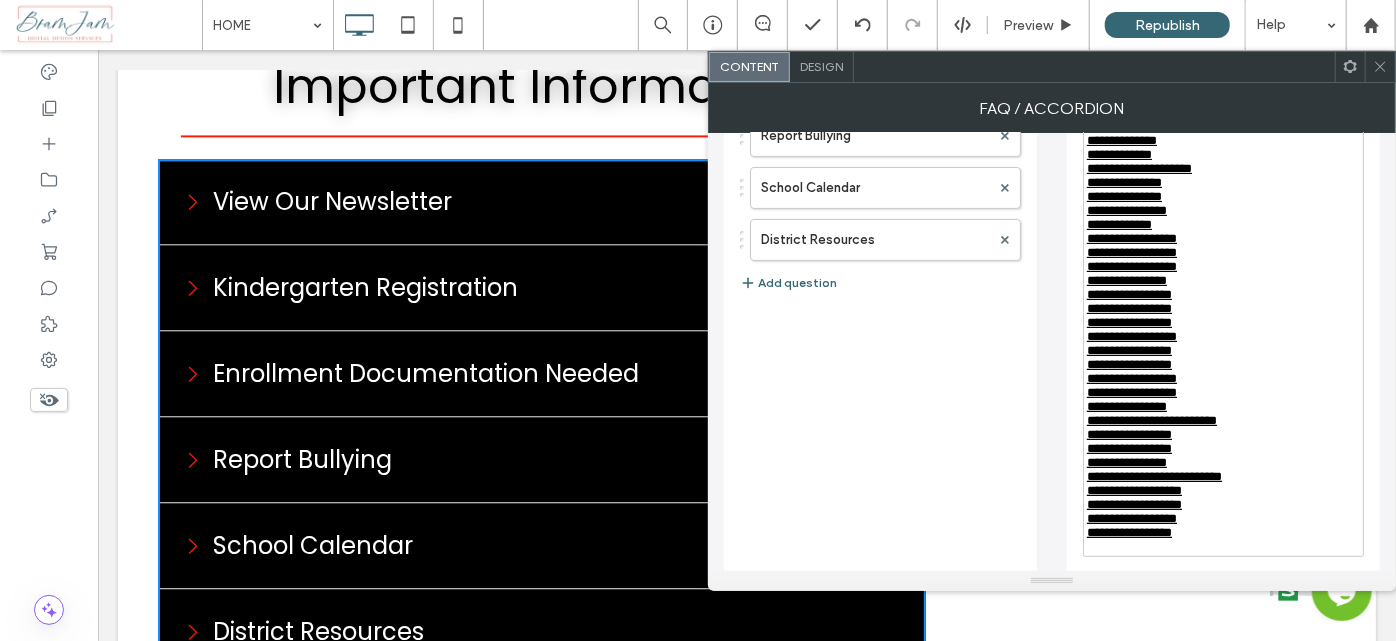 scroll, scrollTop: 90, scrollLeft: 0, axis: vertical 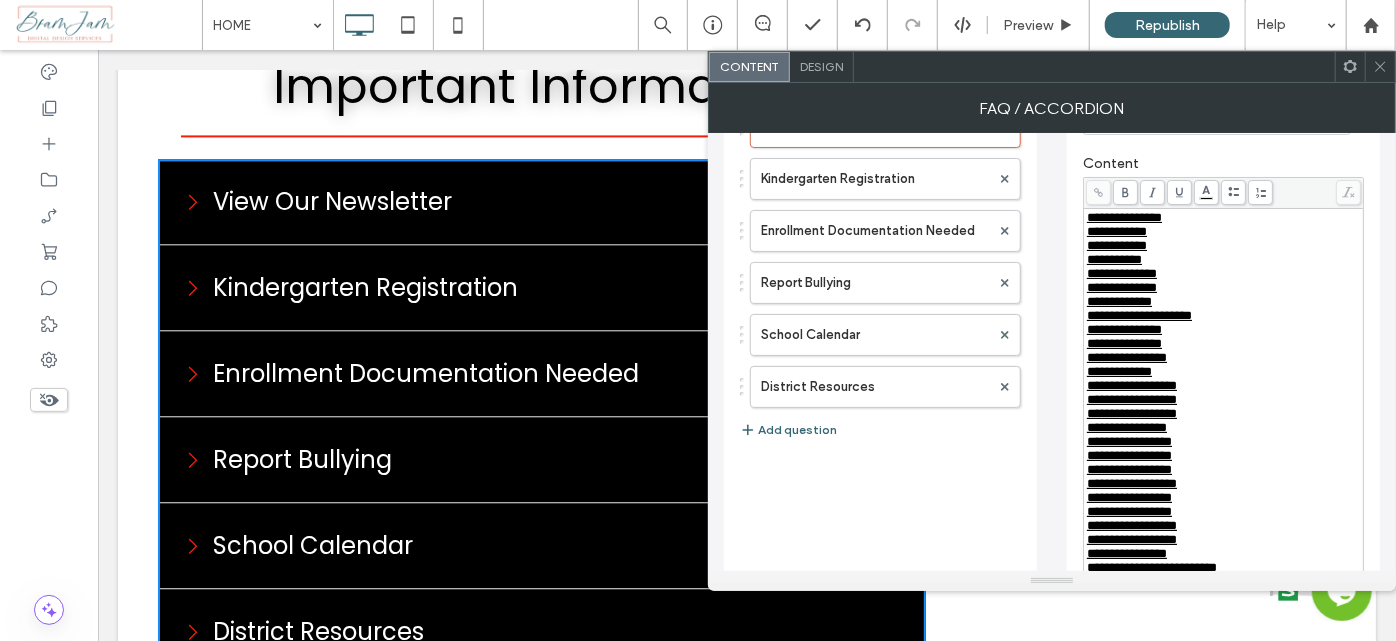 click at bounding box center [1380, 67] 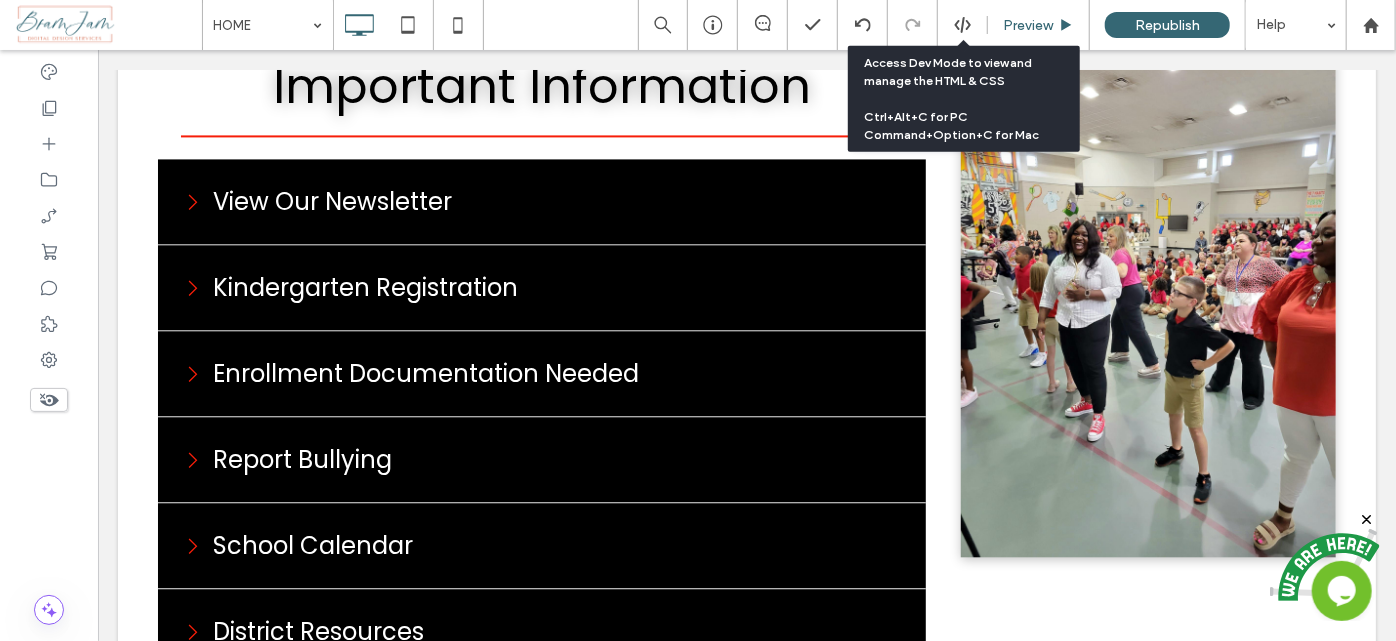 click on "Preview Republish Help" at bounding box center [1017, 25] 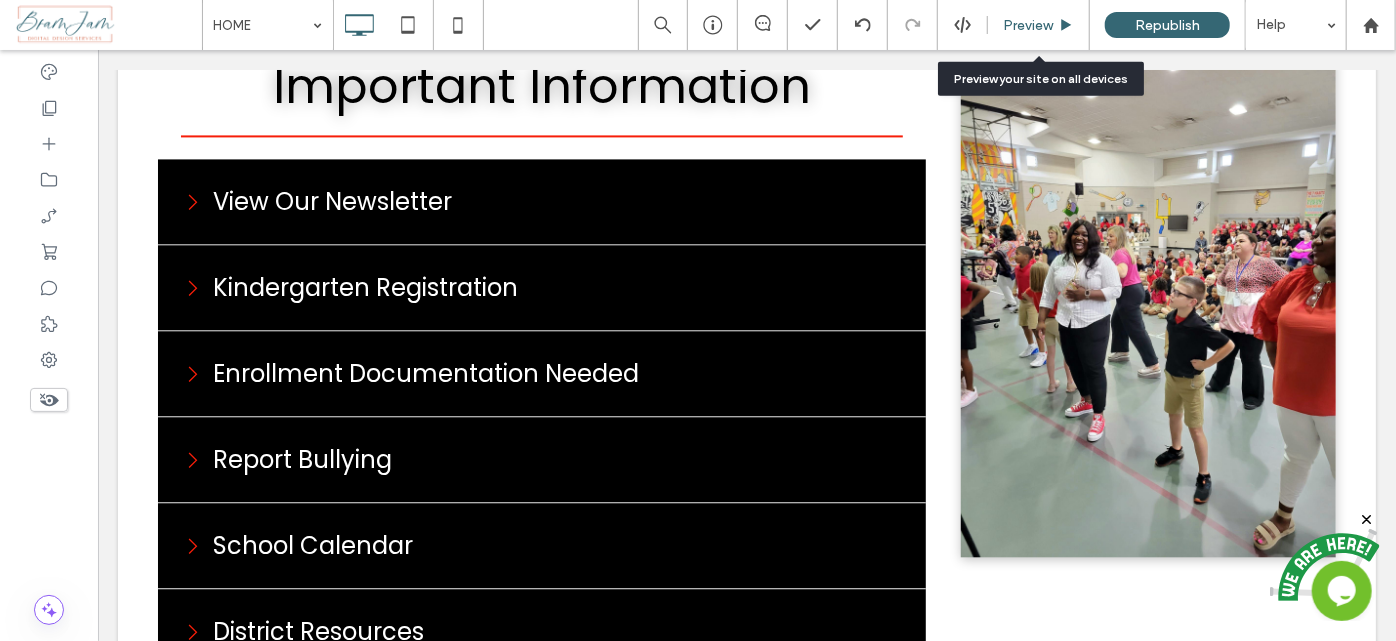 click on "Preview" at bounding box center [1028, 25] 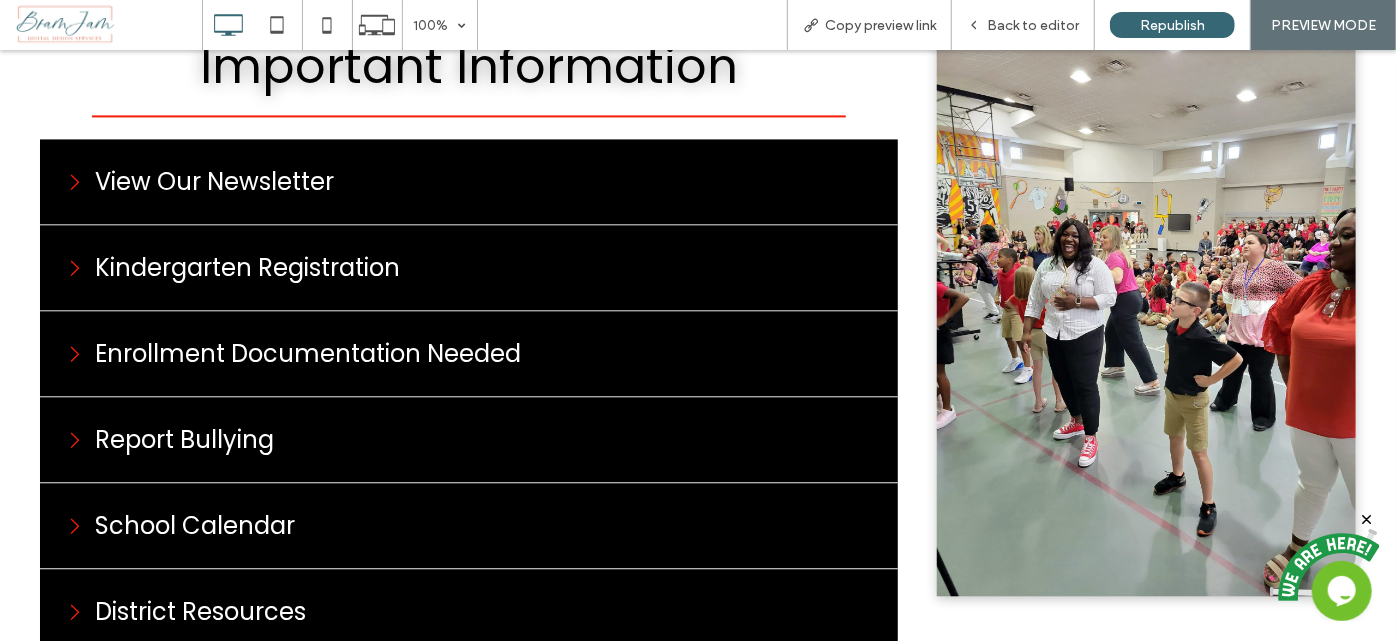click on "View Our Newsletter" at bounding box center [214, 180] 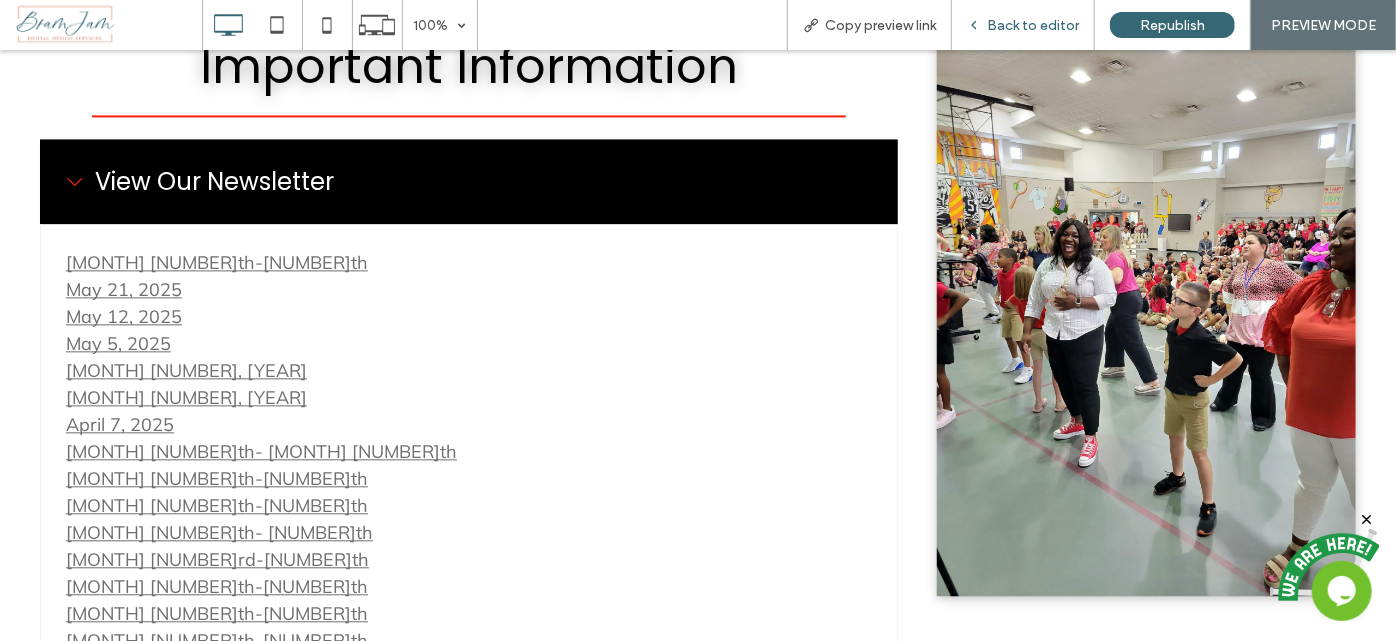 click on "Back to editor" at bounding box center [1033, 25] 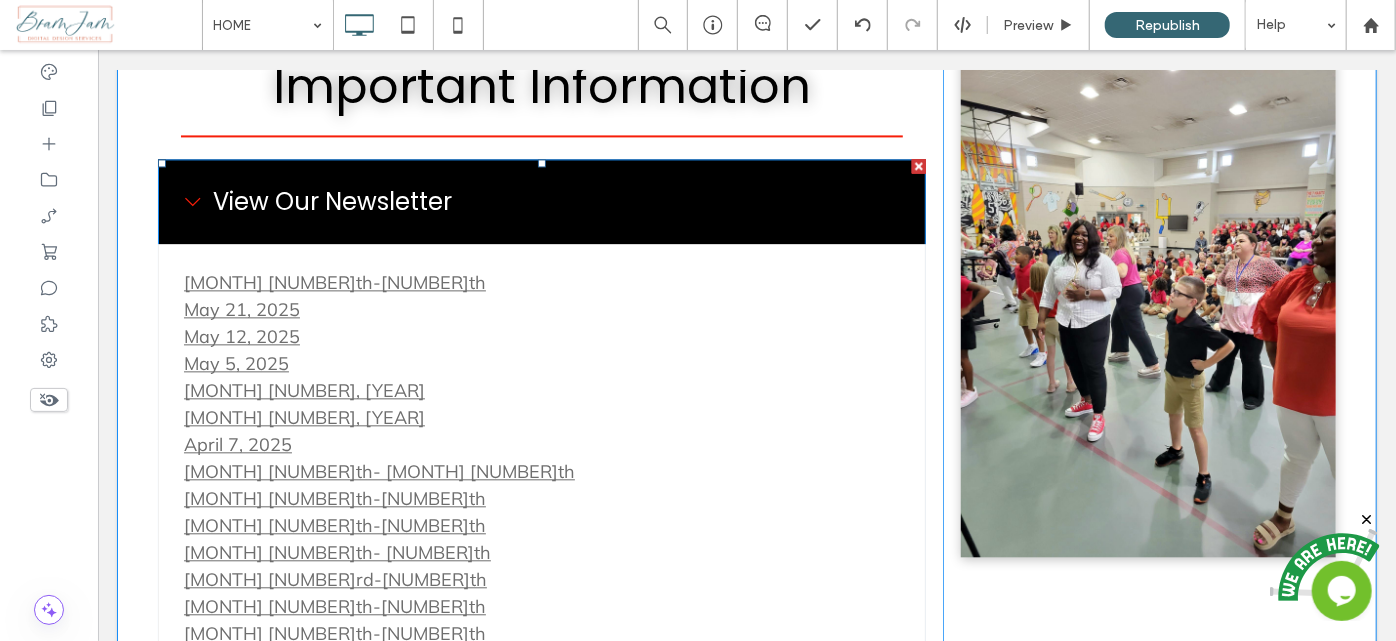 click at bounding box center [541, 940] 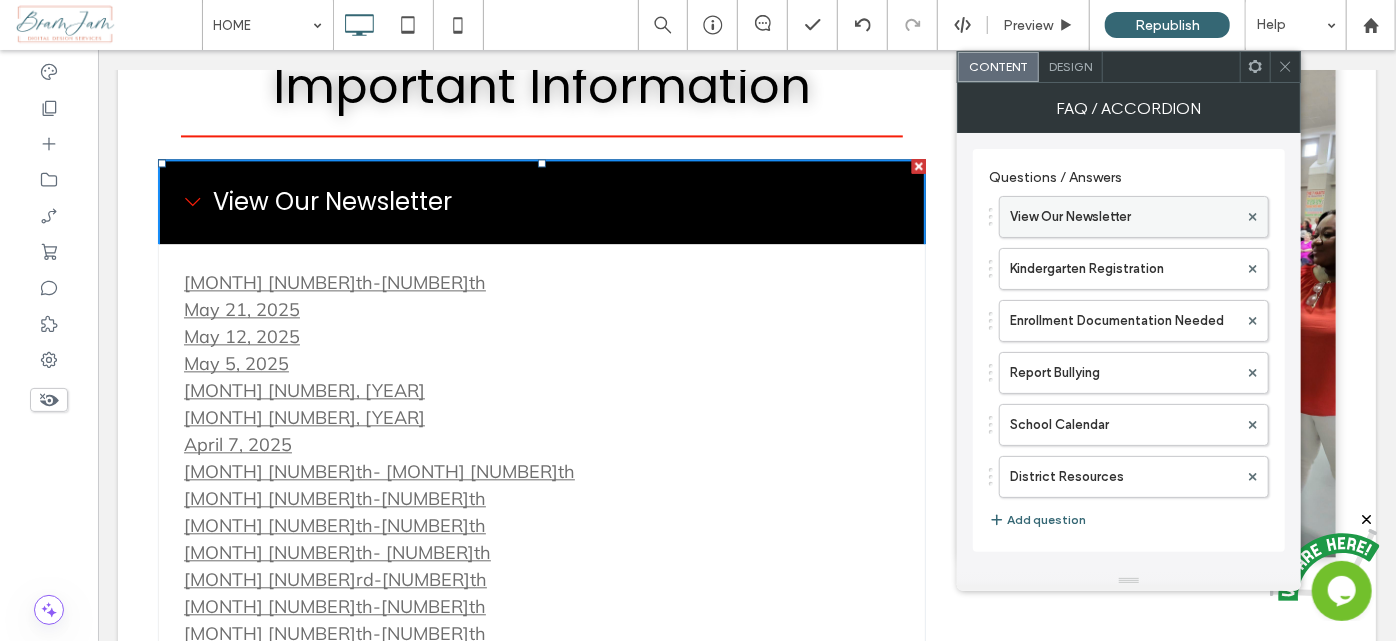 click on "View Our Newsletter" at bounding box center (1134, 217) 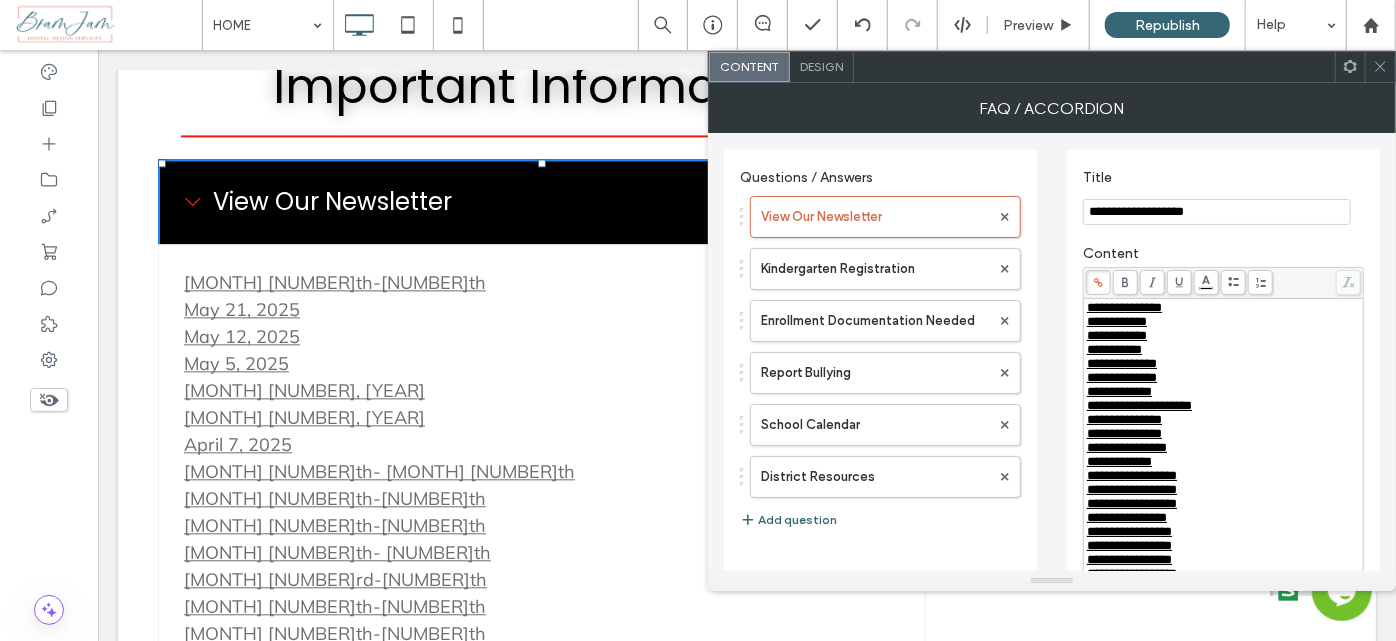 click on "**********" at bounding box center (1224, 308) 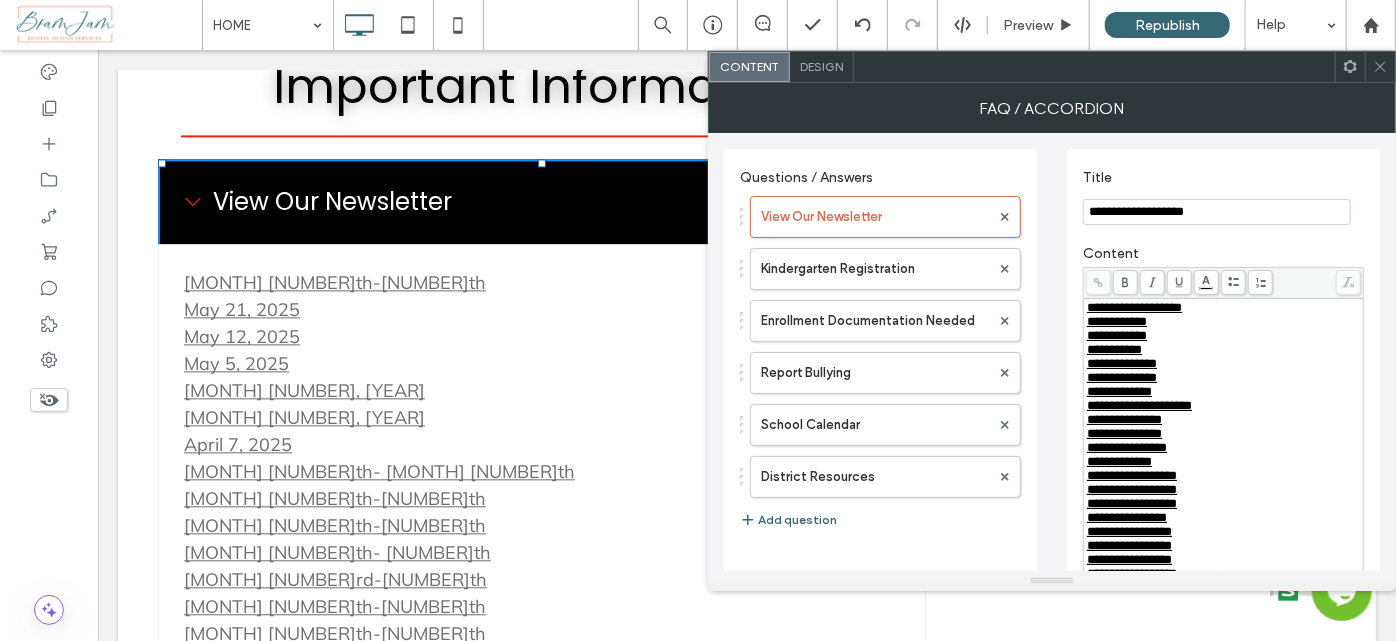 click 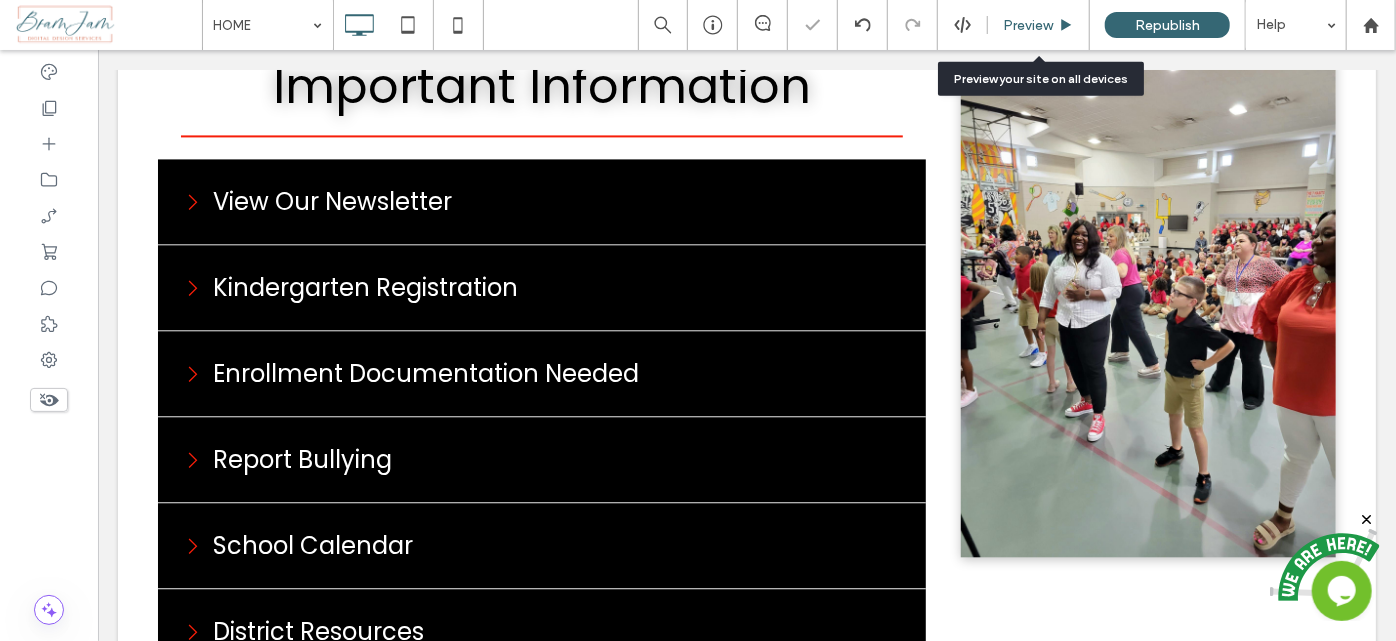 click on "Preview" at bounding box center [1039, 25] 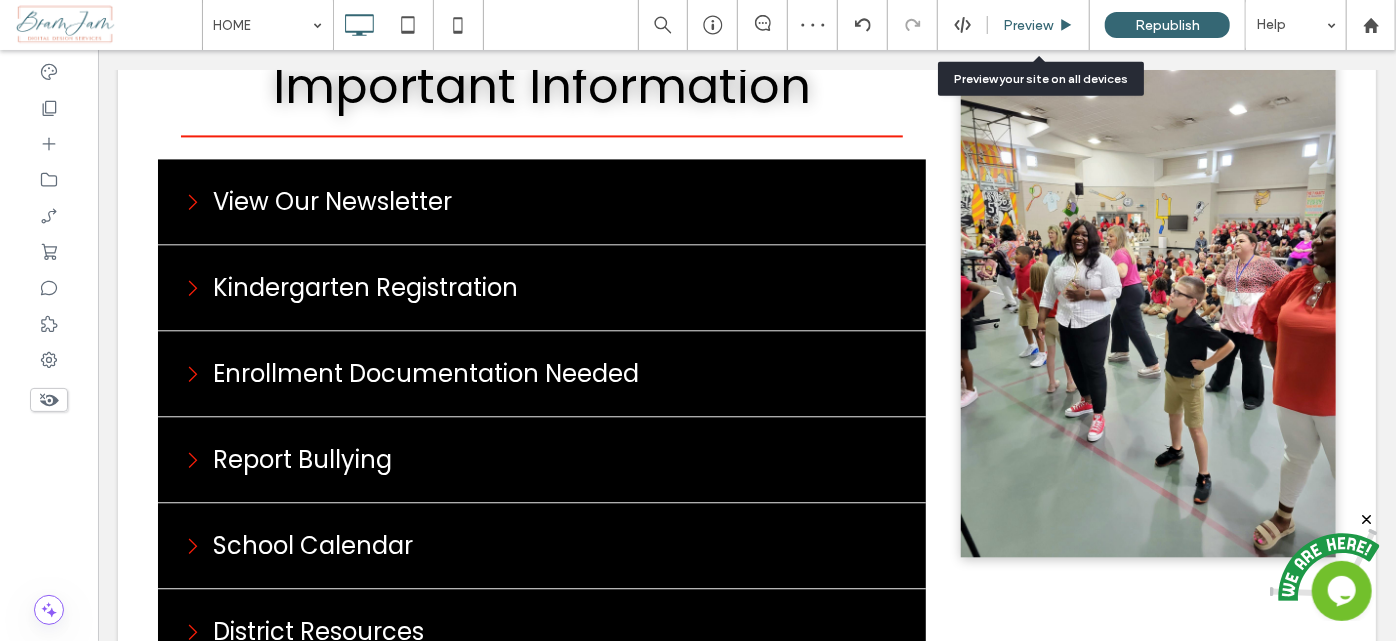 drag, startPoint x: 1059, startPoint y: 20, endPoint x: 689, endPoint y: 28, distance: 370.0865 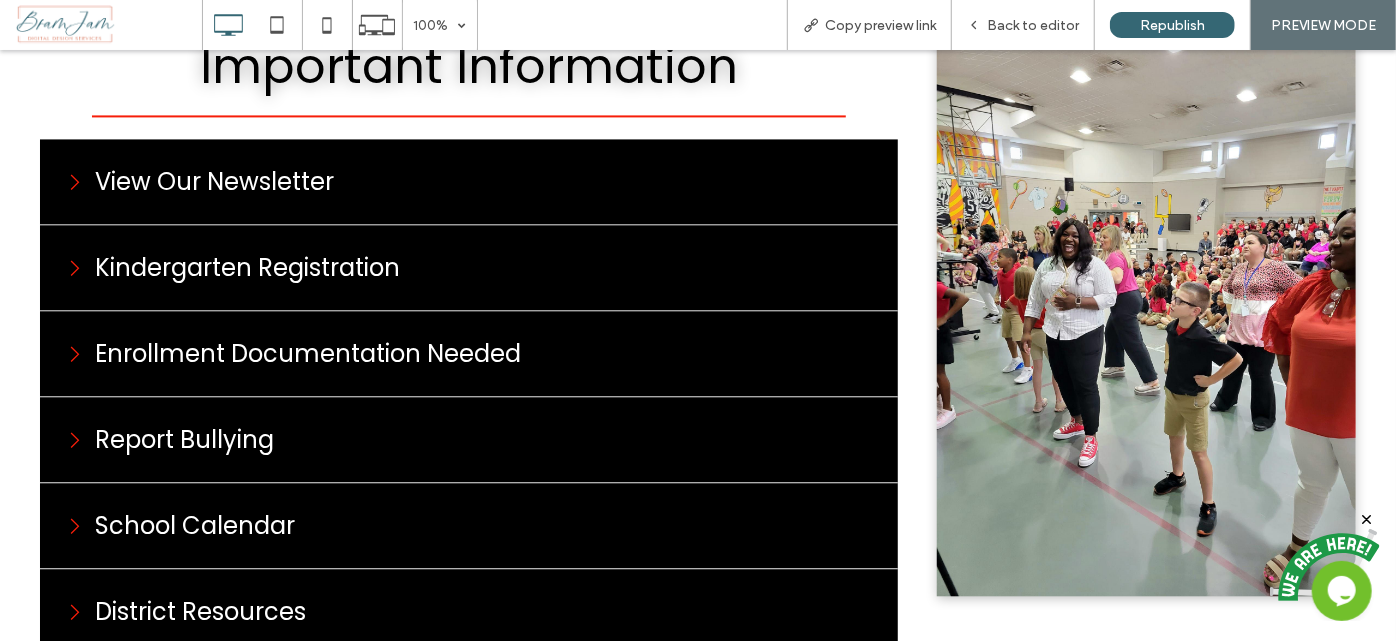 click on "View Our Newsletter" at bounding box center [469, 181] 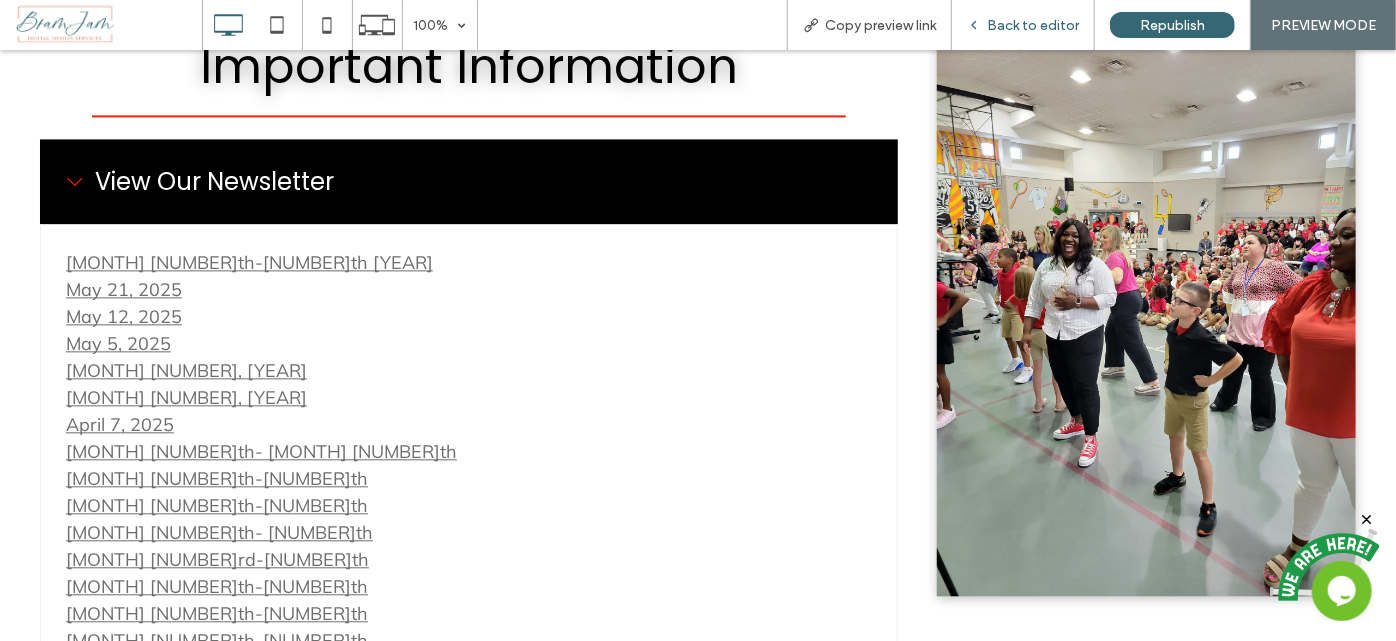 drag, startPoint x: 1038, startPoint y: 28, endPoint x: 785, endPoint y: 35, distance: 253.09682 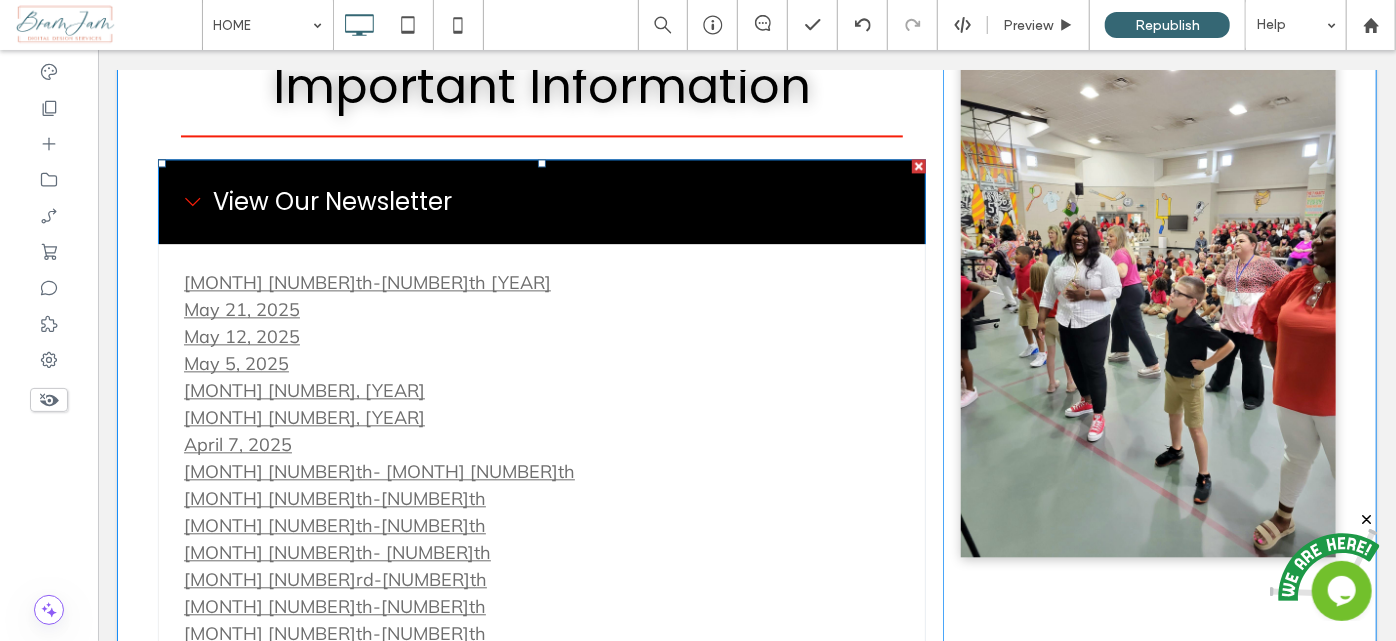 click at bounding box center (541, 940) 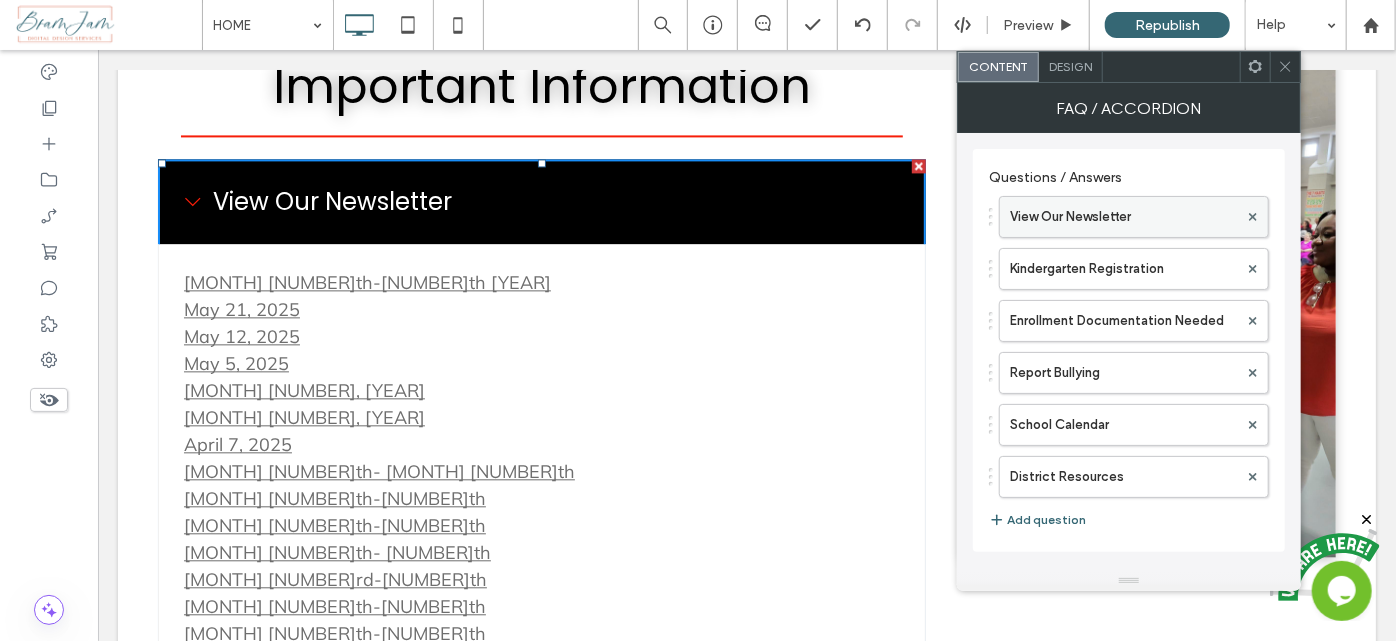 click on "View Our Newsletter" at bounding box center [1124, 217] 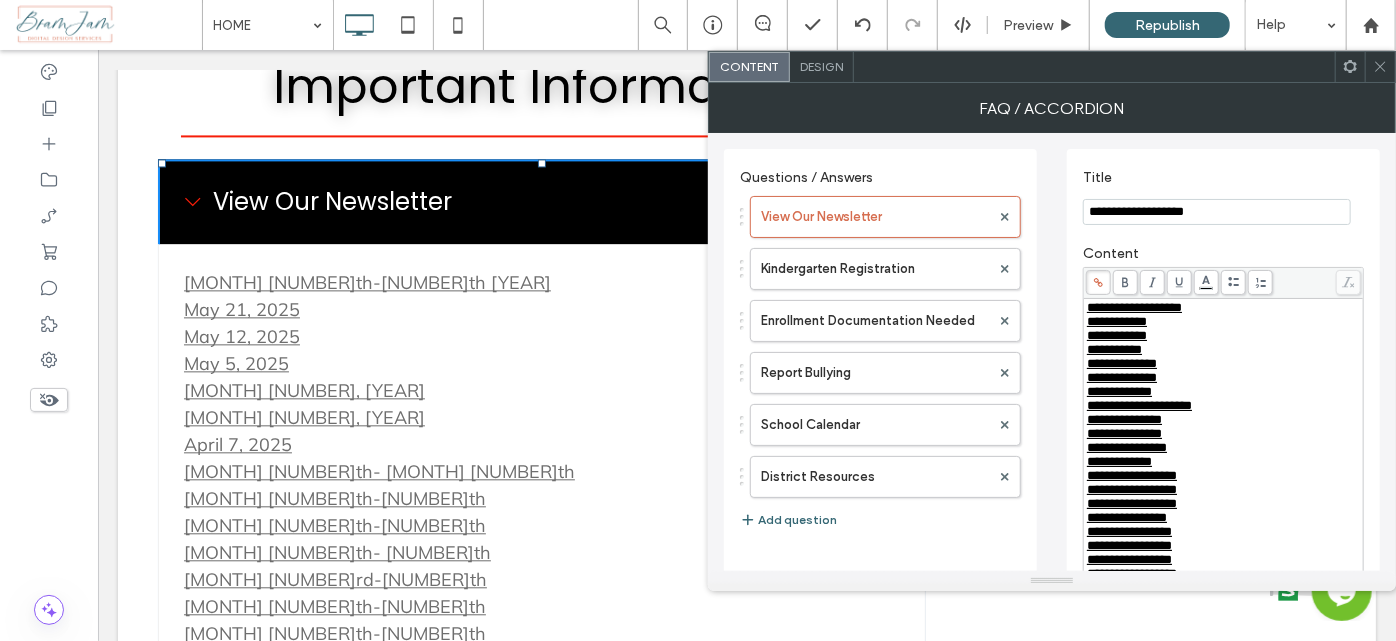 click on "**********" at bounding box center (1224, 322) 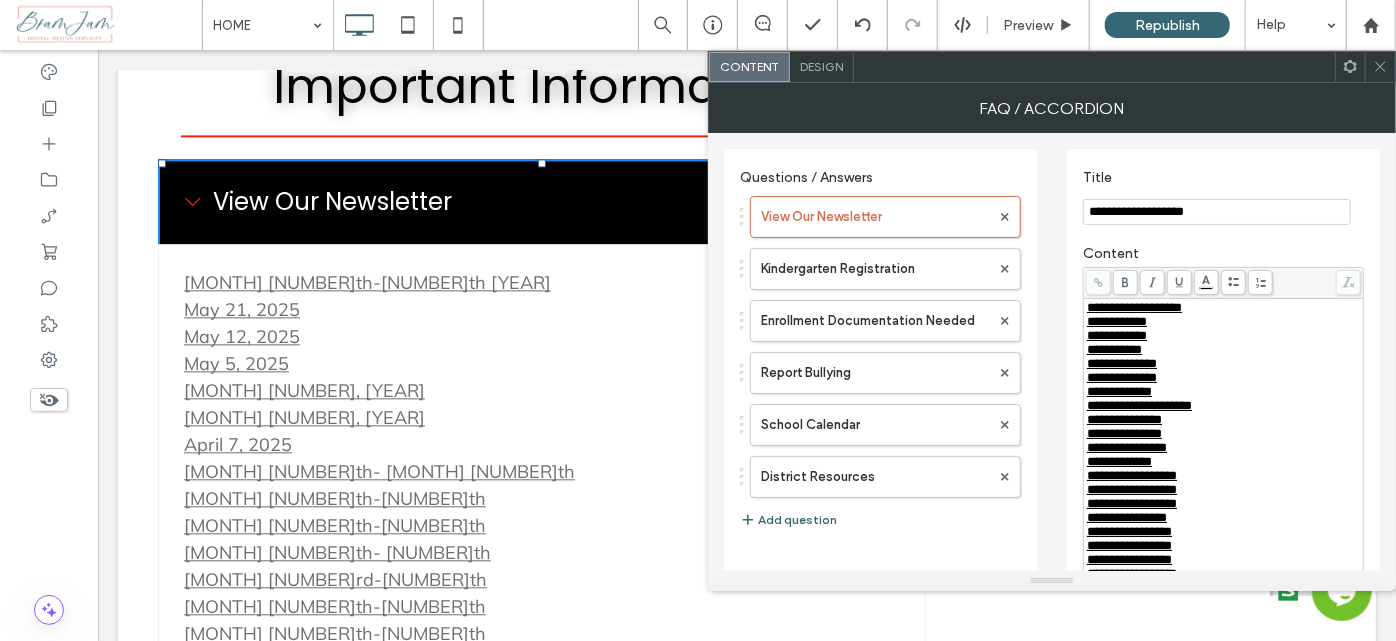 click on "**********" at bounding box center (1224, 308) 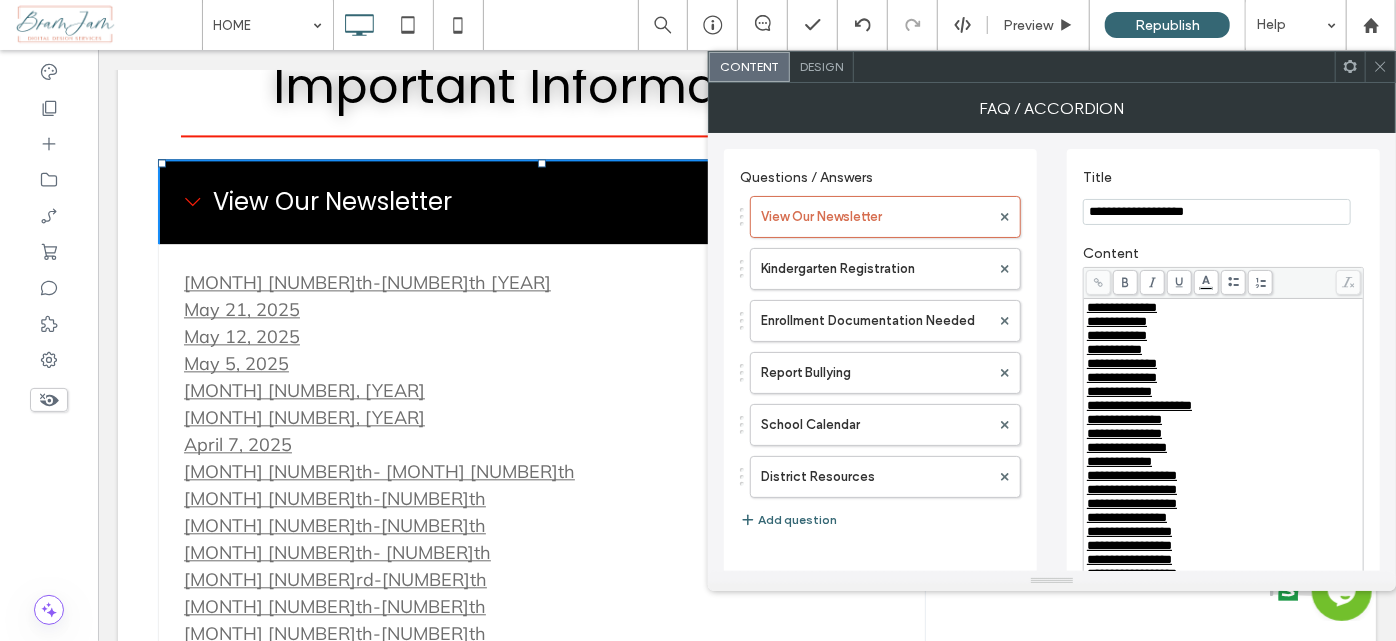 click at bounding box center [1380, 67] 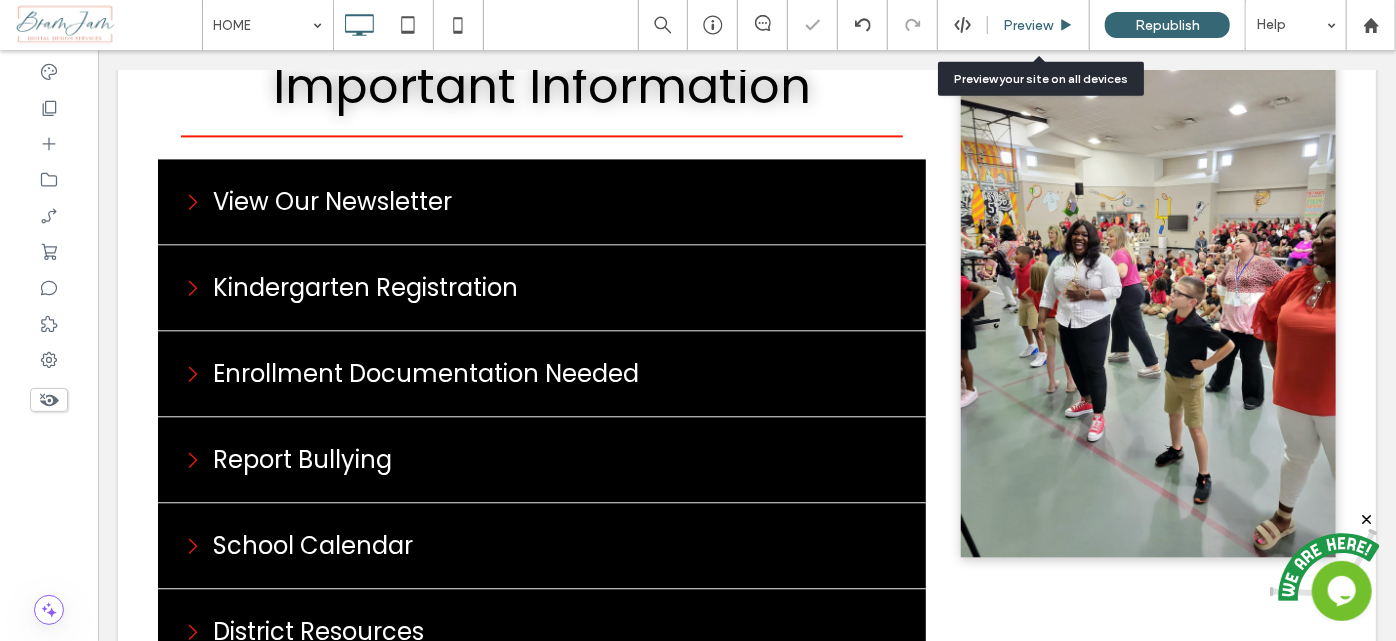 drag, startPoint x: 1031, startPoint y: 27, endPoint x: 622, endPoint y: 79, distance: 412.29236 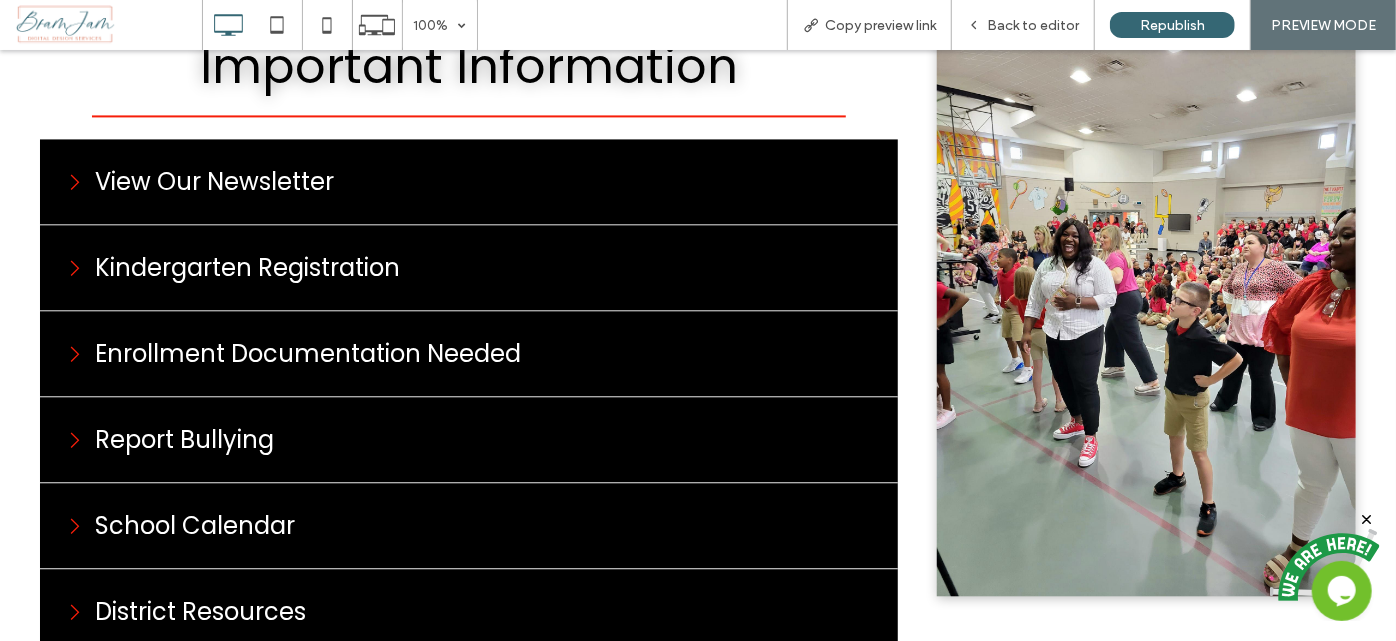 click on "View Our Newsletter" at bounding box center (469, 181) 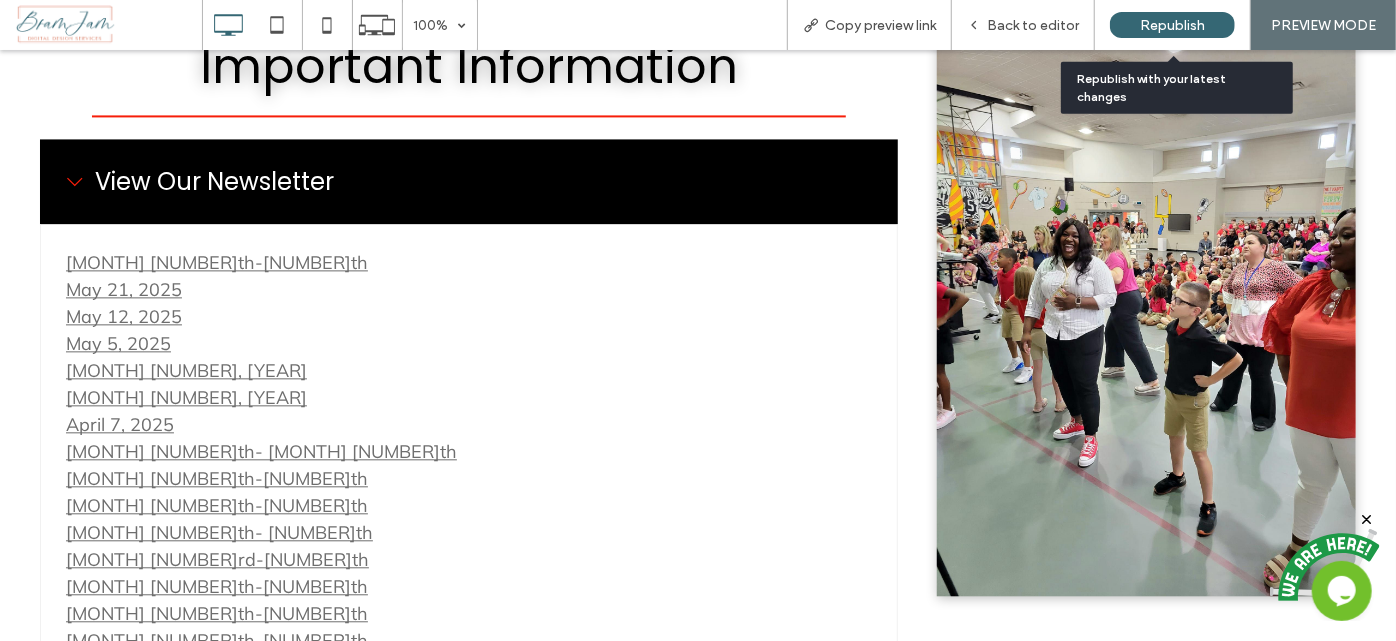 click on "Republish" at bounding box center (1172, 25) 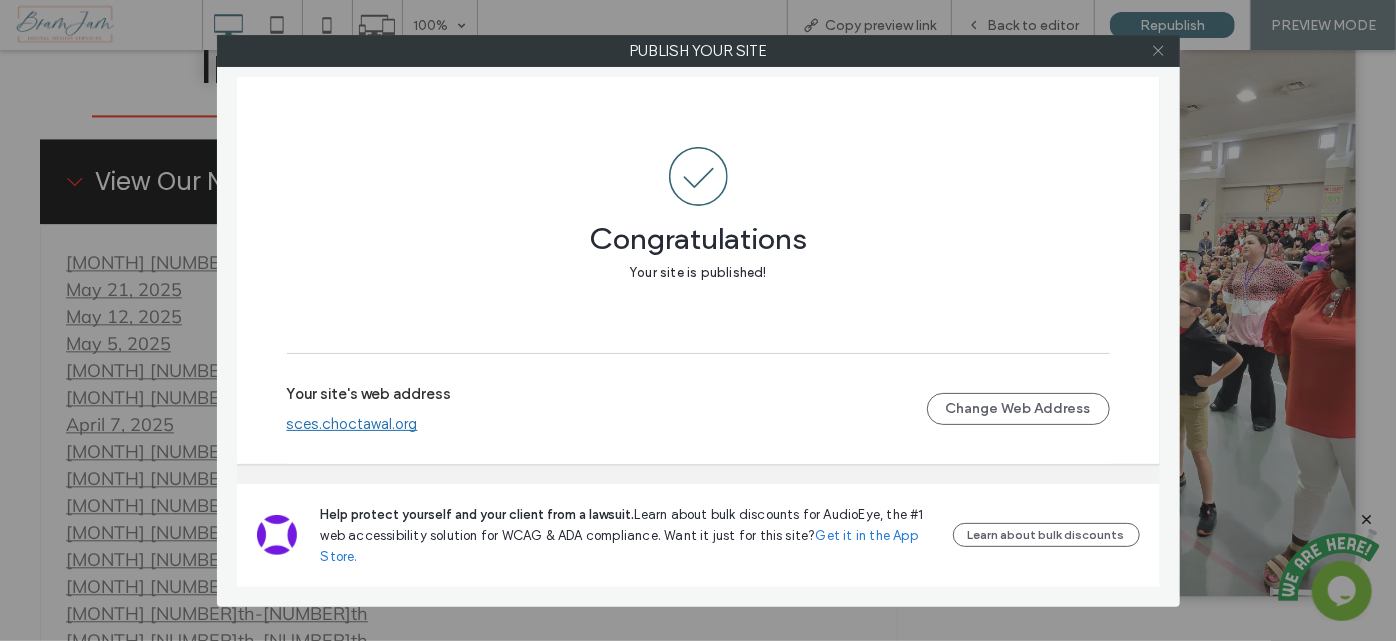click at bounding box center (1159, 51) 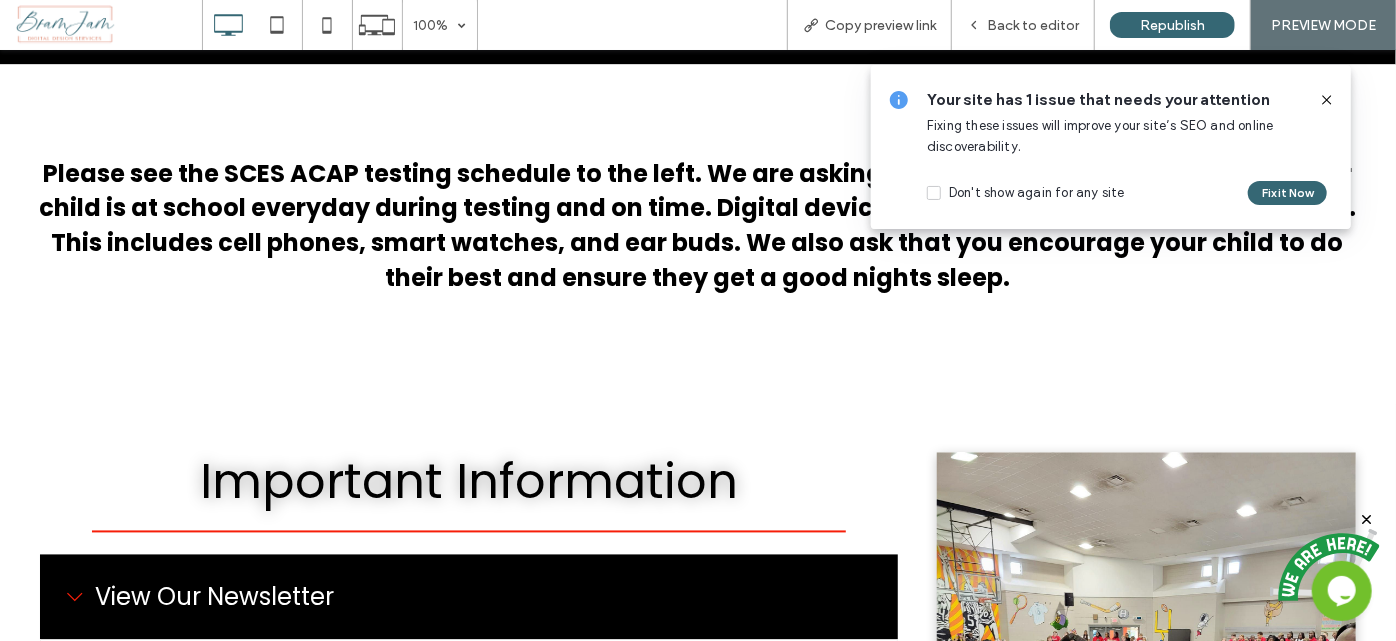 scroll, scrollTop: 2181, scrollLeft: 0, axis: vertical 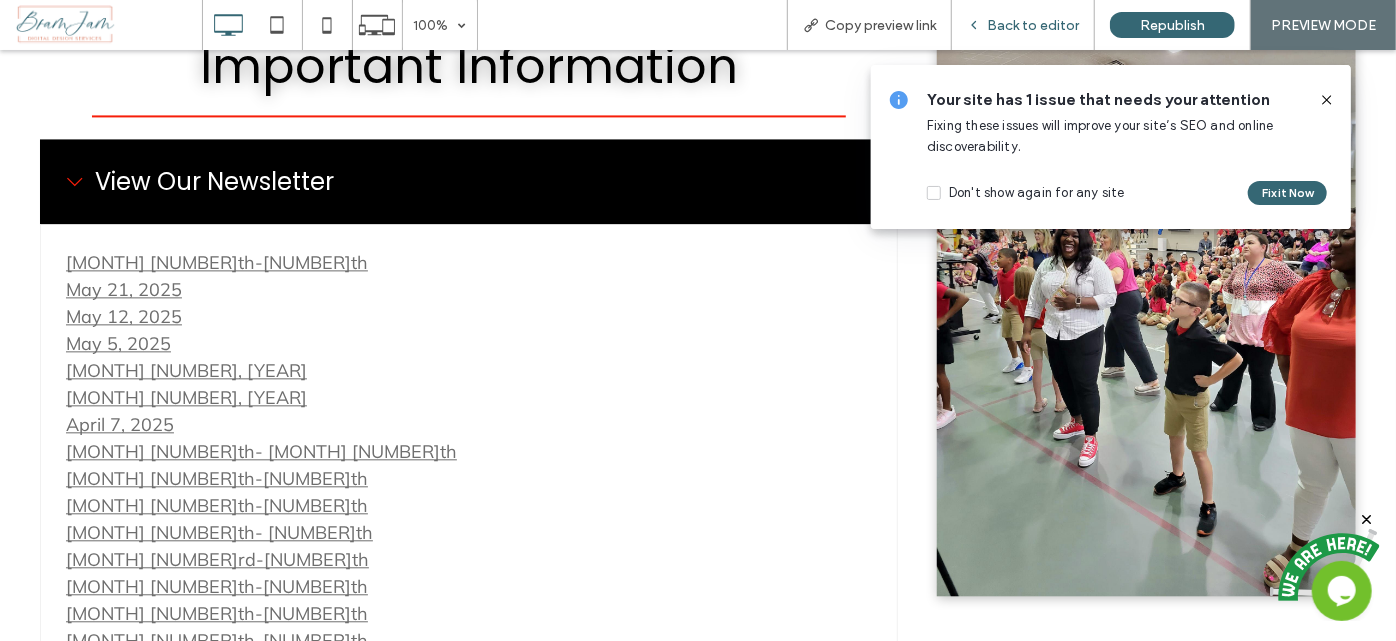 click on "Back to editor" at bounding box center [1033, 25] 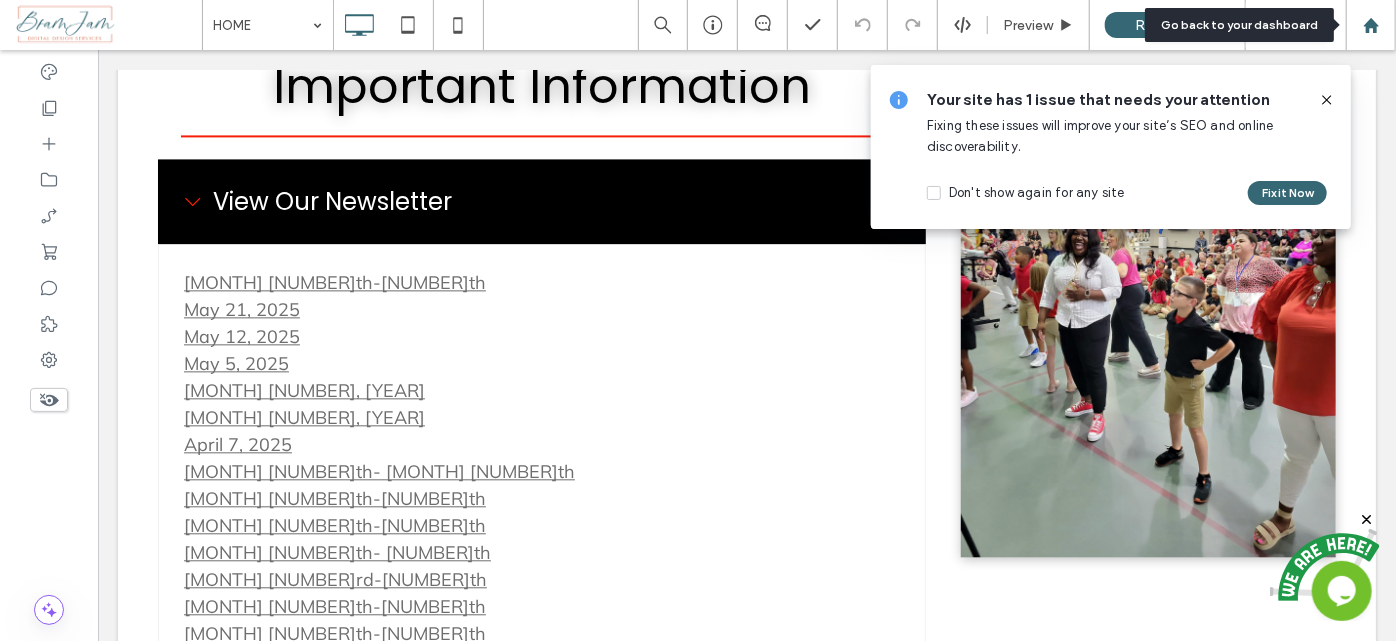 click at bounding box center (1371, 25) 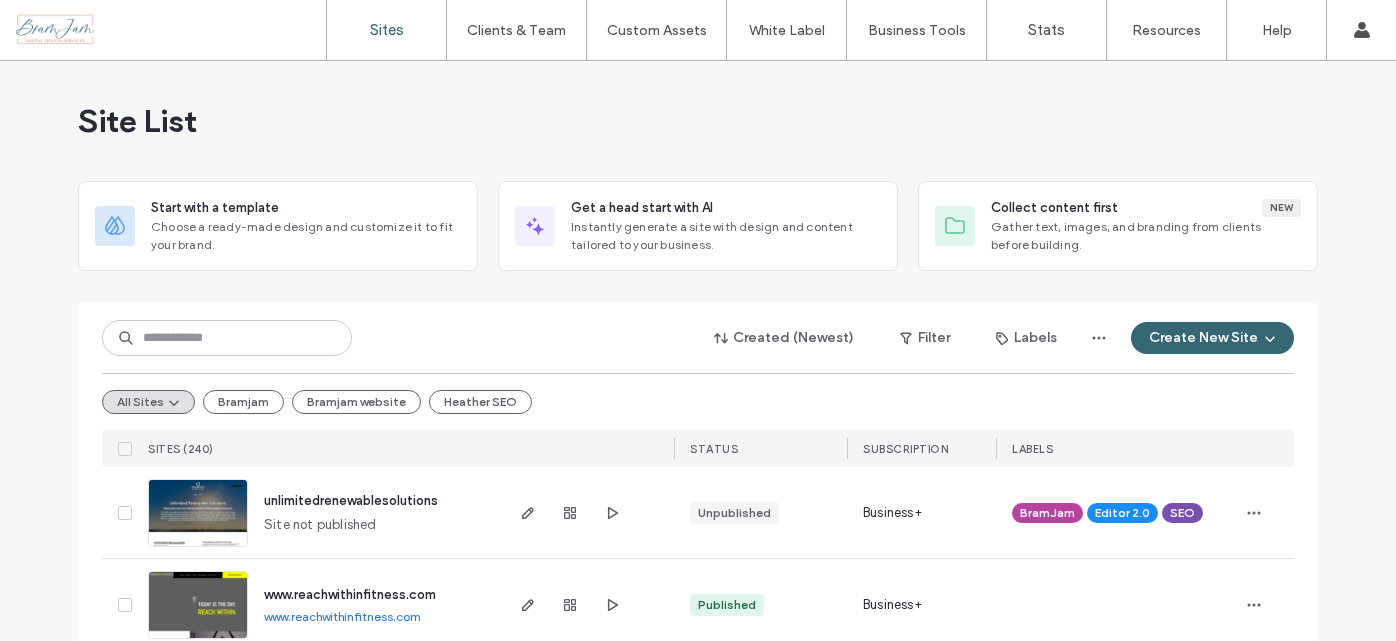 scroll, scrollTop: 0, scrollLeft: 0, axis: both 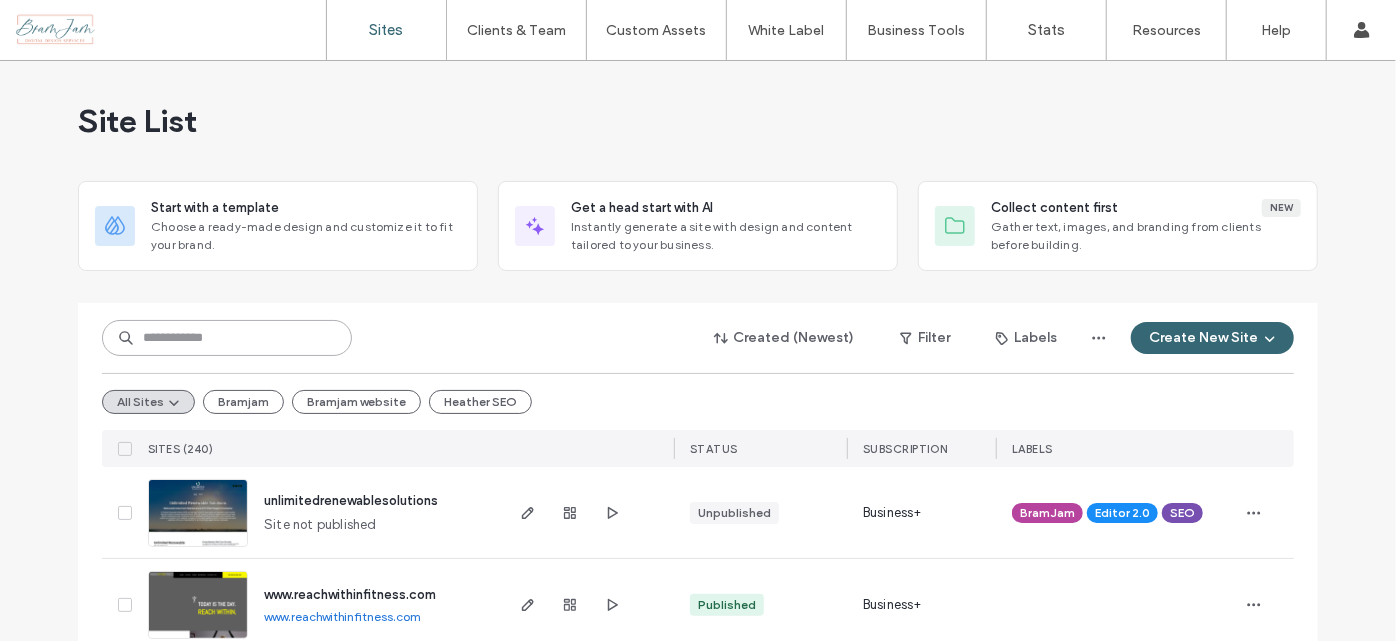 click at bounding box center (227, 338) 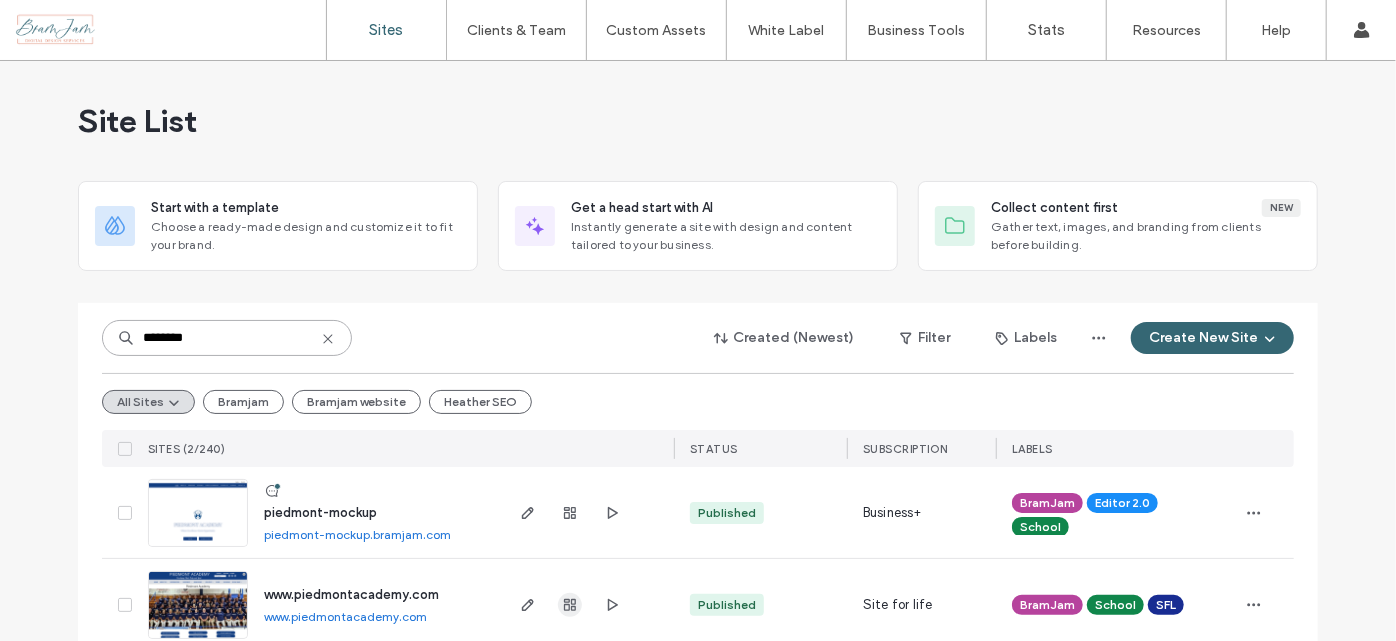 type on "********" 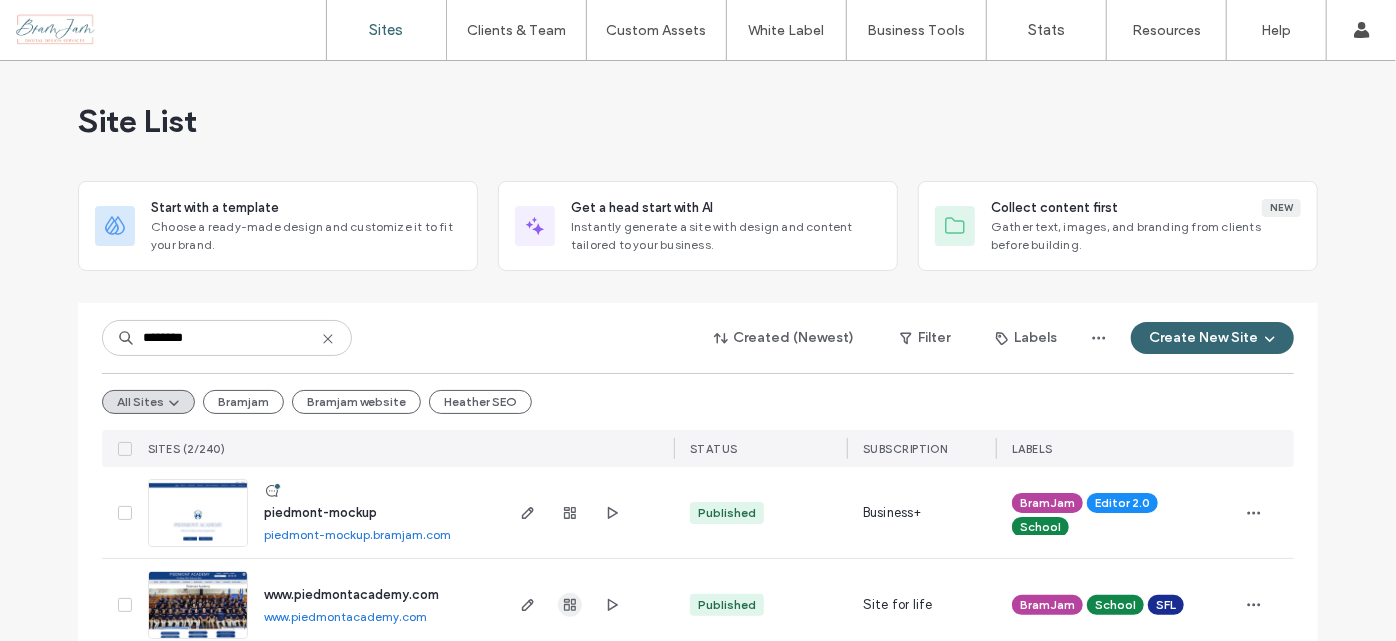 click at bounding box center (570, 605) 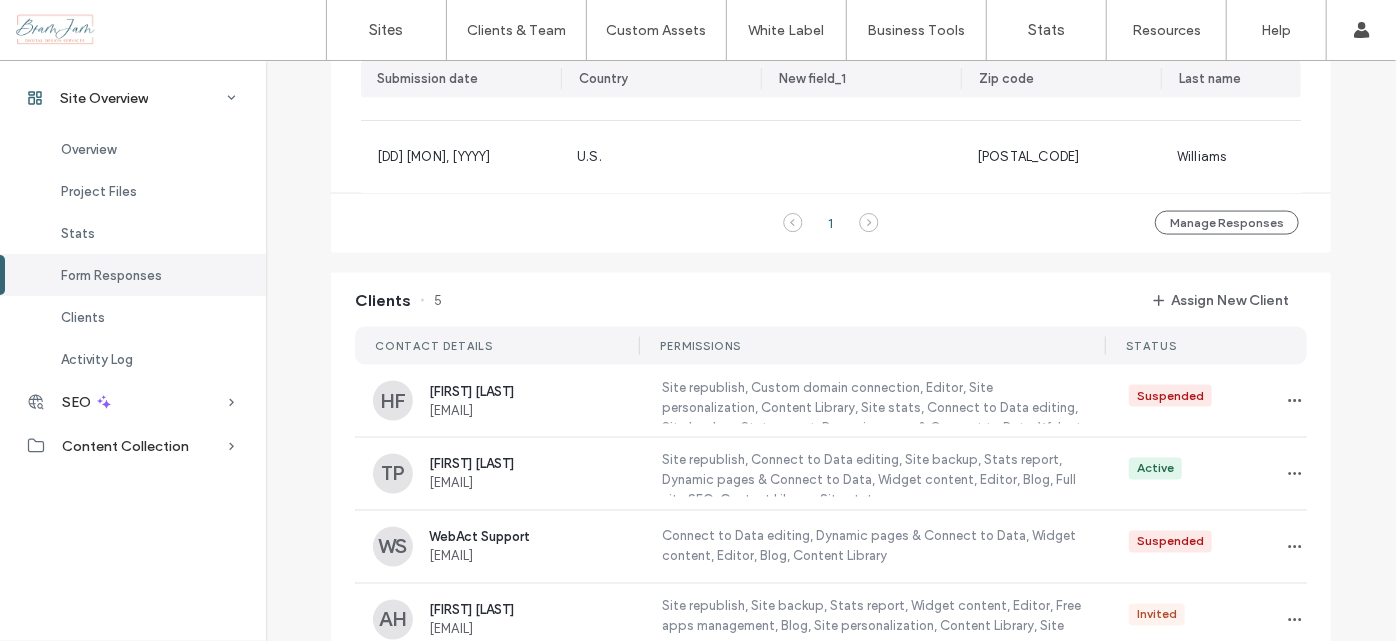 scroll, scrollTop: 1788, scrollLeft: 0, axis: vertical 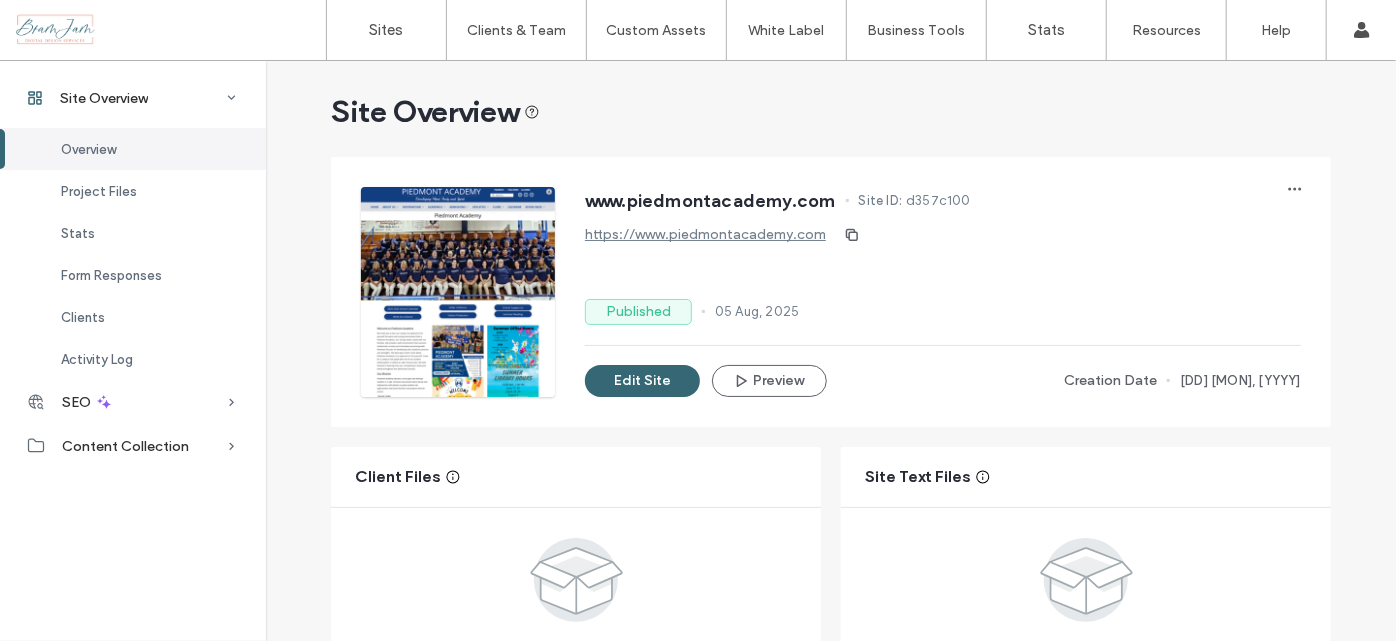 click on "https://www.piedmontacademy.com" at bounding box center (705, 234) 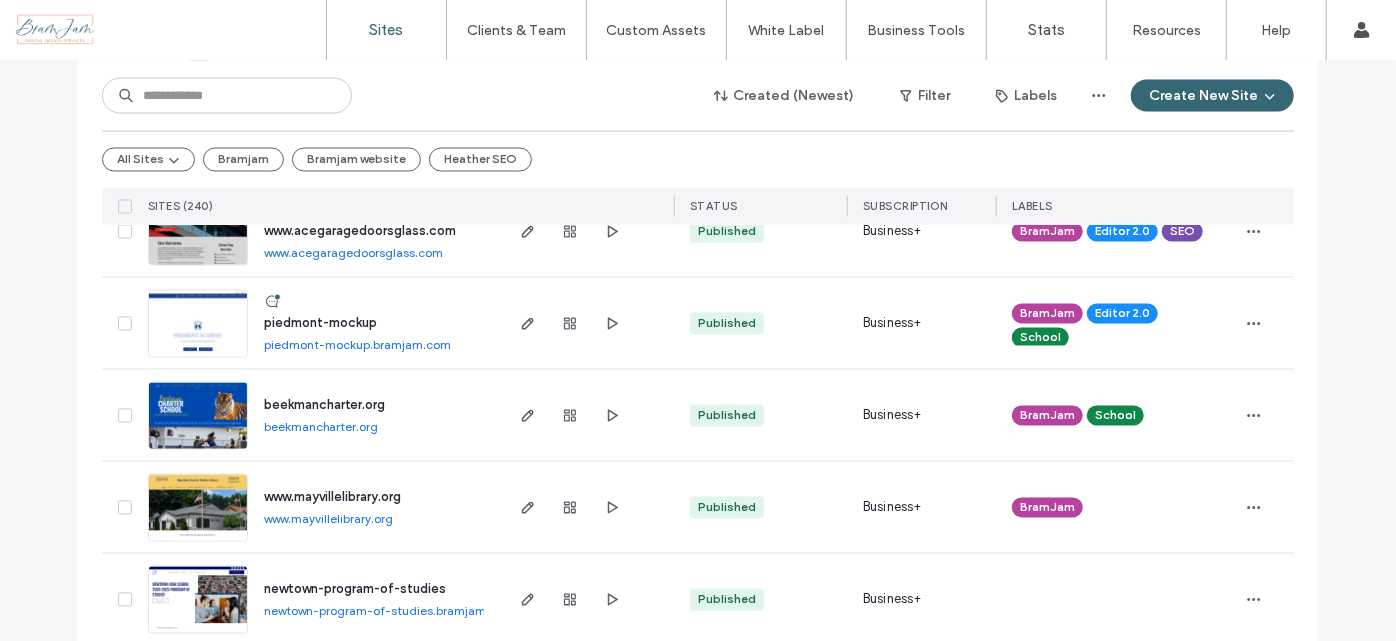 scroll, scrollTop: 1727, scrollLeft: 0, axis: vertical 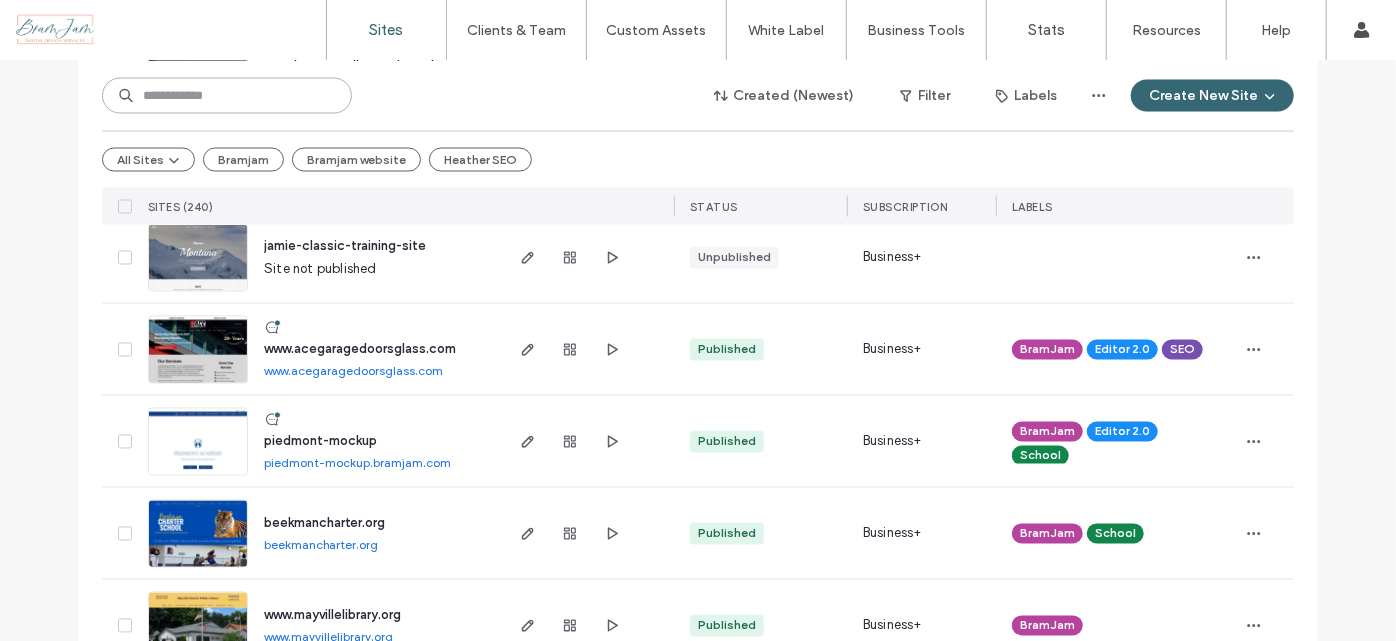 click at bounding box center (227, 96) 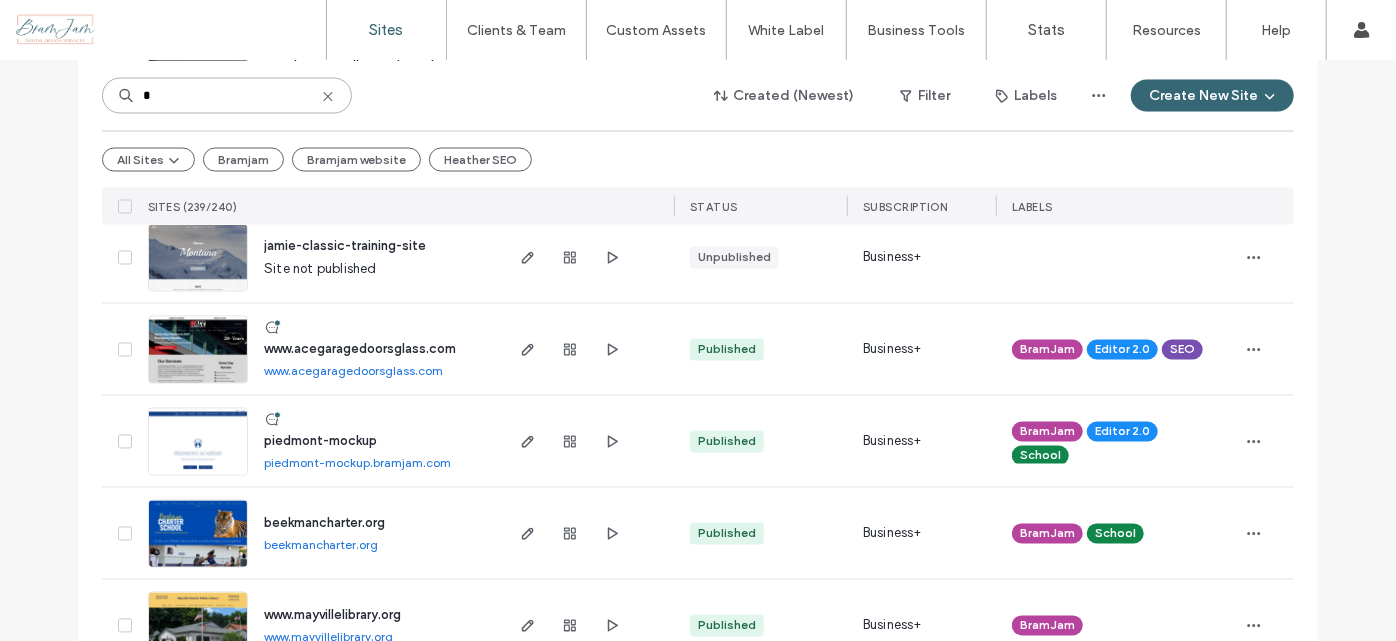click on "*" at bounding box center (227, 96) 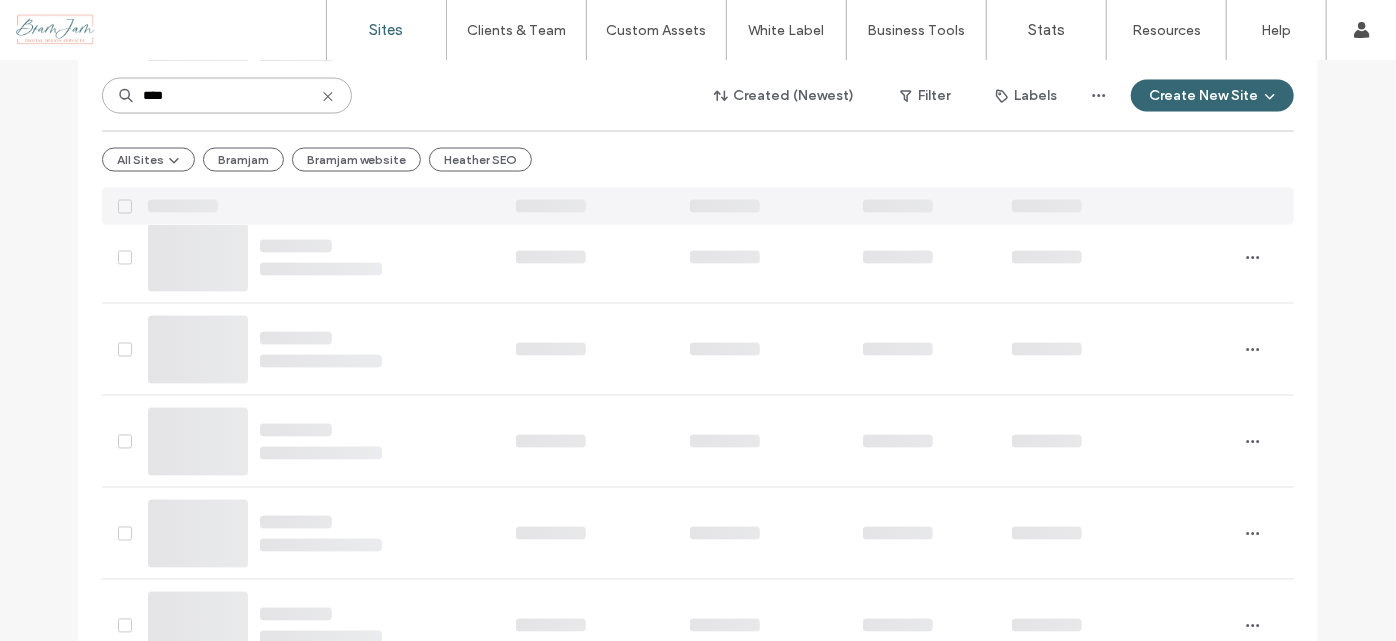 type on "****" 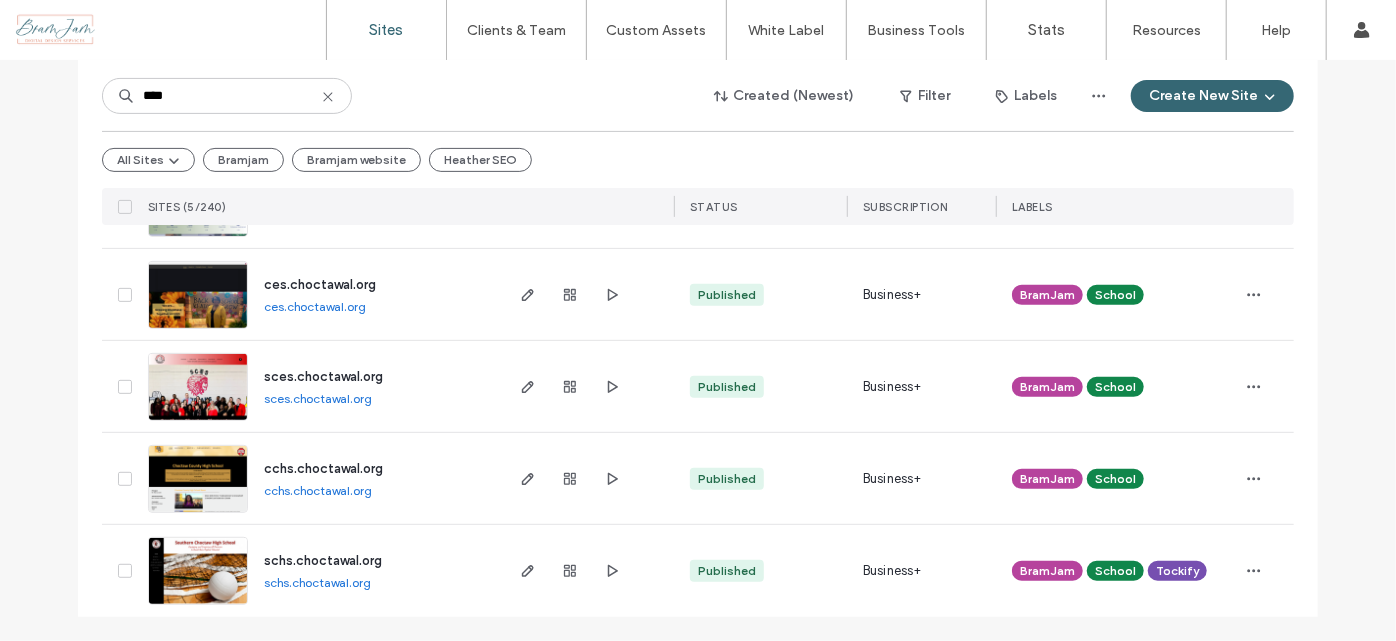 scroll, scrollTop: 309, scrollLeft: 0, axis: vertical 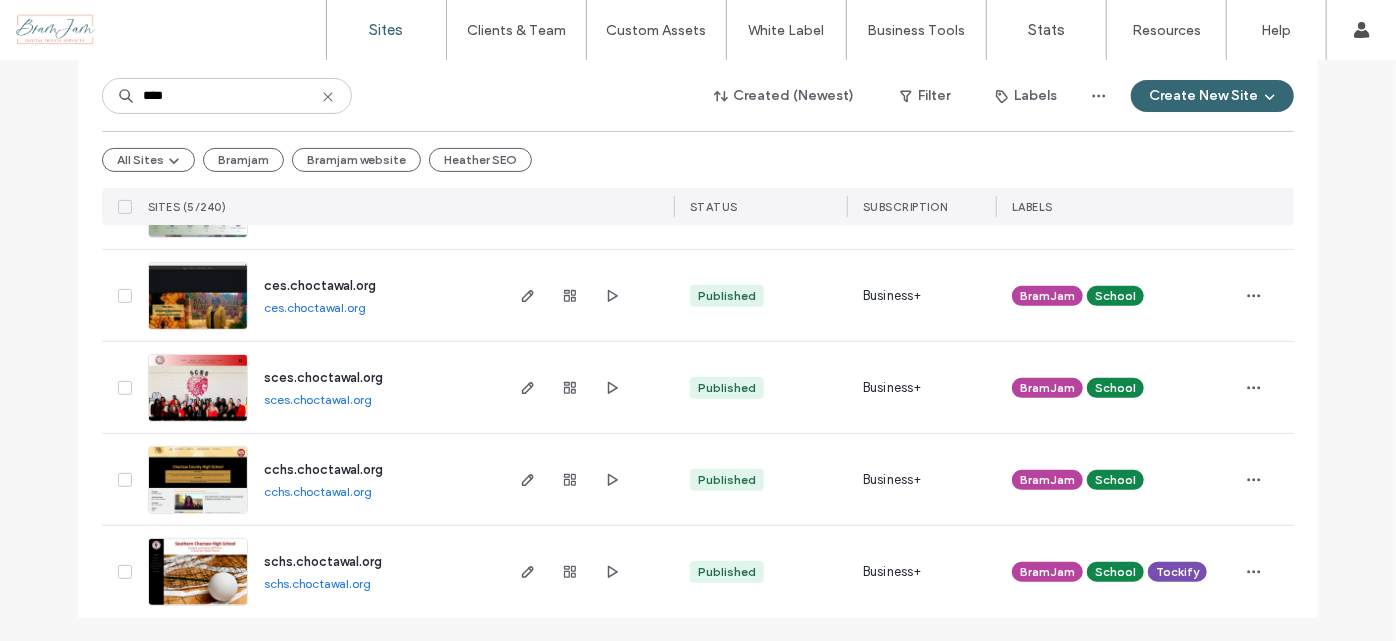 drag, startPoint x: 852, startPoint y: 291, endPoint x: 840, endPoint y: 291, distance: 12 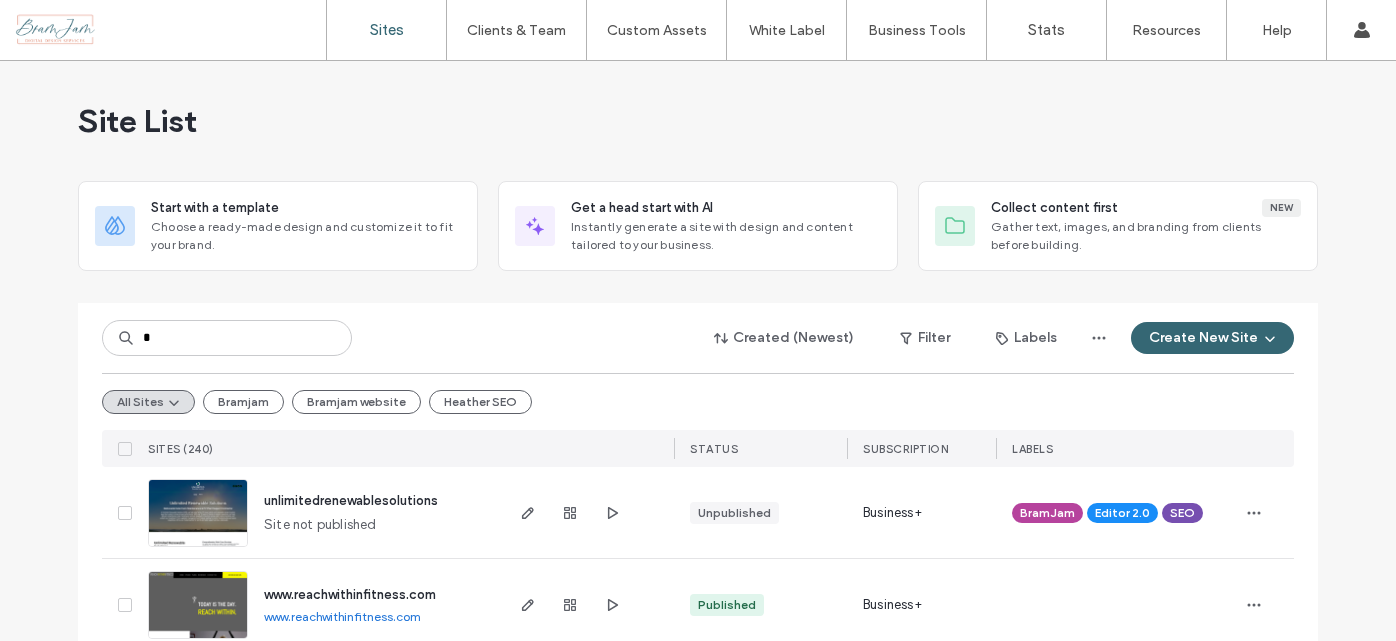 scroll, scrollTop: 0, scrollLeft: 0, axis: both 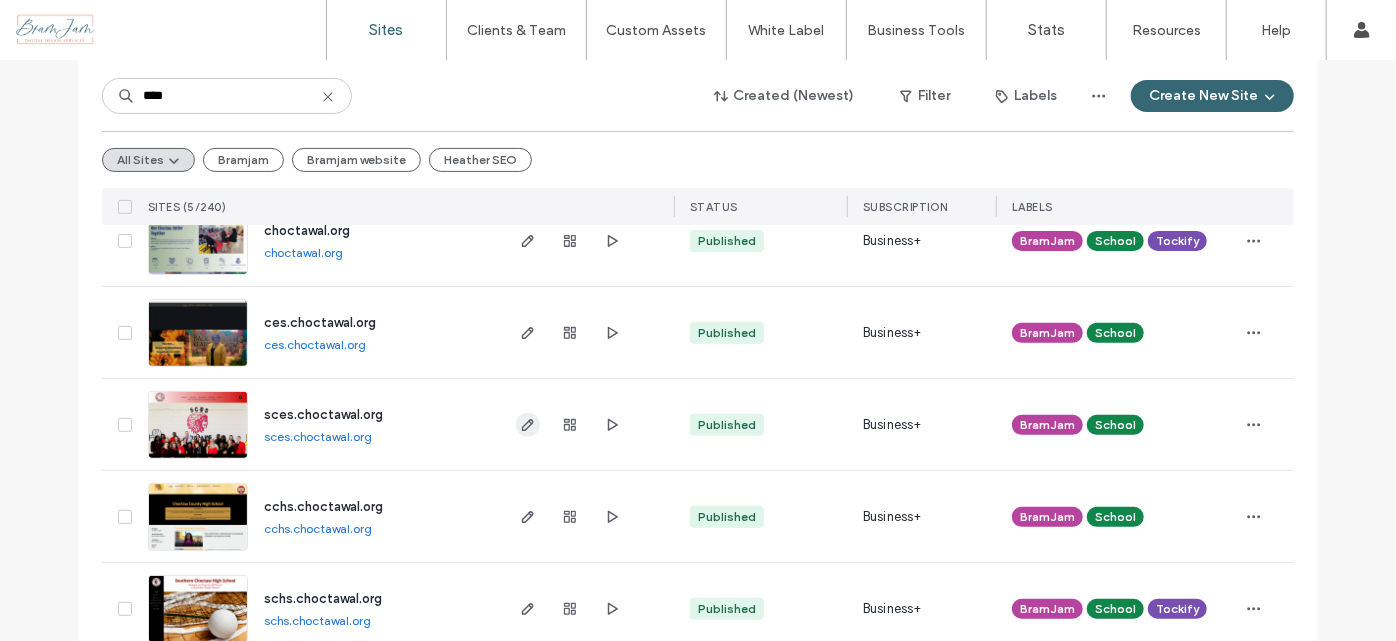 type on "****" 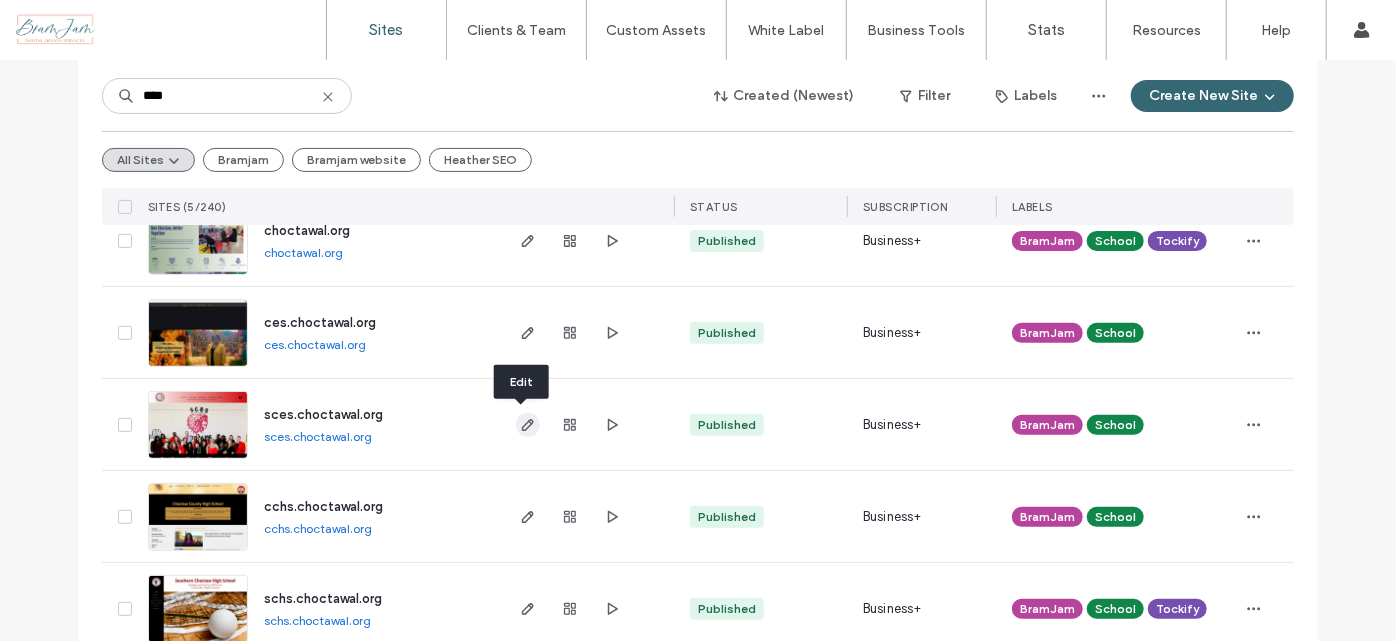 click 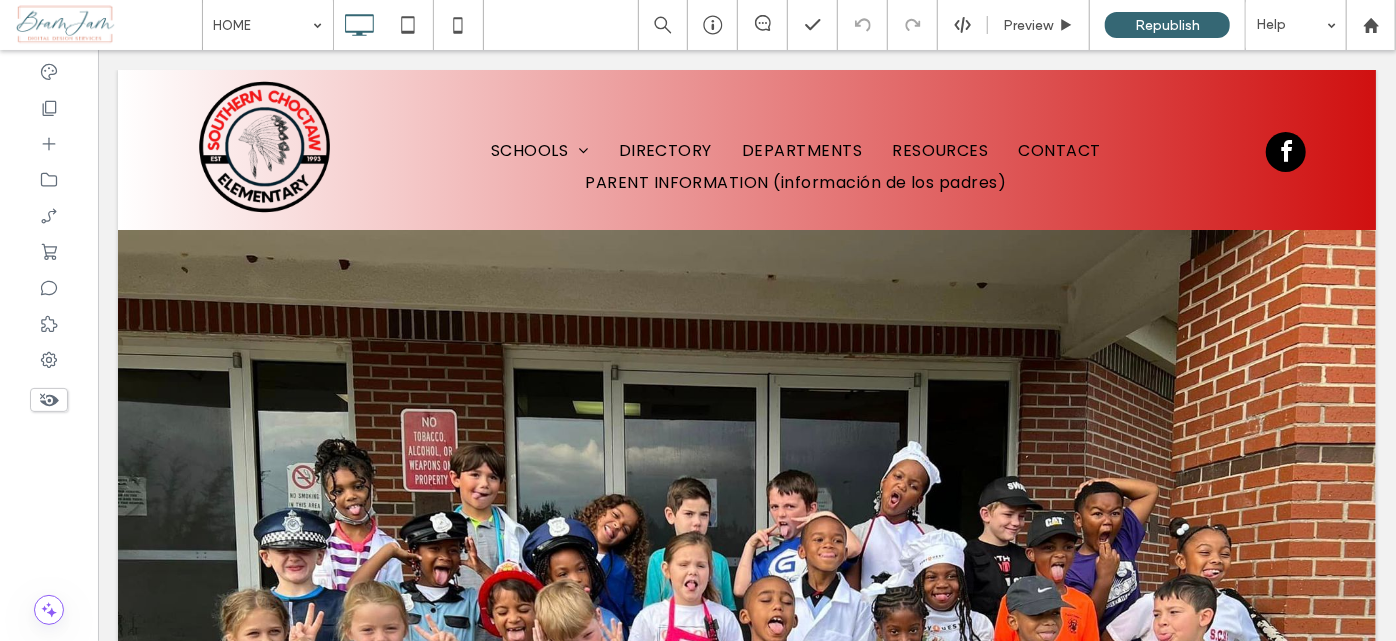 scroll, scrollTop: 2363, scrollLeft: 0, axis: vertical 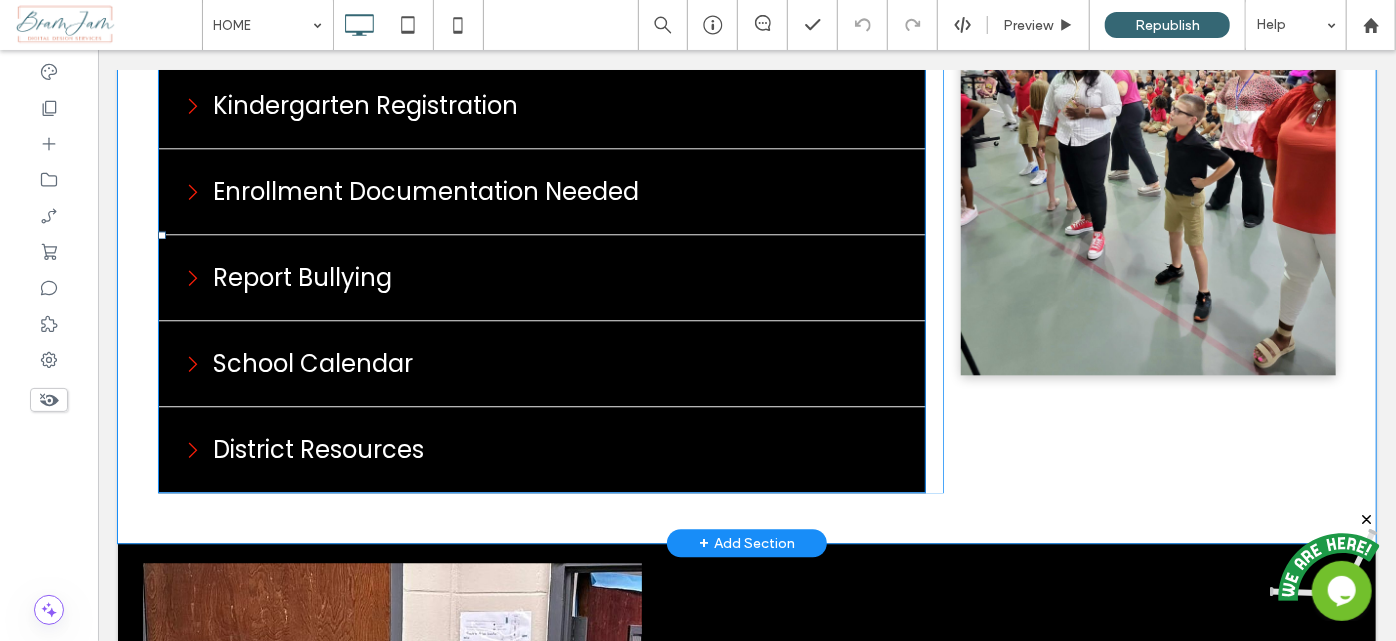 click at bounding box center (541, 234) 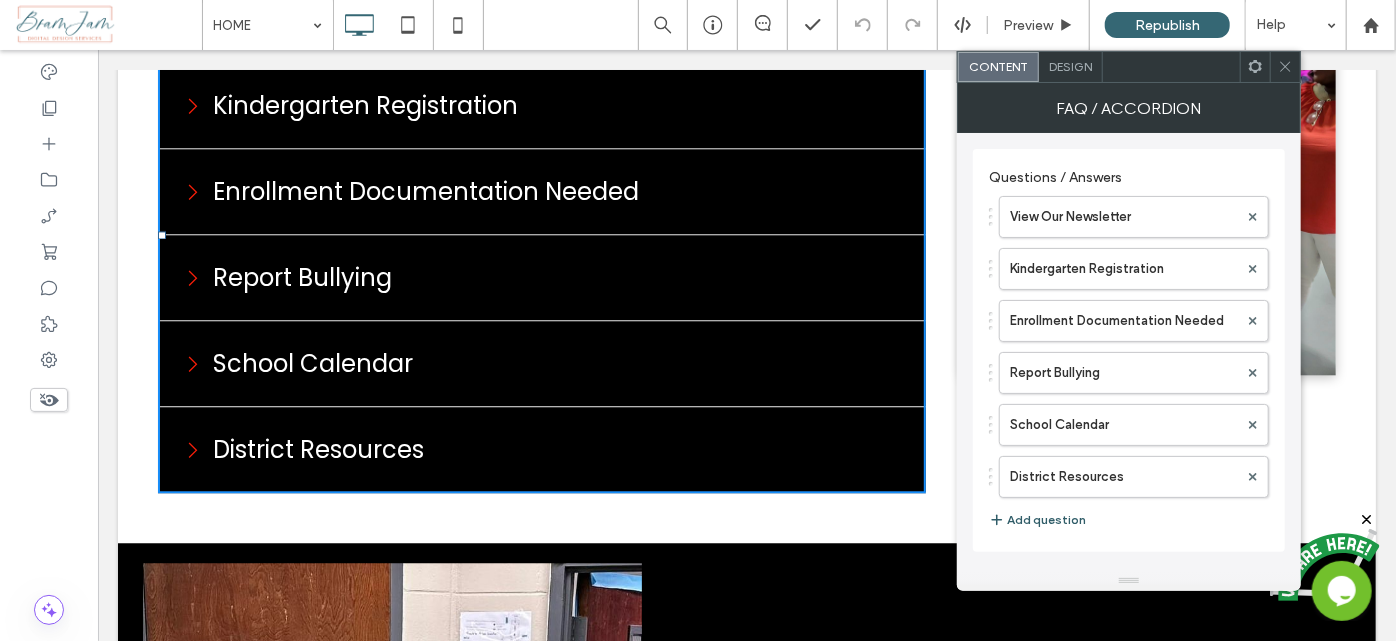 click on "Add question" at bounding box center [1037, 520] 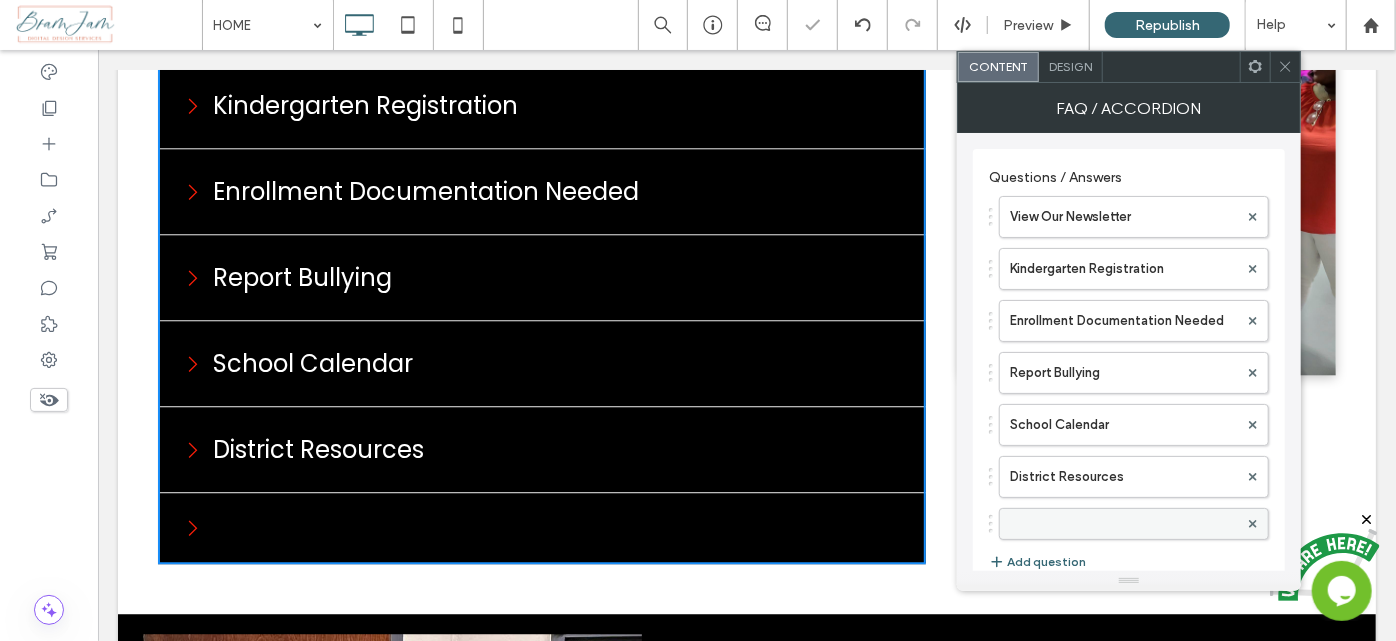 click at bounding box center [1124, 524] 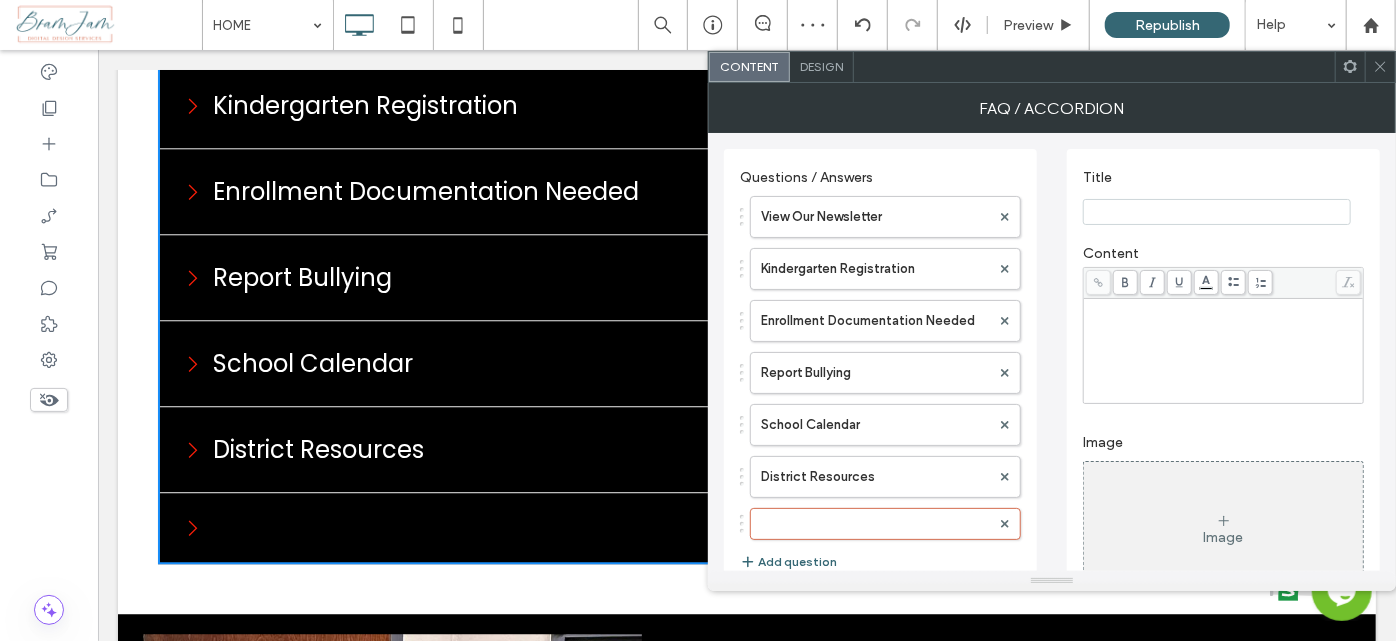 click at bounding box center (1217, 212) 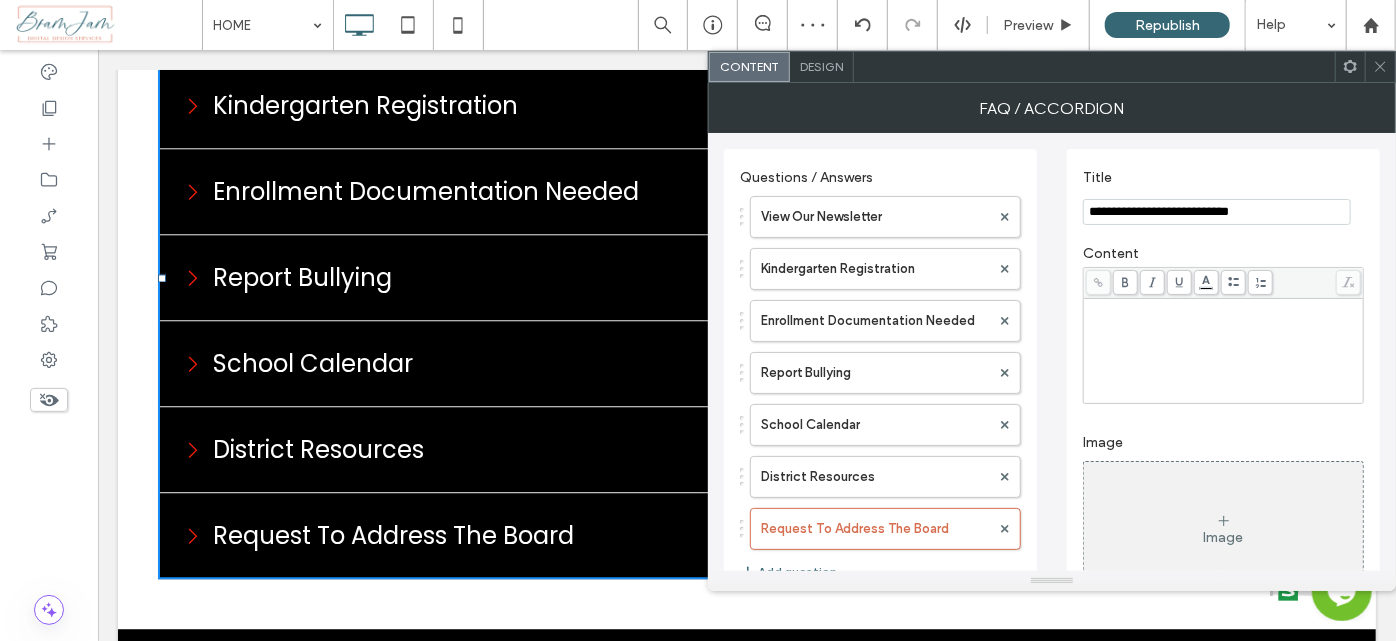type on "**********" 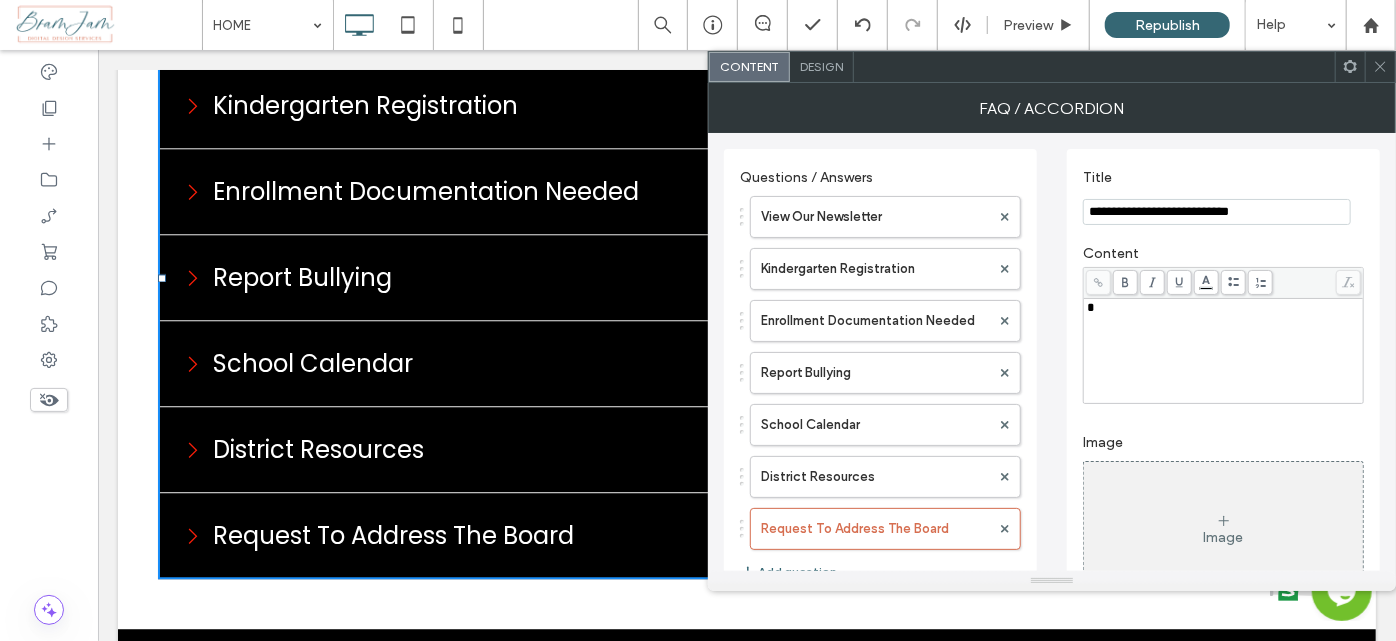 type 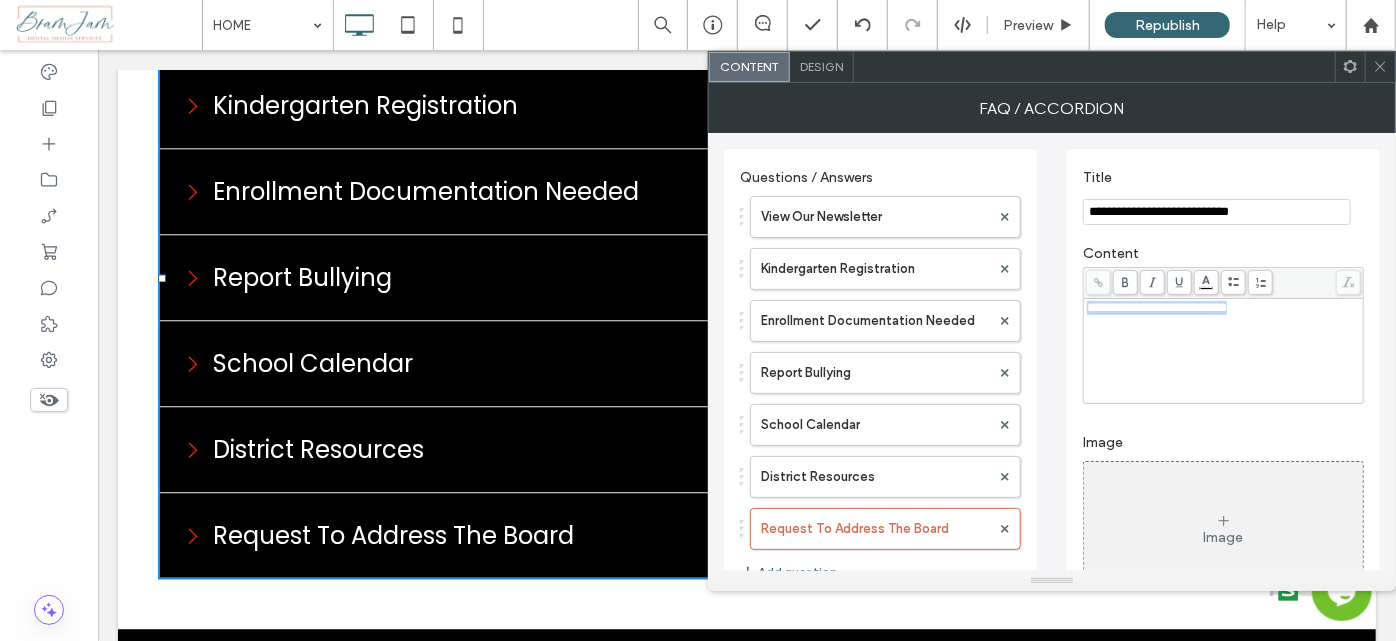drag, startPoint x: 1284, startPoint y: 306, endPoint x: 1081, endPoint y: 317, distance: 203.2978 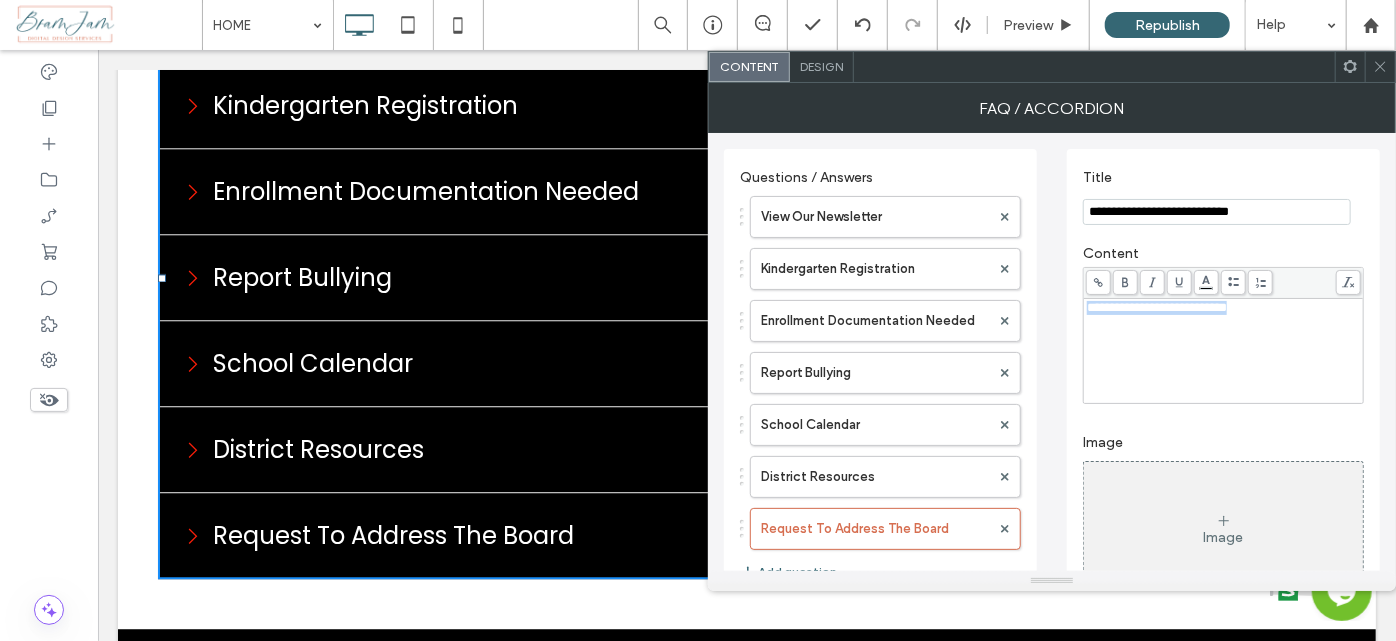 click at bounding box center (1098, 282) 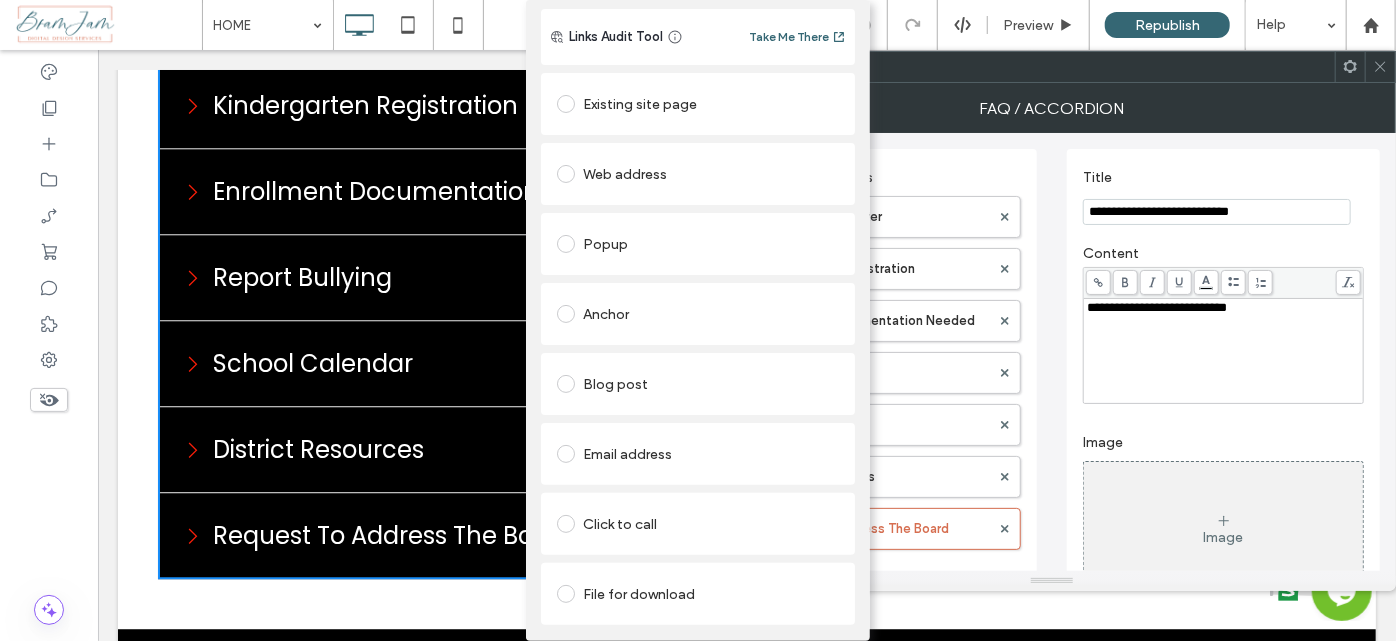 scroll, scrollTop: 54, scrollLeft: 0, axis: vertical 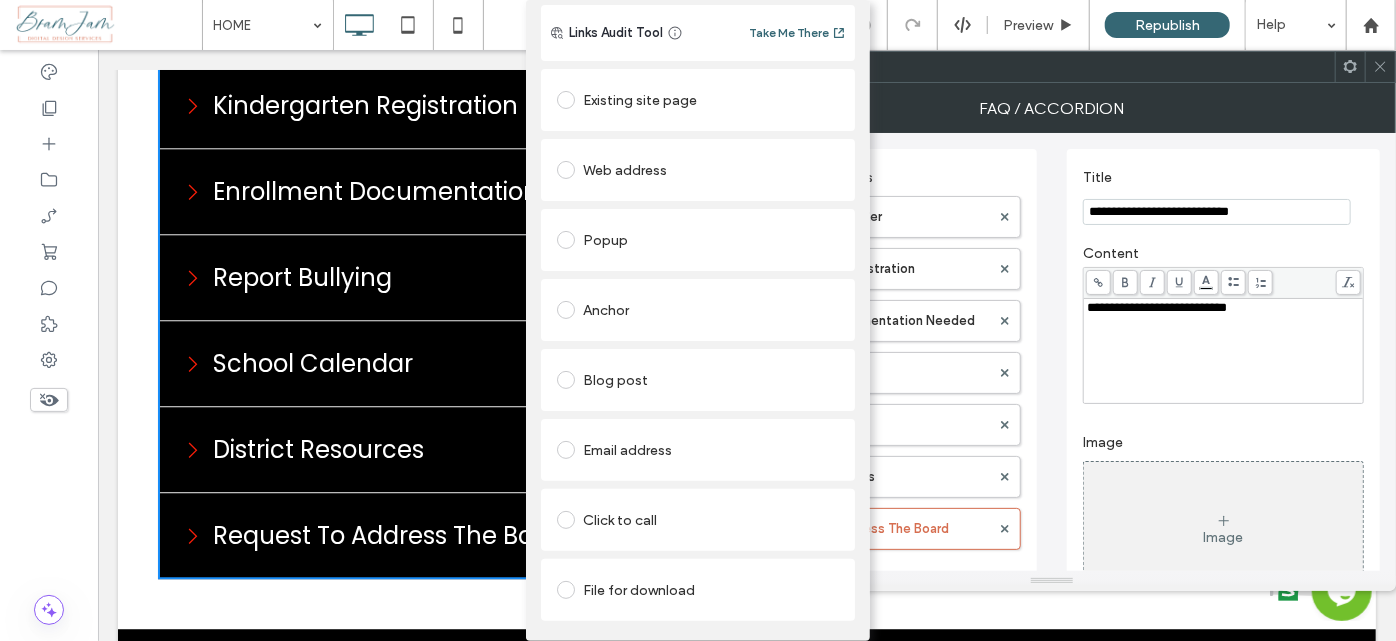 click on "File for download" at bounding box center (698, 590) 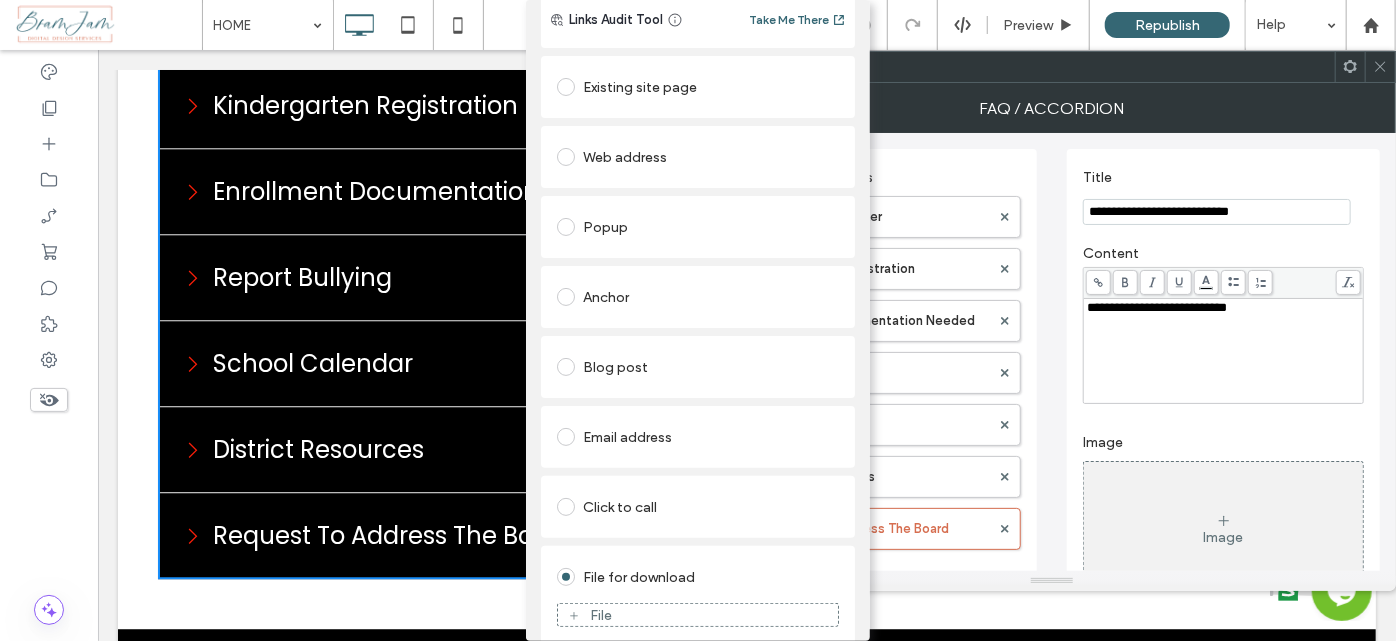 click on "File" at bounding box center (698, 615) 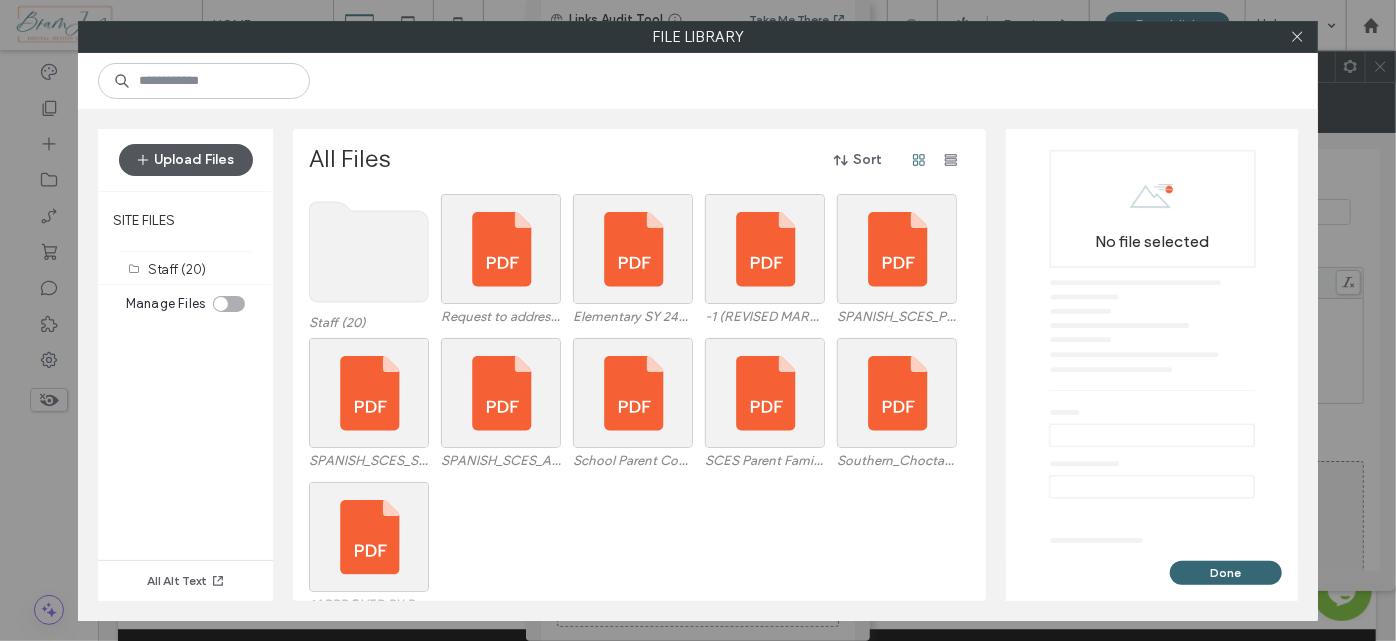 click on "Upload Files" at bounding box center (186, 160) 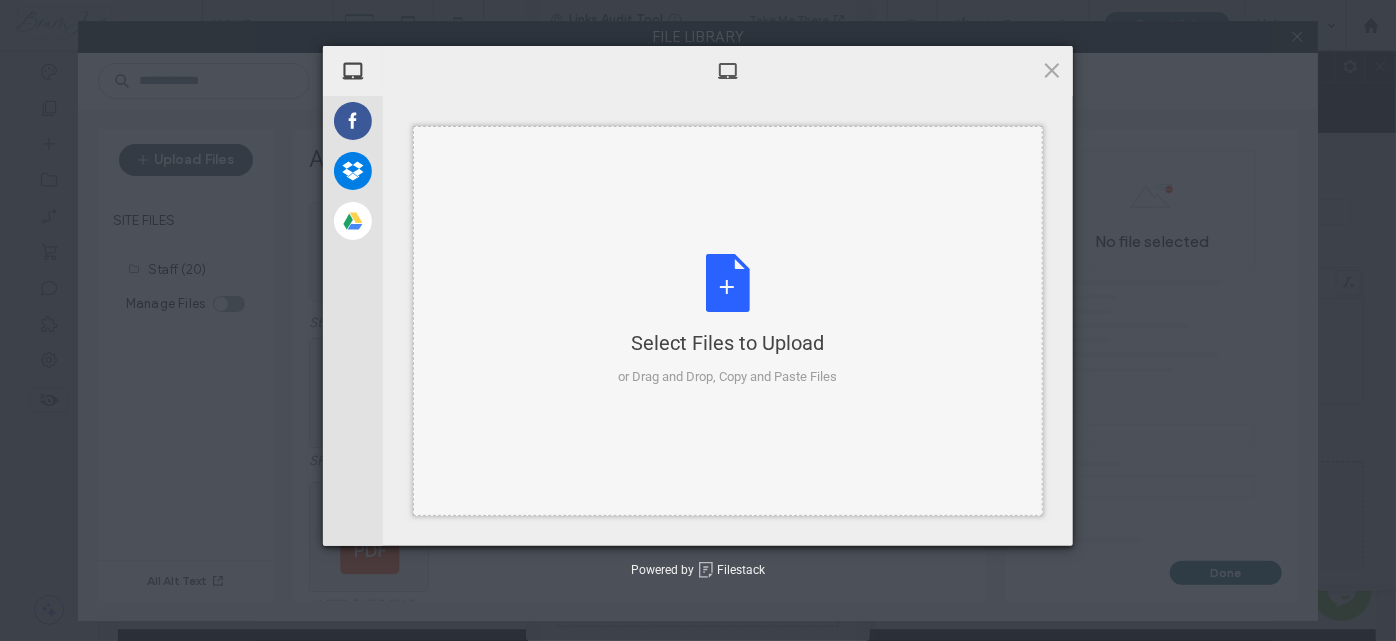 click on "Select Files to Upload
or Drag and Drop, Copy and Paste Files" at bounding box center [728, 320] 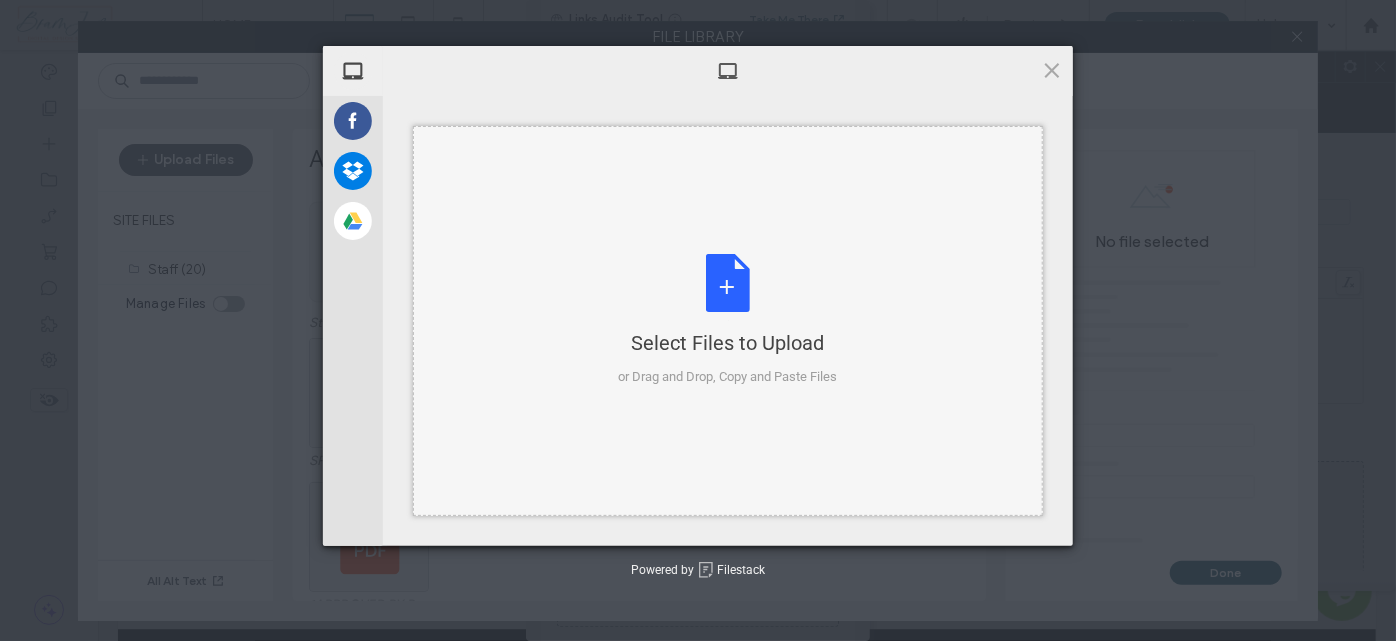 type 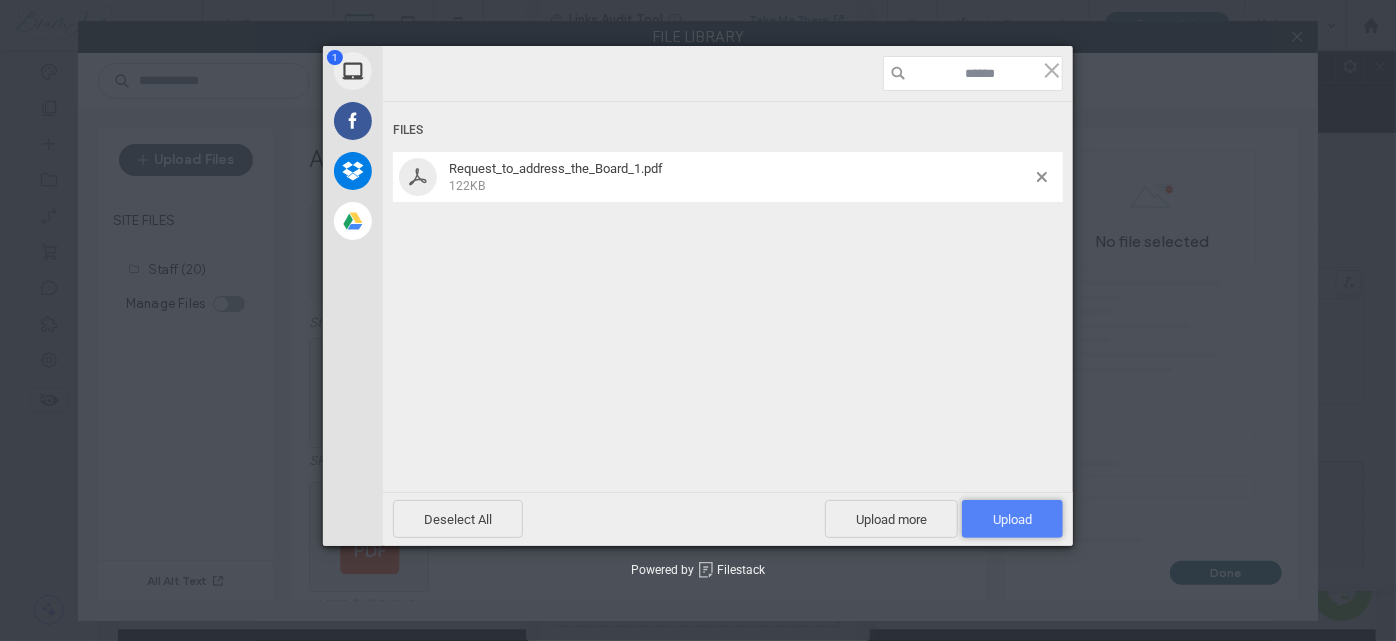 click on "Upload
1" at bounding box center [1012, 519] 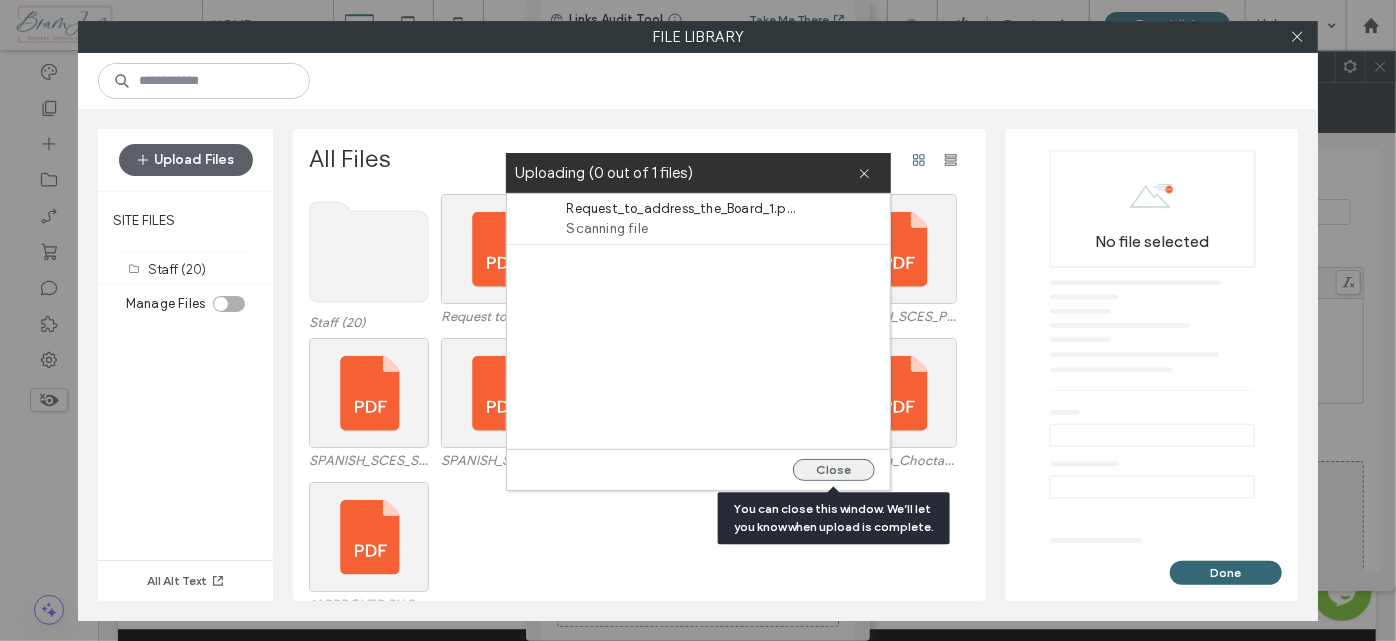 click on "Close" at bounding box center (834, 470) 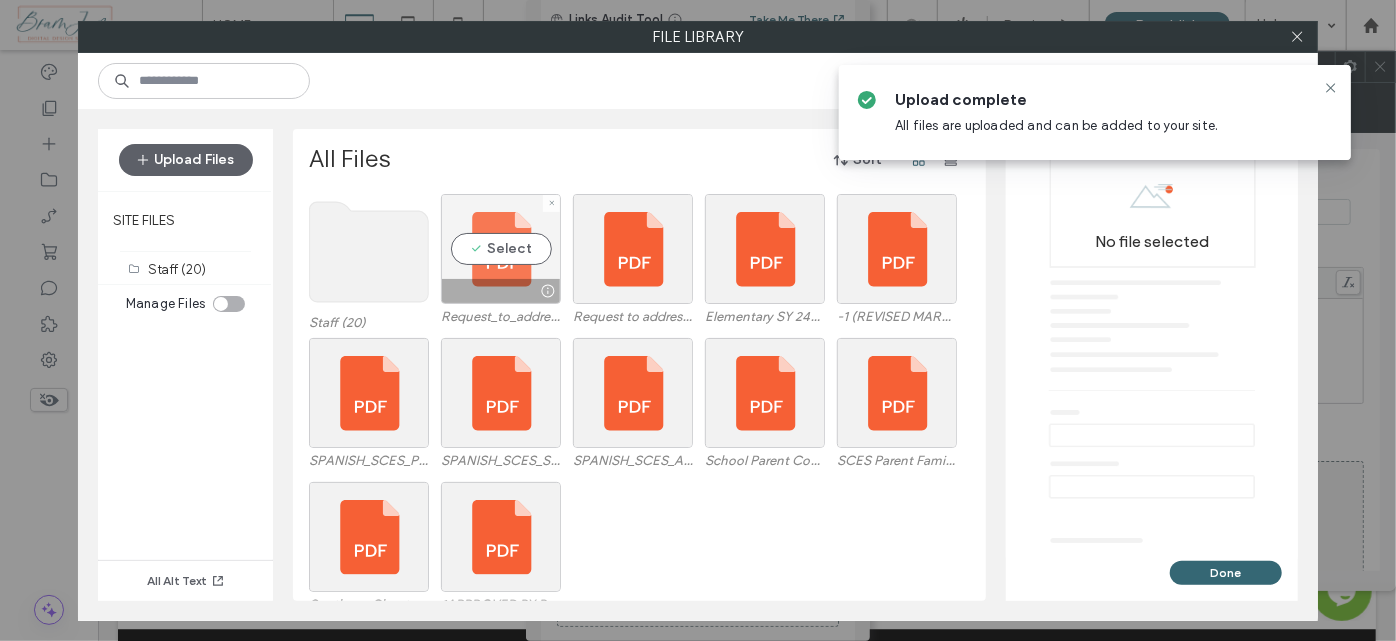click on "Select" at bounding box center (501, 249) 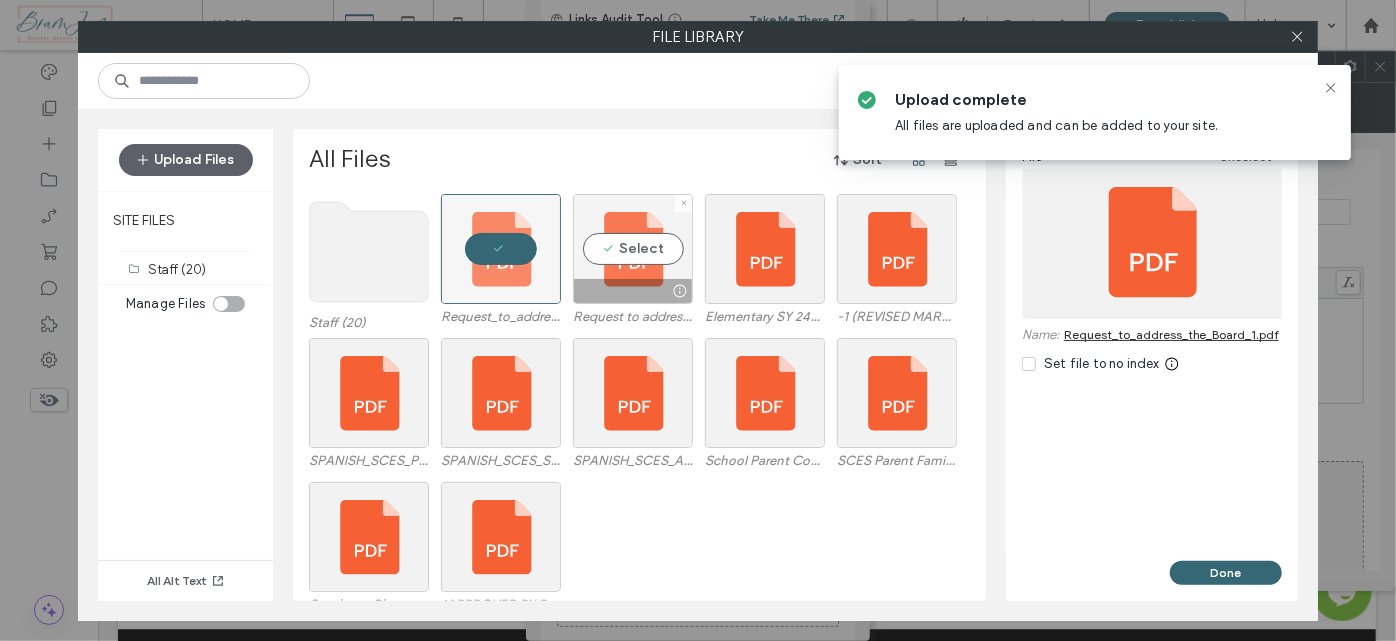 click at bounding box center (633, 291) 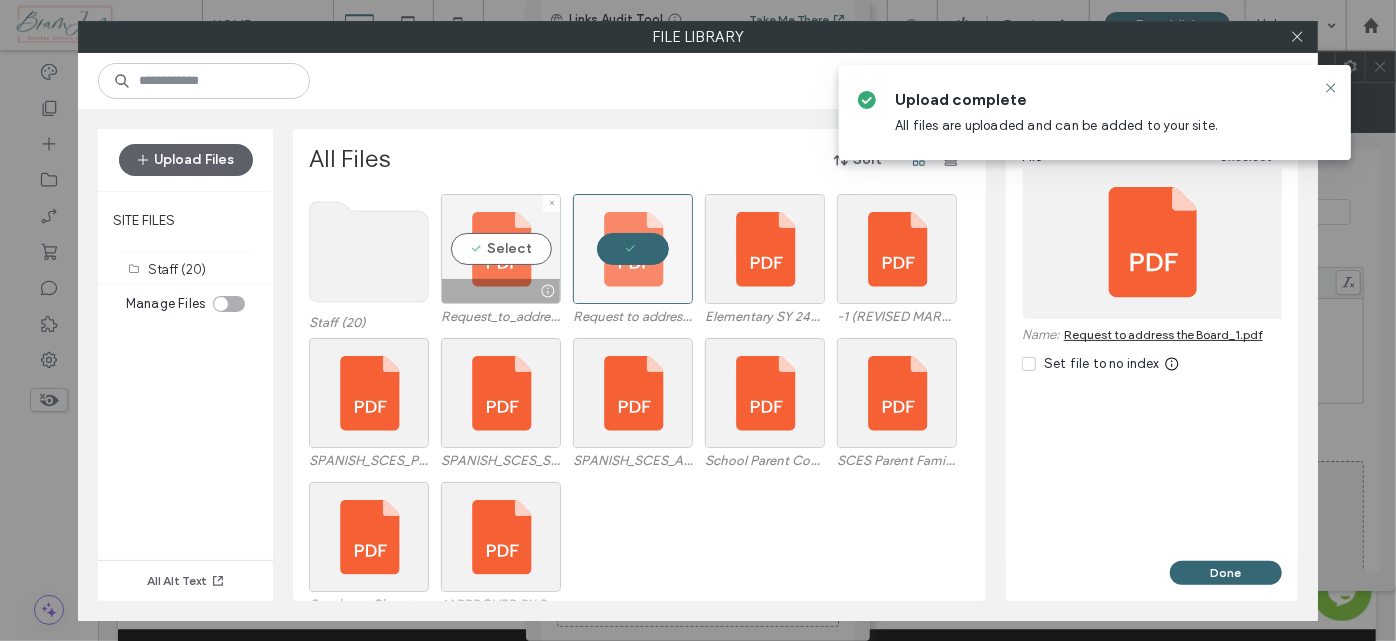 click at bounding box center [501, 291] 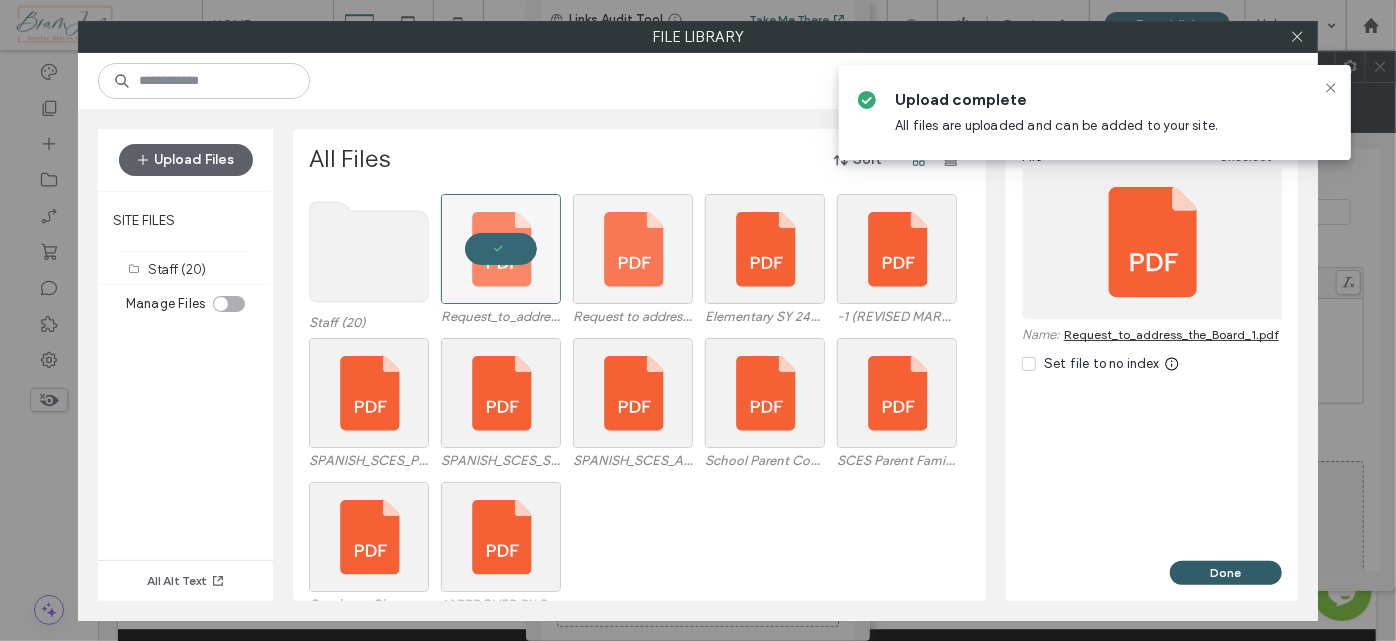 click on "Done" at bounding box center (1226, 573) 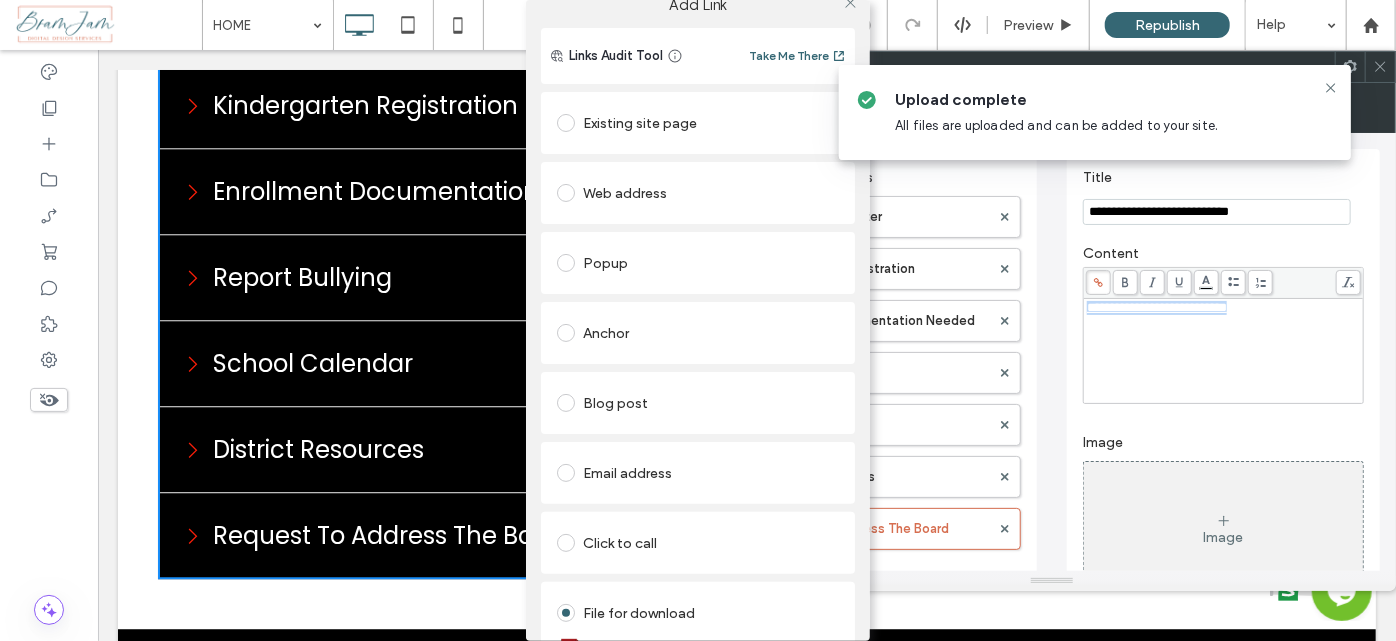 scroll, scrollTop: 0, scrollLeft: 0, axis: both 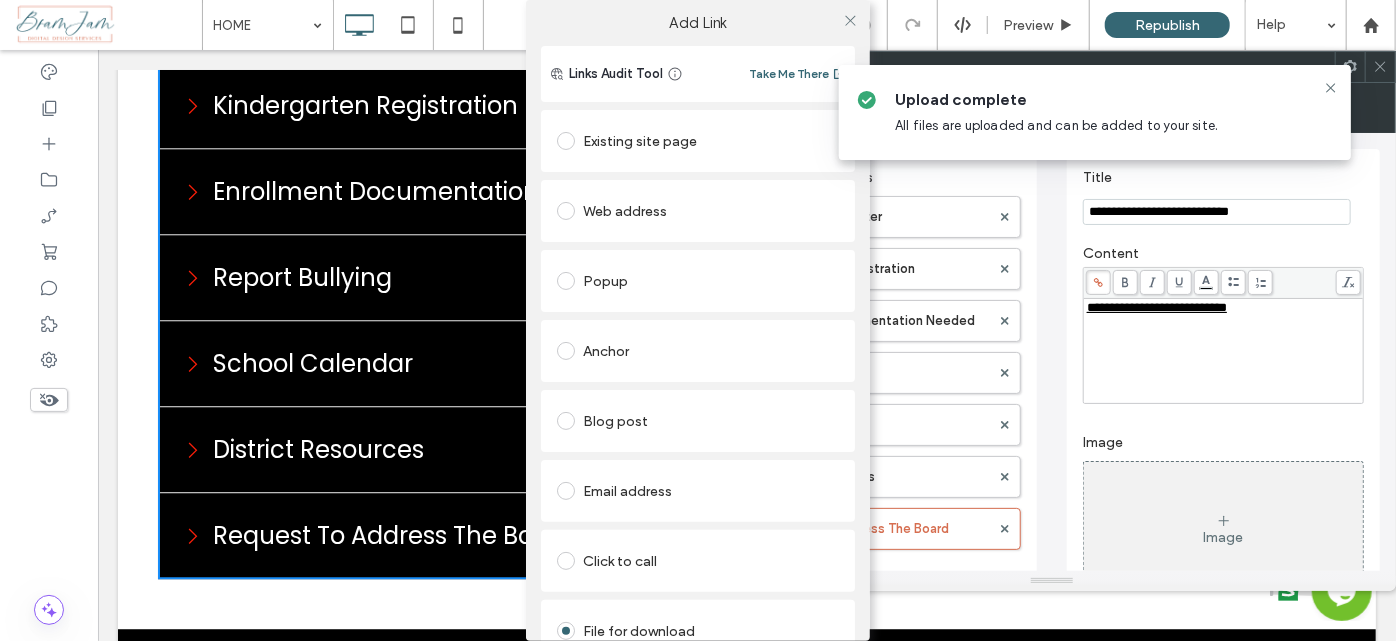 click on "Upload complete All files are uploaded and can be added to your site." at bounding box center [1095, 112] 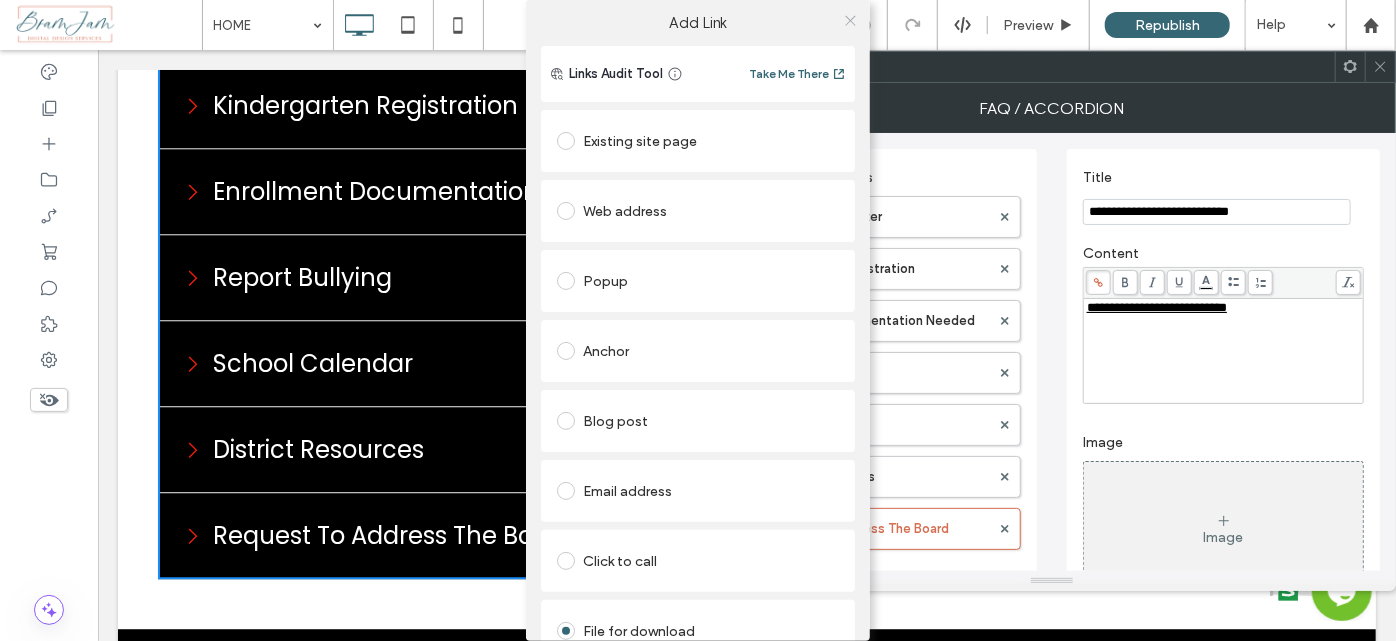 click at bounding box center [850, 20] 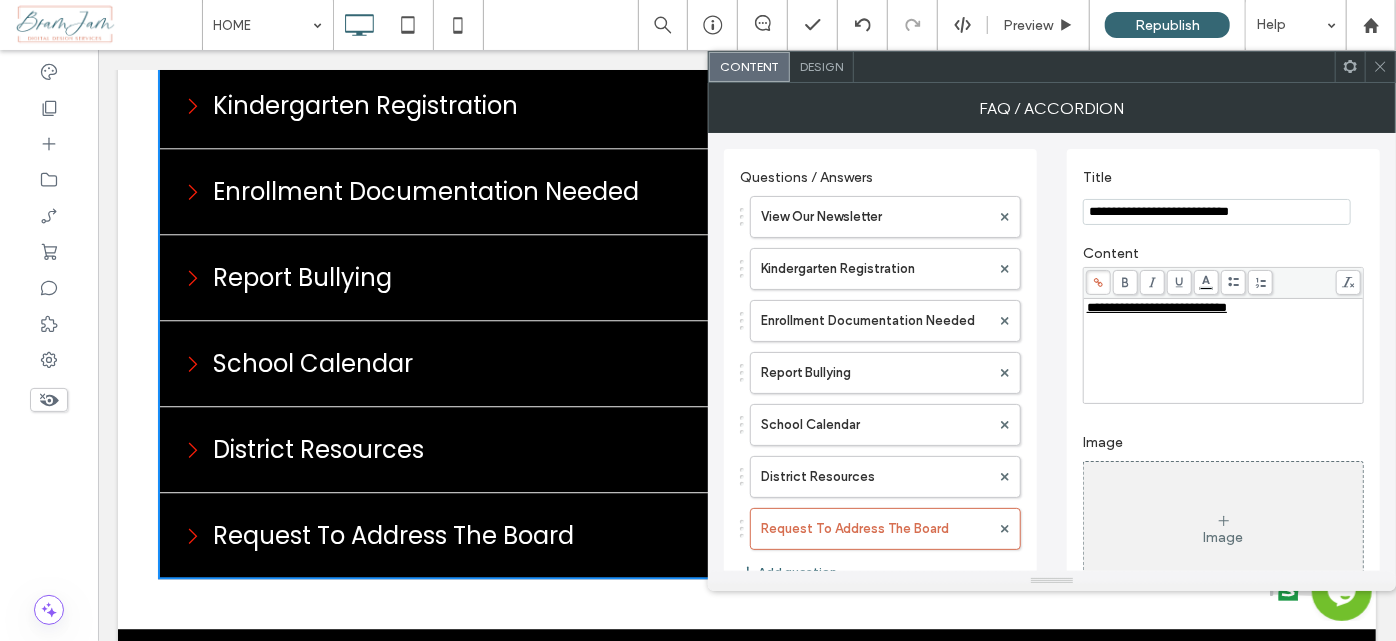 click at bounding box center [1380, 67] 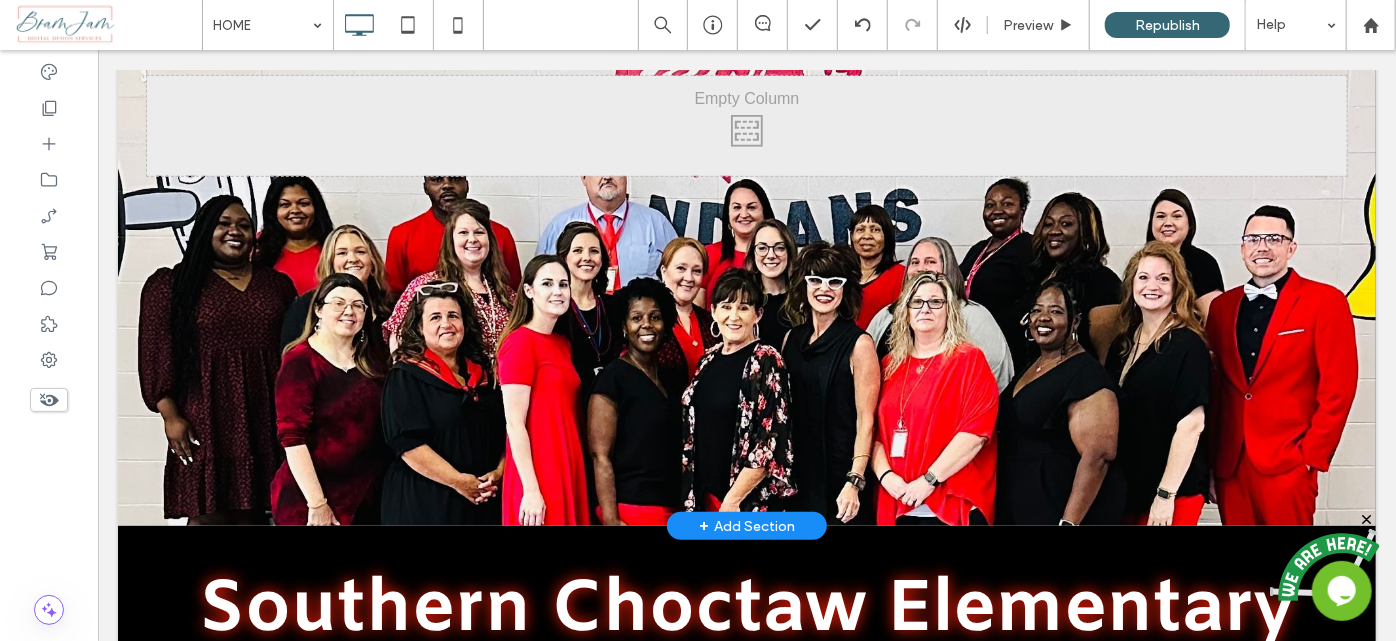 scroll, scrollTop: 0, scrollLeft: 0, axis: both 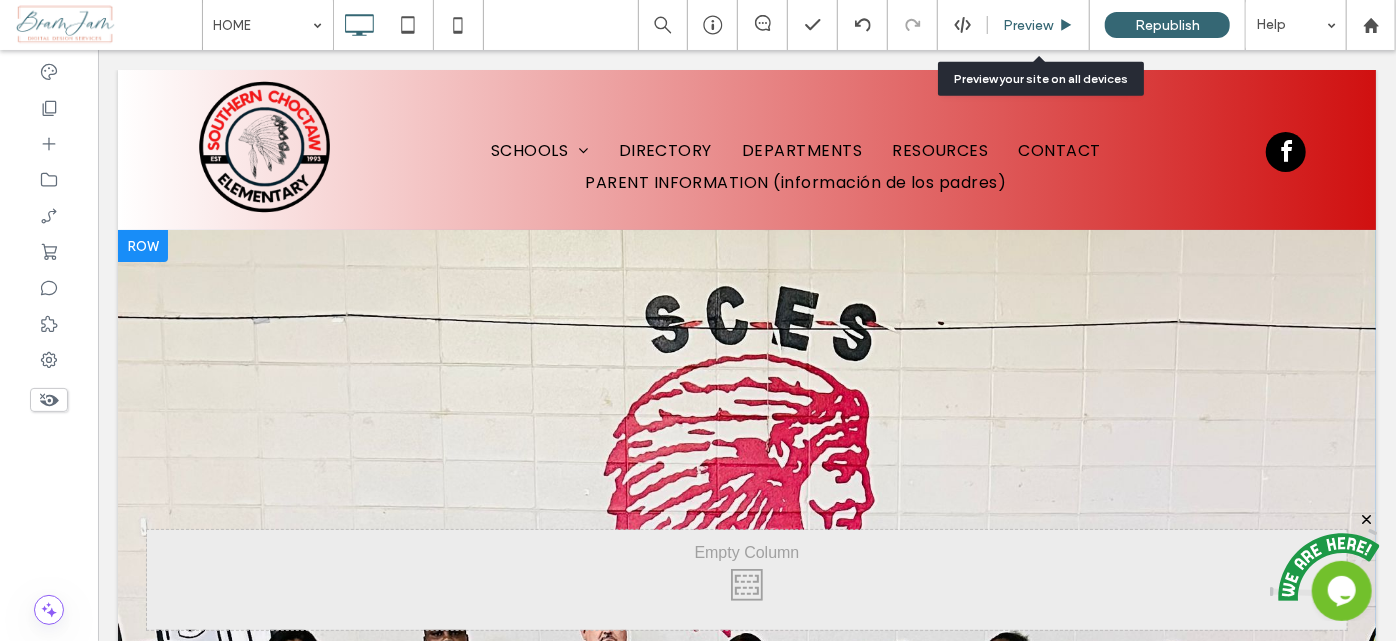 click on "Preview" at bounding box center [1028, 25] 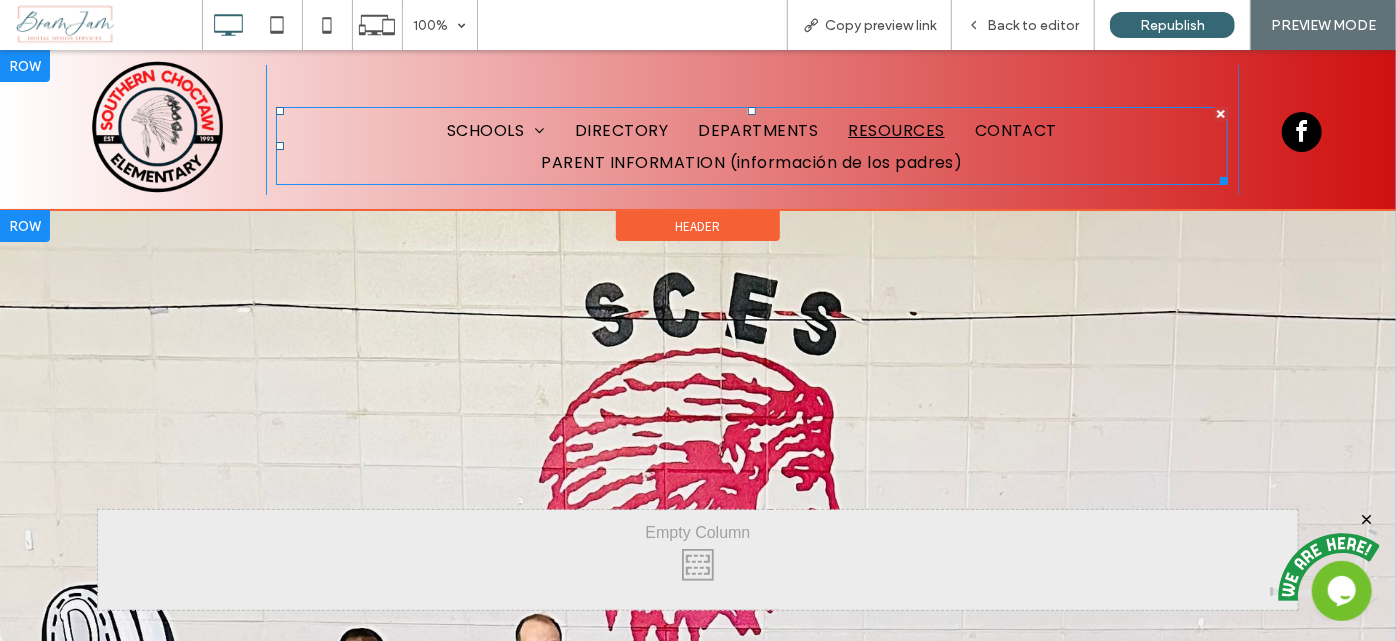 click on "RESOURCES" at bounding box center [897, 129] 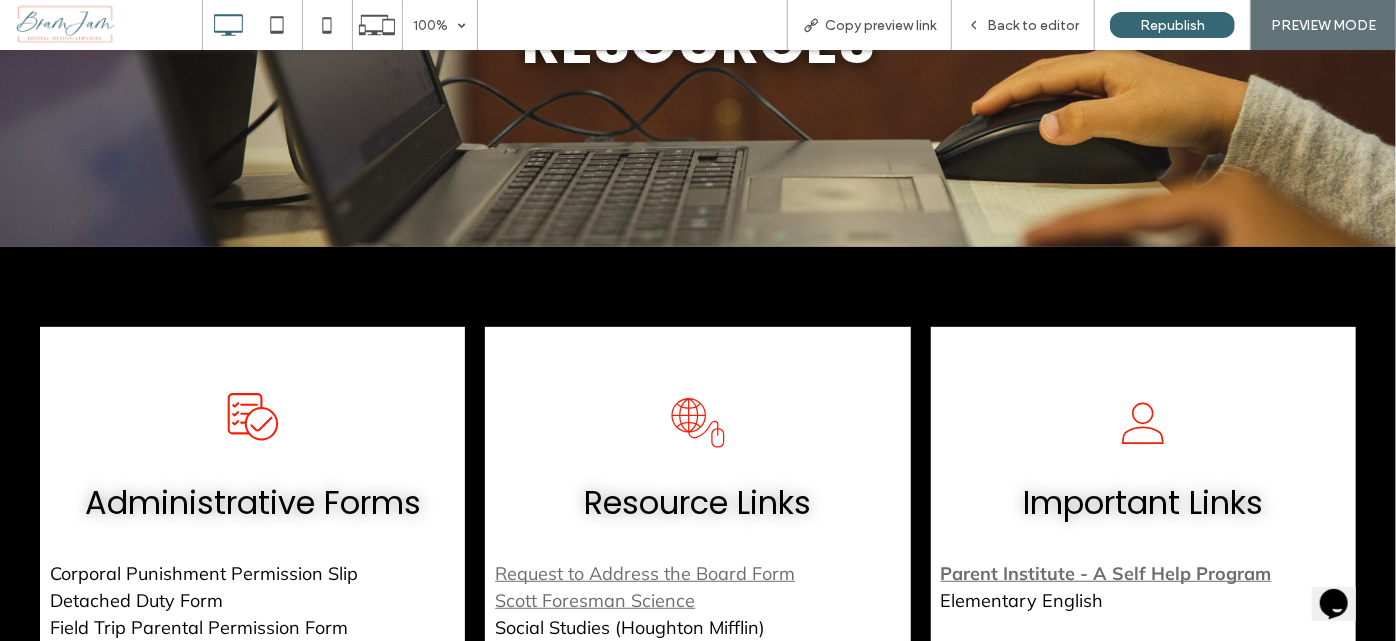 scroll, scrollTop: 0, scrollLeft: 0, axis: both 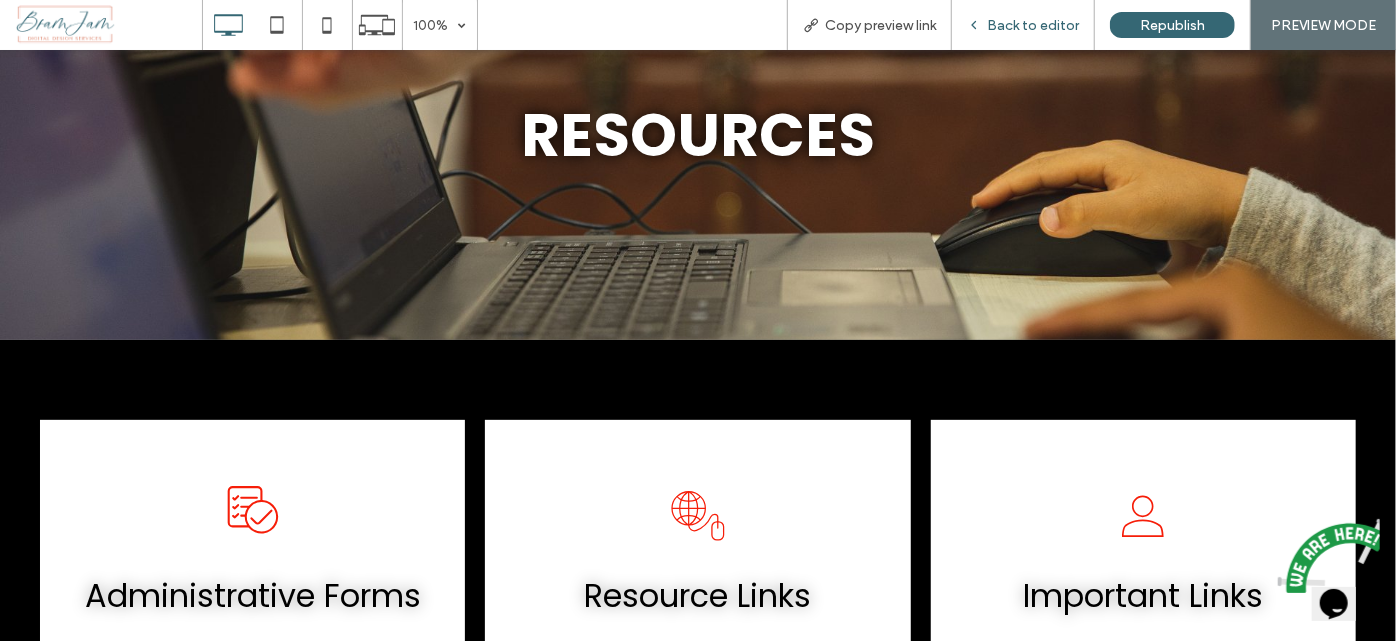 click on "Back to editor" at bounding box center (1033, 25) 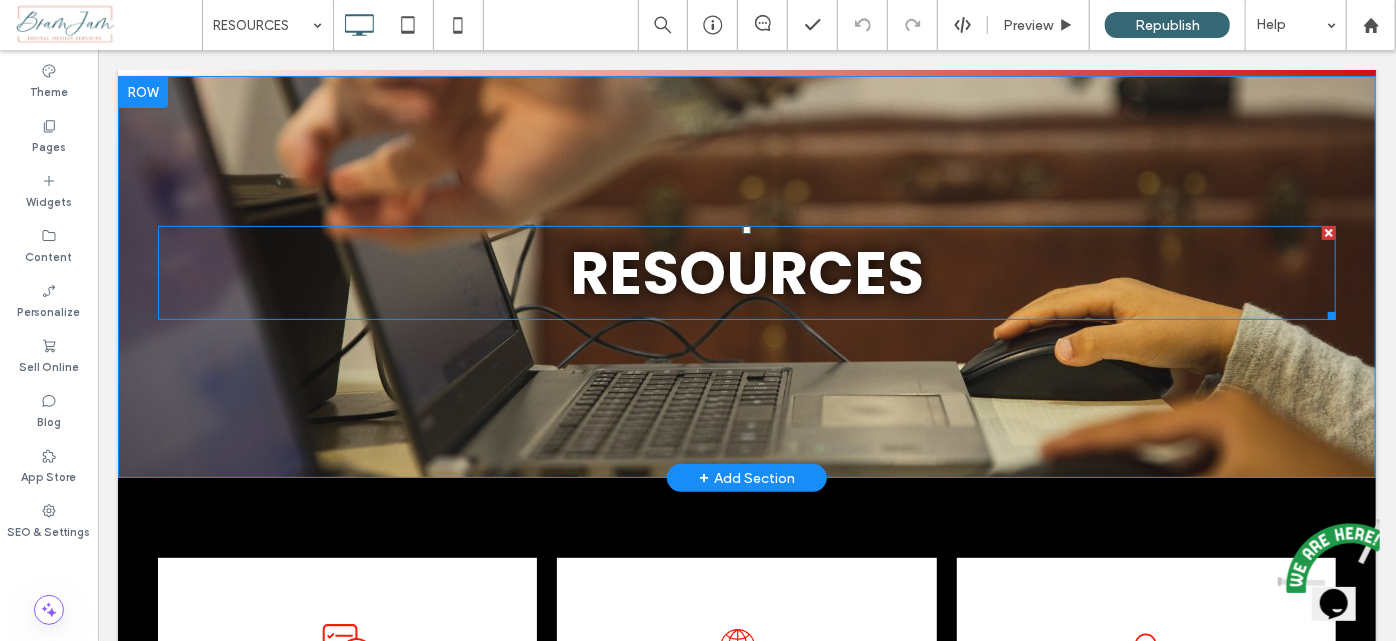 scroll, scrollTop: 90, scrollLeft: 0, axis: vertical 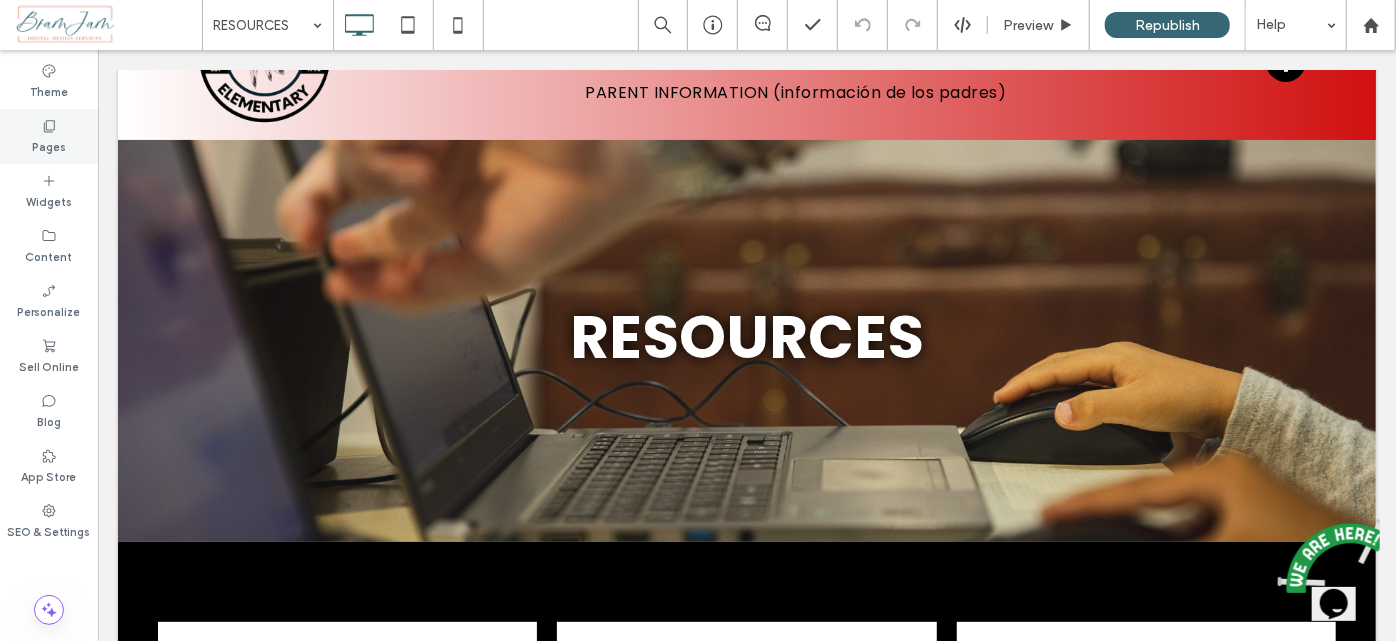 click on "Pages" at bounding box center (49, 145) 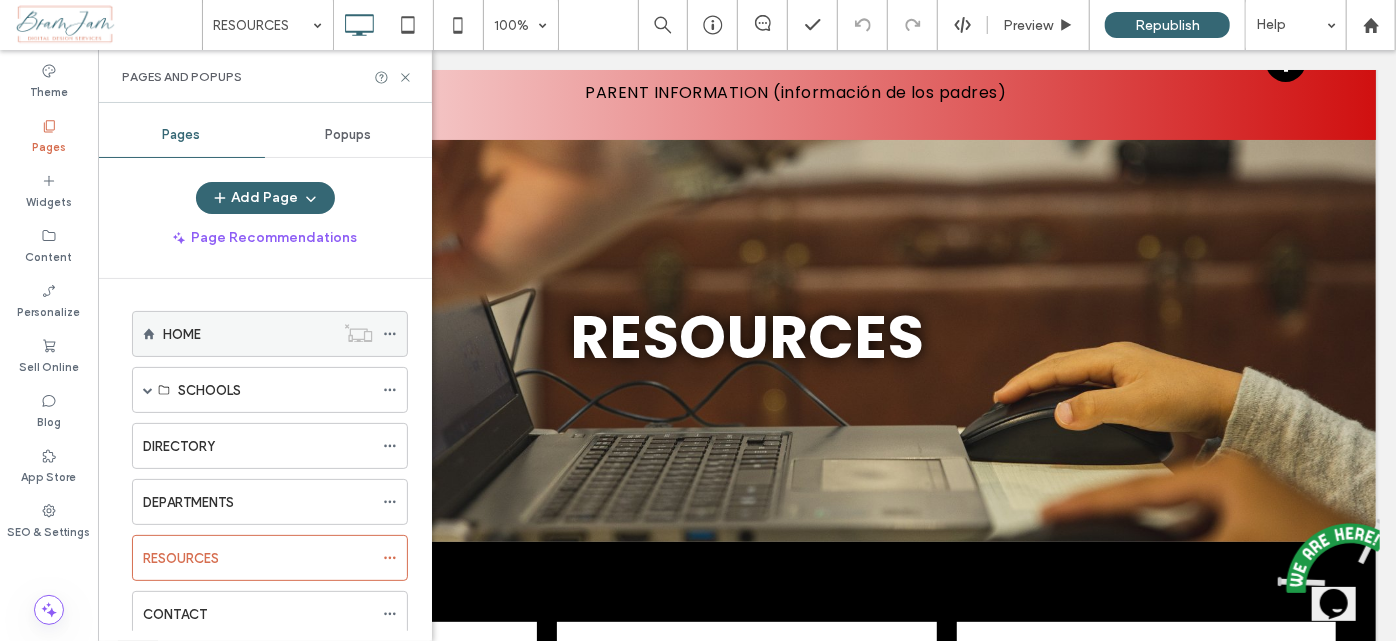 scroll, scrollTop: 0, scrollLeft: 0, axis: both 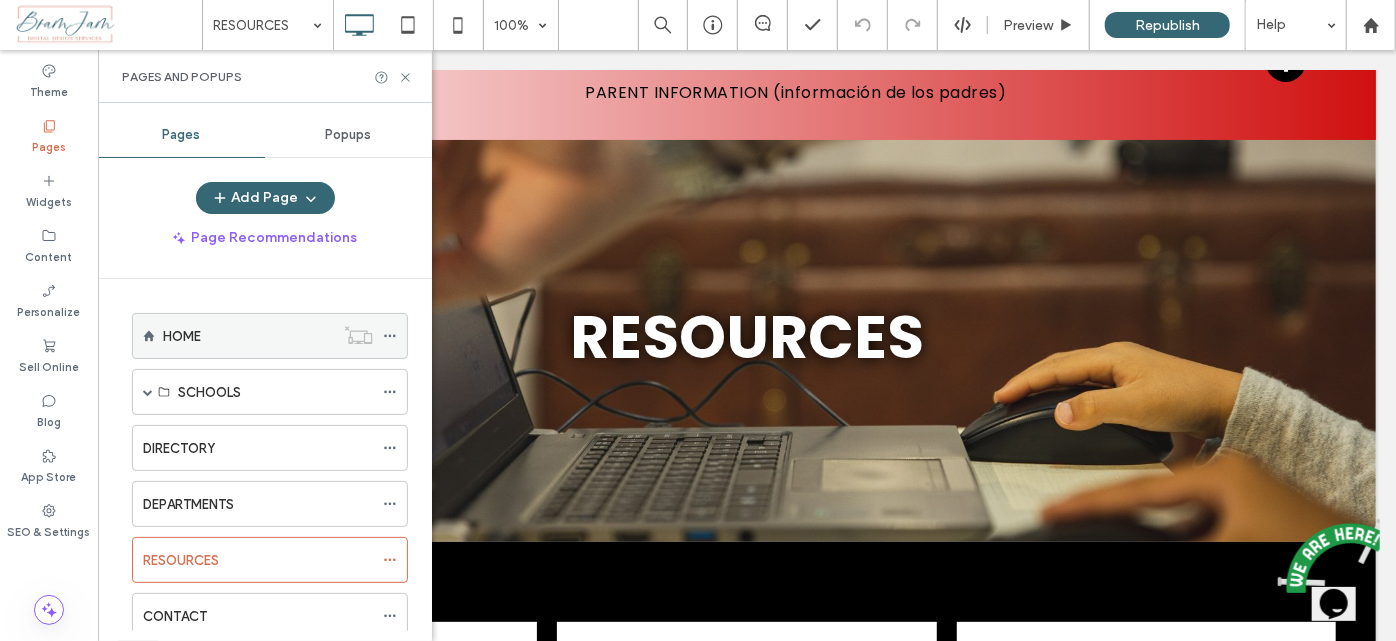 click on "HOME" at bounding box center (248, 336) 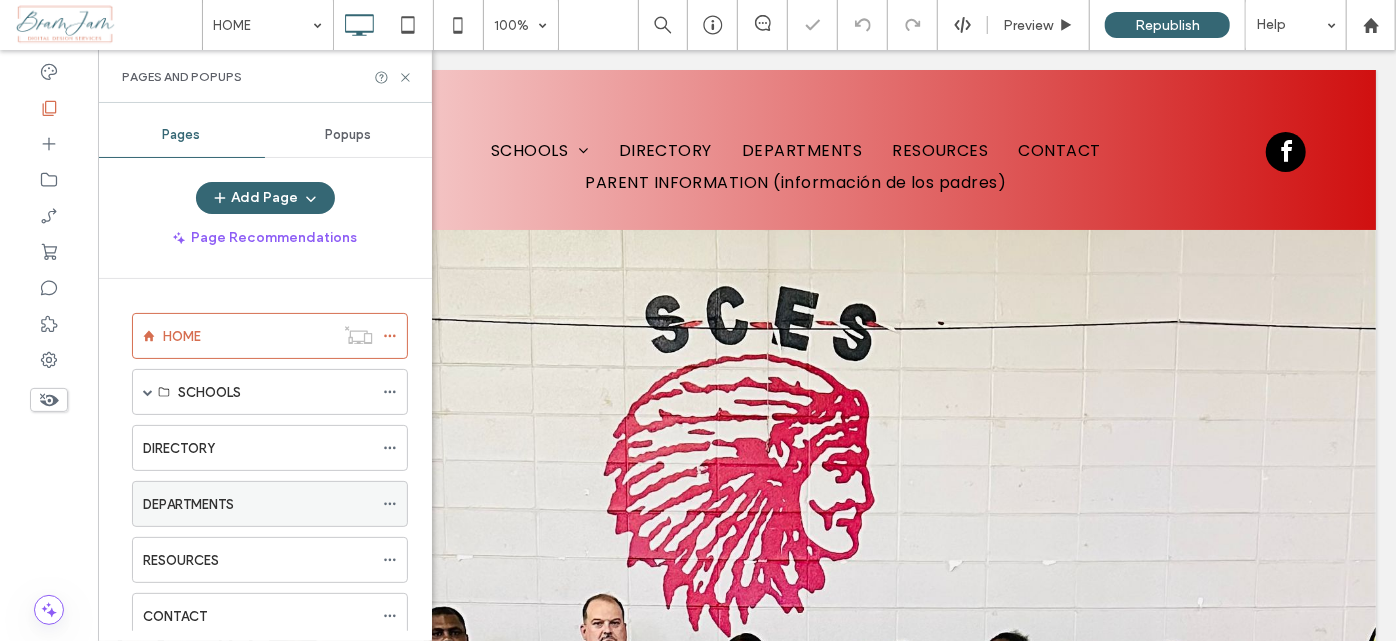 scroll, scrollTop: 0, scrollLeft: 0, axis: both 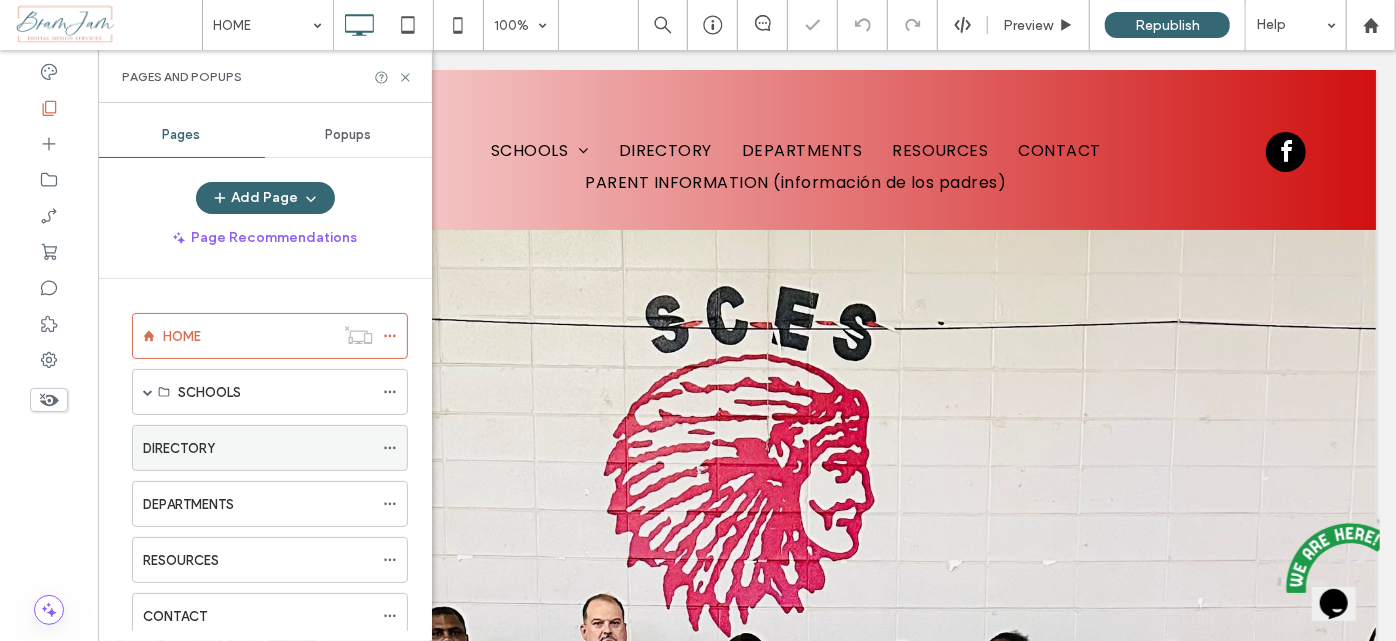 click on "DIRECTORY" at bounding box center (258, 448) 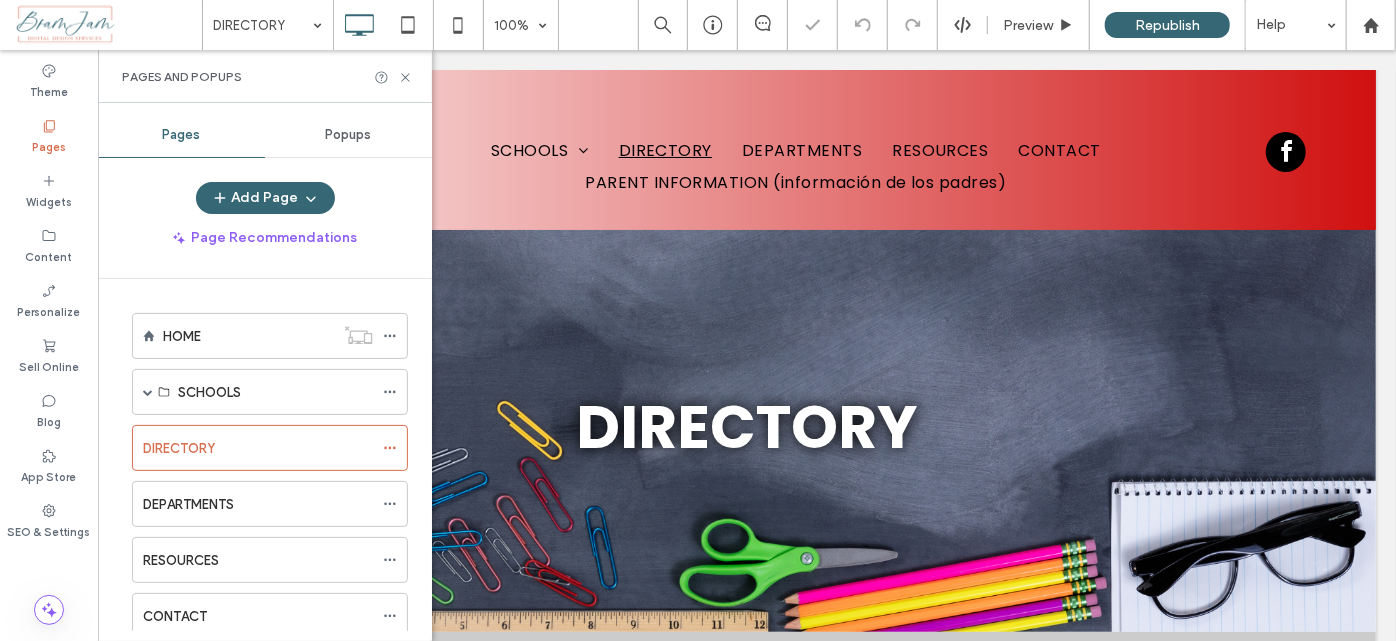 scroll, scrollTop: 0, scrollLeft: 0, axis: both 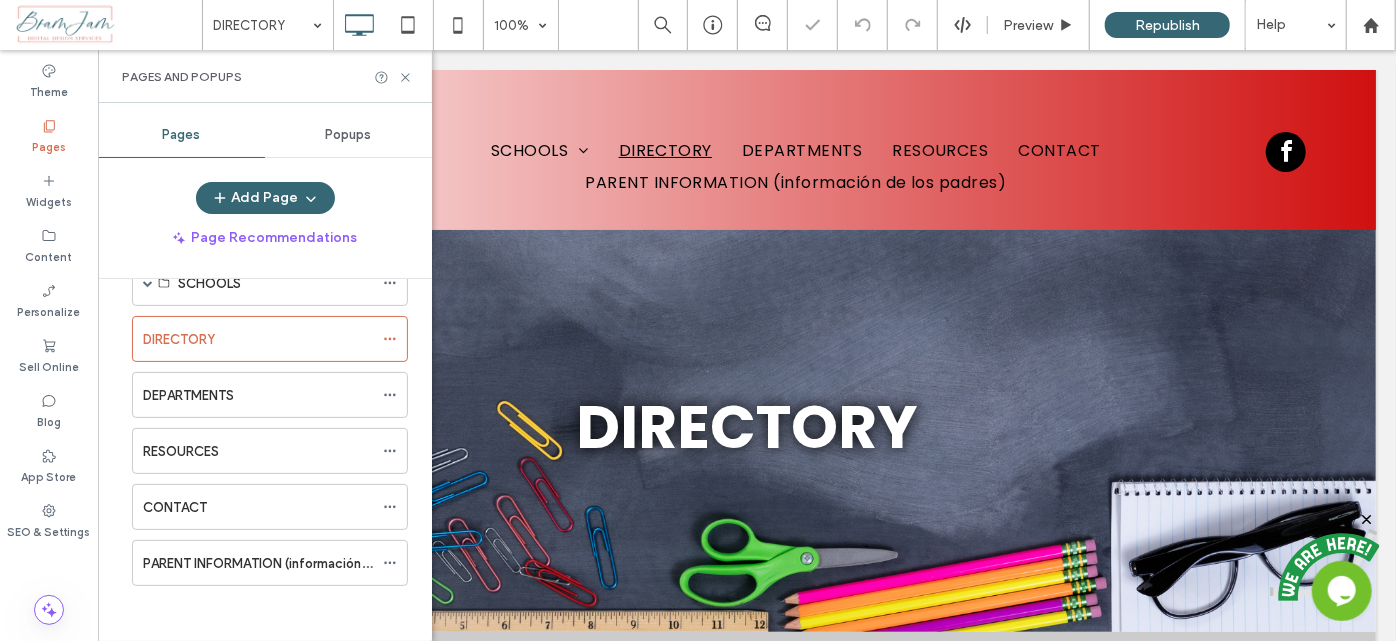 click on "Pages and Popups" at bounding box center [265, 76] 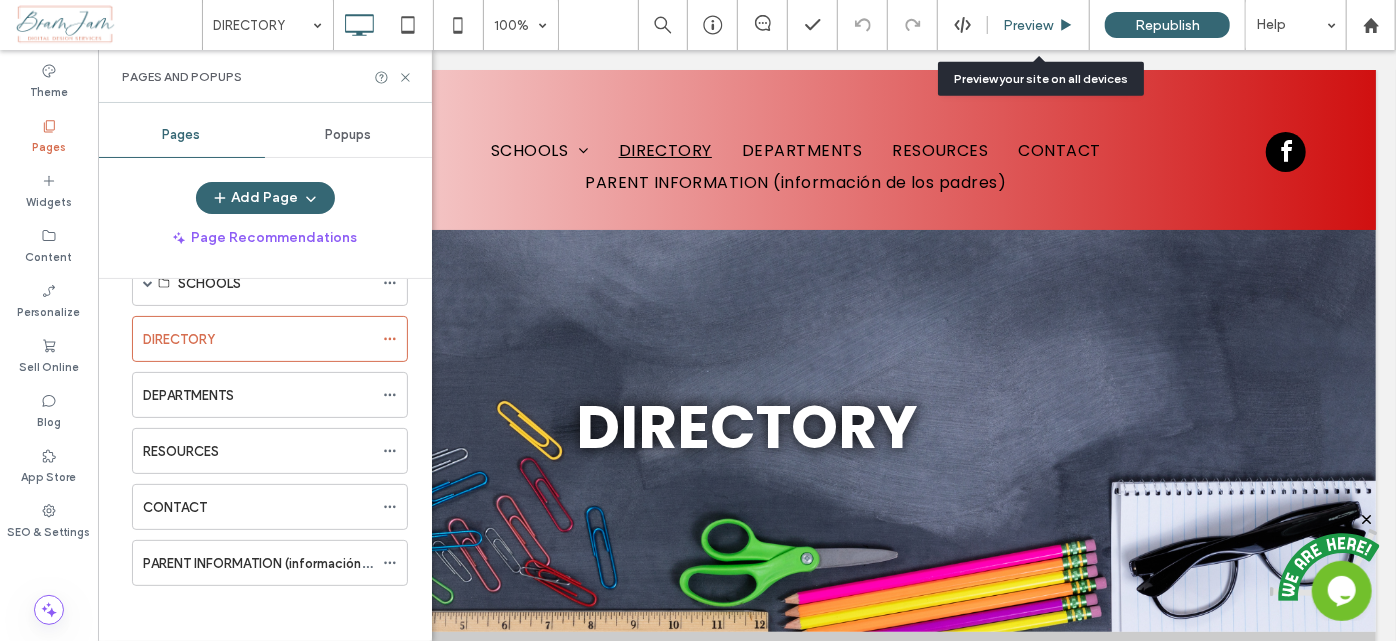 click on "Preview" at bounding box center [1028, 25] 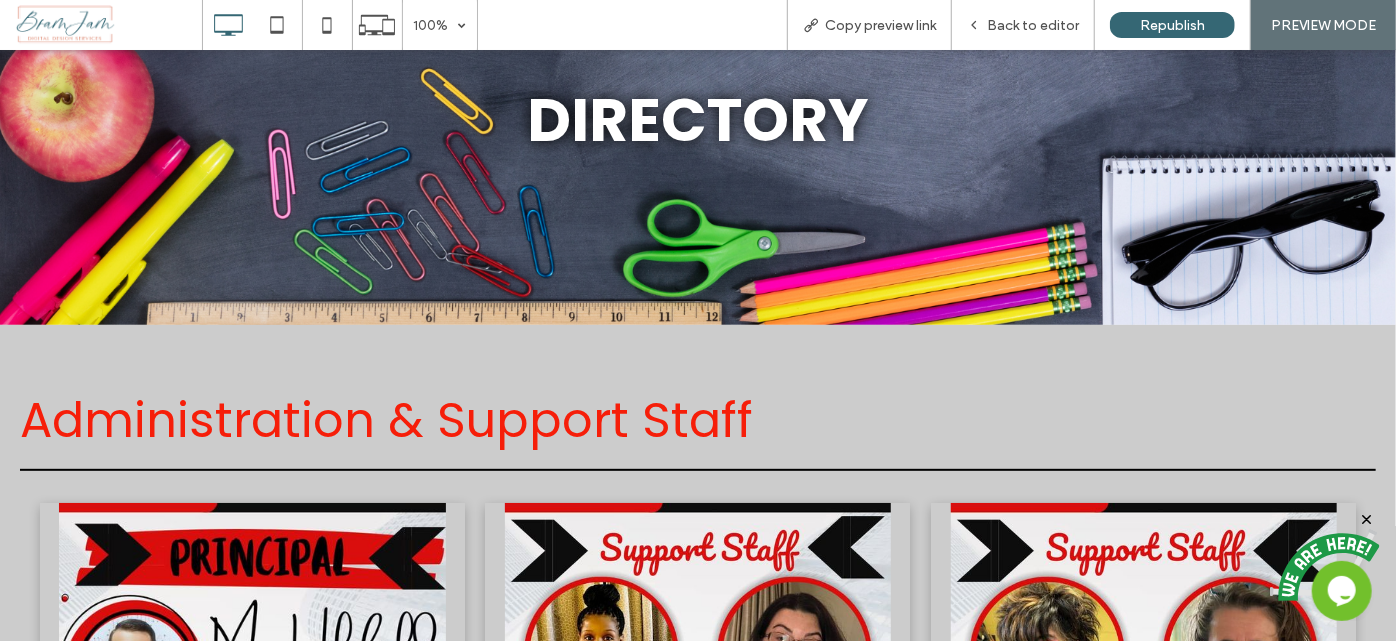 scroll, scrollTop: 0, scrollLeft: 0, axis: both 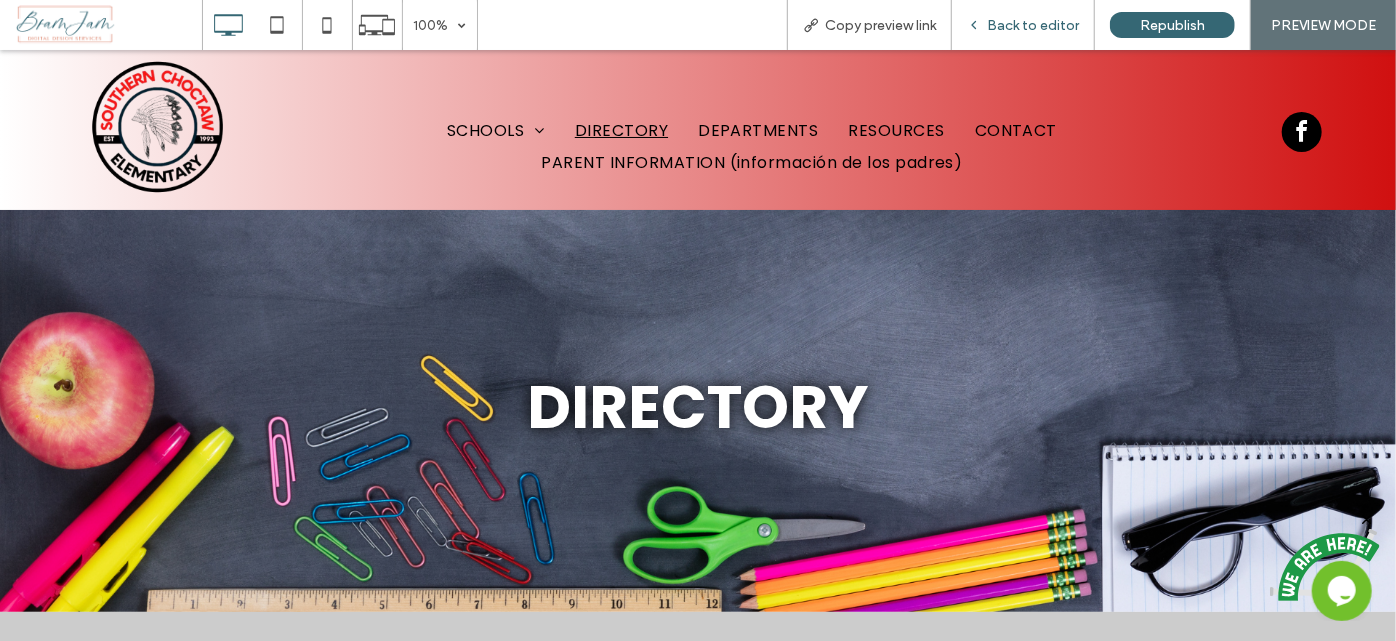 click on "Back to editor" at bounding box center [1023, 25] 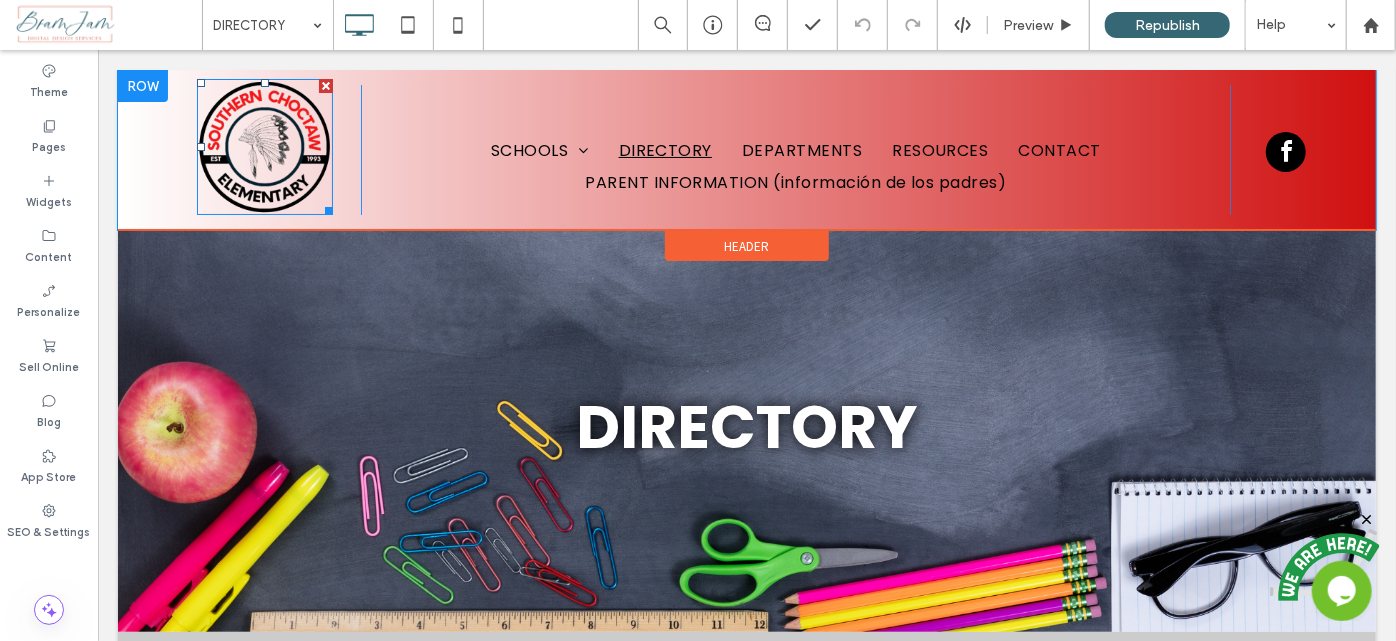 click at bounding box center (264, 146) 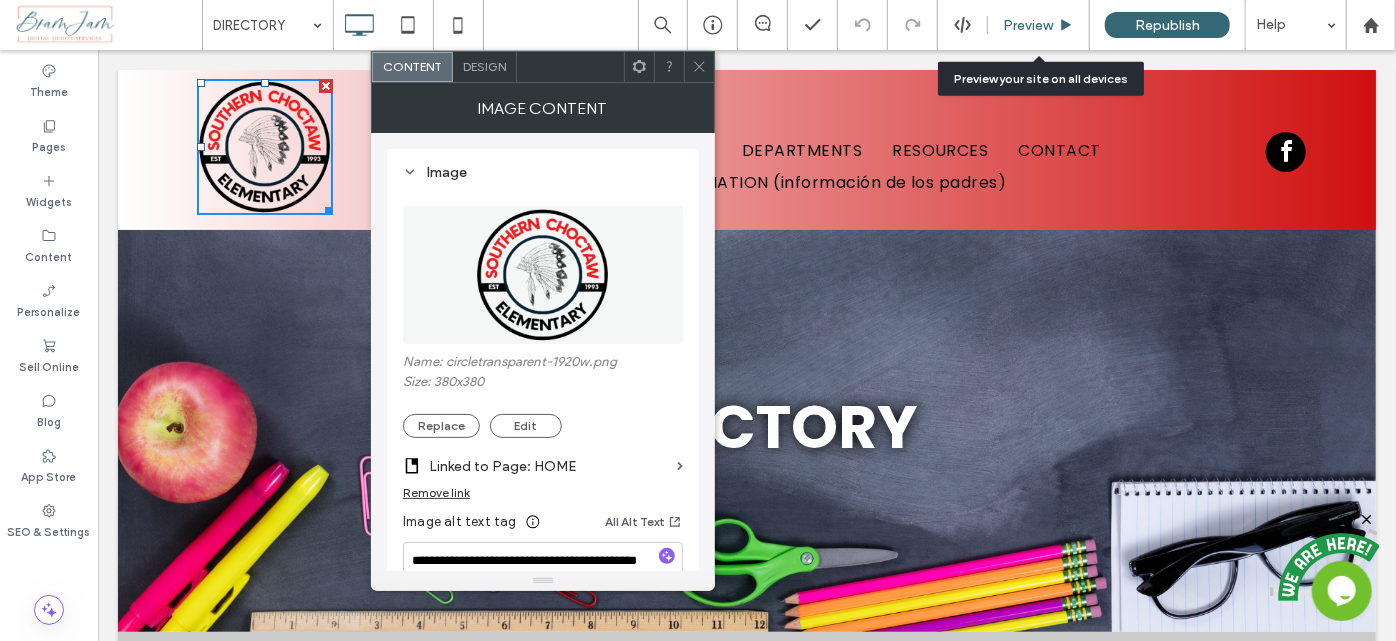 click on "Preview" at bounding box center [1028, 25] 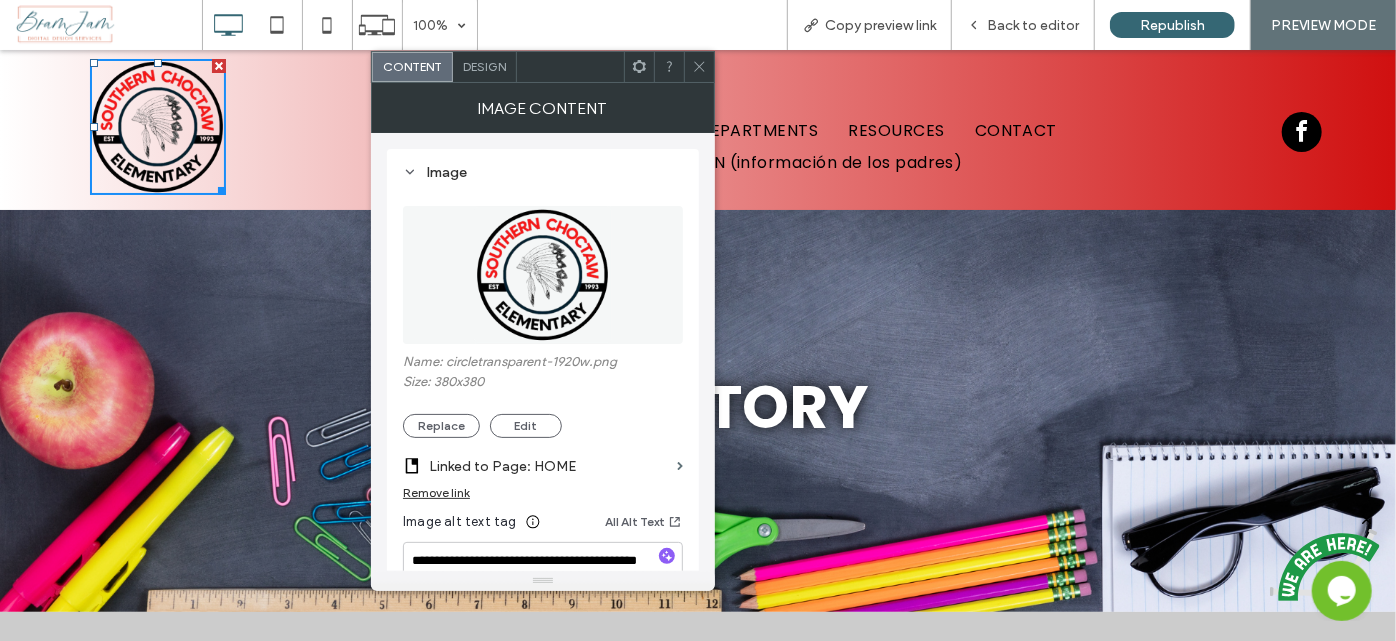 click at bounding box center (158, 126) 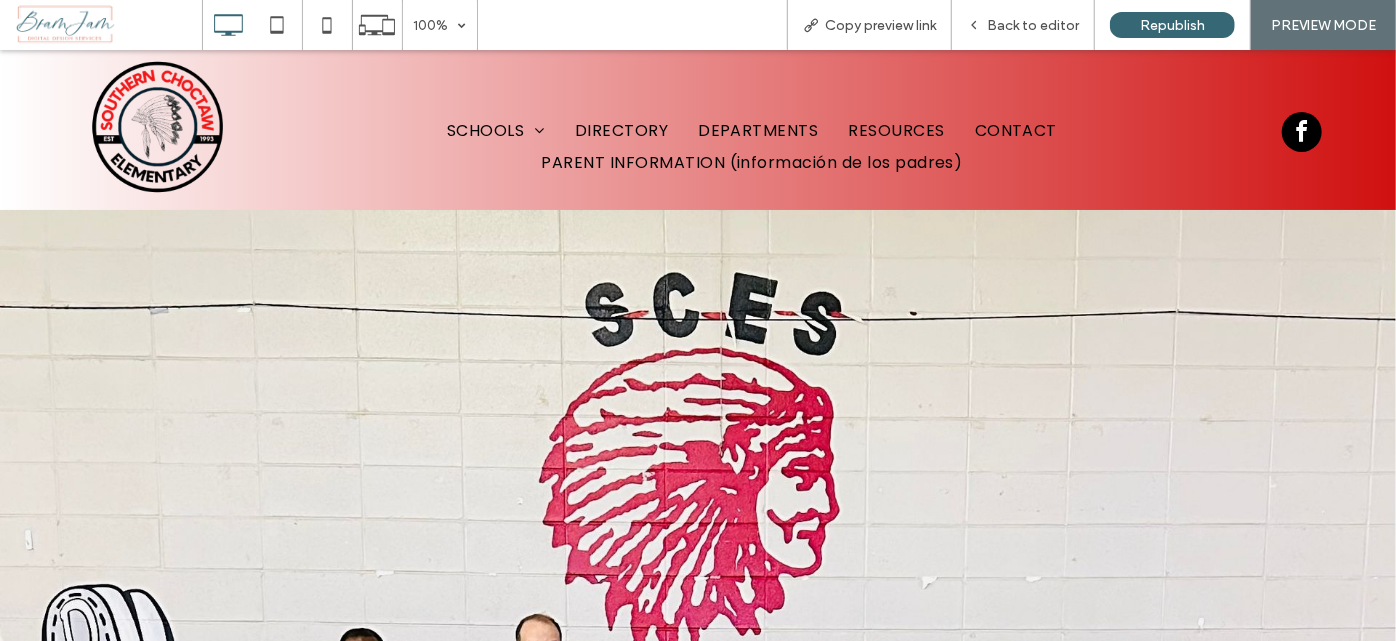 scroll, scrollTop: 545, scrollLeft: 0, axis: vertical 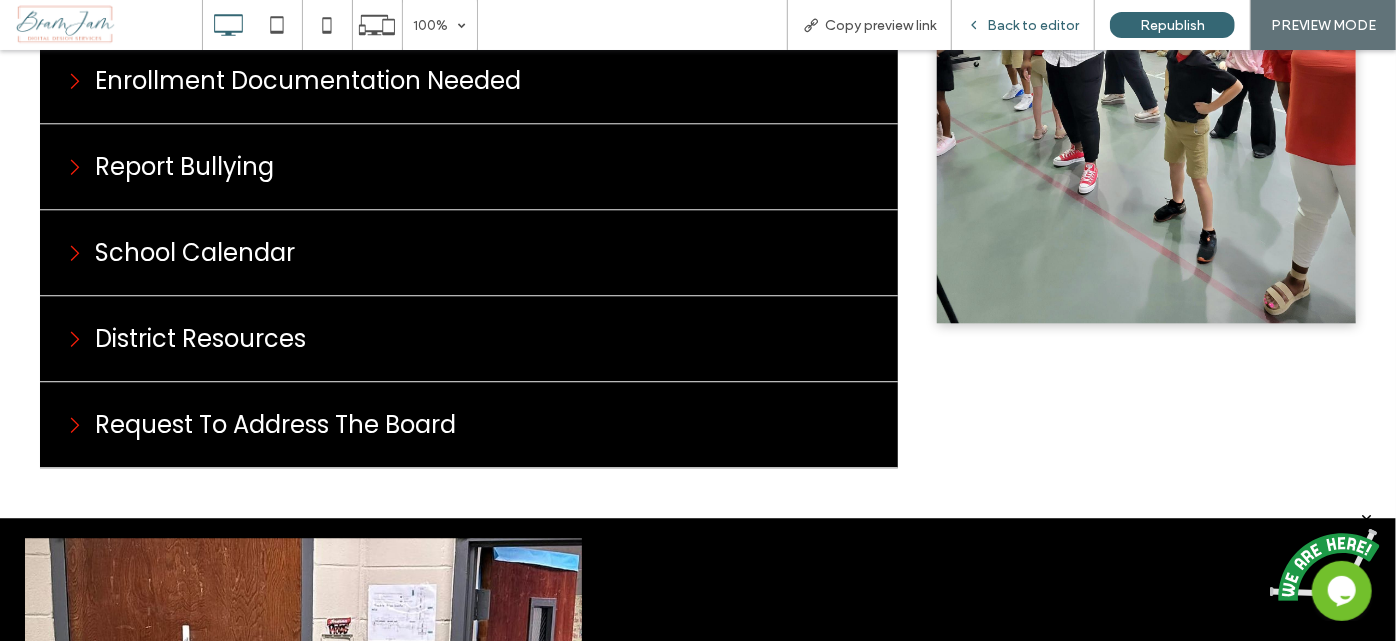 drag, startPoint x: 1048, startPoint y: 19, endPoint x: 933, endPoint y: 7, distance: 115.62439 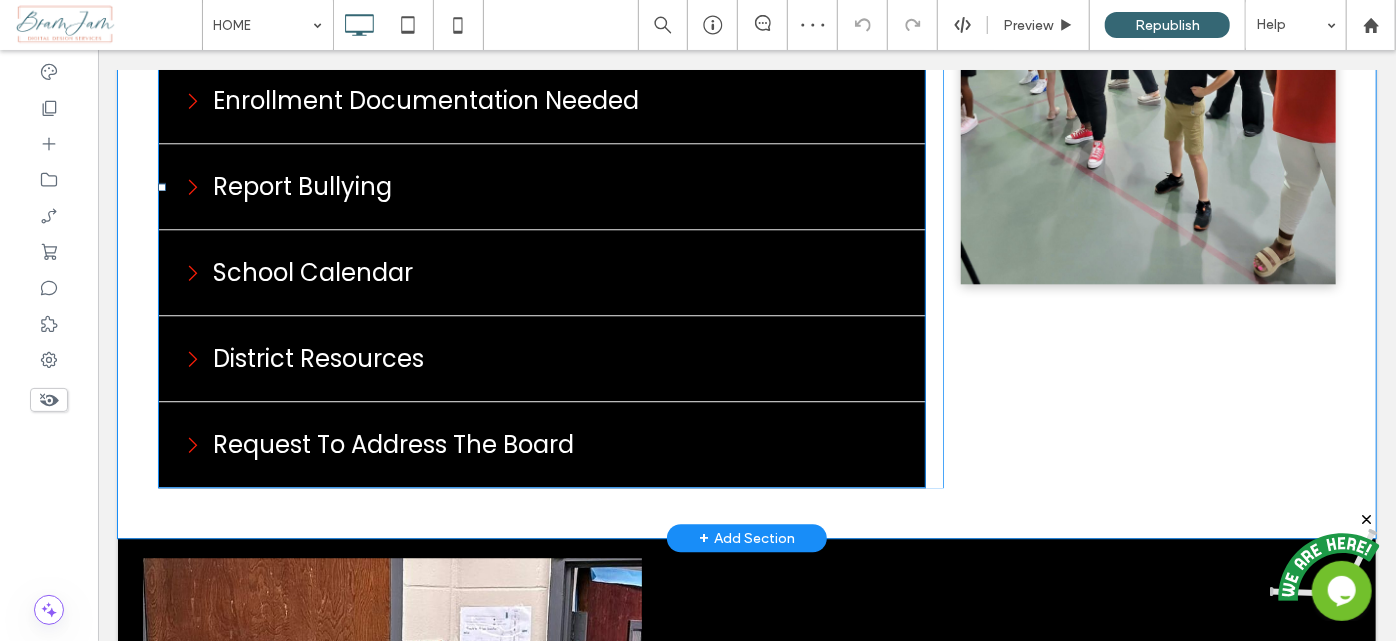 click at bounding box center [541, 186] 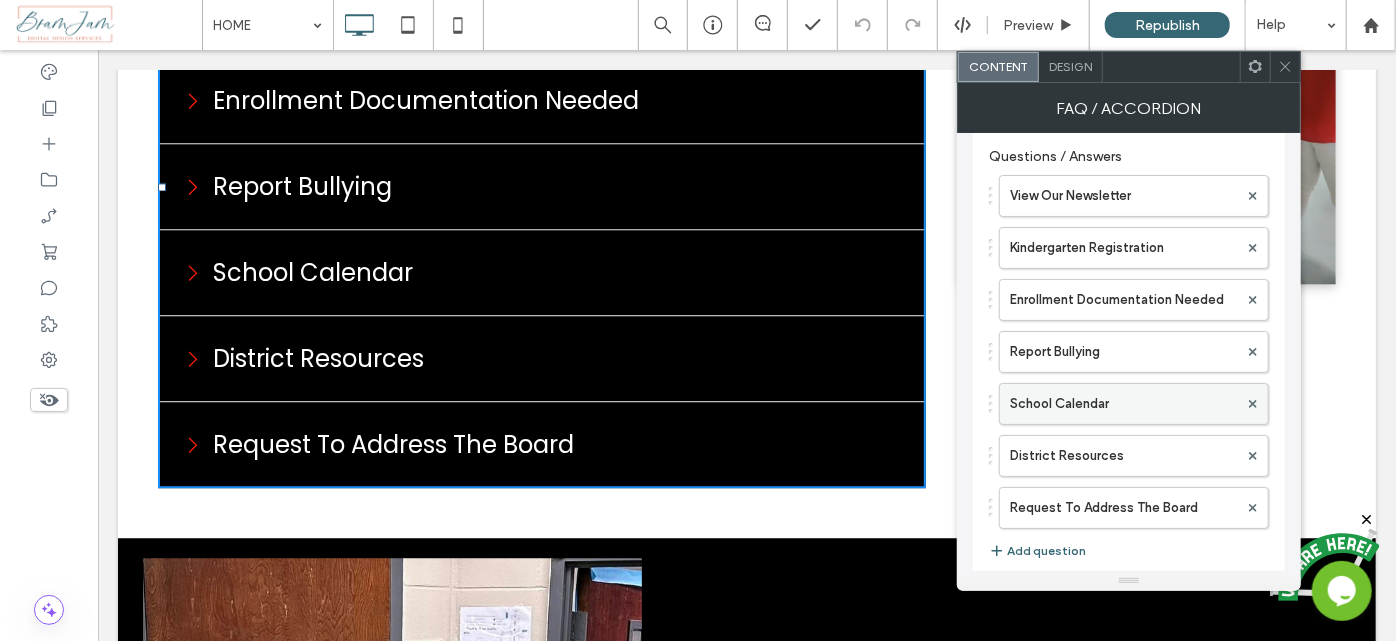 scroll, scrollTop: 38, scrollLeft: 0, axis: vertical 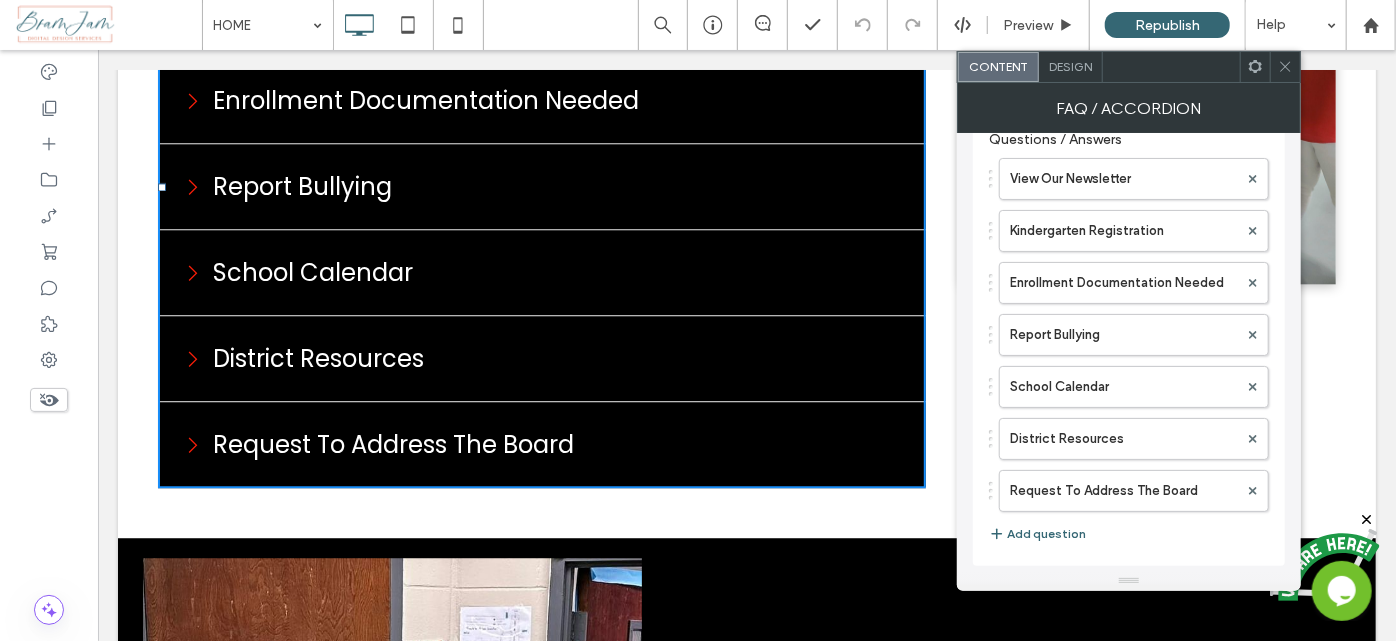 click 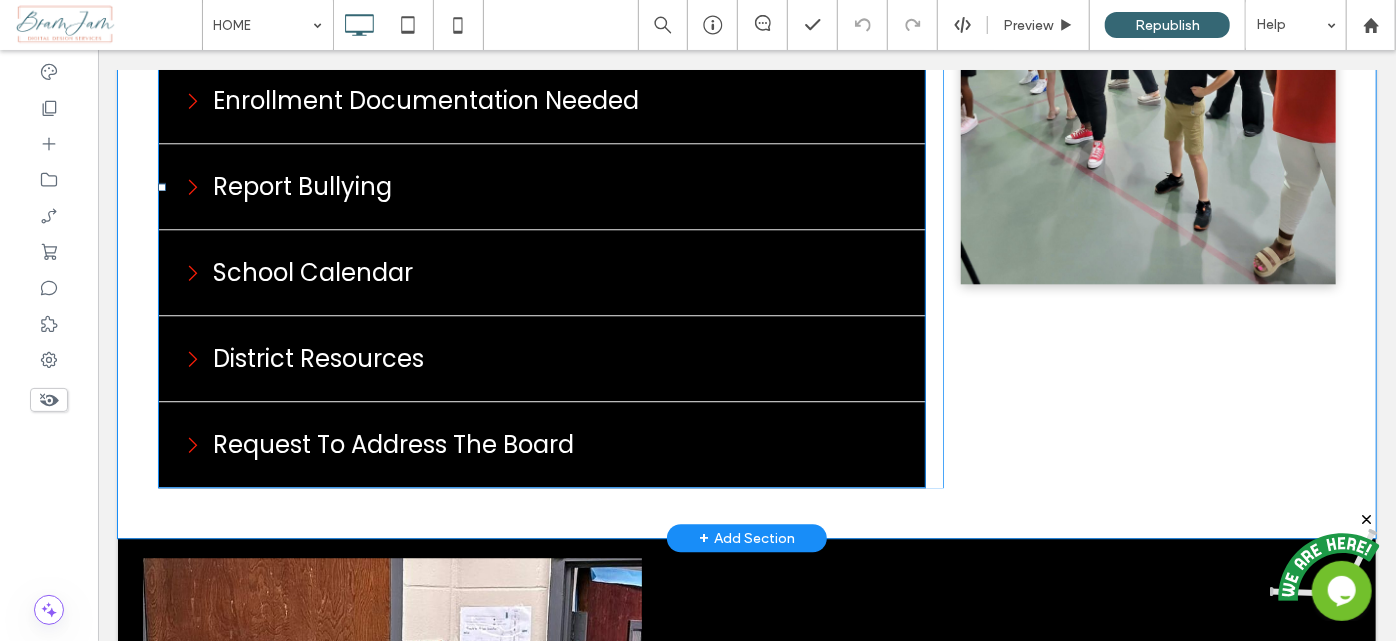click at bounding box center (541, 186) 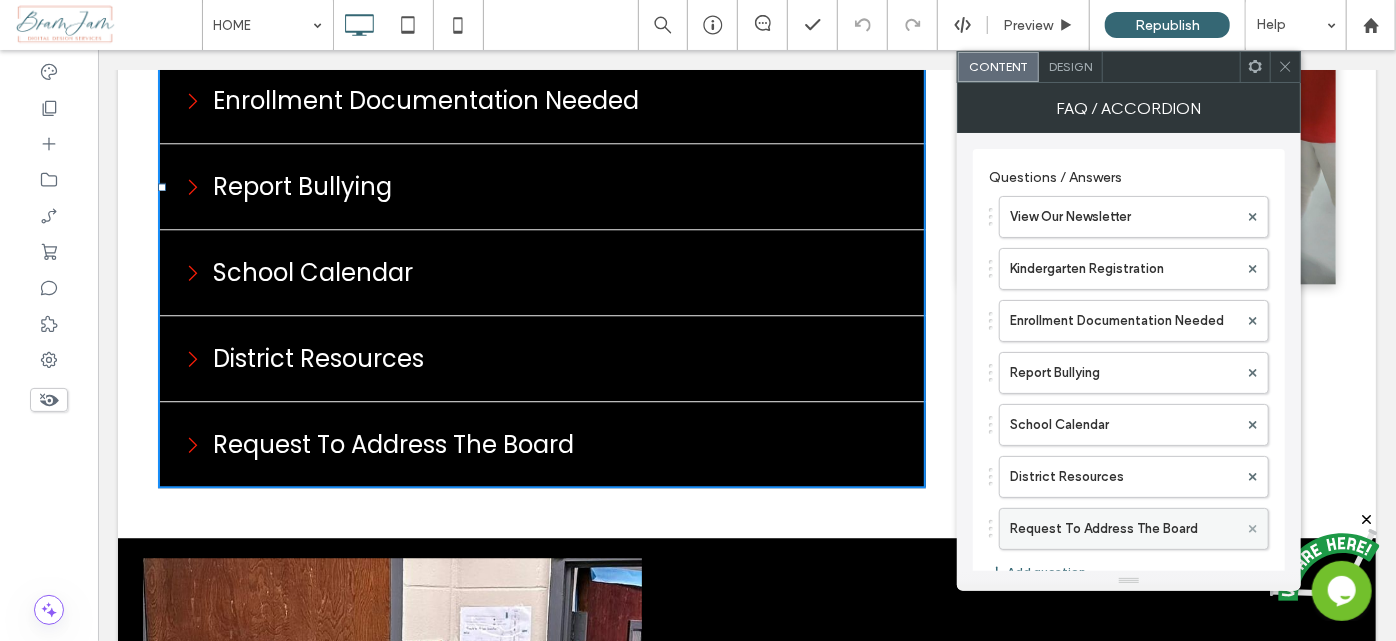 click at bounding box center (1253, 529) 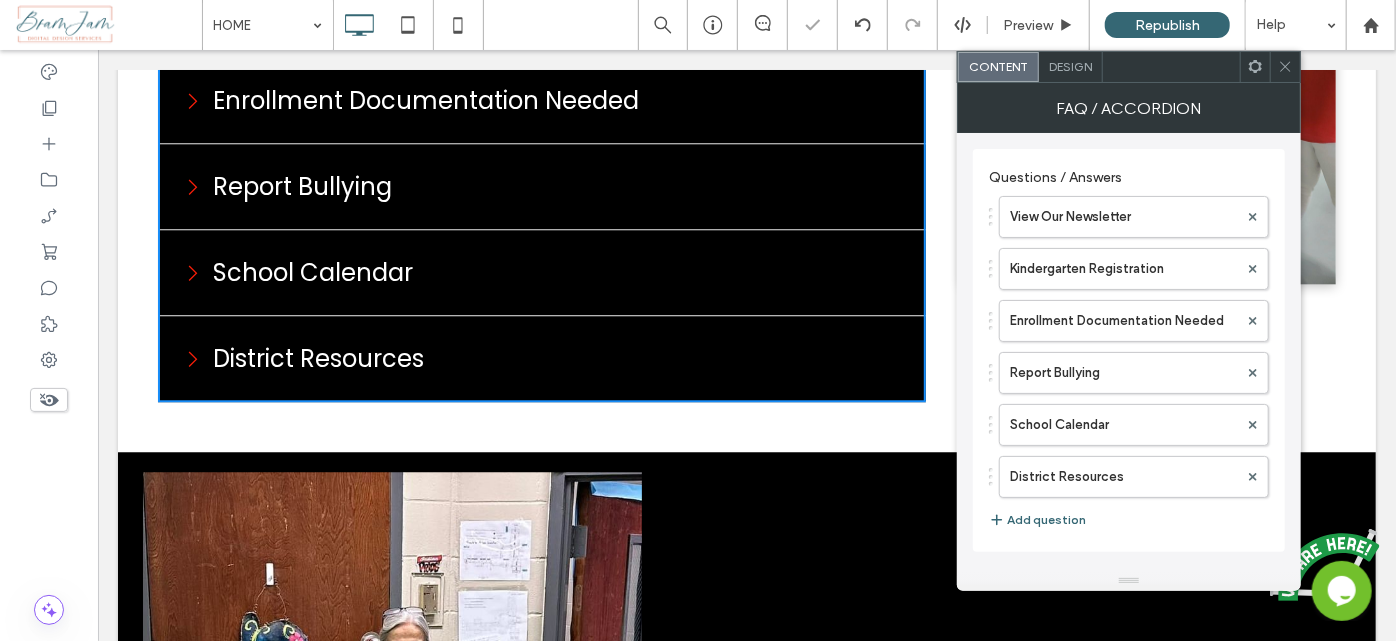 click at bounding box center (1285, 67) 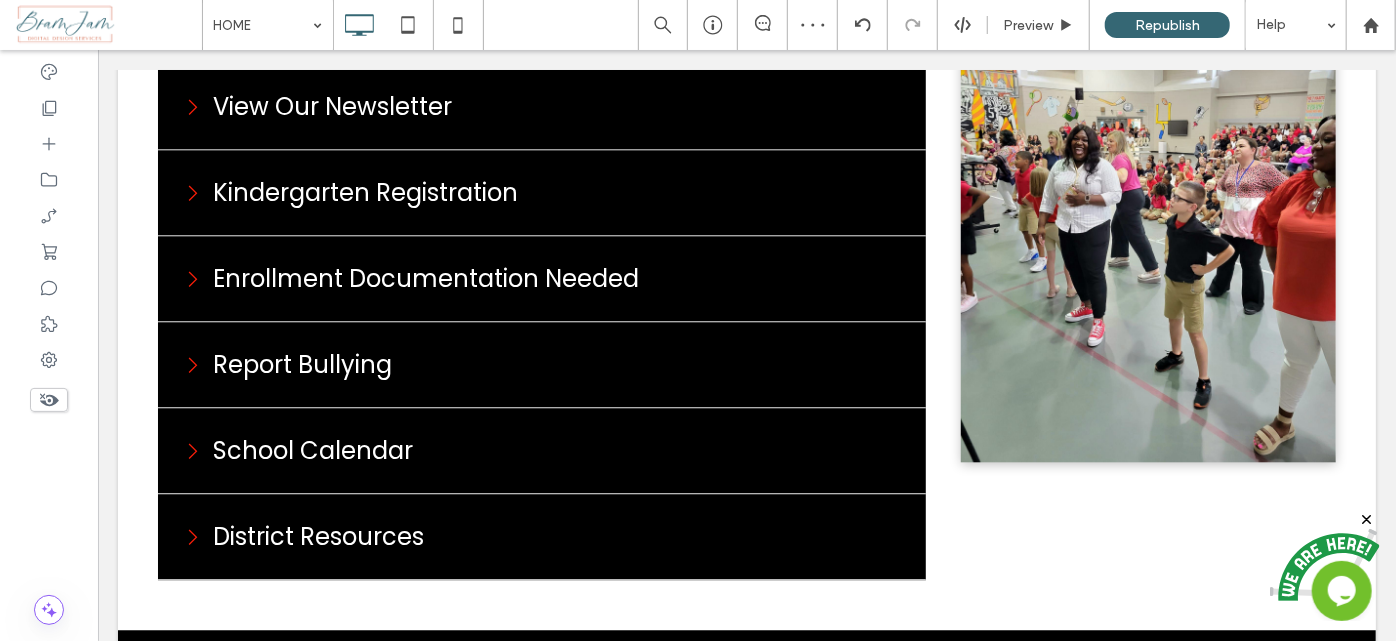 scroll, scrollTop: 2090, scrollLeft: 0, axis: vertical 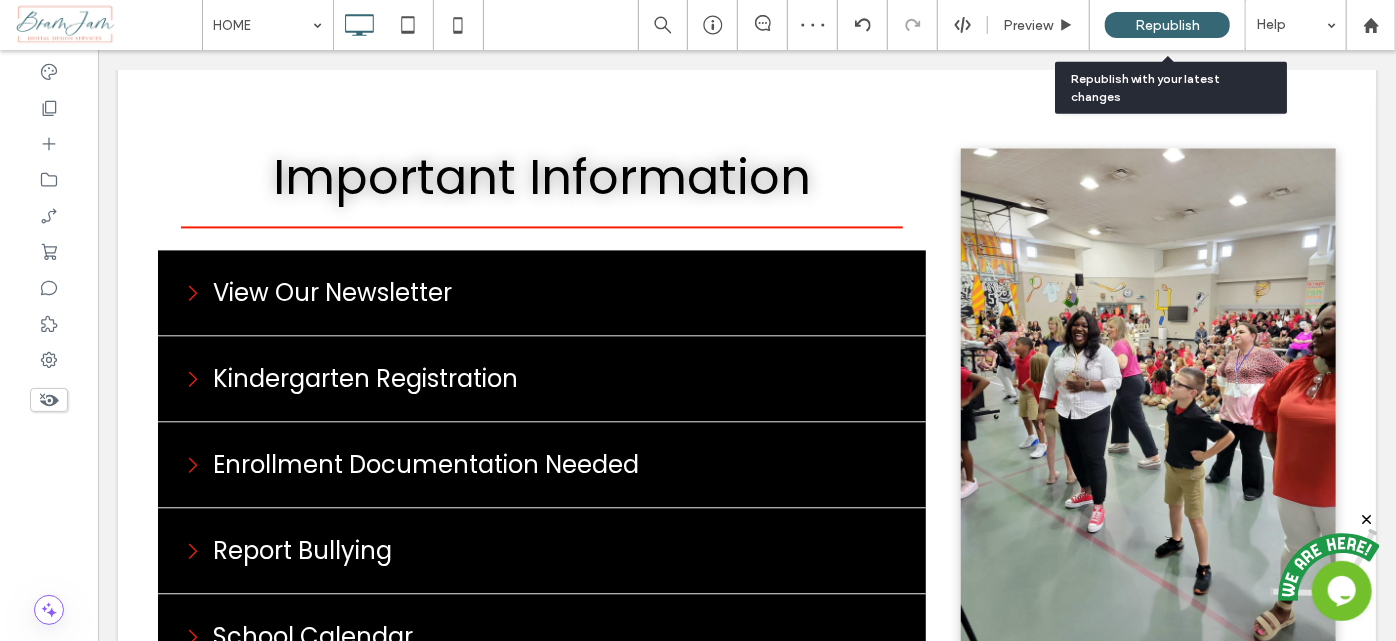 click on "Republish" at bounding box center (1167, 25) 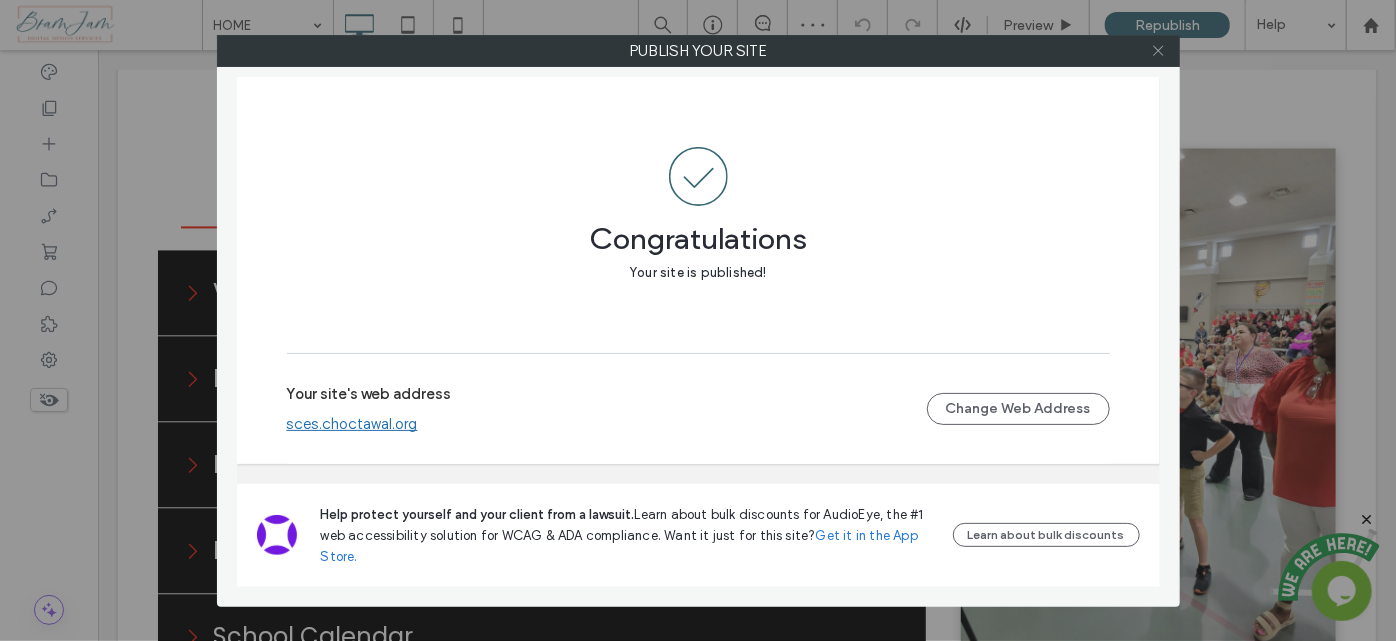 click 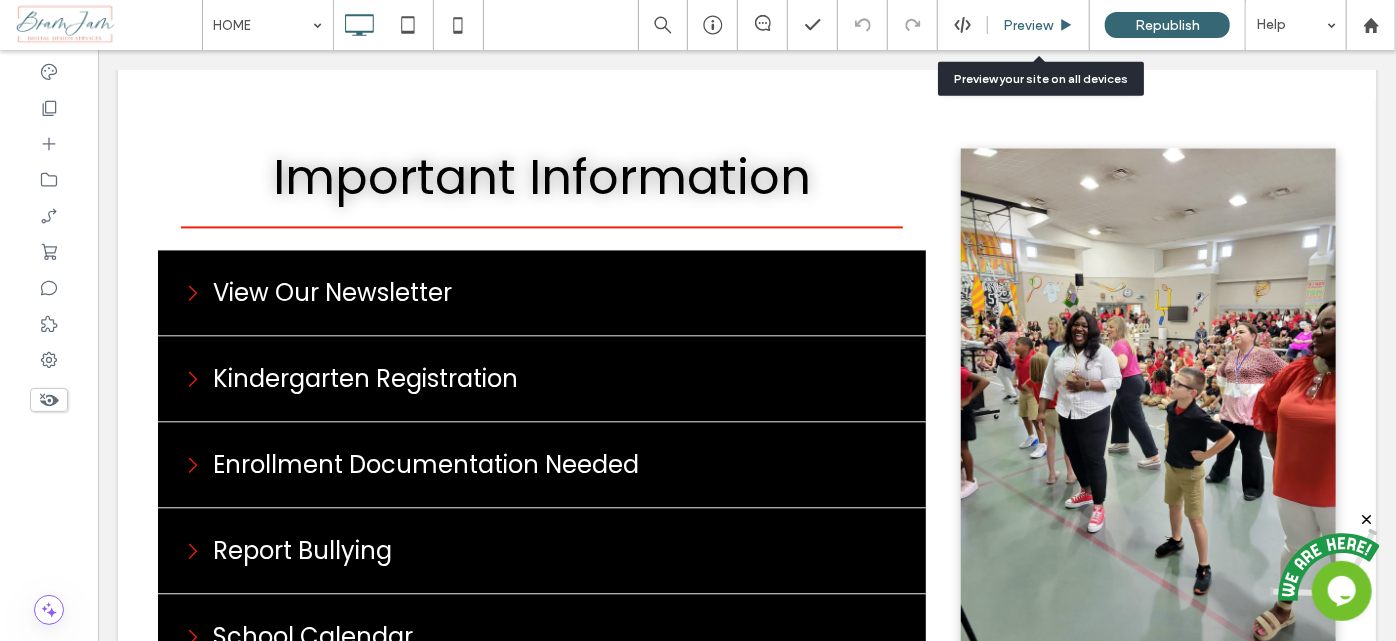 click on "Preview" at bounding box center [1028, 25] 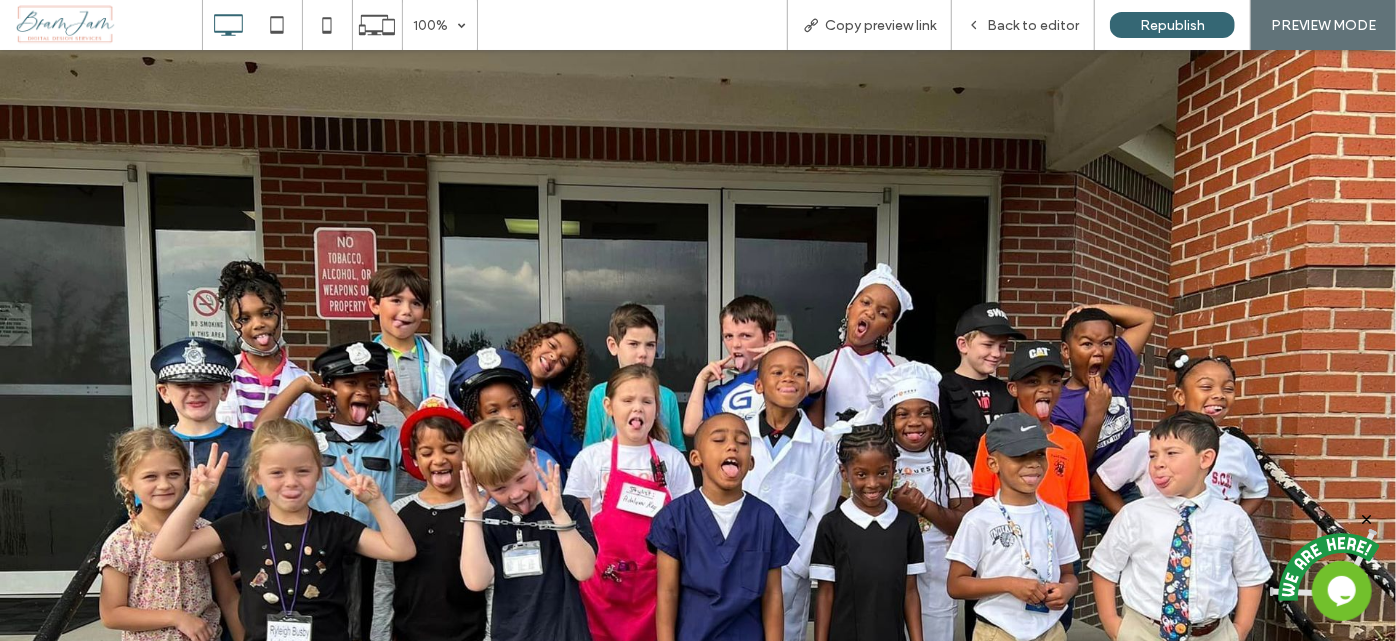 scroll, scrollTop: 0, scrollLeft: 0, axis: both 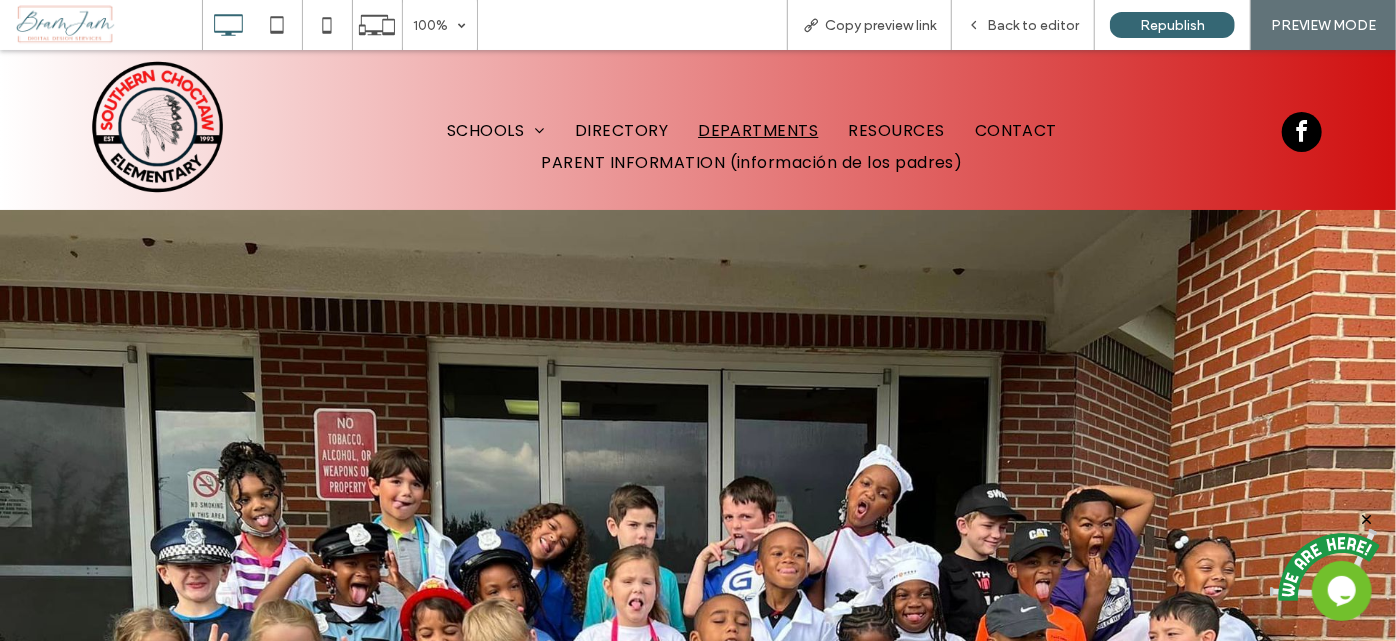 click on "DEPARTMENTS" at bounding box center (758, 129) 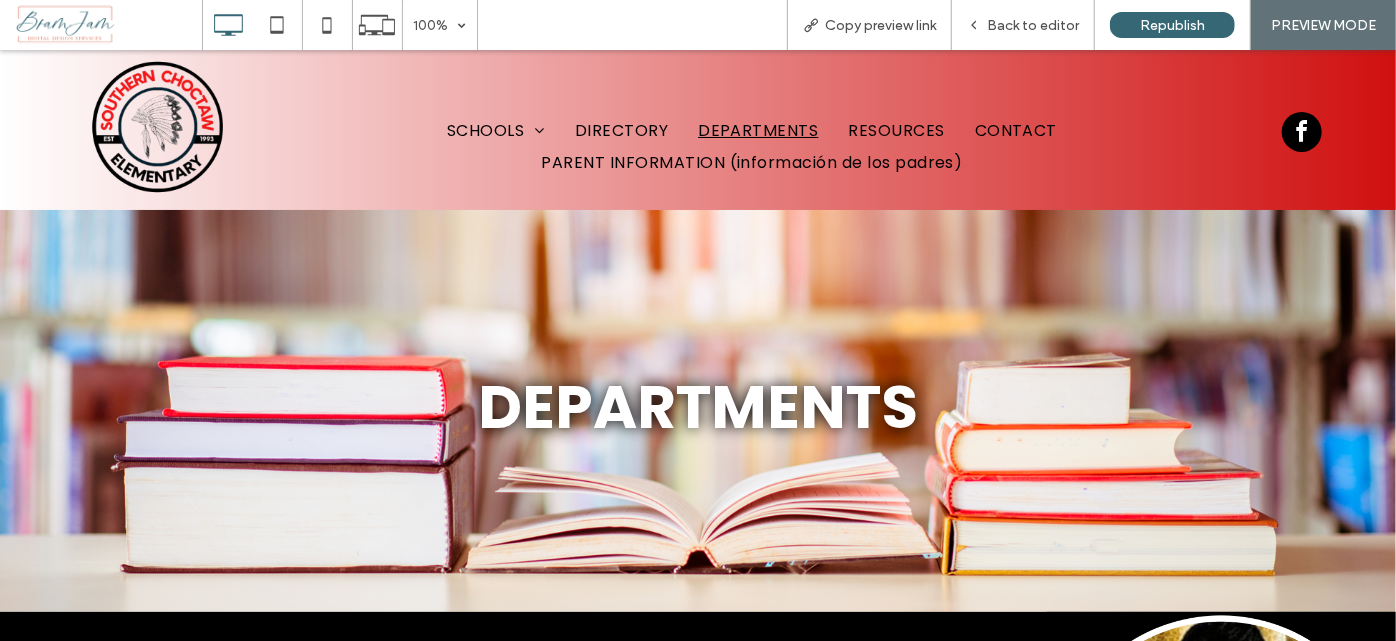 scroll, scrollTop: 454, scrollLeft: 0, axis: vertical 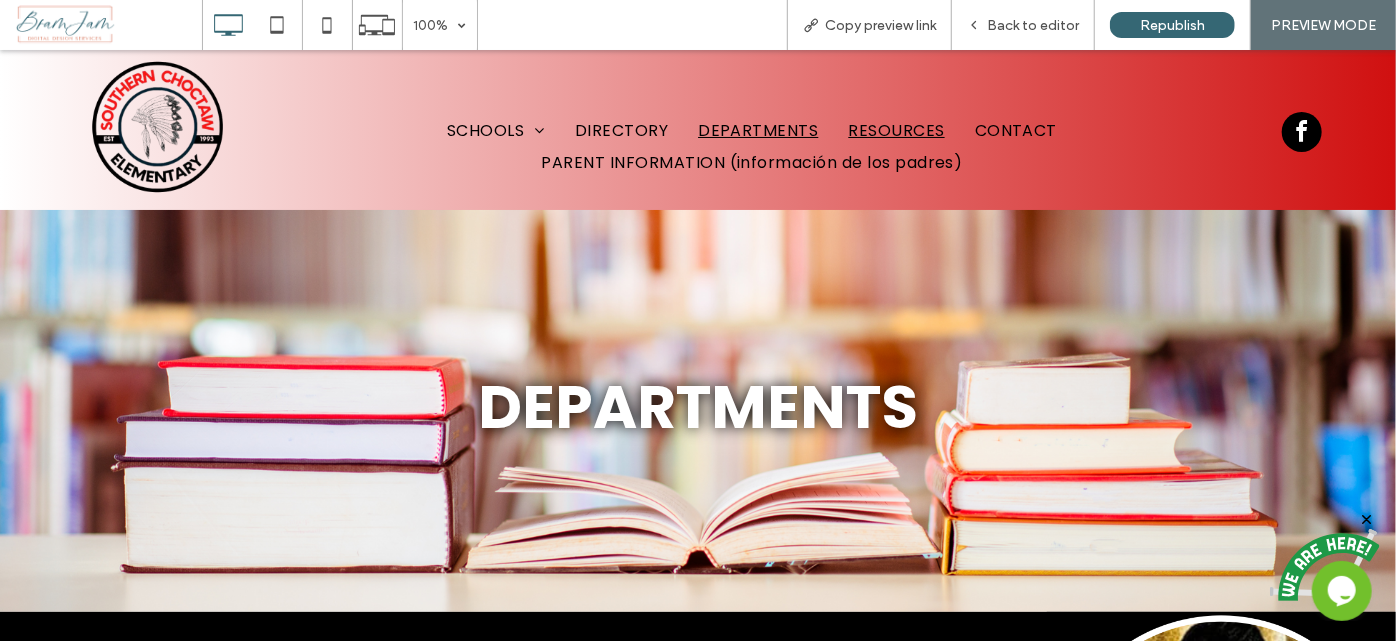 click on "RESOURCES" at bounding box center (897, 129) 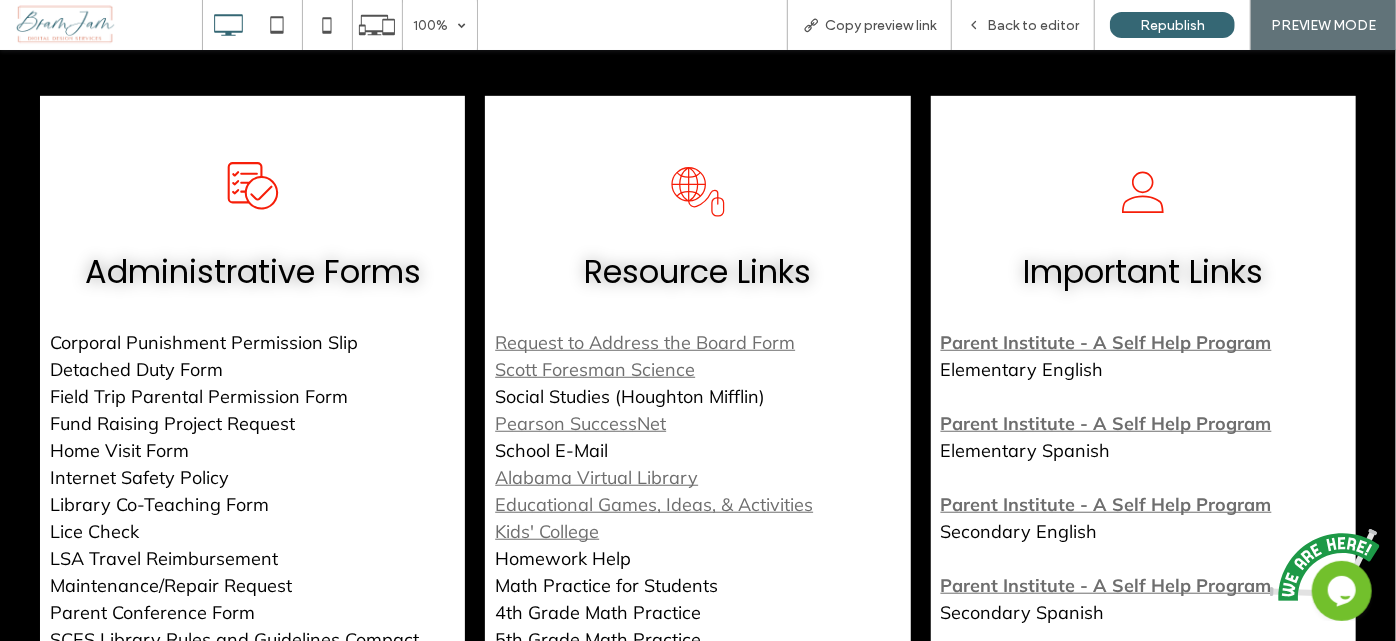 scroll 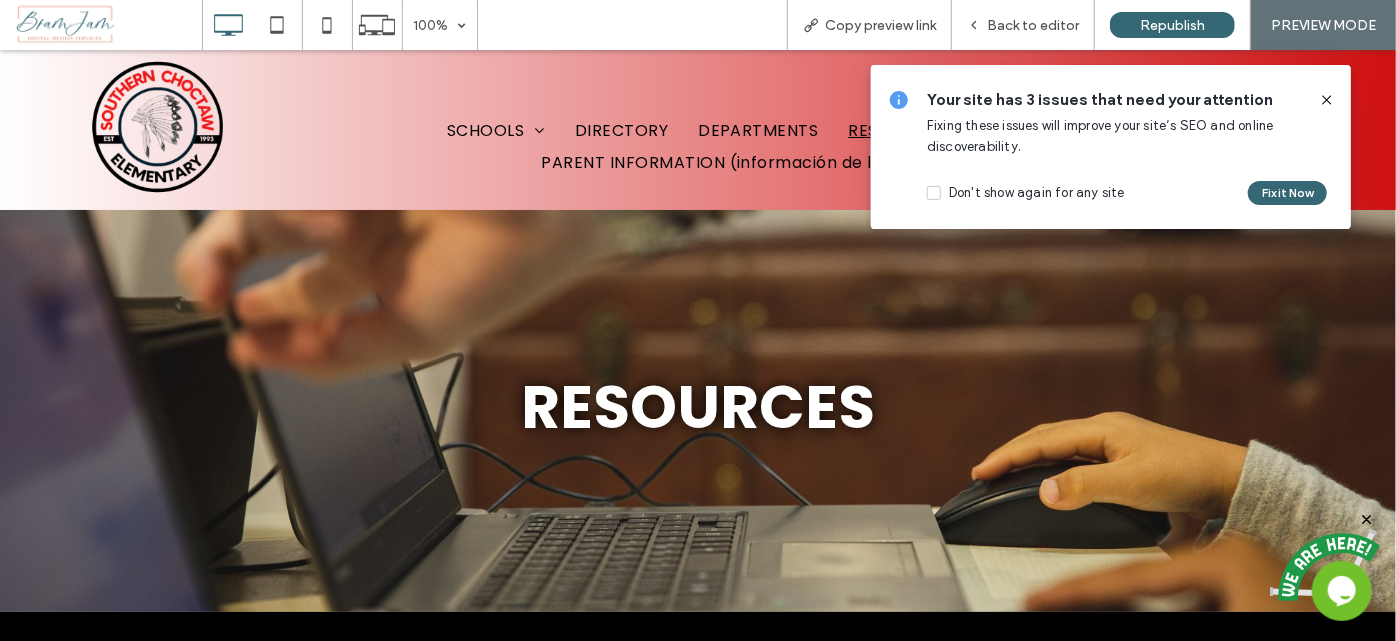 click on "Your site has 3 issues that need your attention Fixing these issues will improve your site’s SEO and online discoverability. Don't show again for any site Fix it Now" at bounding box center (1111, 147) 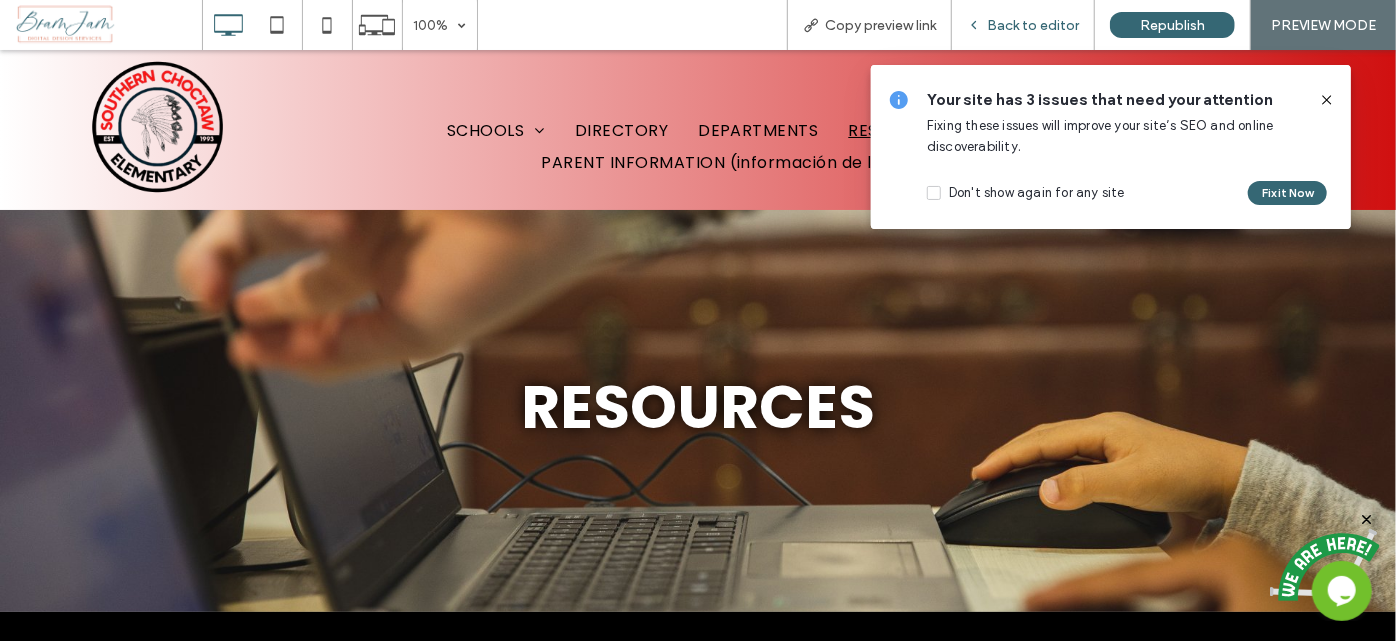 click on "Back to editor" at bounding box center (1033, 25) 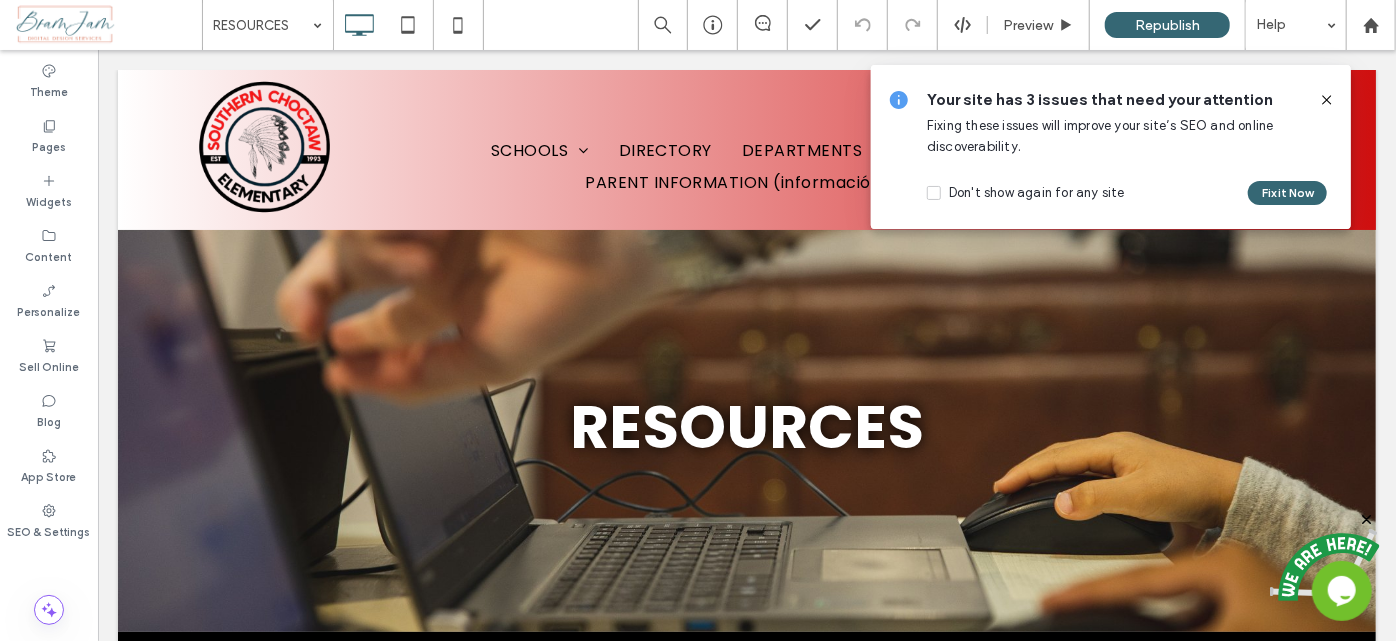 click 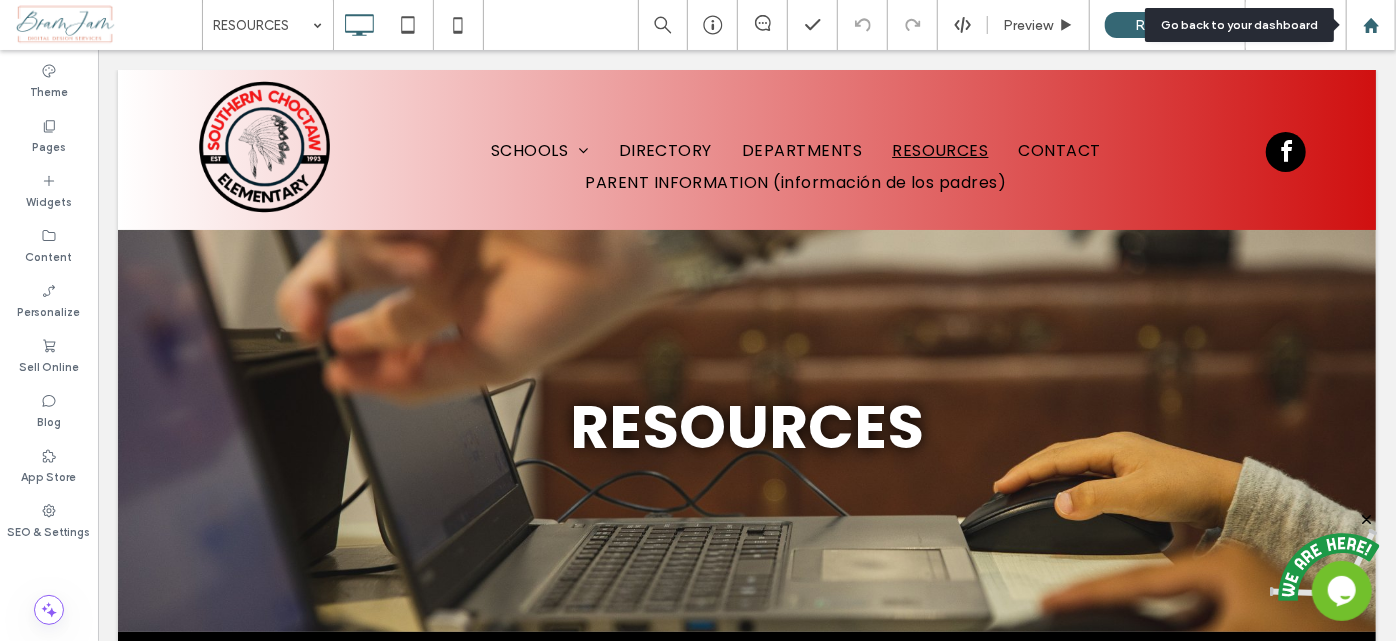 click 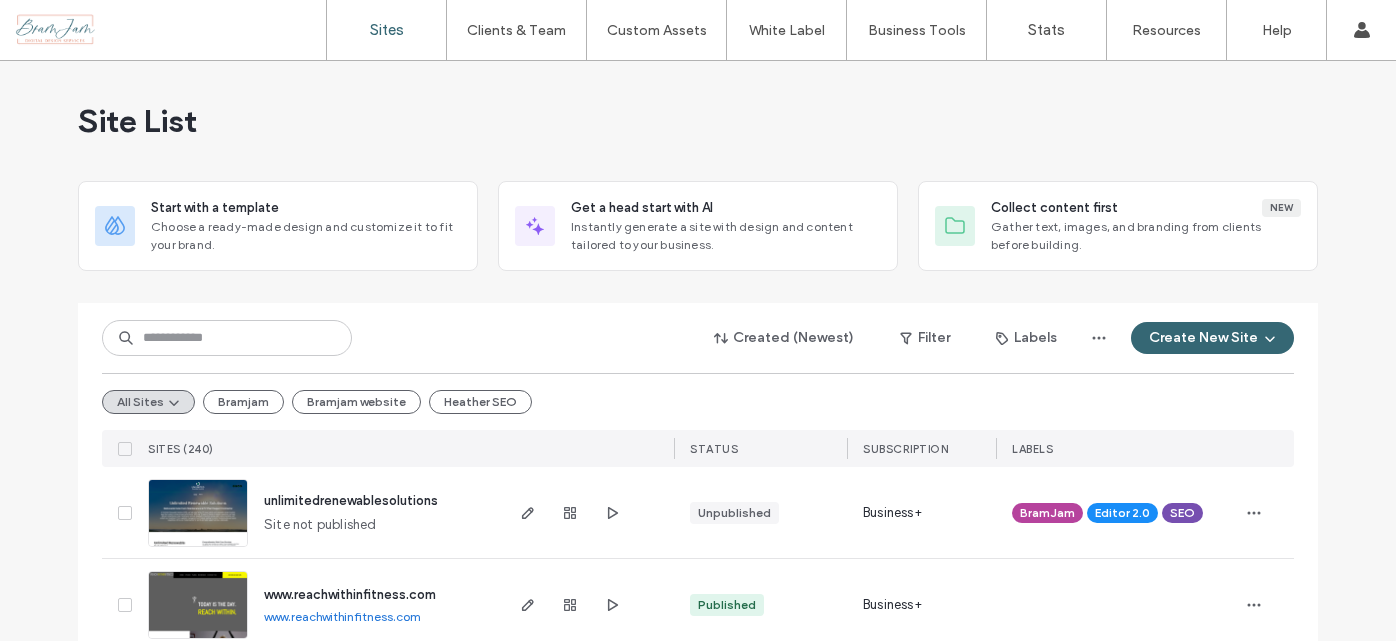 click at bounding box center (227, 338) 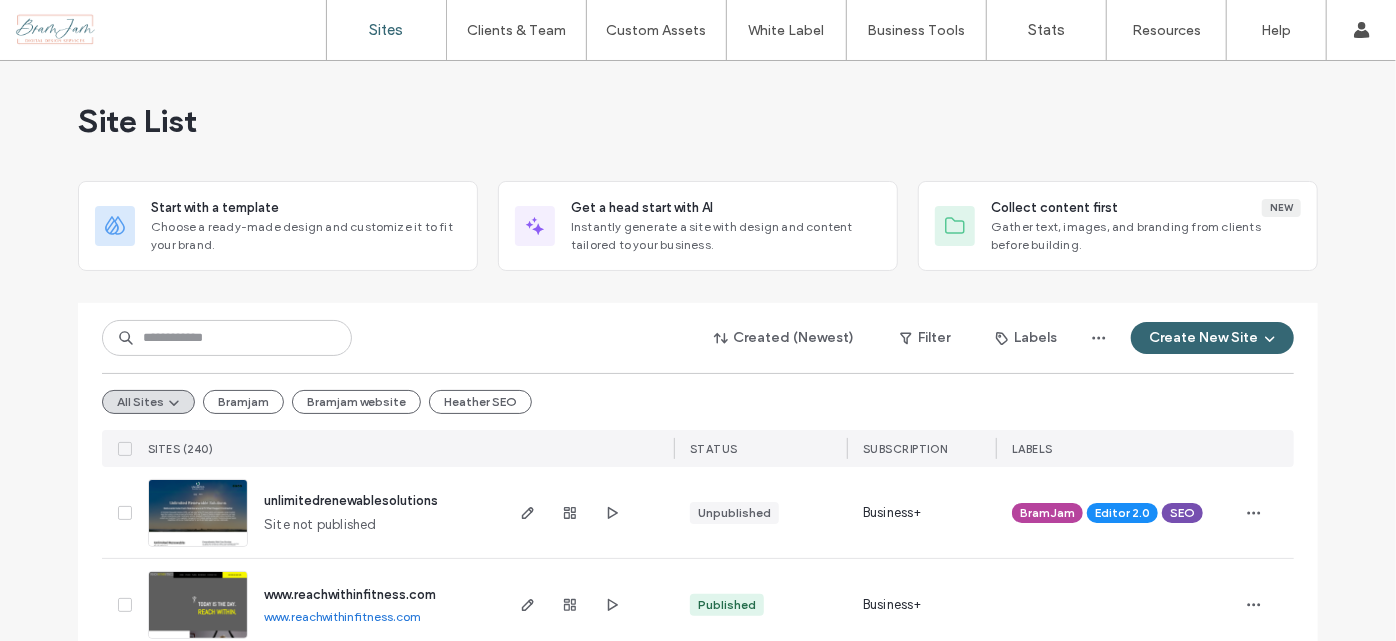 scroll, scrollTop: 0, scrollLeft: 0, axis: both 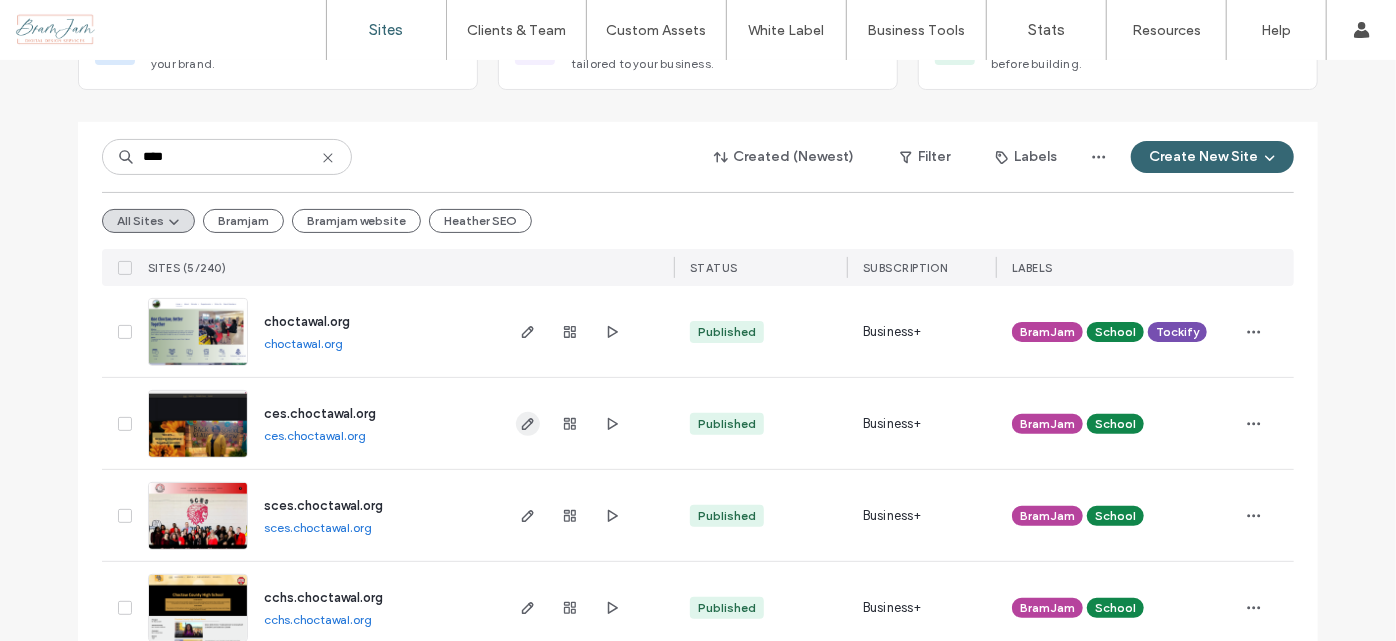 type on "****" 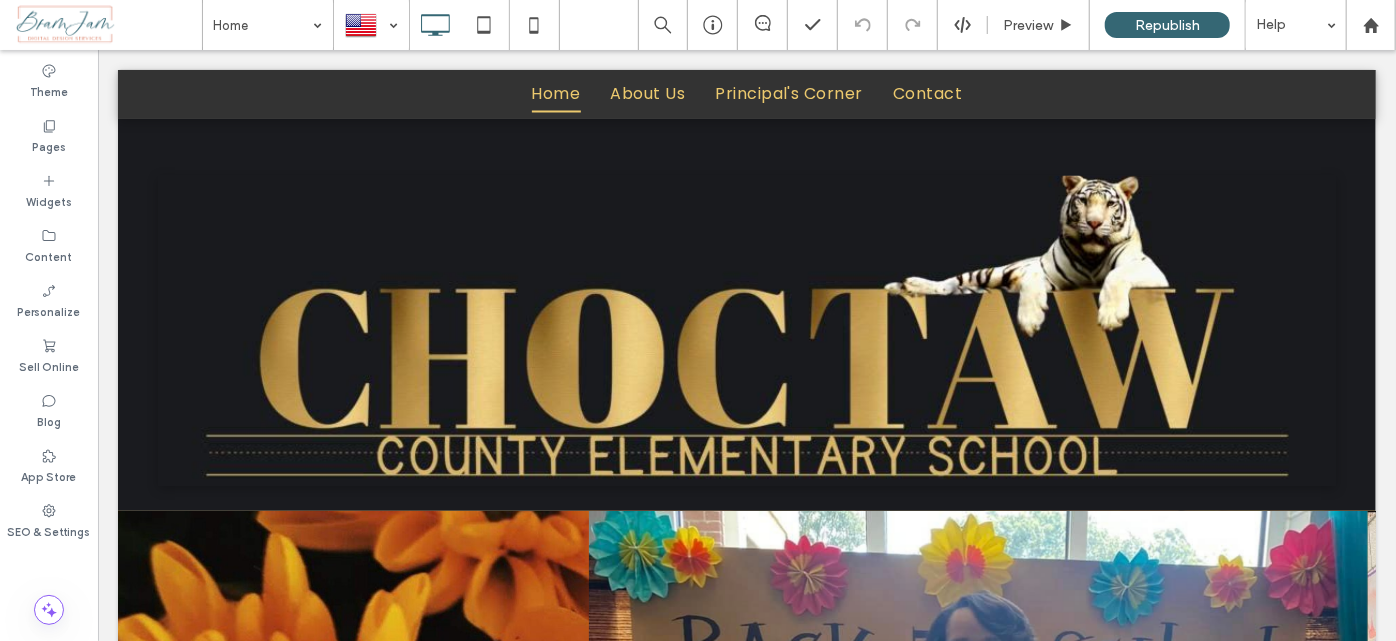 scroll, scrollTop: 1272, scrollLeft: 0, axis: vertical 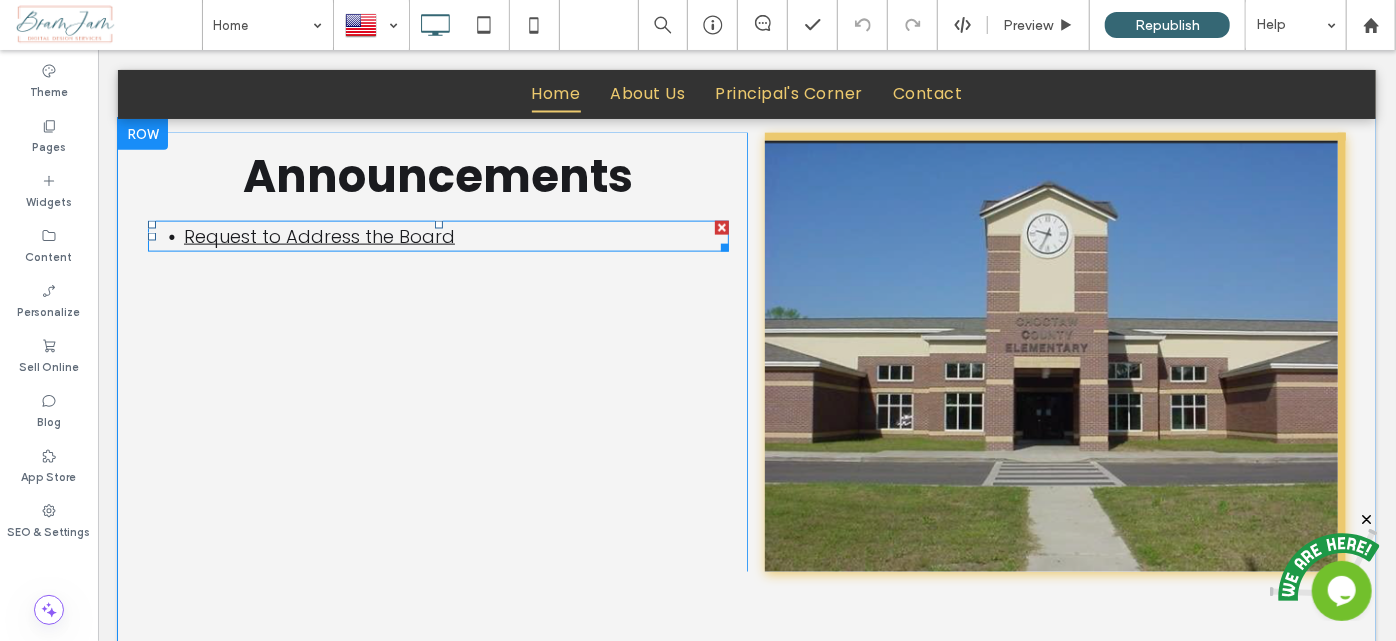 click on "Request to Address the Board" at bounding box center [318, 235] 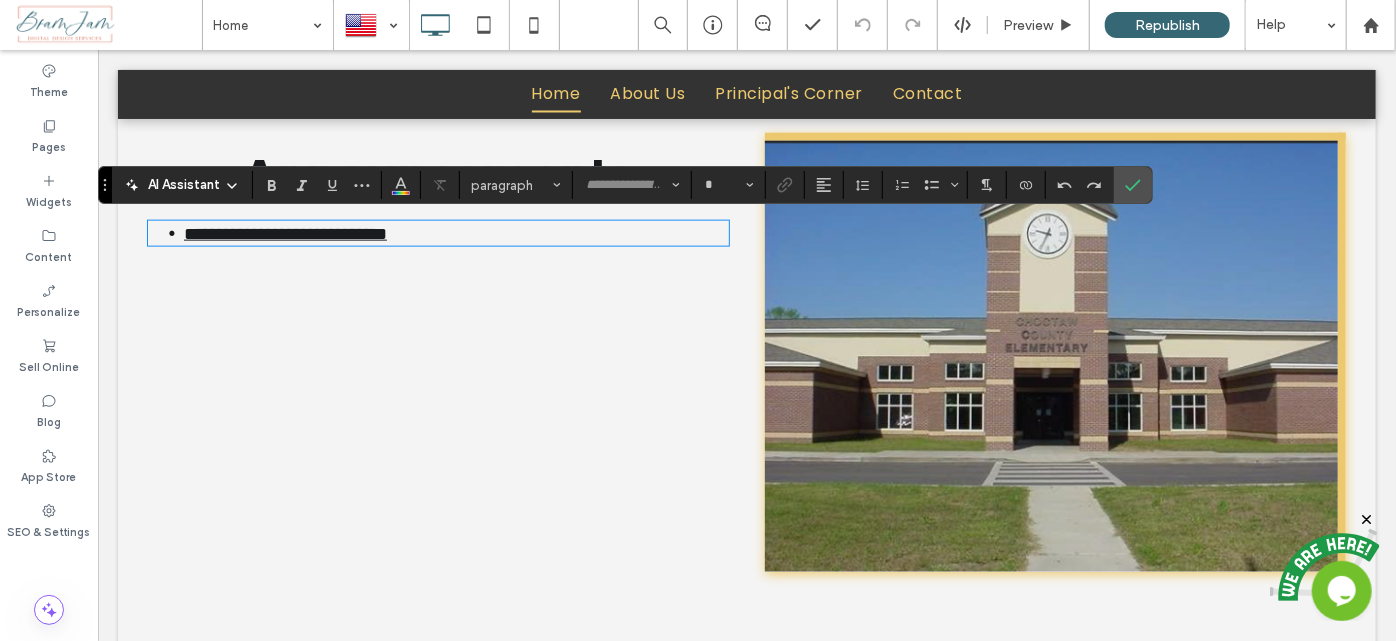 type on "*******" 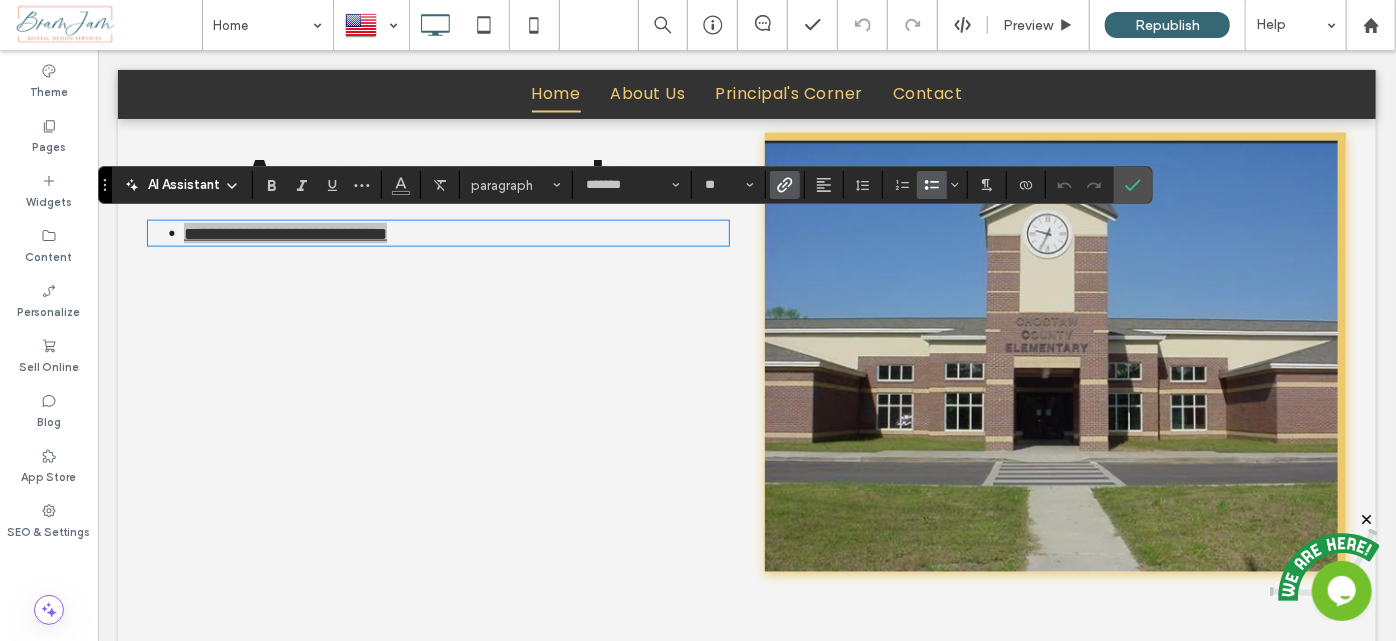 click 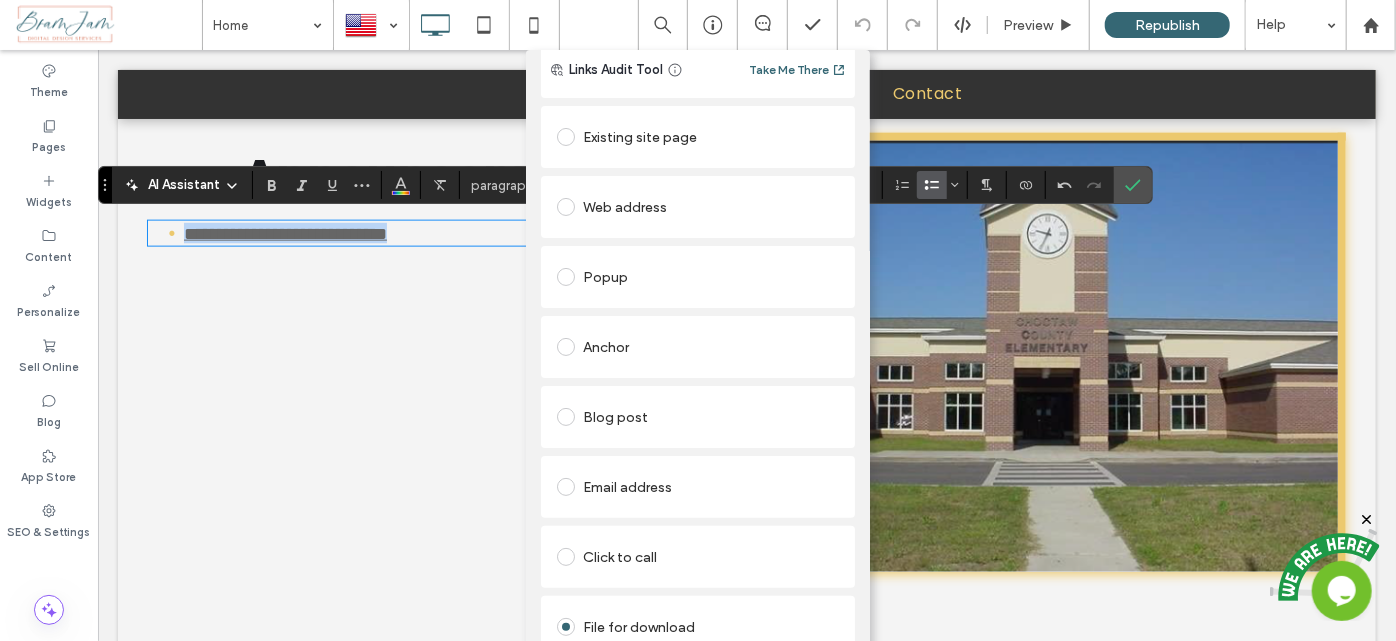 scroll, scrollTop: 138, scrollLeft: 0, axis: vertical 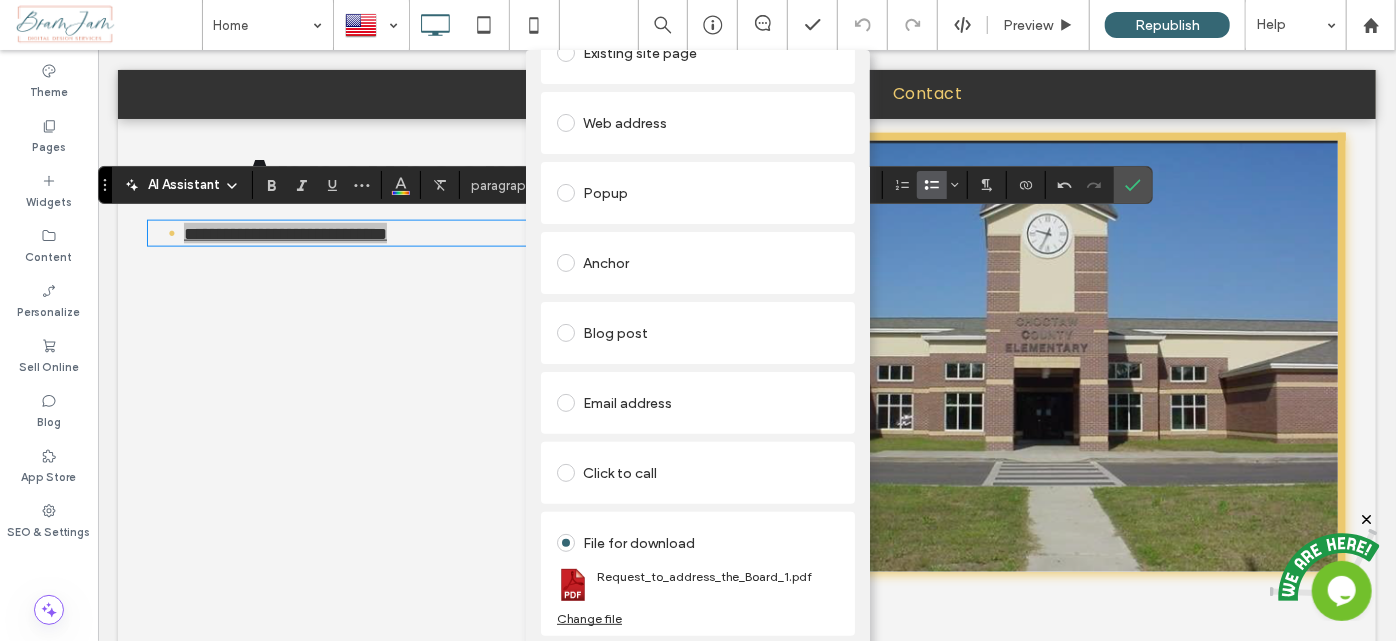 click on "Change file" at bounding box center (589, 618) 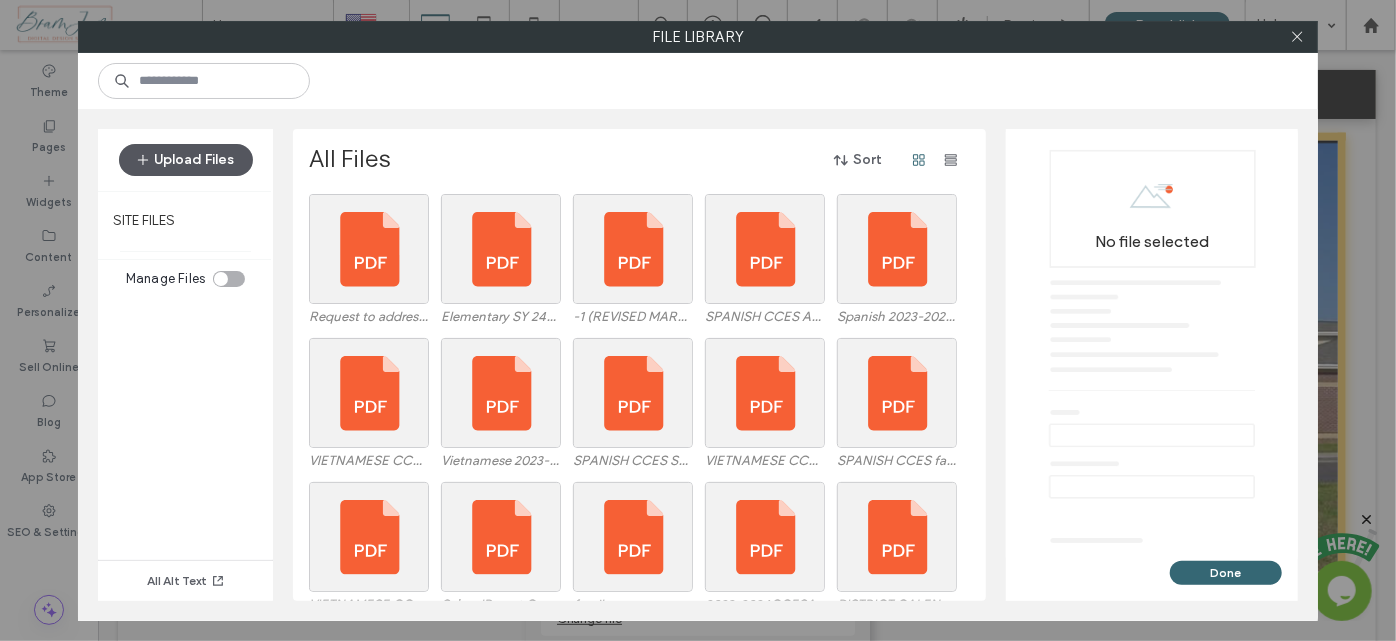 click on "Upload Files" at bounding box center [186, 160] 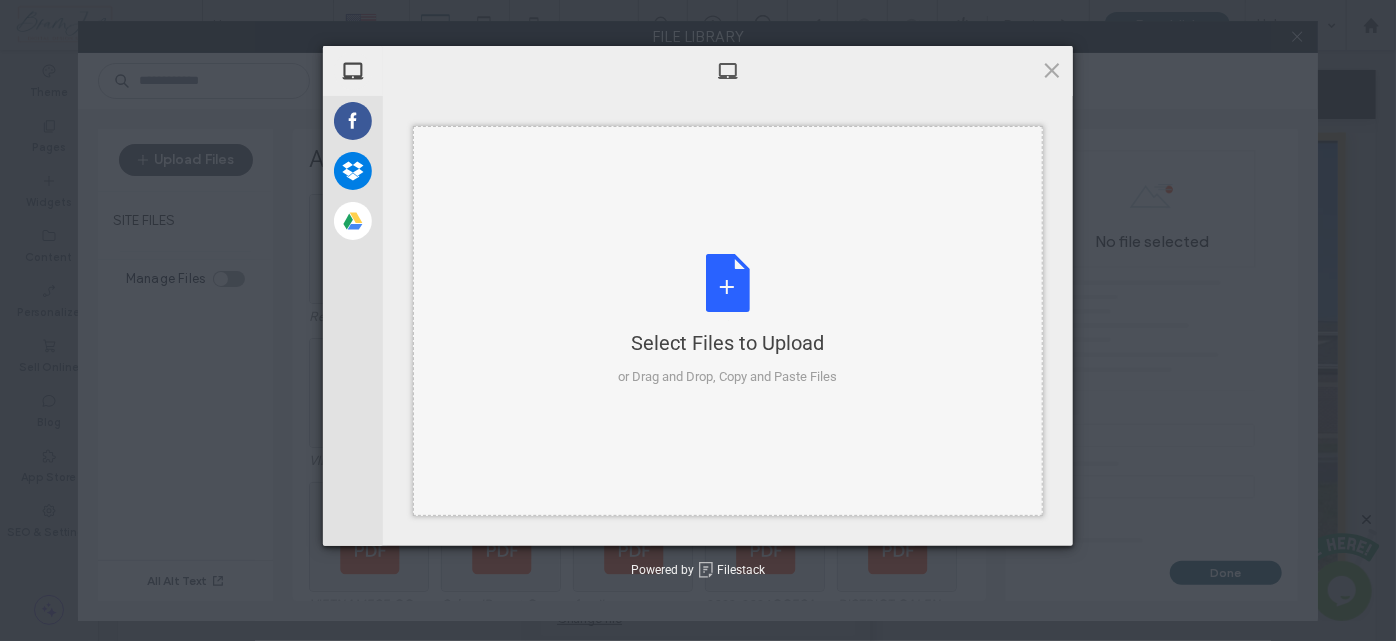 click on "Select Files to Upload" at bounding box center (728, 343) 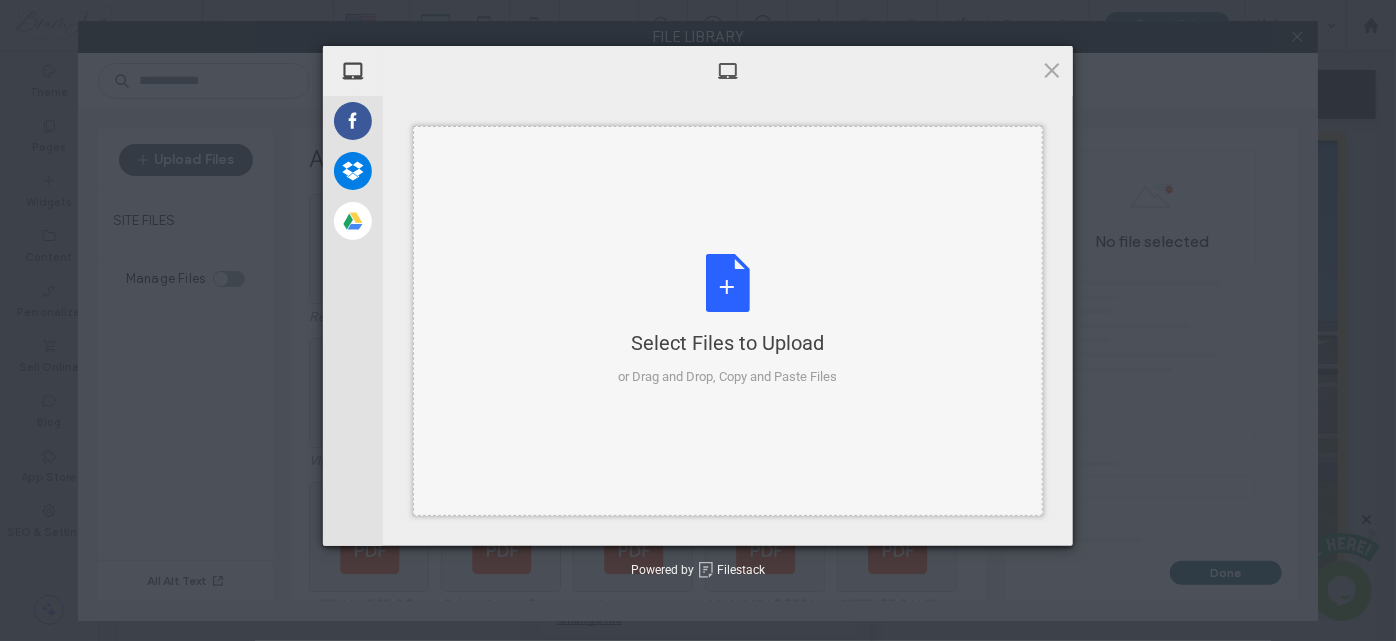 type 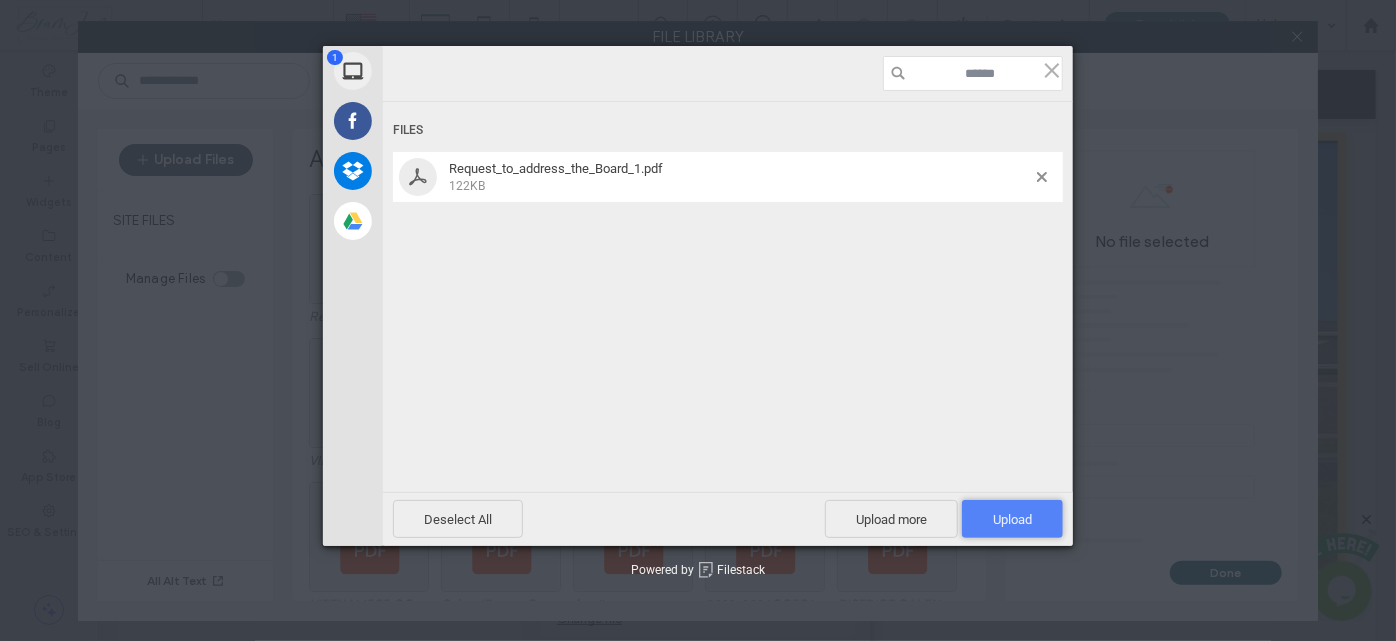 click on "Upload
1" at bounding box center [1012, 519] 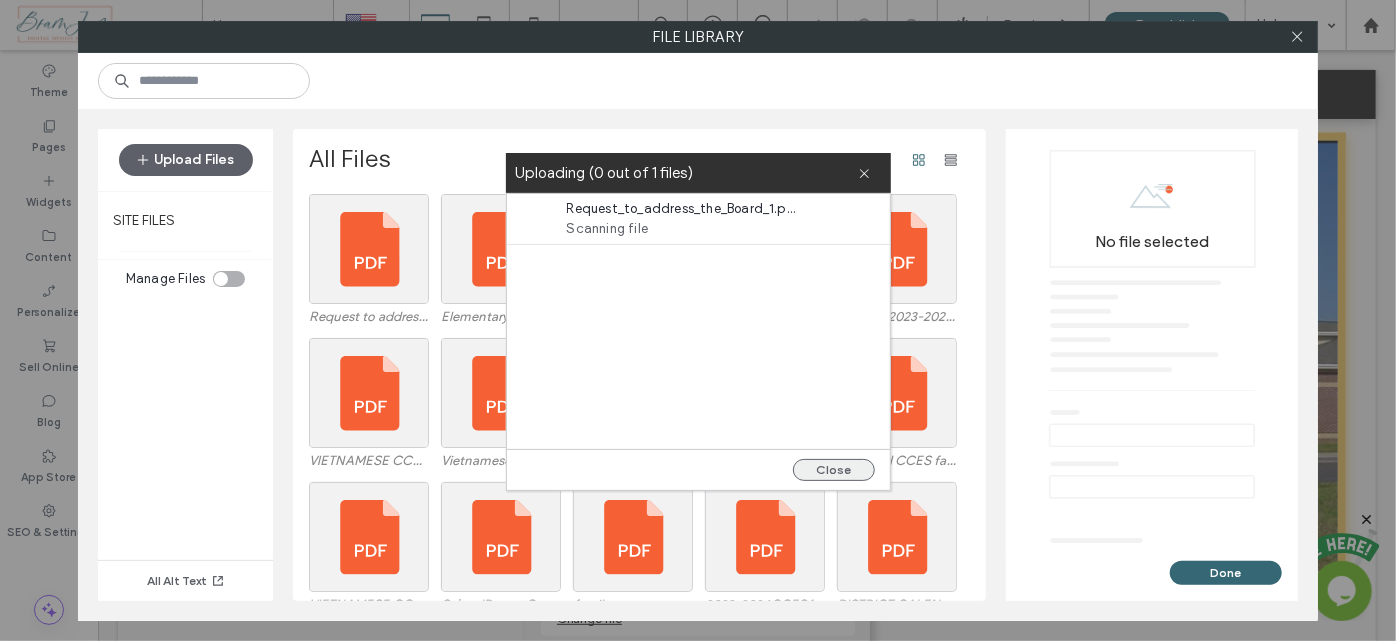 click on "Close" at bounding box center (834, 470) 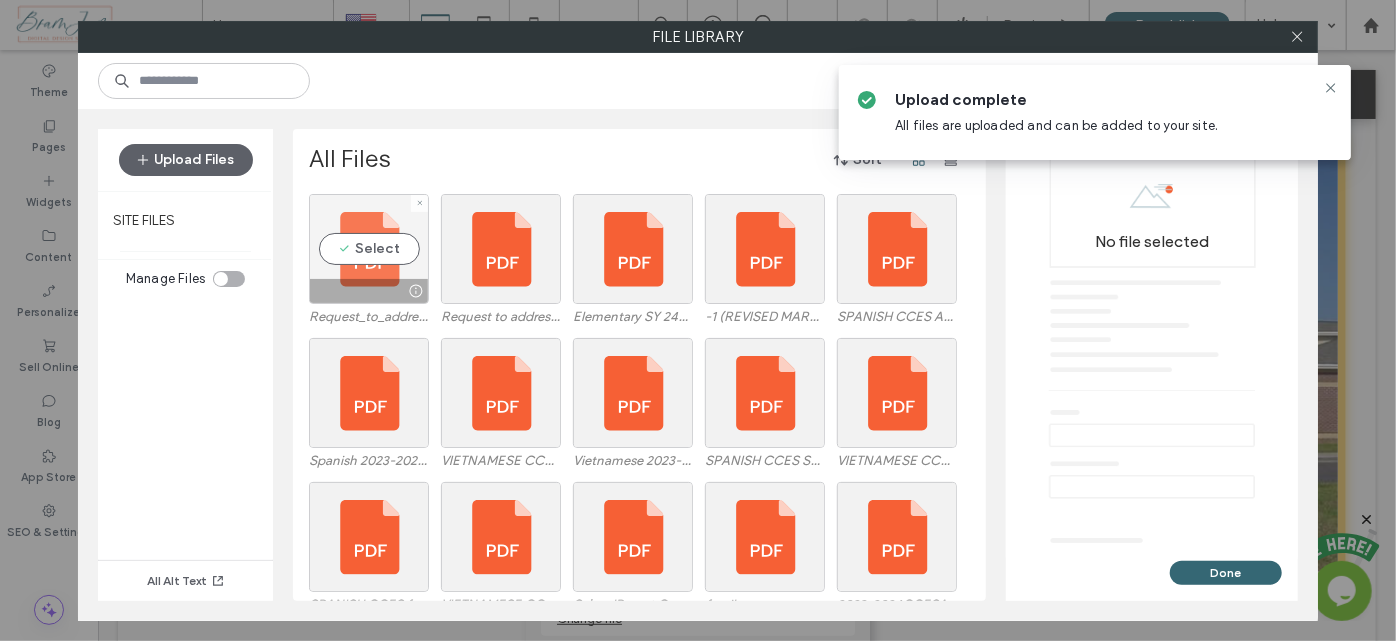 click on "Select" at bounding box center (369, 249) 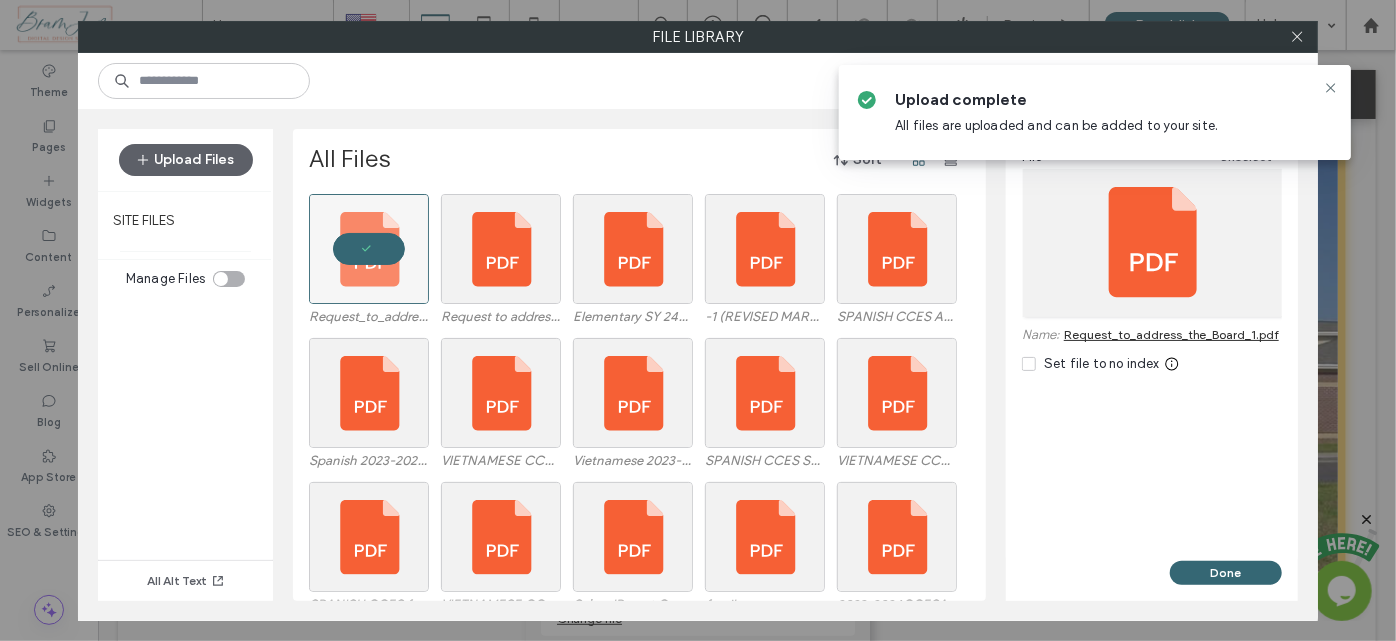 click on "Done" at bounding box center (1226, 573) 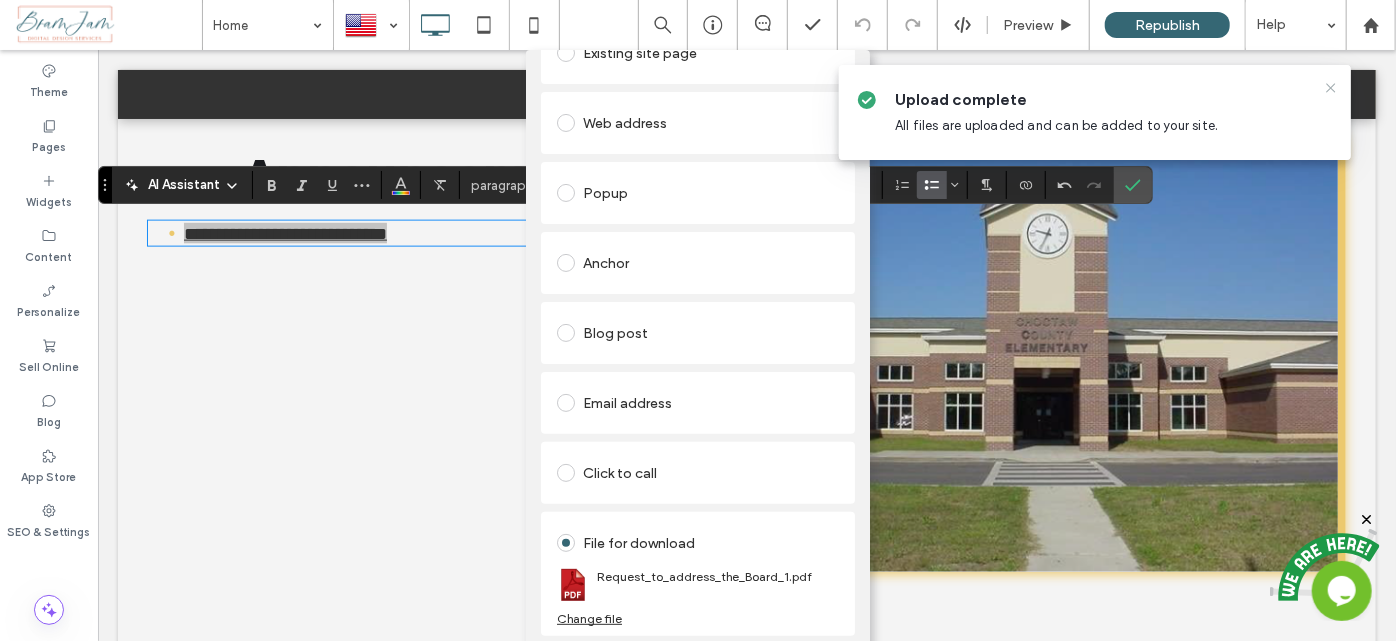 click 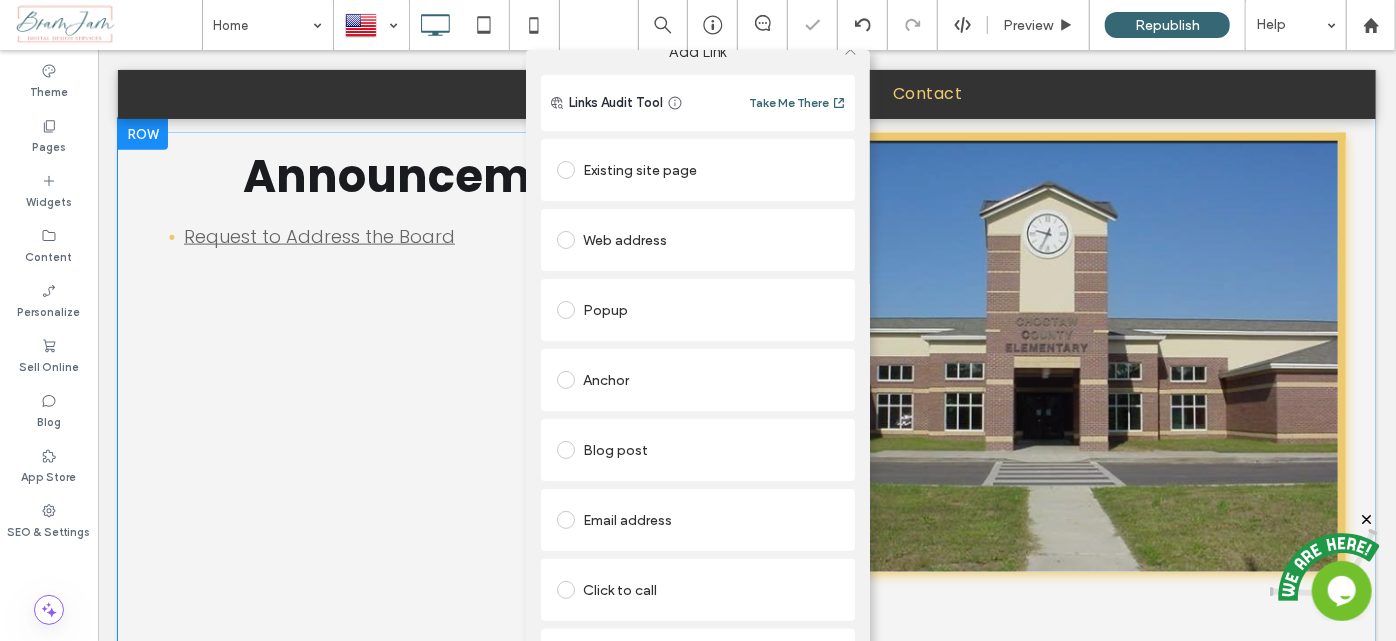 scroll, scrollTop: 0, scrollLeft: 0, axis: both 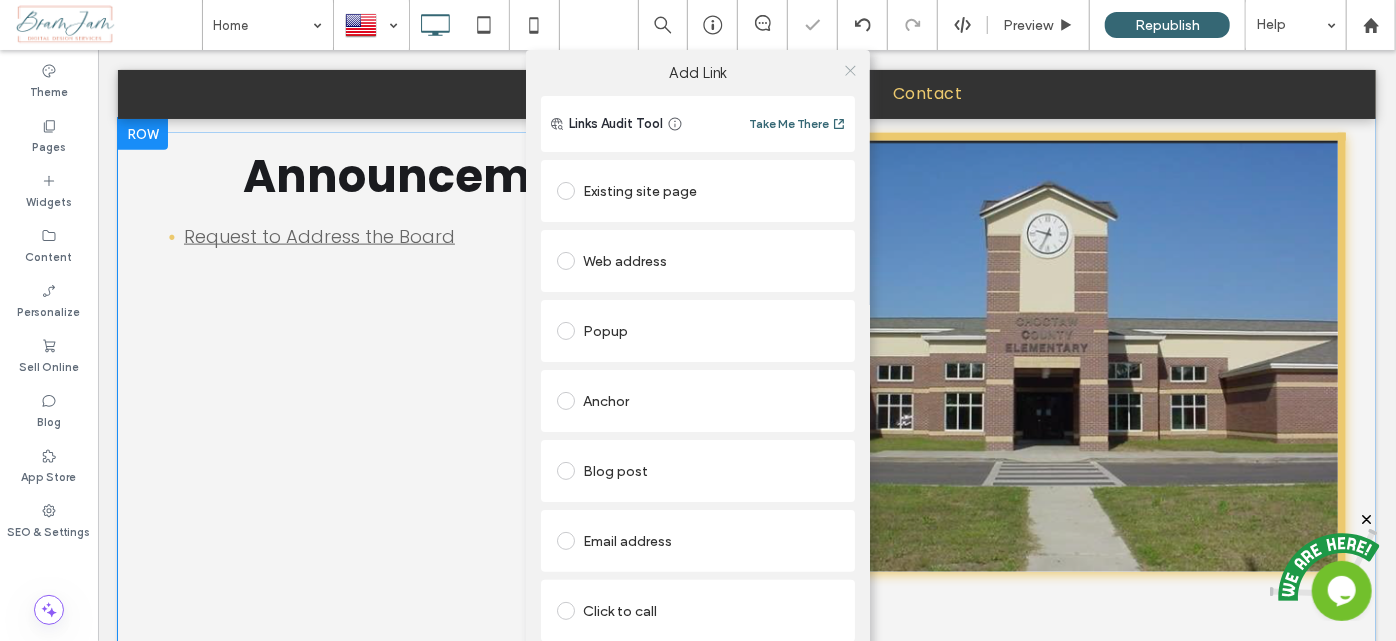 click 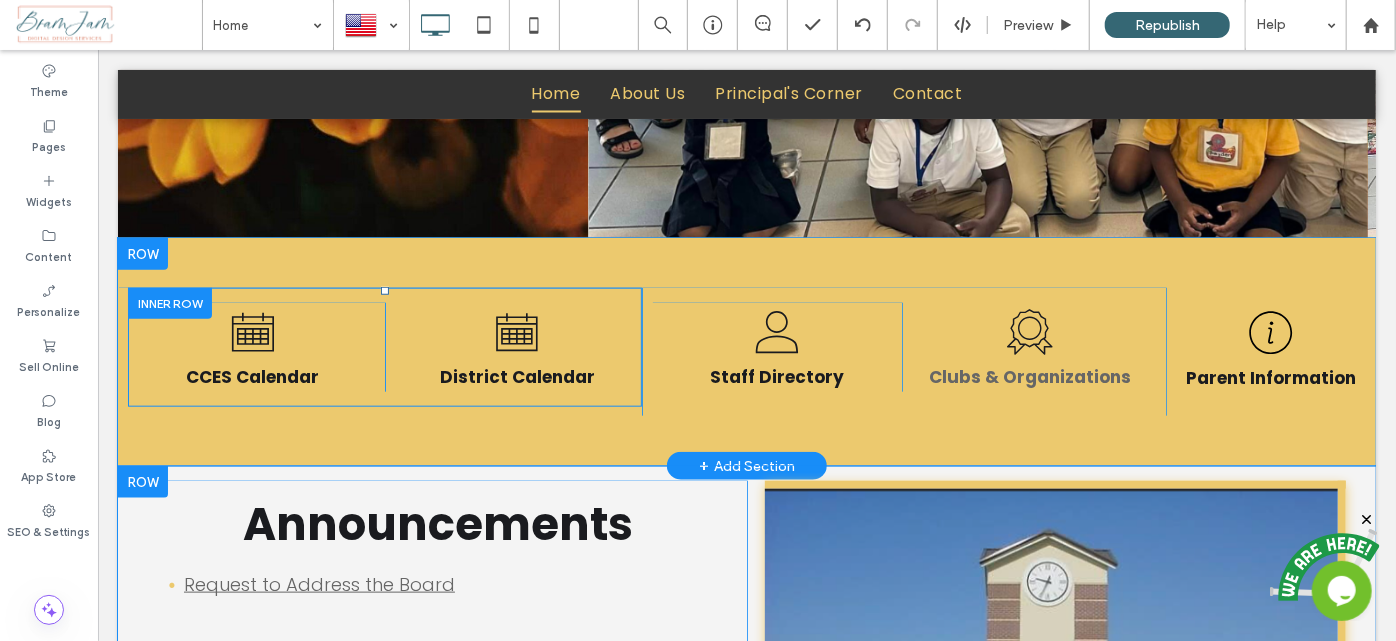 scroll, scrollTop: 1010, scrollLeft: 0, axis: vertical 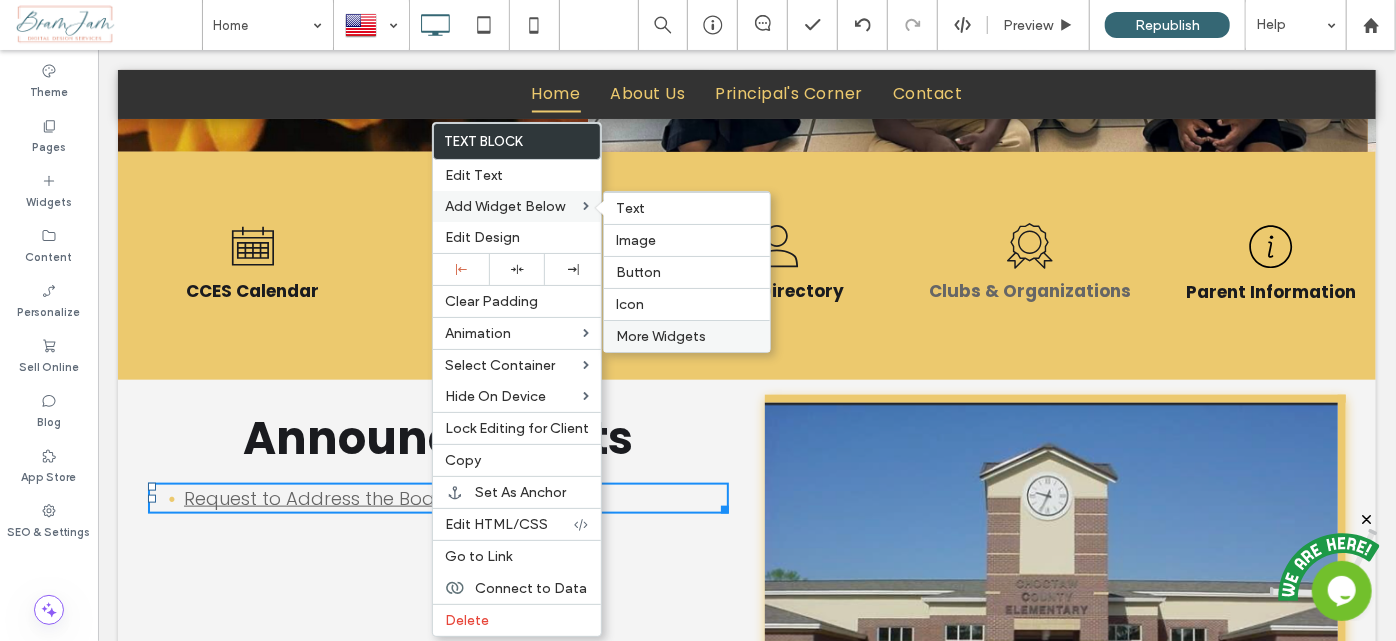 click on "More Widgets" at bounding box center [687, 336] 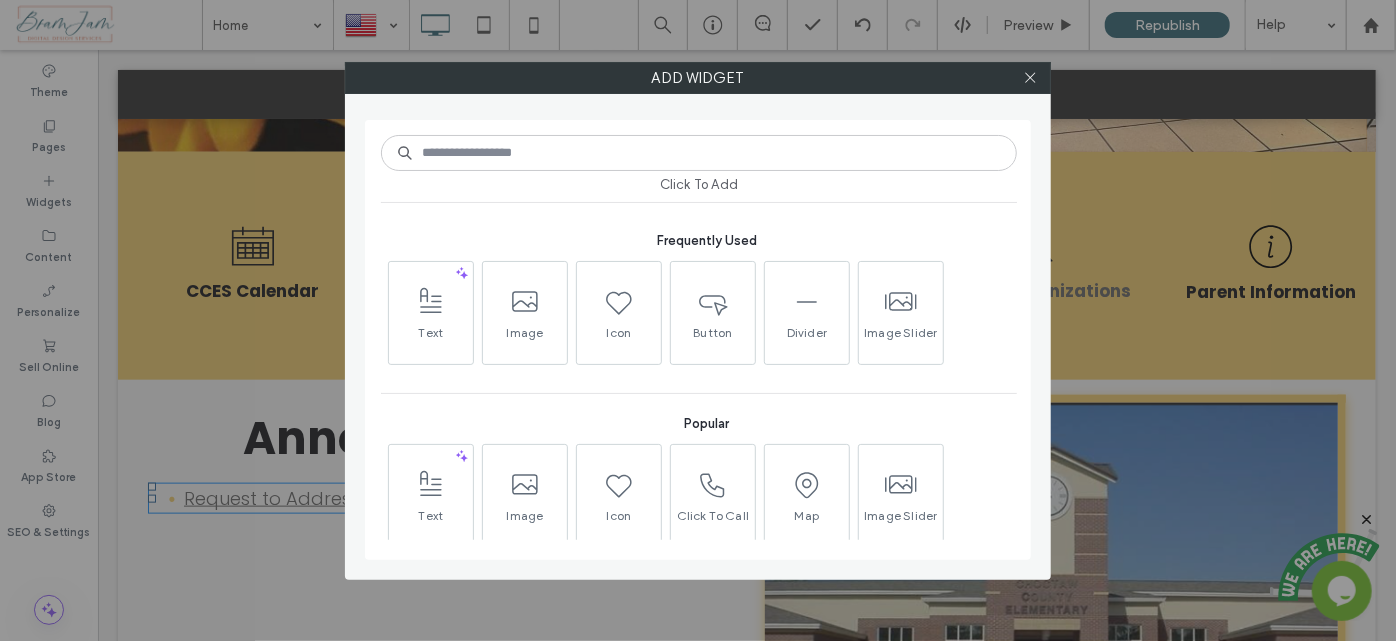 click at bounding box center (699, 153) 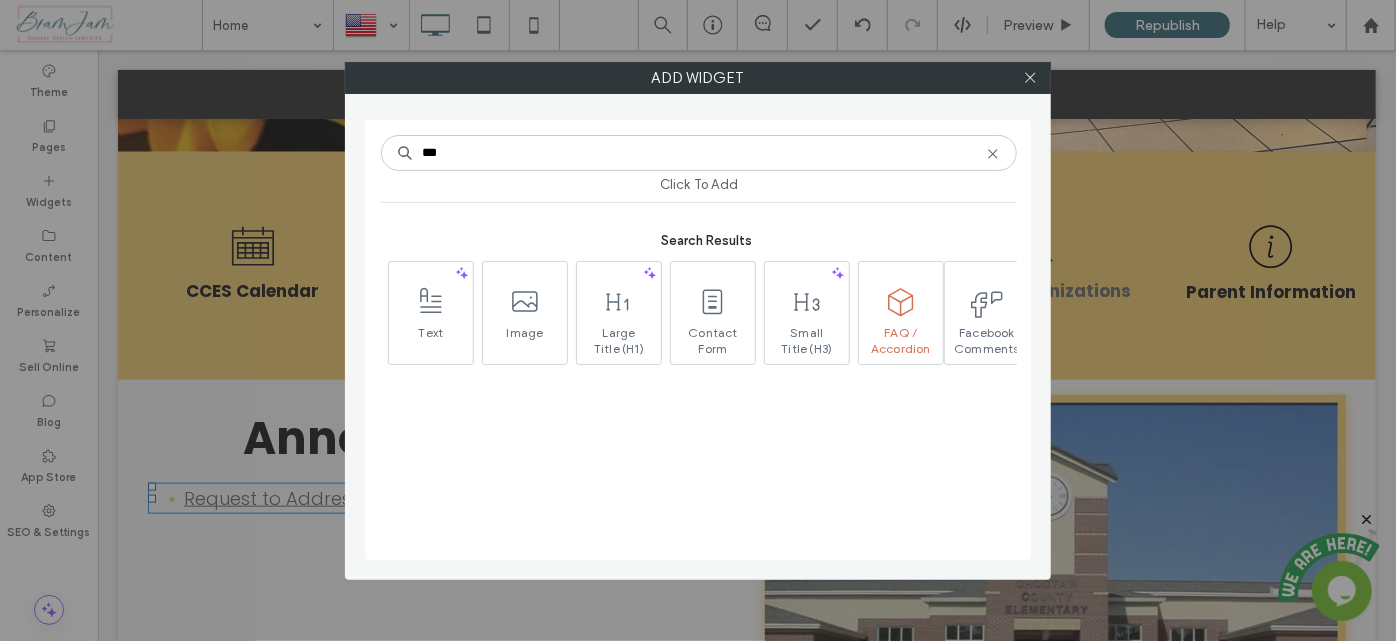 type on "***" 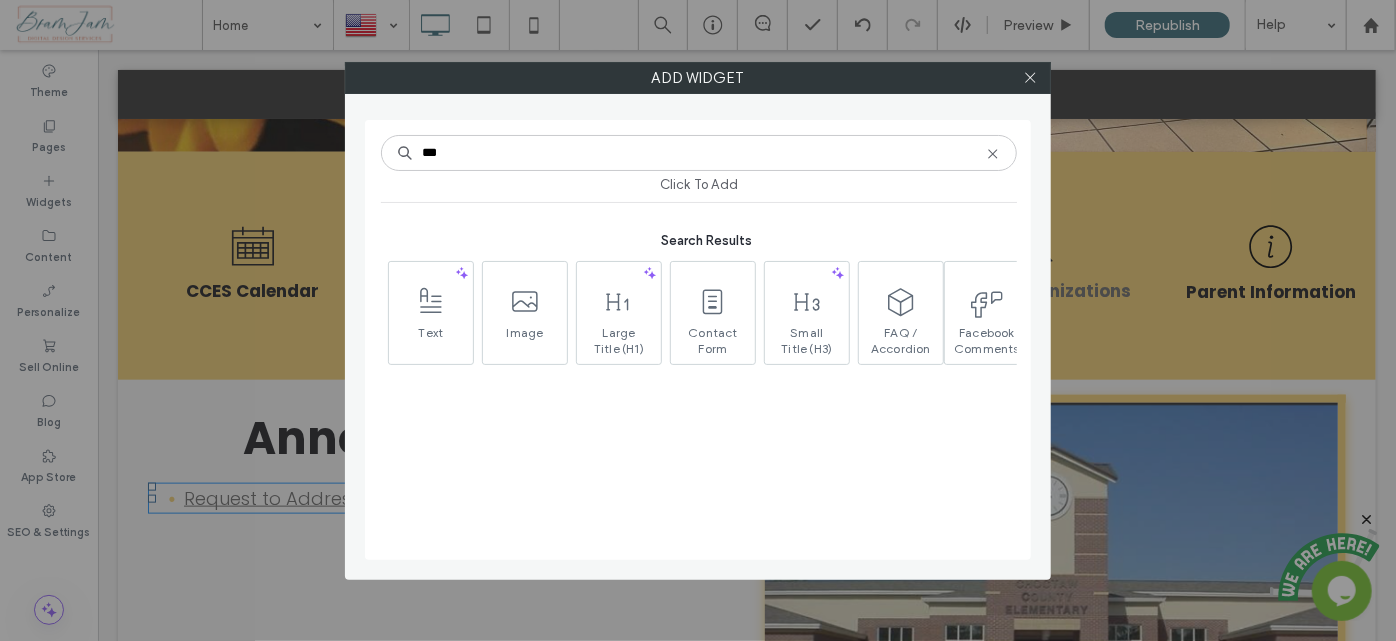 click on "FAQ / Accordion" at bounding box center [901, 339] 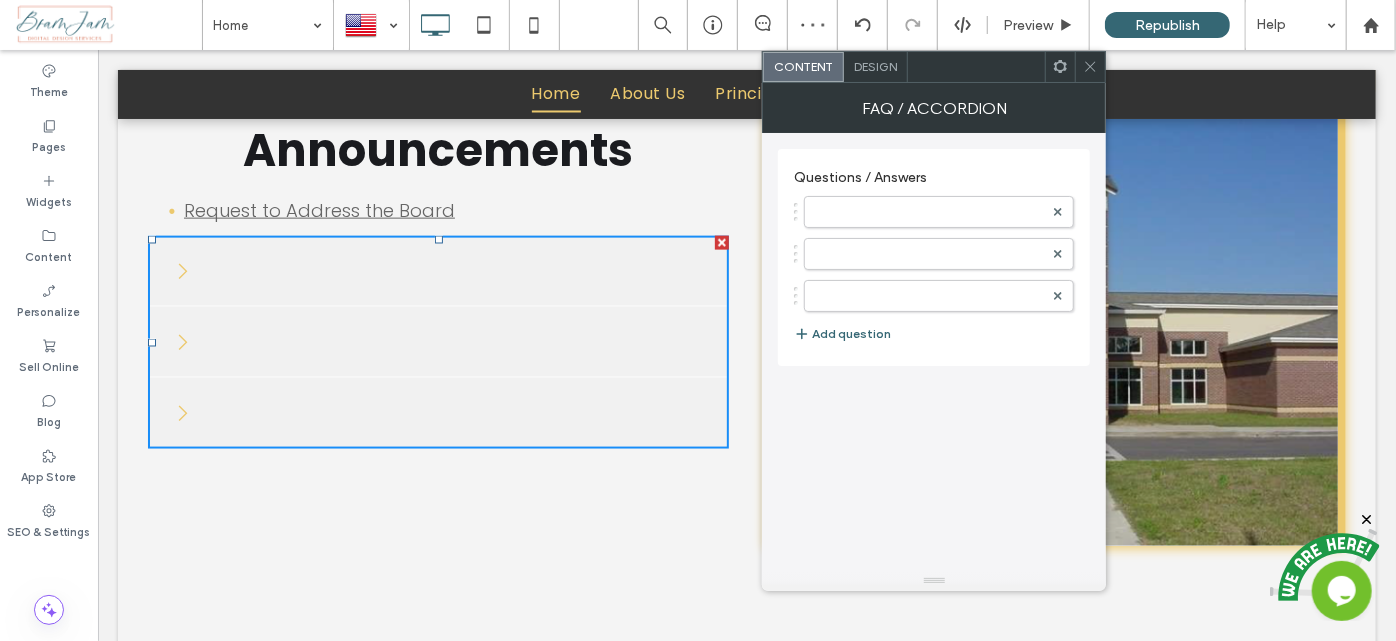 scroll, scrollTop: 1192, scrollLeft: 0, axis: vertical 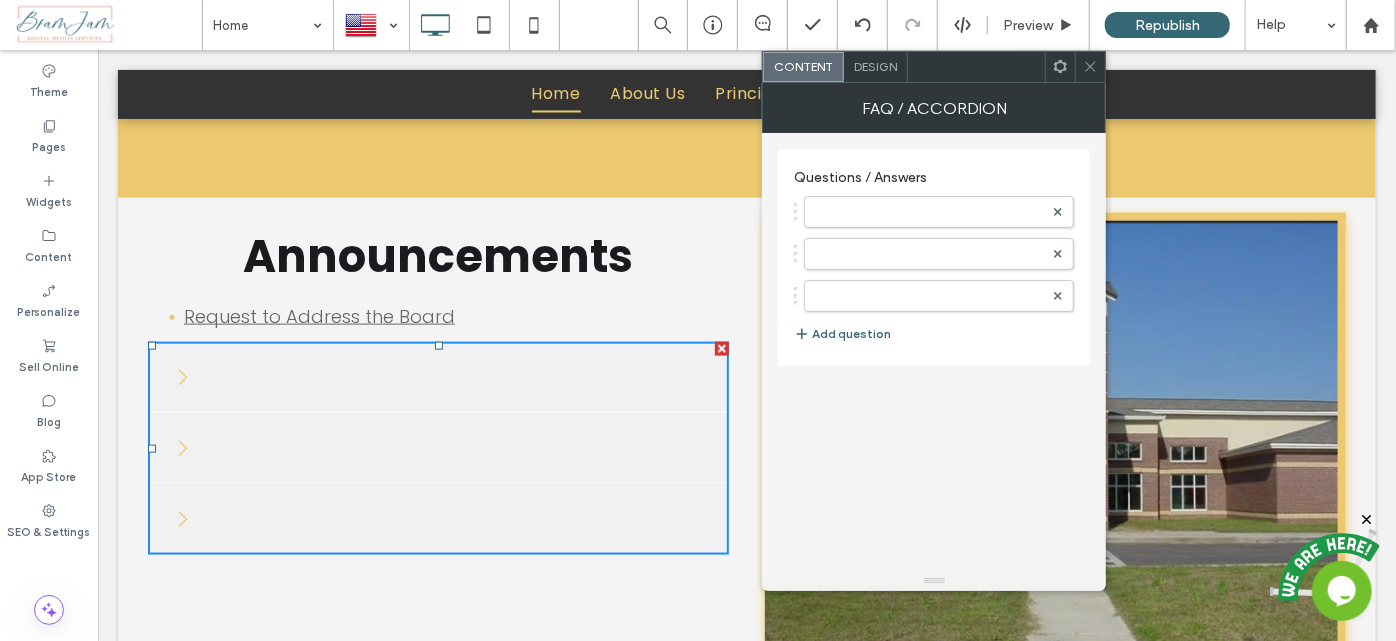 click on "Design" at bounding box center (875, 66) 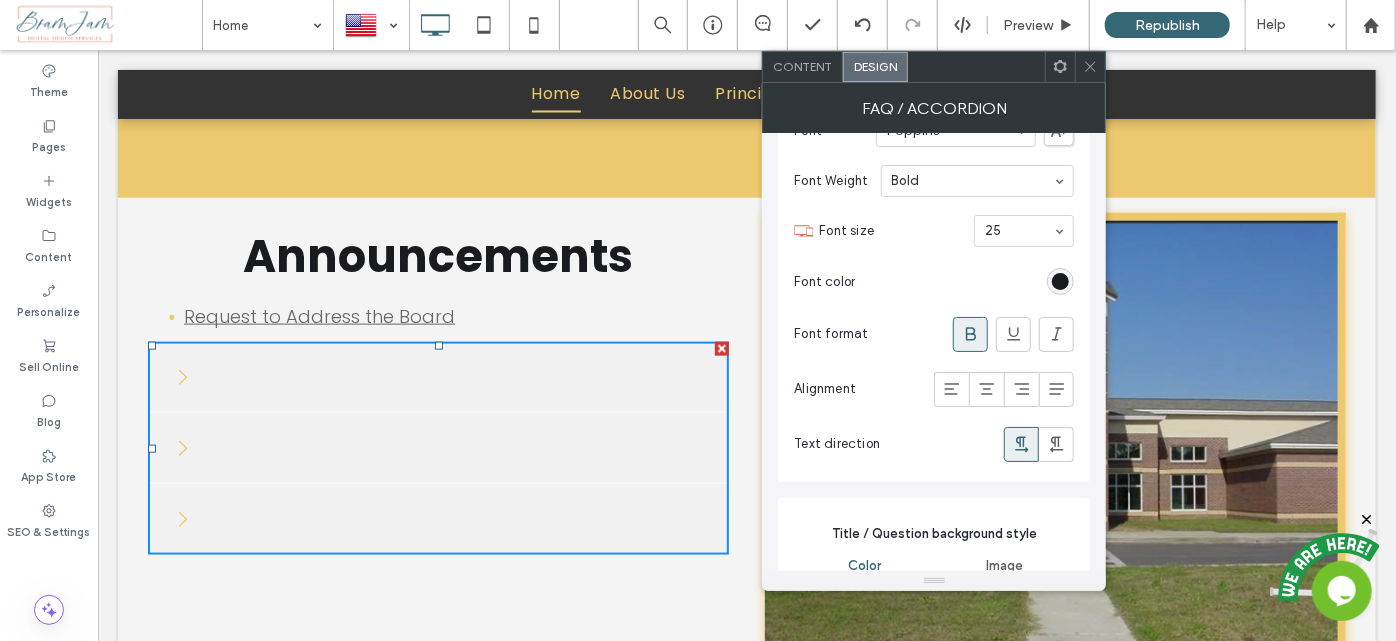 scroll, scrollTop: 363, scrollLeft: 0, axis: vertical 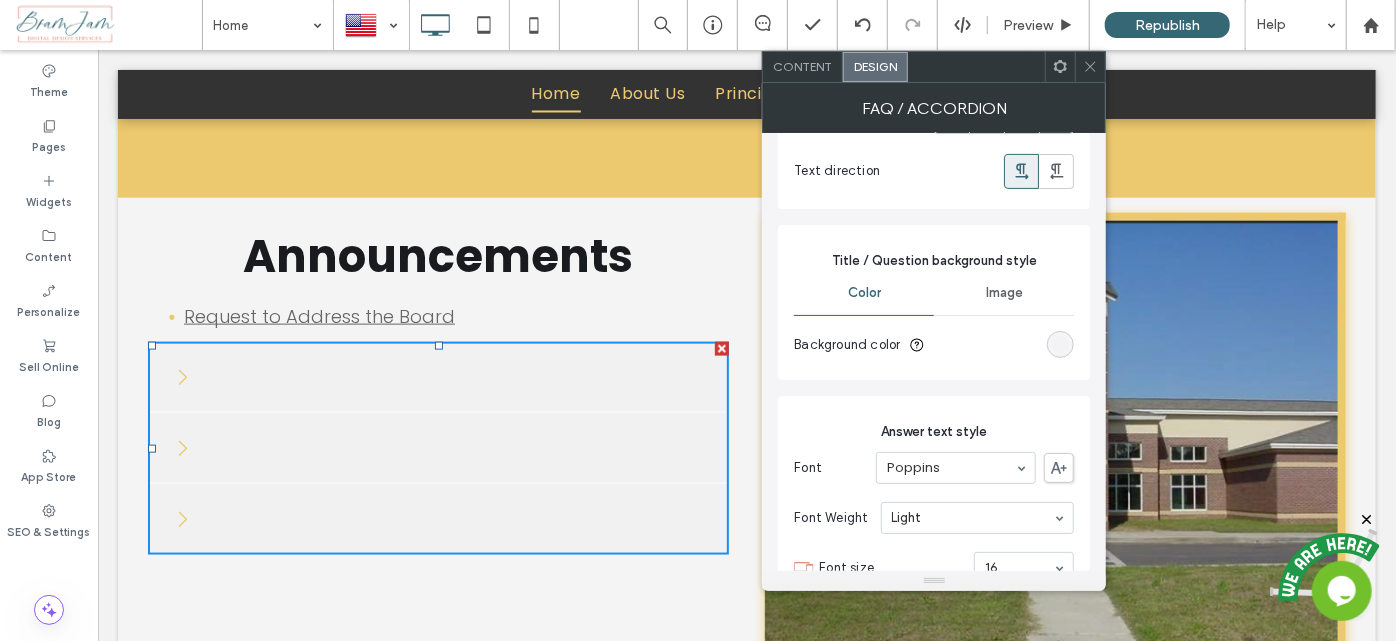 click at bounding box center [1060, 344] 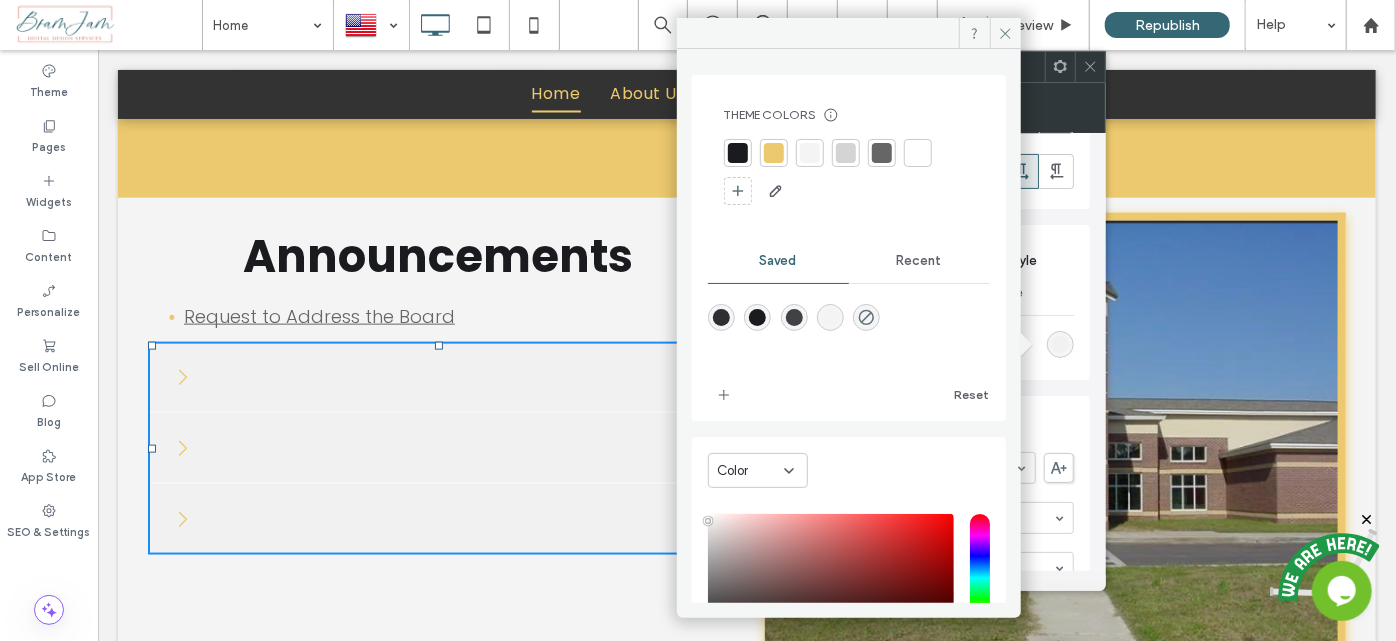 click at bounding box center (738, 153) 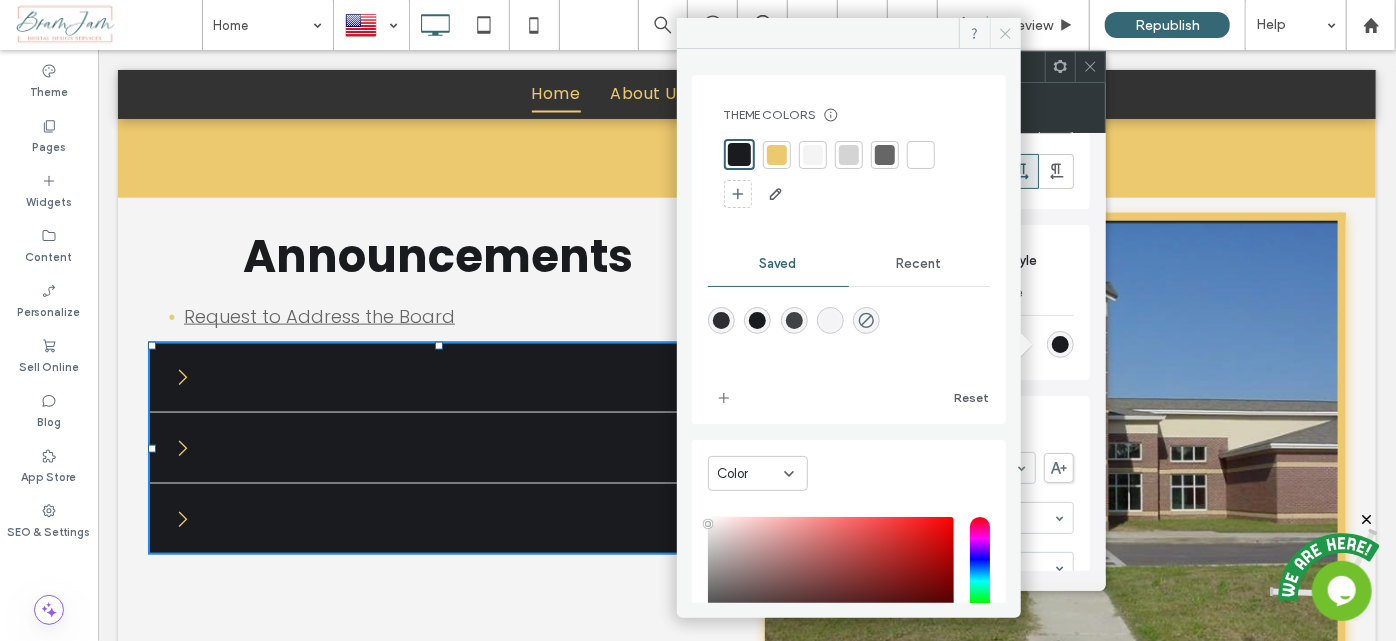 click 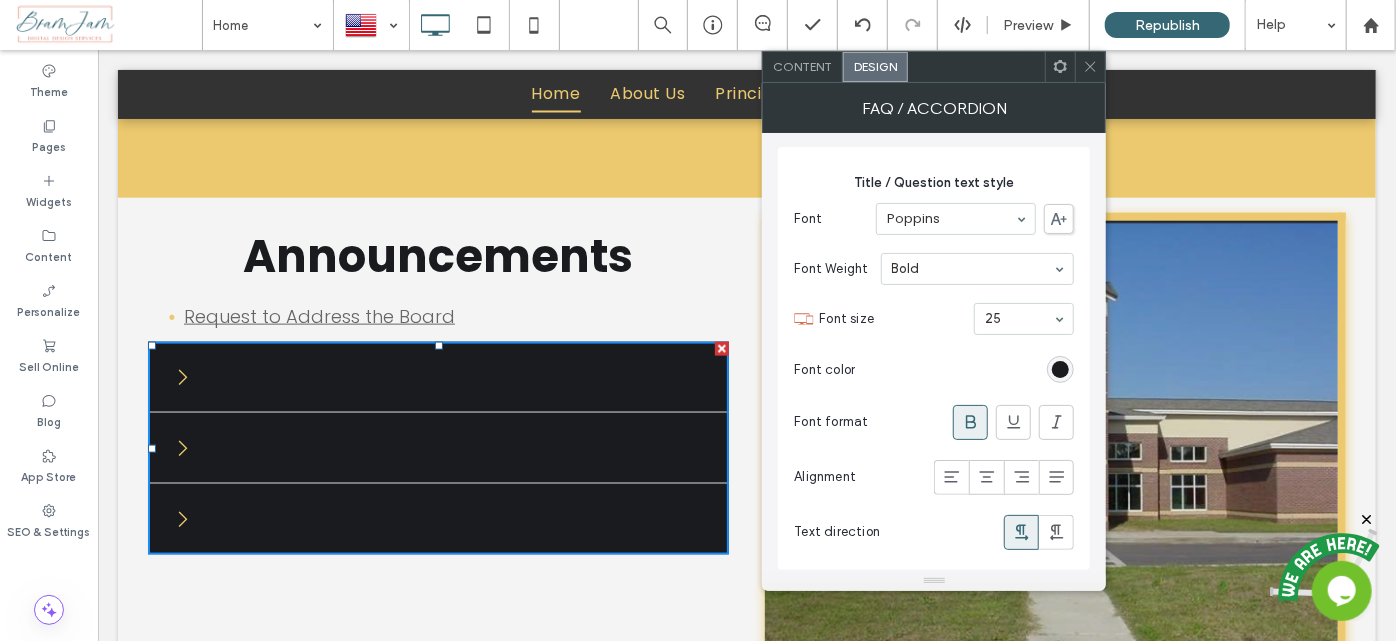 scroll, scrollTop: 0, scrollLeft: 0, axis: both 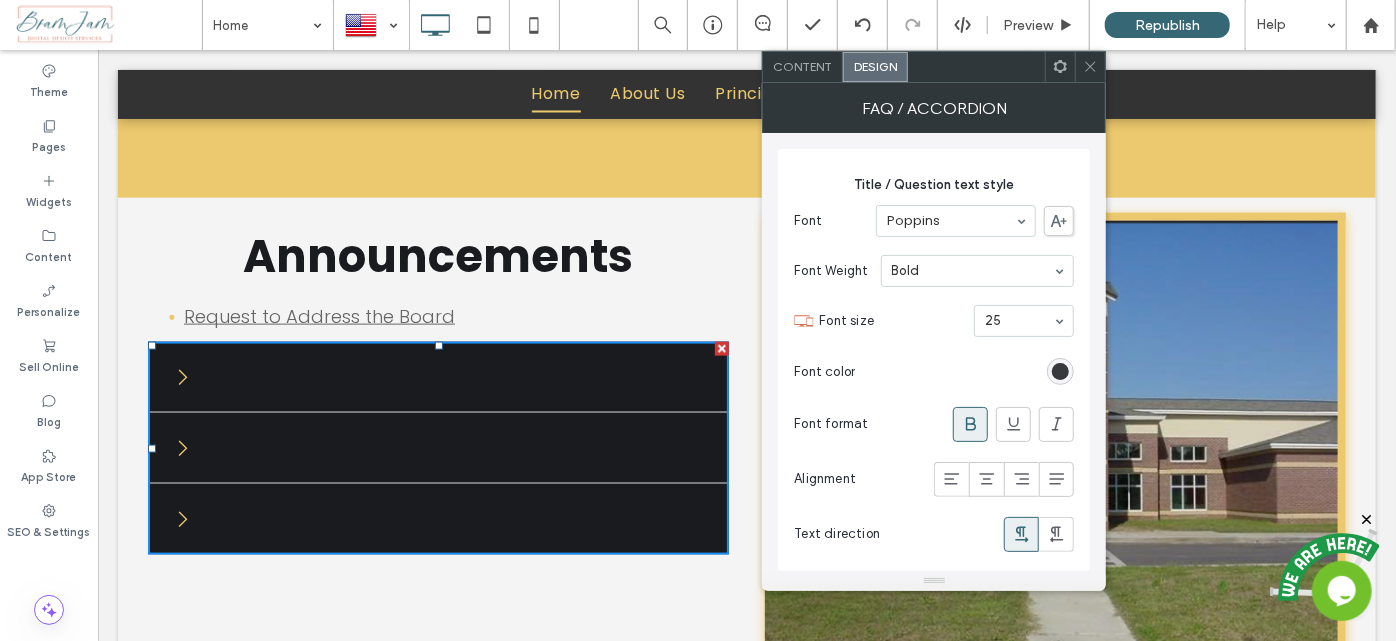 click at bounding box center [1060, 371] 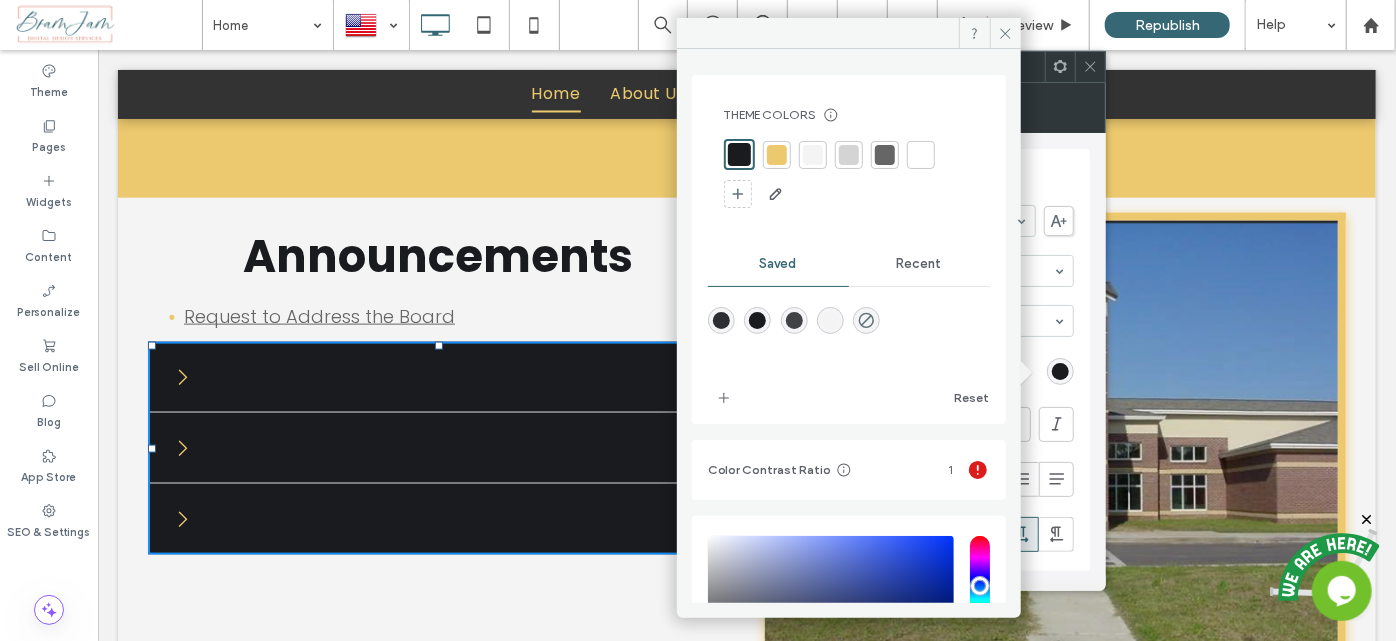 click at bounding box center [777, 155] 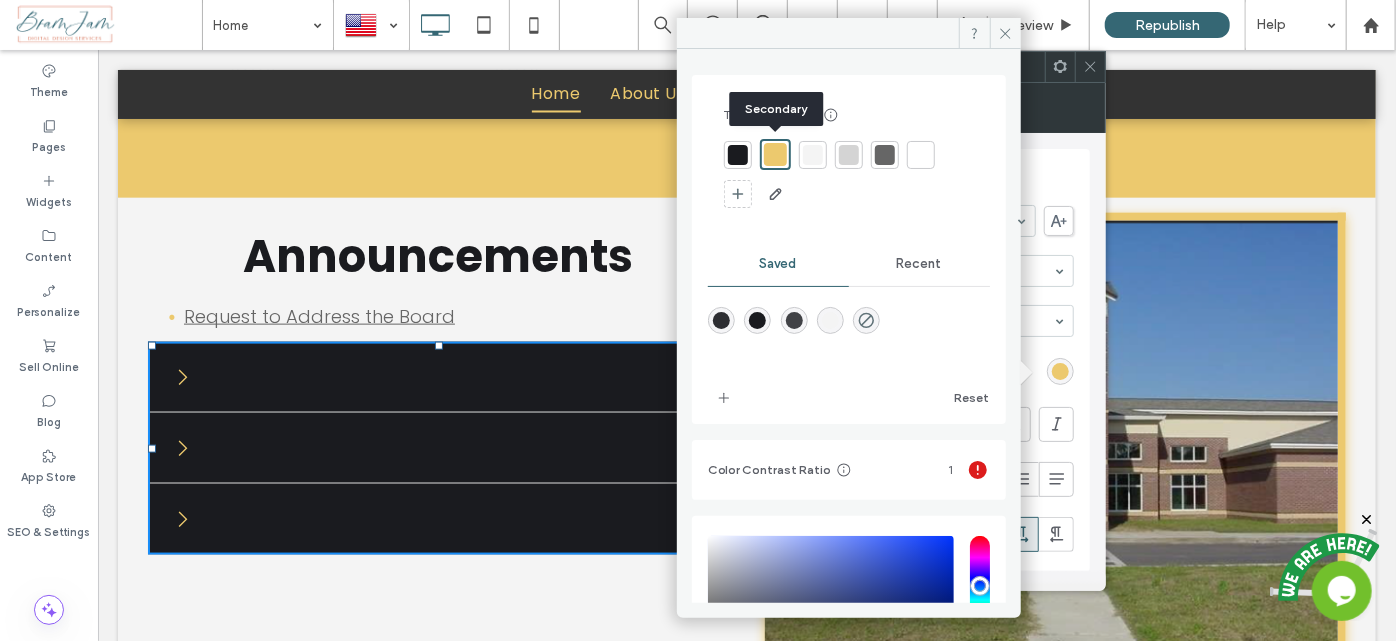 click at bounding box center [775, 154] 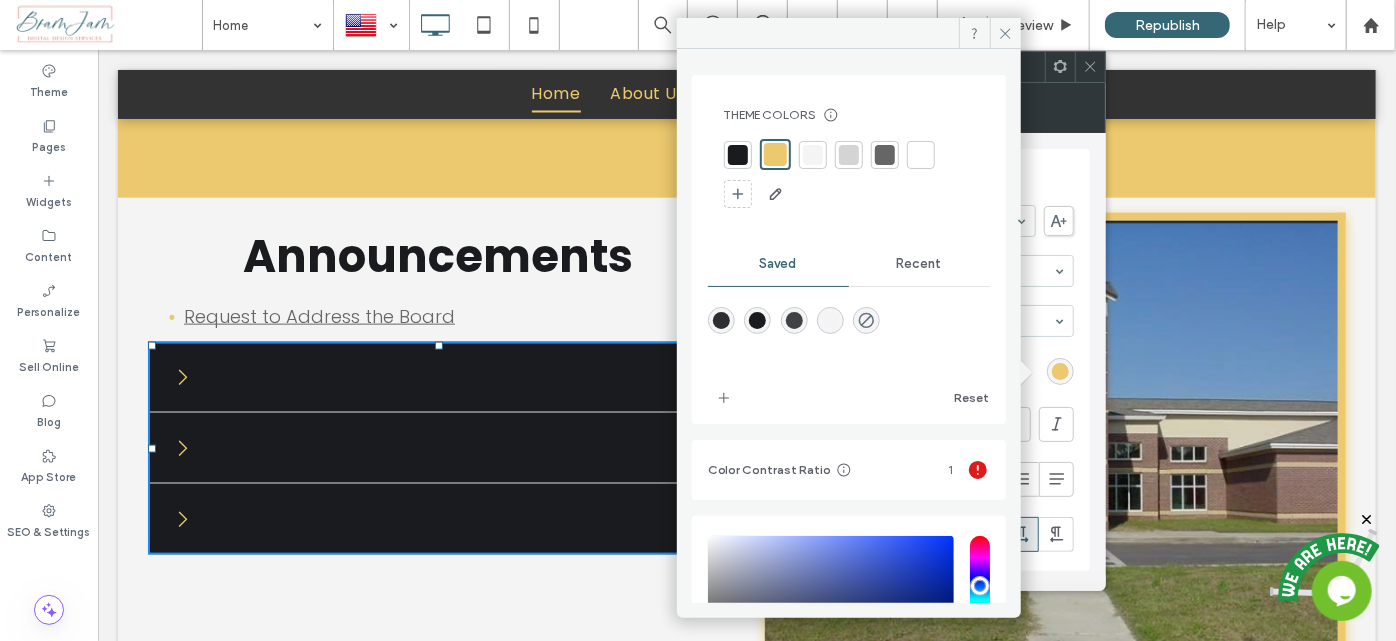 click at bounding box center [921, 155] 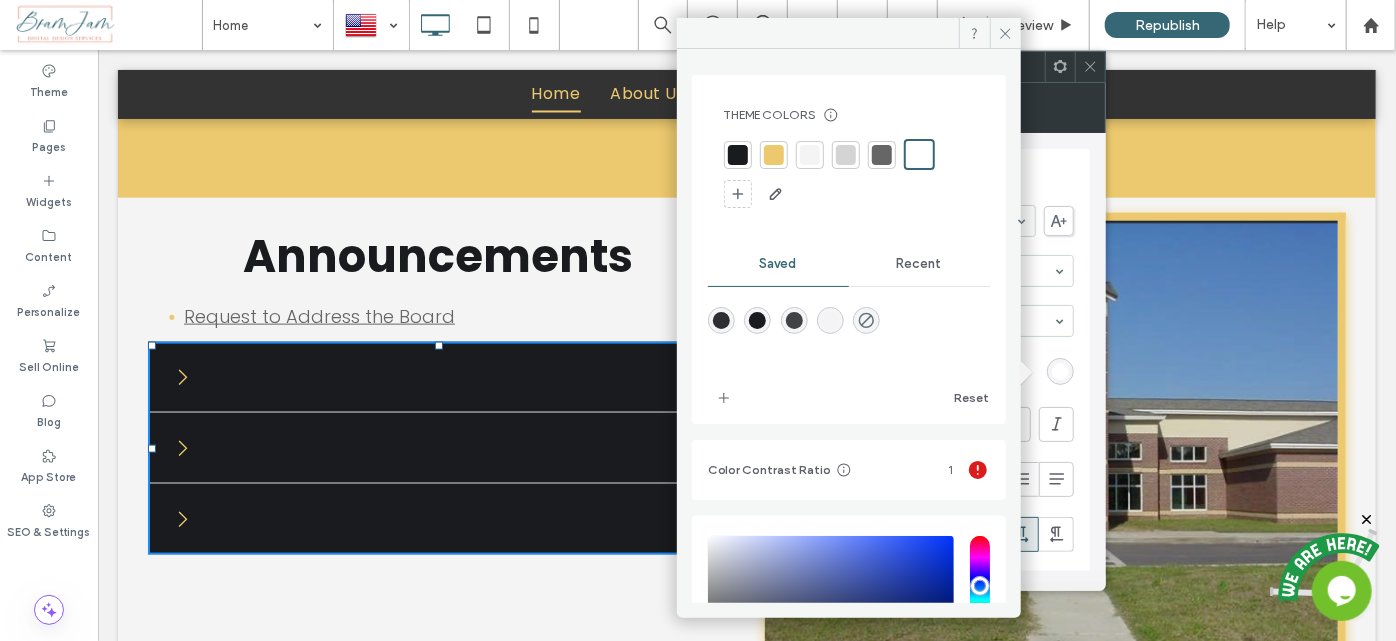 click at bounding box center [810, 155] 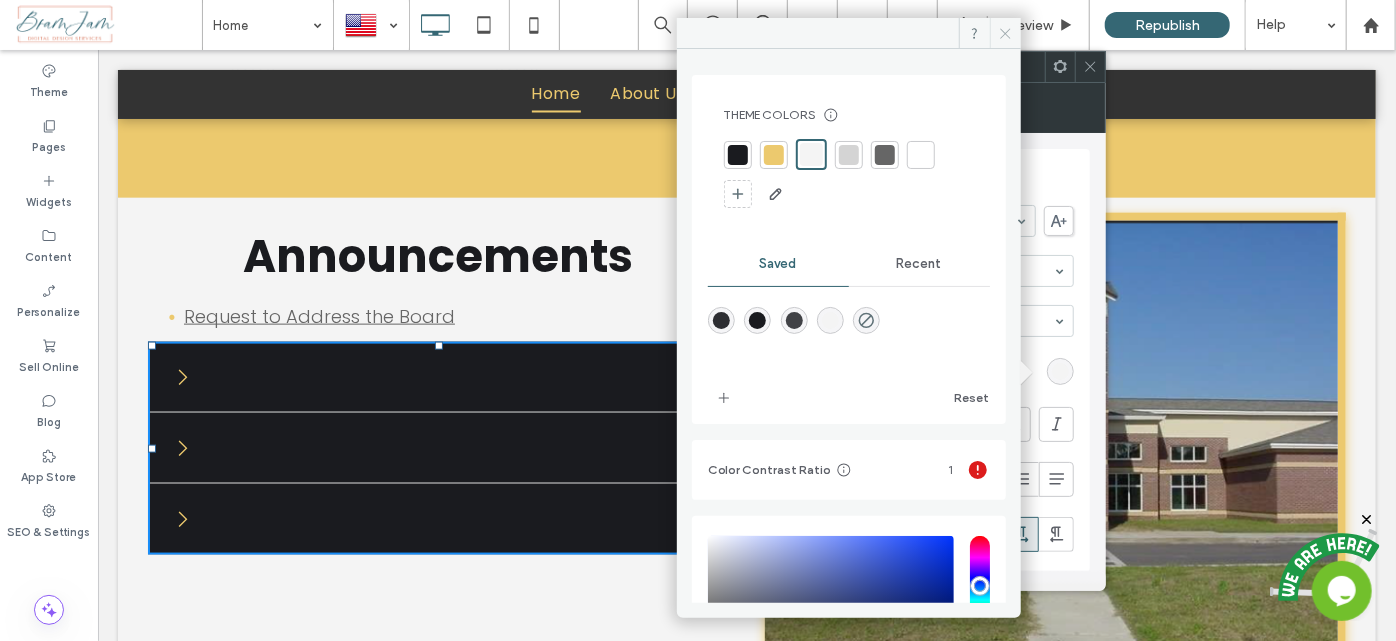 click at bounding box center (1005, 33) 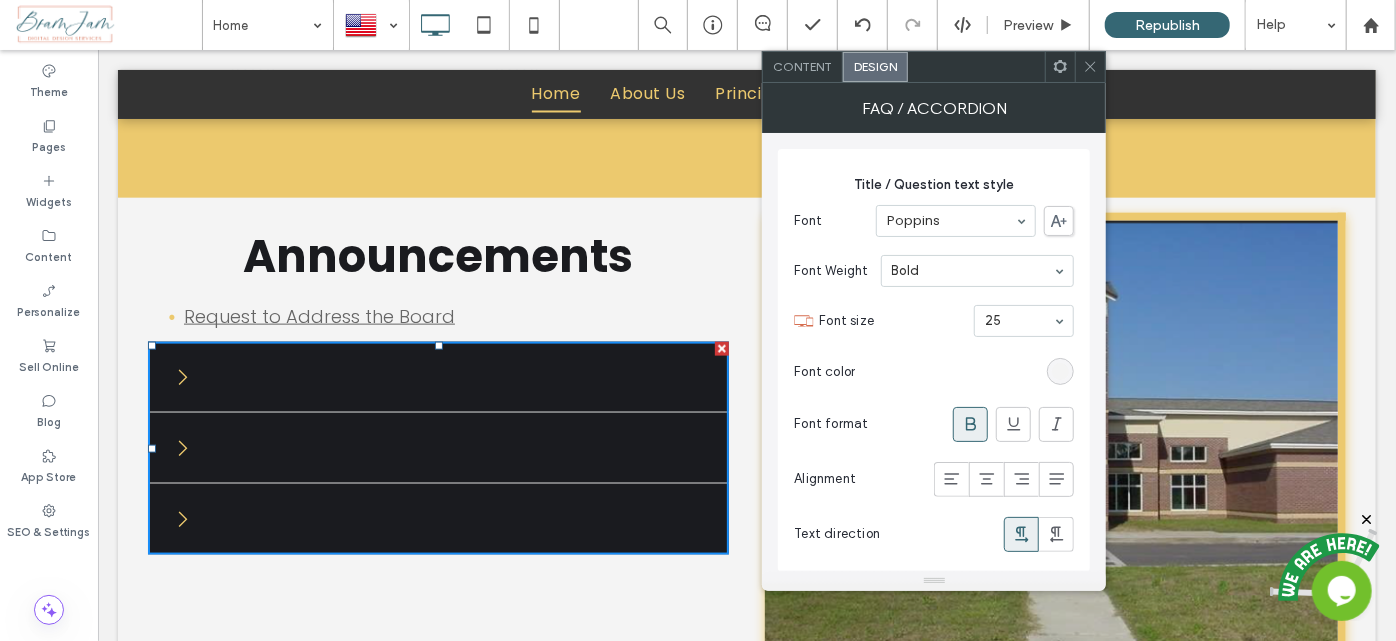click on "Content" at bounding box center (803, 67) 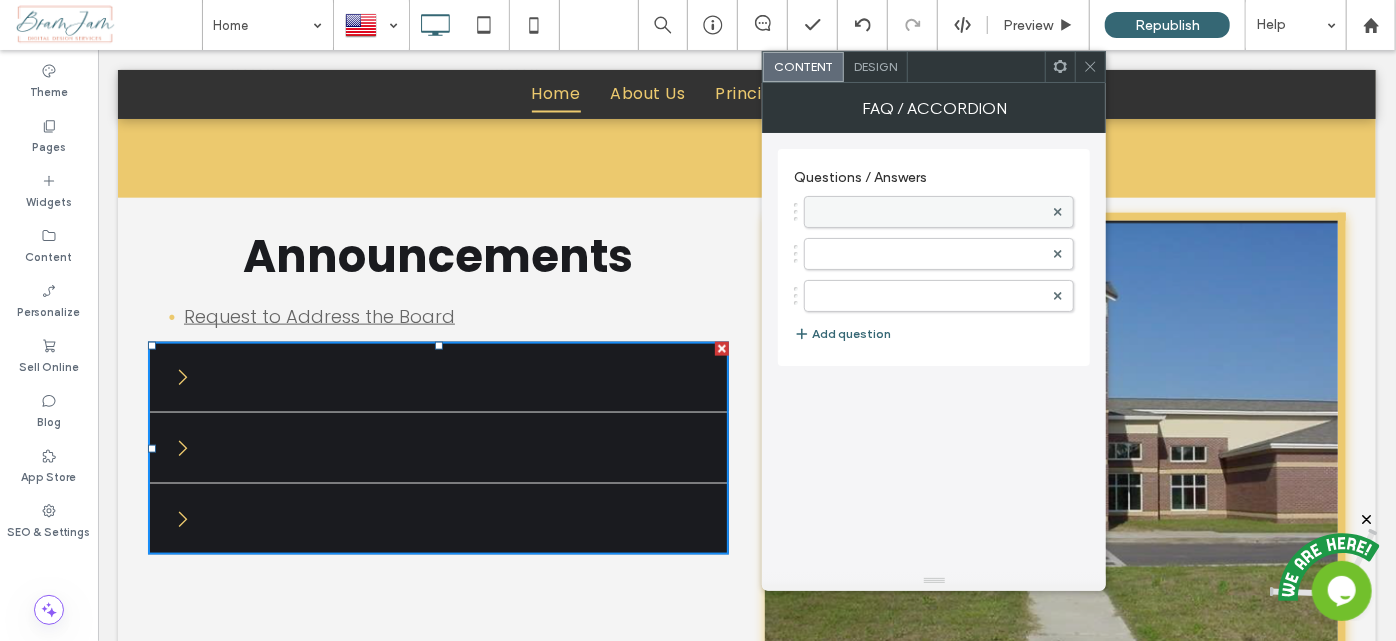 click at bounding box center [929, 212] 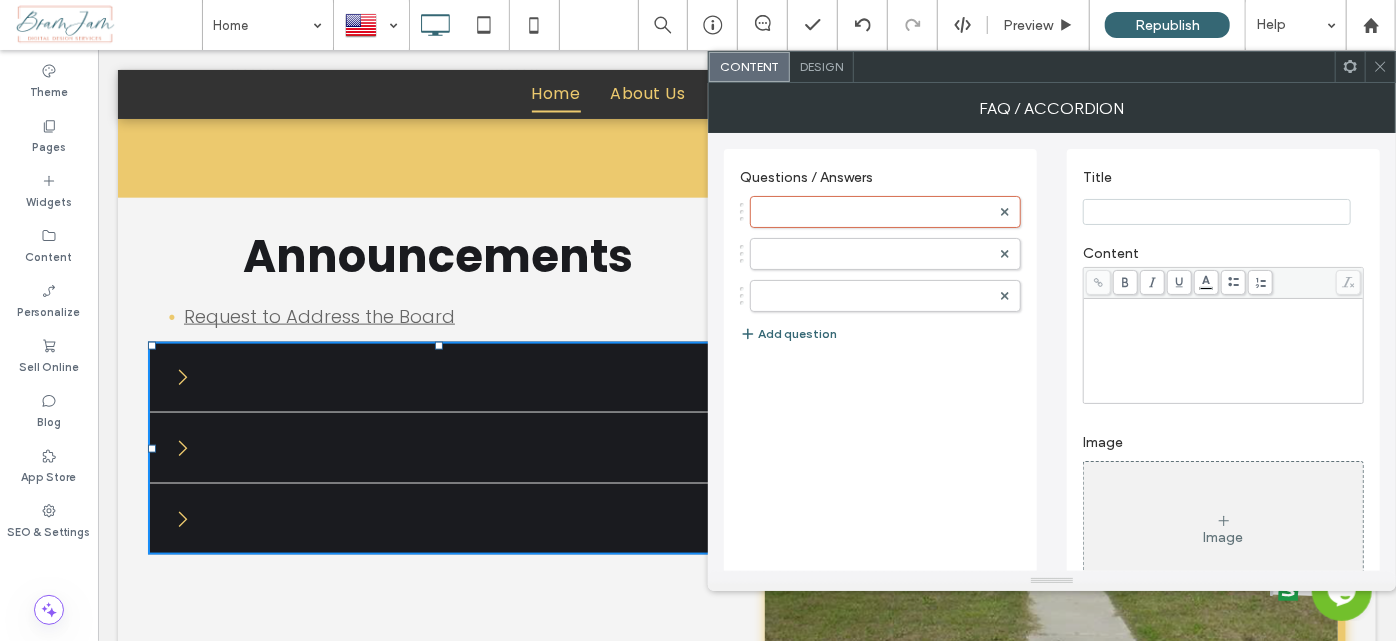 click on "Title" at bounding box center (1223, 197) 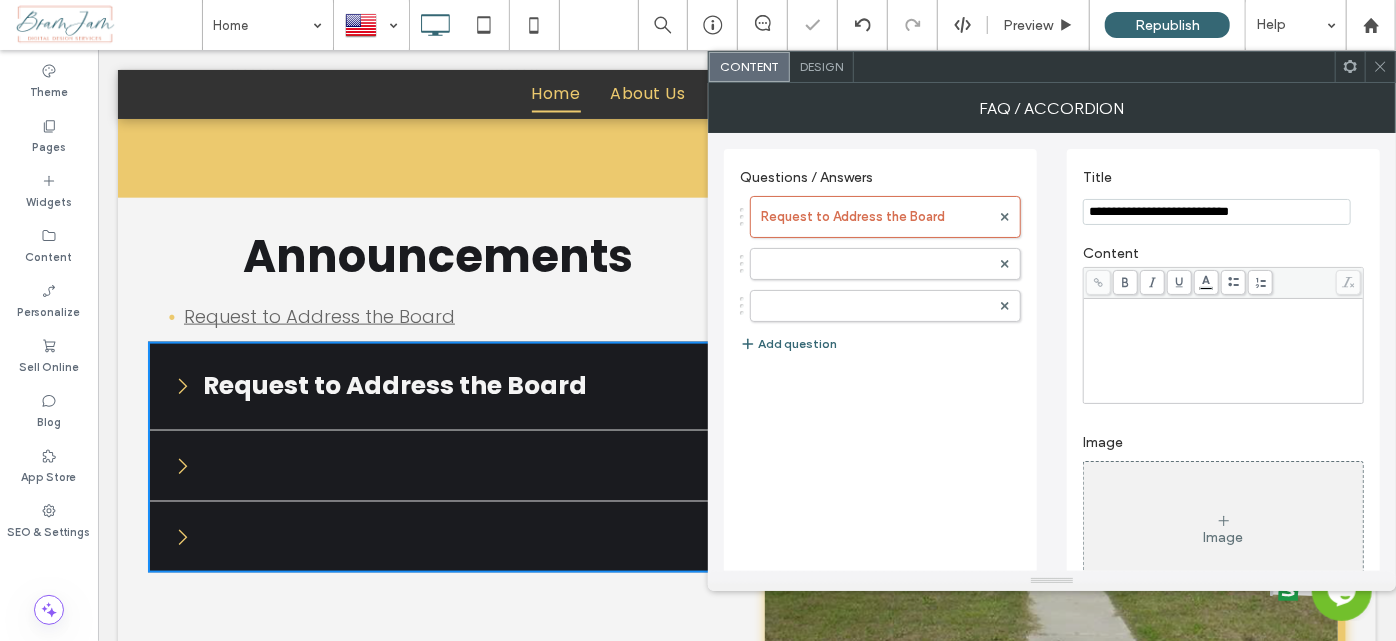 type on "**********" 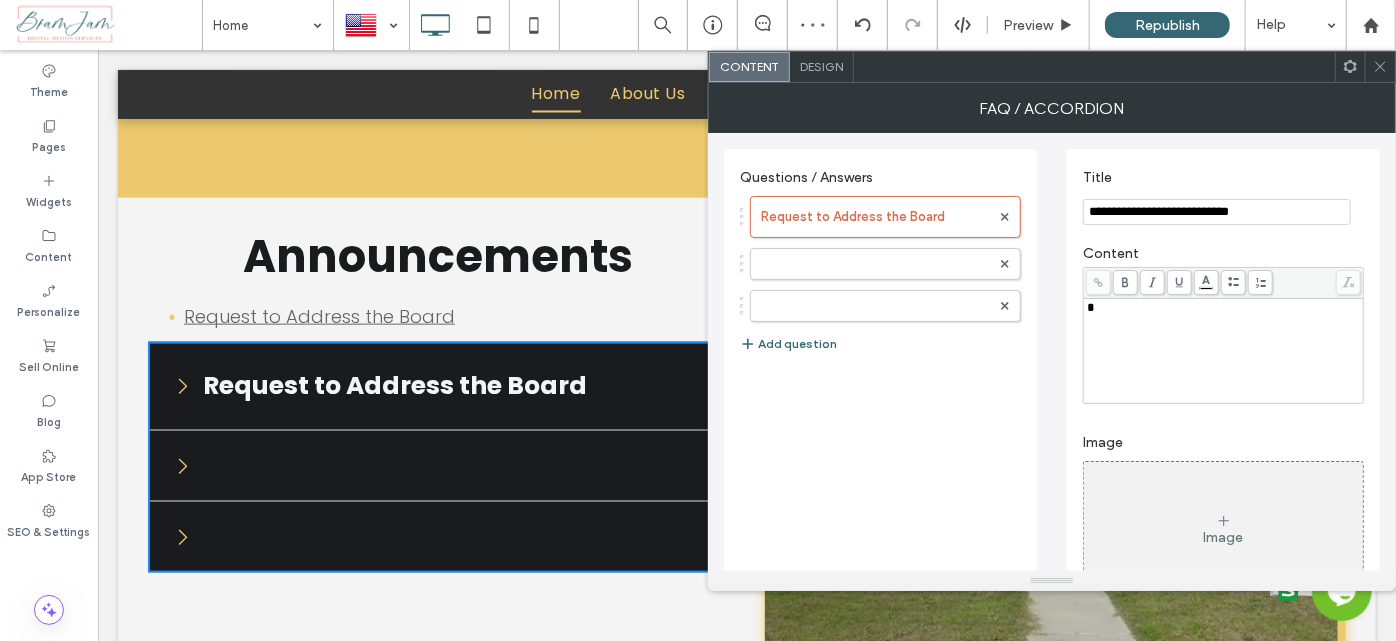 type 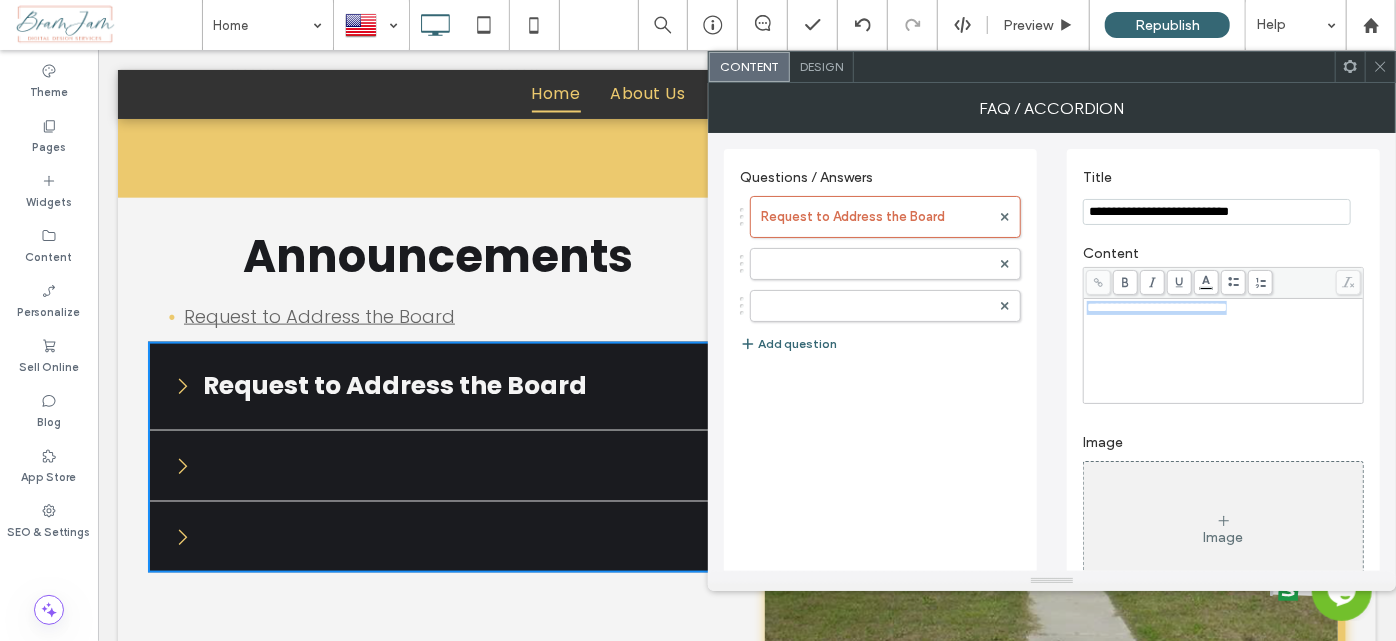 drag, startPoint x: 1264, startPoint y: 310, endPoint x: 1089, endPoint y: 294, distance: 175.7299 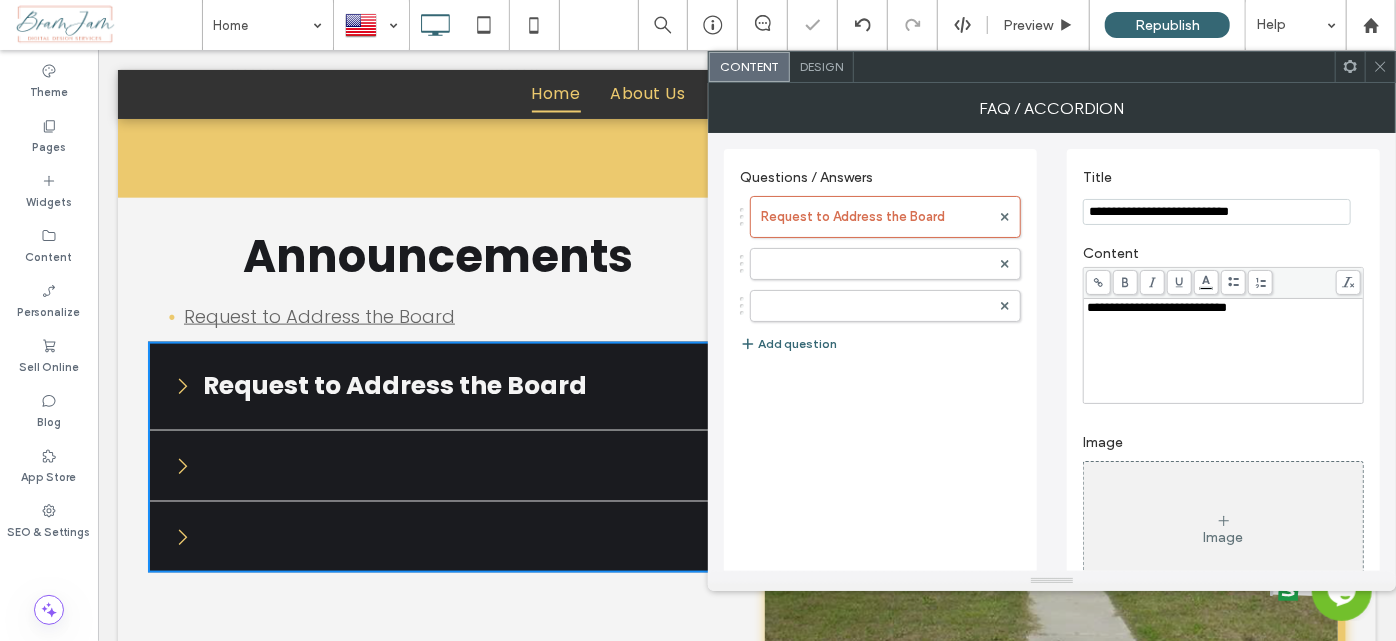 click at bounding box center [1098, 282] 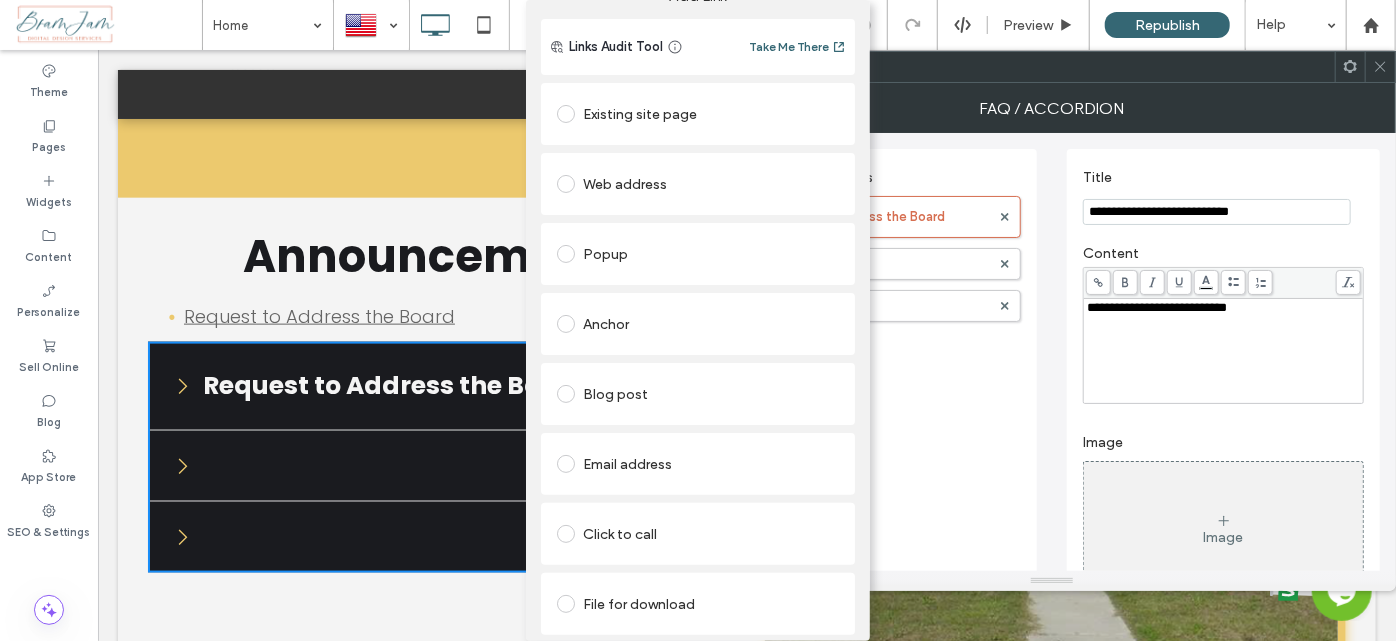 scroll, scrollTop: 54, scrollLeft: 0, axis: vertical 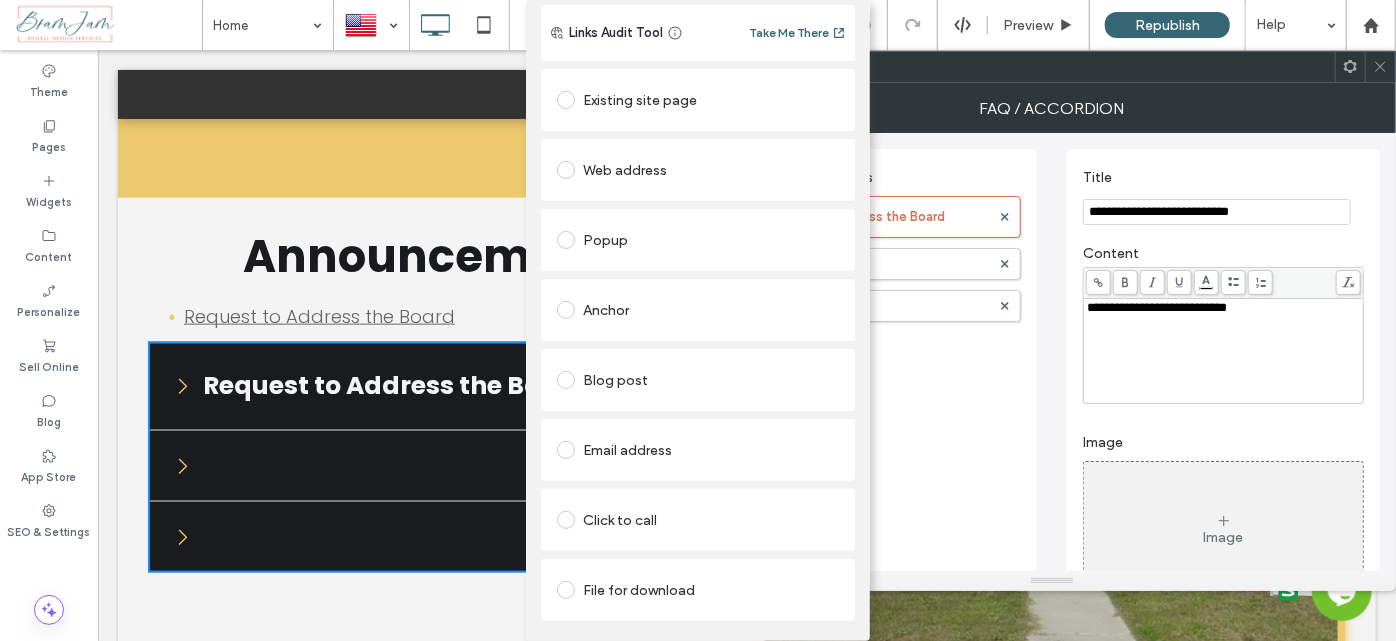 click on "File for download" at bounding box center (698, 590) 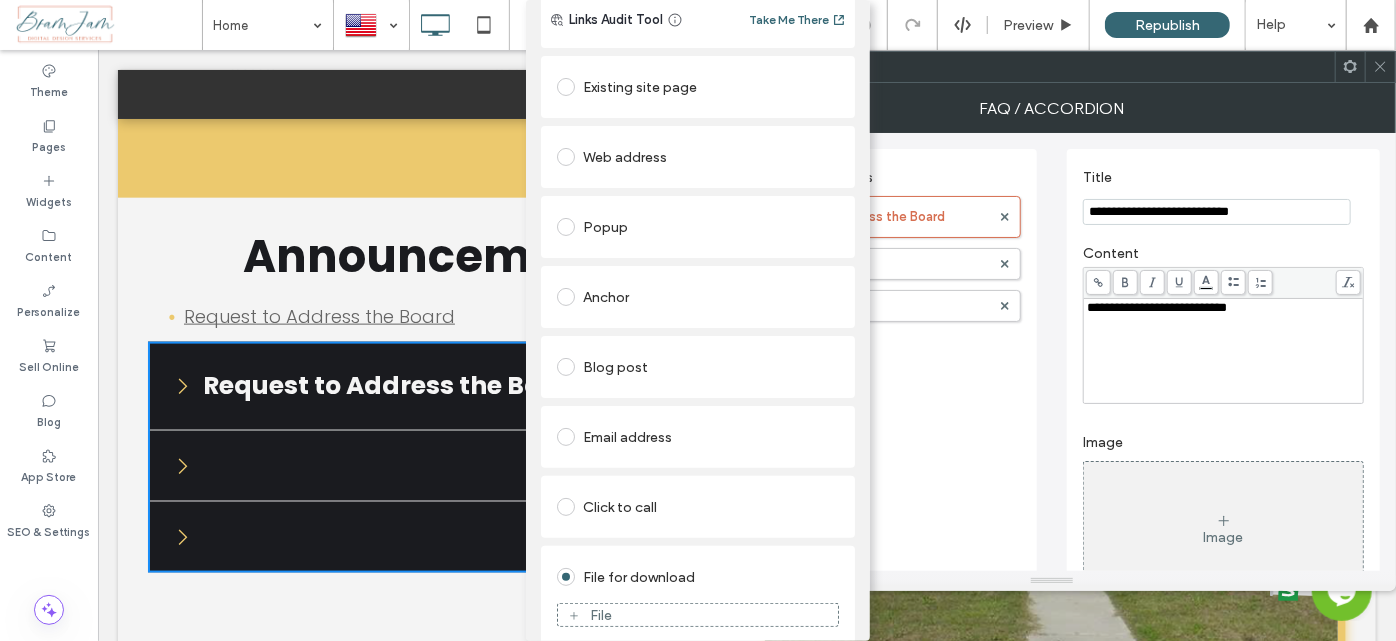 click on "File" at bounding box center (698, 615) 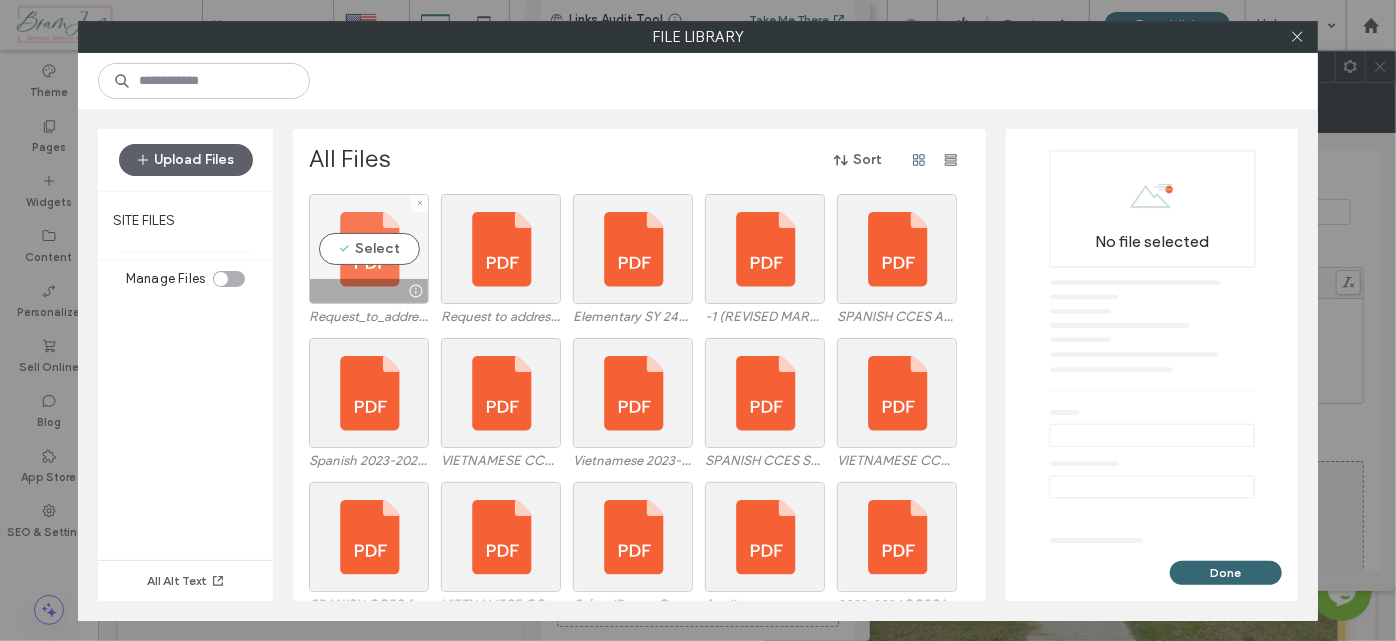 click on "Select" at bounding box center [369, 249] 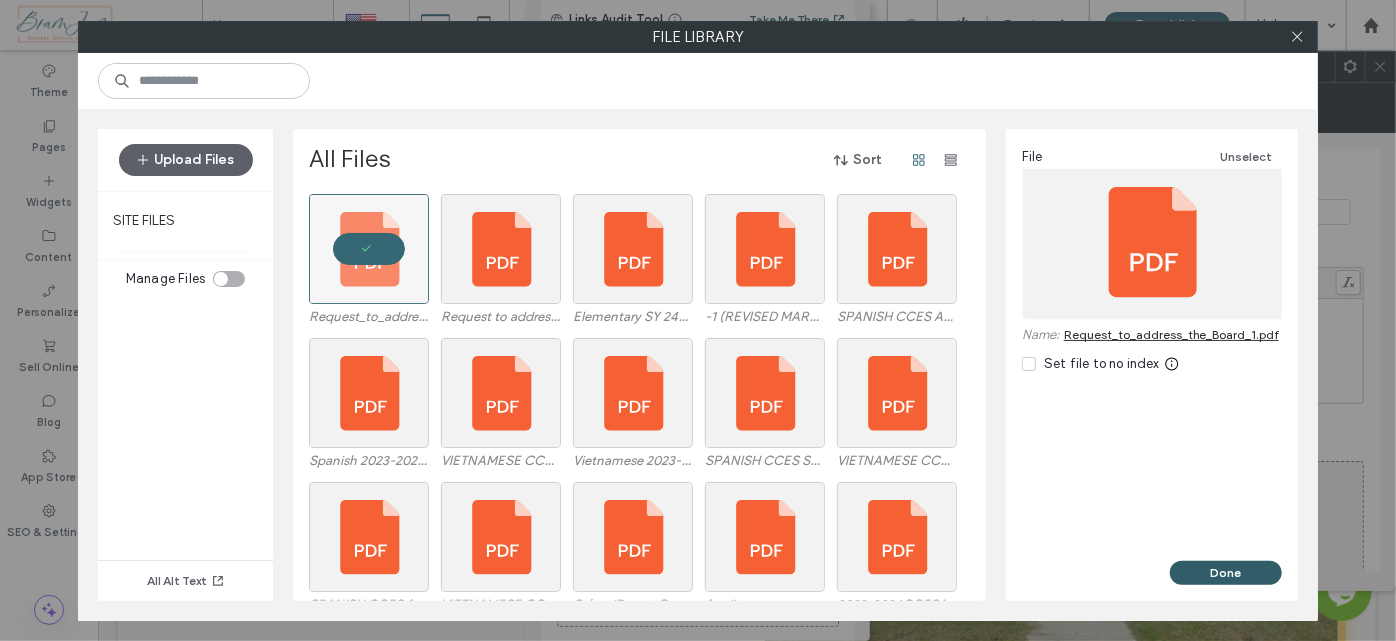 click on "Done" at bounding box center (1226, 573) 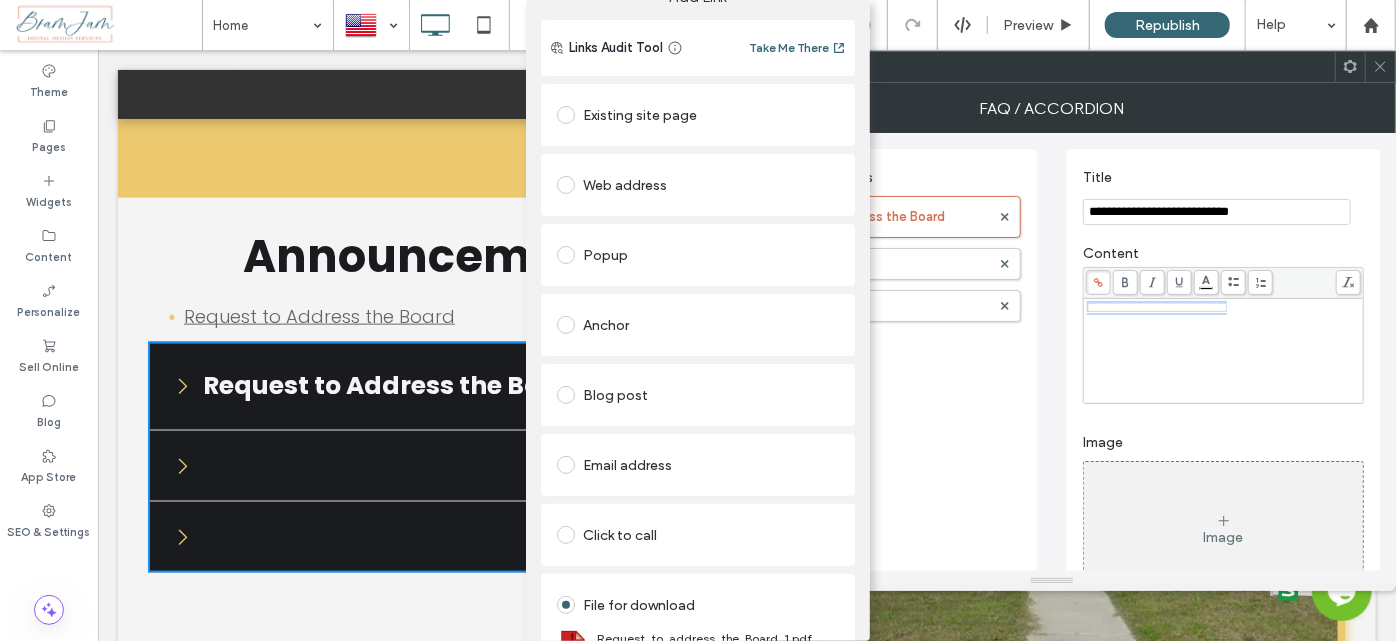 scroll, scrollTop: 0, scrollLeft: 0, axis: both 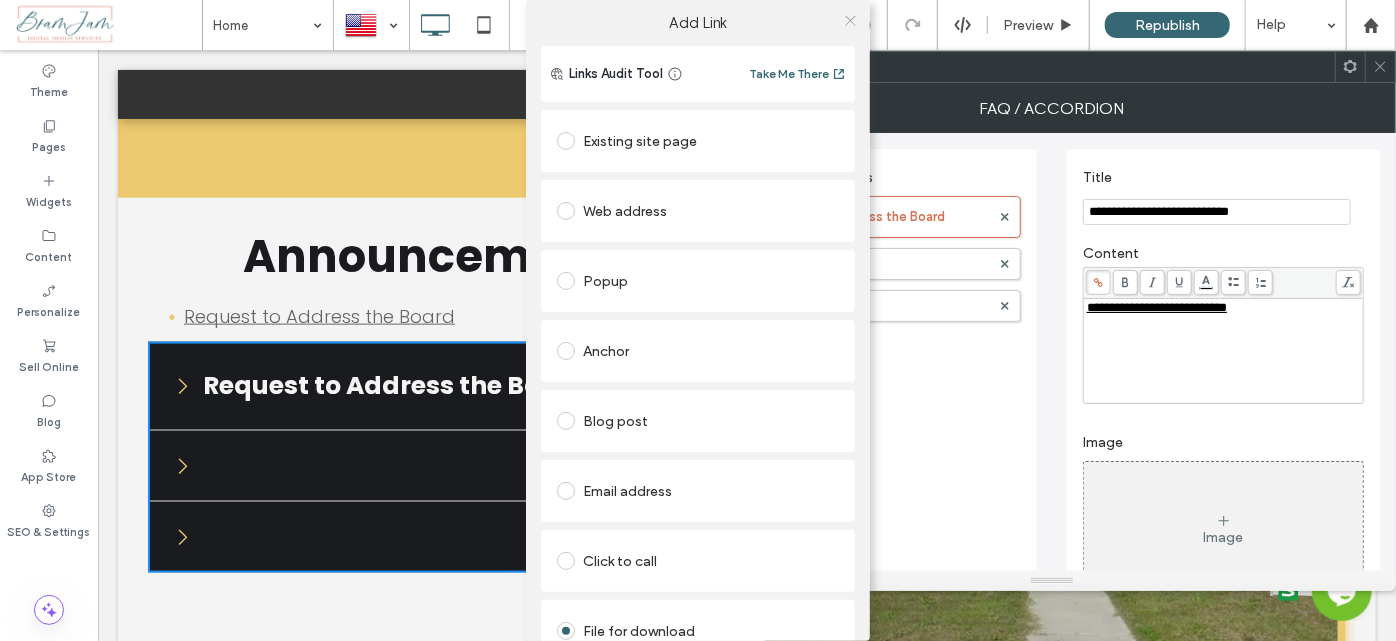 click 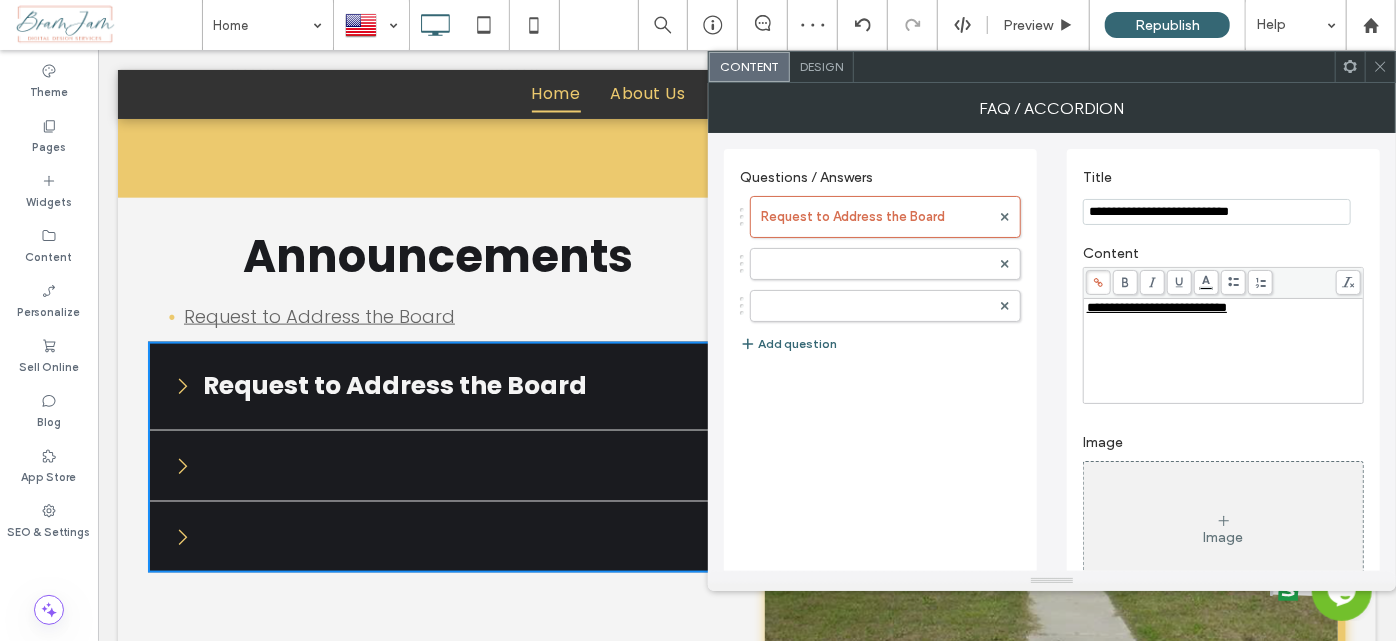 click at bounding box center [1380, 67] 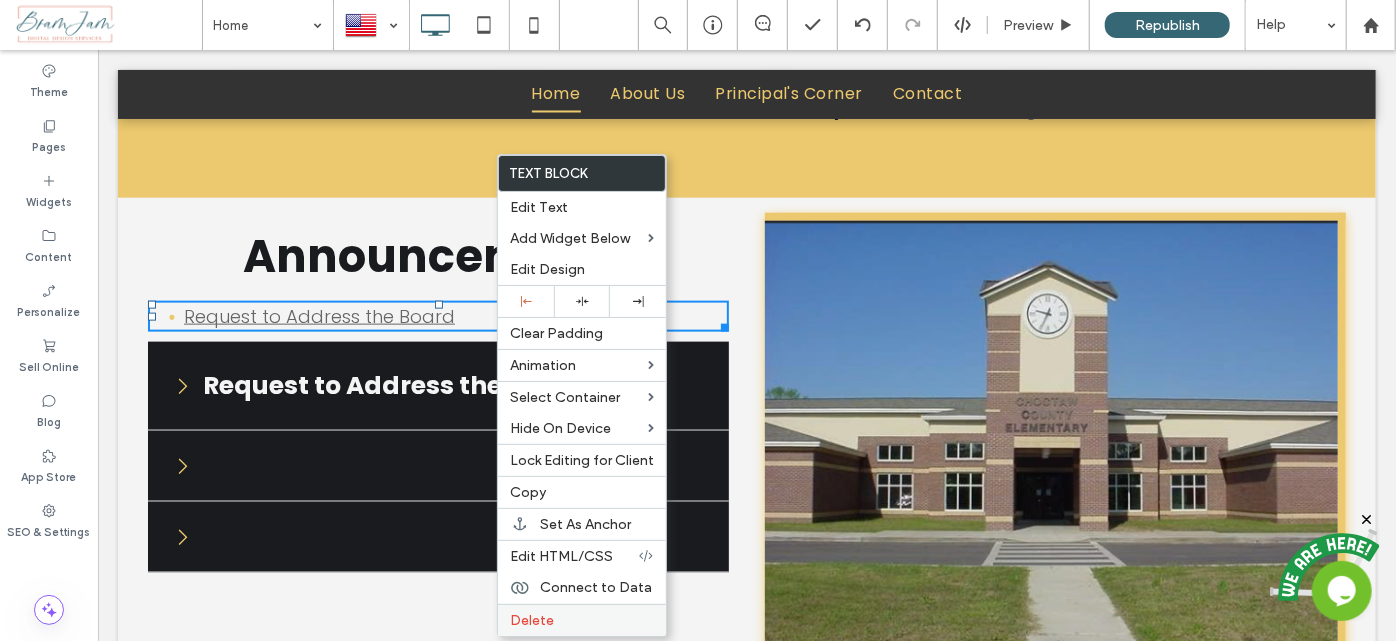 click on "Delete" at bounding box center (582, 620) 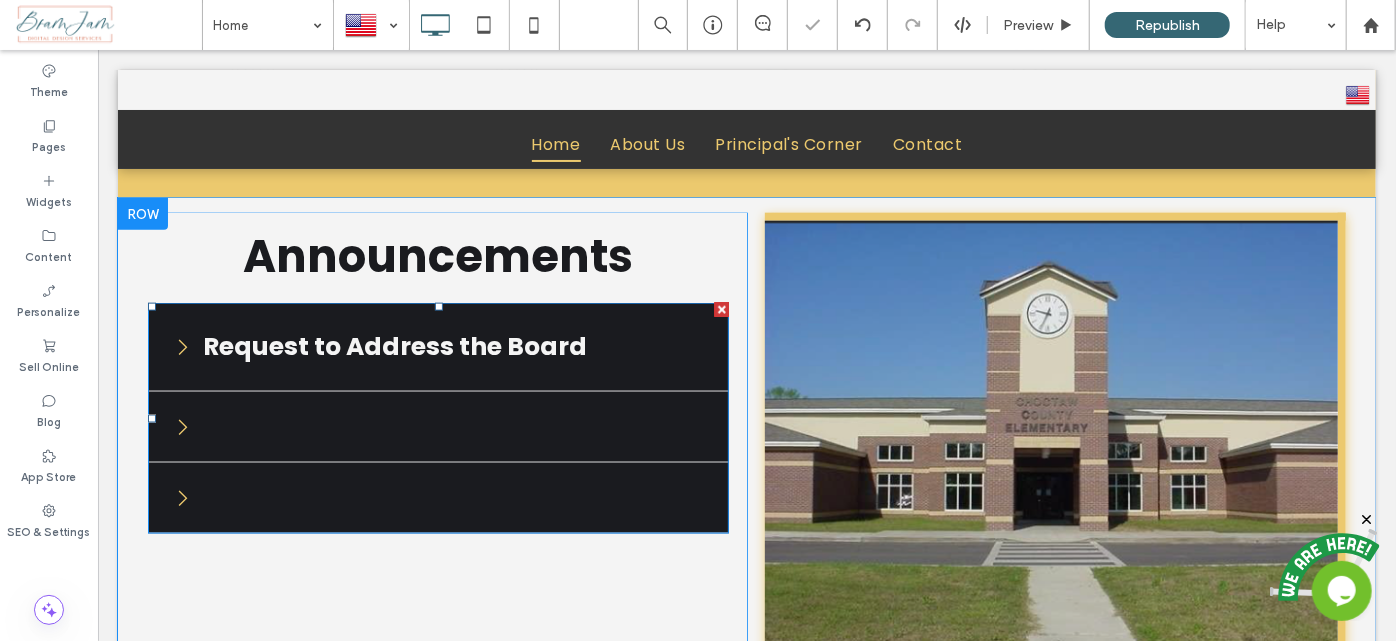 click at bounding box center [437, 417] 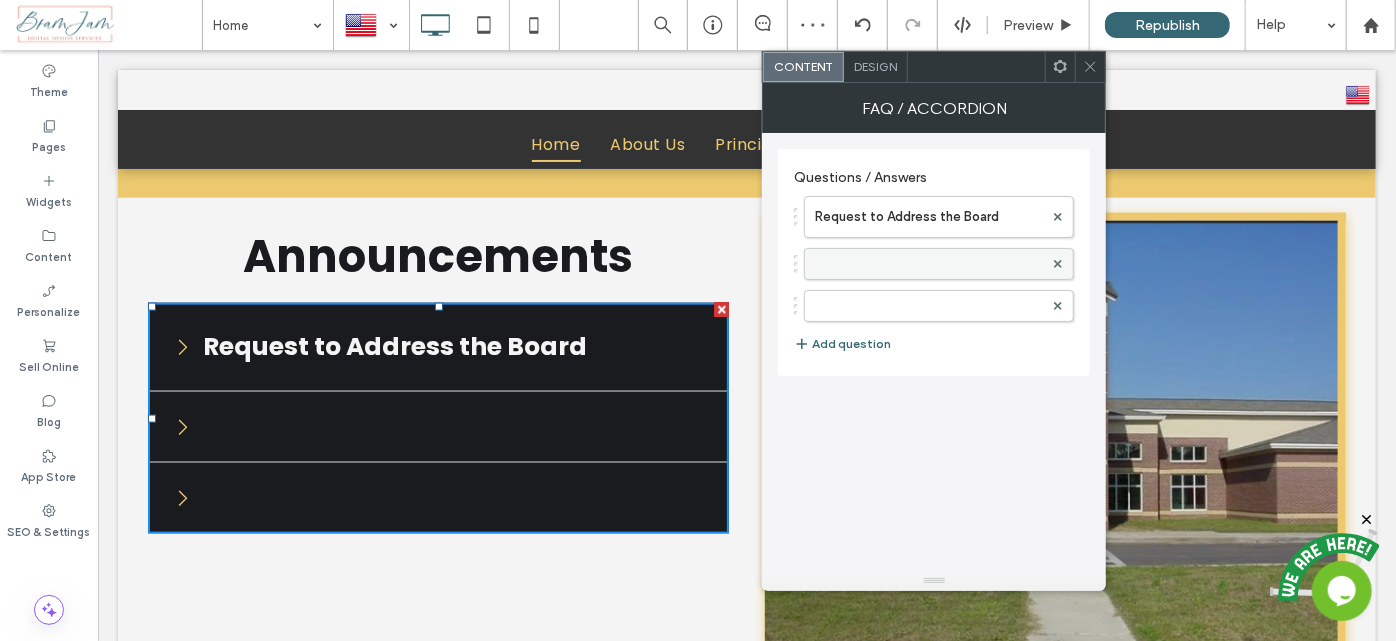 click at bounding box center (1058, 264) 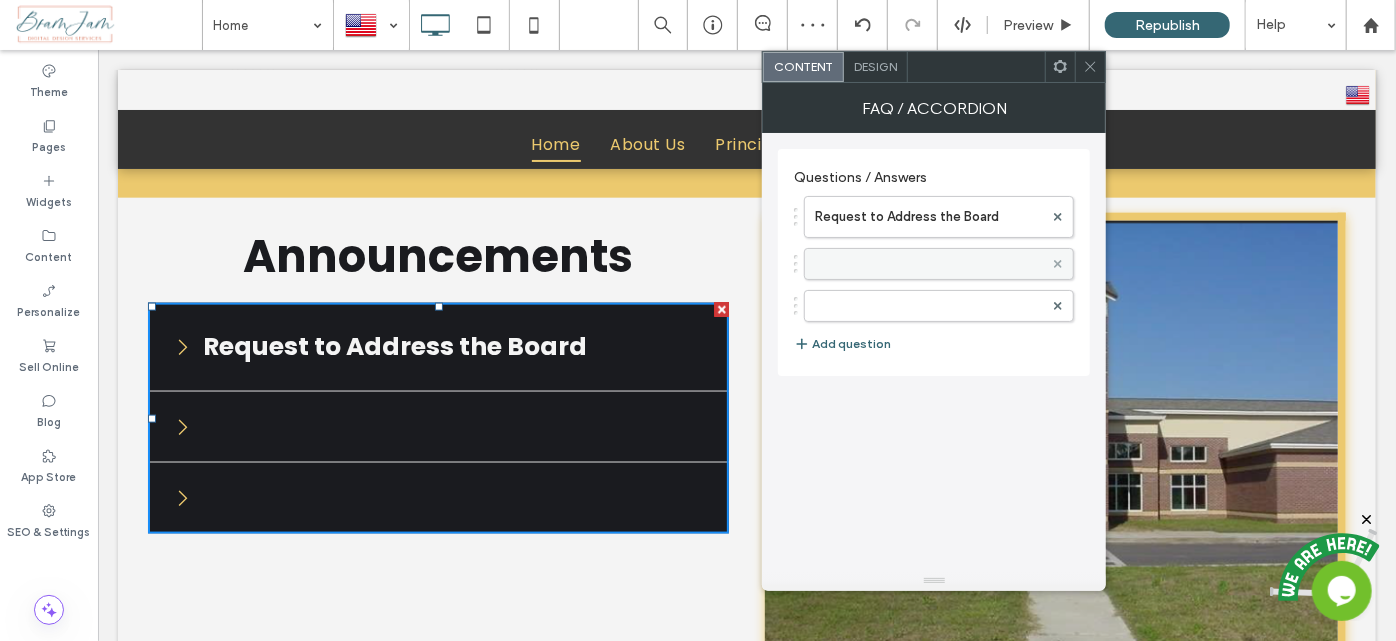 click at bounding box center (1058, 264) 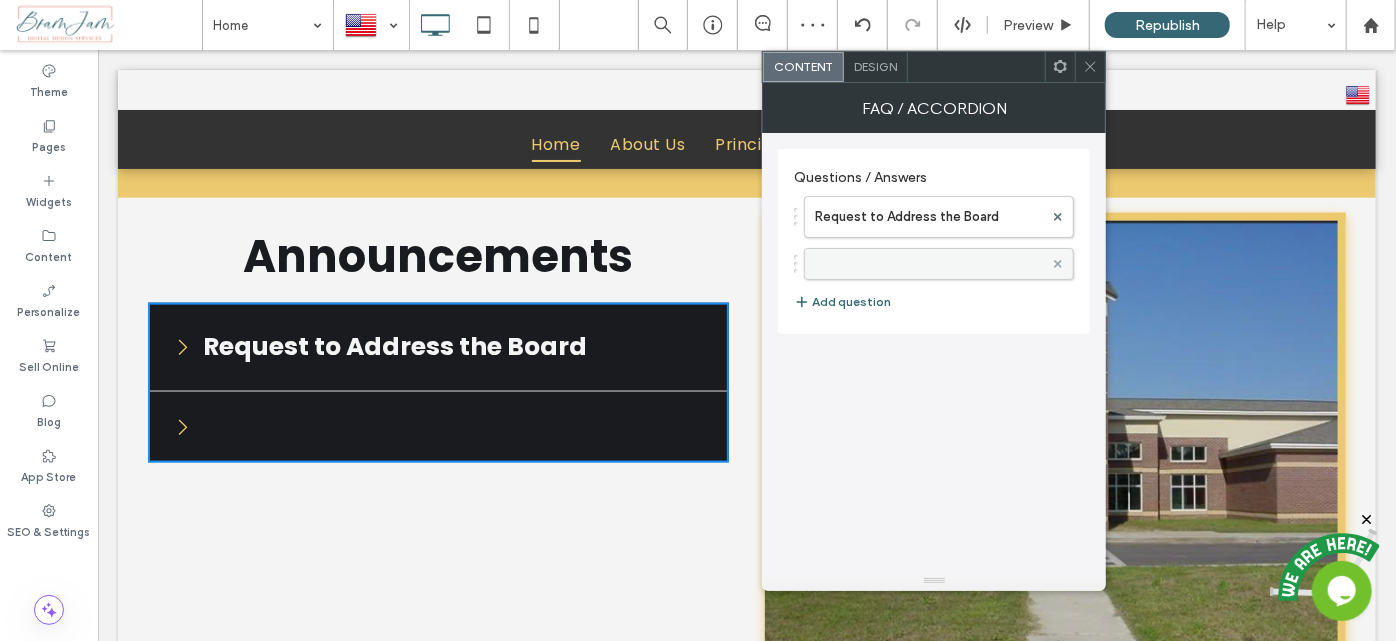 click at bounding box center [1058, 264] 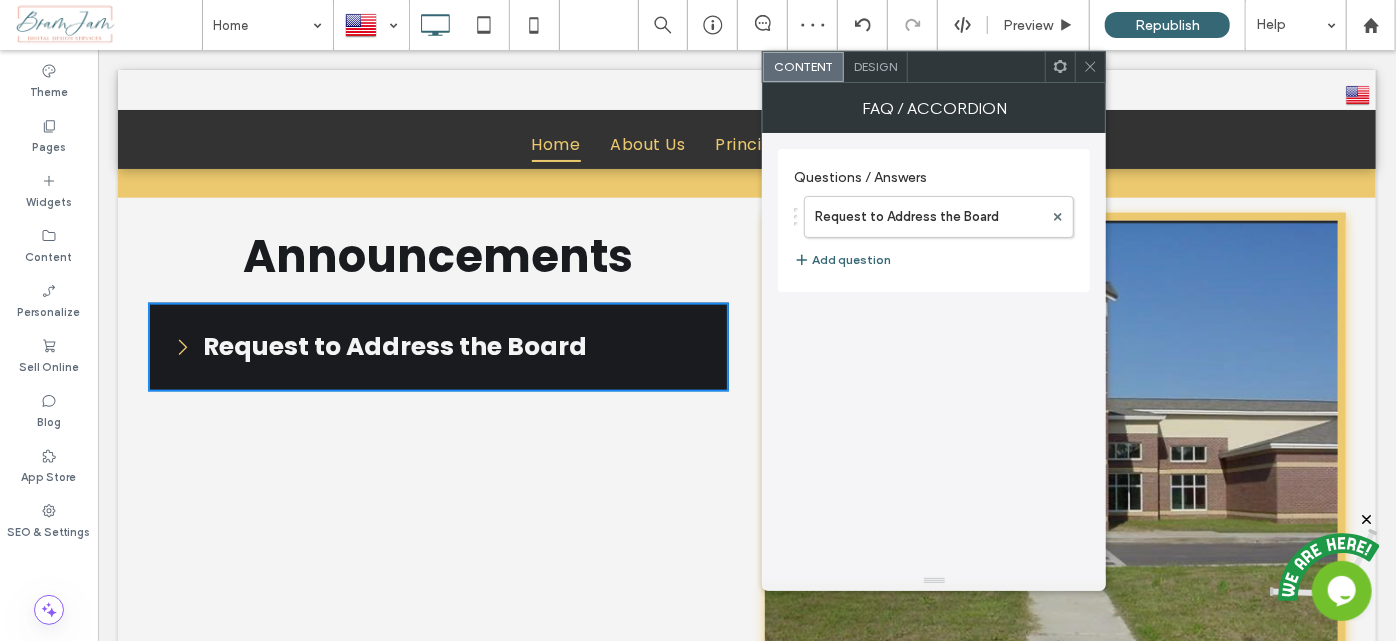 click 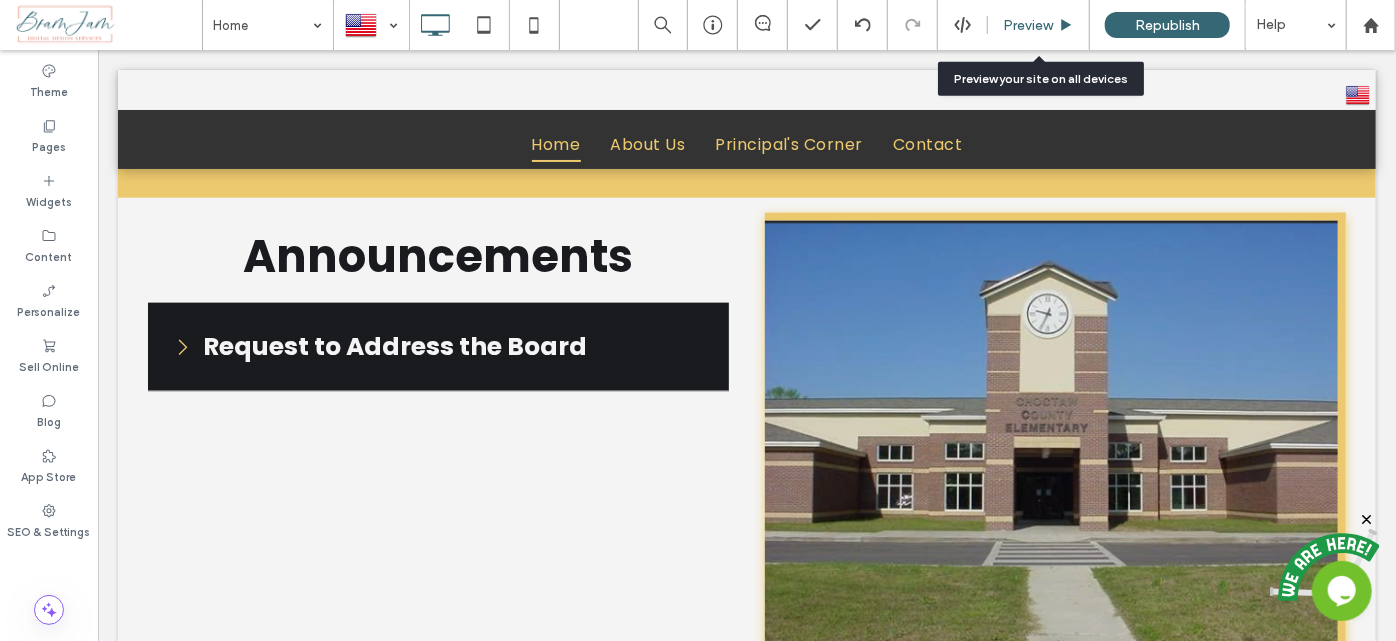 click on "Preview" at bounding box center (1028, 25) 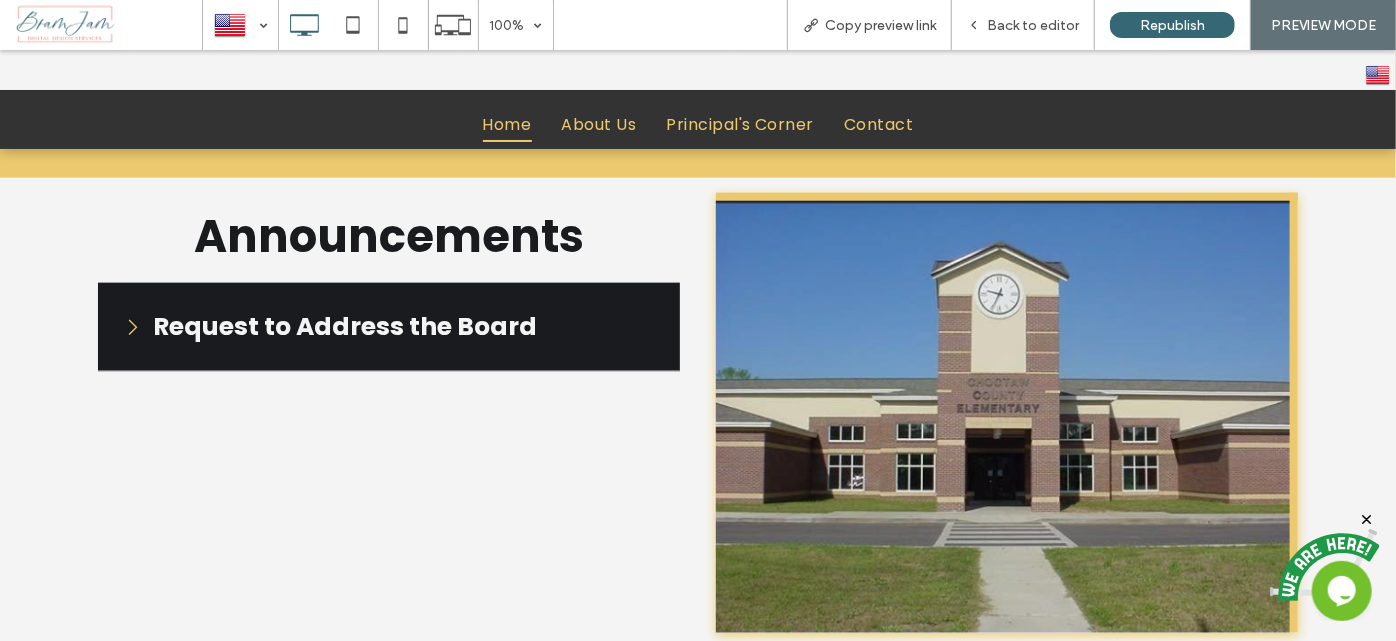 click on "Request to Address the Board" at bounding box center (345, 326) 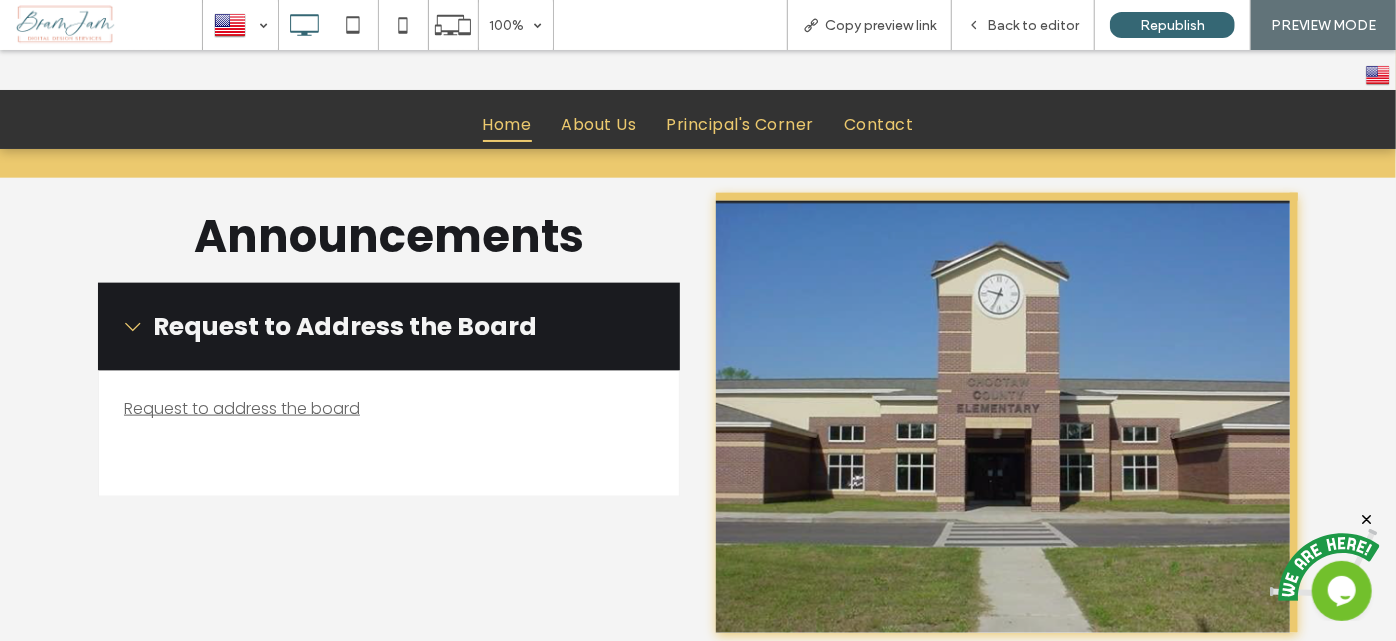 click on "Request to Address the Board" at bounding box center [345, 326] 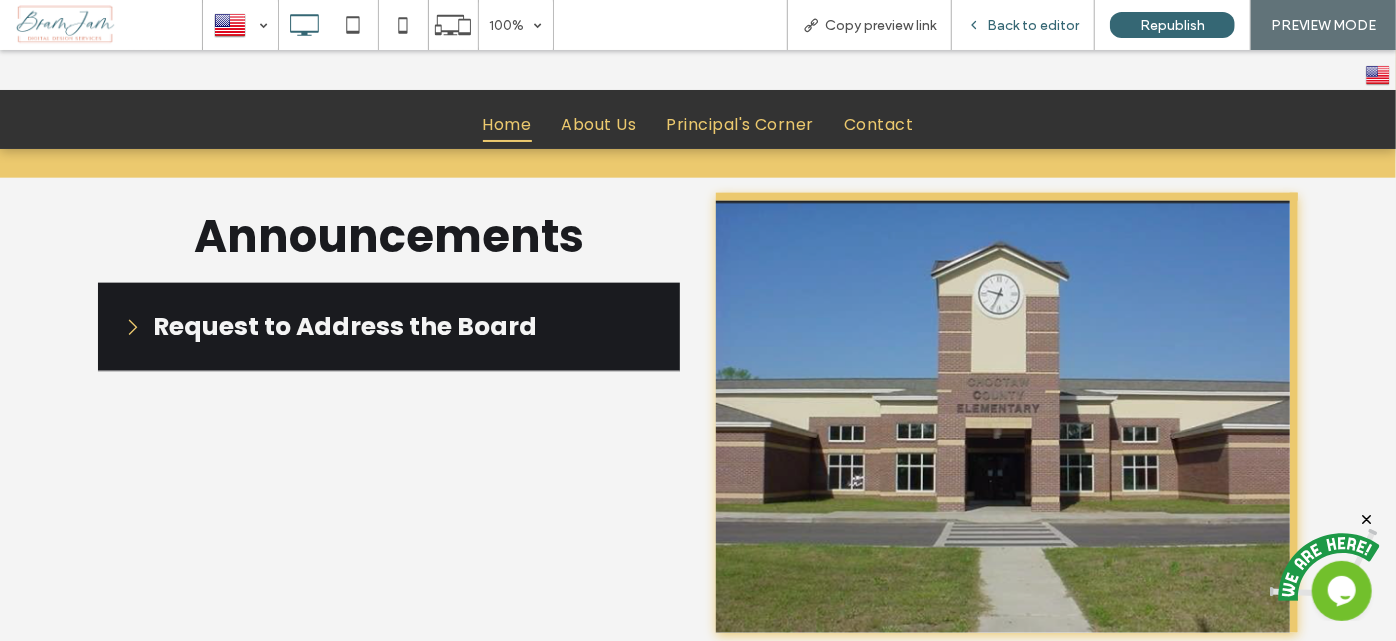 click on "Back to editor" at bounding box center [1033, 25] 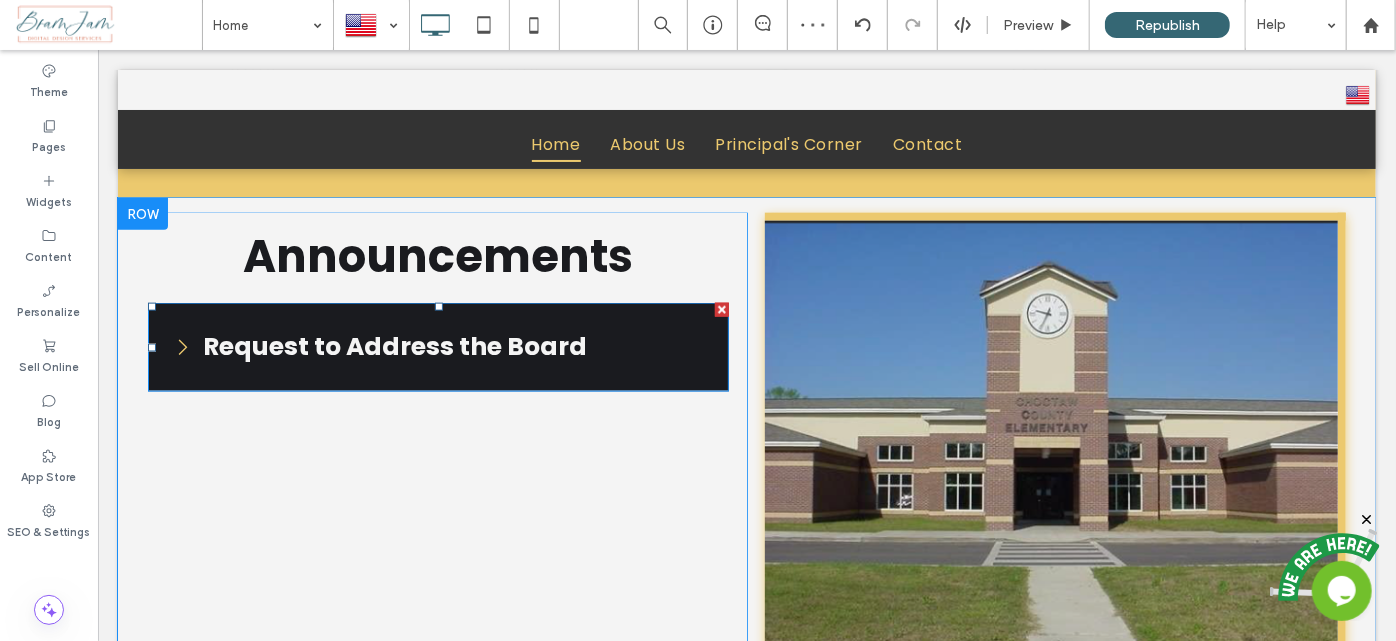 click at bounding box center [437, 346] 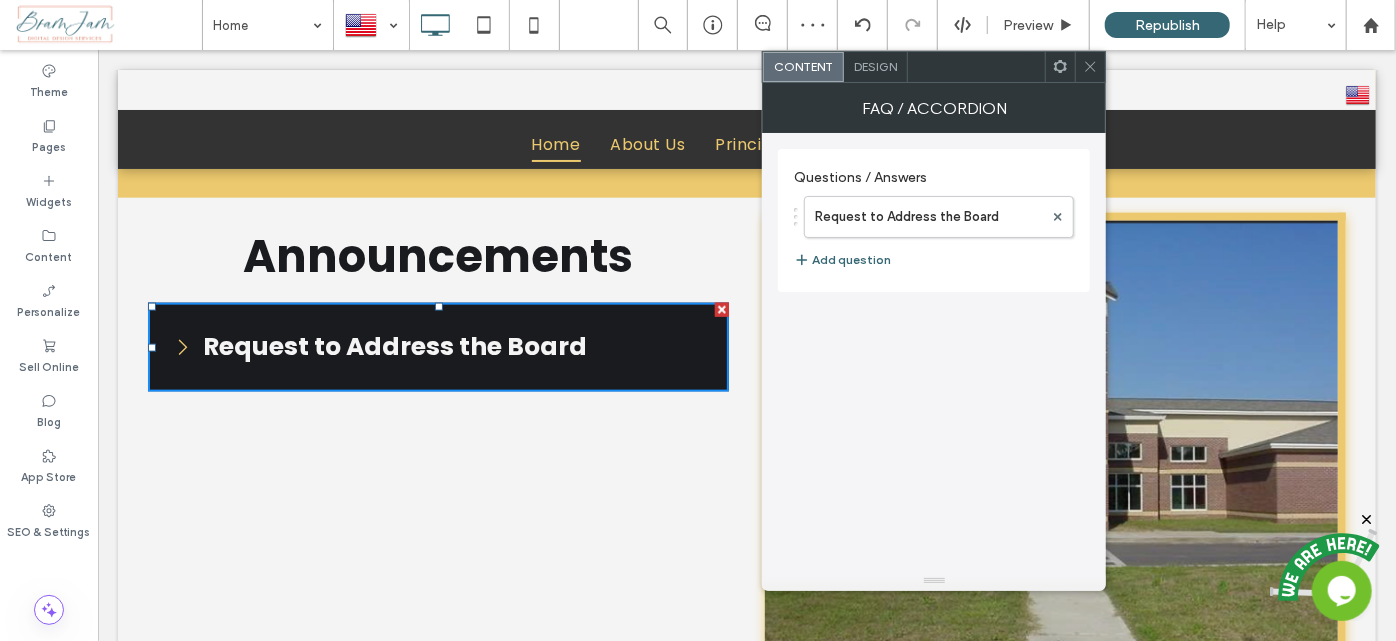 click on "Design" at bounding box center (875, 66) 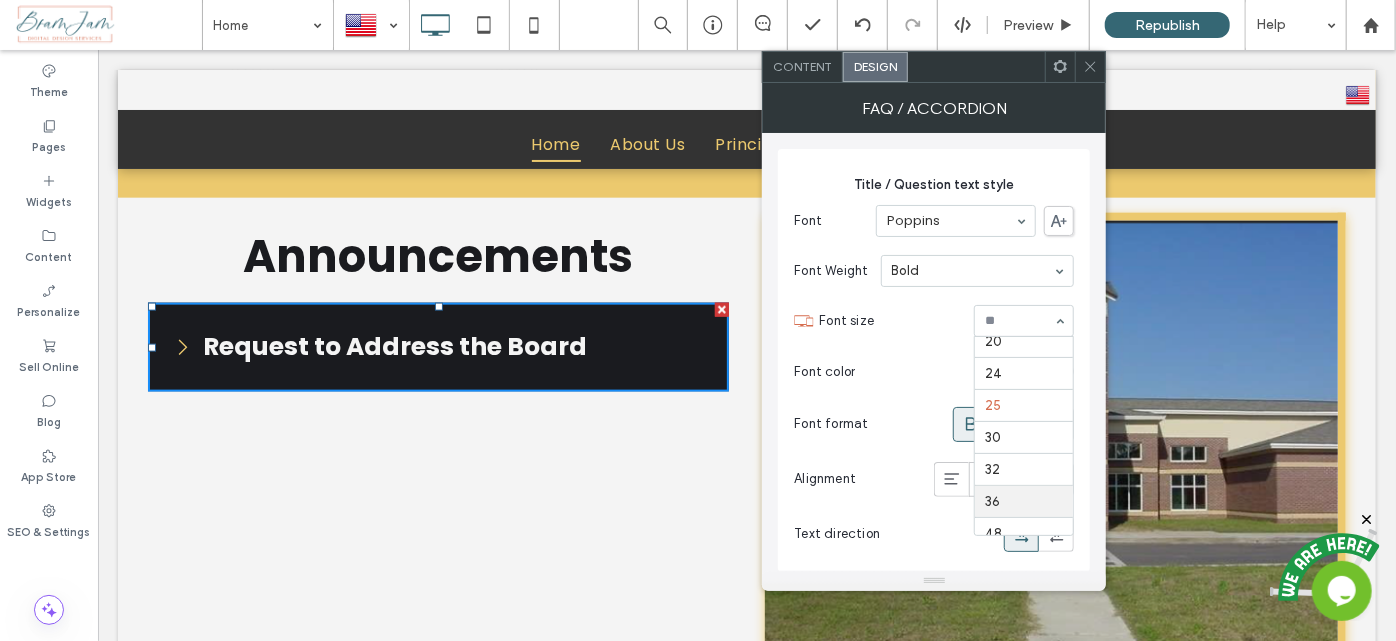 scroll, scrollTop: 208, scrollLeft: 0, axis: vertical 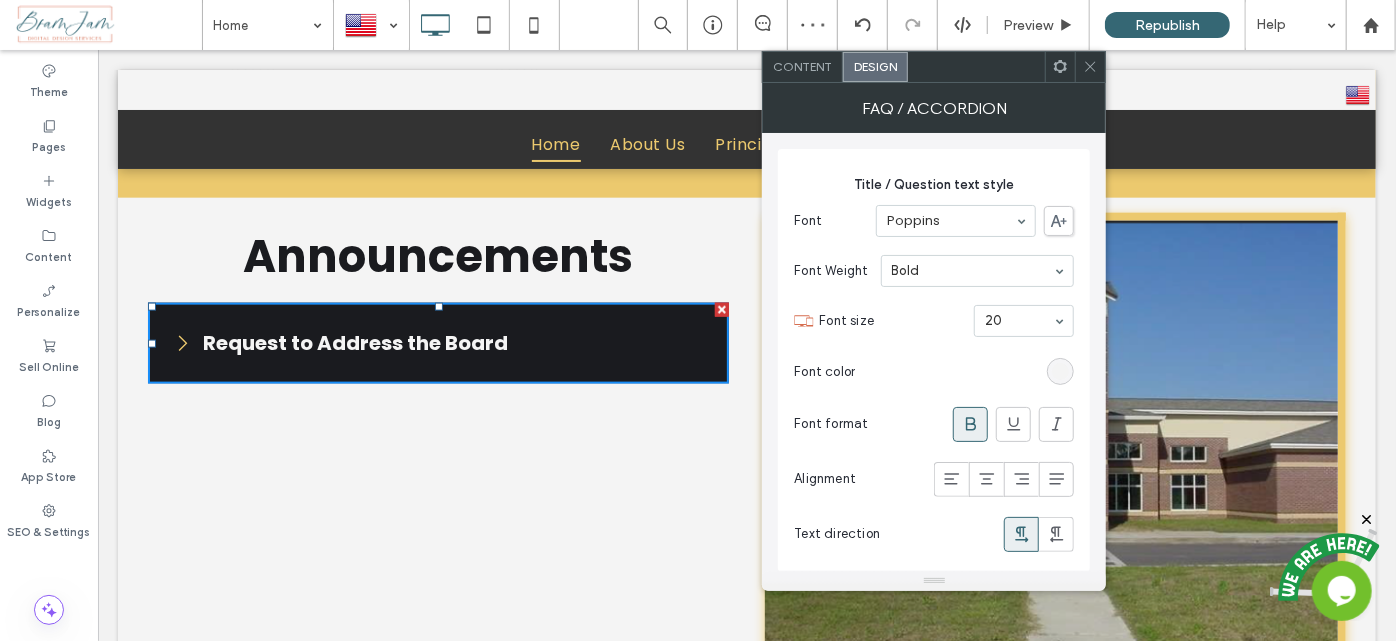 click 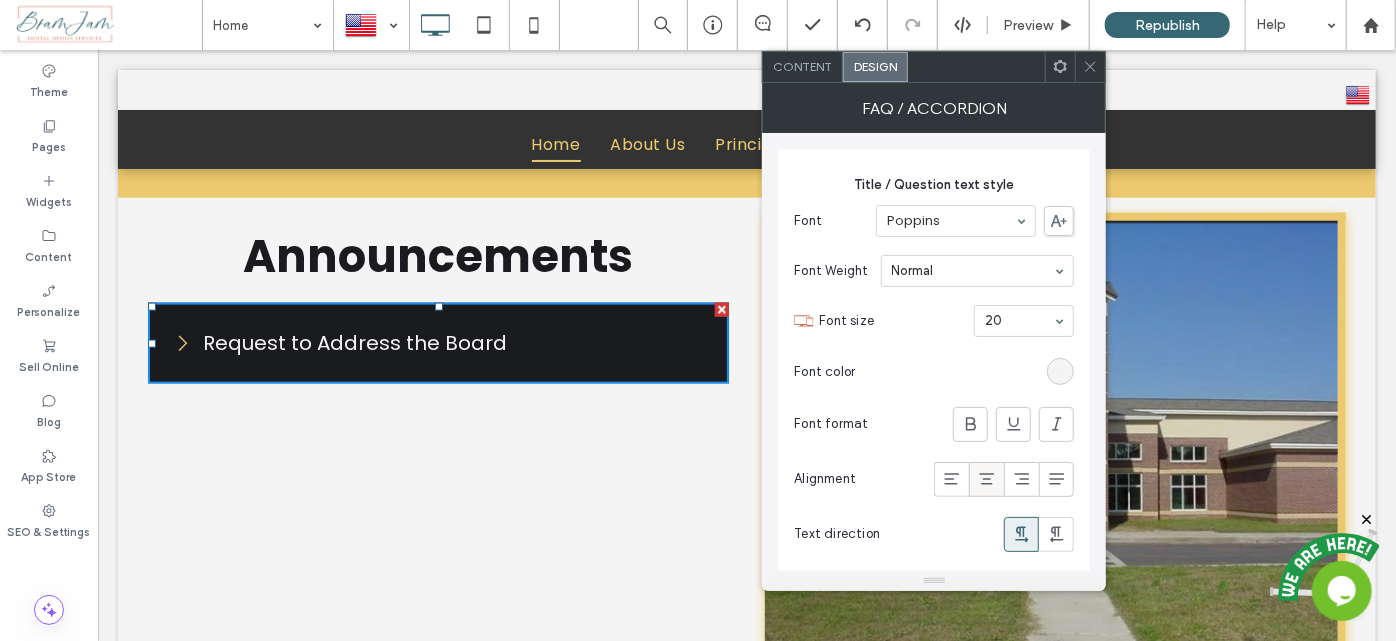 click 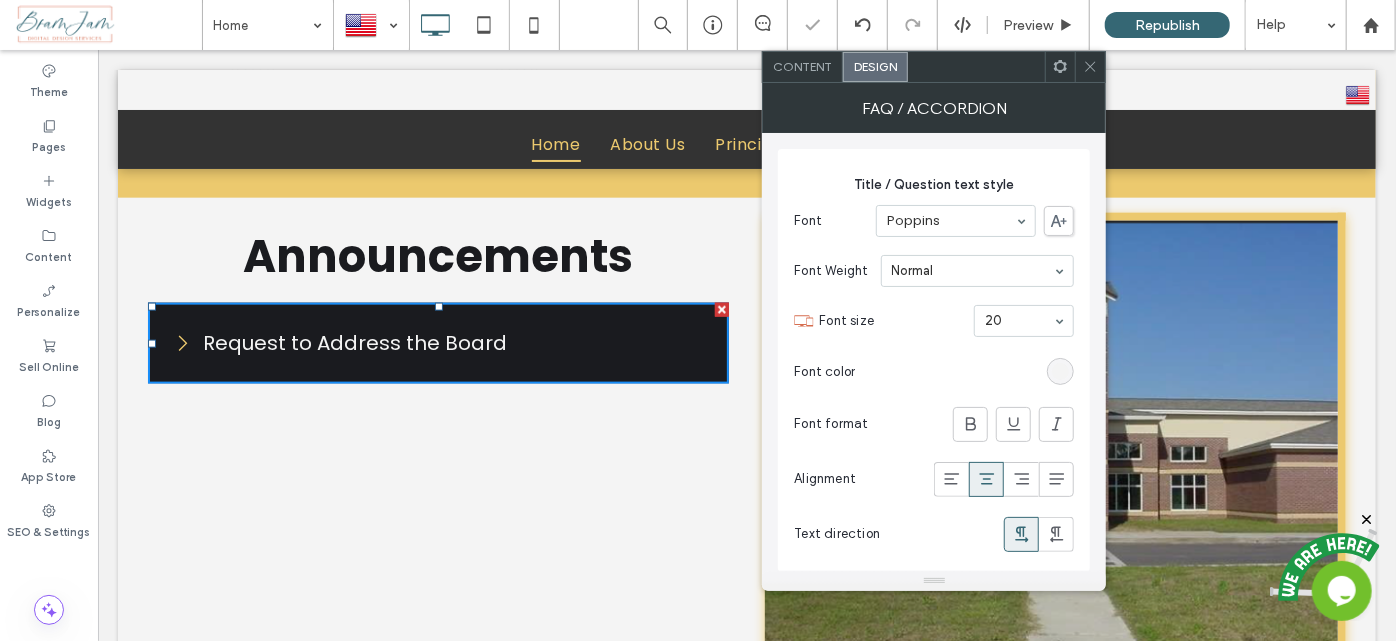 click 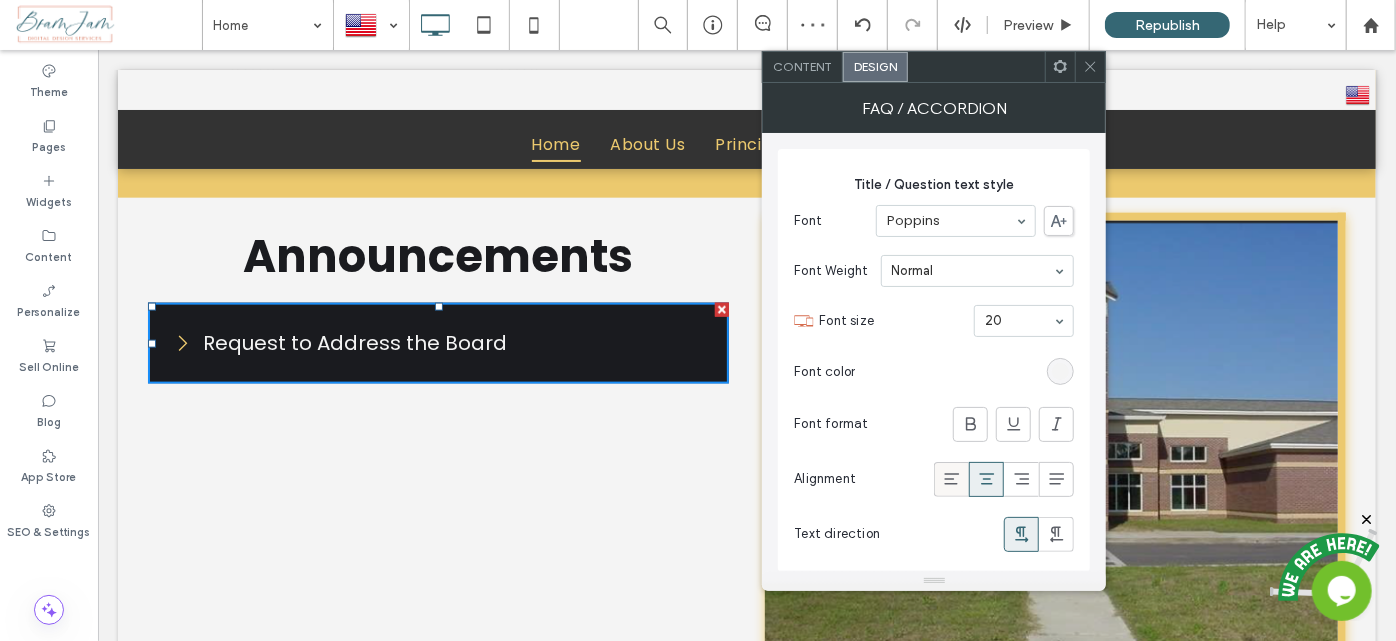click 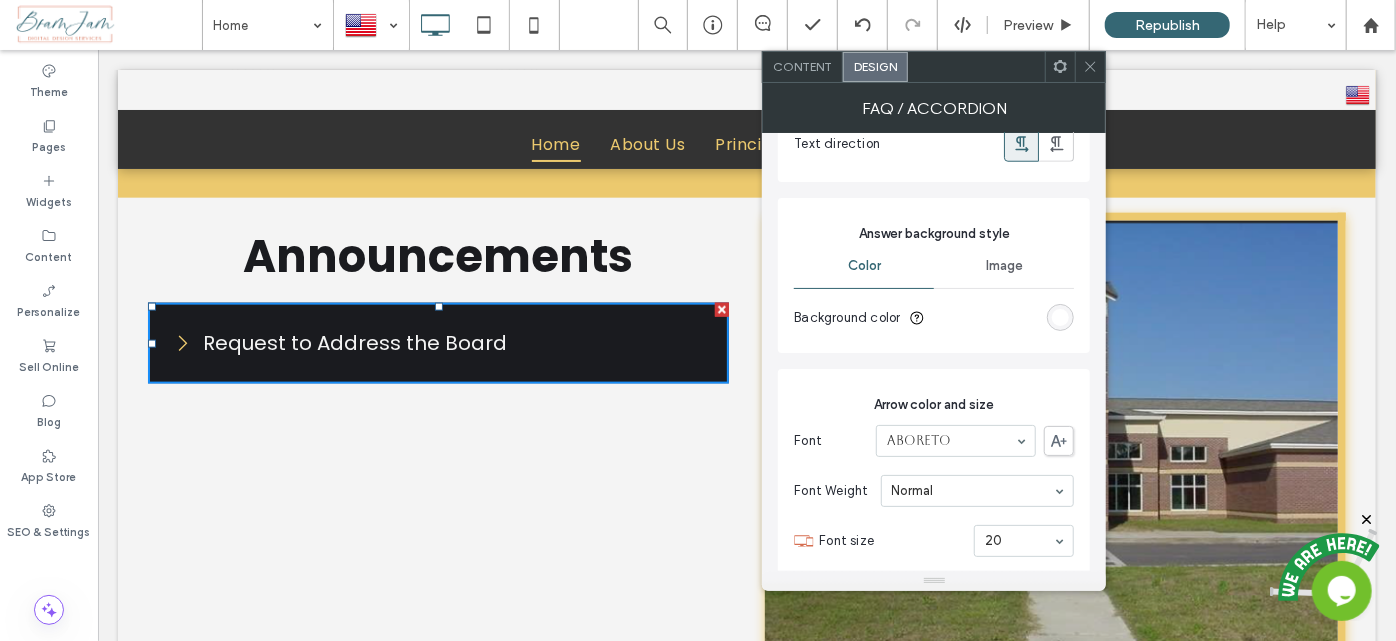 scroll, scrollTop: 1090, scrollLeft: 0, axis: vertical 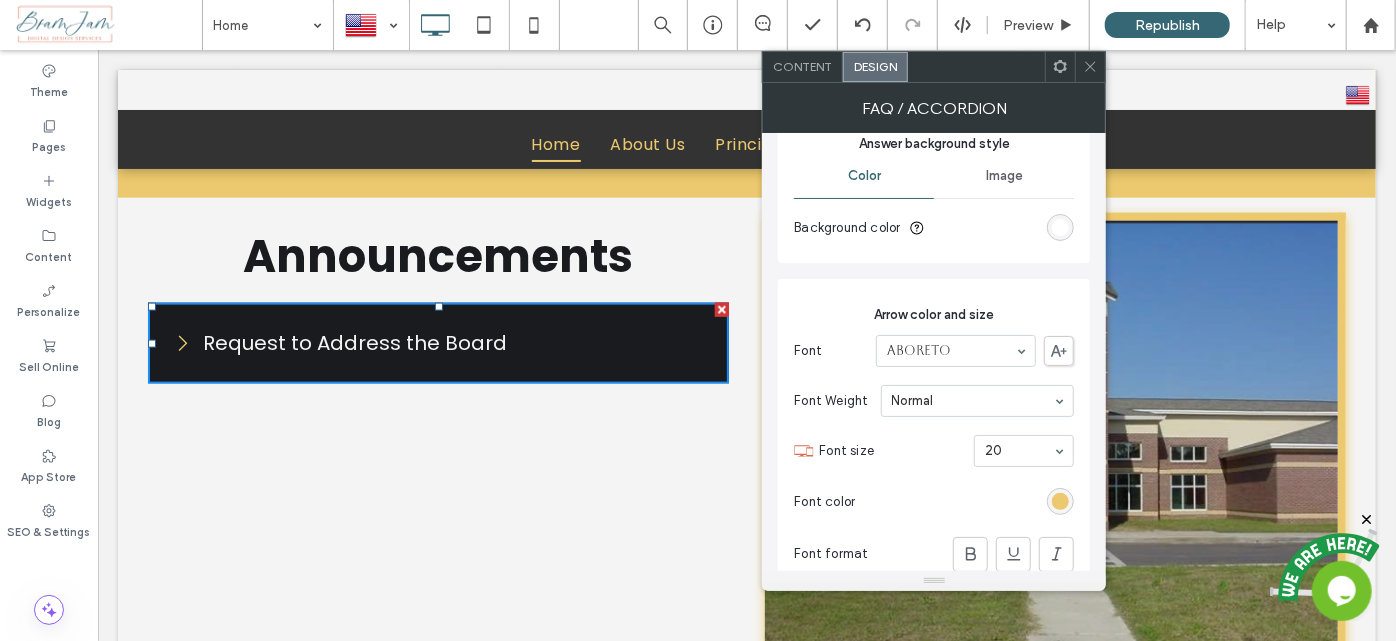 click at bounding box center (1090, 67) 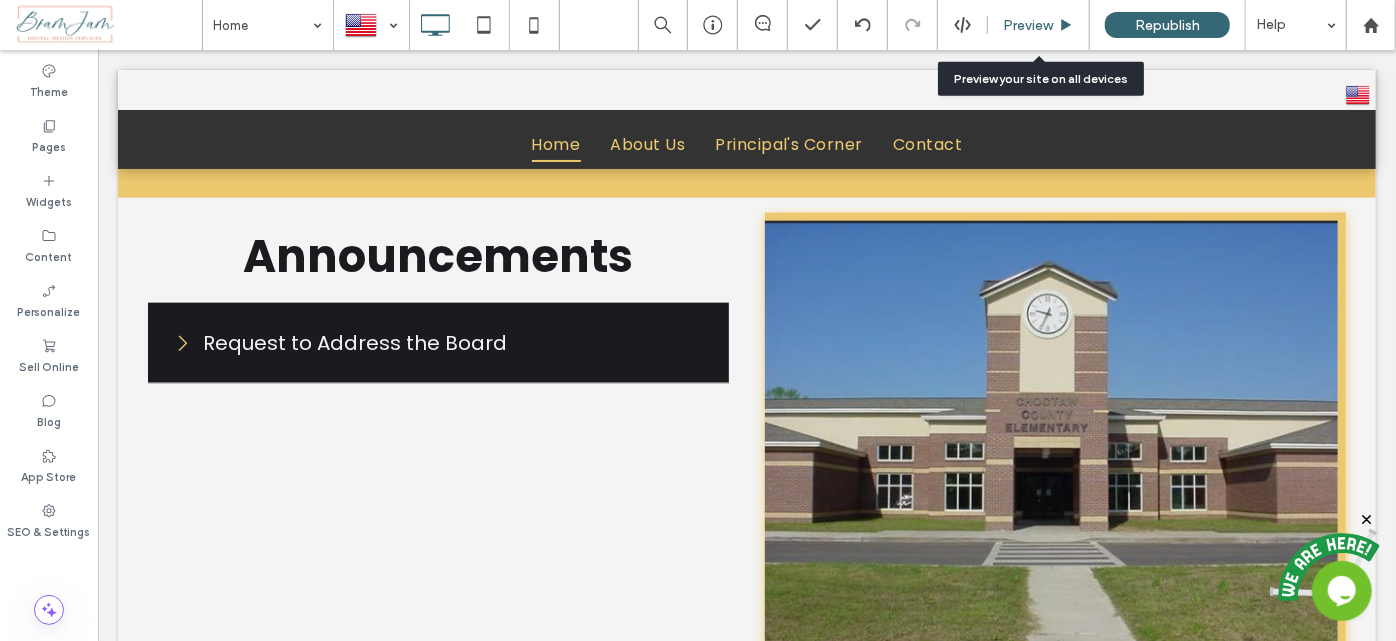 click on "Preview" at bounding box center [1039, 25] 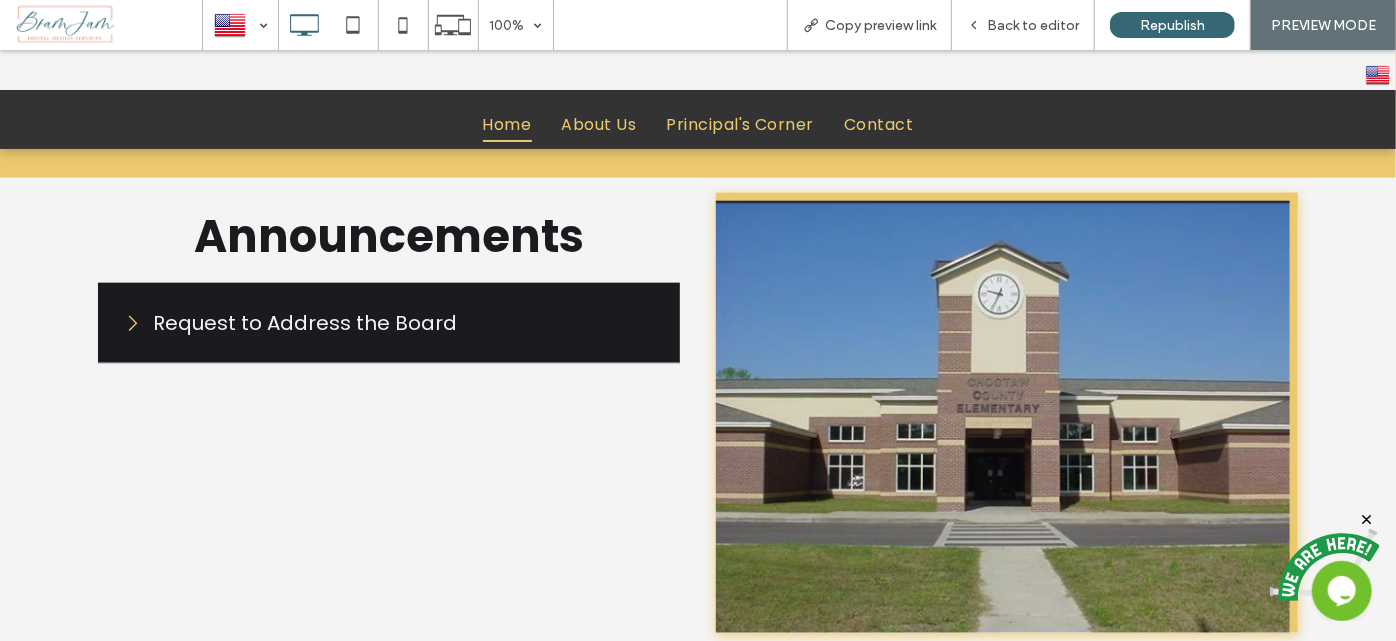 click on "Request to Address the Board" at bounding box center [305, 322] 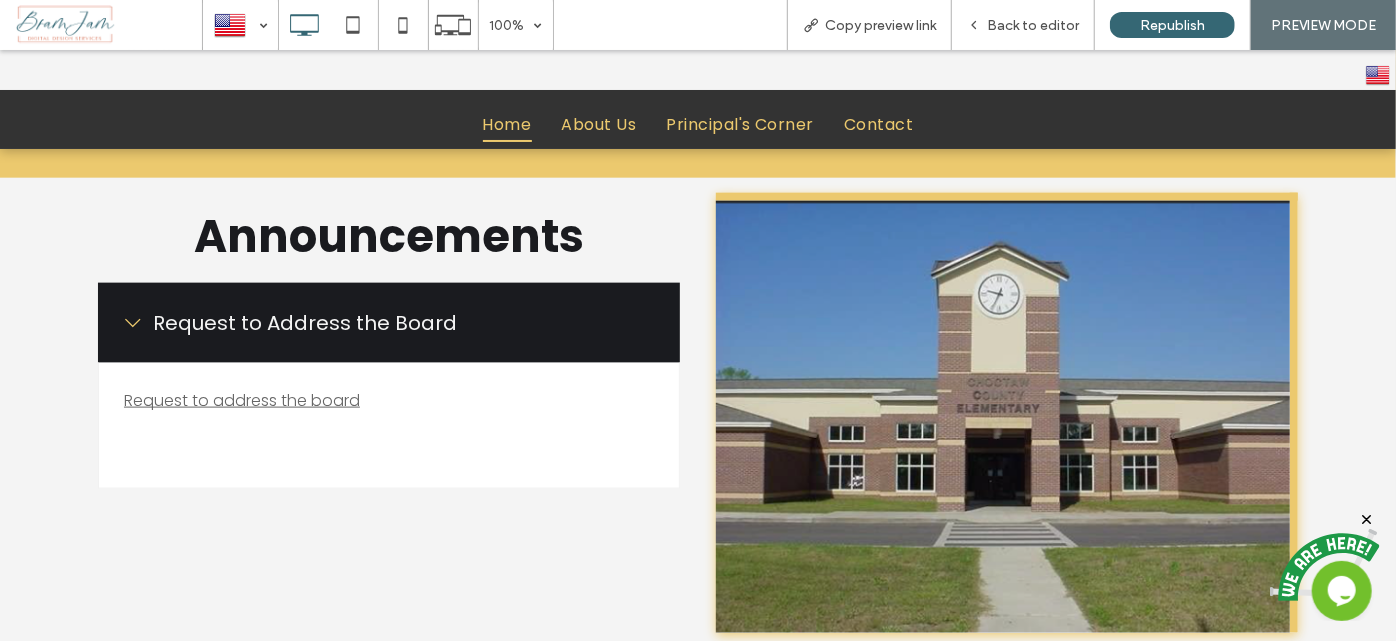 click on "Request to Address the Board" at bounding box center (305, 322) 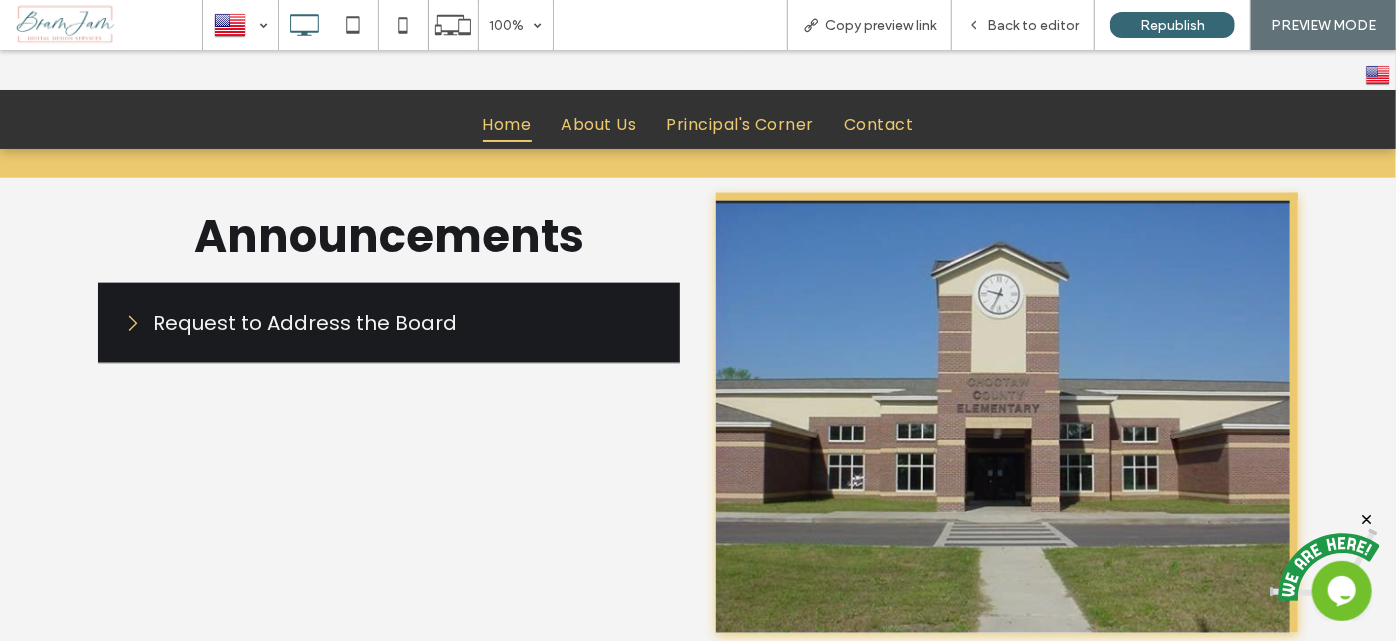 click on "Request to Address the Board" at bounding box center [305, 322] 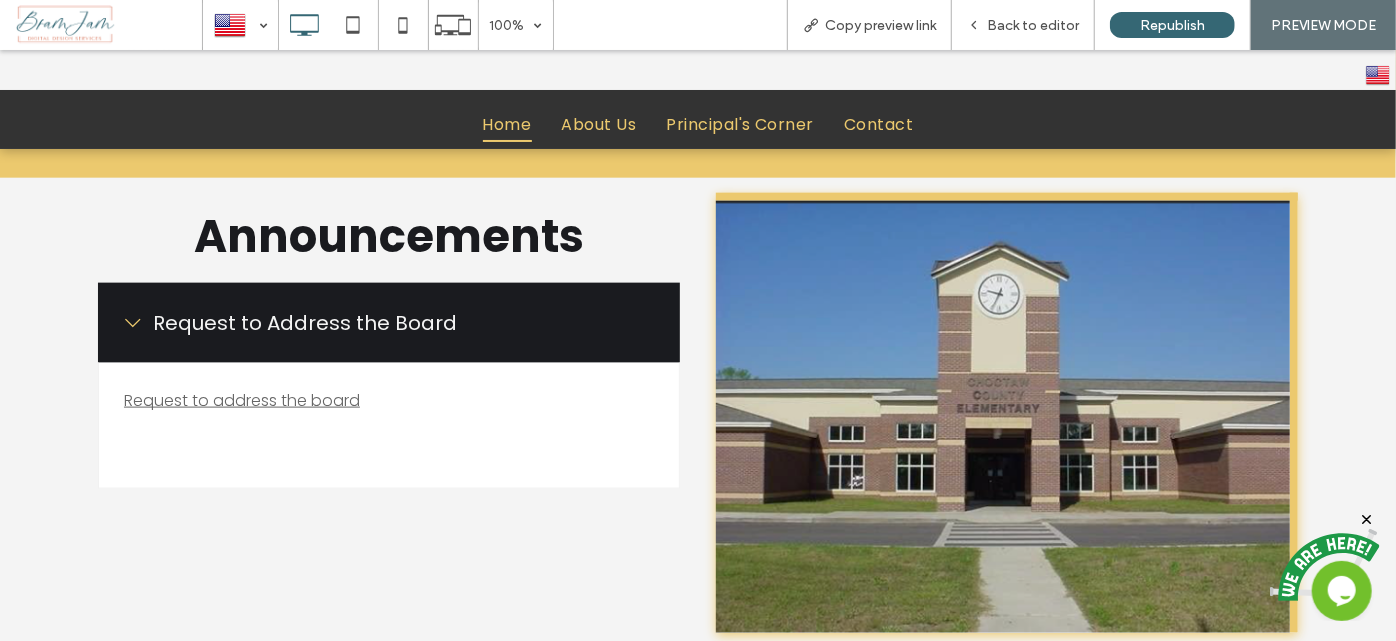 click on "Request to Address the Board" at bounding box center (305, 322) 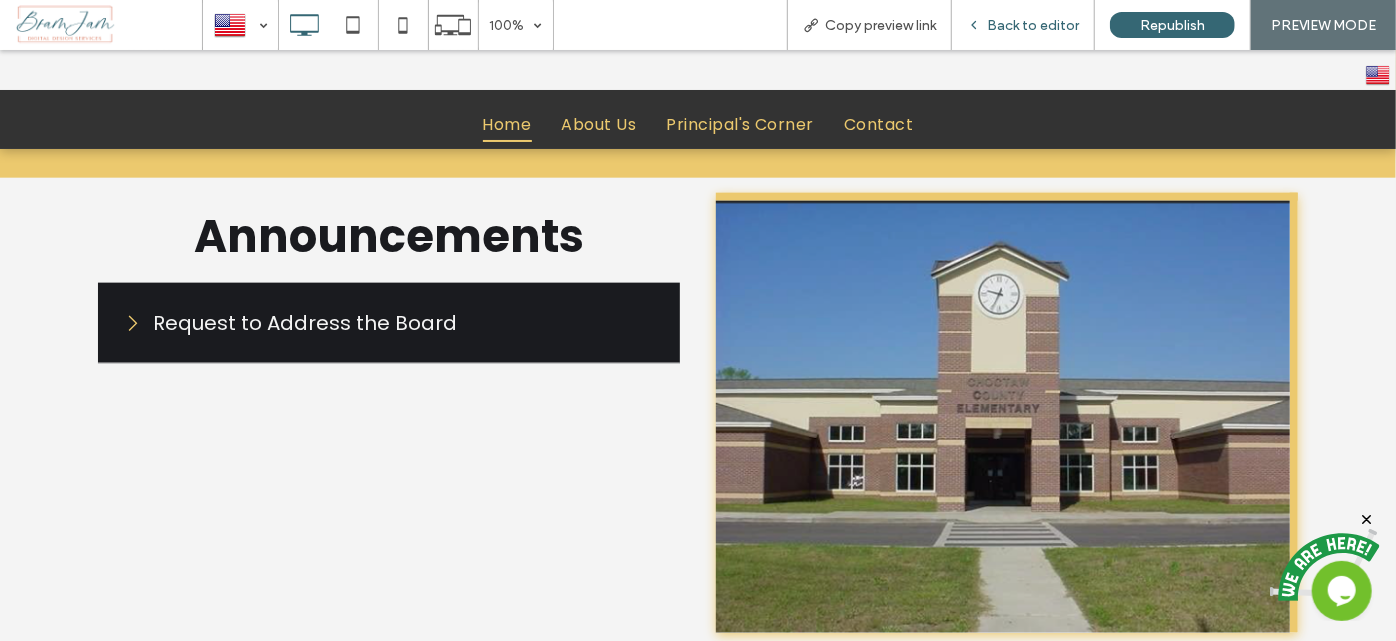 click on "Back to editor" at bounding box center (1033, 25) 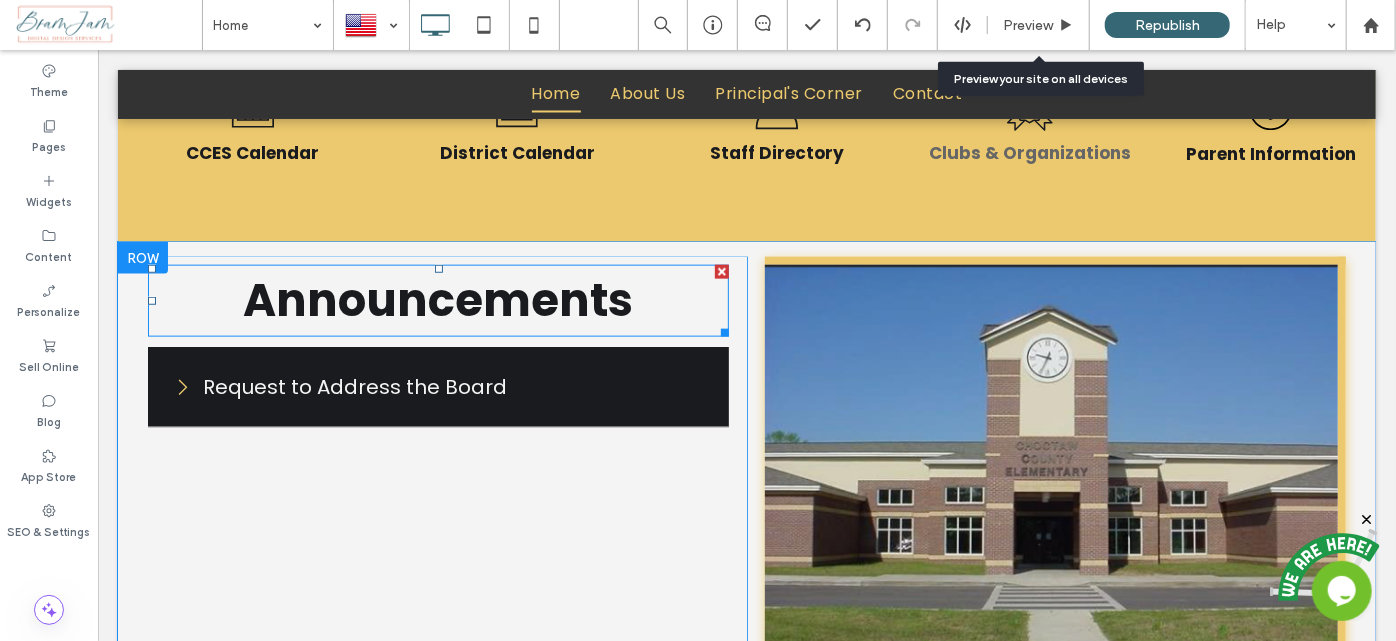 scroll, scrollTop: 1000, scrollLeft: 0, axis: vertical 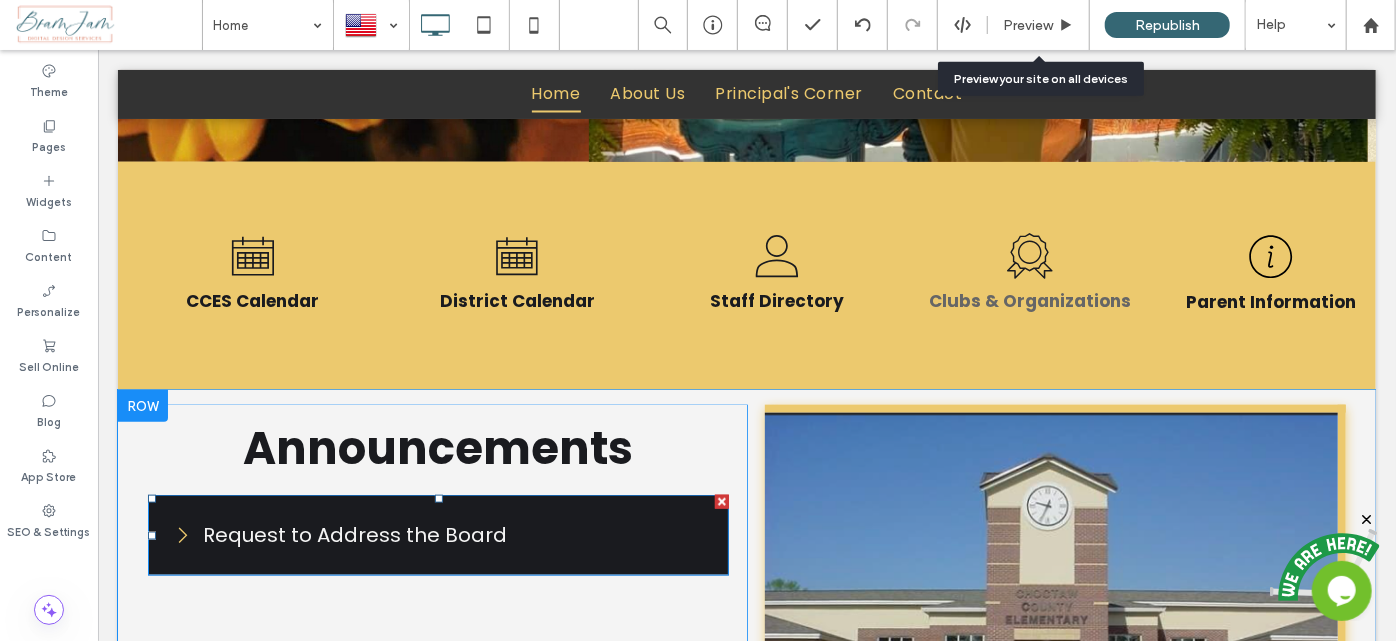 click at bounding box center (437, 534) 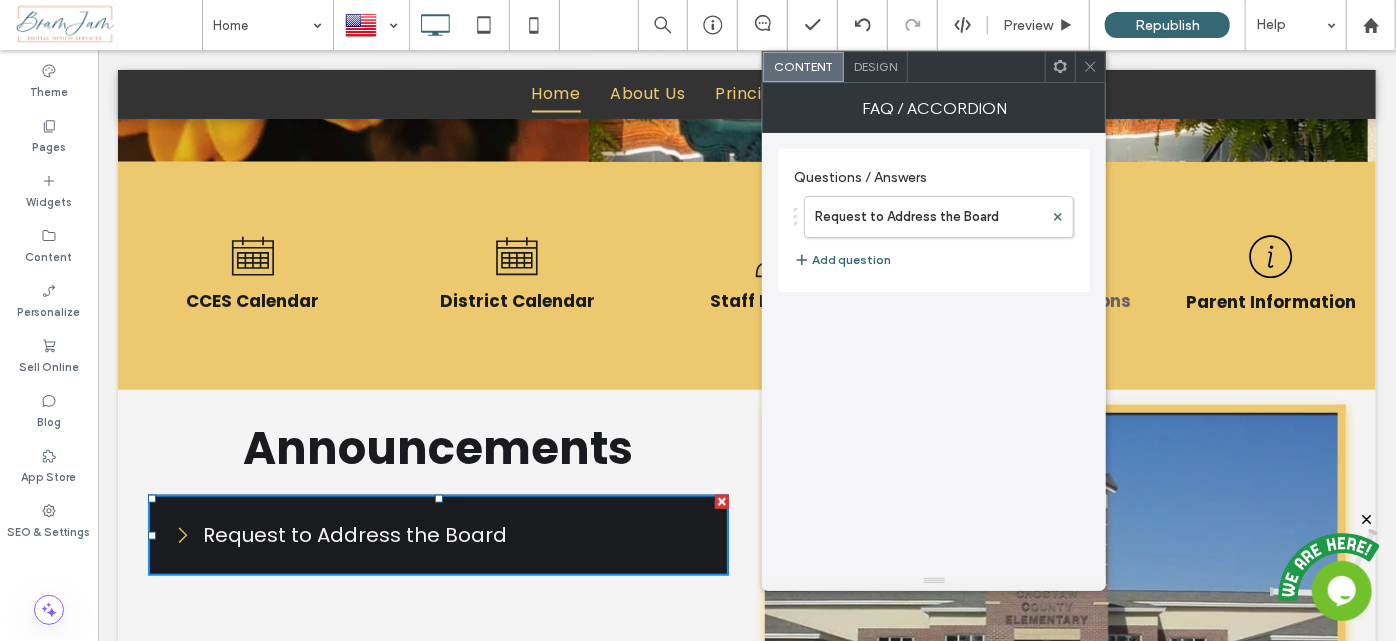 click on "FAQ / Accordion" at bounding box center [934, 108] 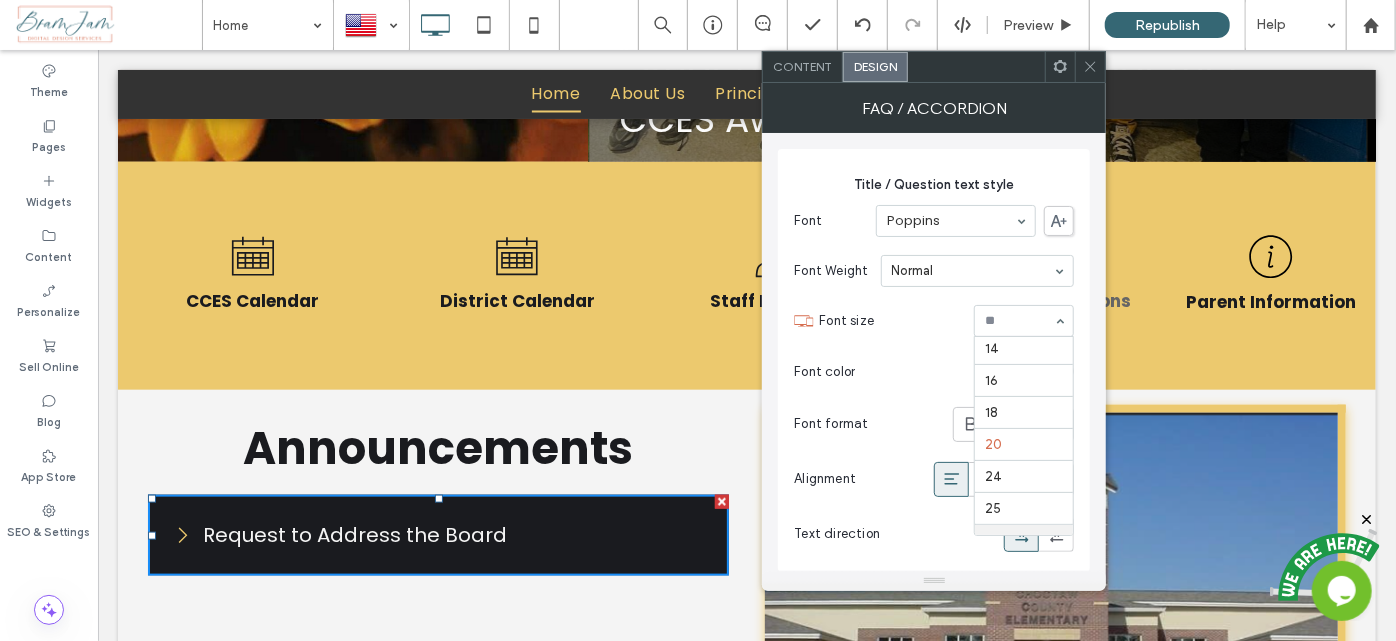 scroll, scrollTop: 80, scrollLeft: 0, axis: vertical 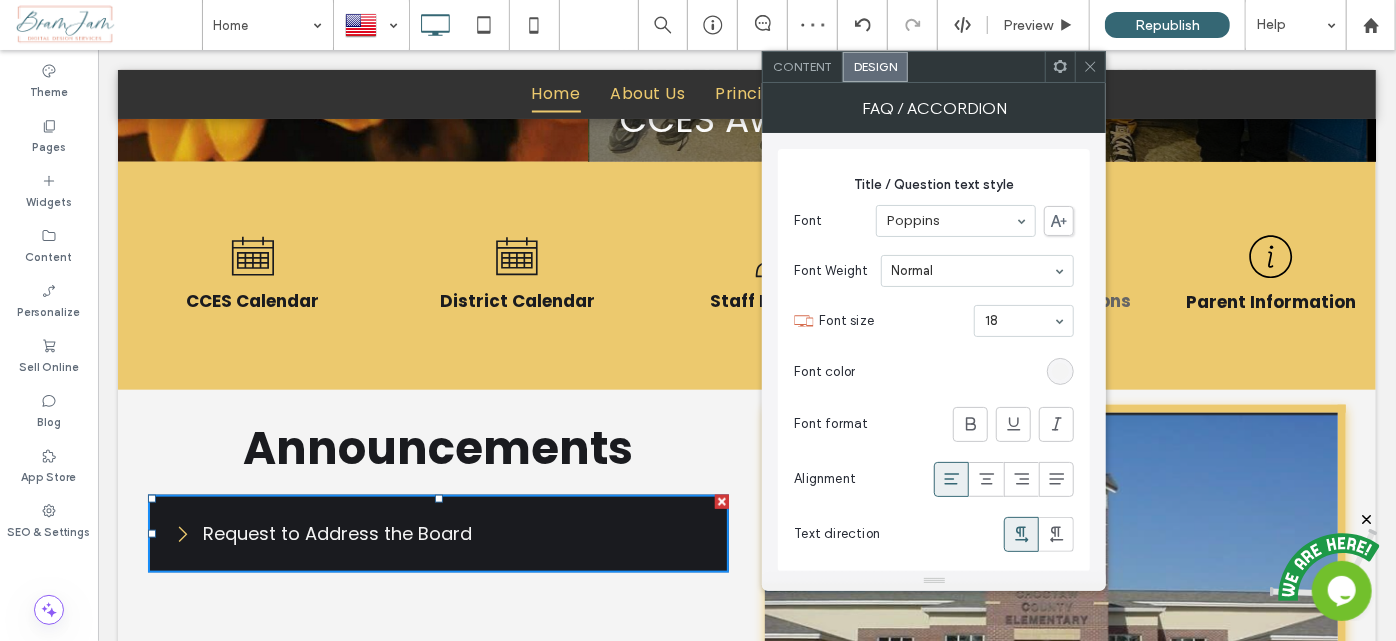 click at bounding box center (1090, 67) 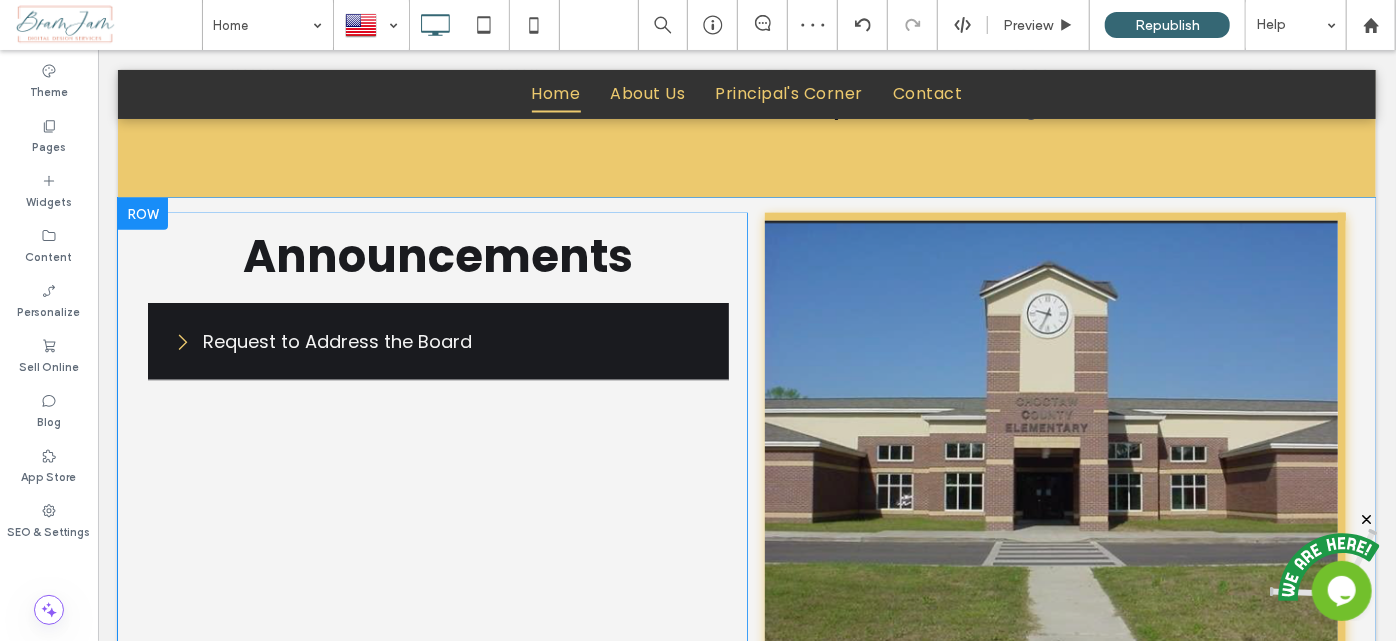 scroll, scrollTop: 1272, scrollLeft: 0, axis: vertical 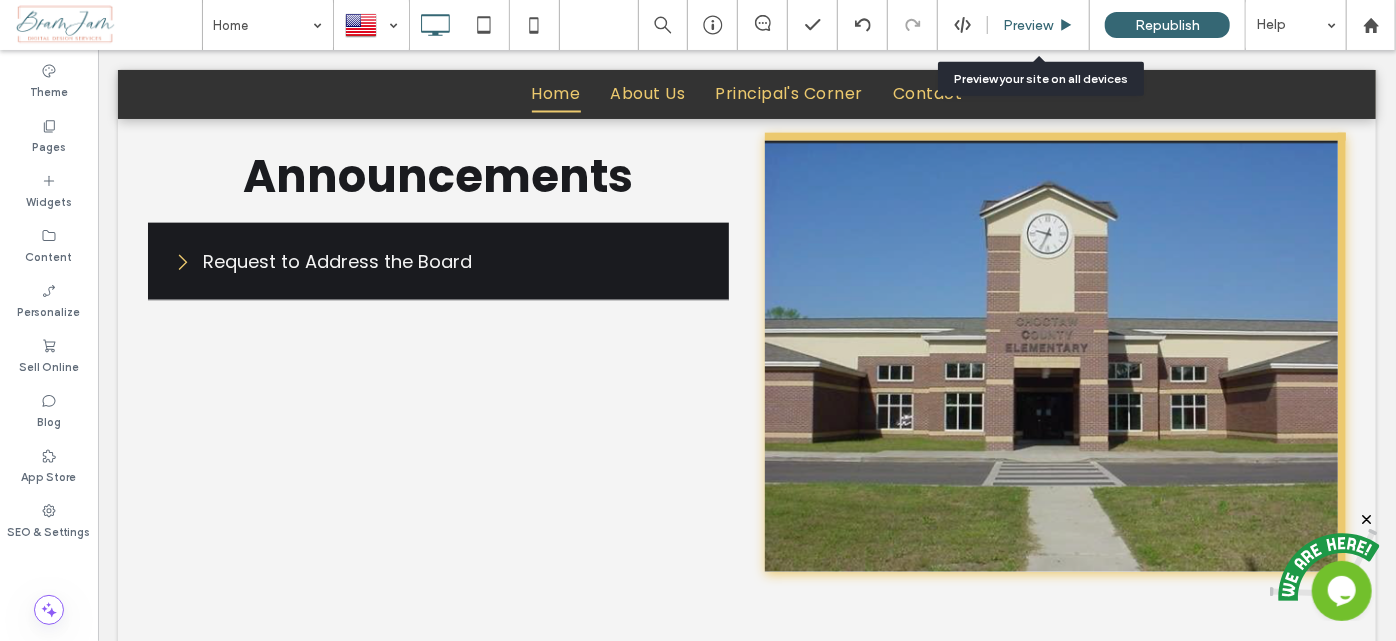click on "Preview" at bounding box center (1039, 25) 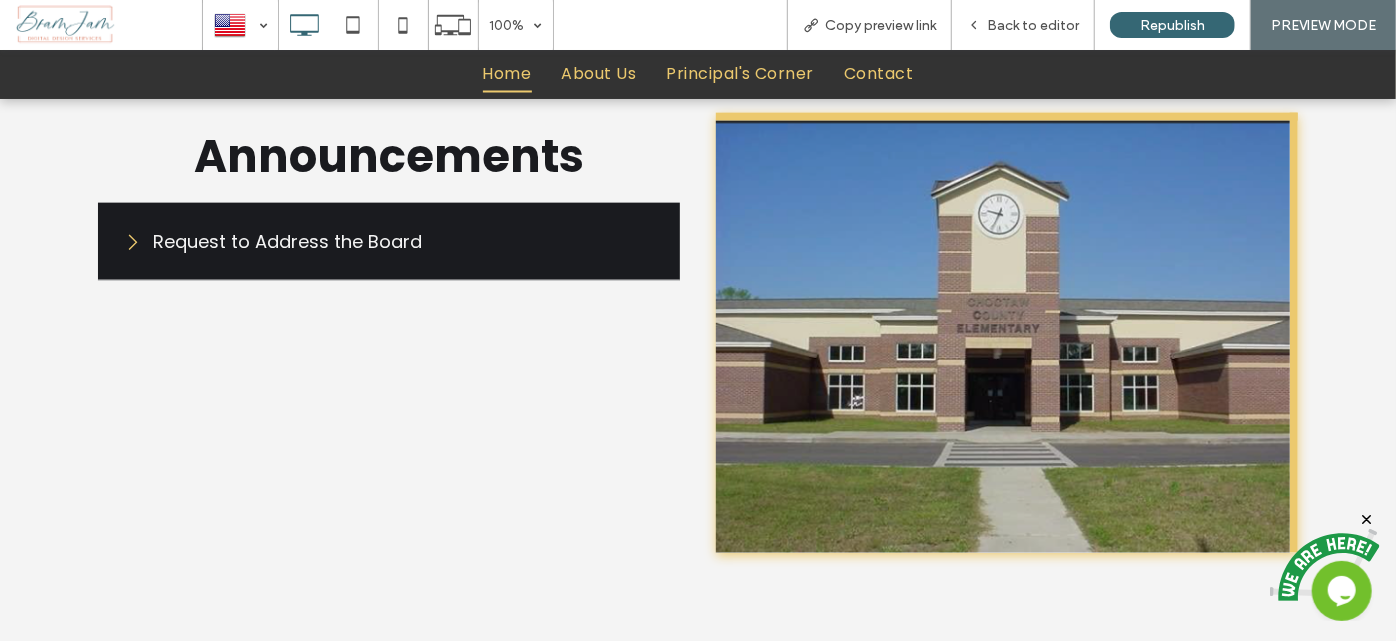 click on "Request to Address the Board" at bounding box center (287, 240) 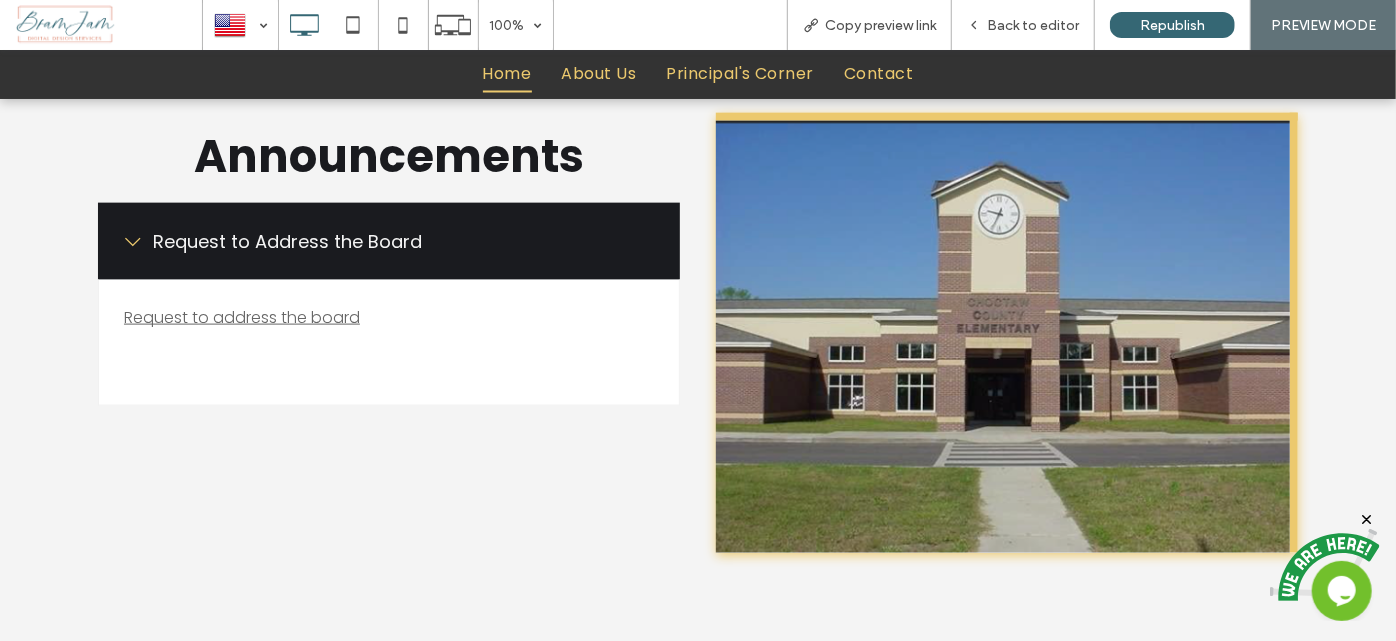click on "Request to Address the Board" at bounding box center [287, 240] 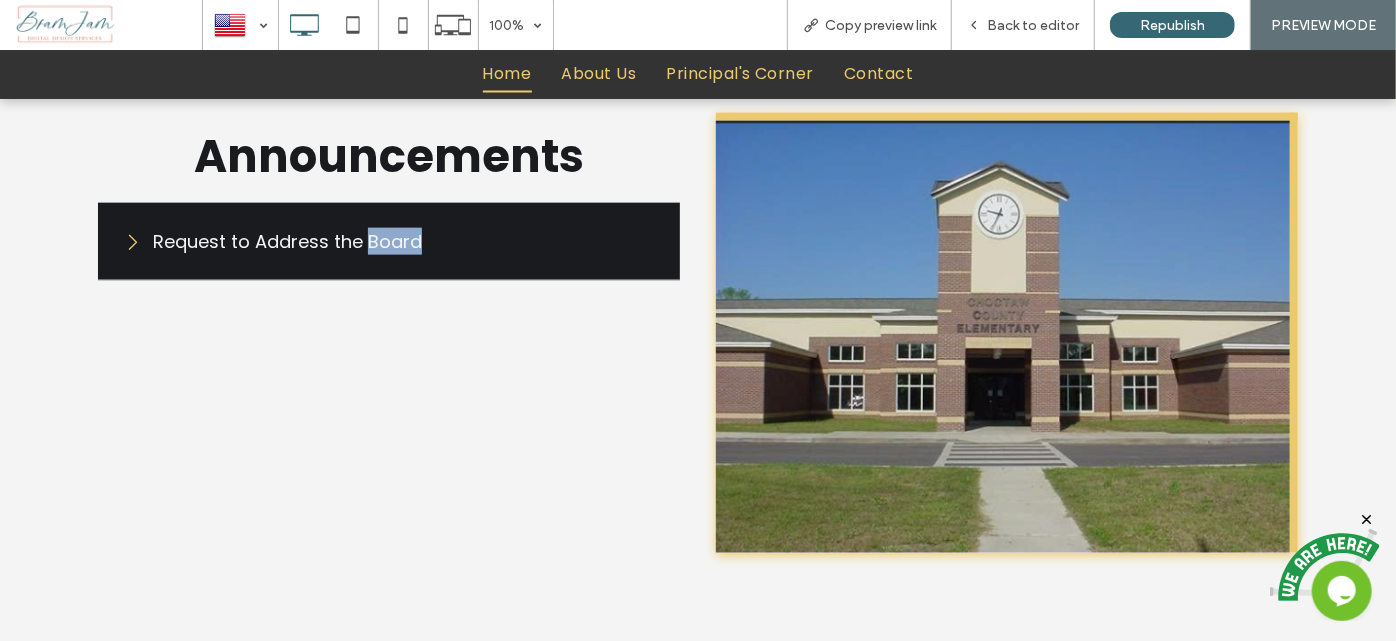 click on "Request to Address the Board" at bounding box center [287, 240] 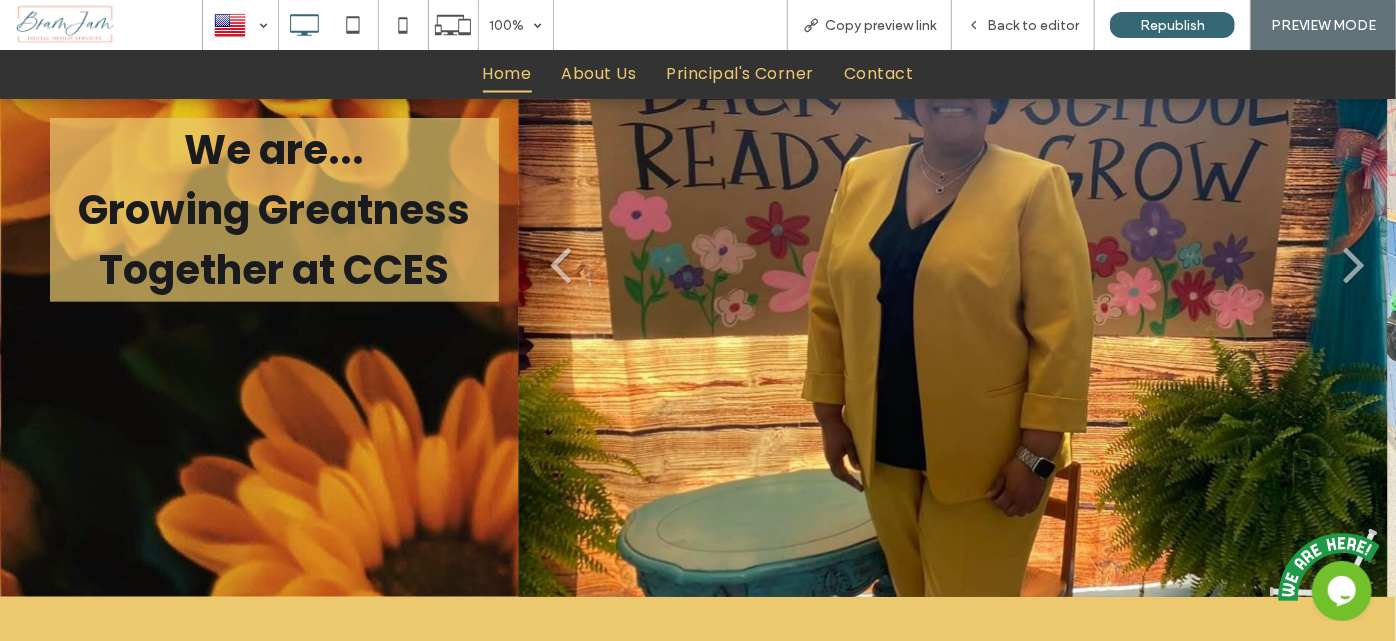 scroll, scrollTop: 909, scrollLeft: 0, axis: vertical 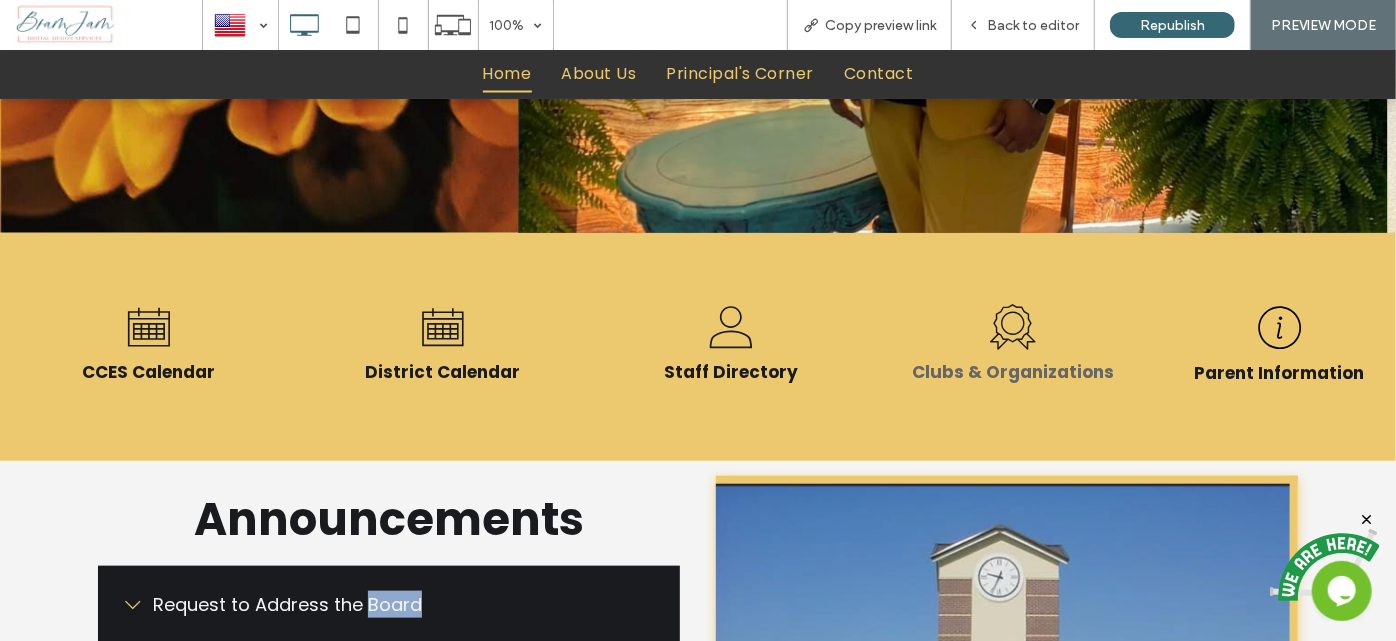 click 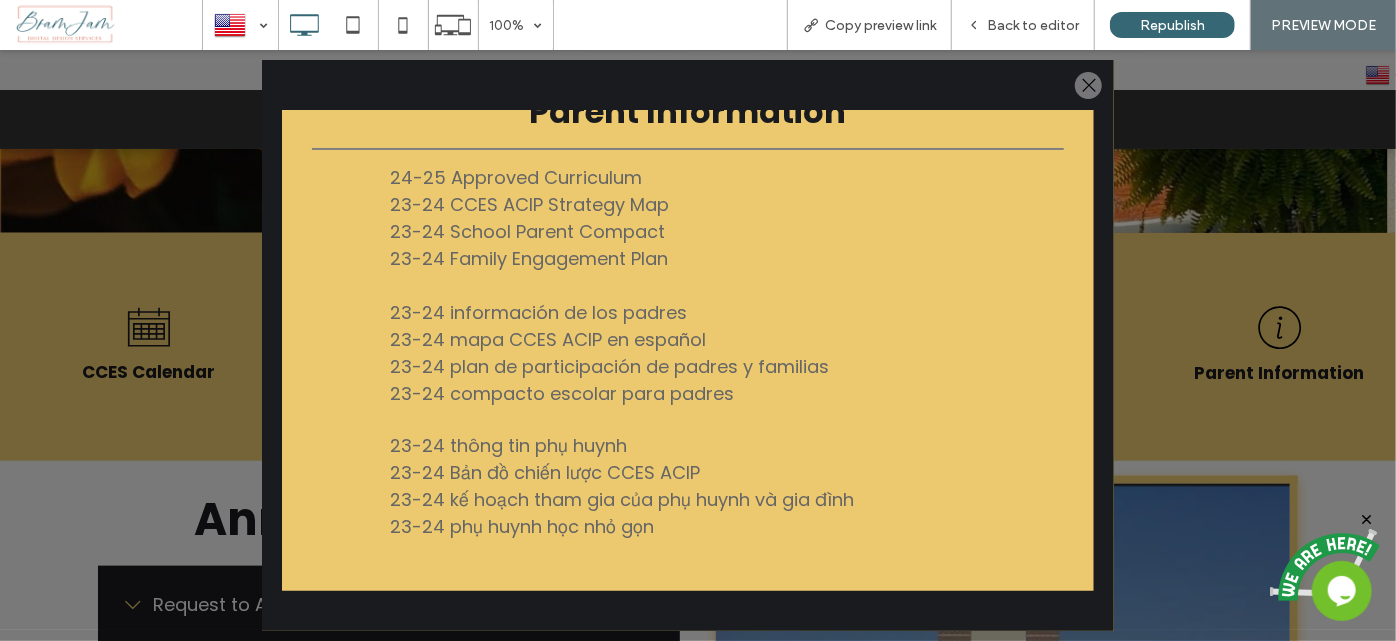 scroll, scrollTop: 0, scrollLeft: 0, axis: both 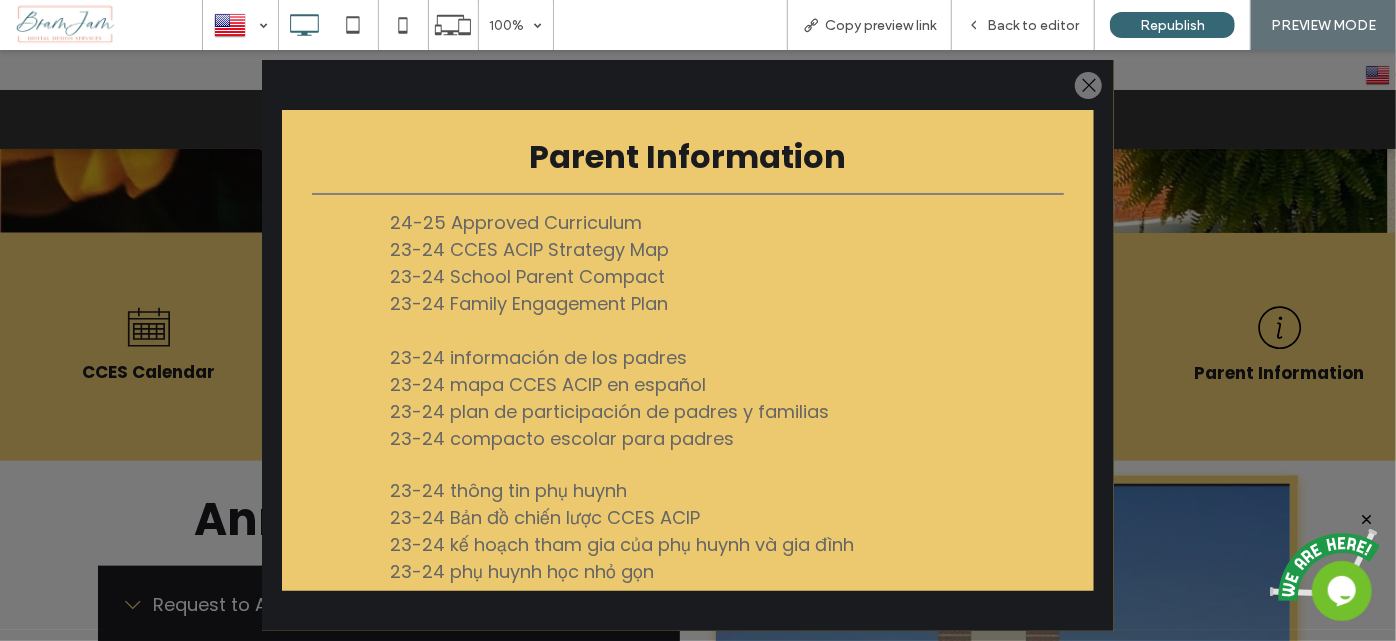 click at bounding box center [1088, 84] 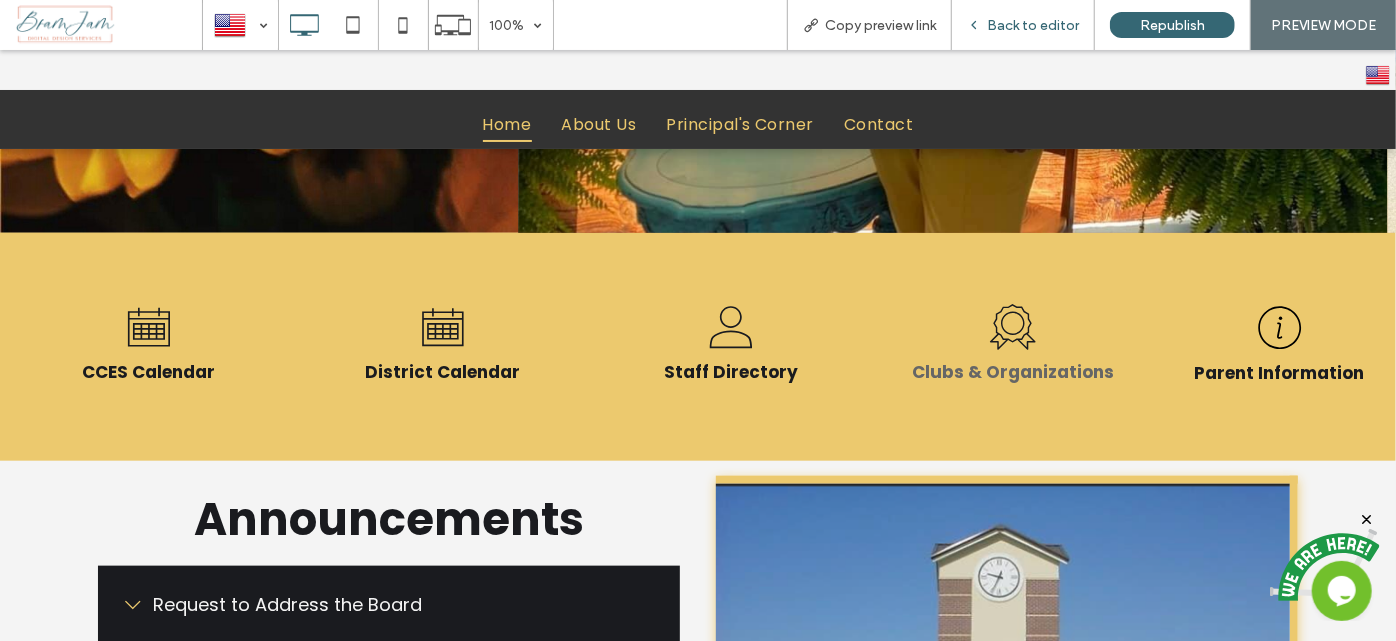 click on "Back to editor" at bounding box center (1033, 25) 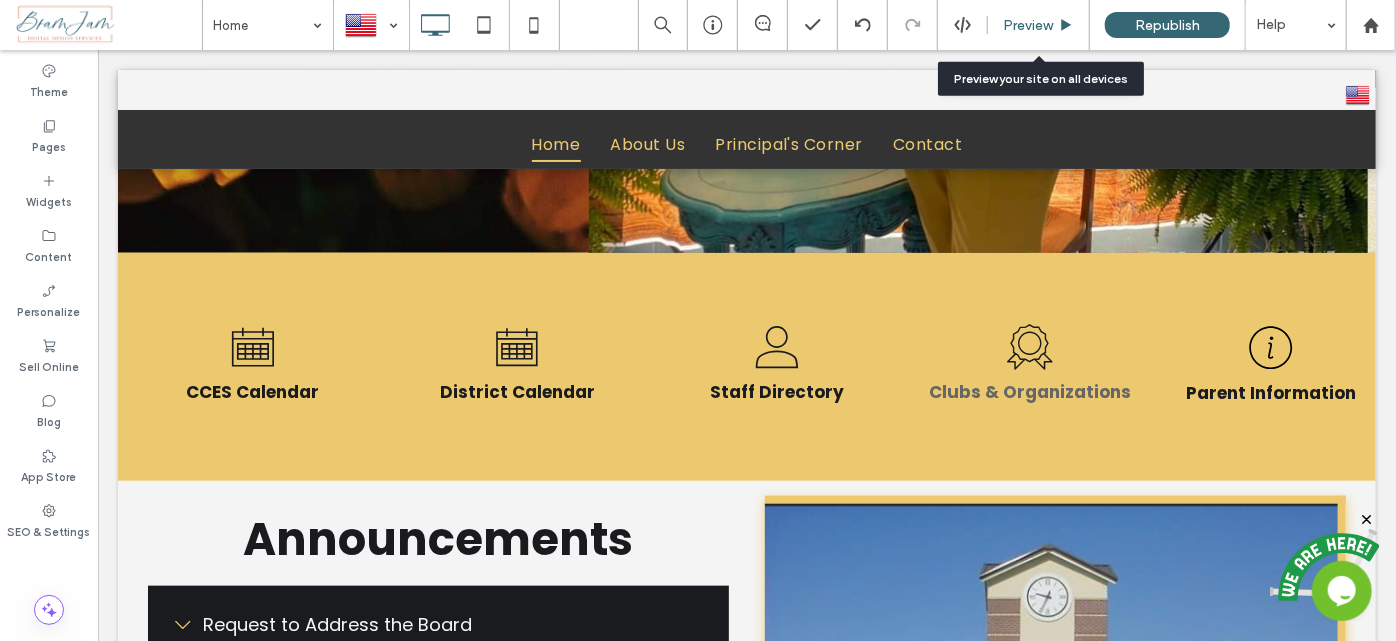 click on "Preview" at bounding box center (1028, 25) 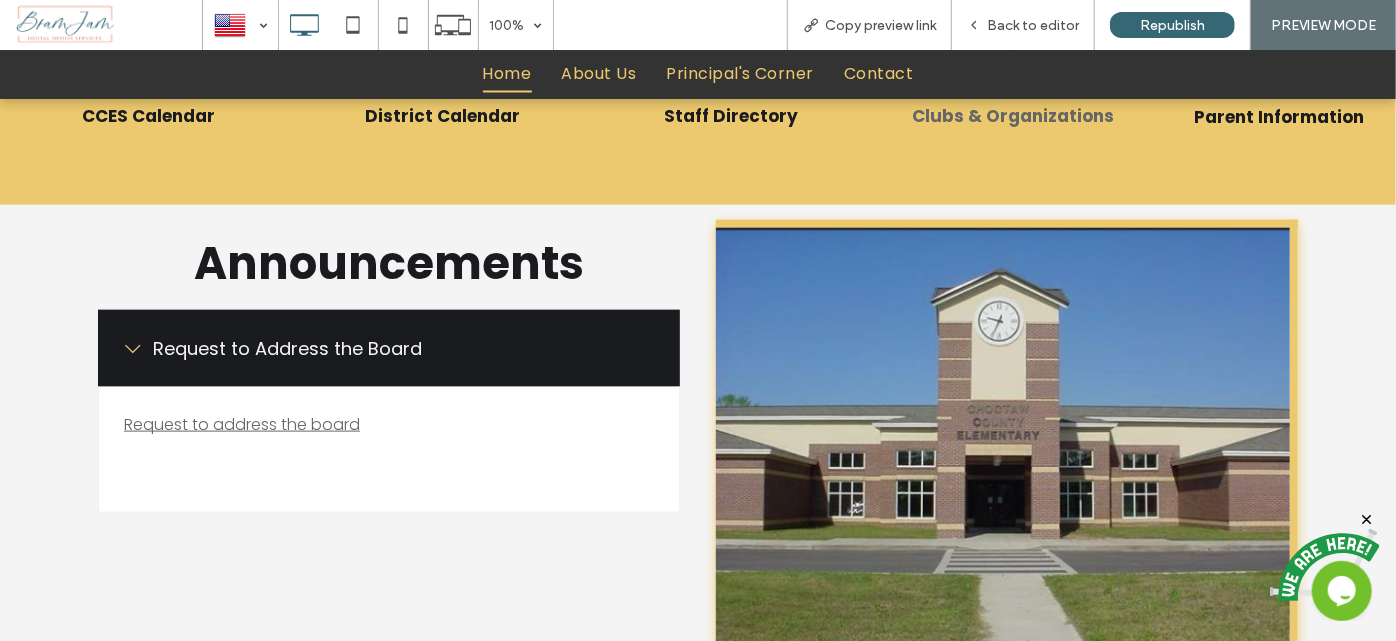 scroll, scrollTop: 1272, scrollLeft: 0, axis: vertical 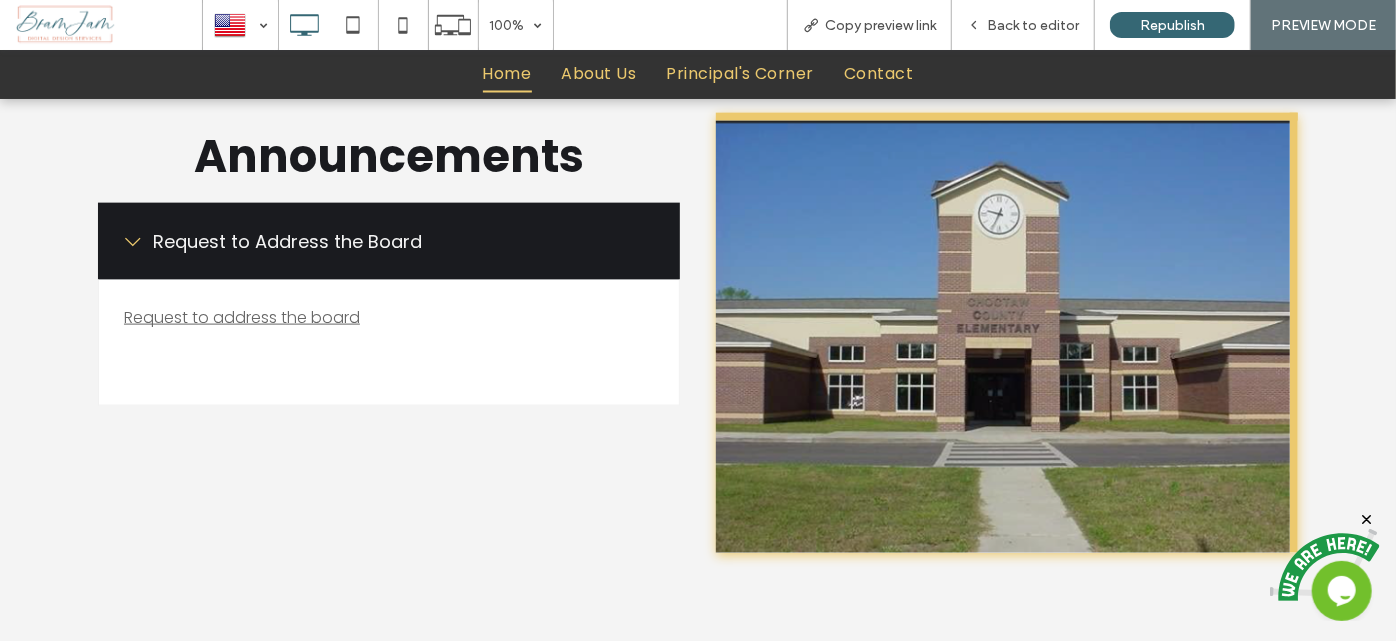 click on "Request to address the board" at bounding box center [242, 316] 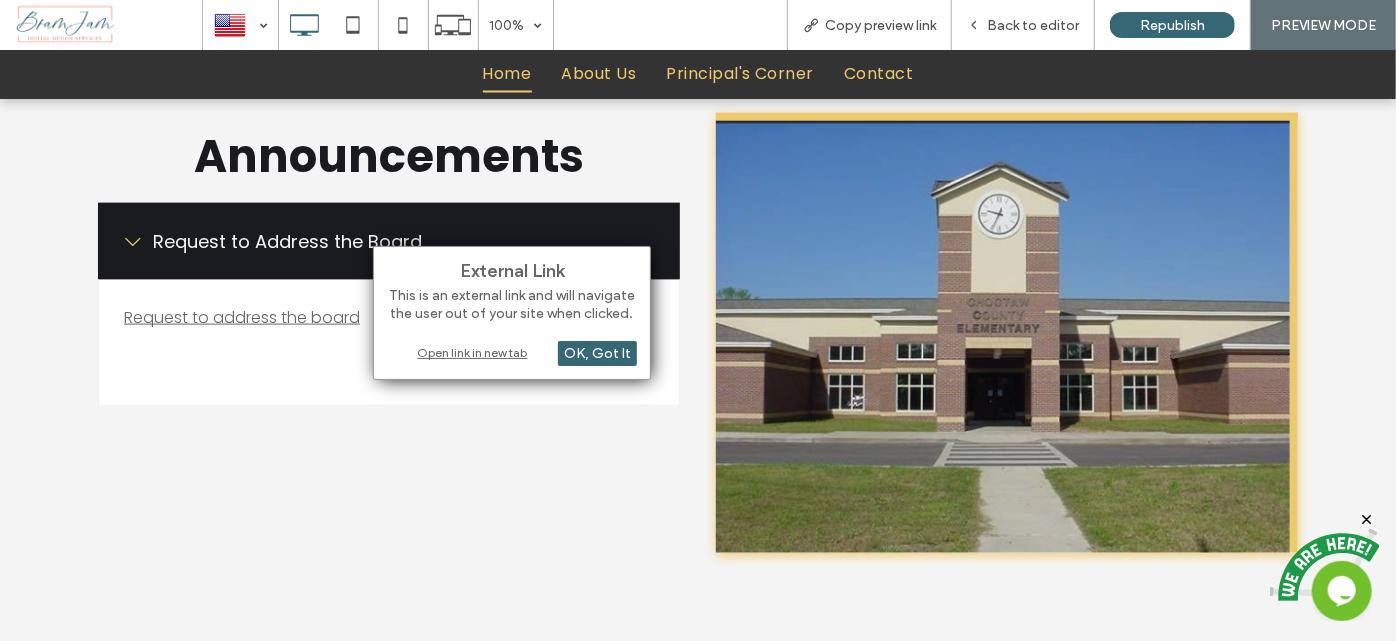 click on "Open link in new tab" at bounding box center (512, 352) 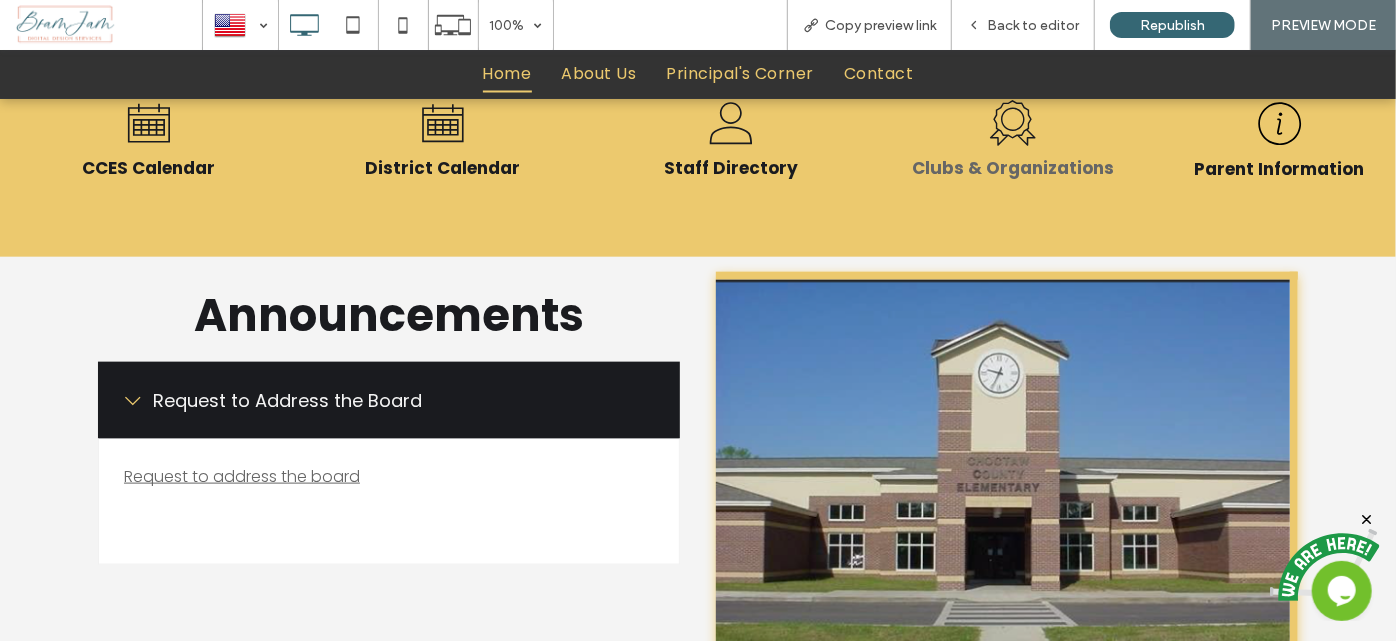 scroll, scrollTop: 1000, scrollLeft: 0, axis: vertical 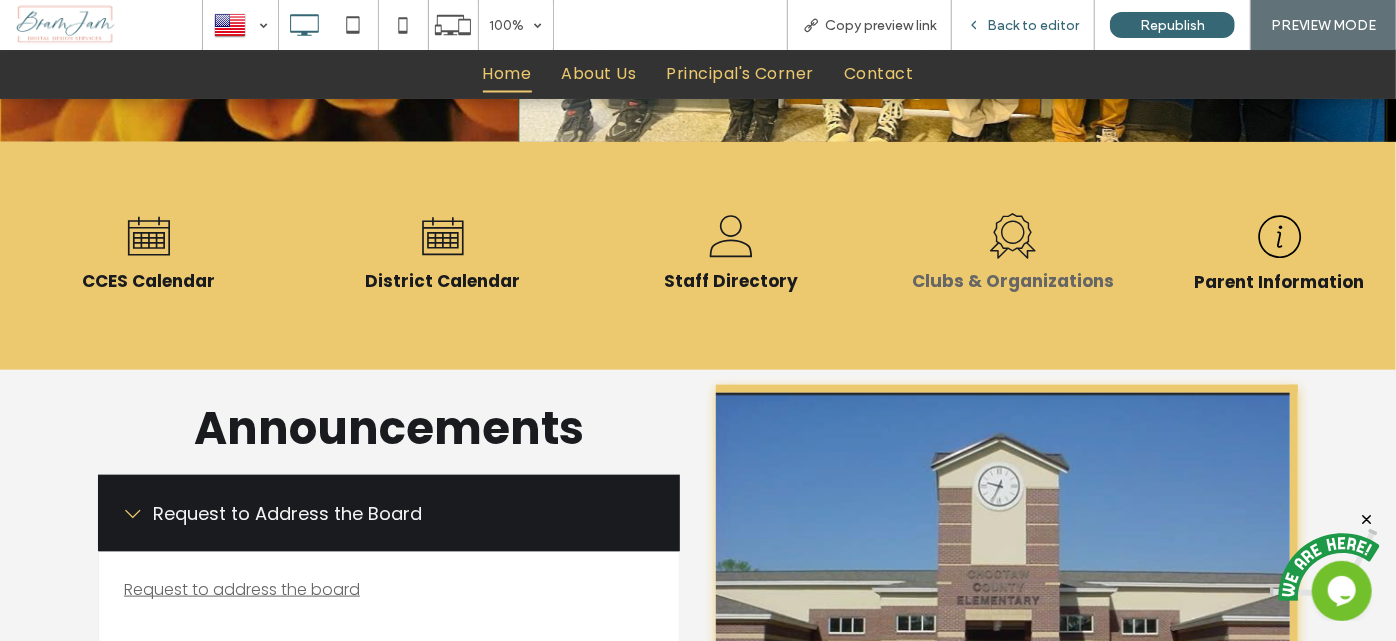 click on "Back to editor" at bounding box center (1033, 25) 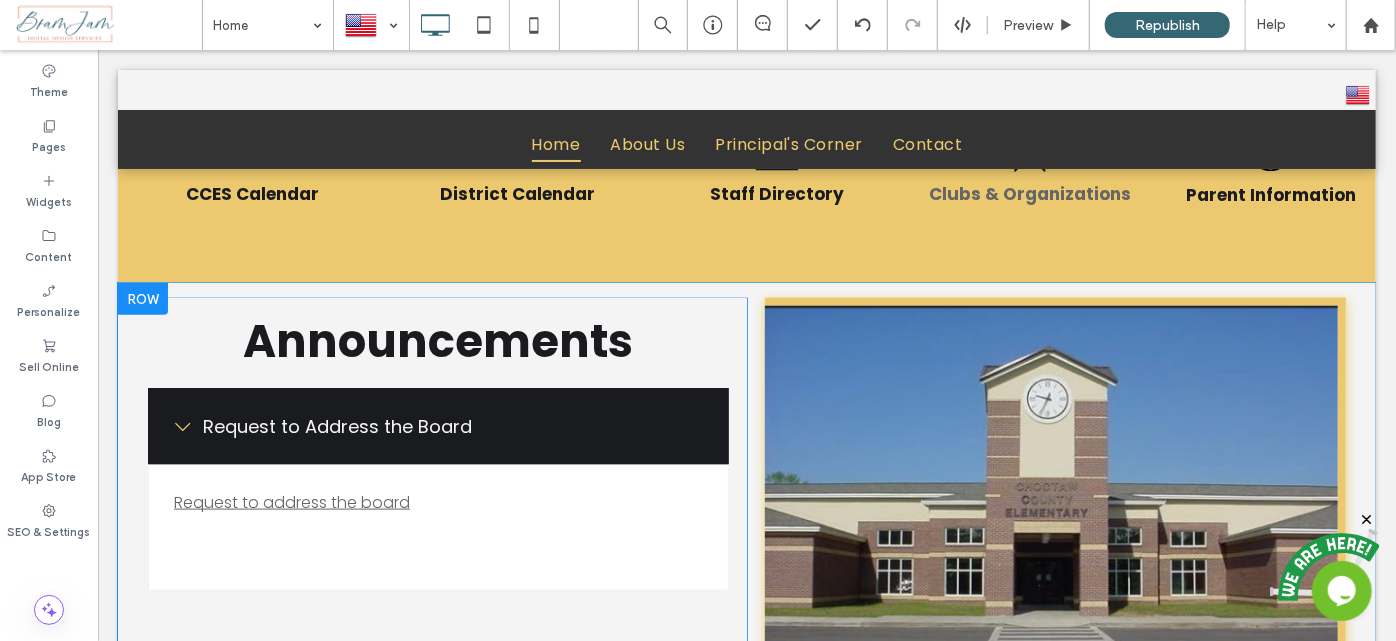 scroll, scrollTop: 1181, scrollLeft: 0, axis: vertical 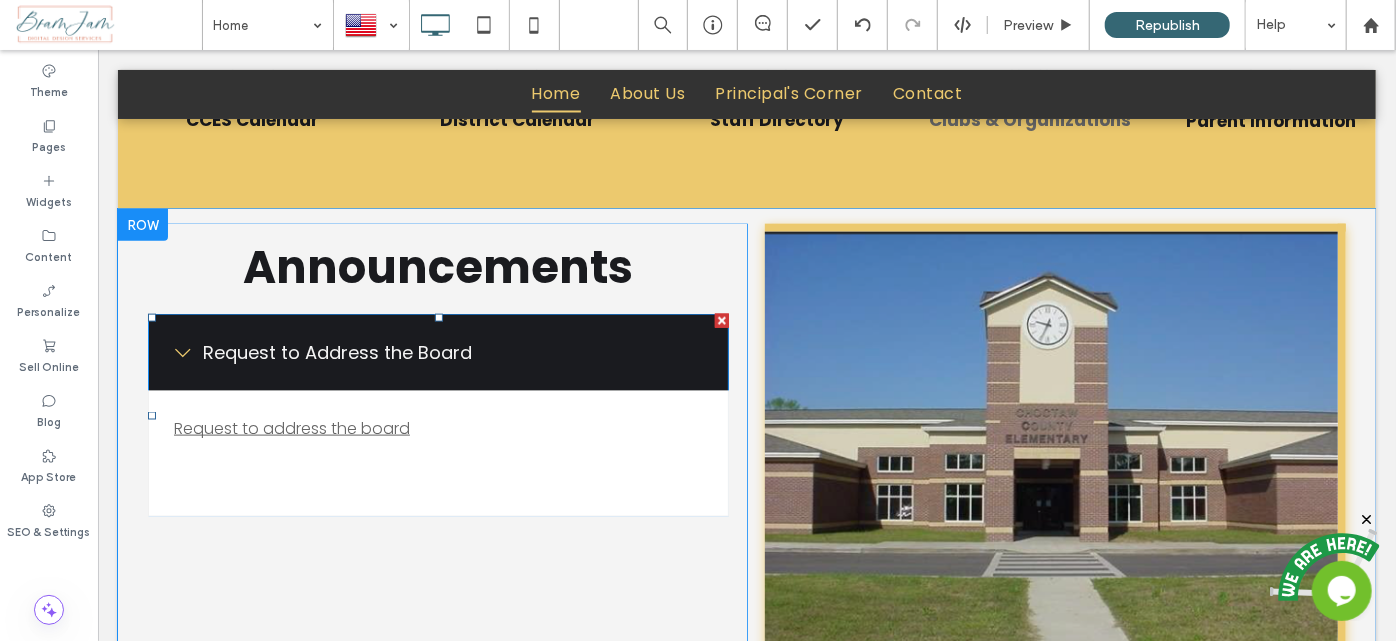 click at bounding box center [437, 414] 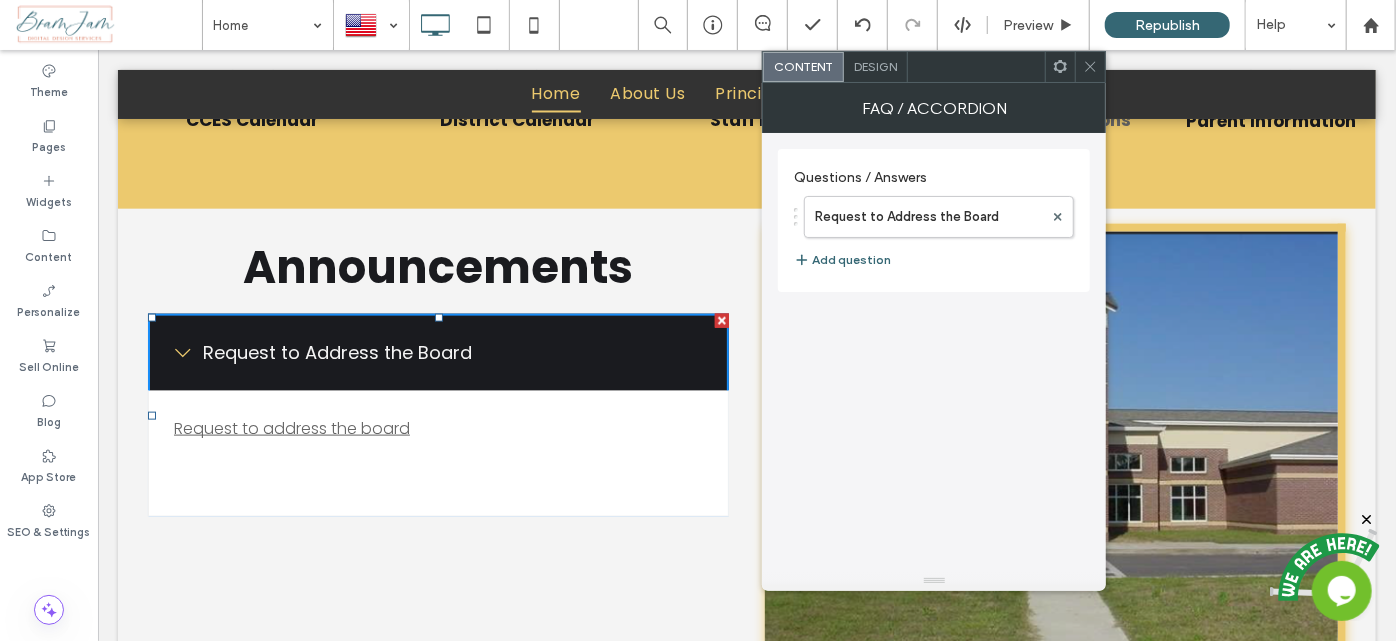 click on "Design" at bounding box center [876, 67] 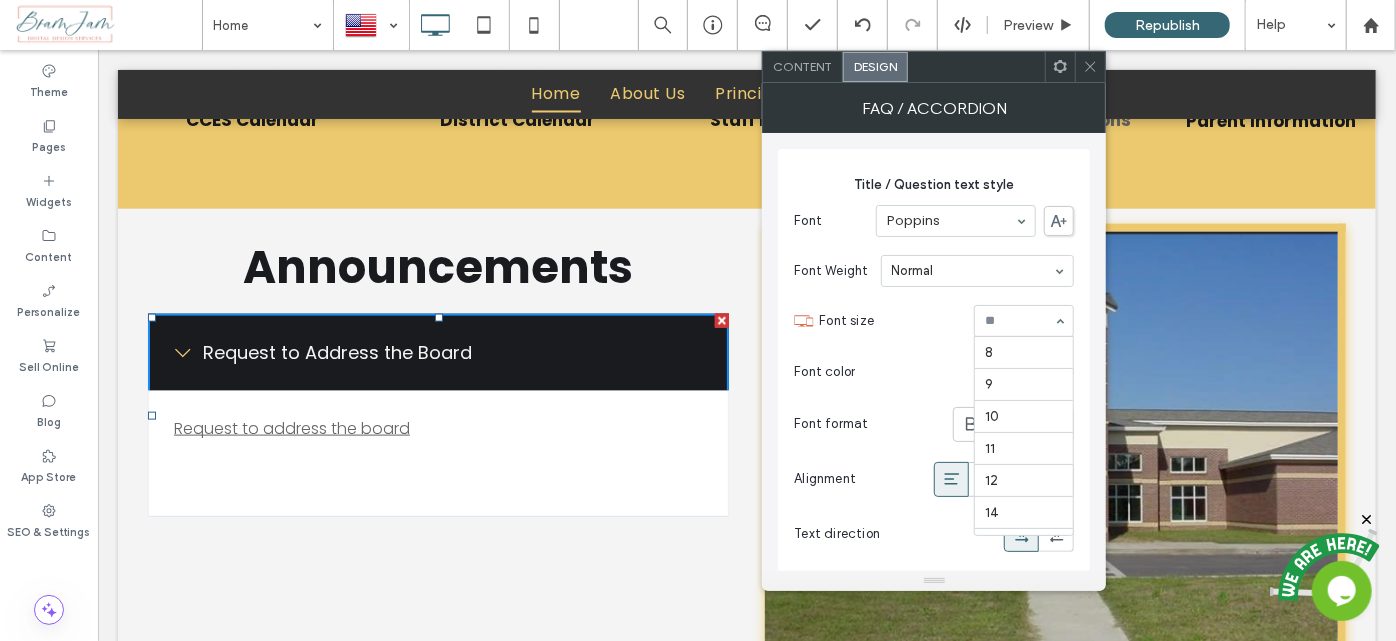 scroll, scrollTop: 229, scrollLeft: 0, axis: vertical 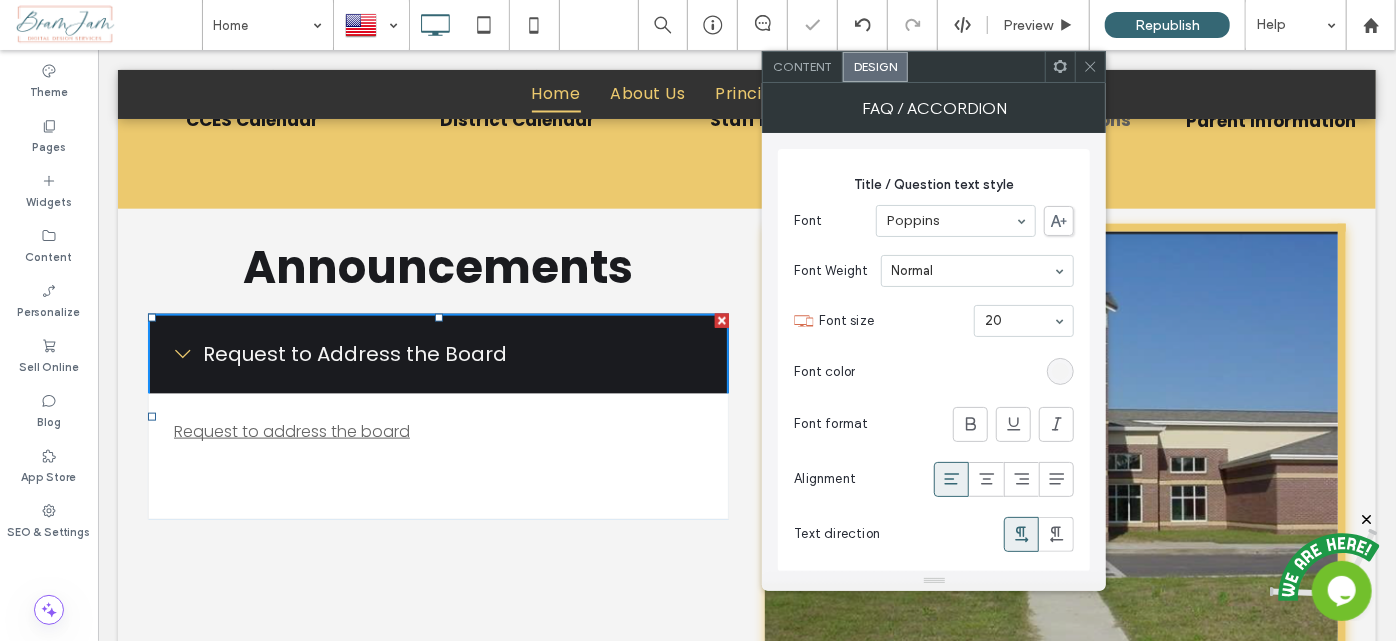 click at bounding box center (1090, 67) 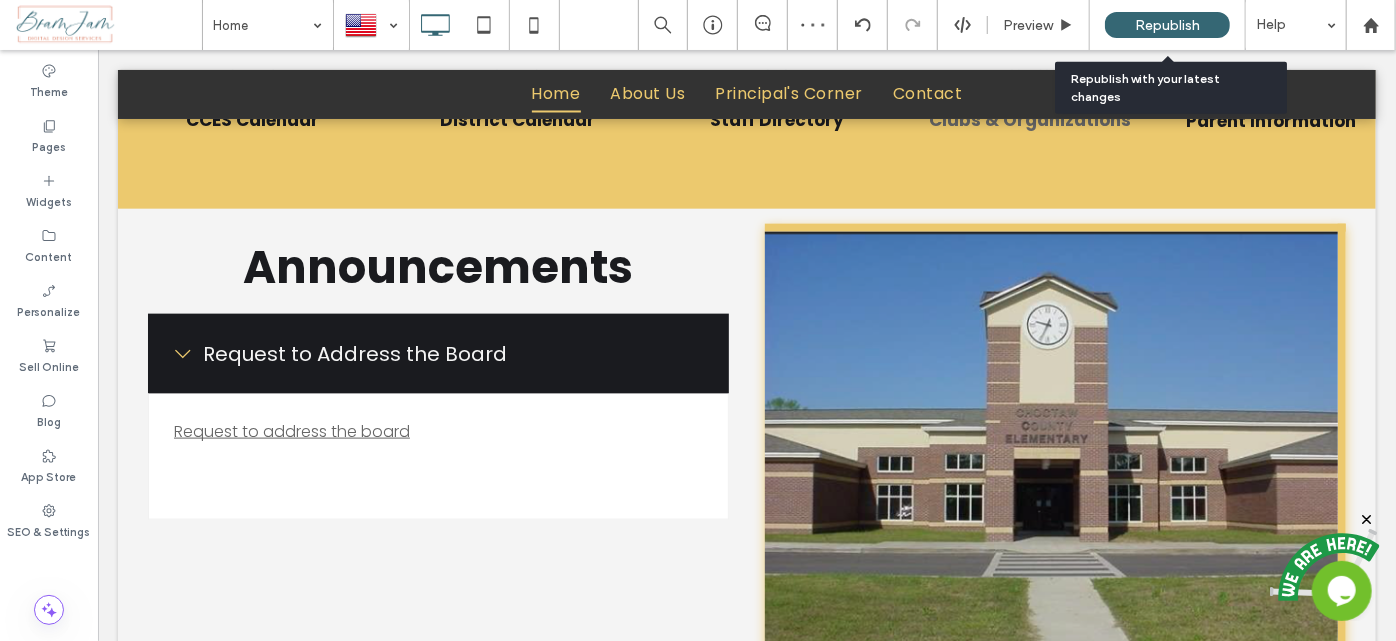 click on "Republish" at bounding box center (1167, 25) 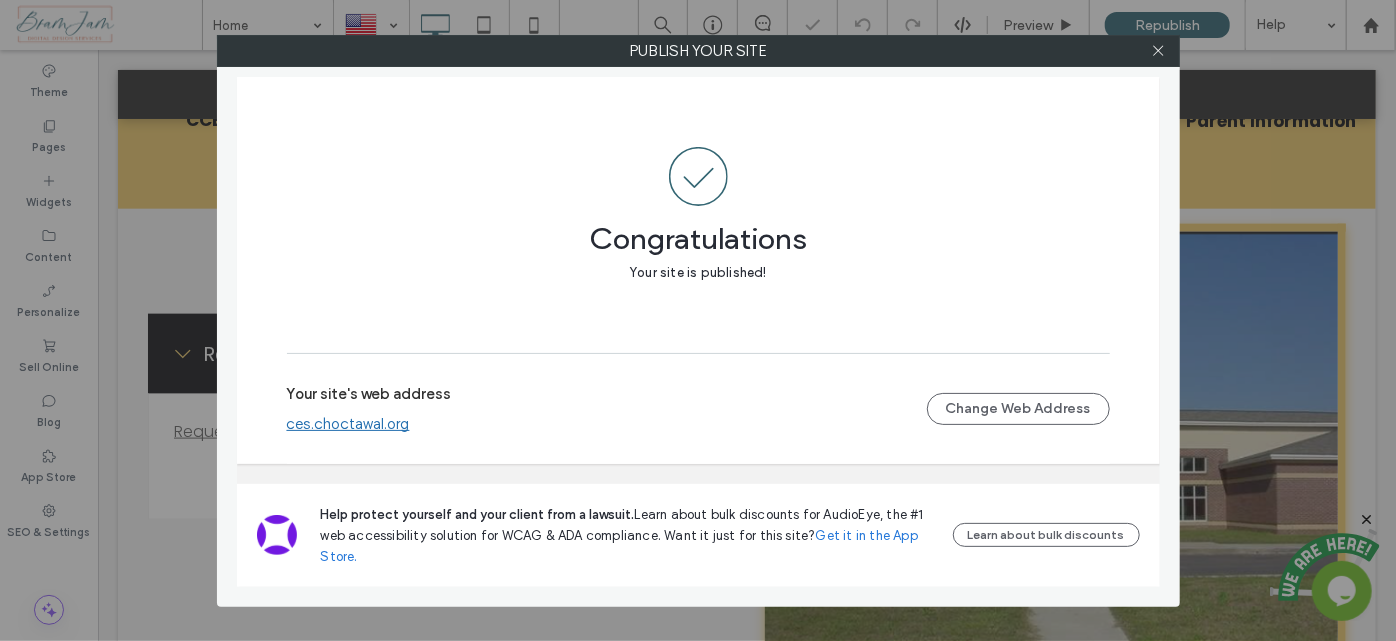 click at bounding box center [1159, 51] 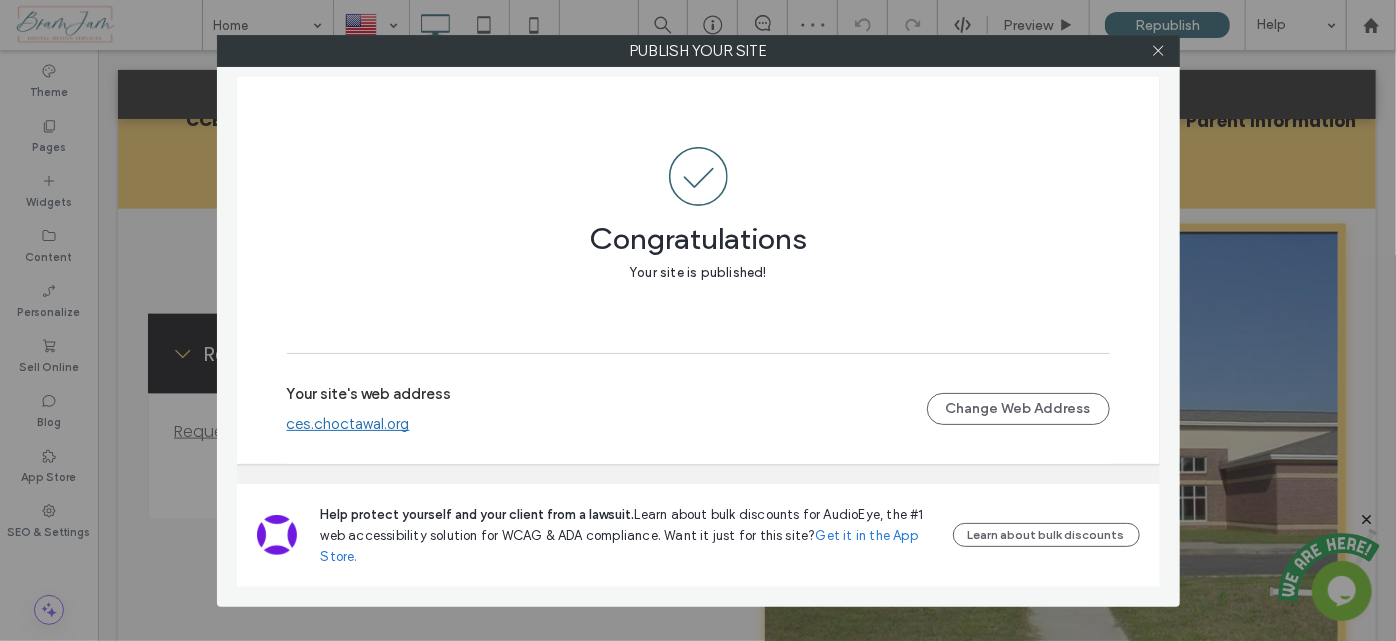 click at bounding box center (1159, 51) 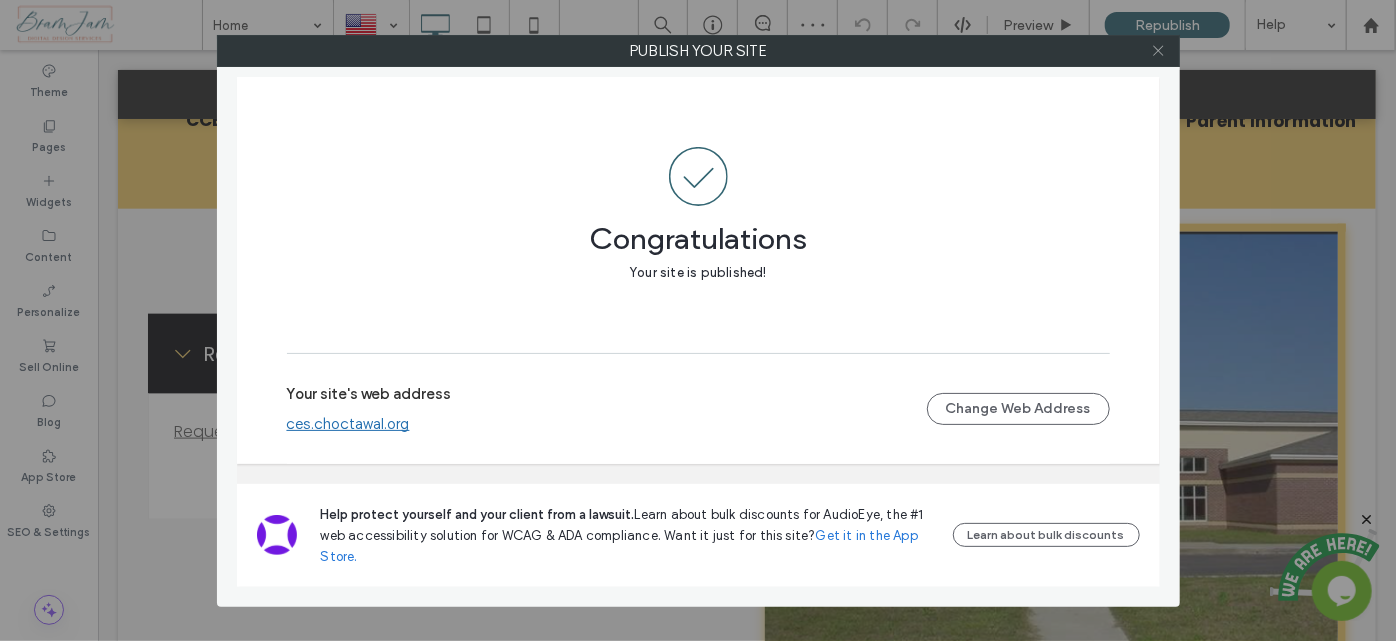 click at bounding box center (1158, 51) 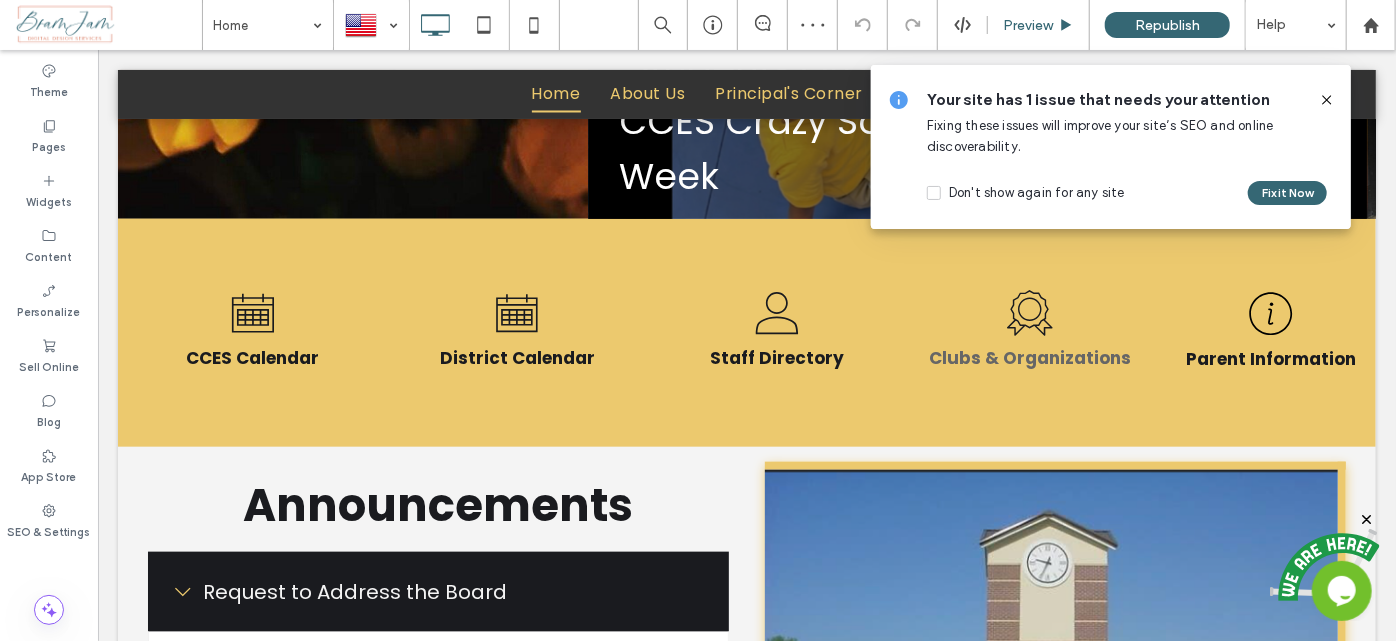 scroll, scrollTop: 818, scrollLeft: 0, axis: vertical 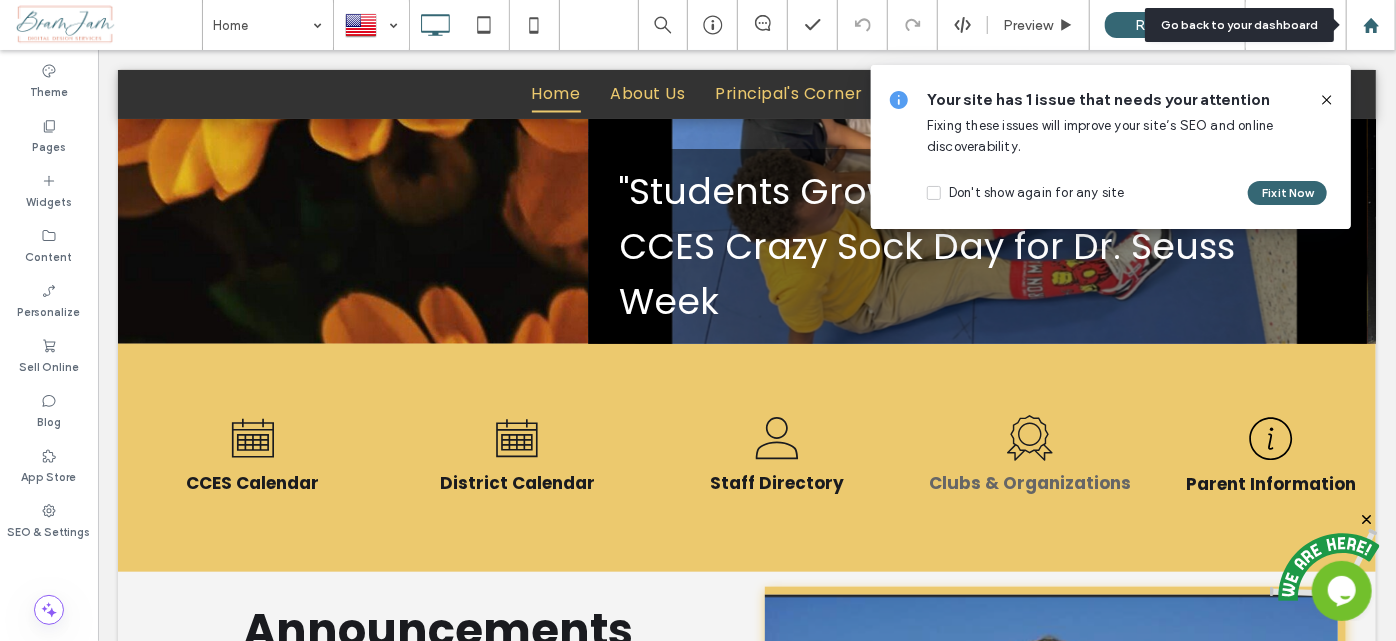 click 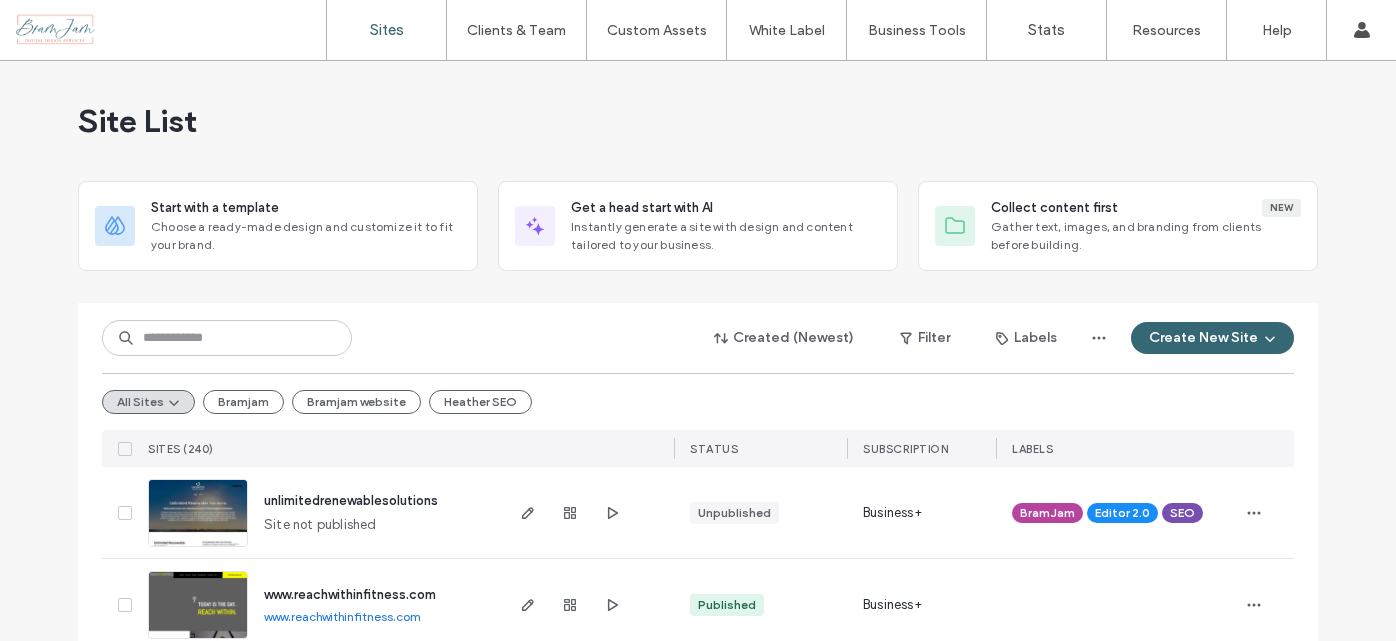 scroll, scrollTop: 0, scrollLeft: 0, axis: both 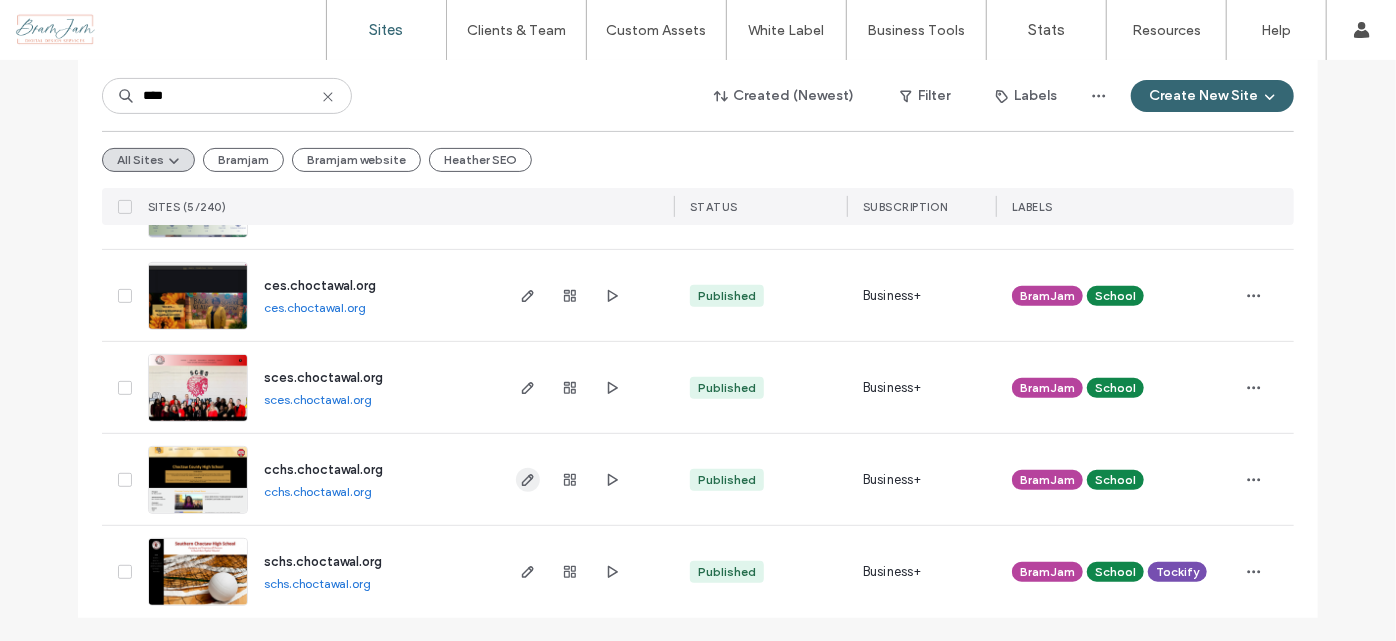 type on "****" 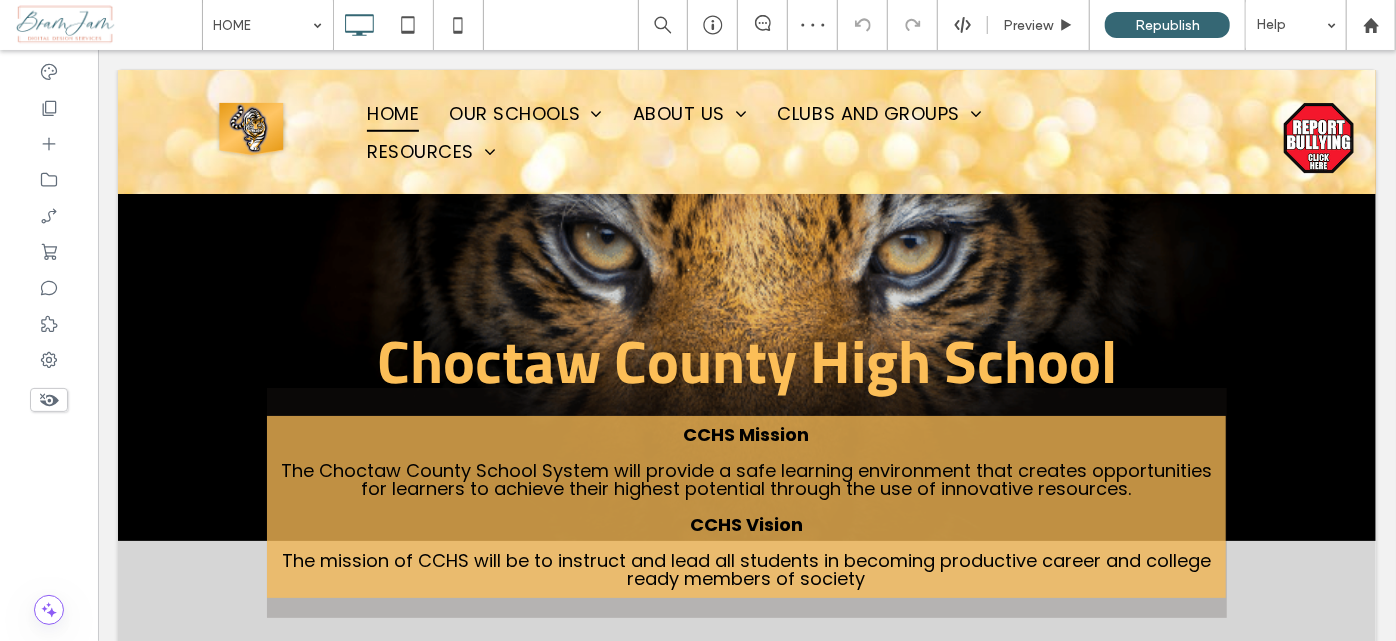 scroll, scrollTop: 818, scrollLeft: 0, axis: vertical 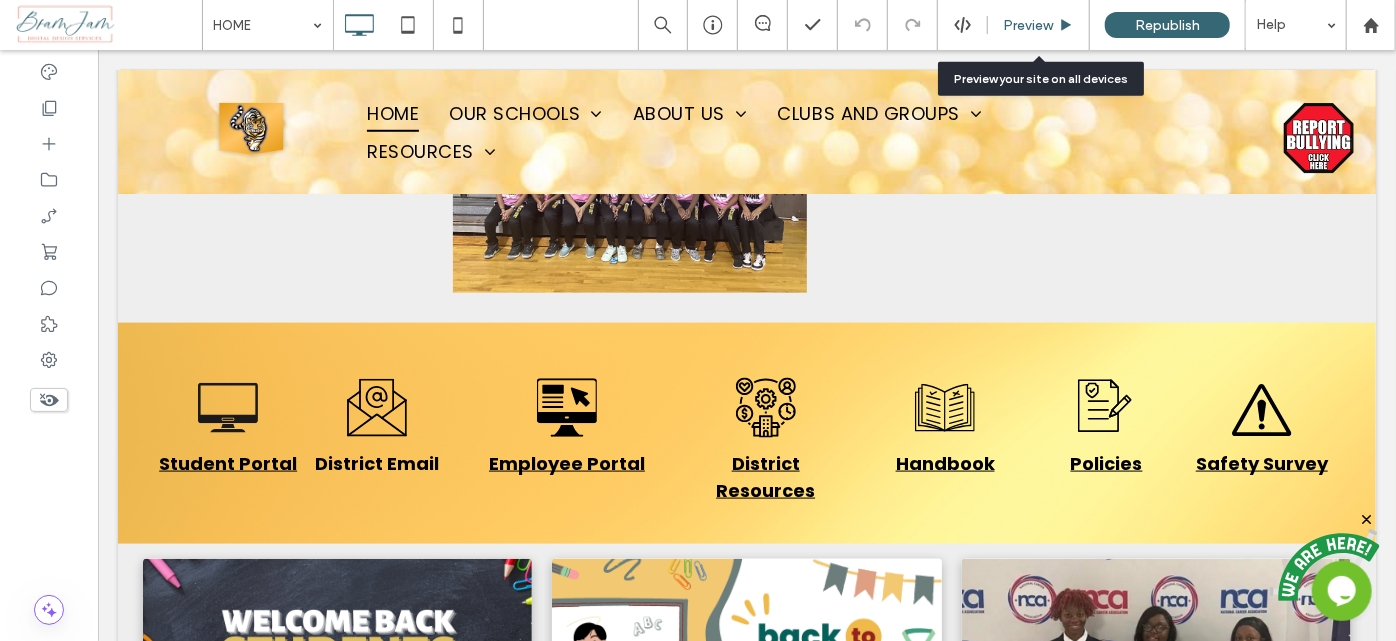 click on "Preview" at bounding box center [1039, 25] 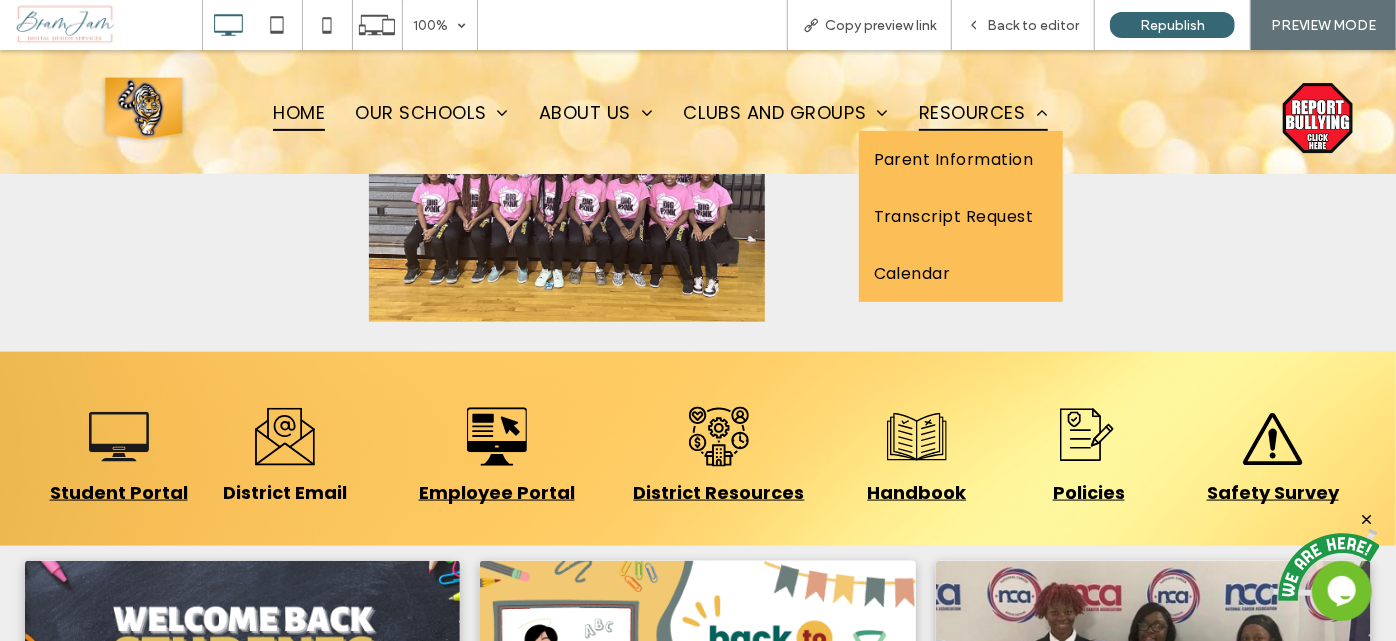 click on "RESOURCES" at bounding box center [983, 111] 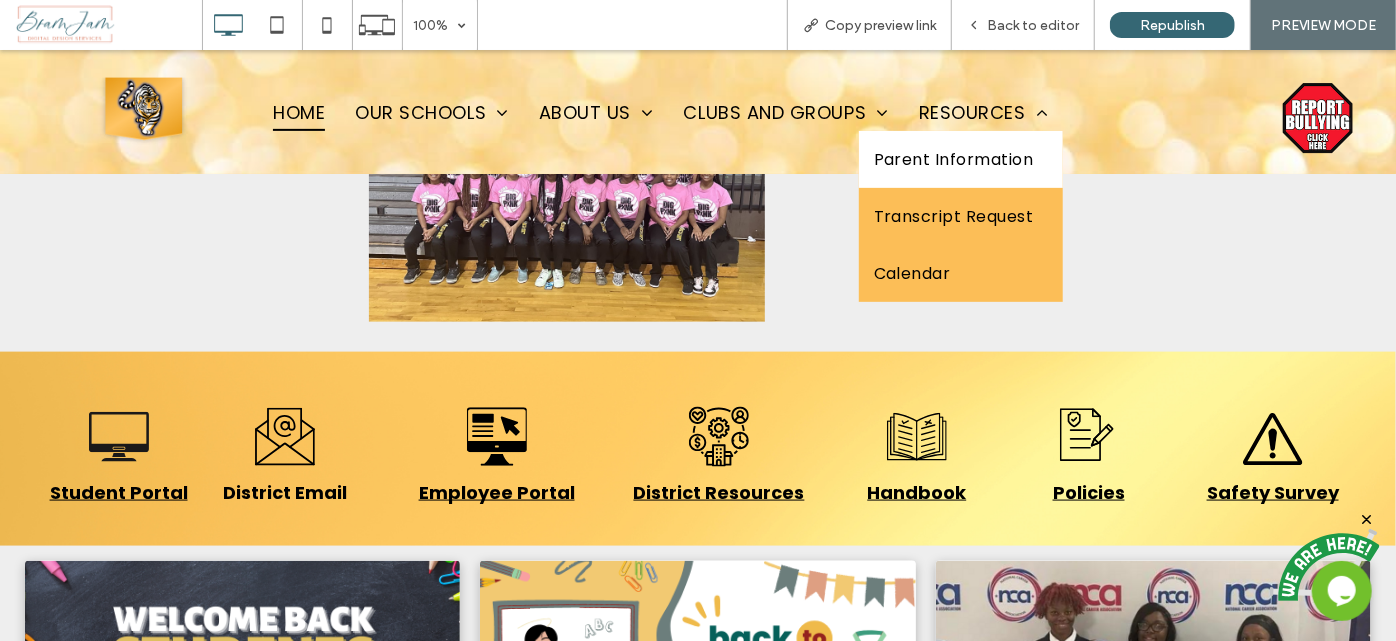 click on "Parent Information" at bounding box center [961, 158] 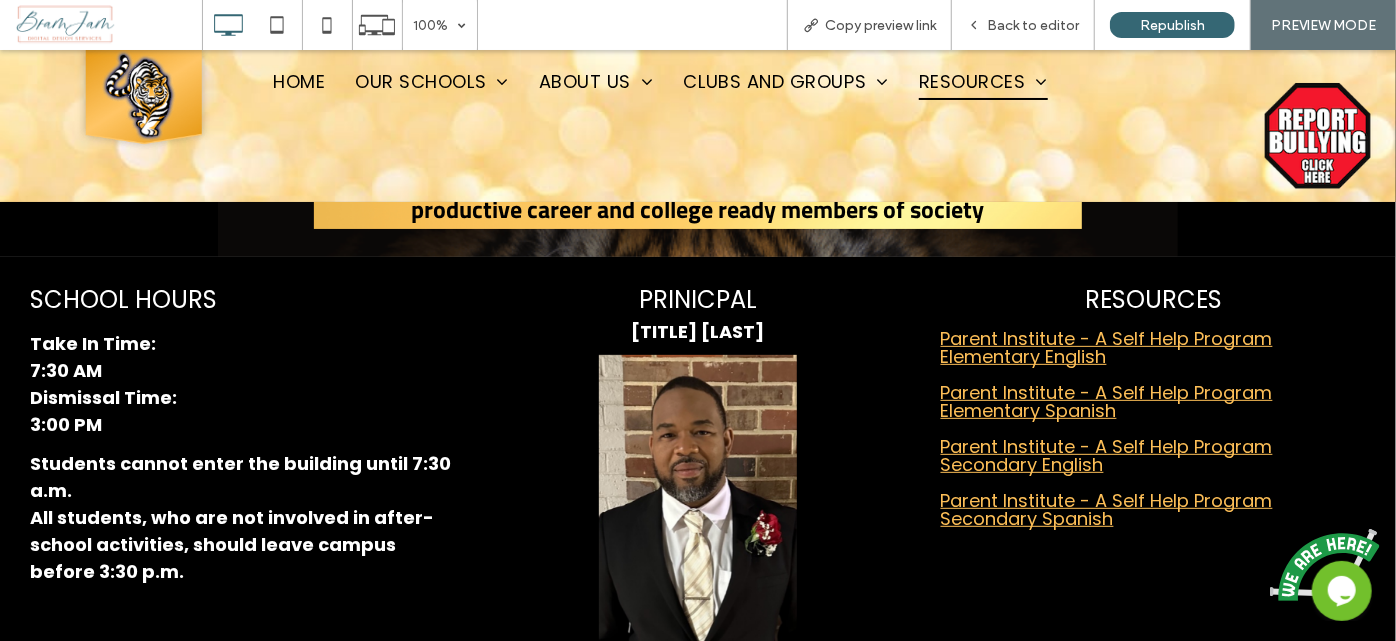 scroll, scrollTop: 0, scrollLeft: 0, axis: both 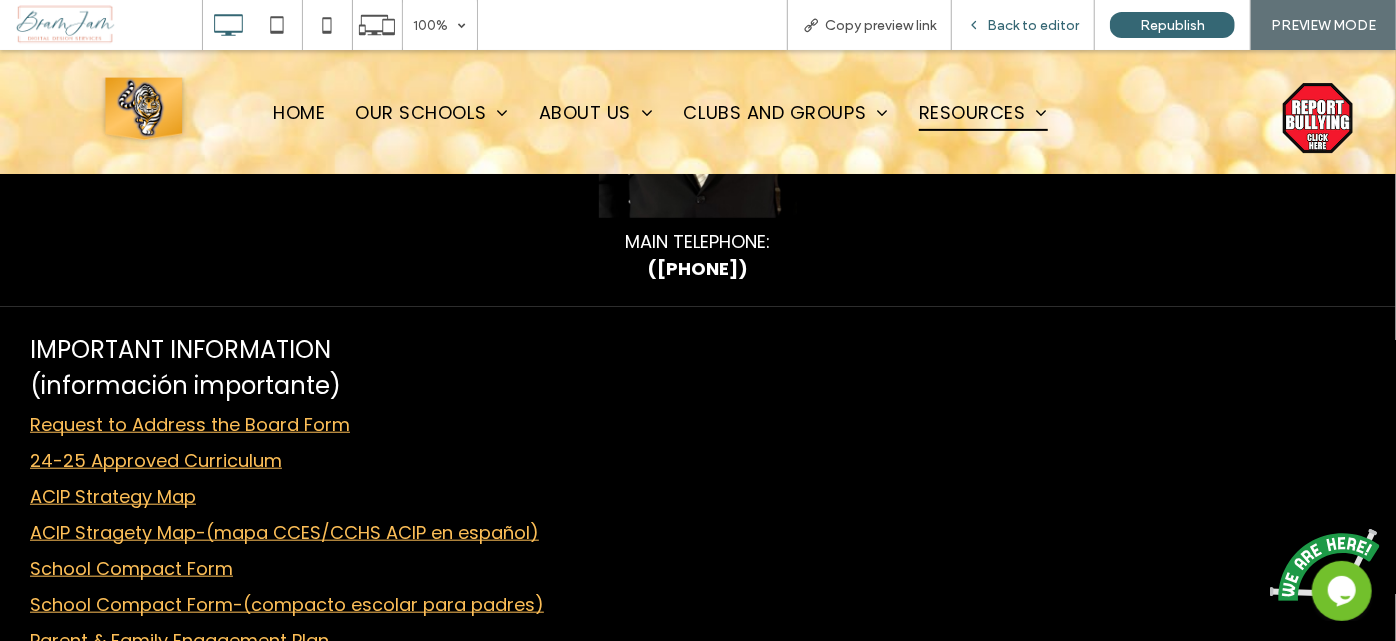 click on "Back to editor" at bounding box center (1023, 25) 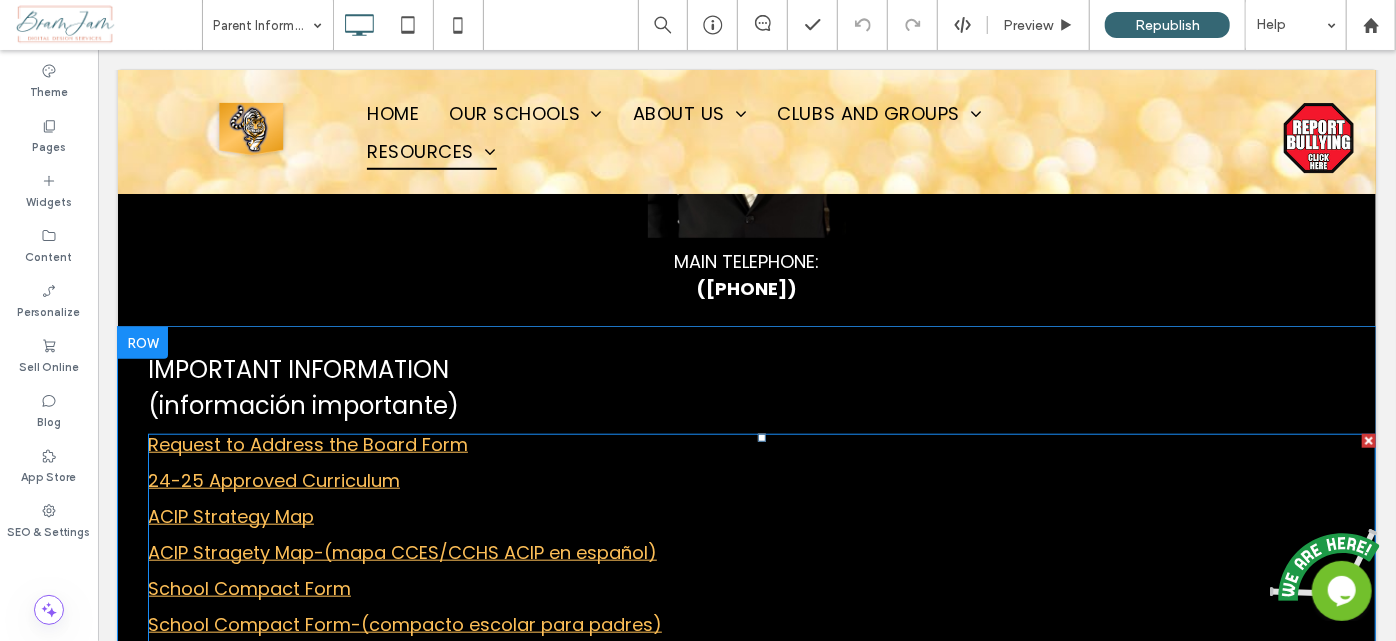 click on "Request to Address the Board Form" at bounding box center [761, 444] 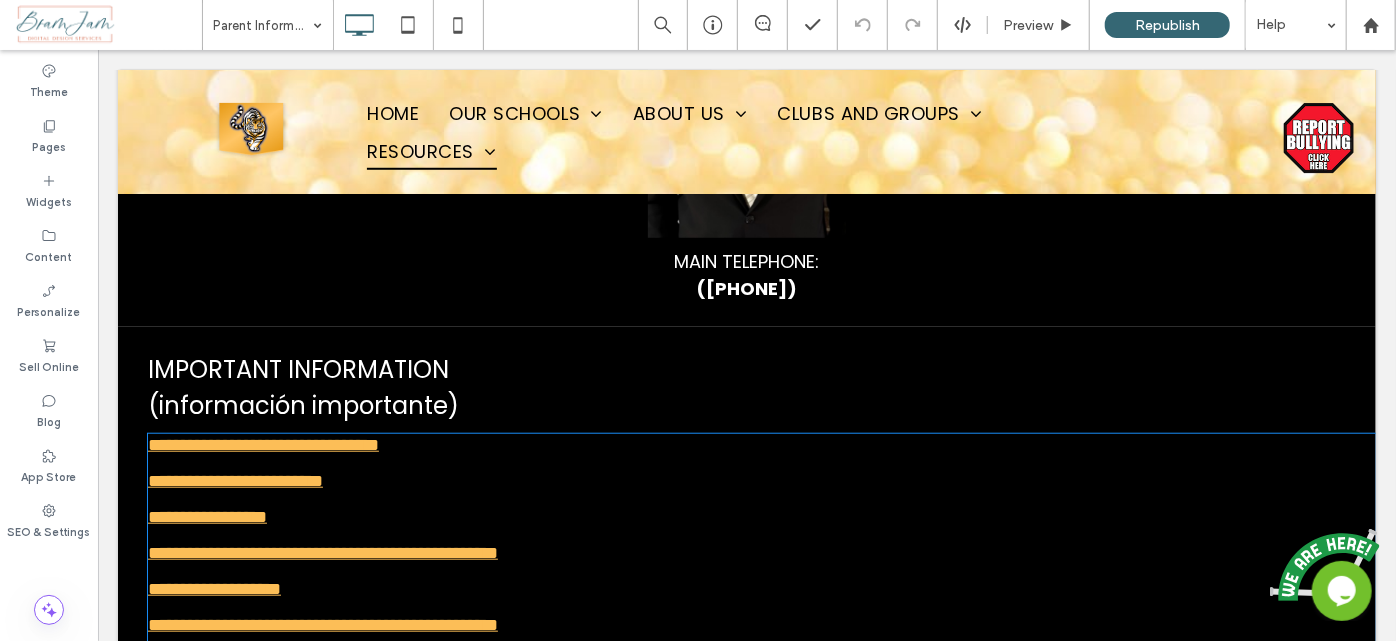 type on "*******" 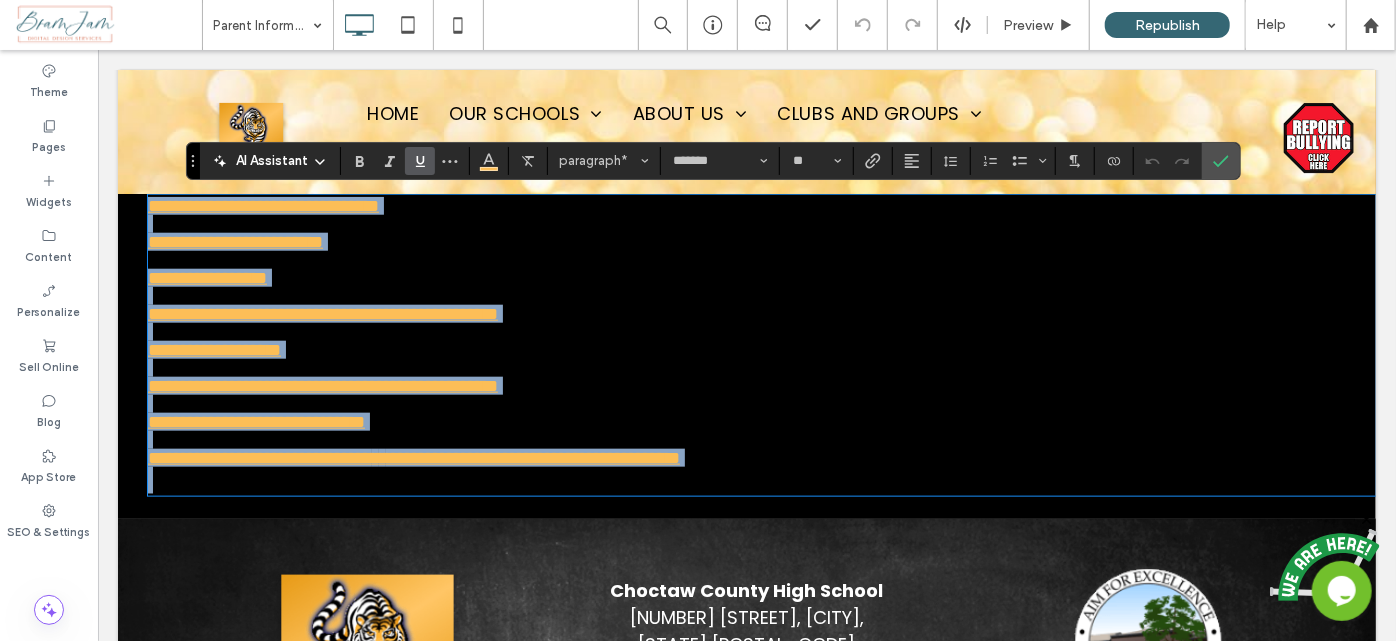 click on "**********" at bounding box center (761, 241) 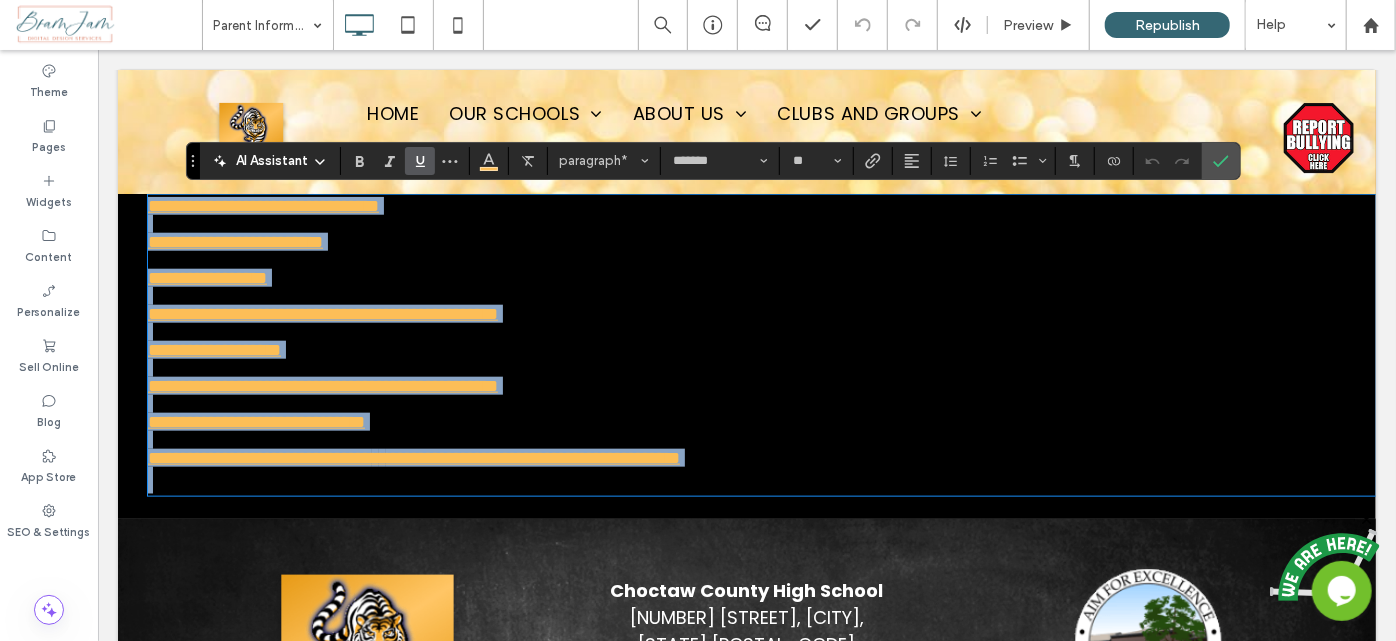 click on "**********" at bounding box center (761, 205) 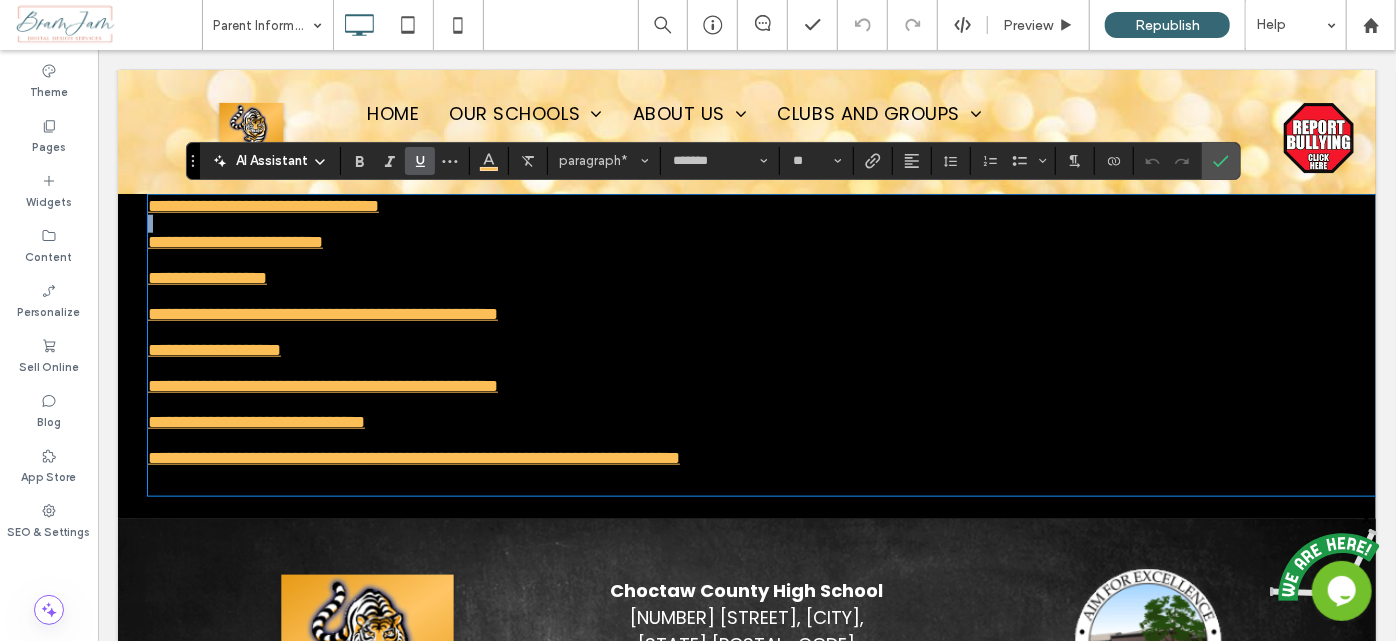 click on "**********" at bounding box center (761, 205) 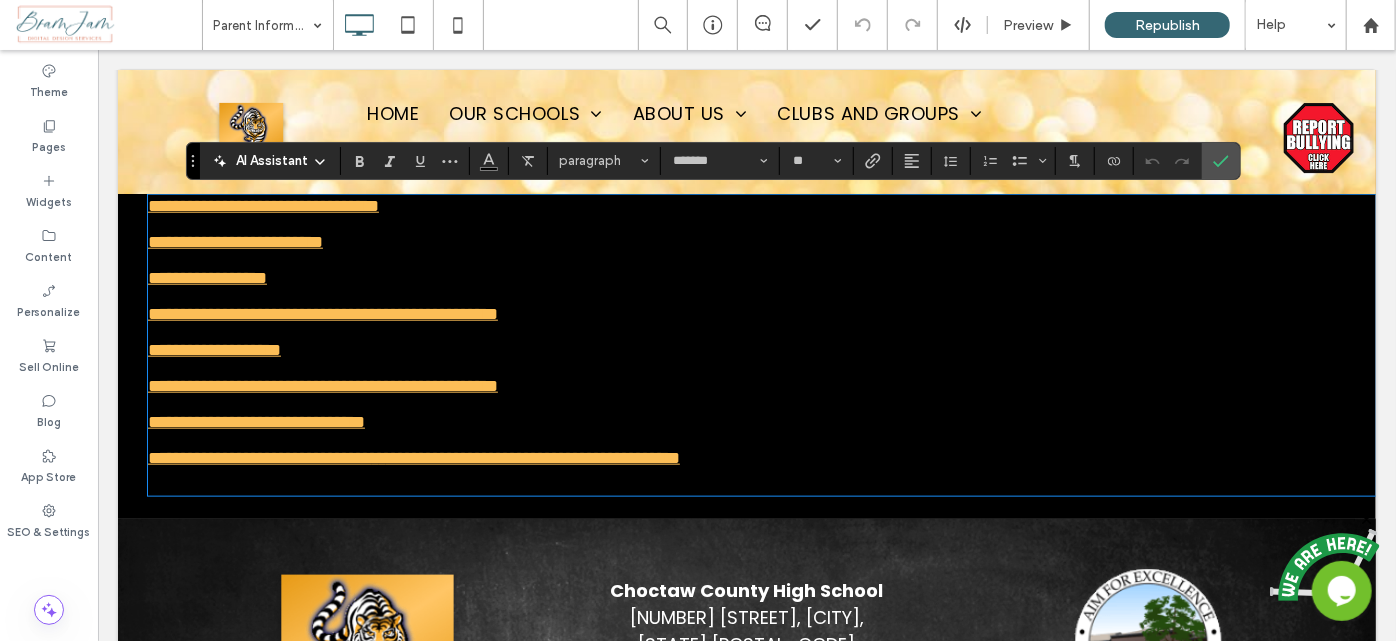 click on "**********" at bounding box center [262, 205] 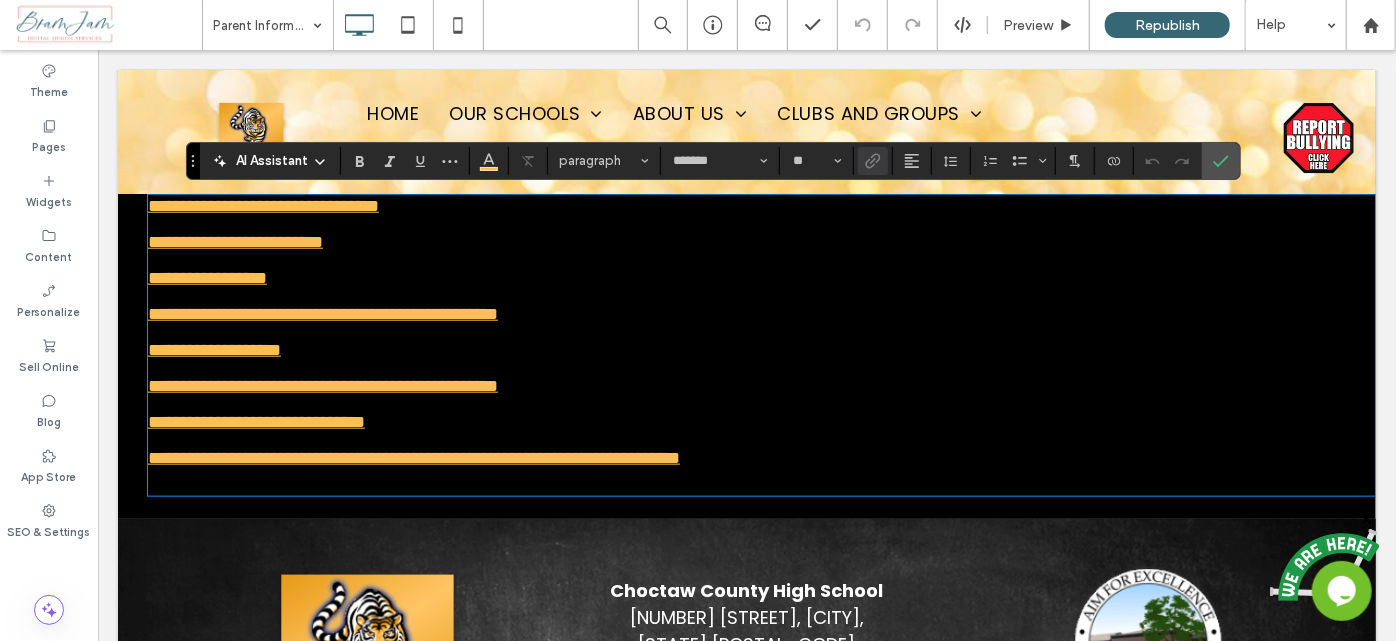 click on "**********" at bounding box center [262, 205] 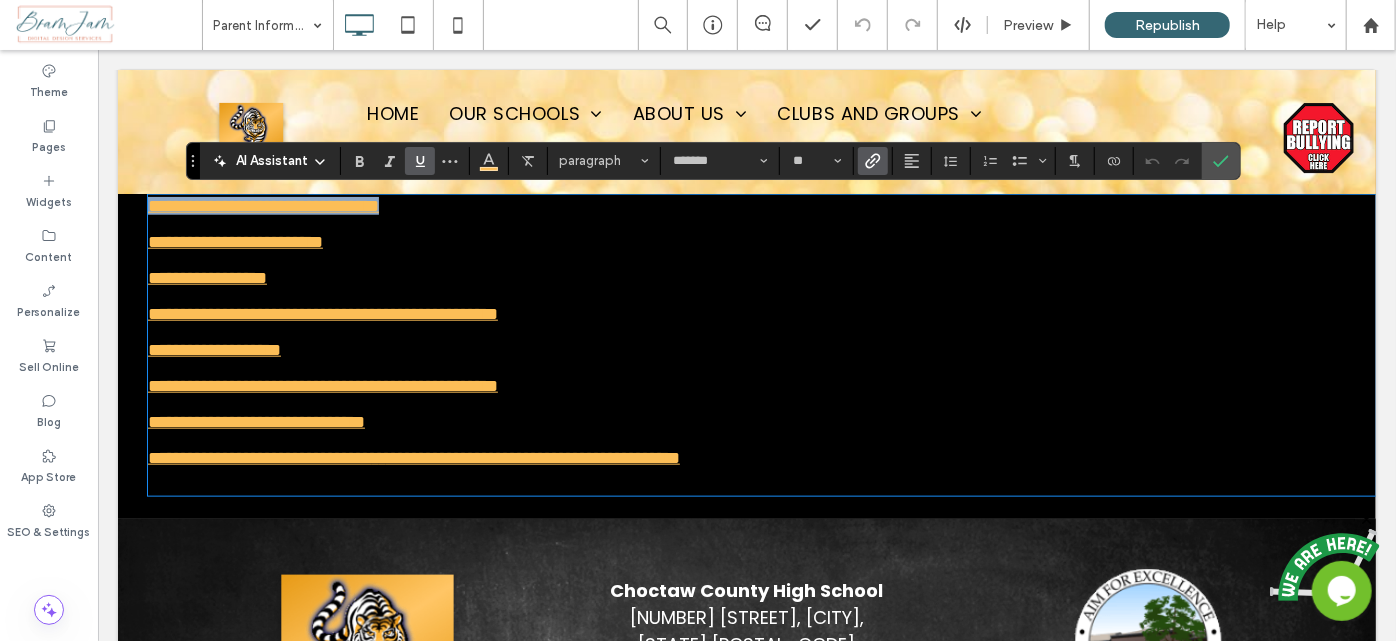 drag, startPoint x: 463, startPoint y: 199, endPoint x: 148, endPoint y: 208, distance: 315.12854 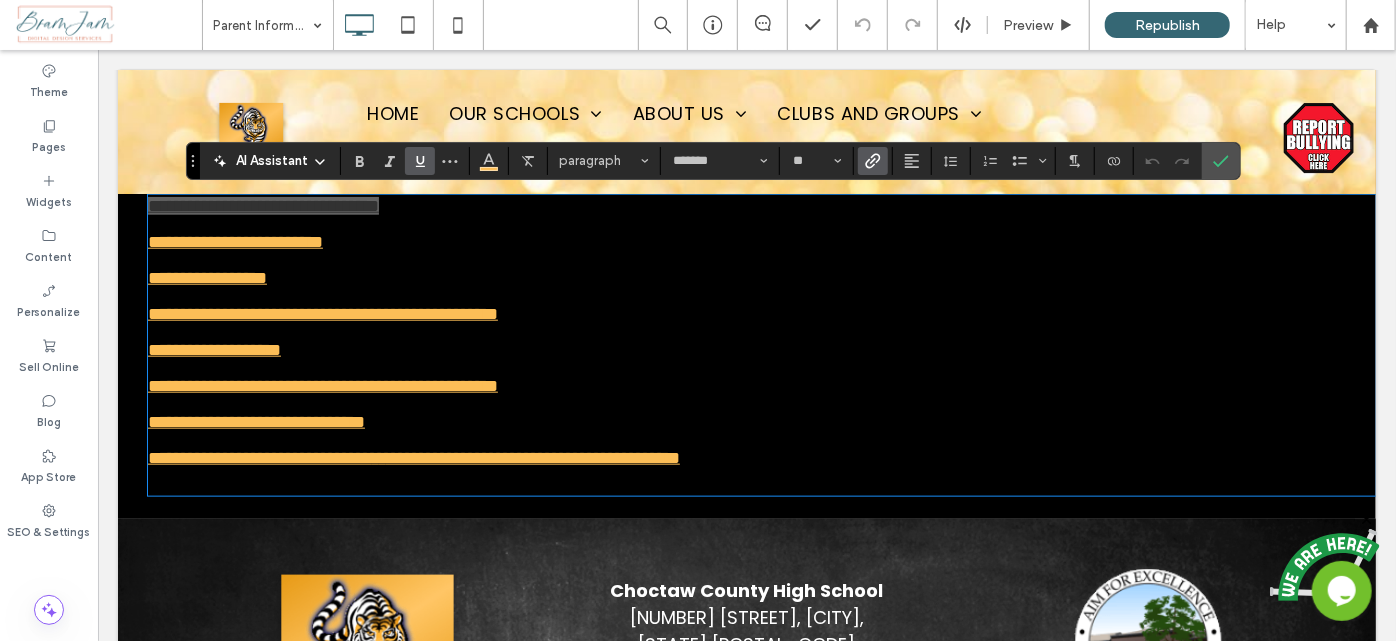 click 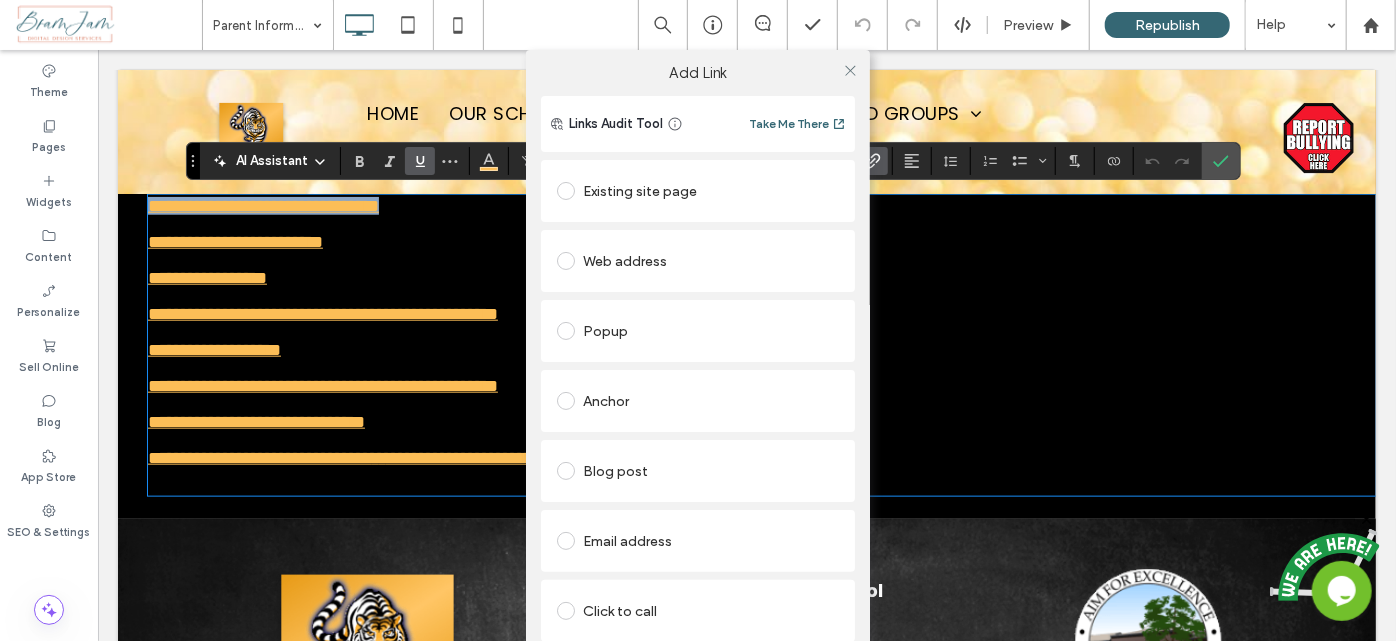scroll, scrollTop: 138, scrollLeft: 0, axis: vertical 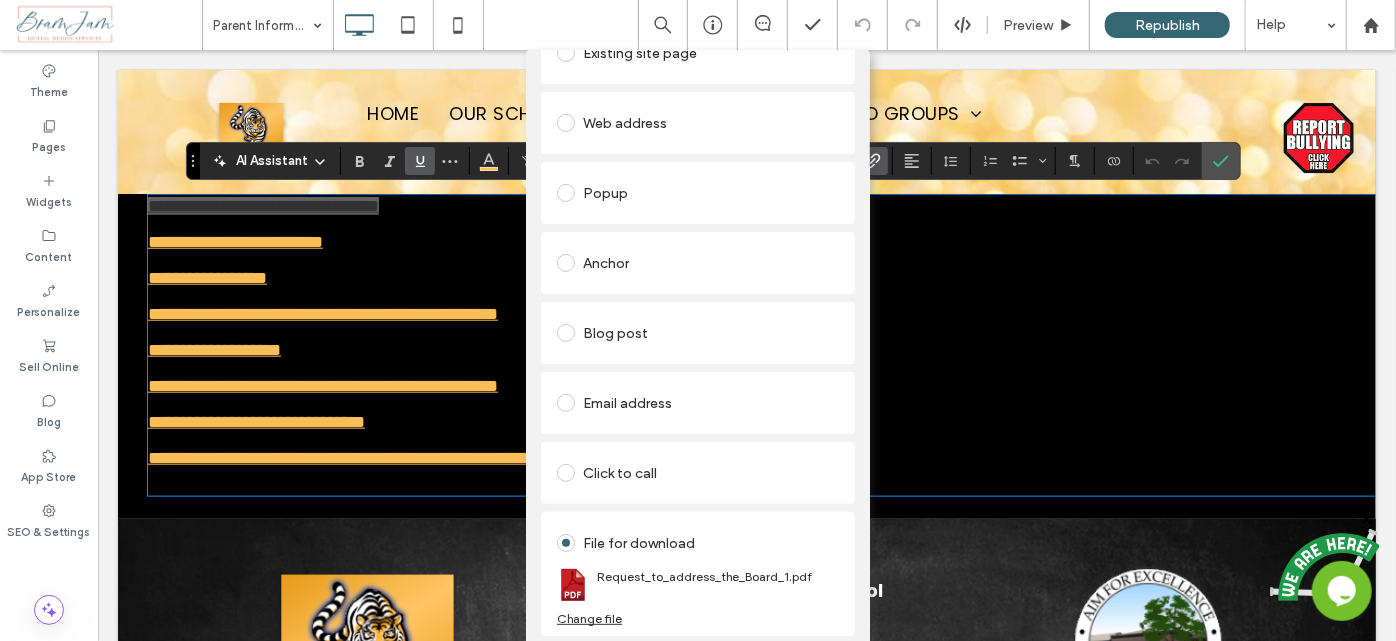 click on "Change file" at bounding box center [589, 618] 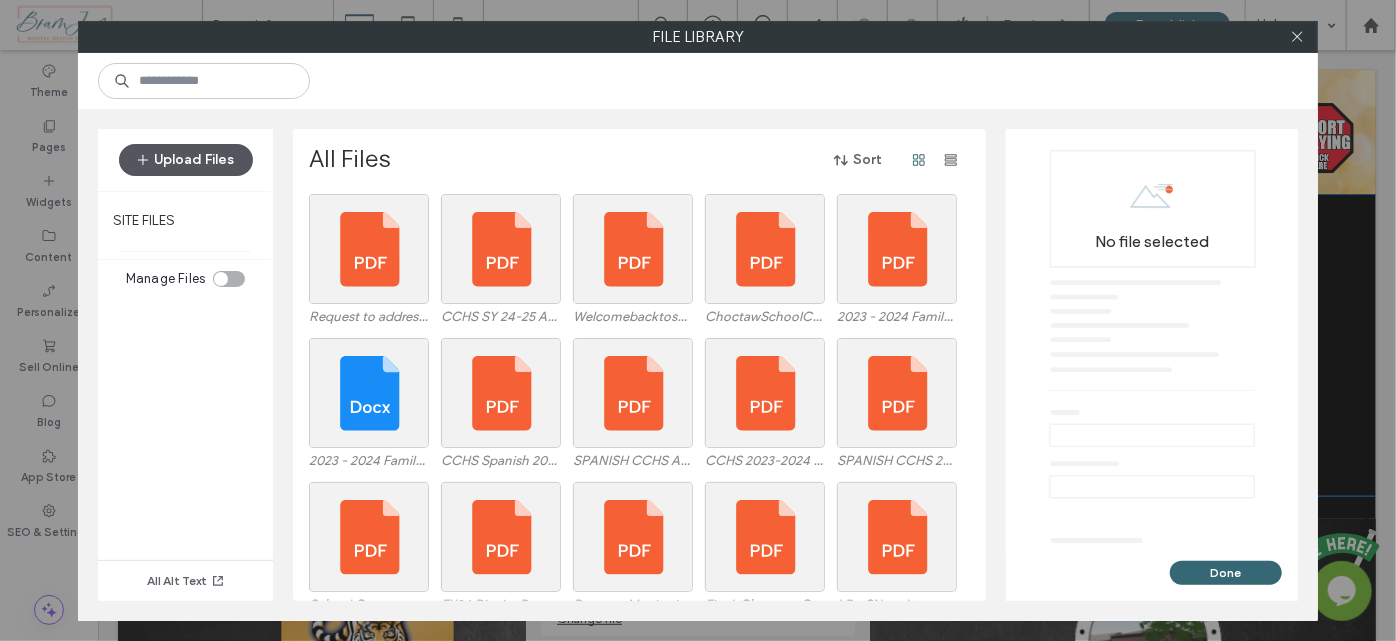 click on "Upload Files" at bounding box center [186, 160] 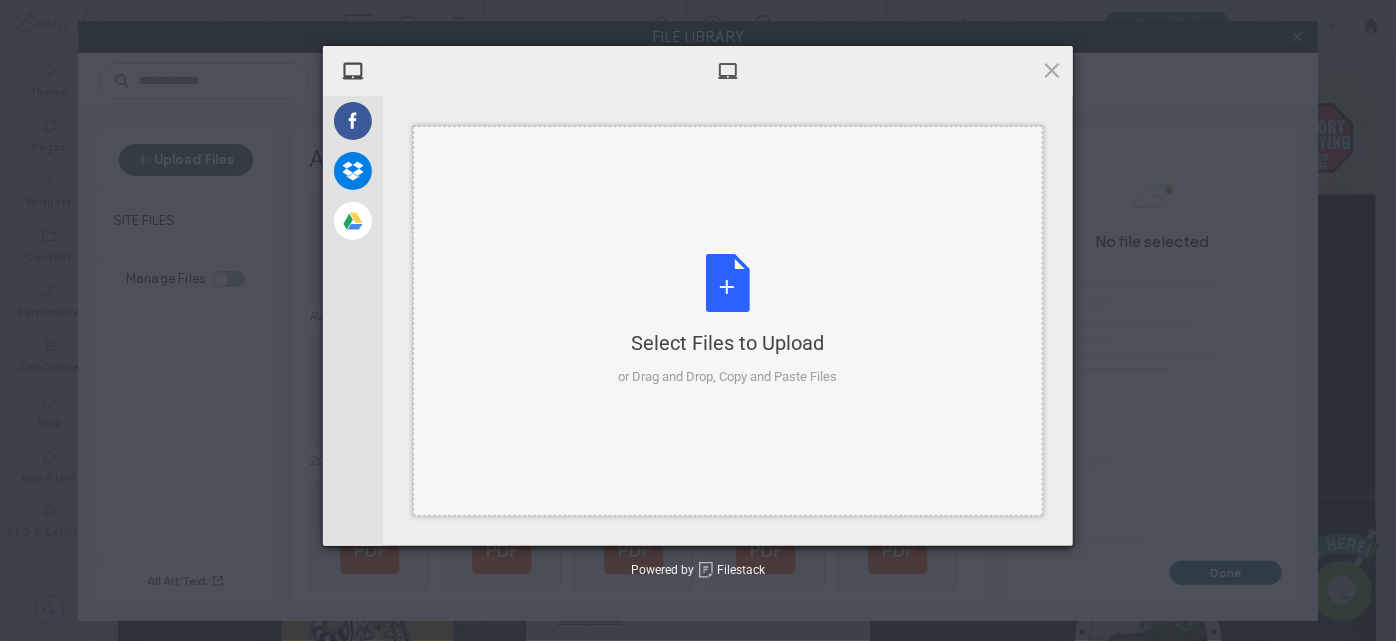 click on "Select Files to Upload
or Drag and Drop, Copy and Paste Files" at bounding box center (728, 321) 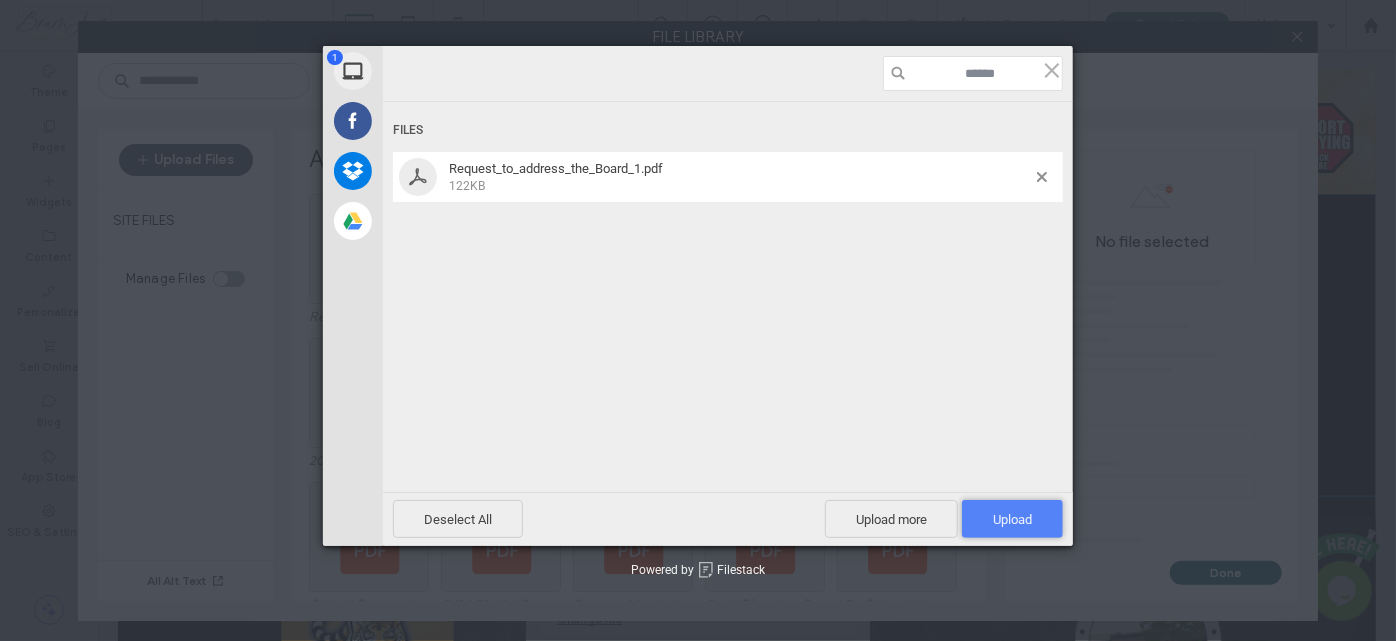 click on "Upload
1" at bounding box center (1012, 519) 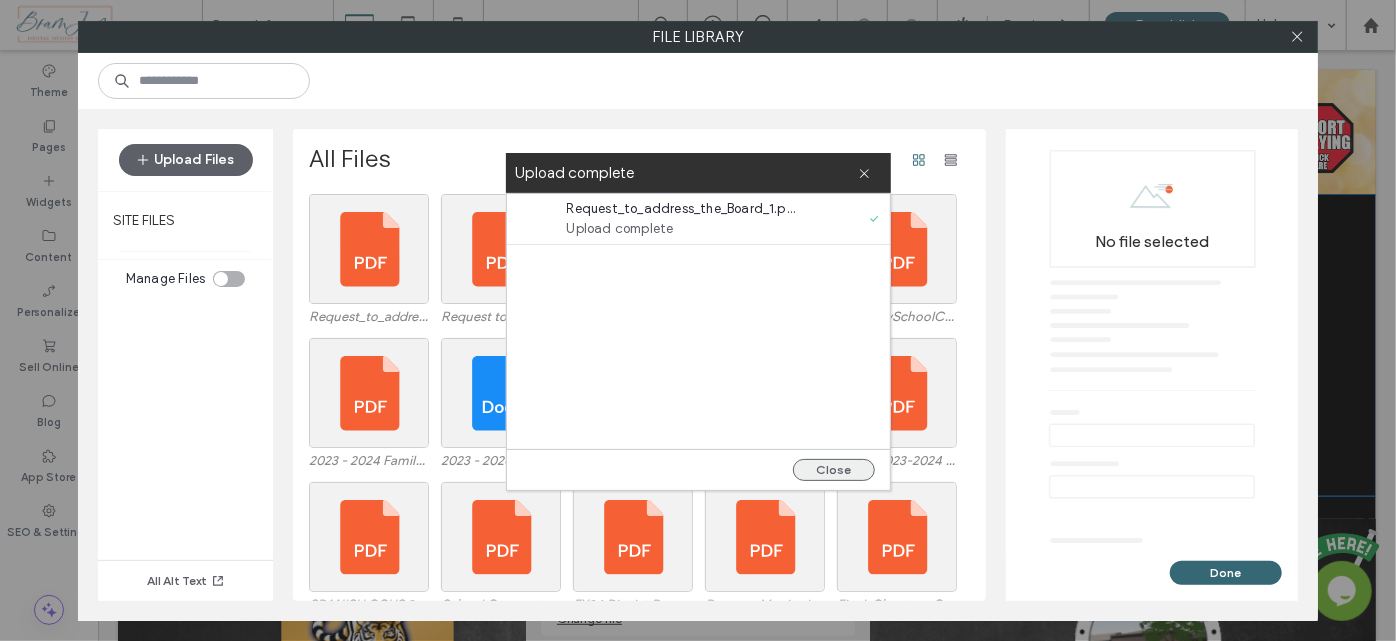 click on "Close" at bounding box center [834, 470] 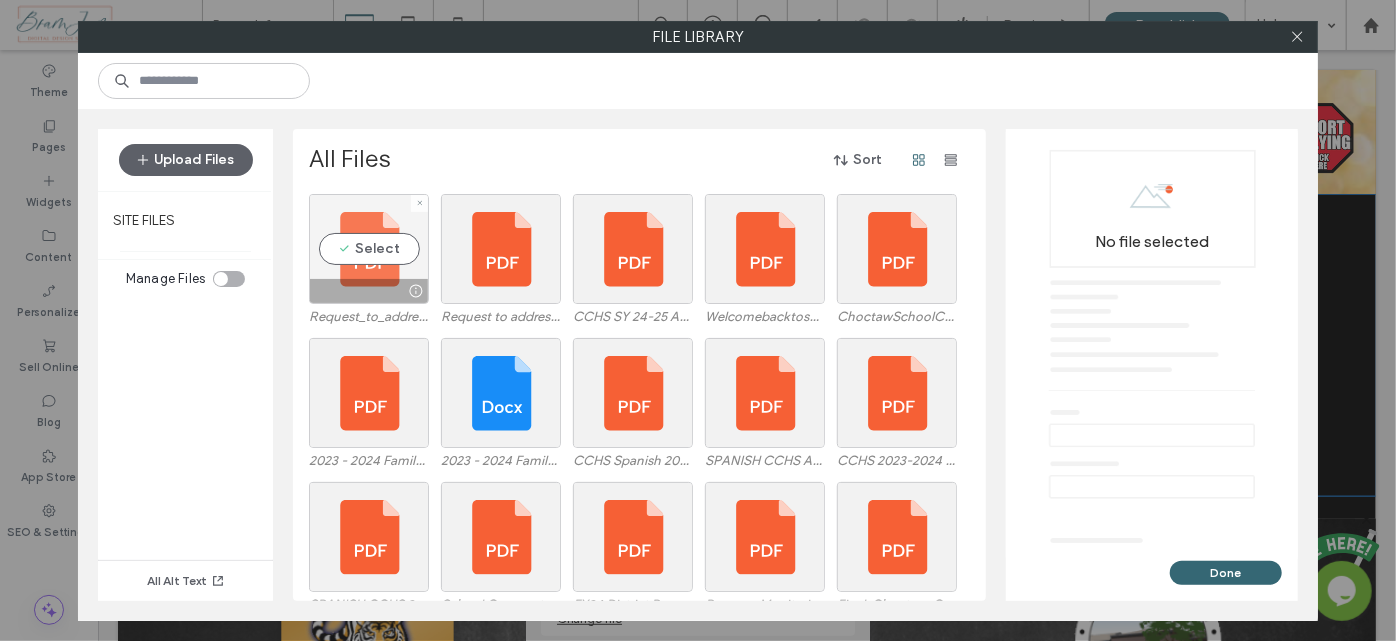 click at bounding box center [369, 291] 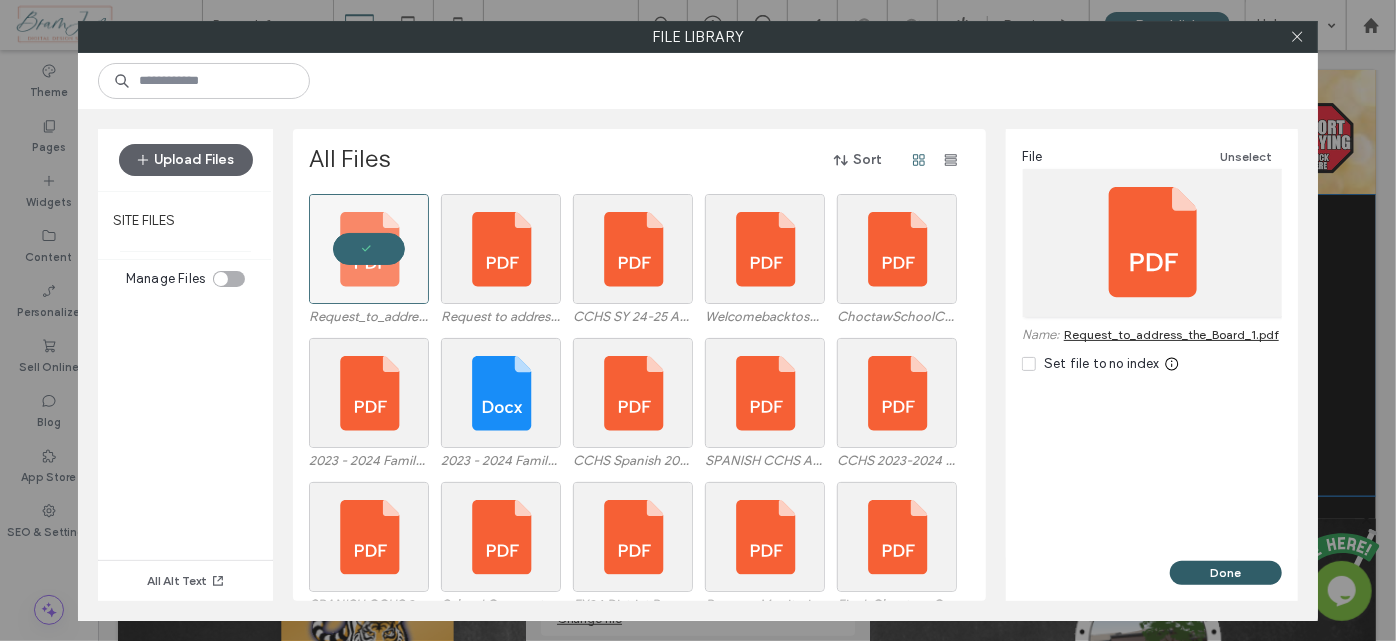 click on "Done" at bounding box center [1226, 573] 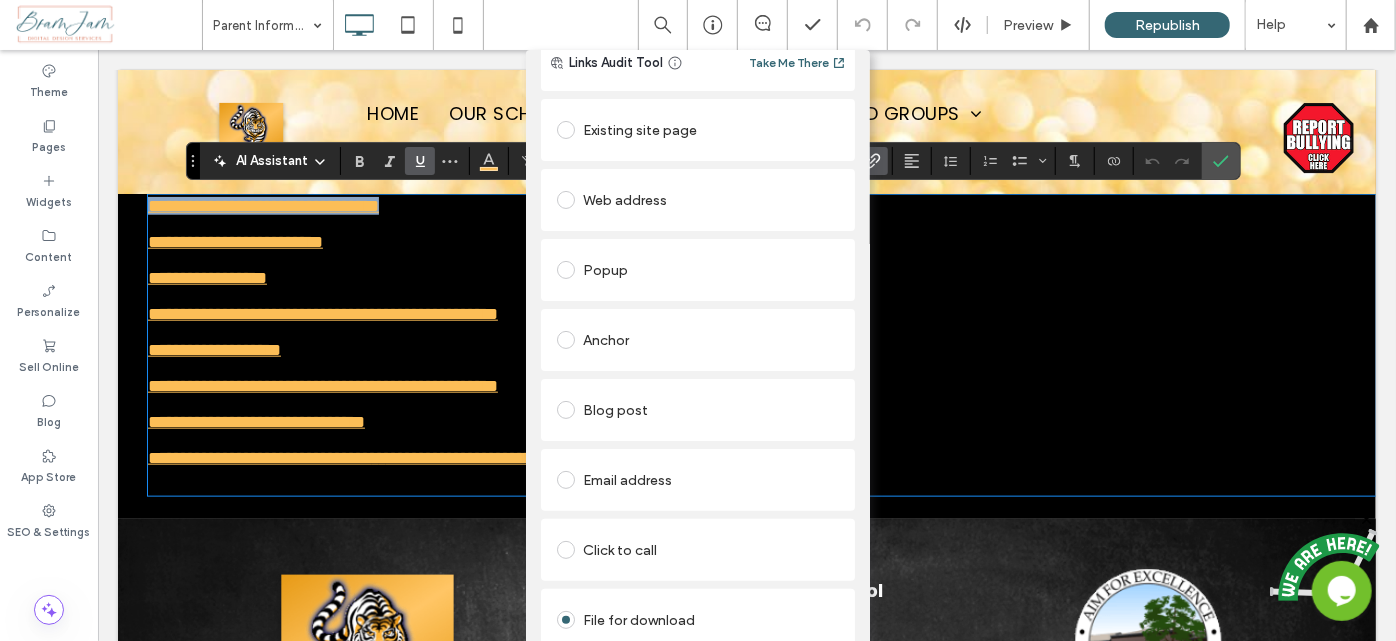 scroll, scrollTop: 0, scrollLeft: 0, axis: both 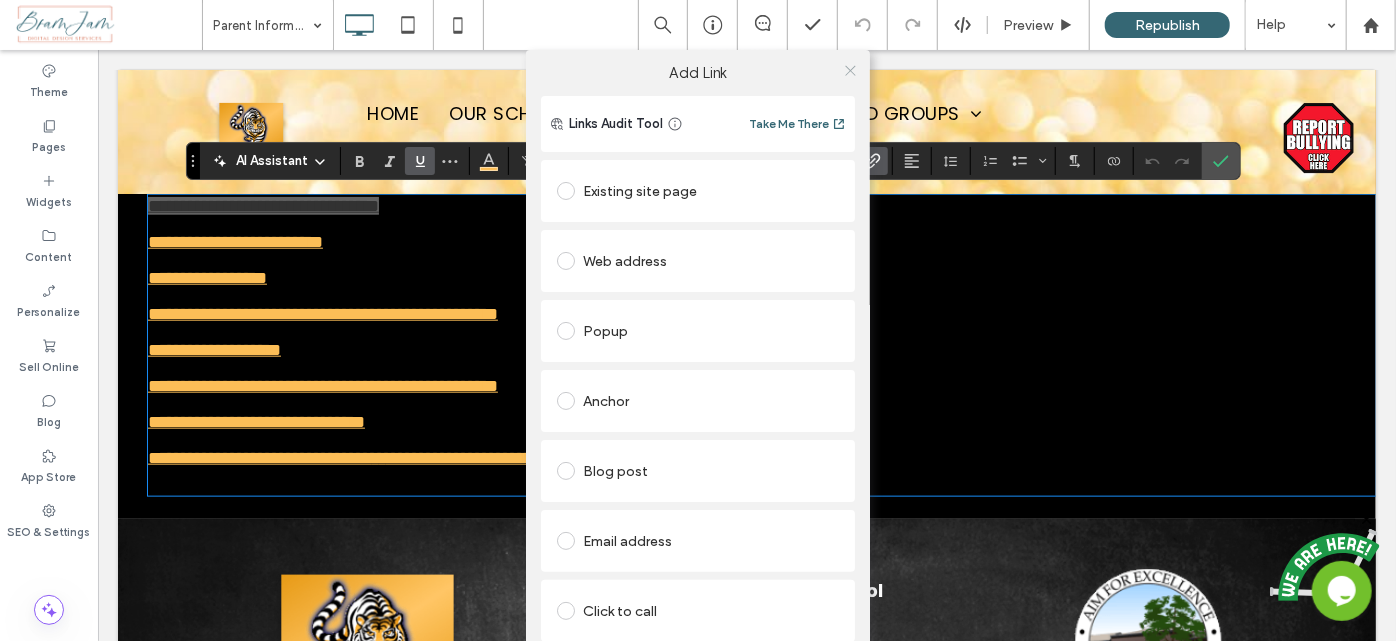 click 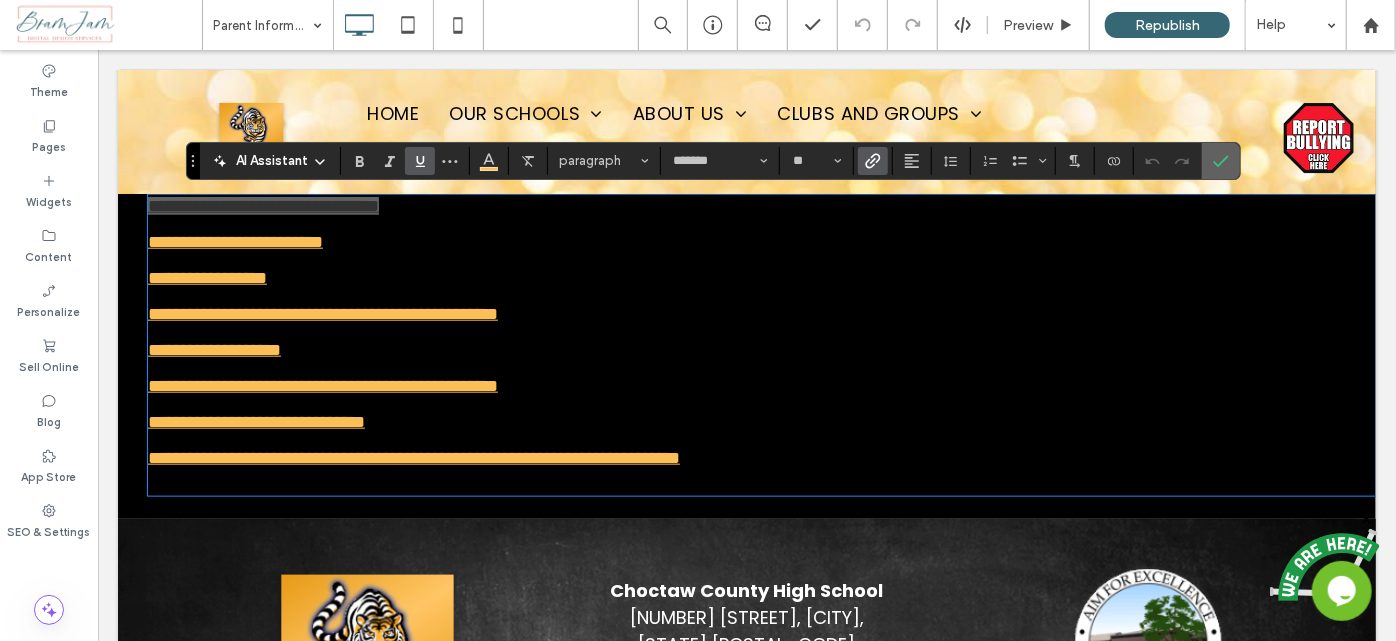 drag, startPoint x: 1216, startPoint y: 162, endPoint x: 1119, endPoint y: 111, distance: 109.59015 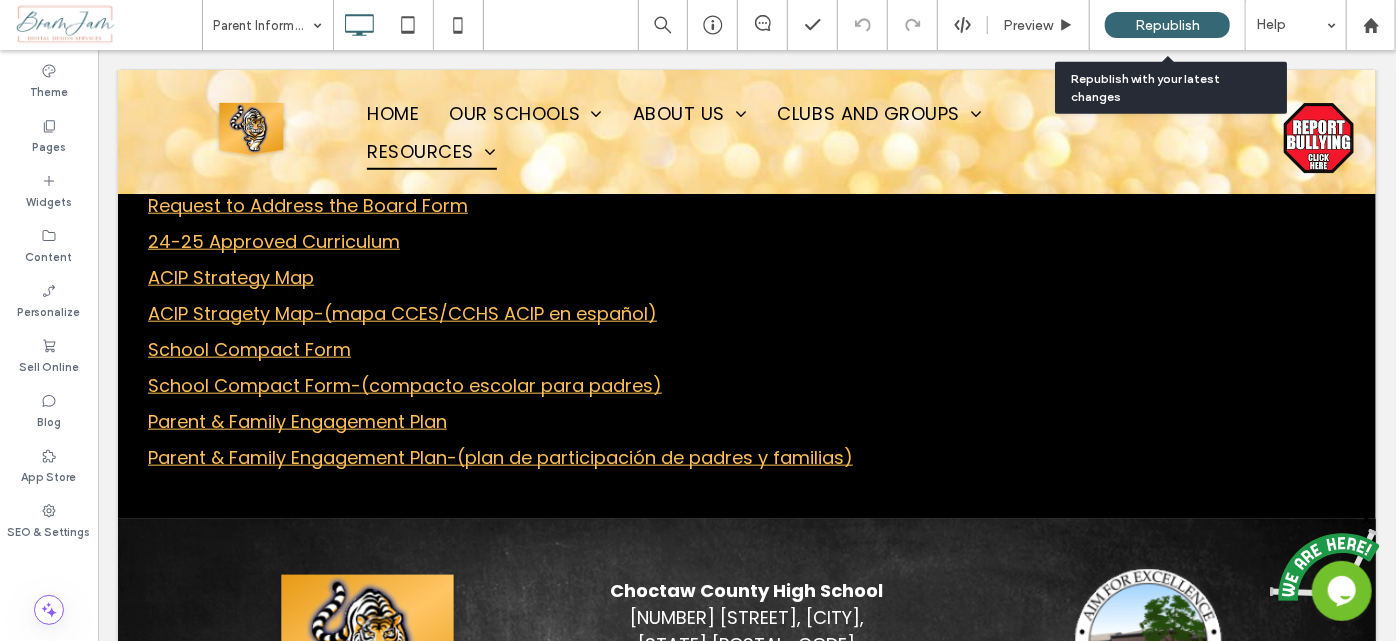 click on "Republish" at bounding box center [1167, 25] 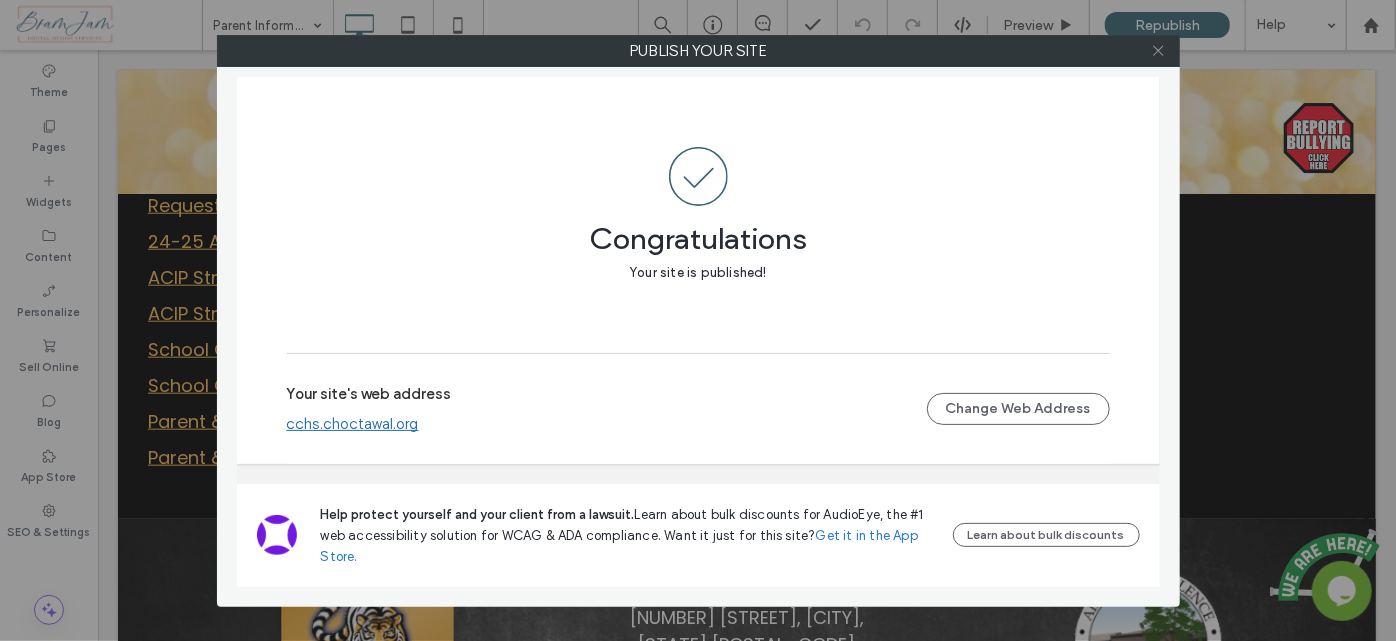 click at bounding box center (1158, 51) 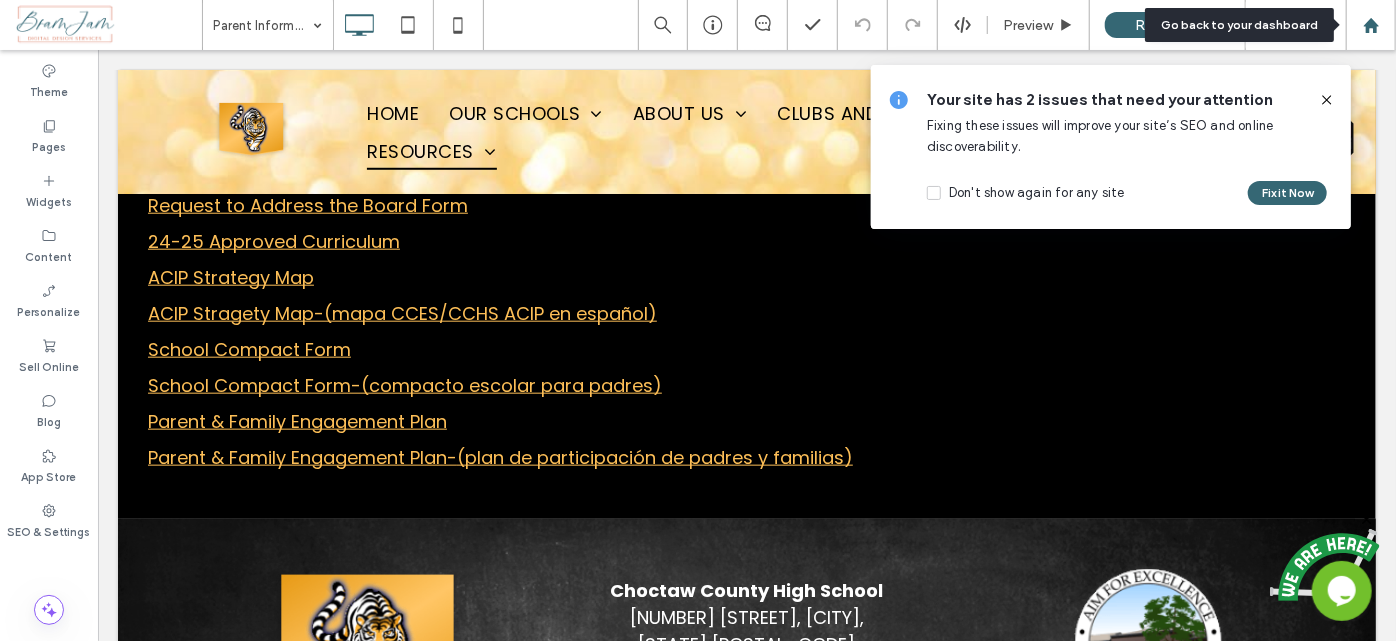 click 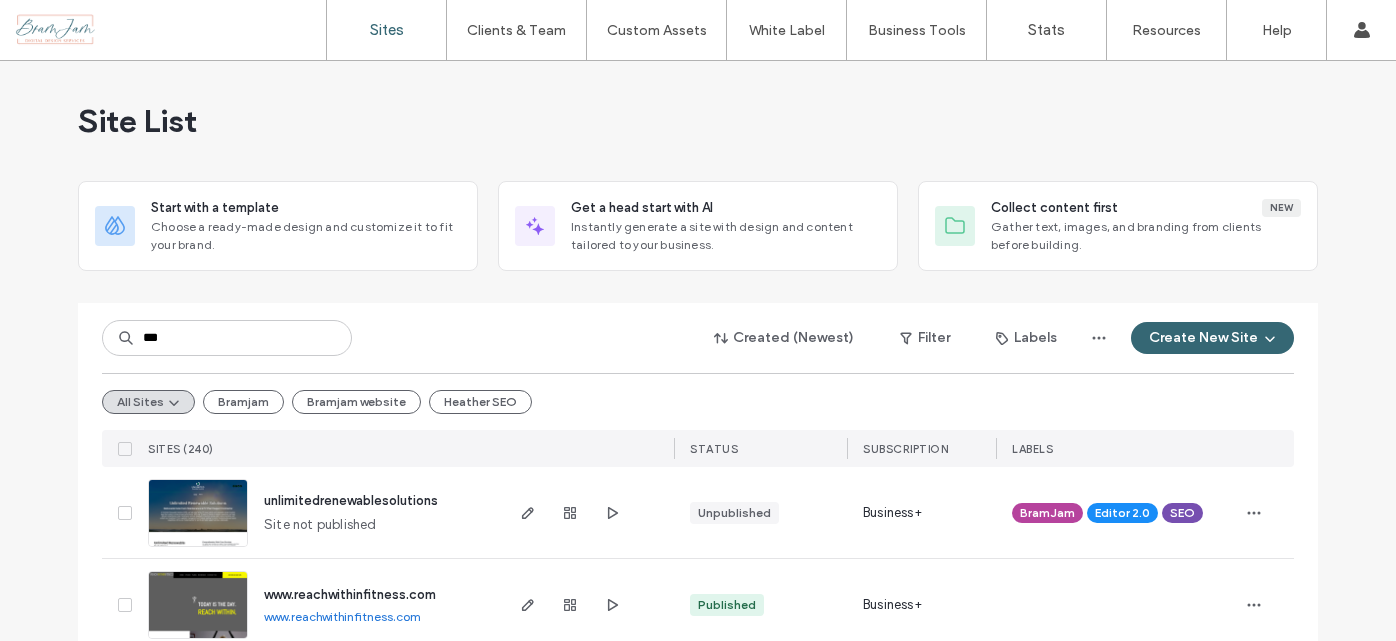 scroll, scrollTop: 0, scrollLeft: 0, axis: both 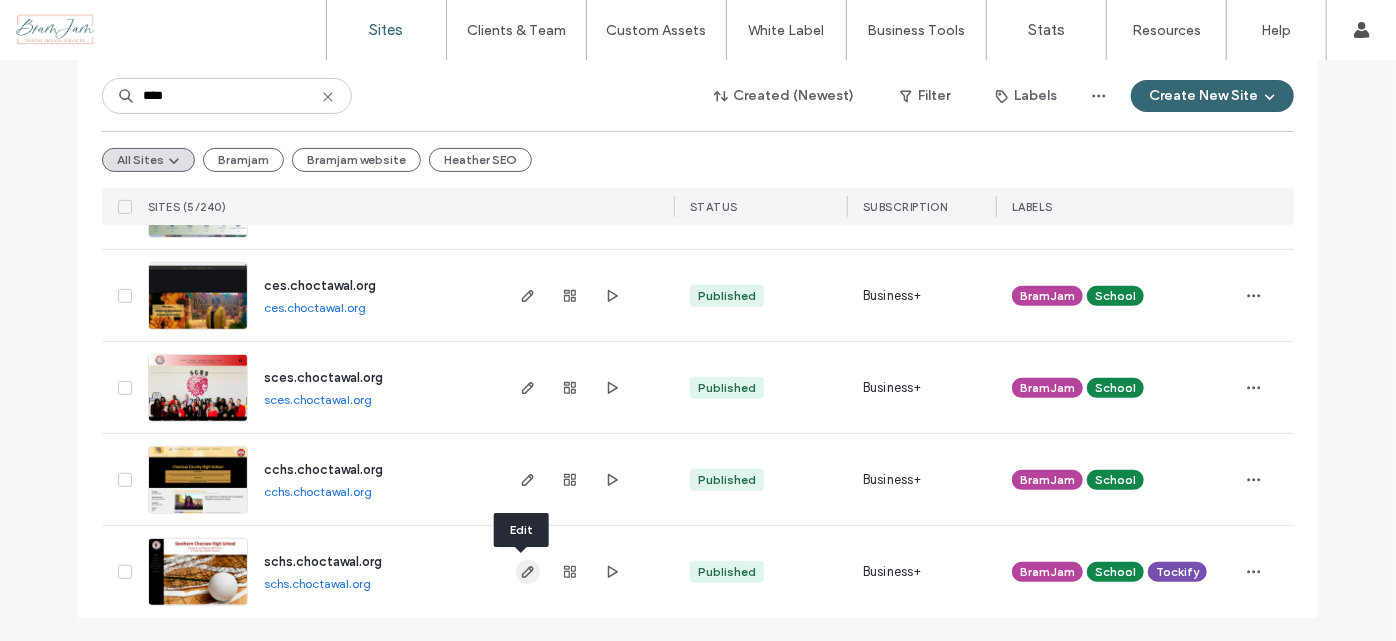 type on "****" 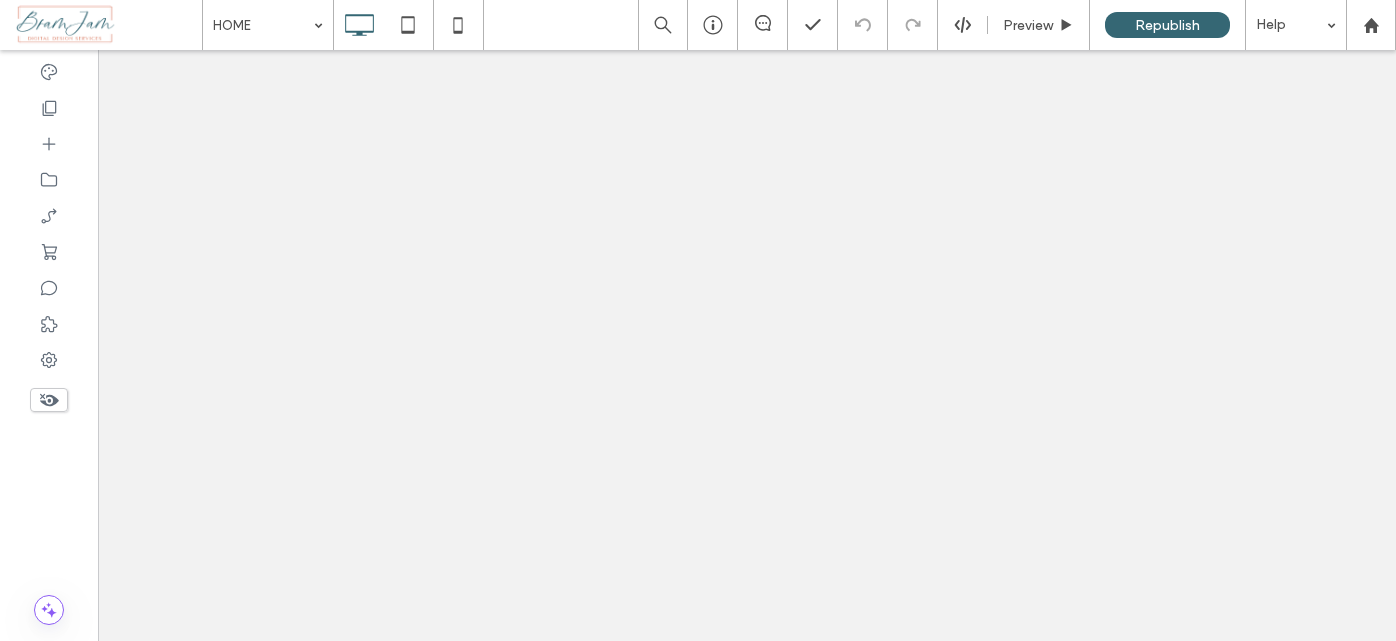 scroll, scrollTop: 0, scrollLeft: 0, axis: both 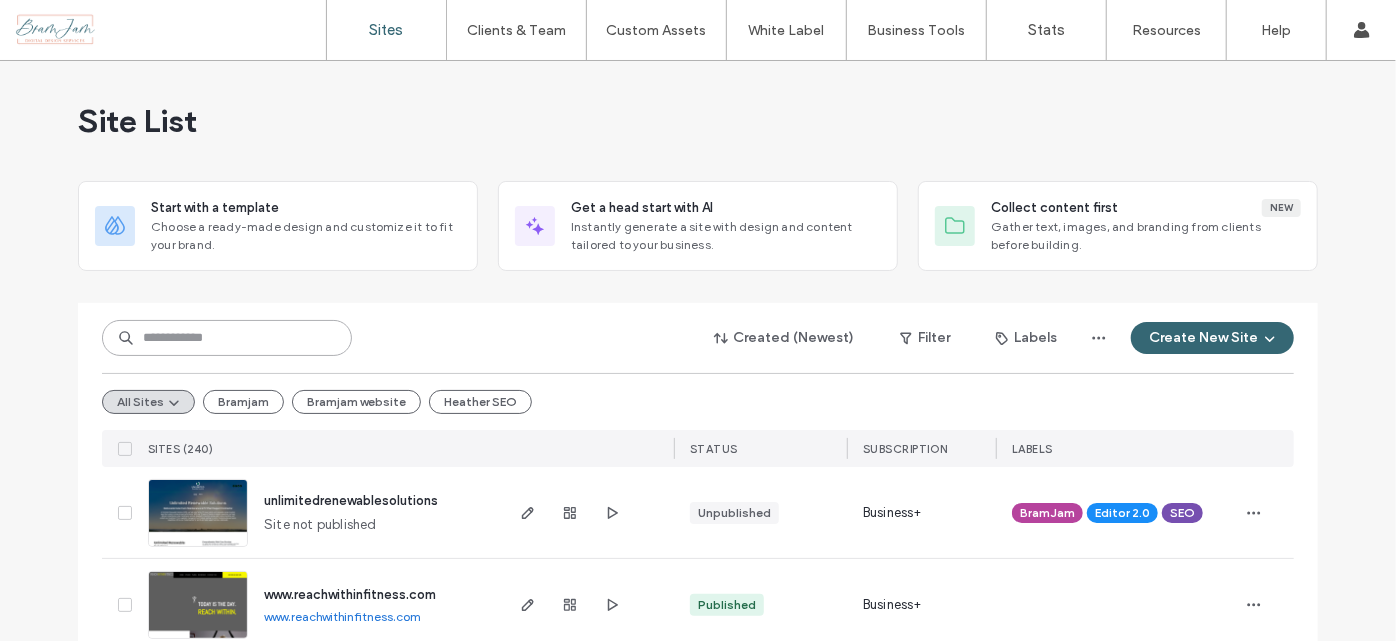 click at bounding box center (227, 338) 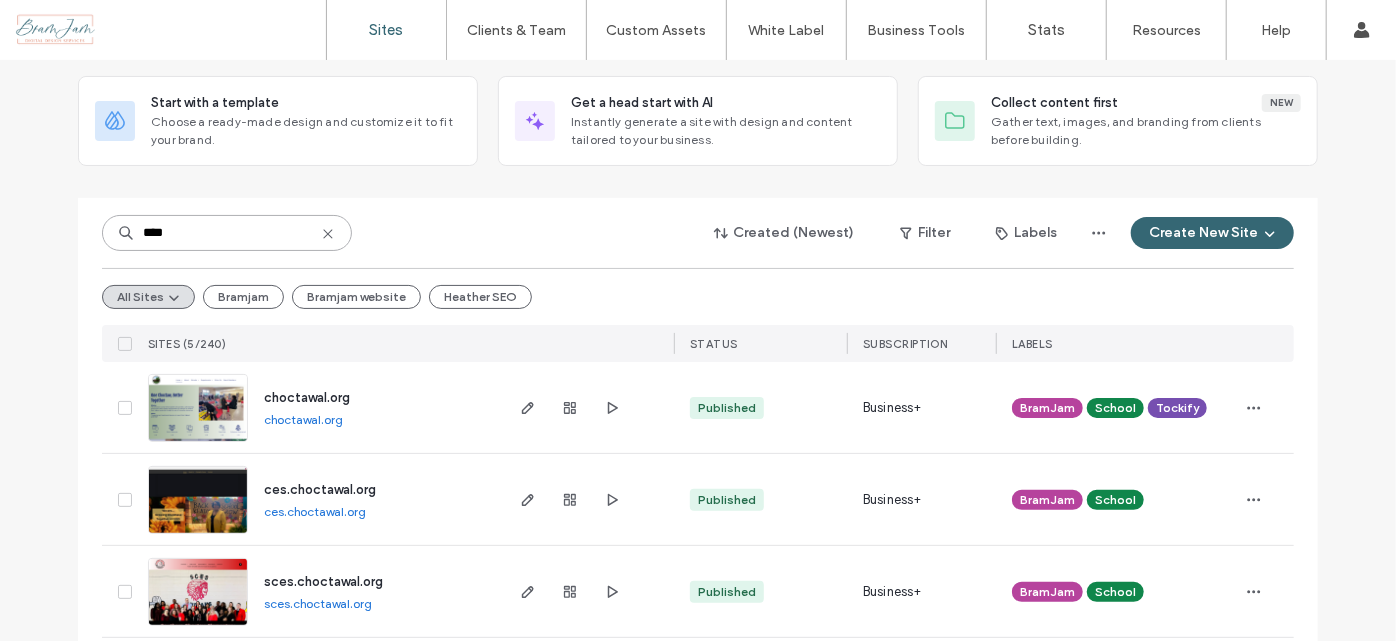 scroll, scrollTop: 0, scrollLeft: 0, axis: both 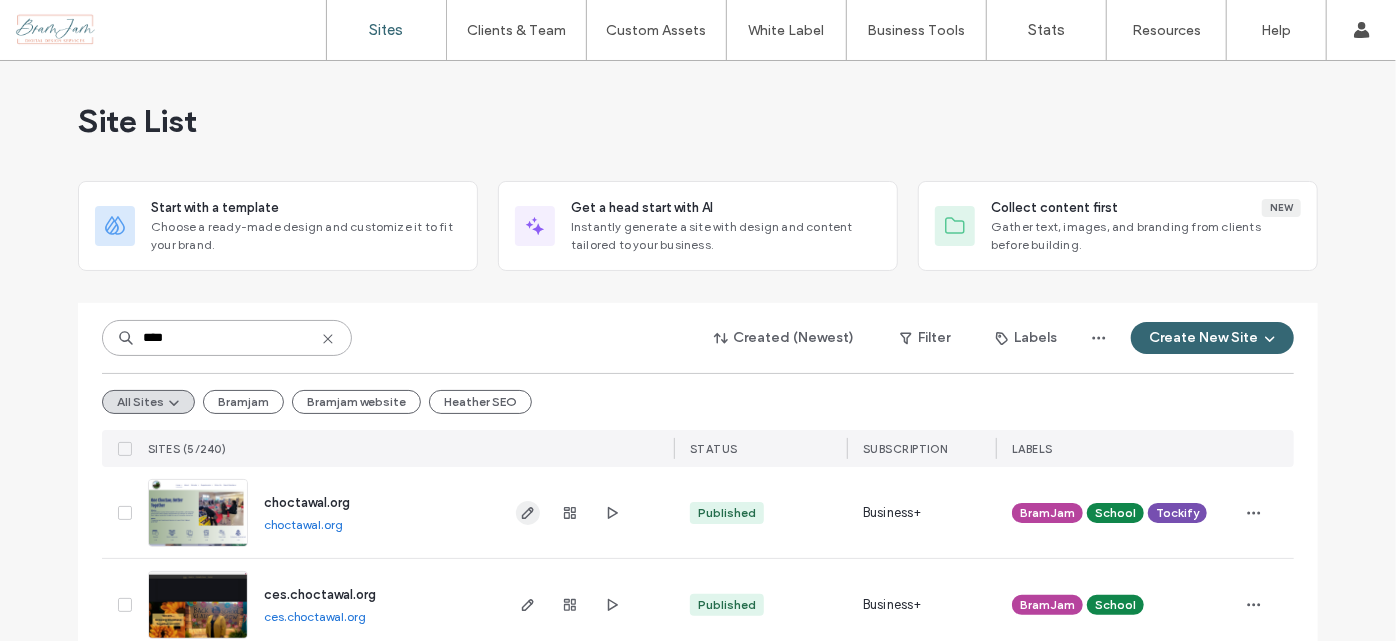 type on "****" 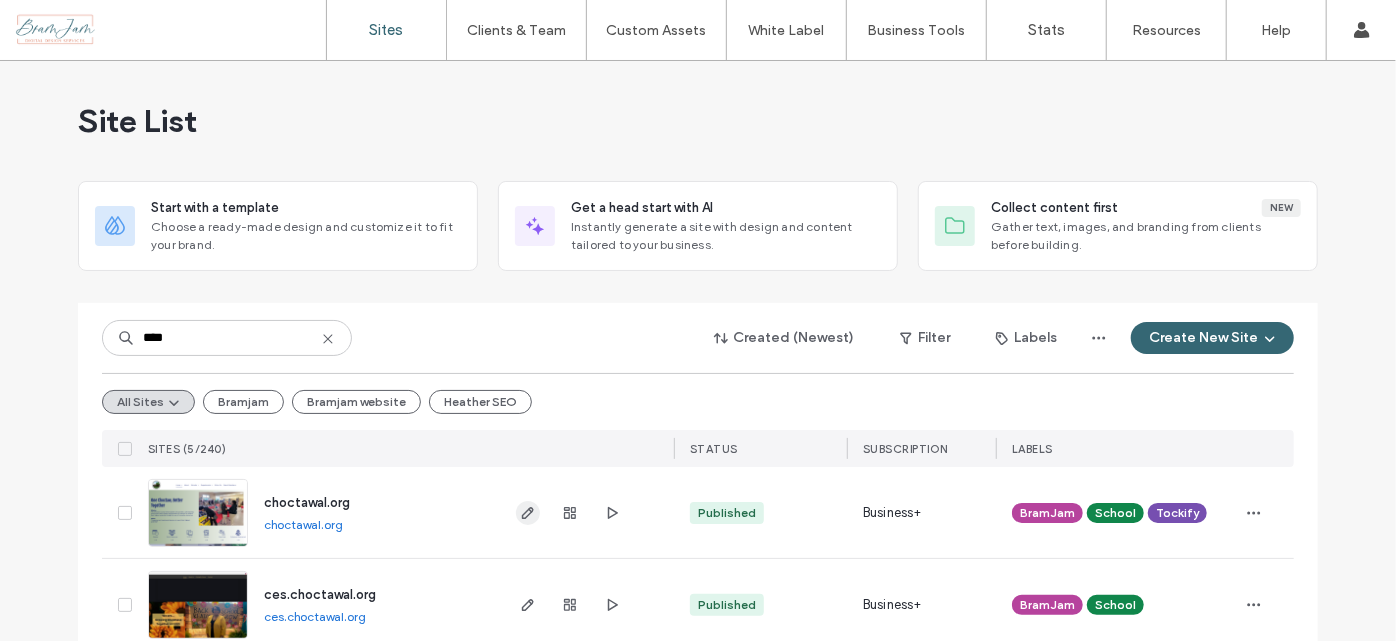click 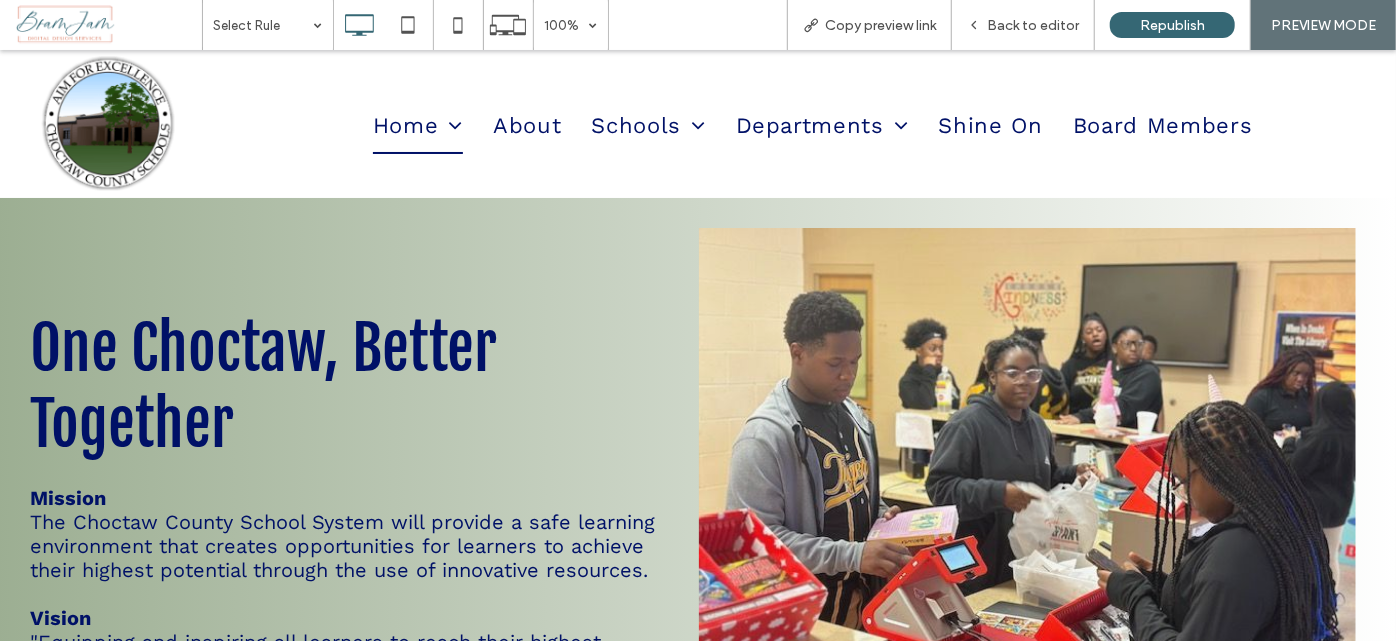 scroll, scrollTop: 909, scrollLeft: 0, axis: vertical 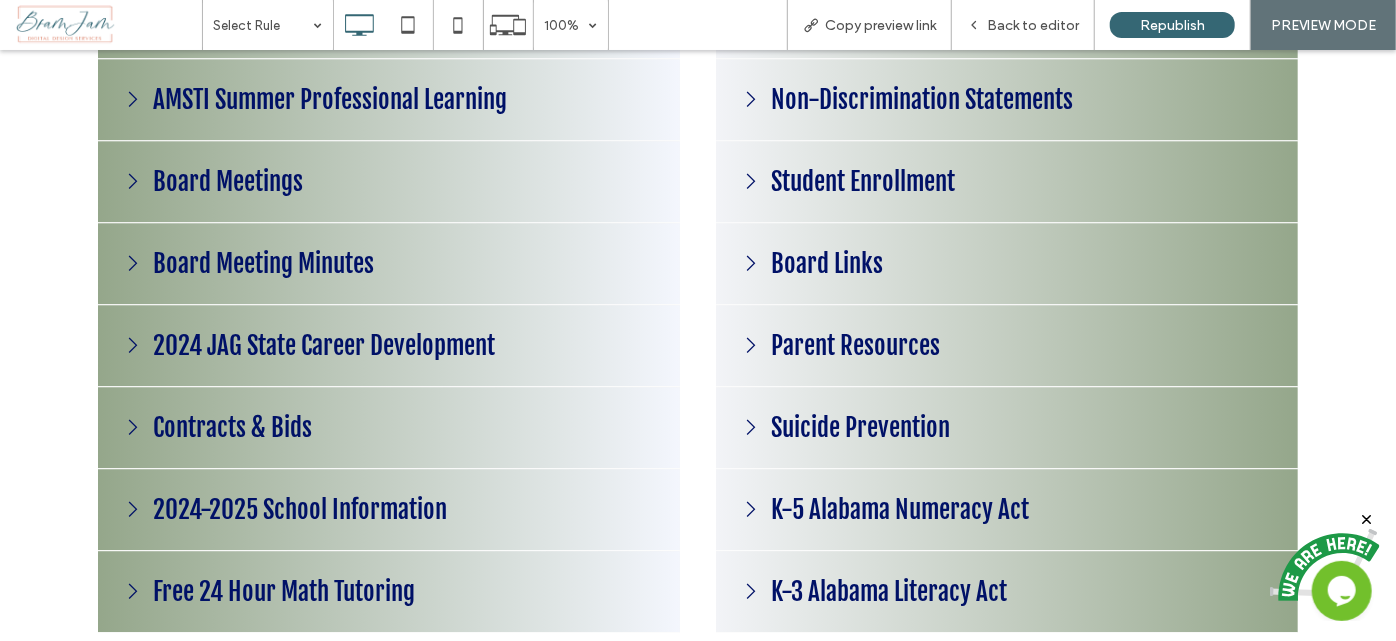 click on "Board Meeting Minutes" at bounding box center [389, 263] 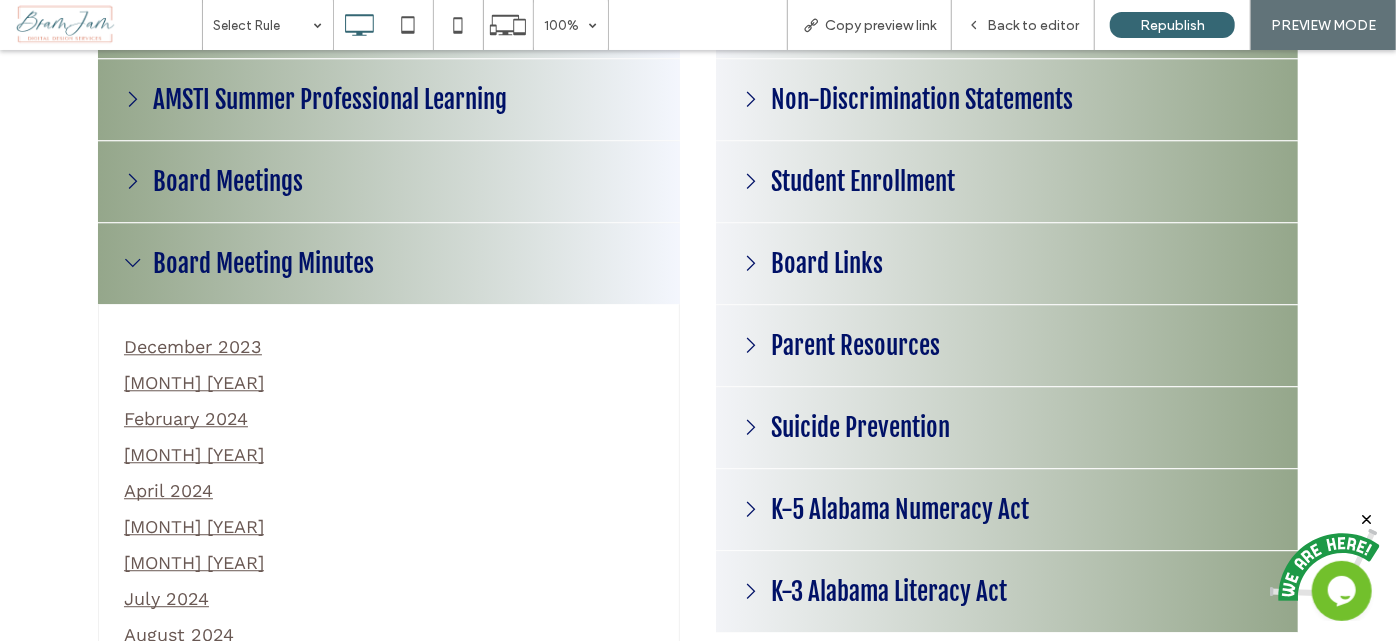 click on "Board Meeting Minutes" at bounding box center (389, 262) 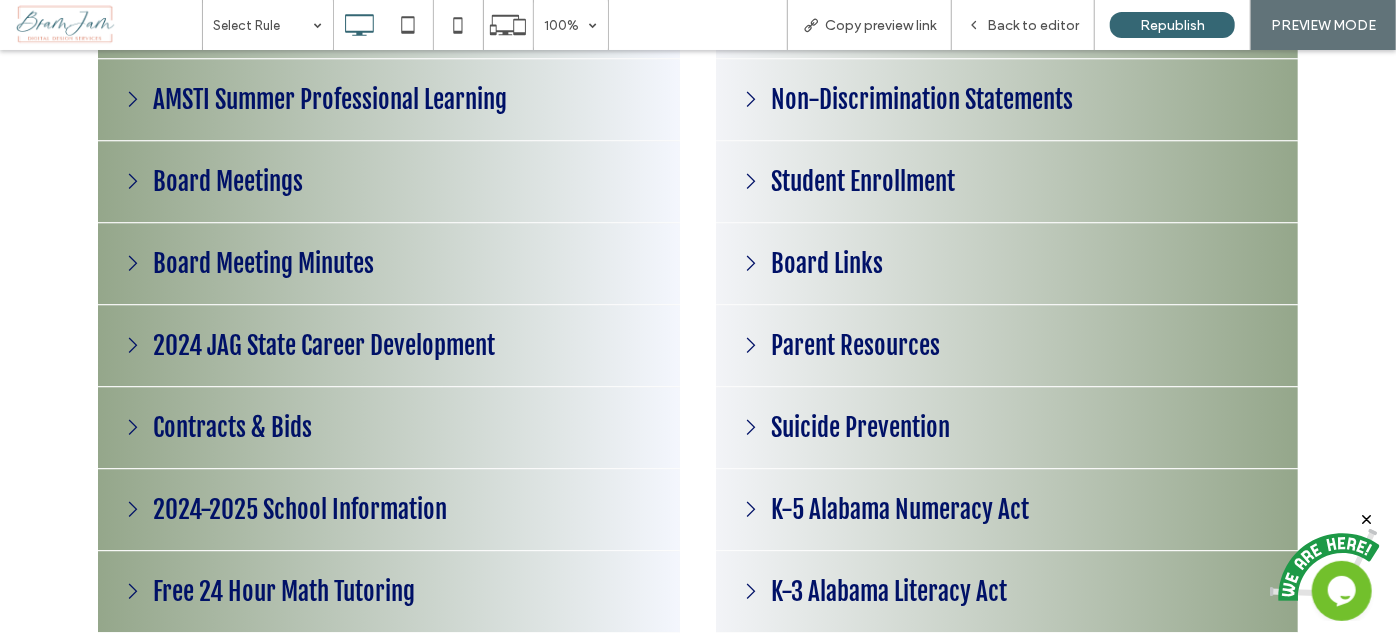 click on "Board Meetings" at bounding box center (389, 181) 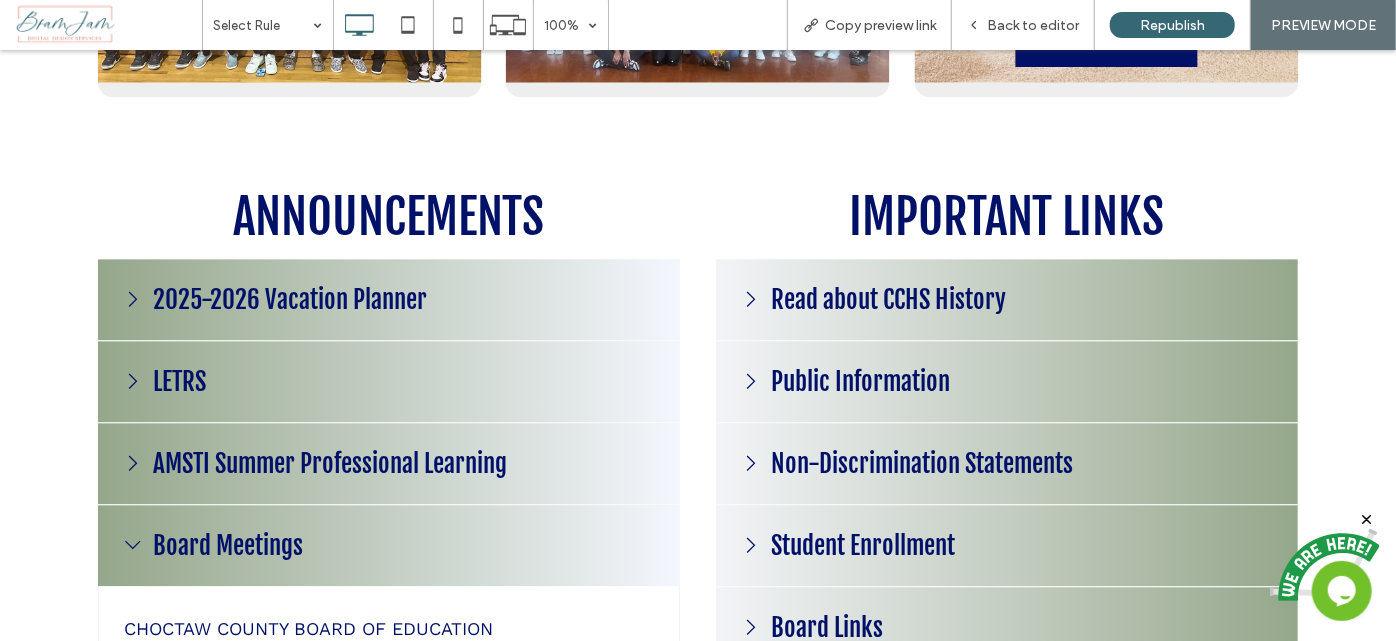 scroll, scrollTop: 2181, scrollLeft: 0, axis: vertical 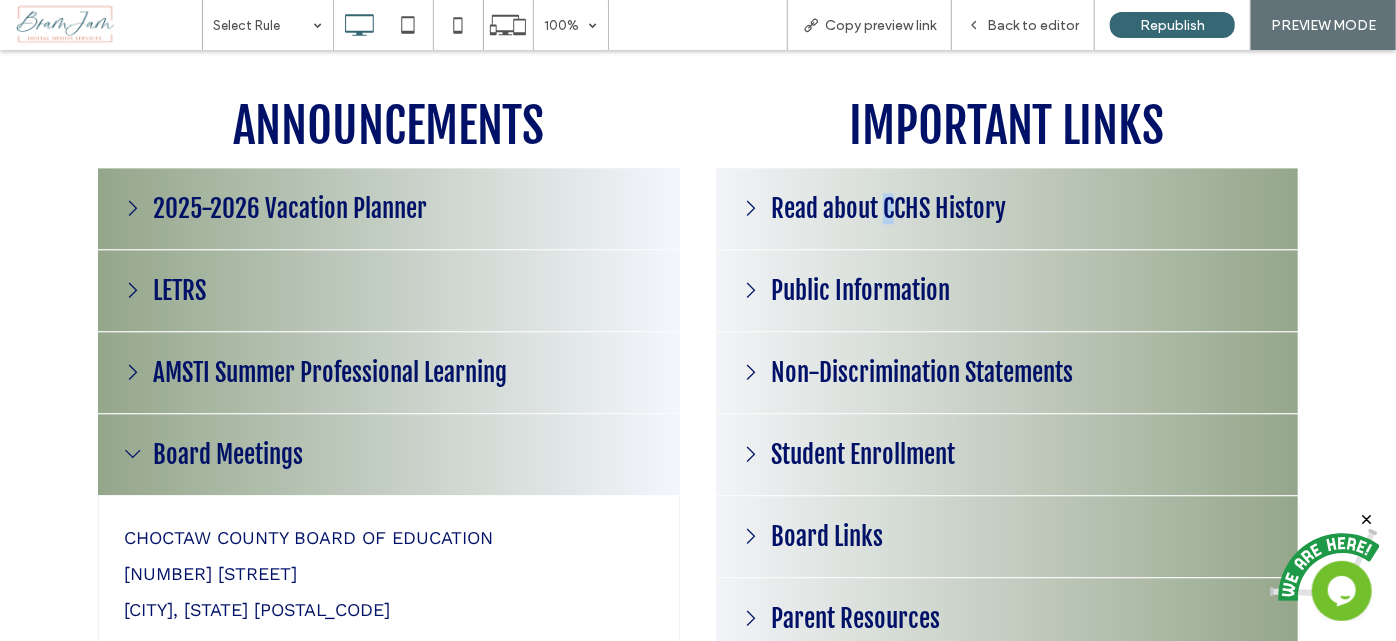 click on "Read about CCHS History" at bounding box center [888, 207] 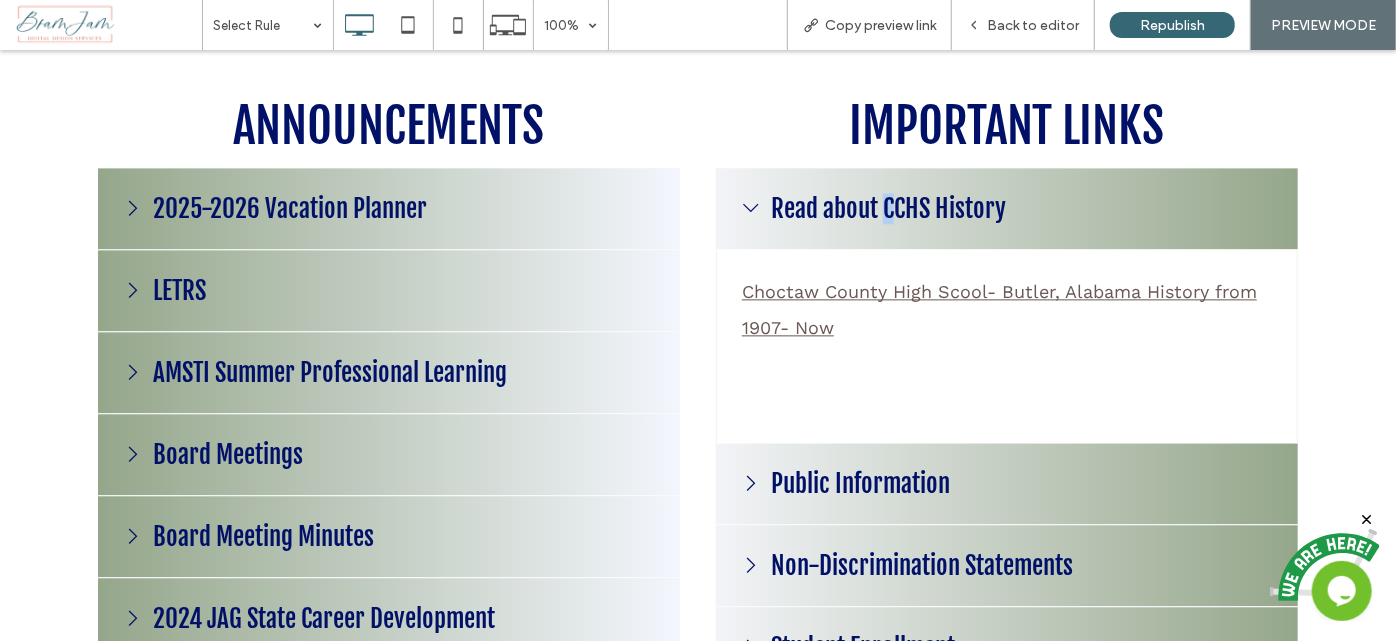 click on "Read about CCHS History" at bounding box center (888, 207) 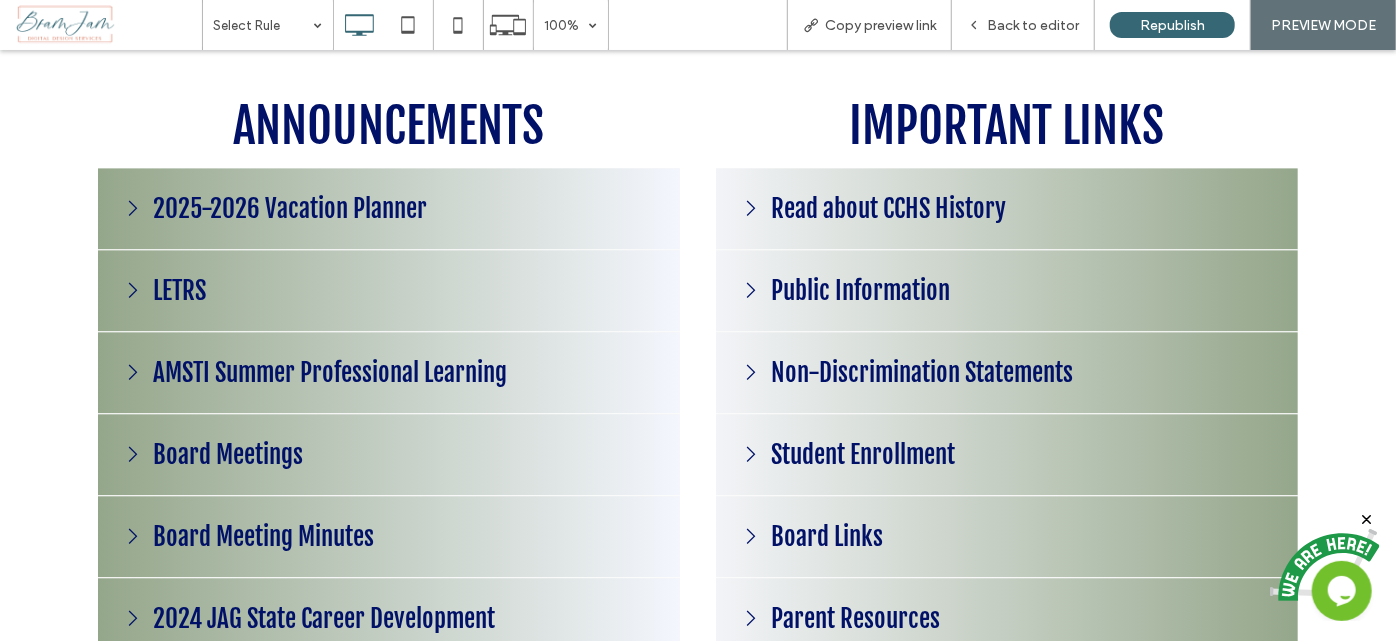 click on "Public Information" at bounding box center (860, 289) 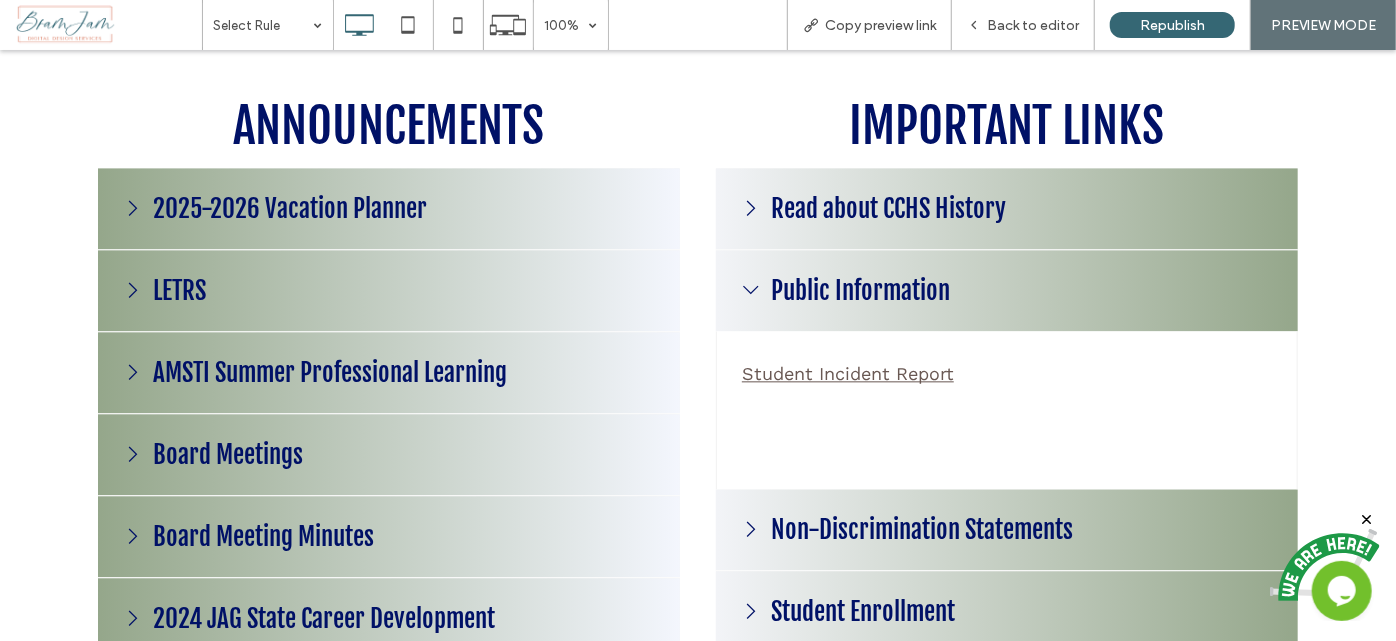 click on "Public Information" at bounding box center [860, 289] 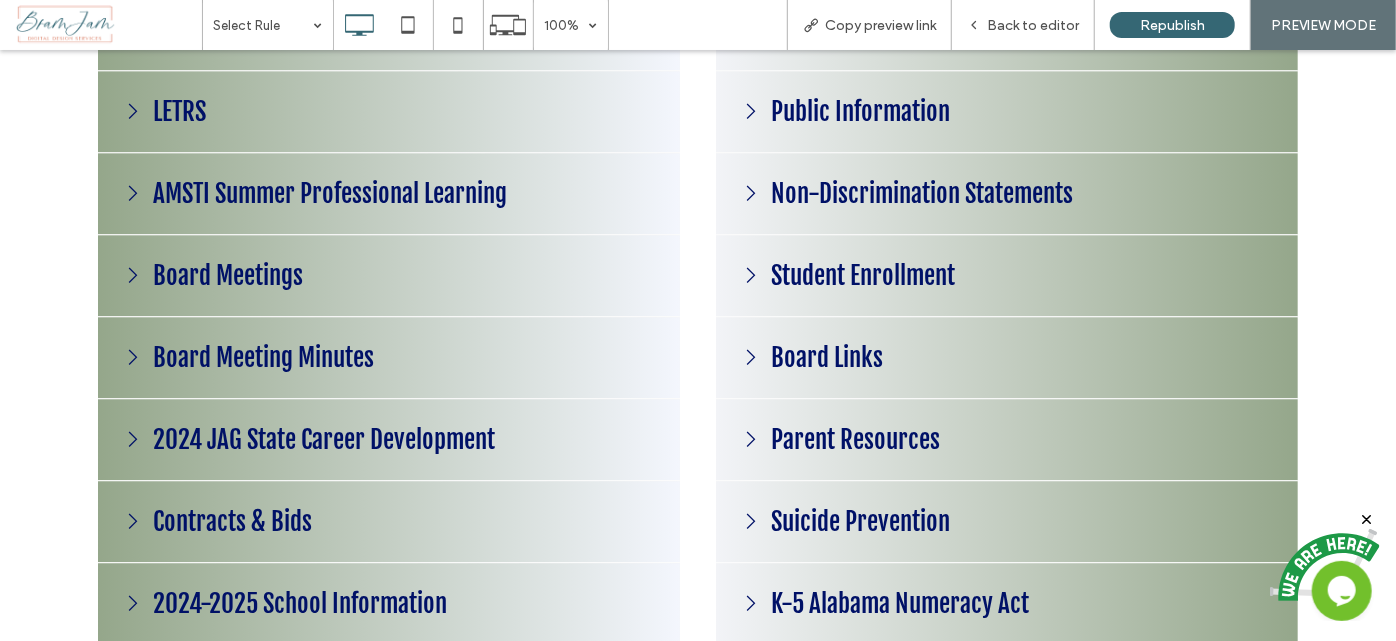 scroll, scrollTop: 2363, scrollLeft: 0, axis: vertical 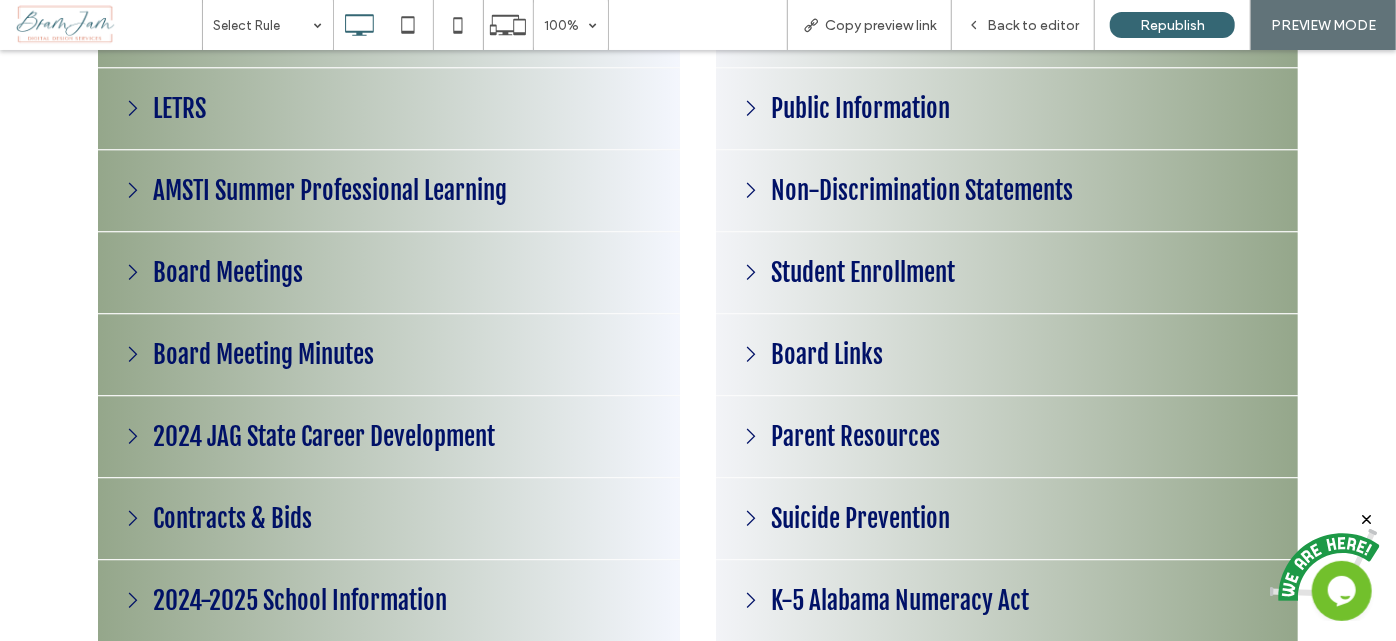 click on "Board Meeting Minutes" at bounding box center (389, 354) 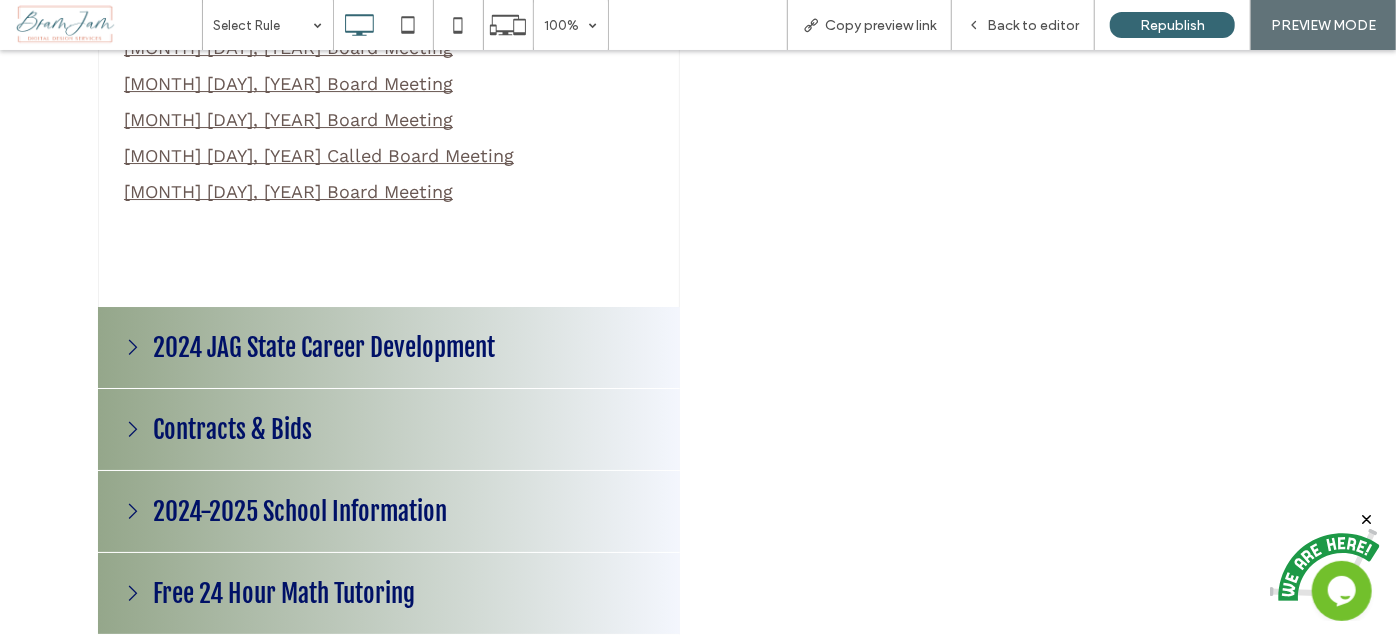 scroll, scrollTop: 3818, scrollLeft: 0, axis: vertical 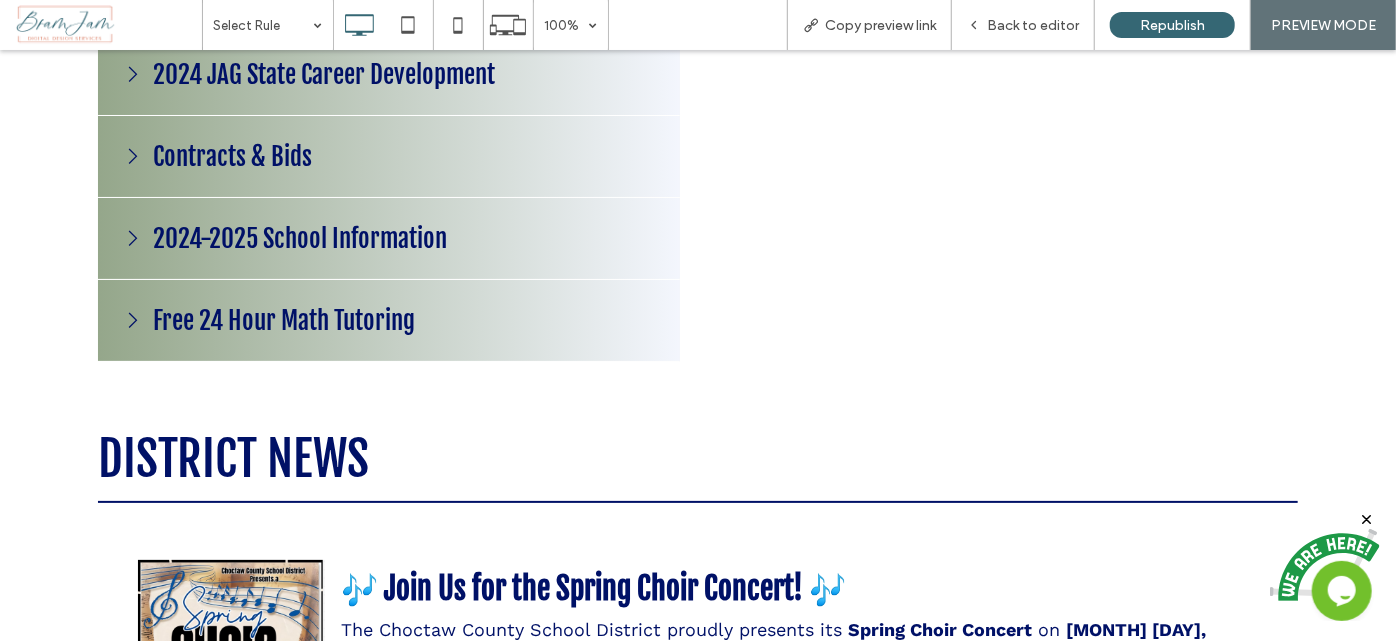 click on "2024-2025 School Information" at bounding box center [300, 237] 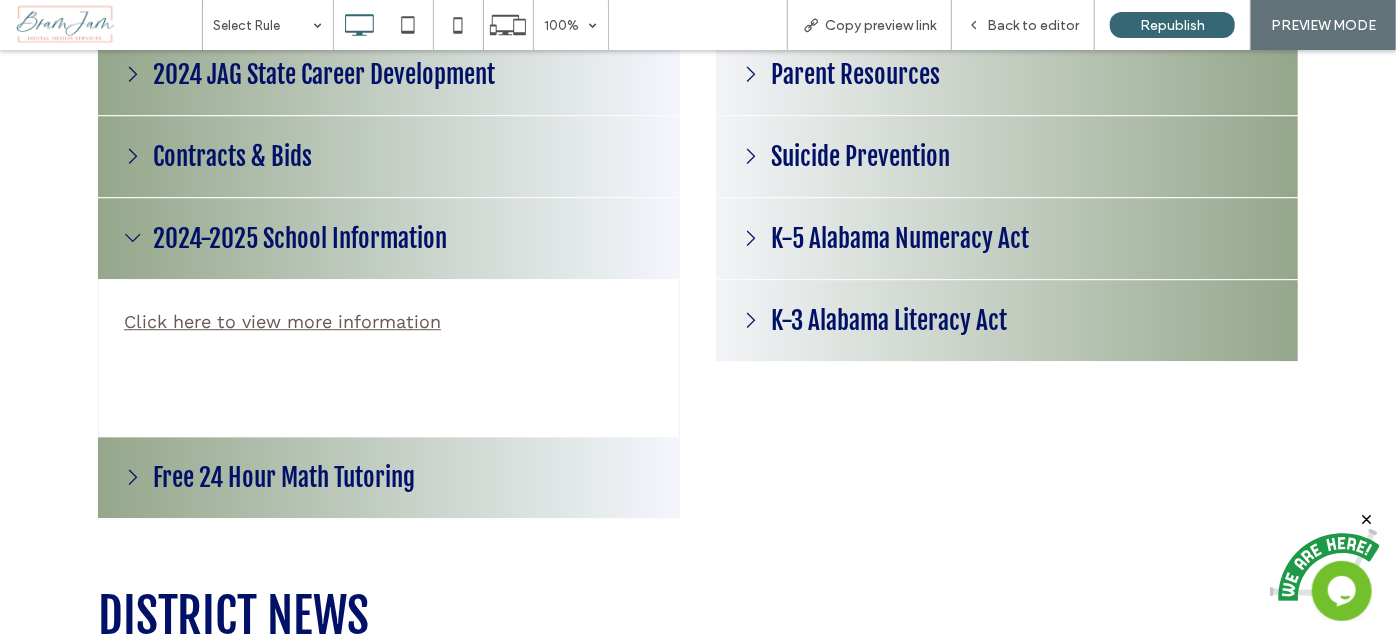 click on "2024-2025 School Information" at bounding box center (300, 237) 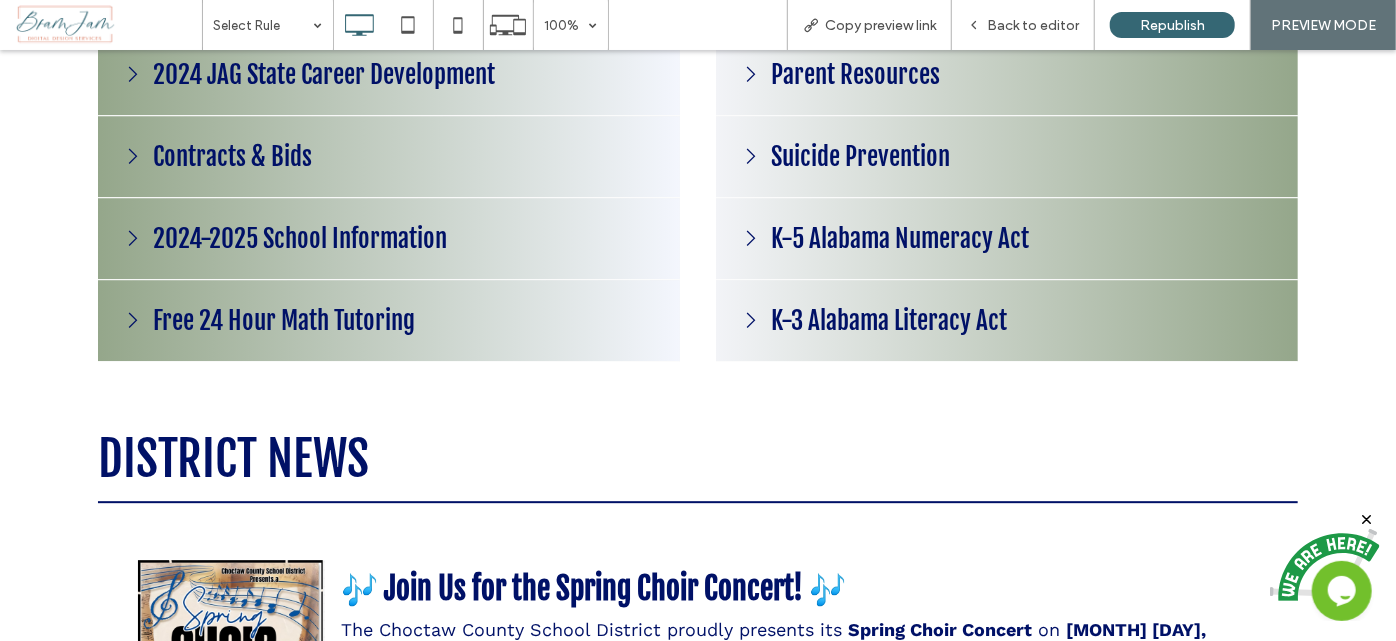click on "Free 24 Hour Math Tutoring" at bounding box center (389, 320) 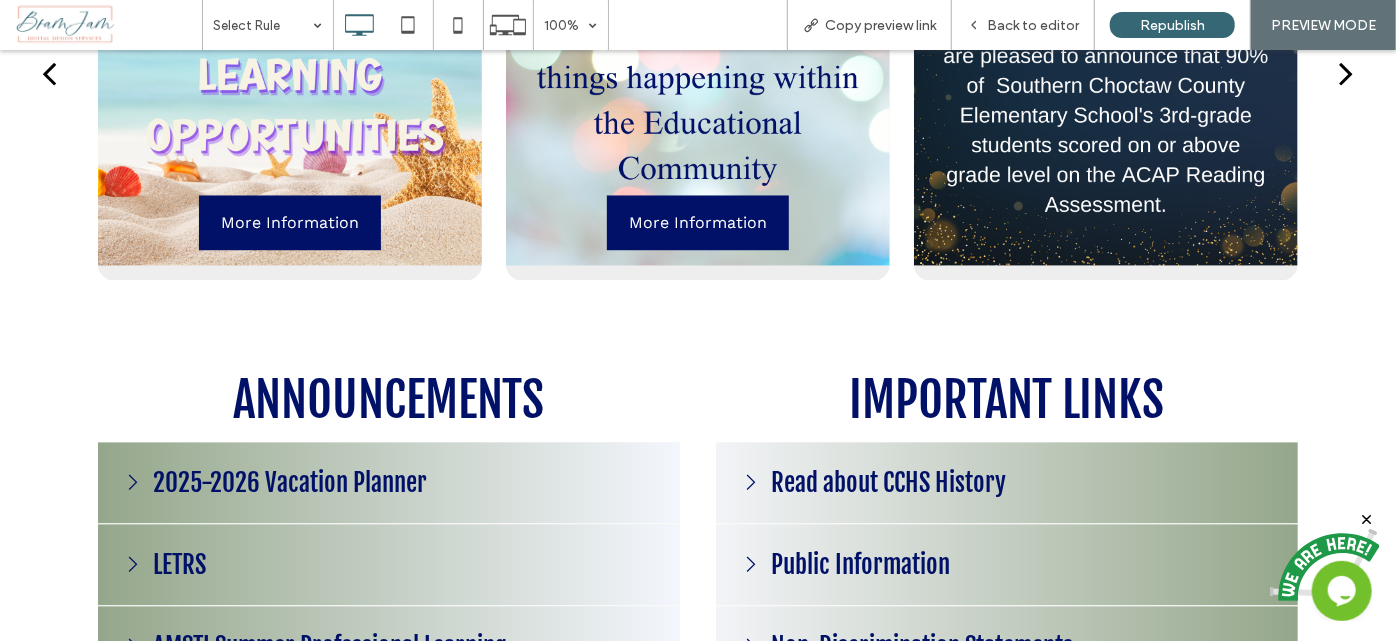 scroll, scrollTop: 1997, scrollLeft: 0, axis: vertical 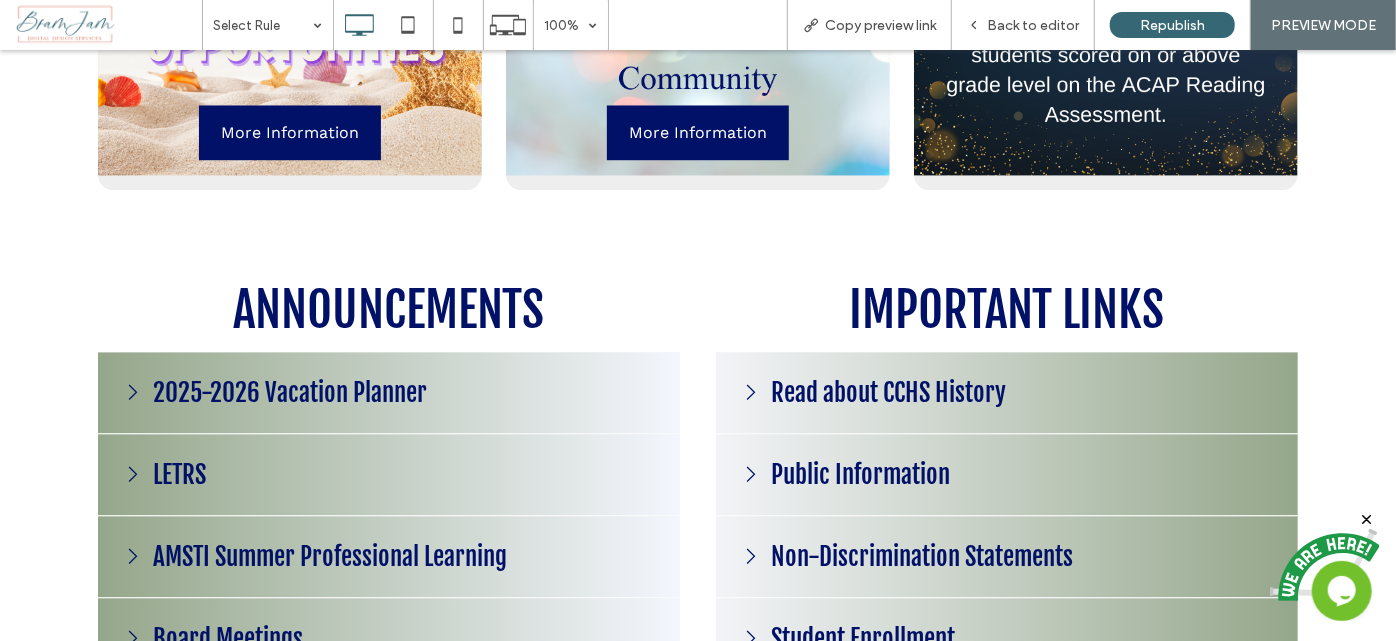 click on "2025-2026 Vacation Planner" at bounding box center (290, 391) 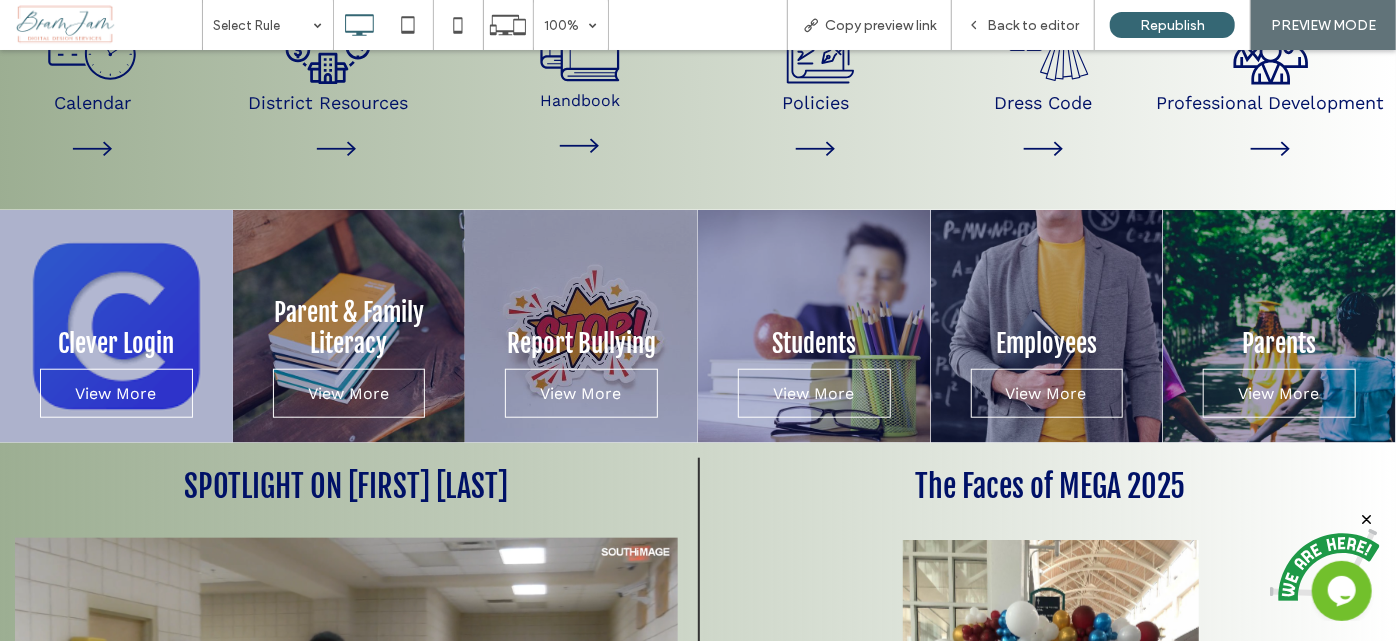 scroll, scrollTop: 727, scrollLeft: 0, axis: vertical 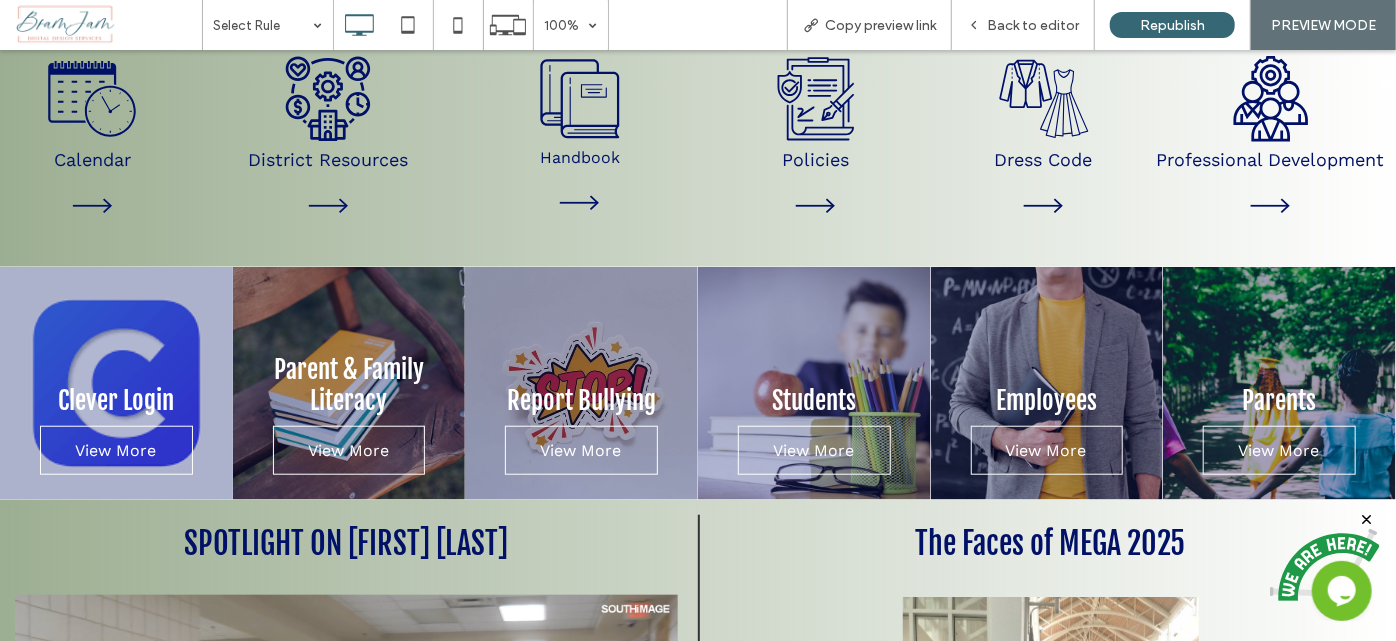click 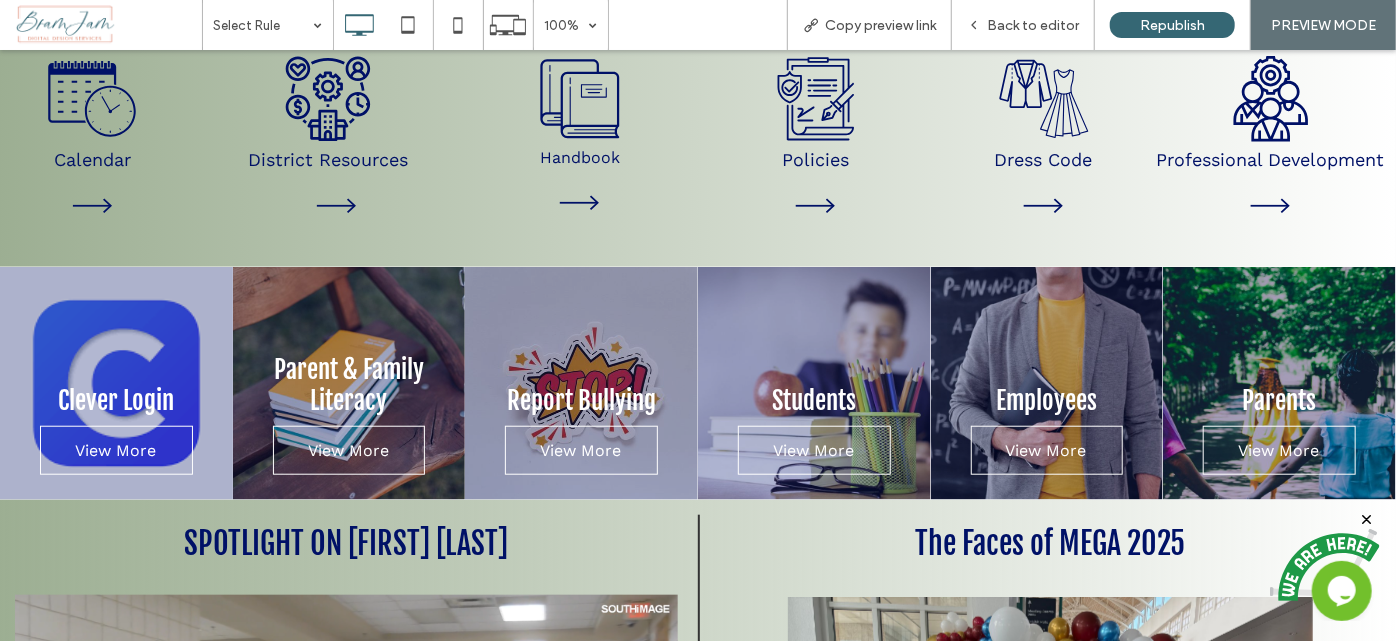 click 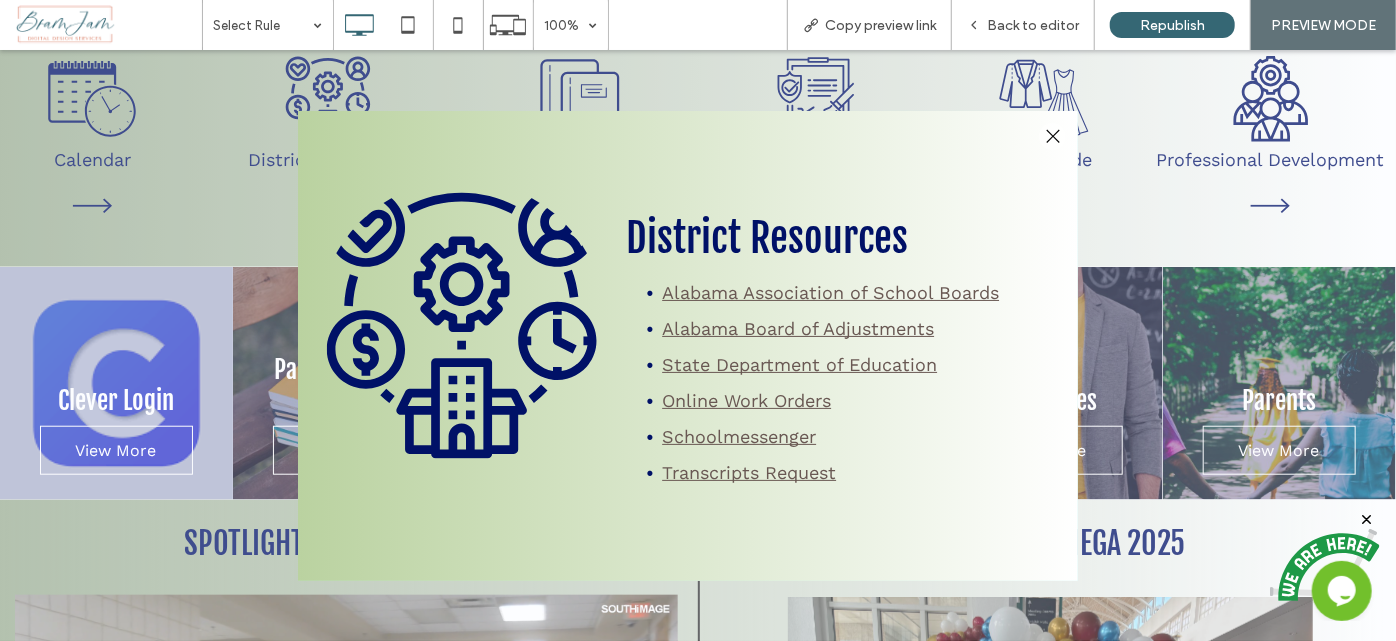 click at bounding box center (462, 323) 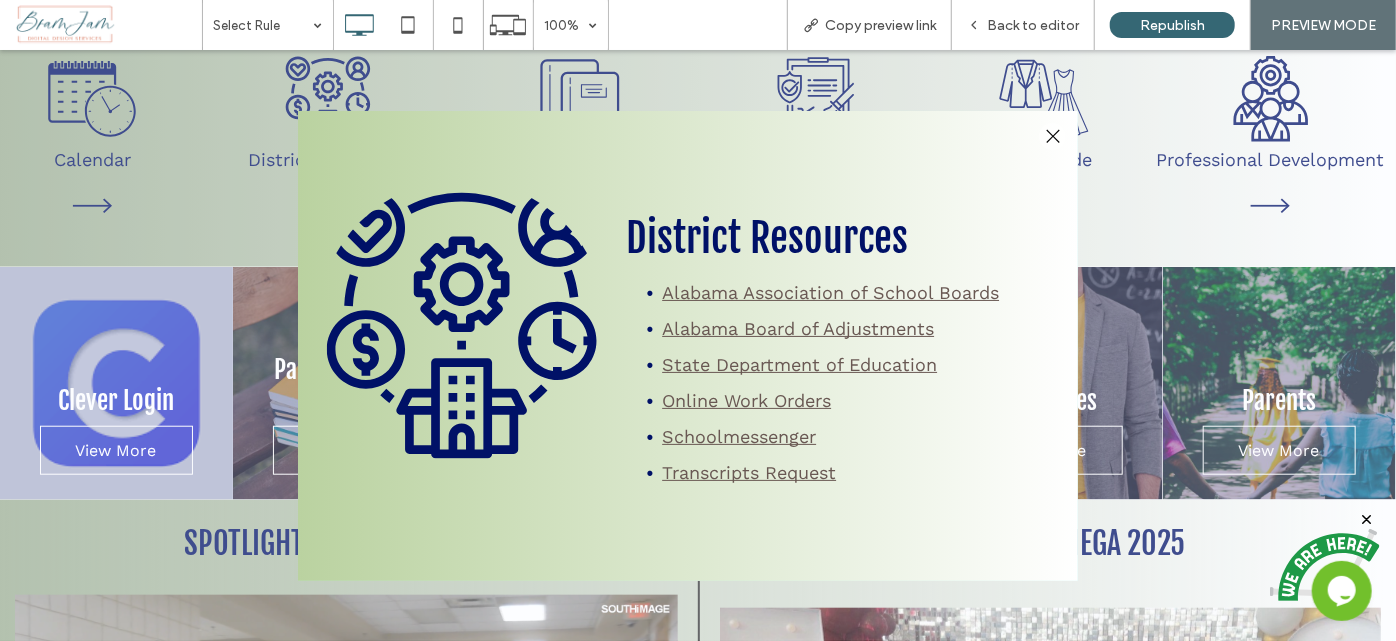 click at bounding box center (1052, 135) 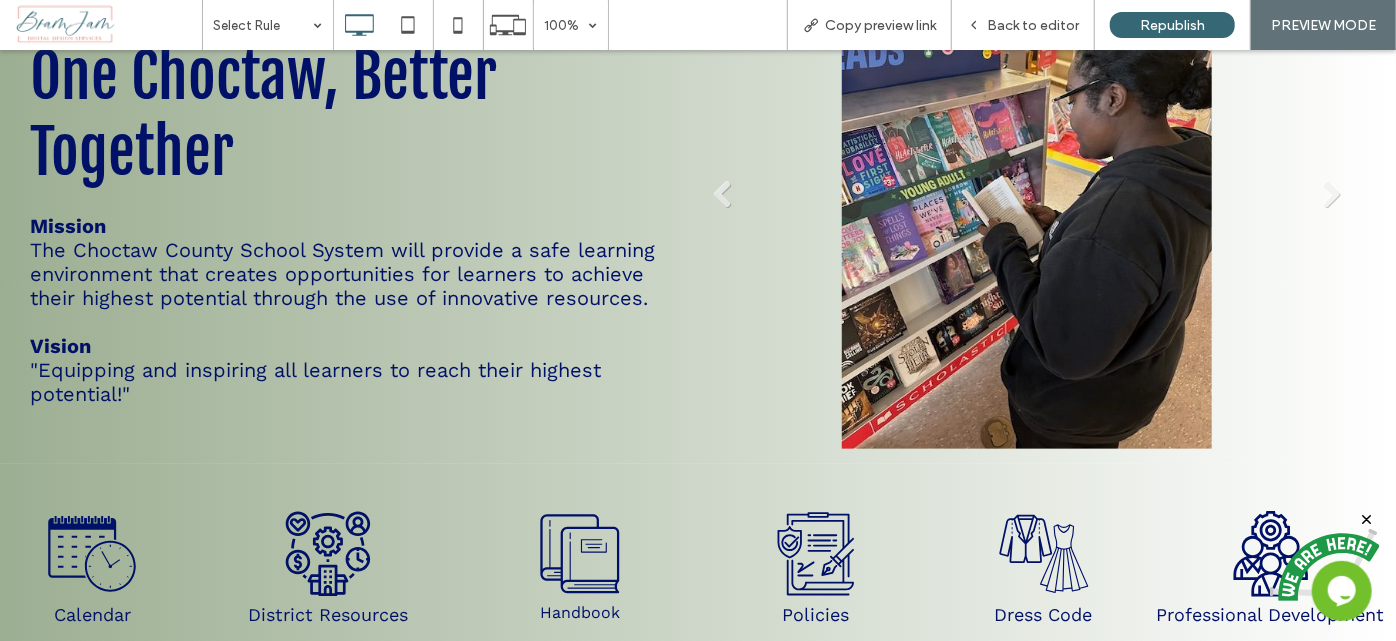 scroll, scrollTop: 0, scrollLeft: 0, axis: both 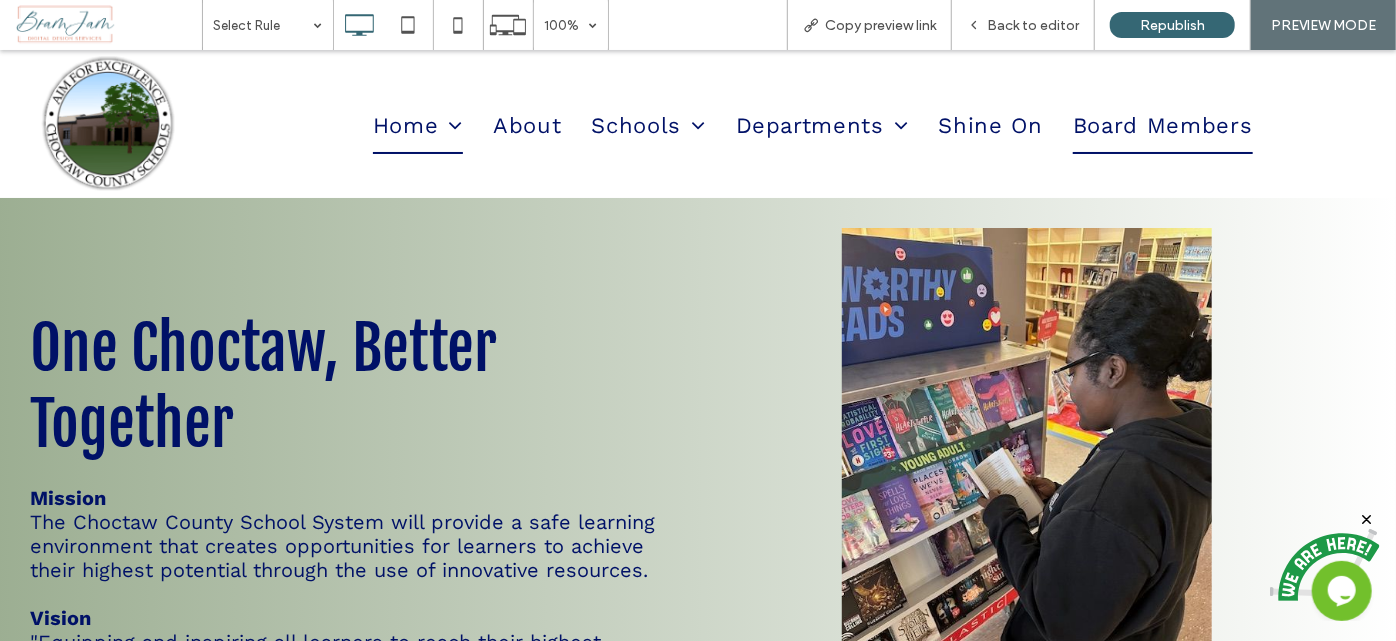 click on "Board Members" at bounding box center (1163, 124) 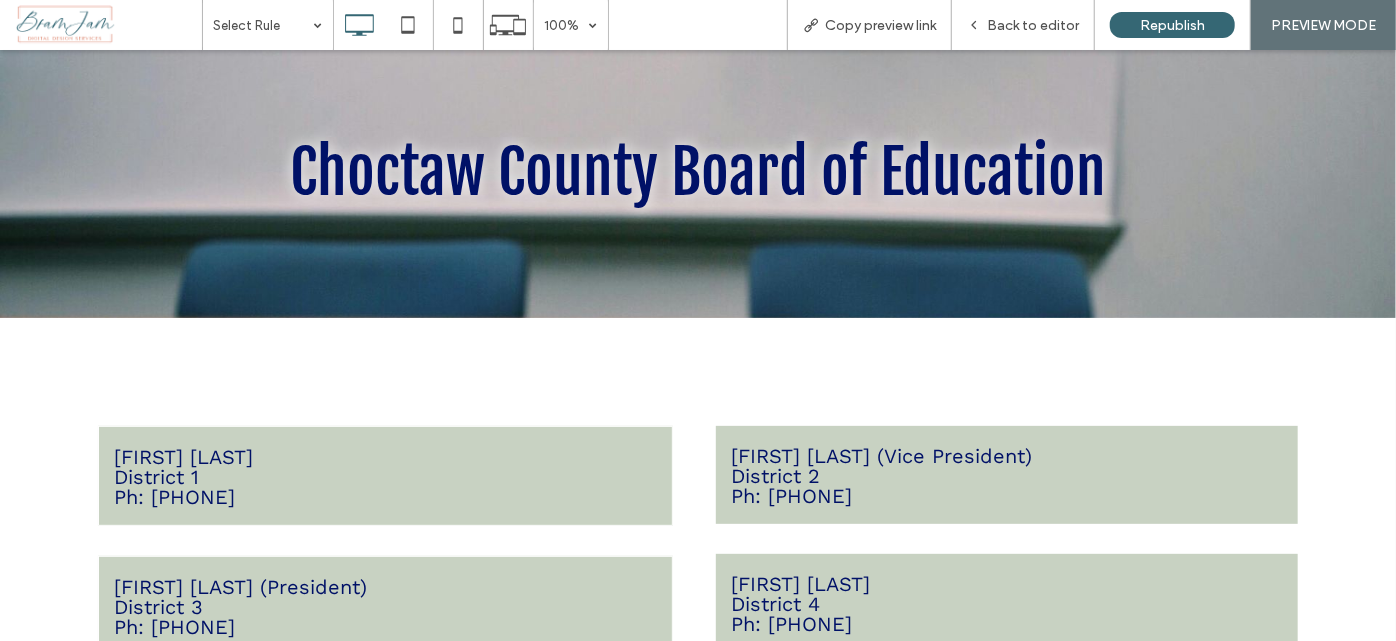 scroll, scrollTop: 272, scrollLeft: 0, axis: vertical 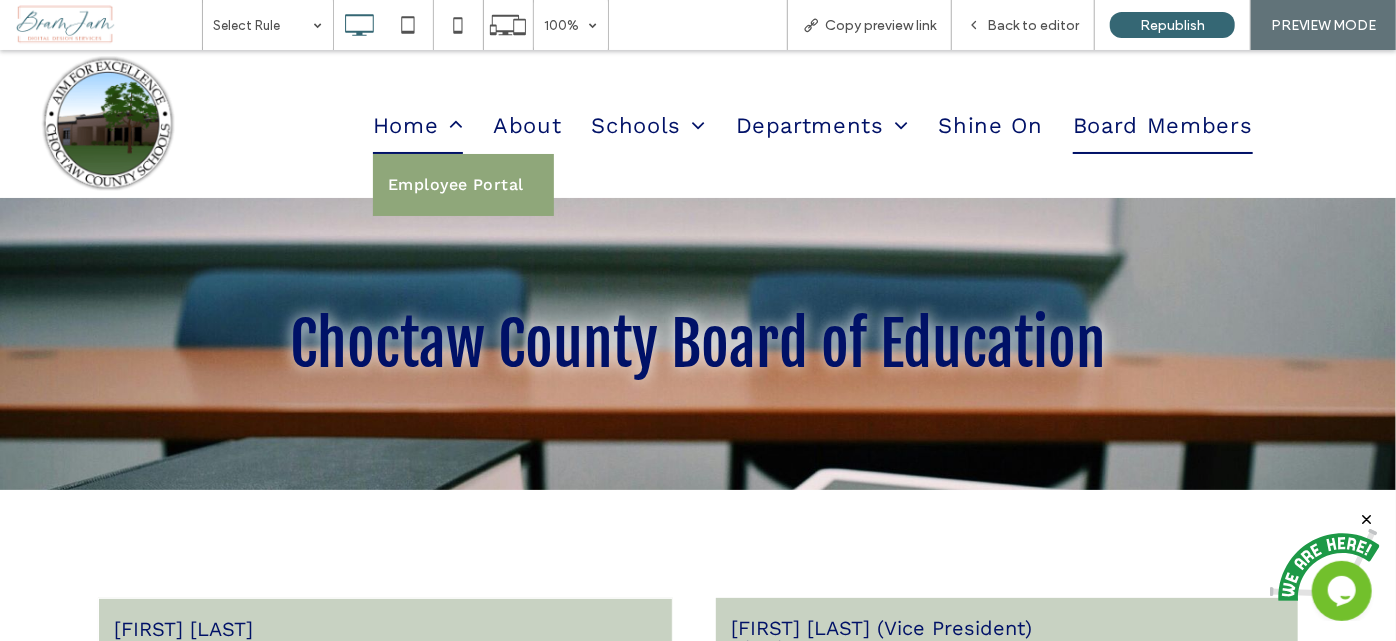 click on "Home" at bounding box center (418, 124) 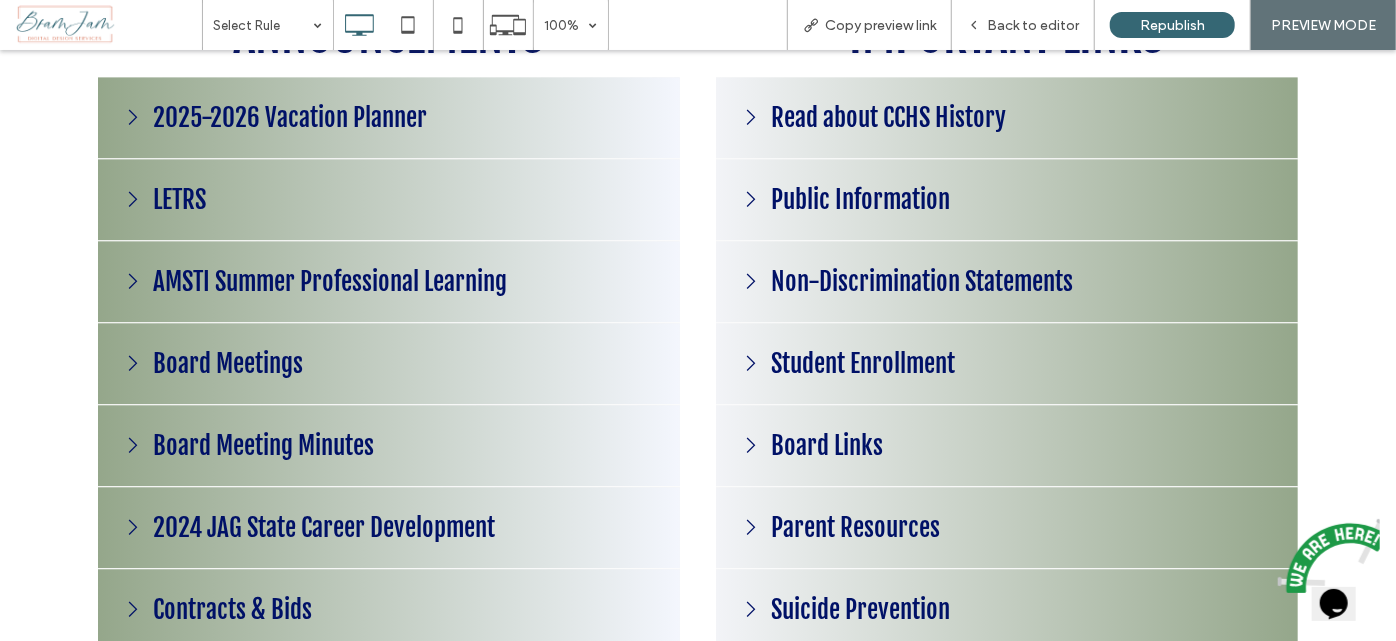 click on "2025-2026 Vacation Planner" at bounding box center (290, 116) 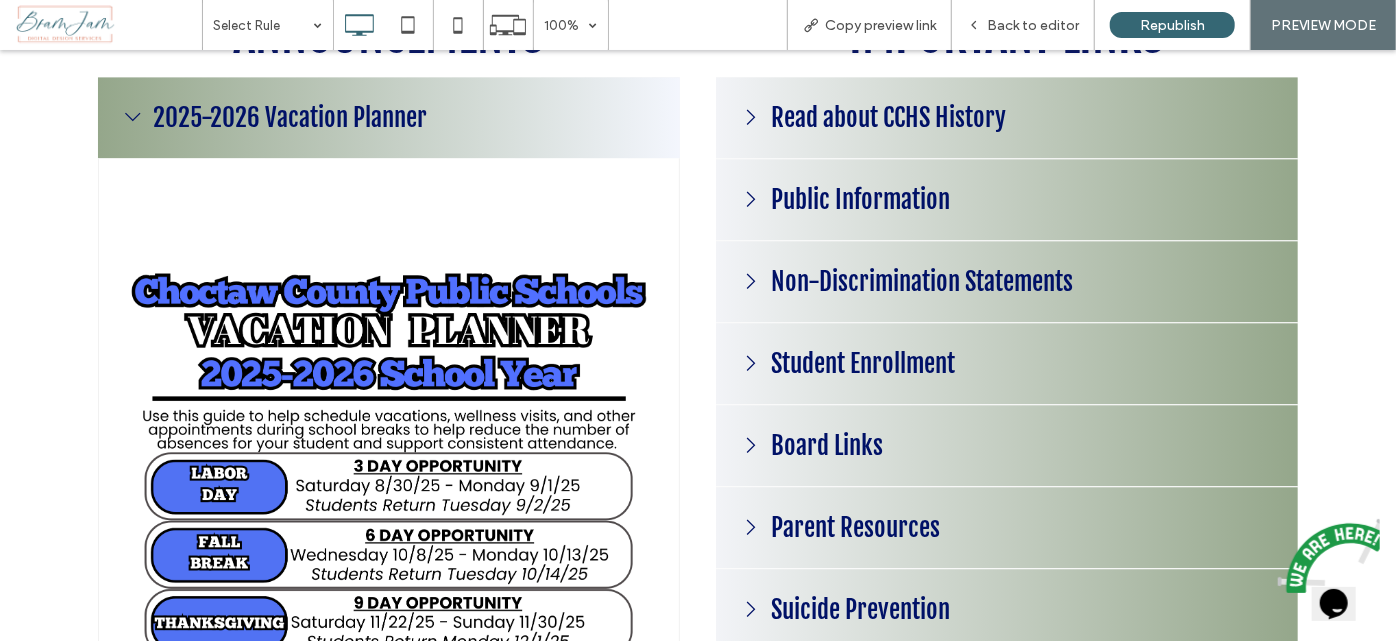 click on "2025-2026 Vacation Planner" at bounding box center [290, 116] 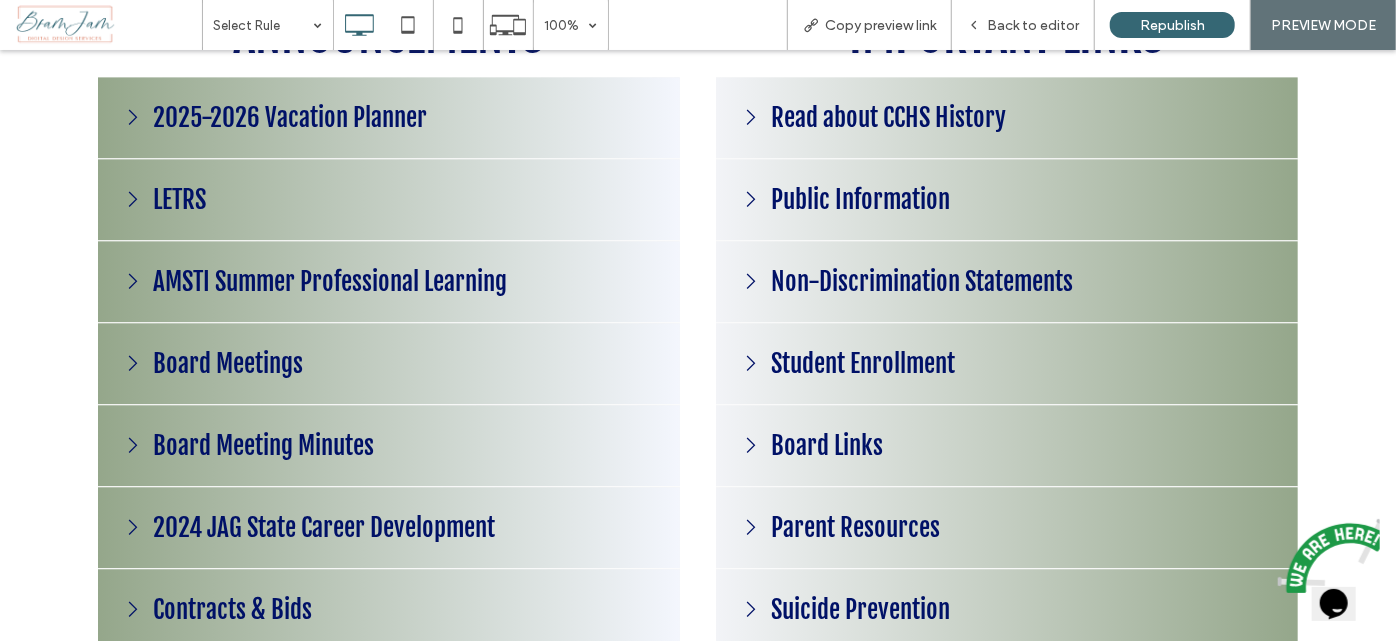 click on "LETRS" at bounding box center [179, 198] 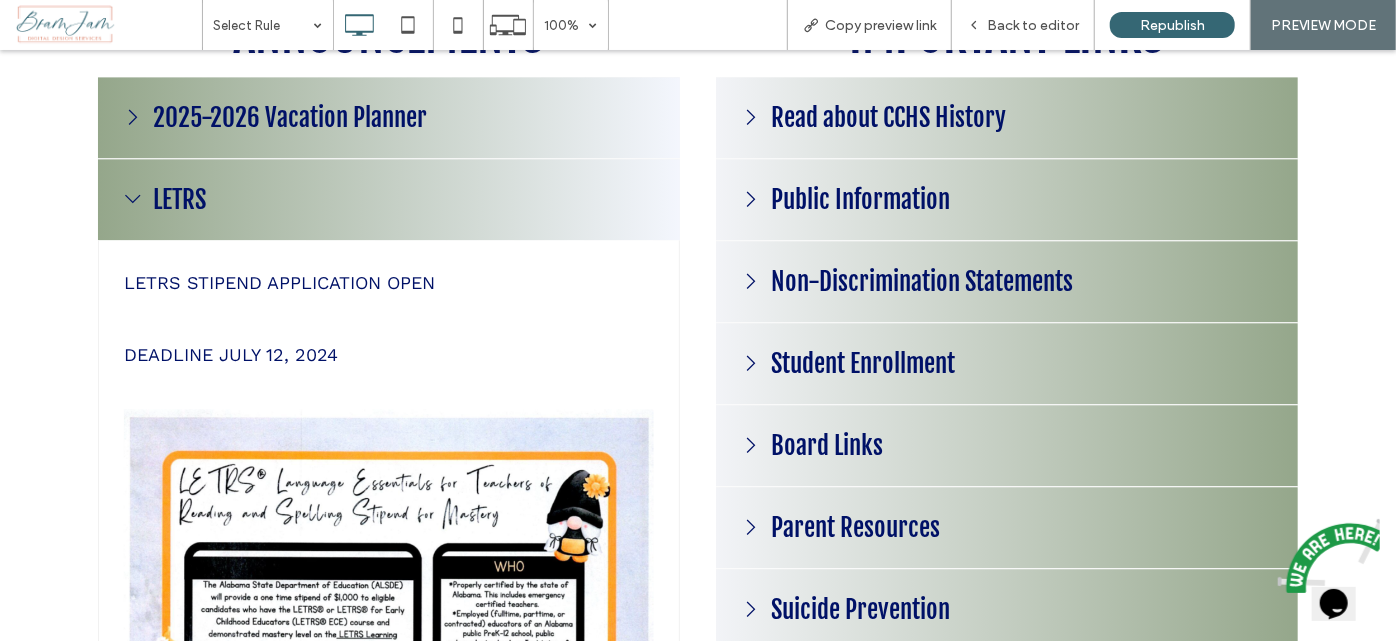 click on "LETRS" at bounding box center [179, 198] 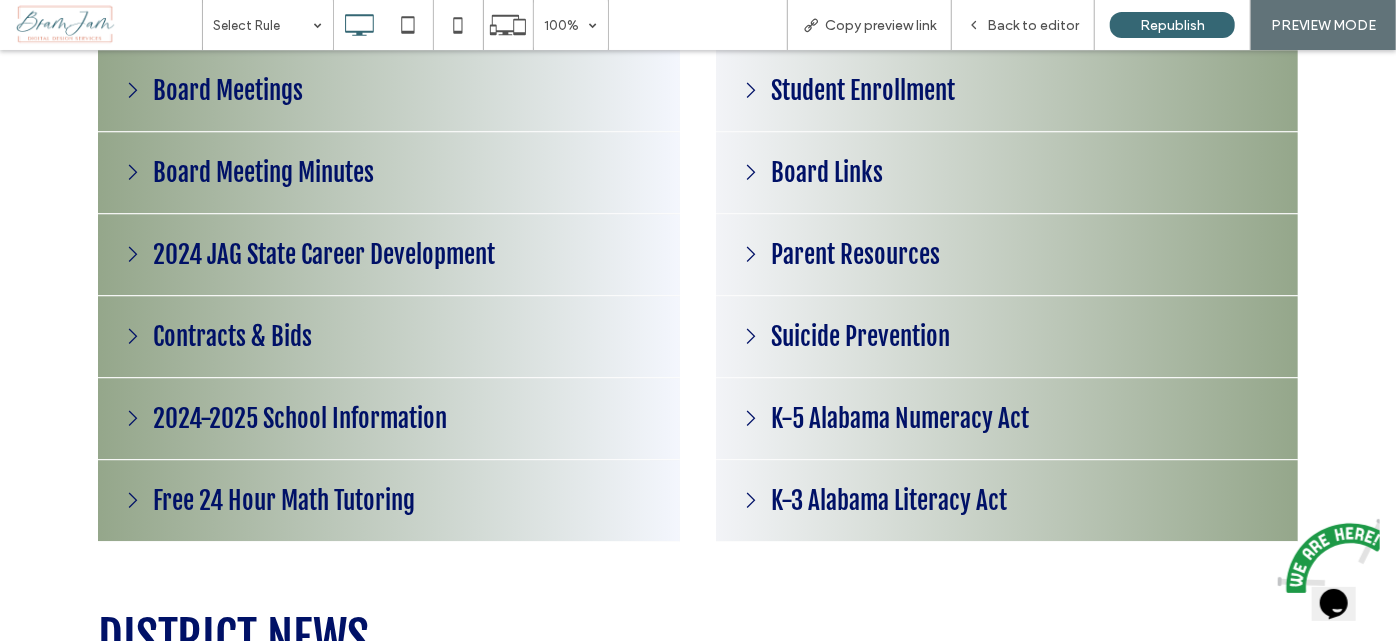 click on "Board Meetings" at bounding box center [389, 90] 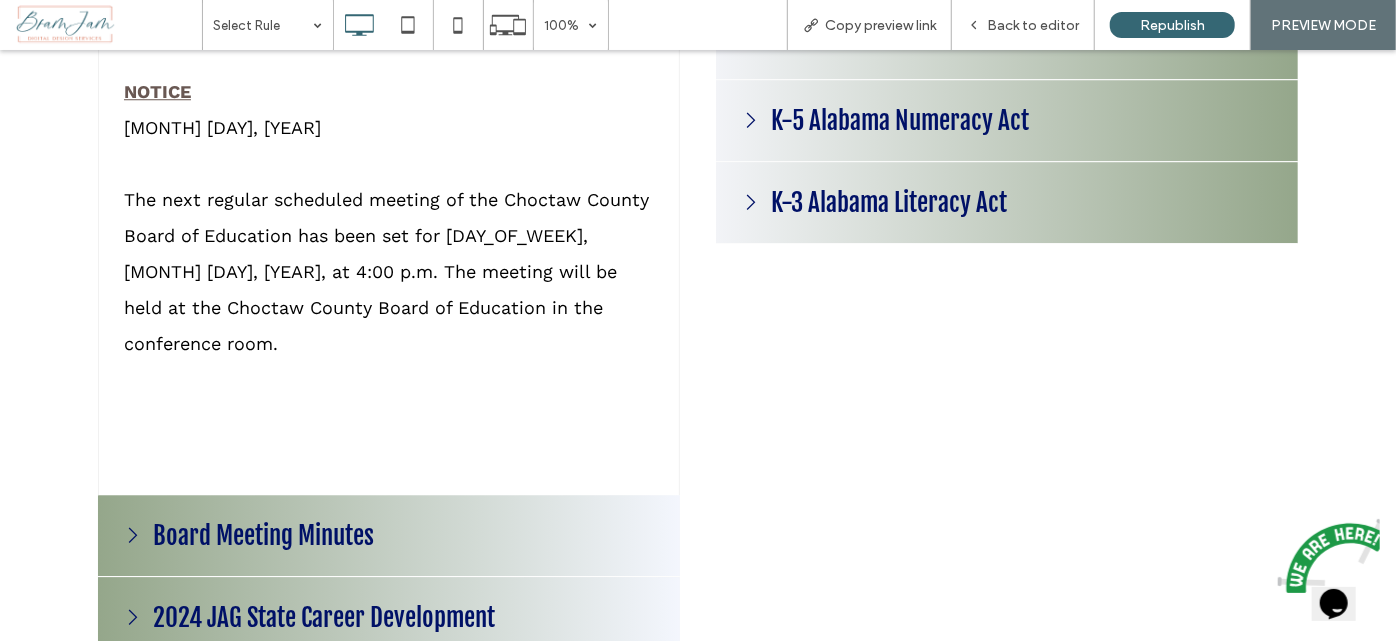 scroll, scrollTop: 2909, scrollLeft: 0, axis: vertical 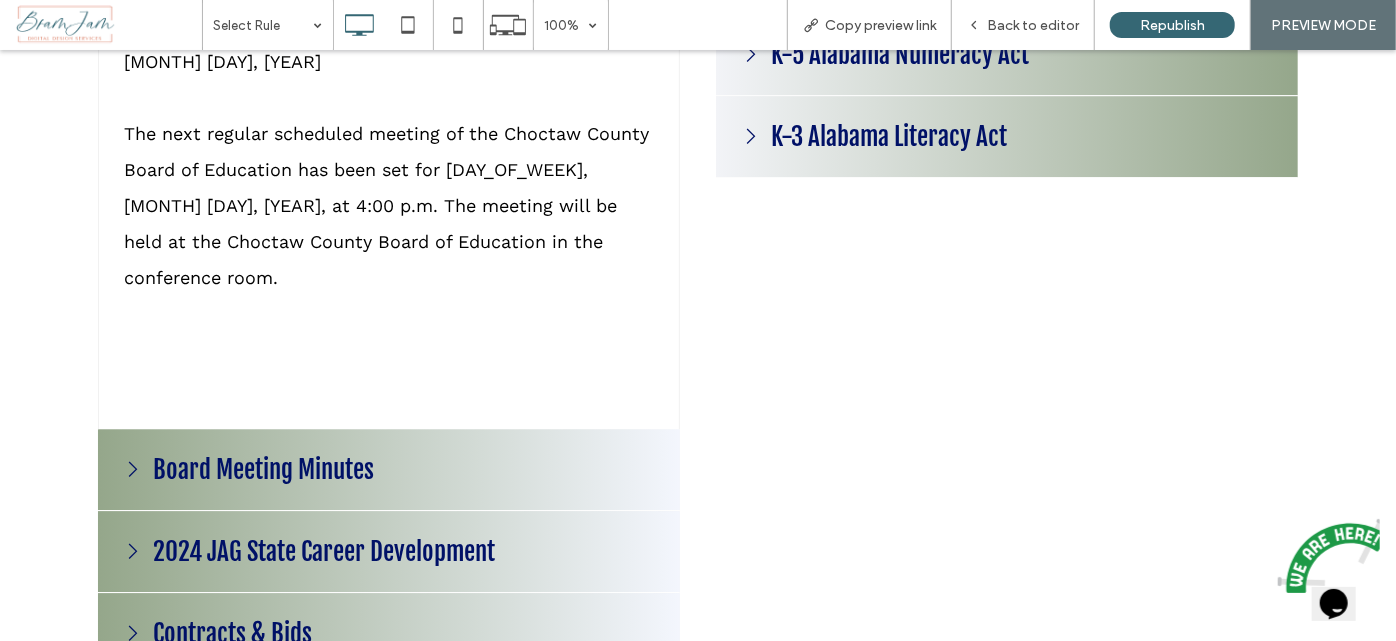 click on "Board Meeting Minutes" at bounding box center [263, 468] 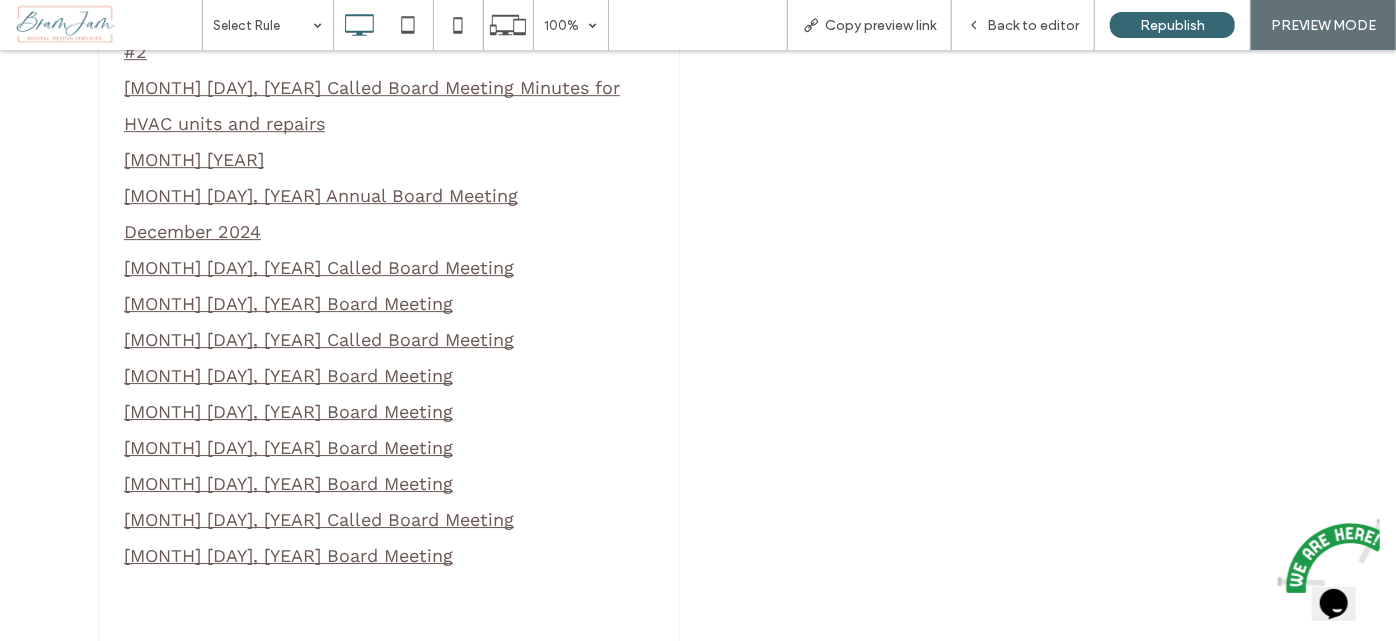scroll, scrollTop: 3636, scrollLeft: 0, axis: vertical 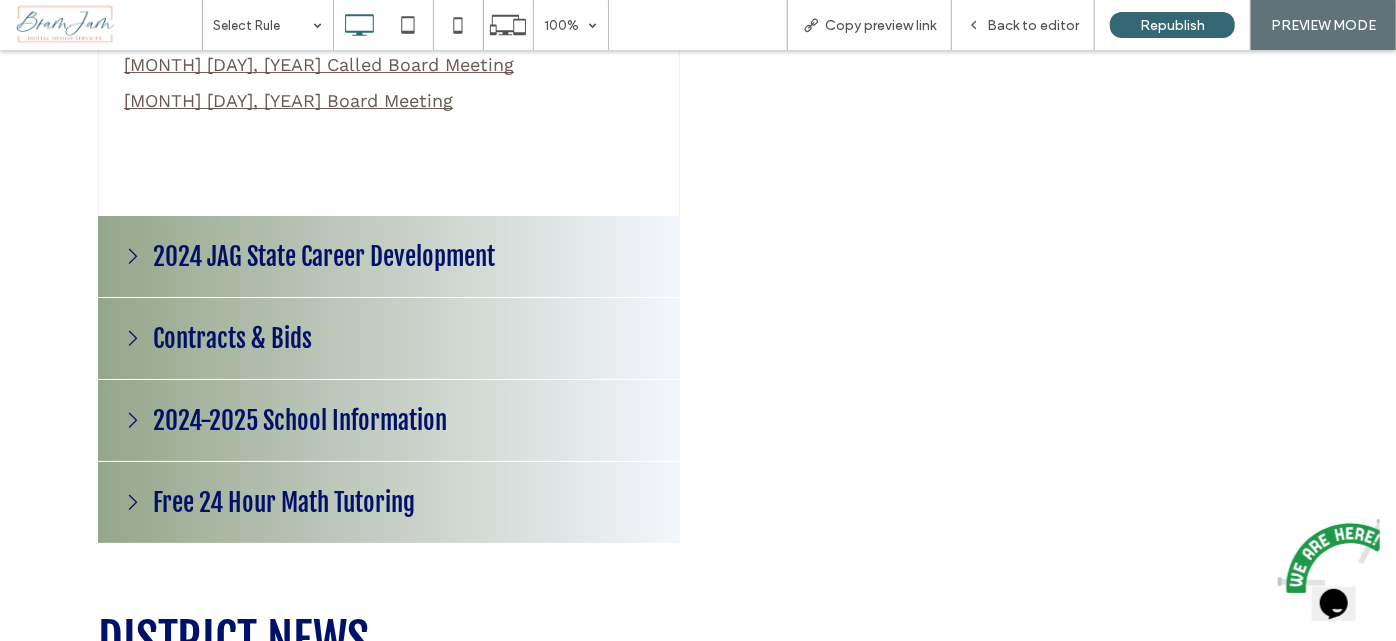 click on "2024 JAG State Career Development" at bounding box center [324, 255] 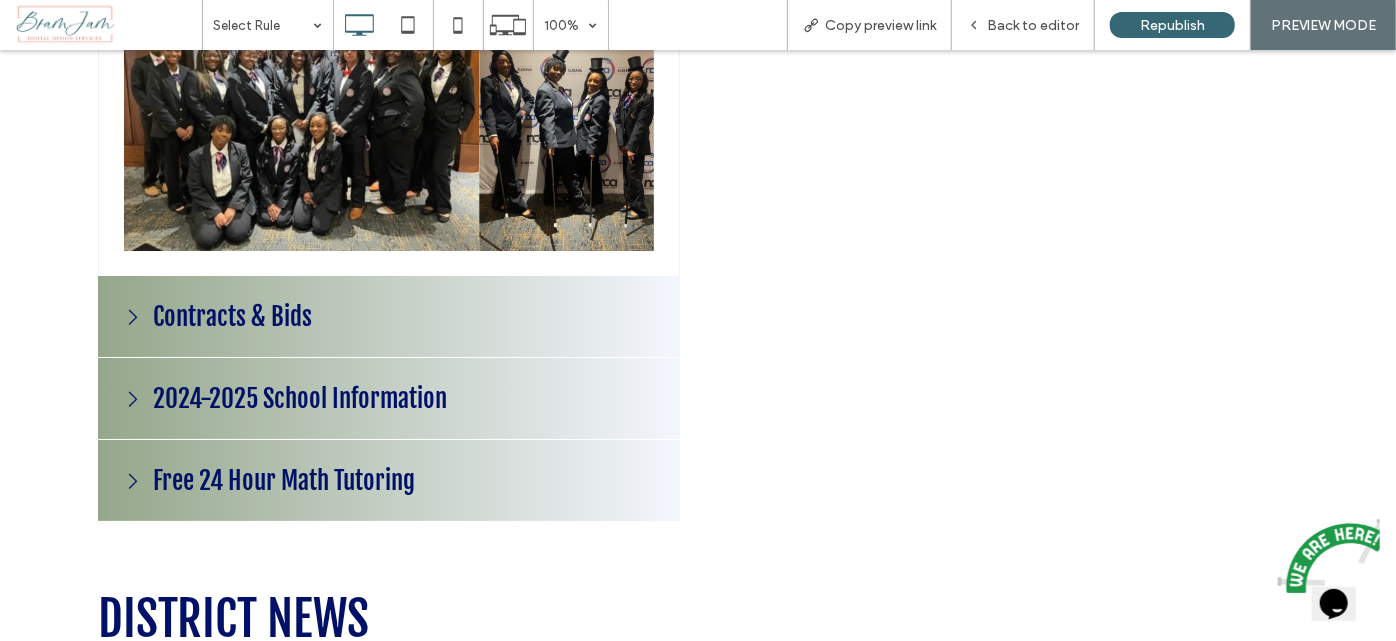 click on "Contracts & Bids" at bounding box center [389, 316] 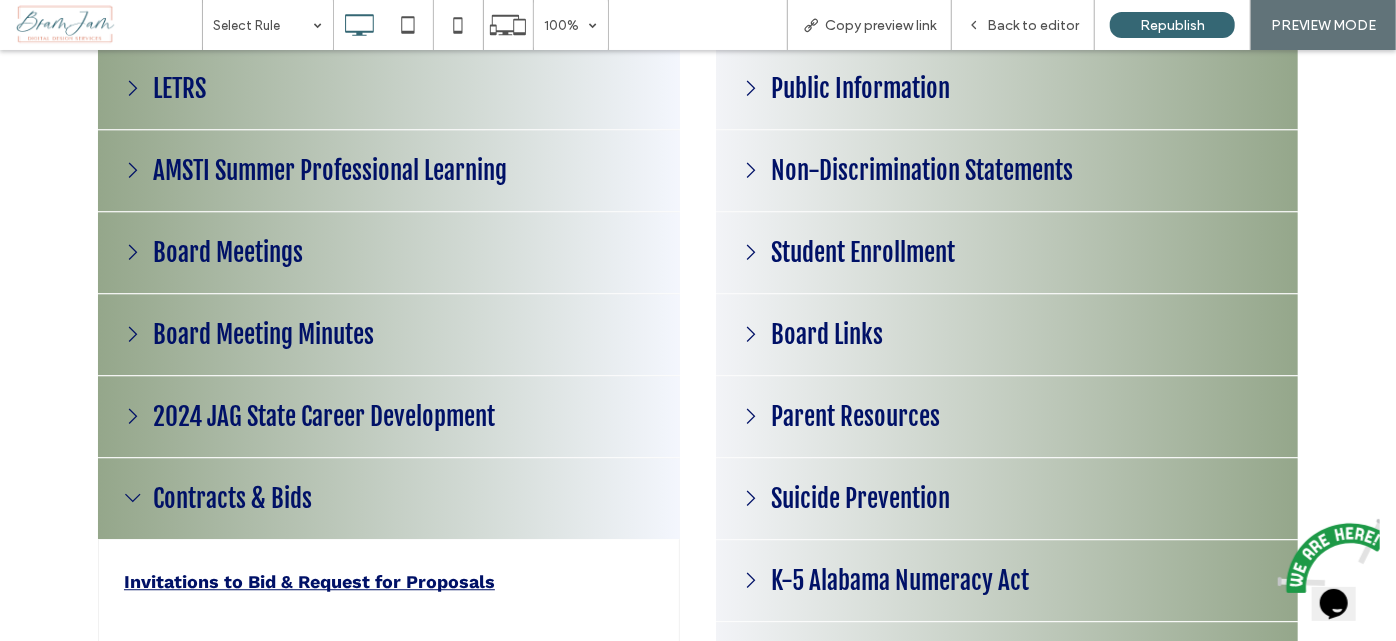 scroll, scrollTop: 2352, scrollLeft: 0, axis: vertical 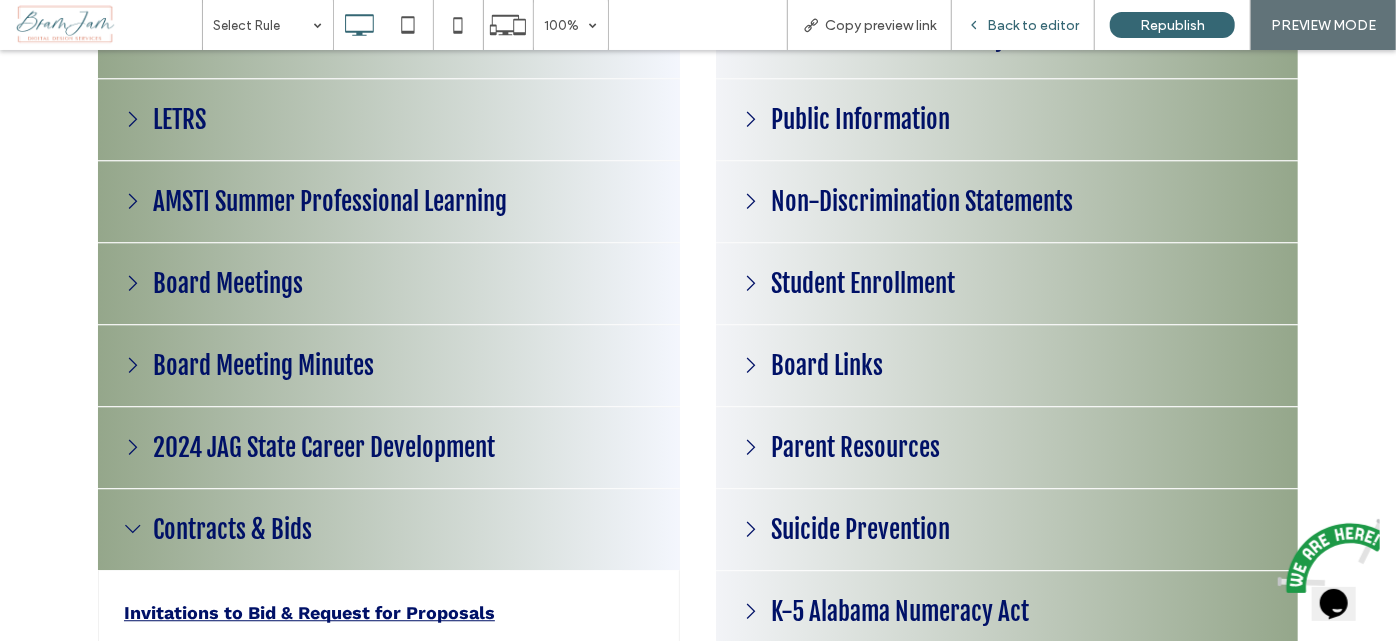 click on "Back to editor" at bounding box center [1033, 25] 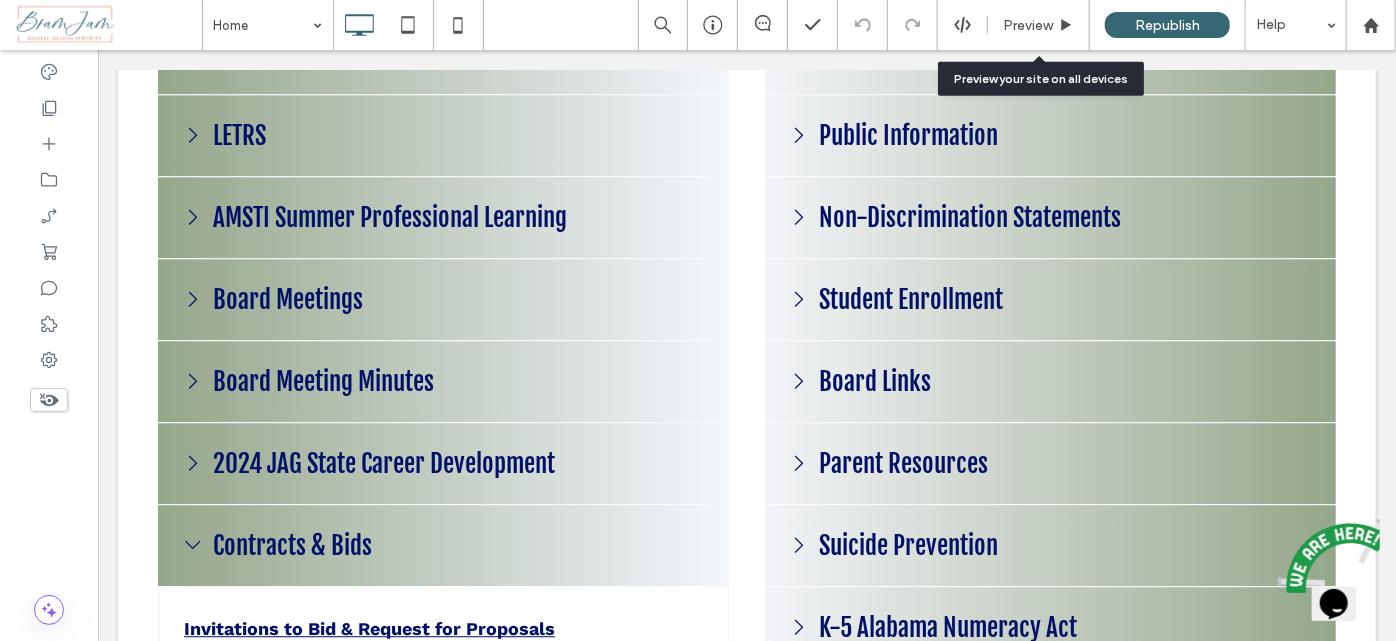 click on "Preview" at bounding box center (1028, 25) 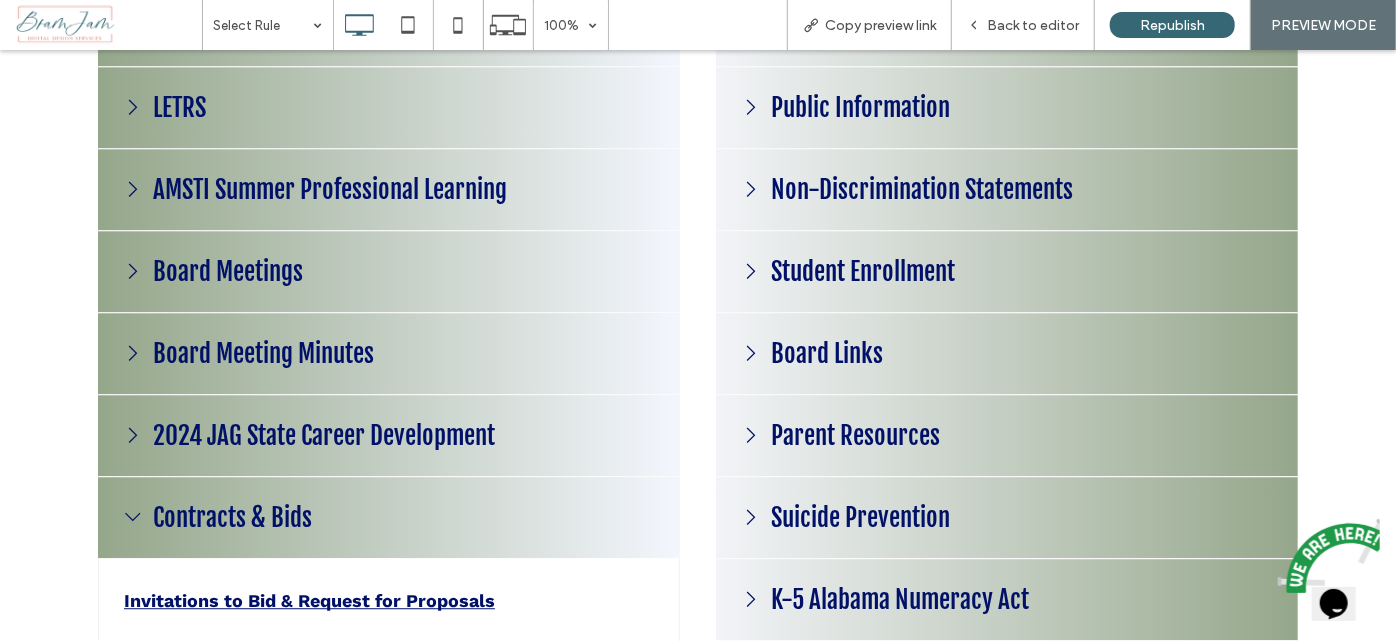 scroll, scrollTop: 2378, scrollLeft: 0, axis: vertical 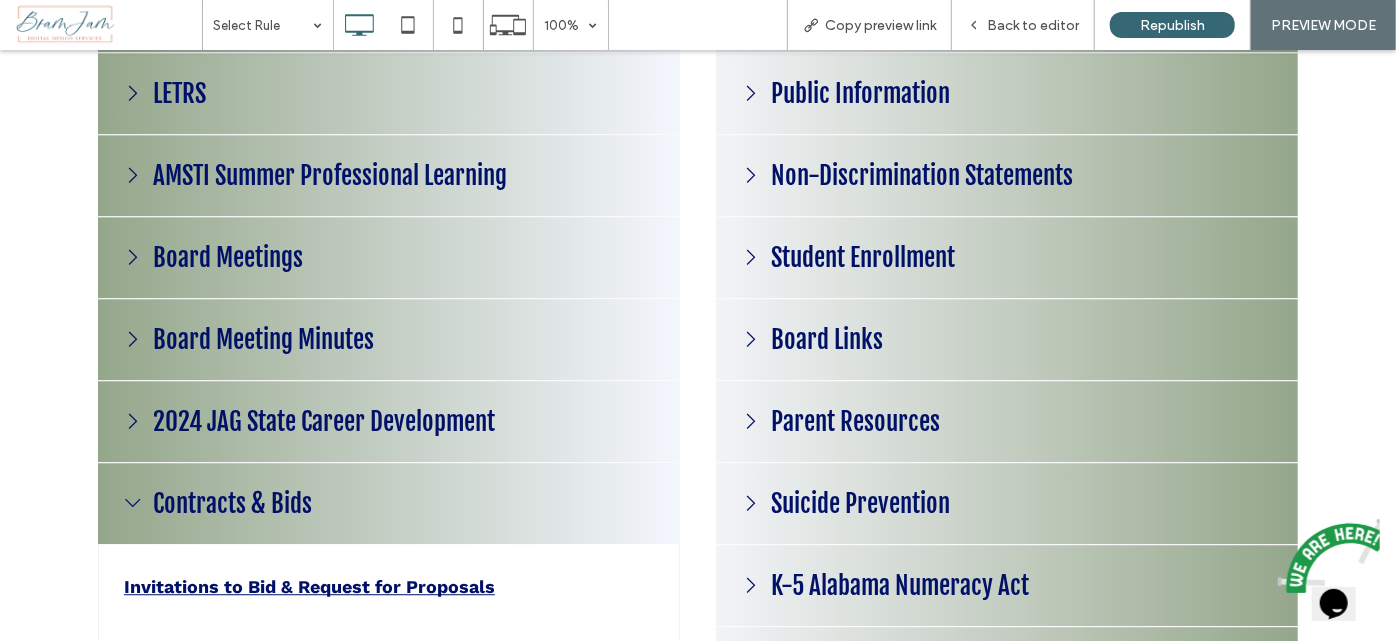 click on "Public Information" at bounding box center [1007, 93] 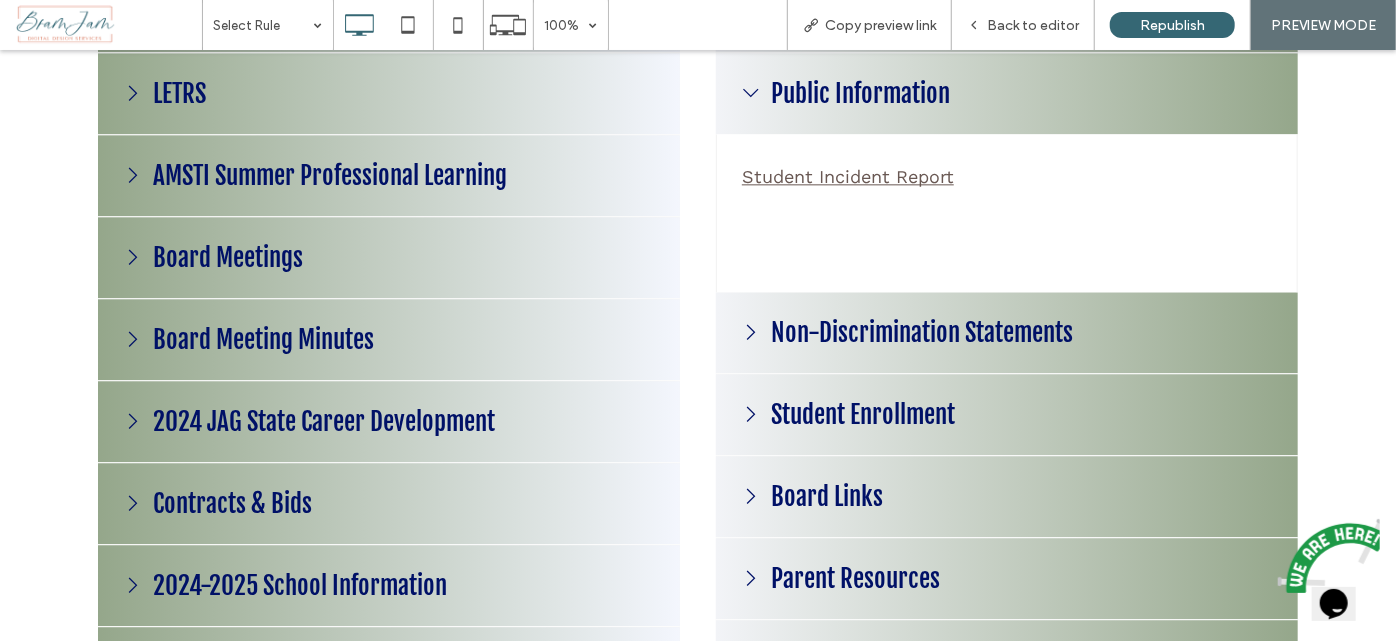 click on "Public Information" at bounding box center [1007, 92] 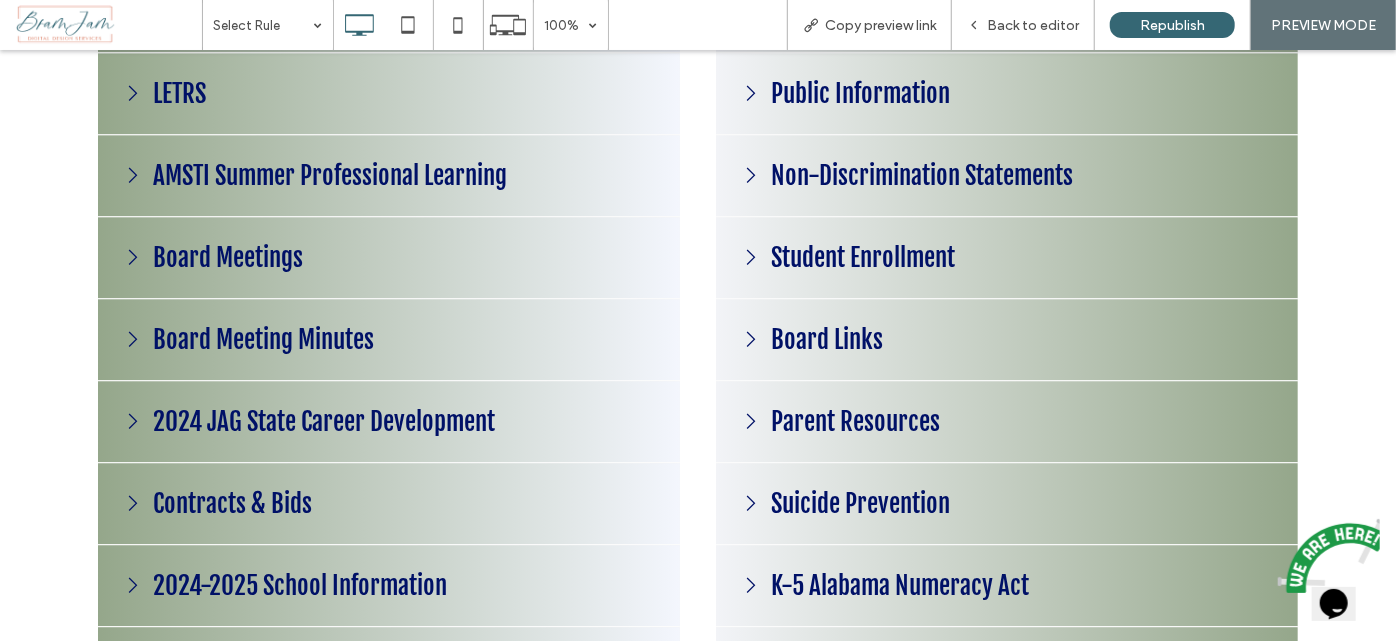 click on "Non-Discrimination Statements" at bounding box center (922, 174) 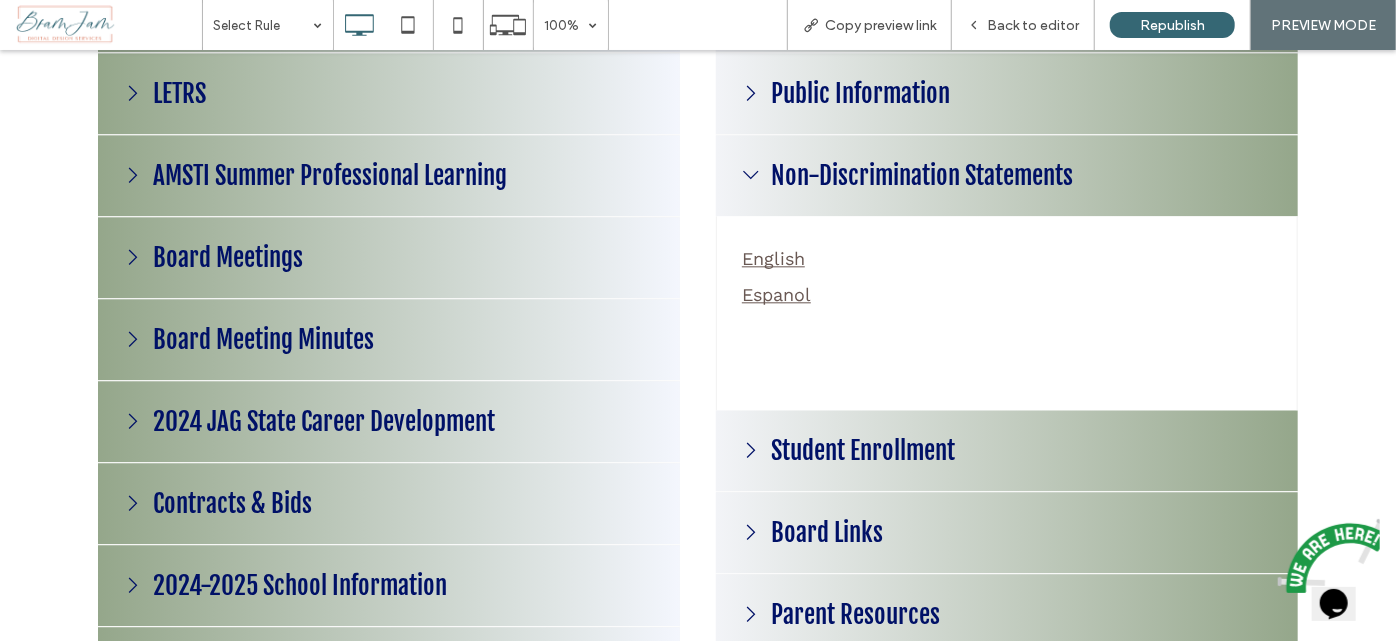 click on "Non-Discrimination Statements" at bounding box center [922, 174] 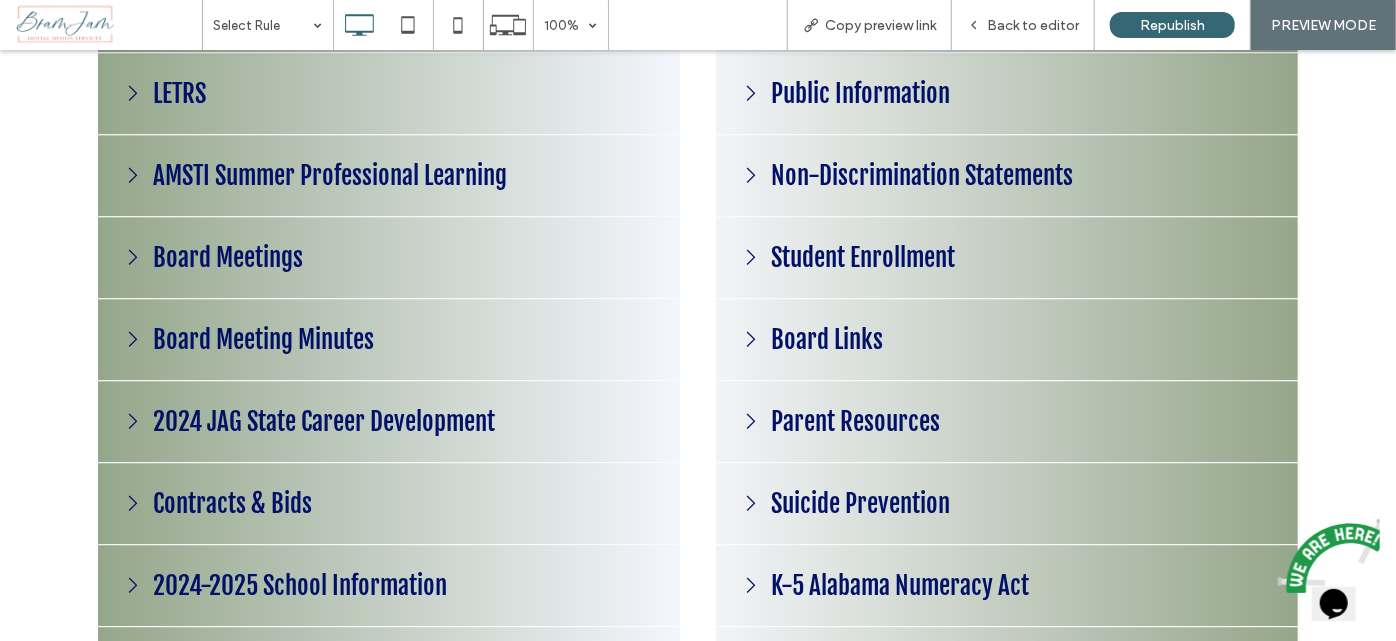 click on "Board Links" at bounding box center [1007, 339] 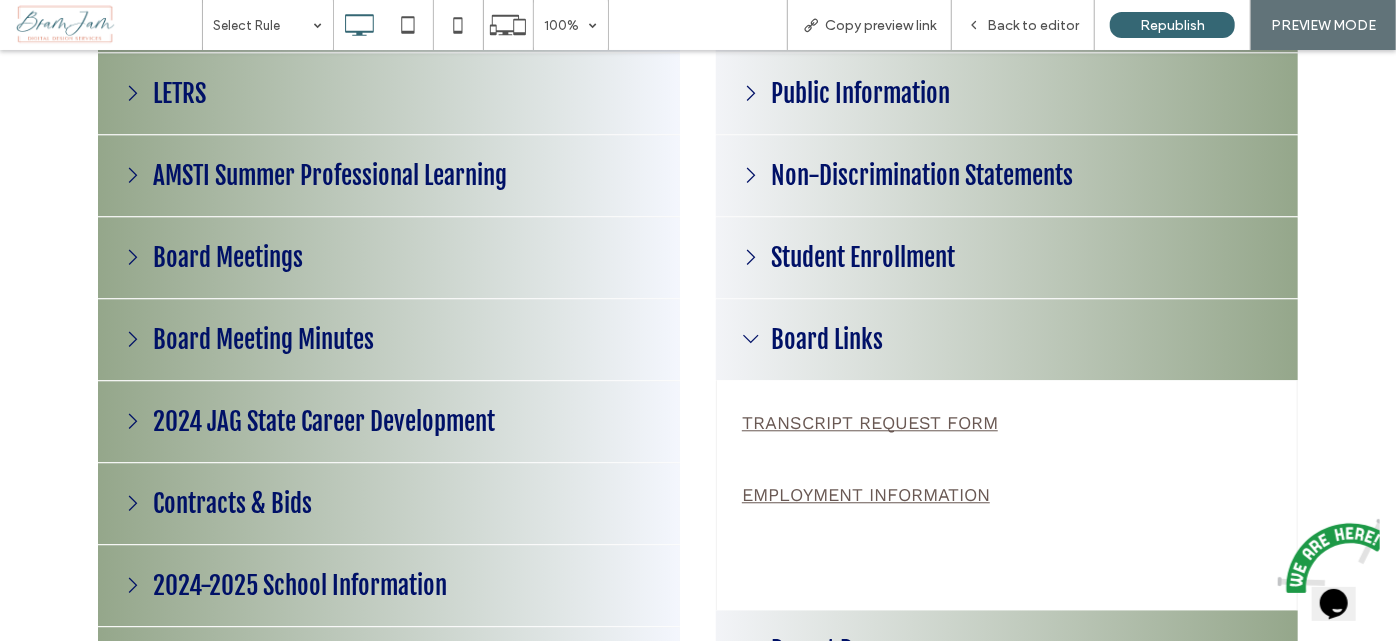 click on "Board Links" at bounding box center (1007, 338) 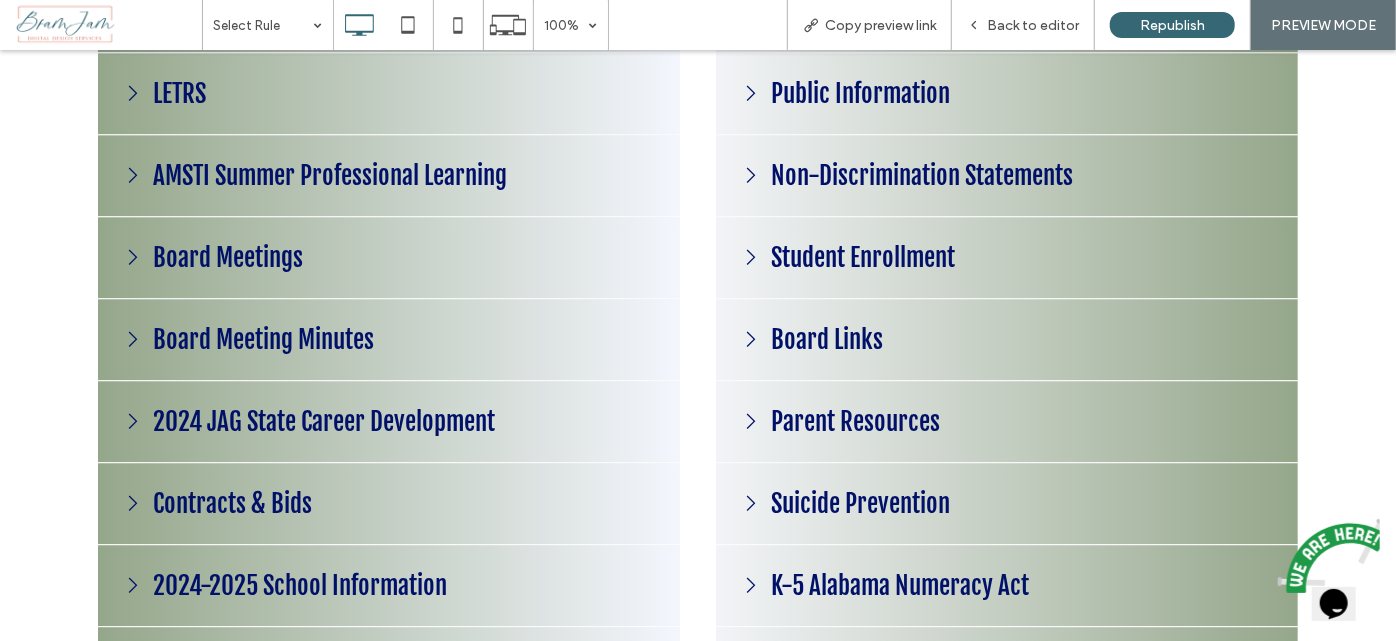 click on "Board Links" at bounding box center [1007, 339] 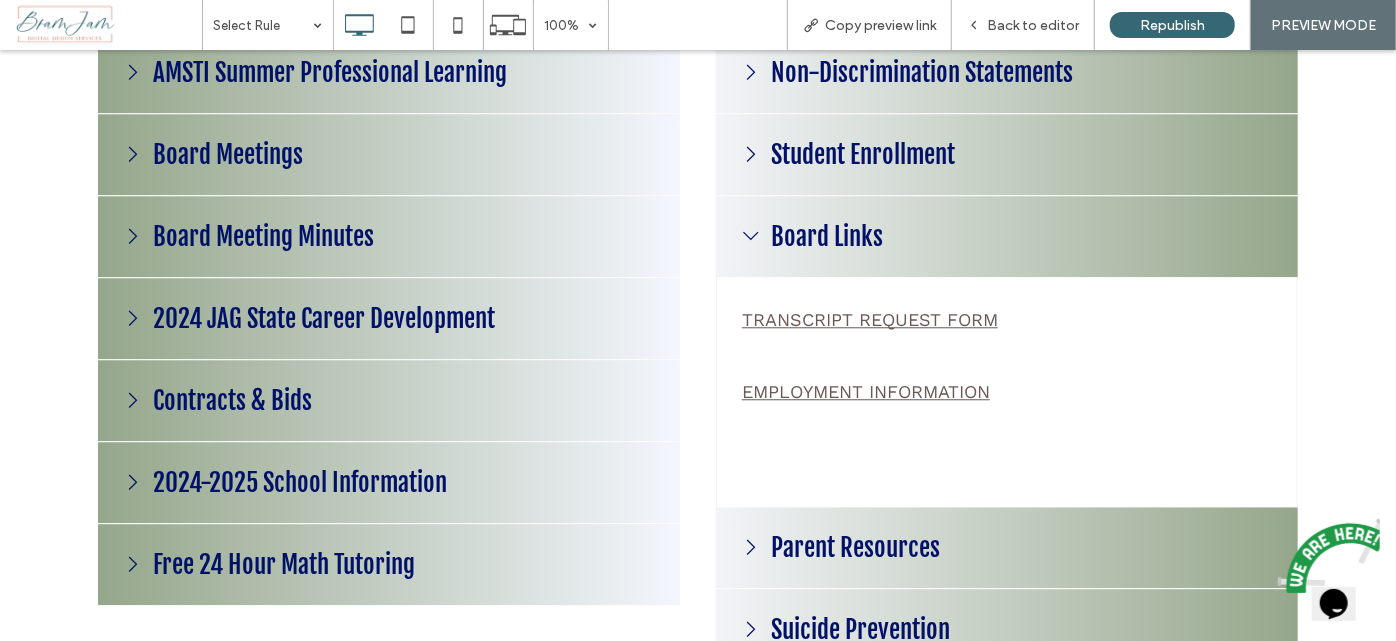 scroll, scrollTop: 2651, scrollLeft: 0, axis: vertical 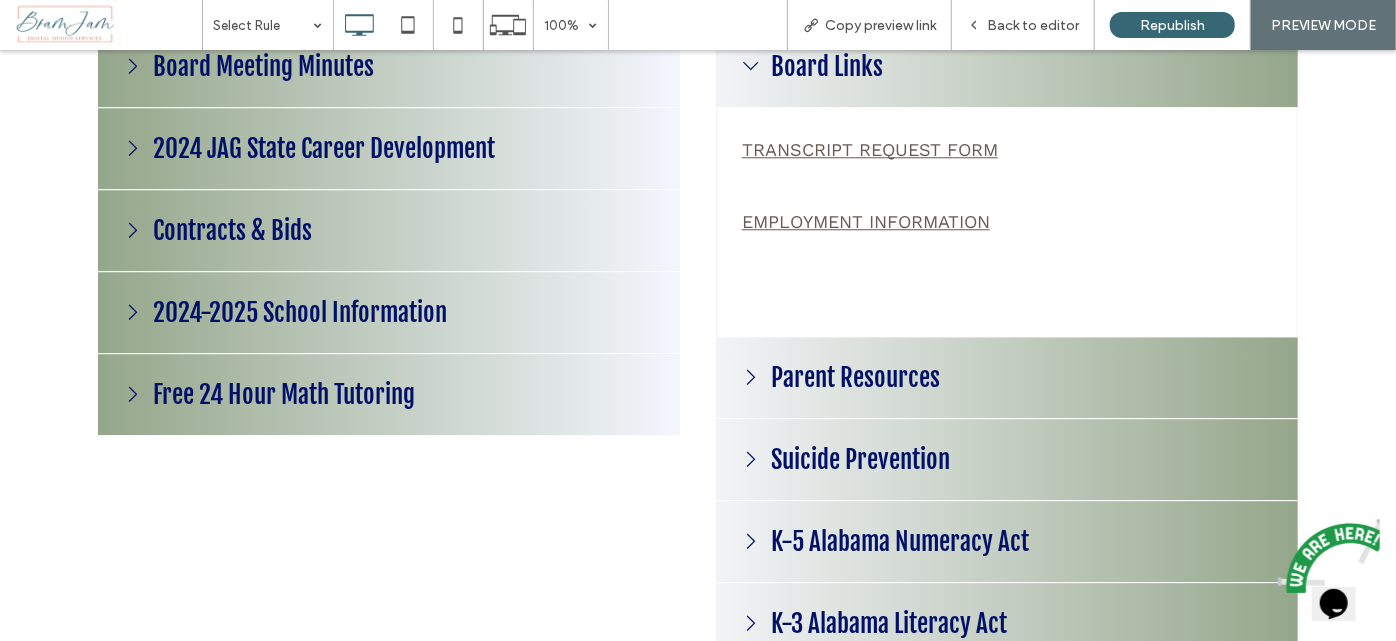 click on "Parent Resources" at bounding box center [855, 376] 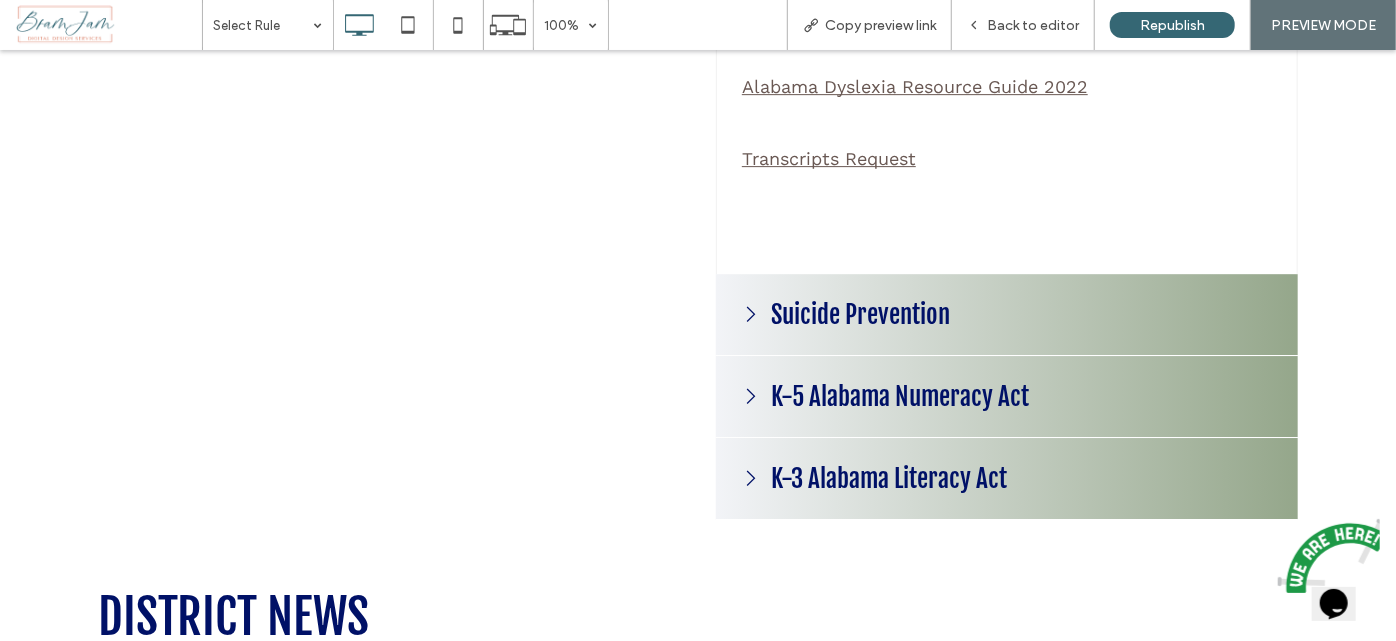 scroll, scrollTop: 3288, scrollLeft: 0, axis: vertical 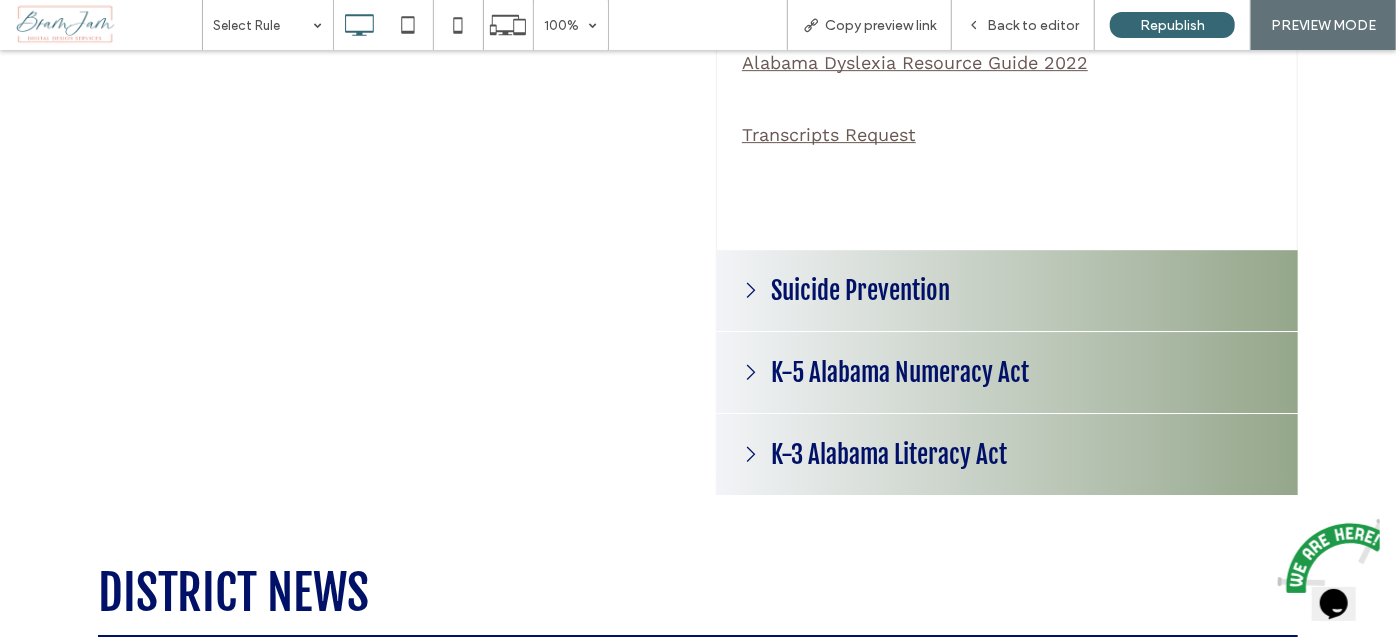 click on "Suicide Prevention" at bounding box center [860, 289] 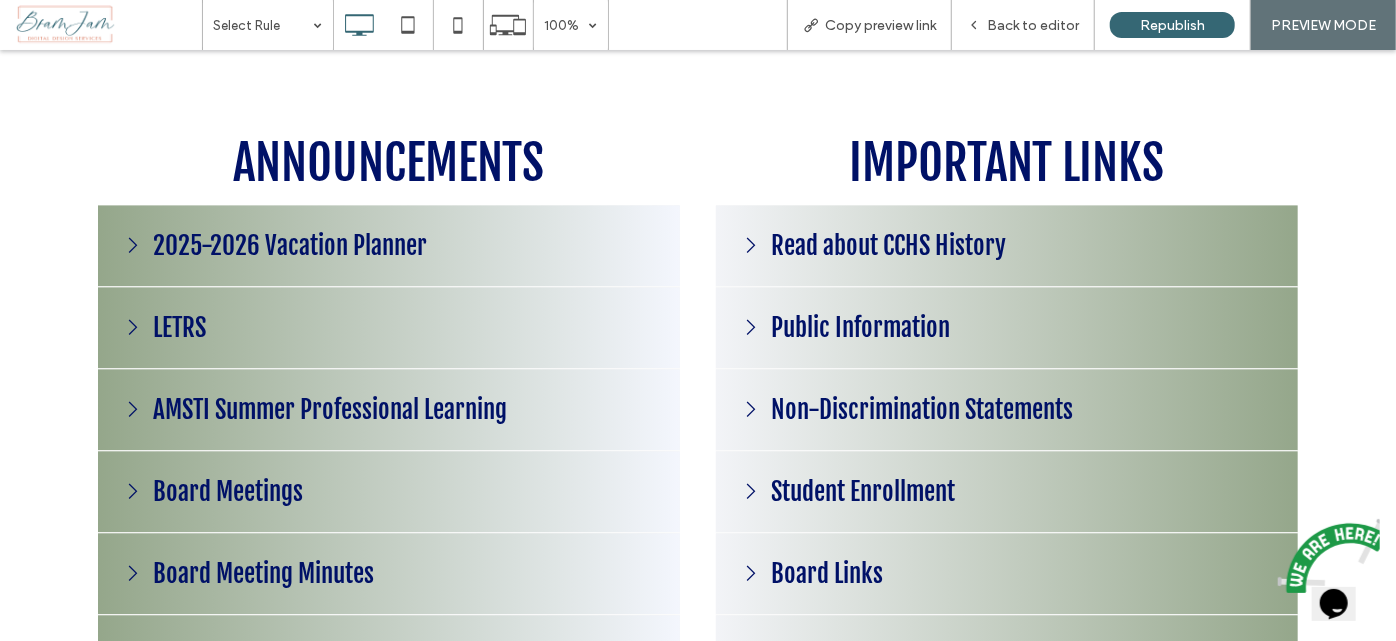 scroll, scrollTop: 2197, scrollLeft: 0, axis: vertical 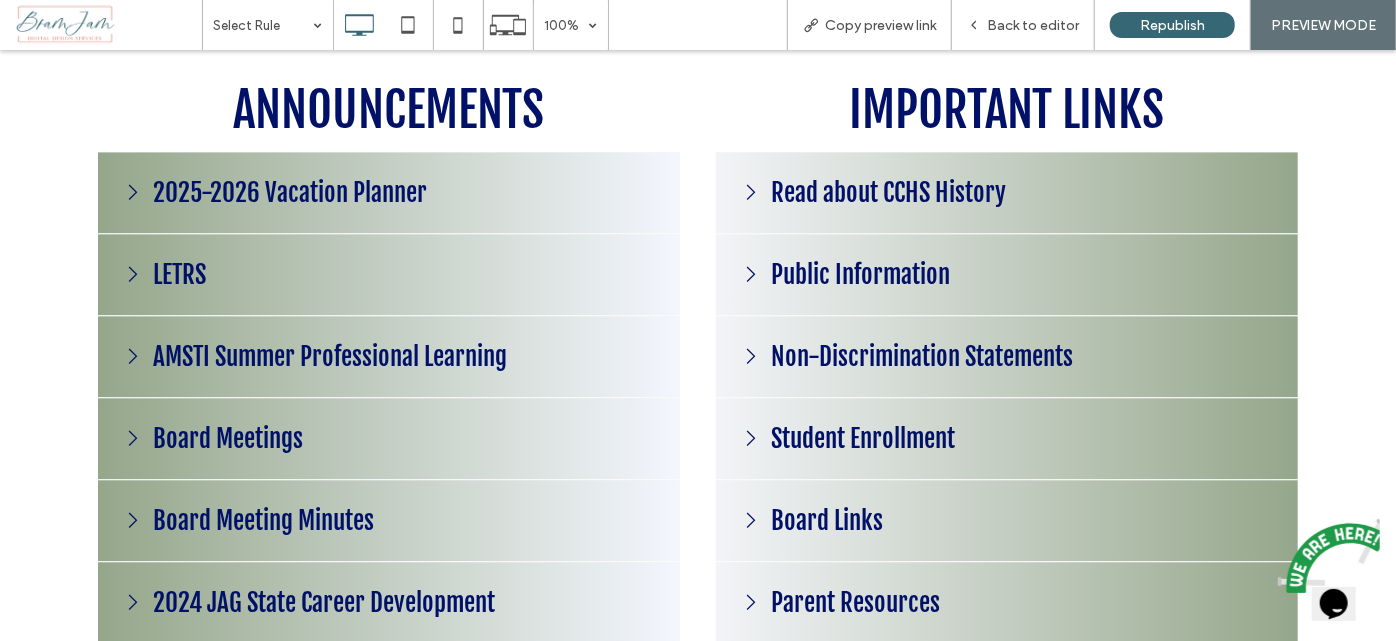 click on "Board Meetings" at bounding box center (389, 438) 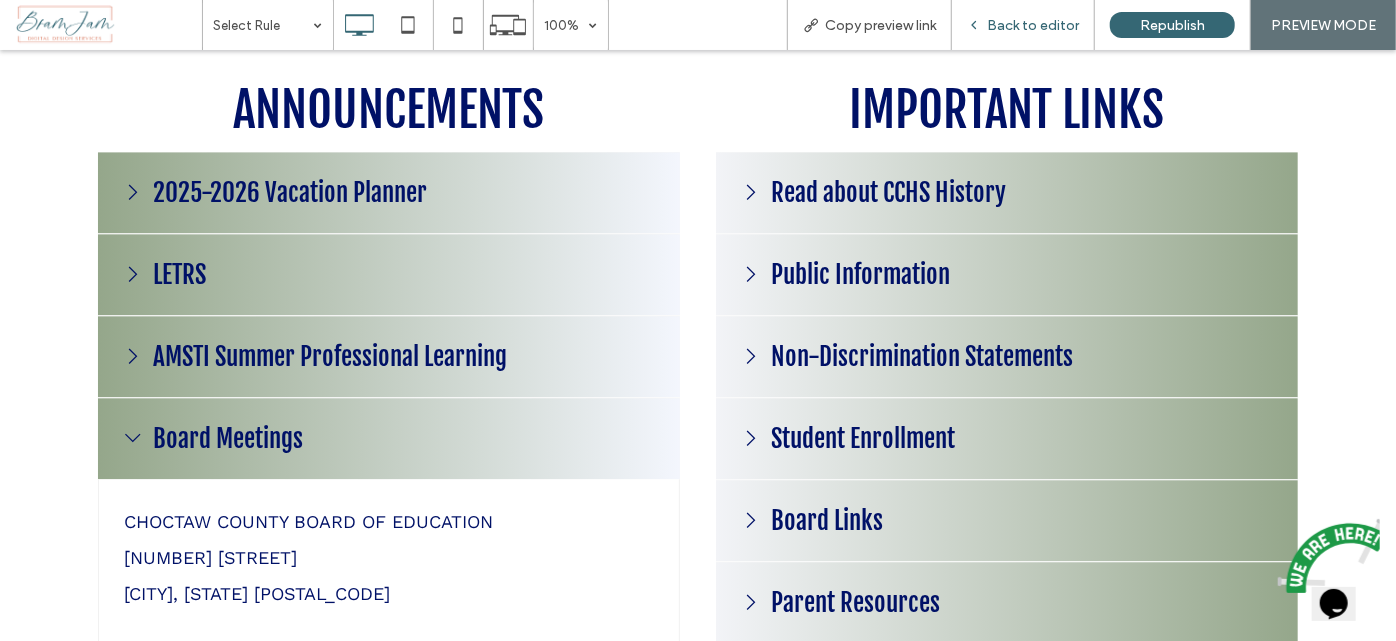click on "Back to editor" at bounding box center [1023, 25] 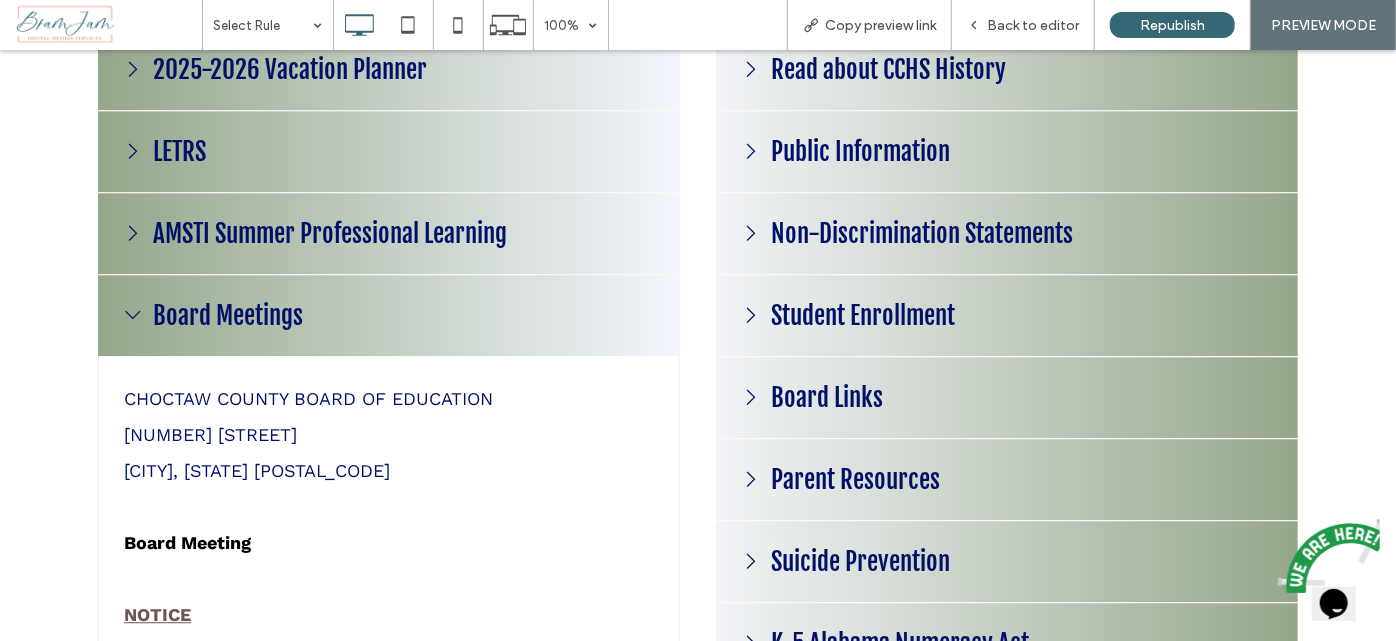 scroll, scrollTop: 2378, scrollLeft: 0, axis: vertical 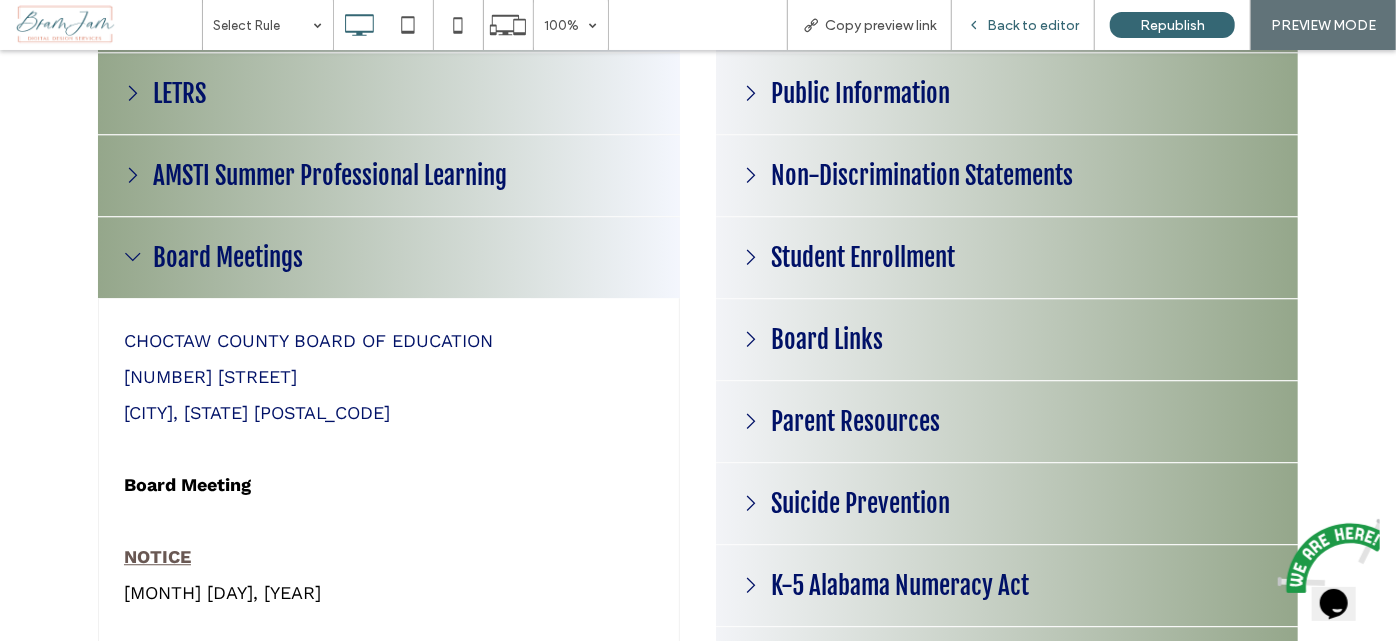 drag, startPoint x: 1041, startPoint y: 26, endPoint x: 658, endPoint y: 260, distance: 448.82623 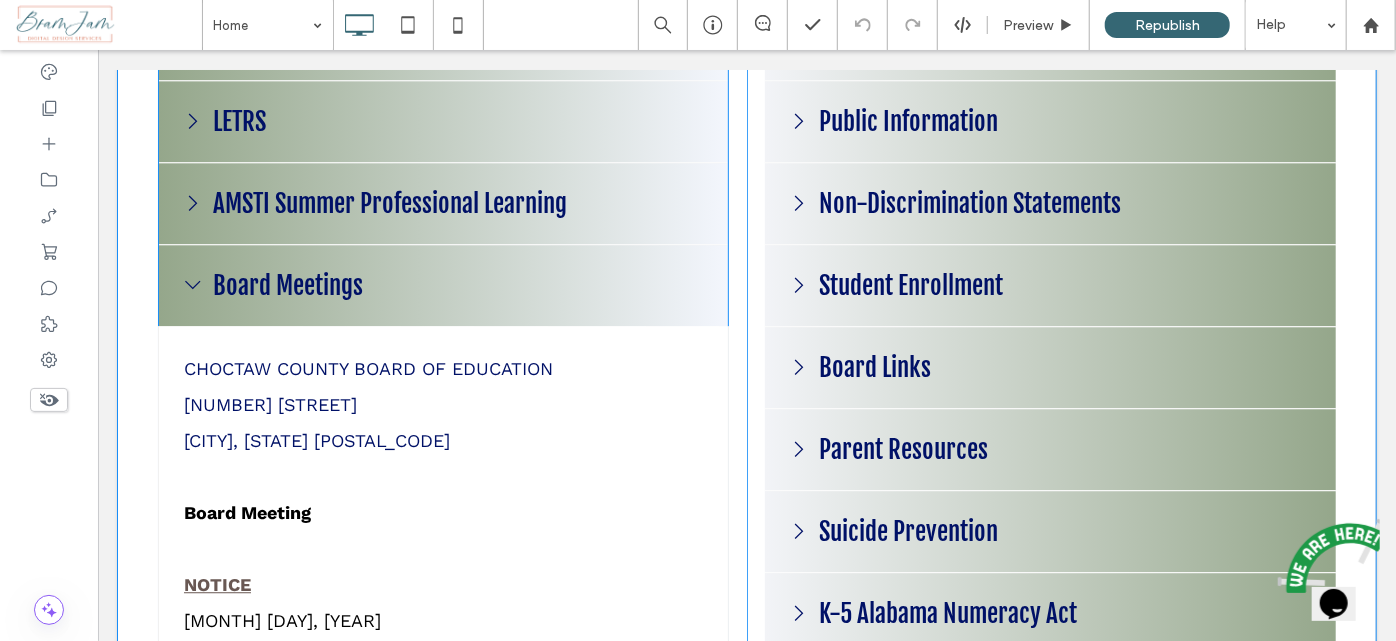 scroll, scrollTop: 2392, scrollLeft: 0, axis: vertical 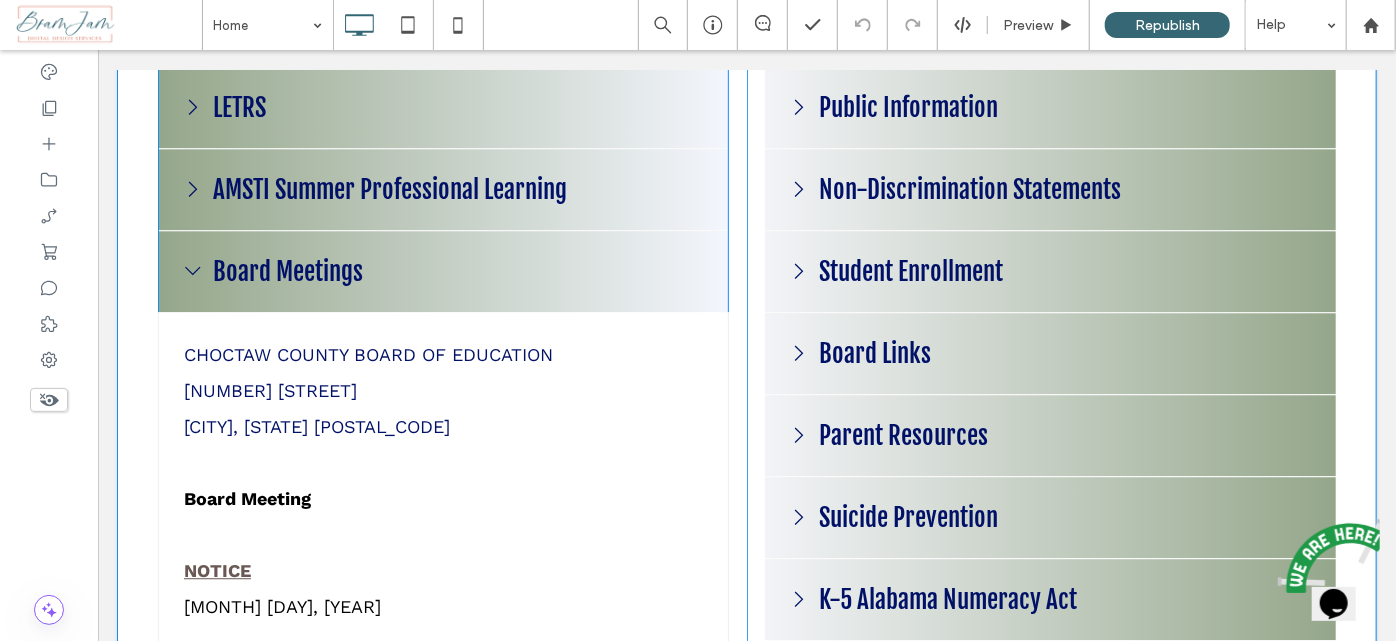 click at bounding box center (442, 683) 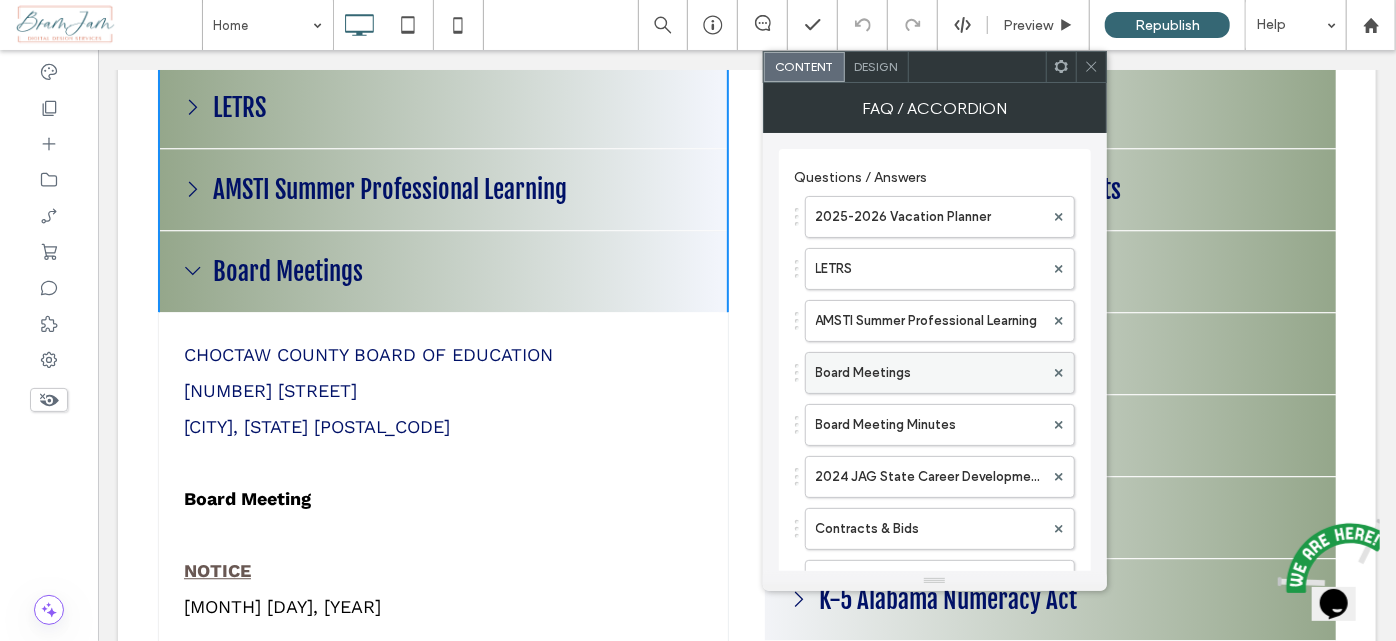 click on "Board Meetings" at bounding box center [930, 373] 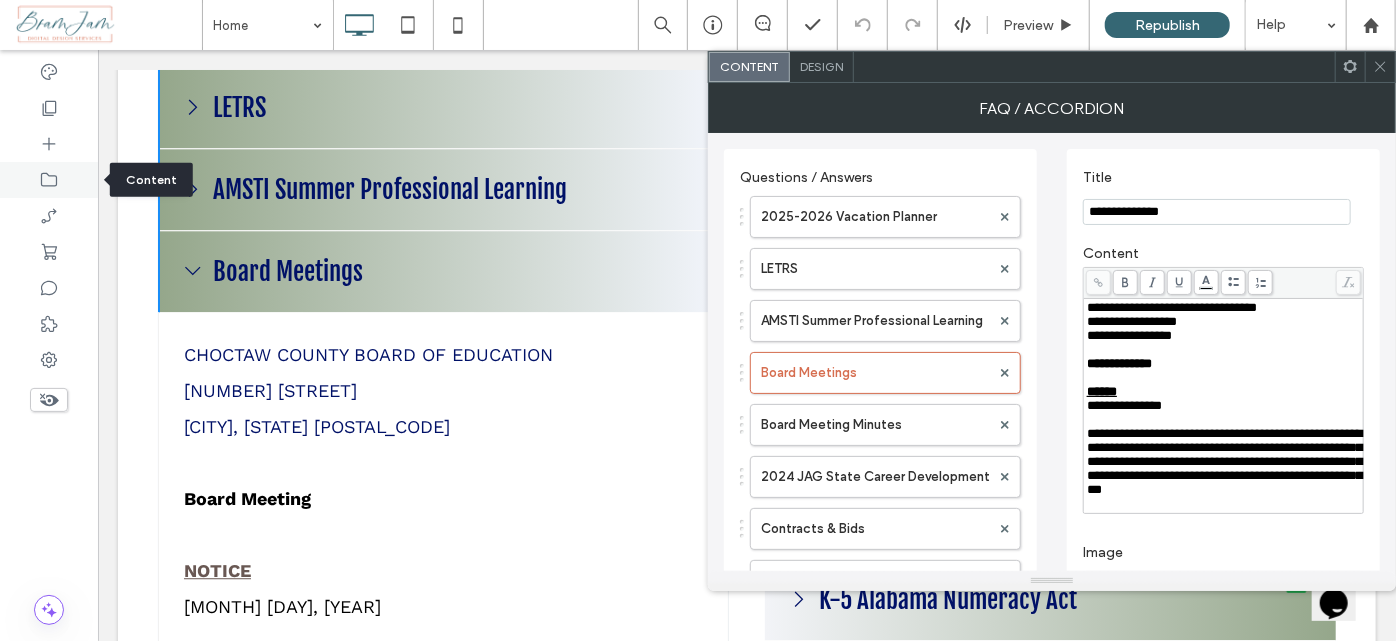 click at bounding box center (49, 180) 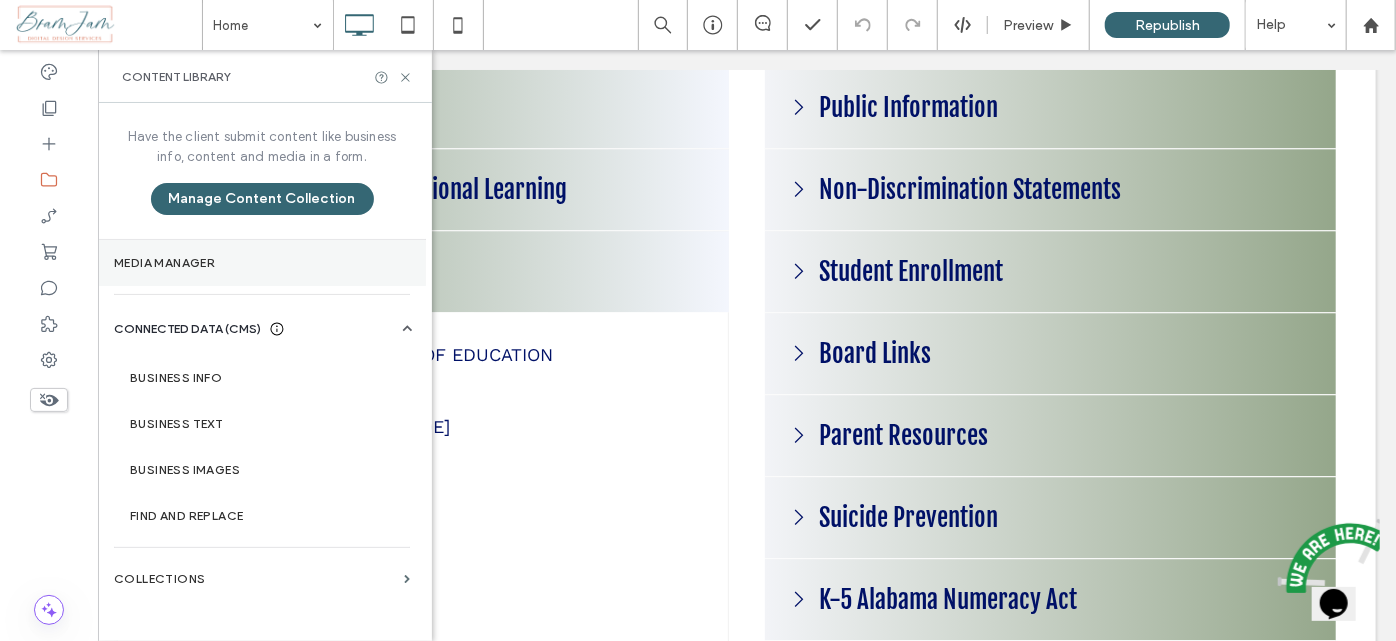 click on "Media Manager" at bounding box center (262, 263) 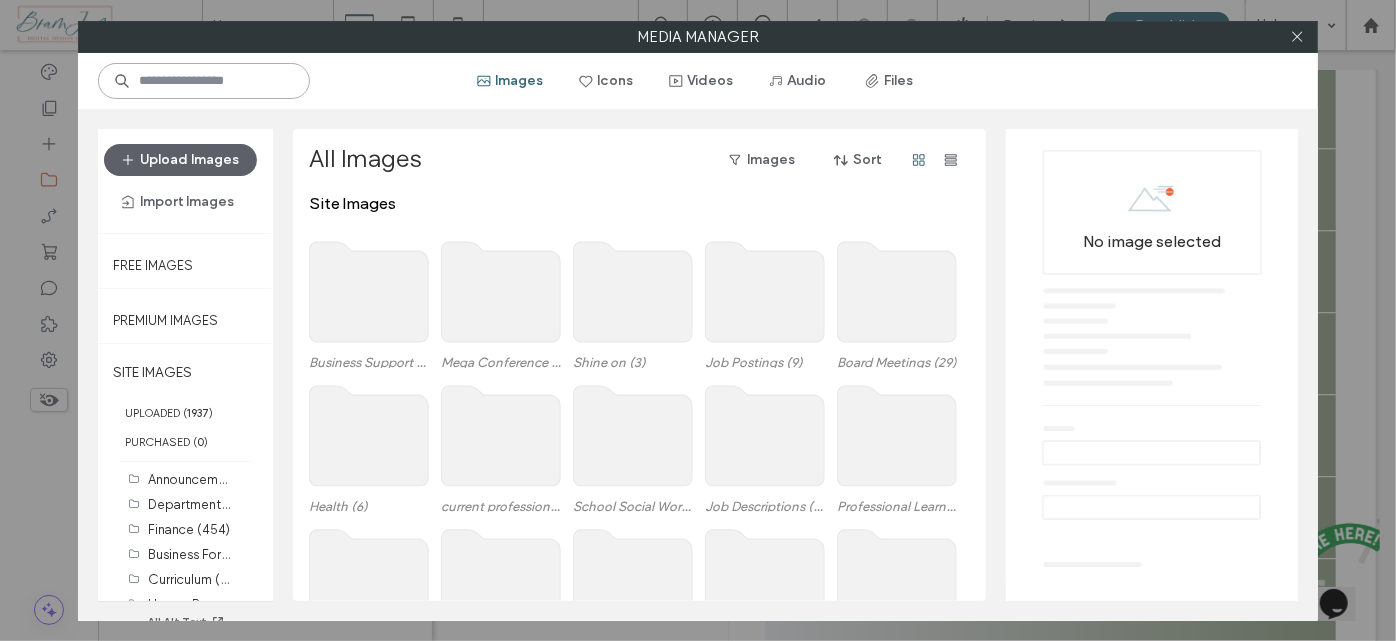 click at bounding box center [204, 81] 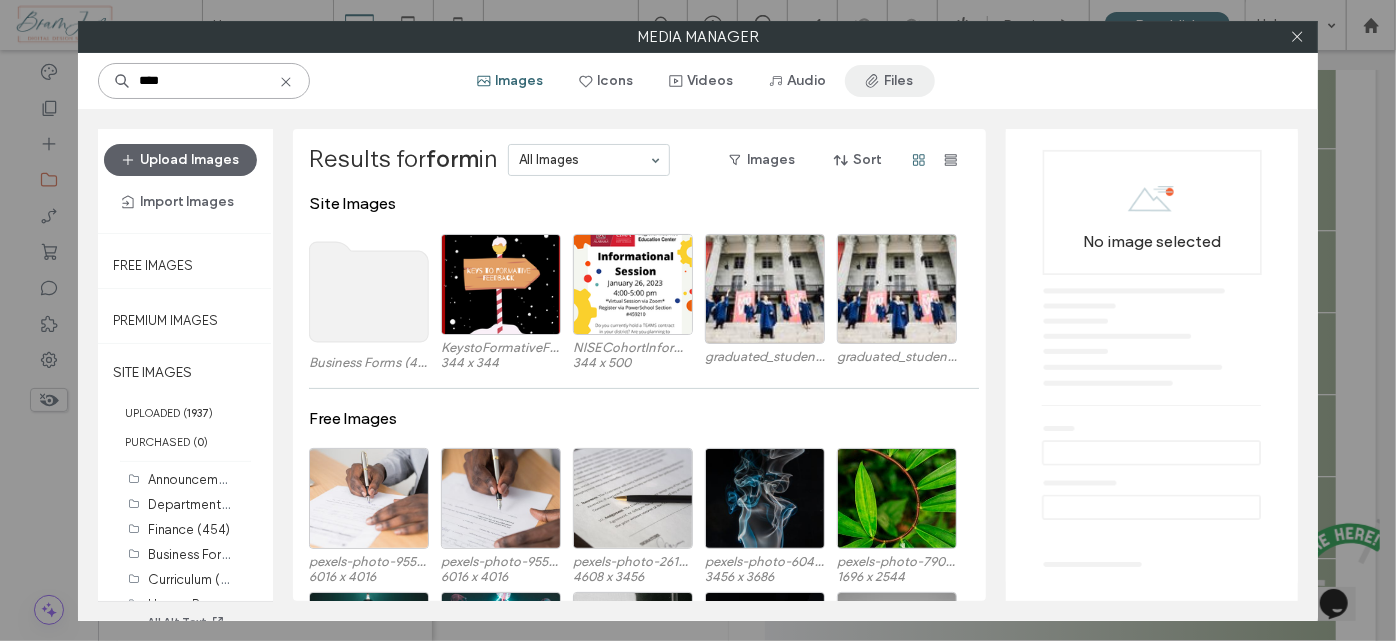 type on "****" 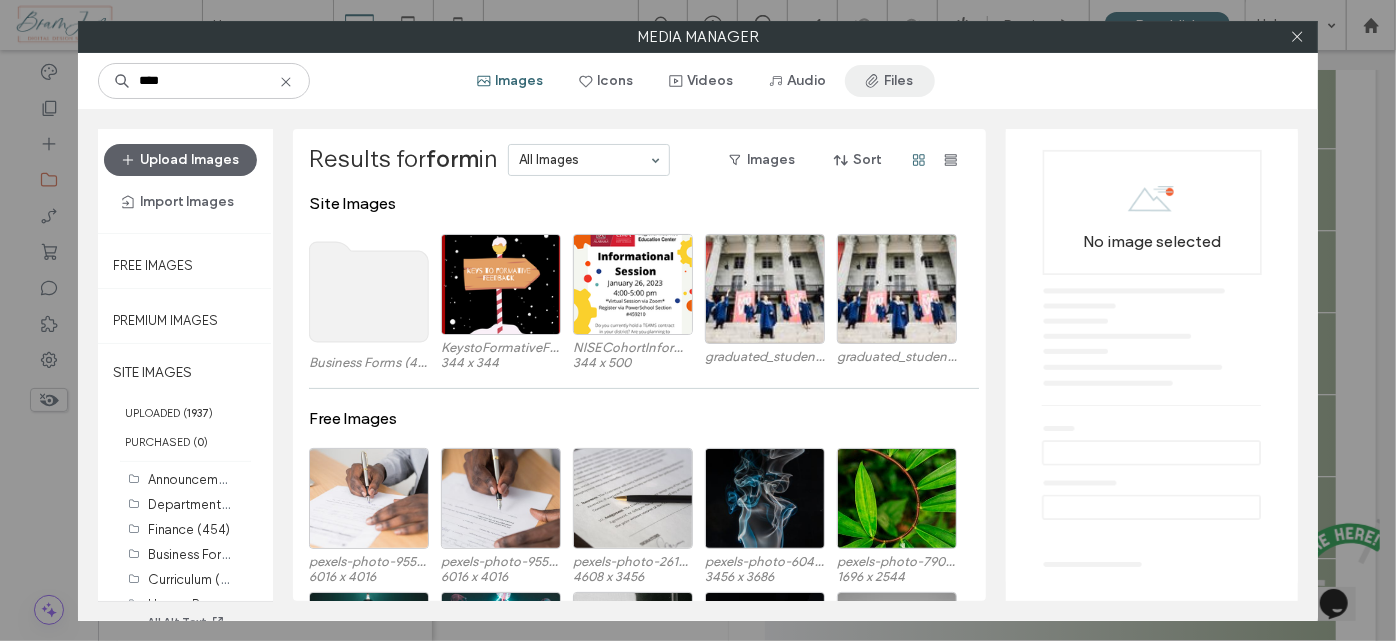 click on "Files" at bounding box center (890, 81) 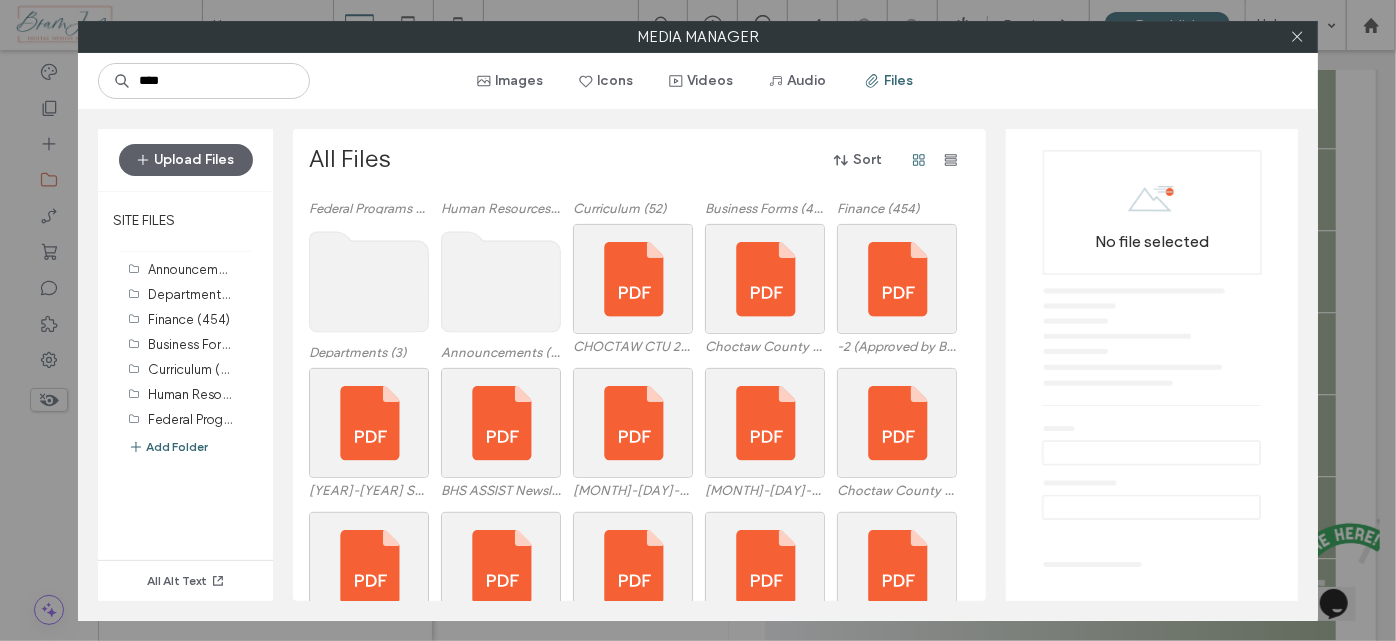 scroll, scrollTop: 351, scrollLeft: 0, axis: vertical 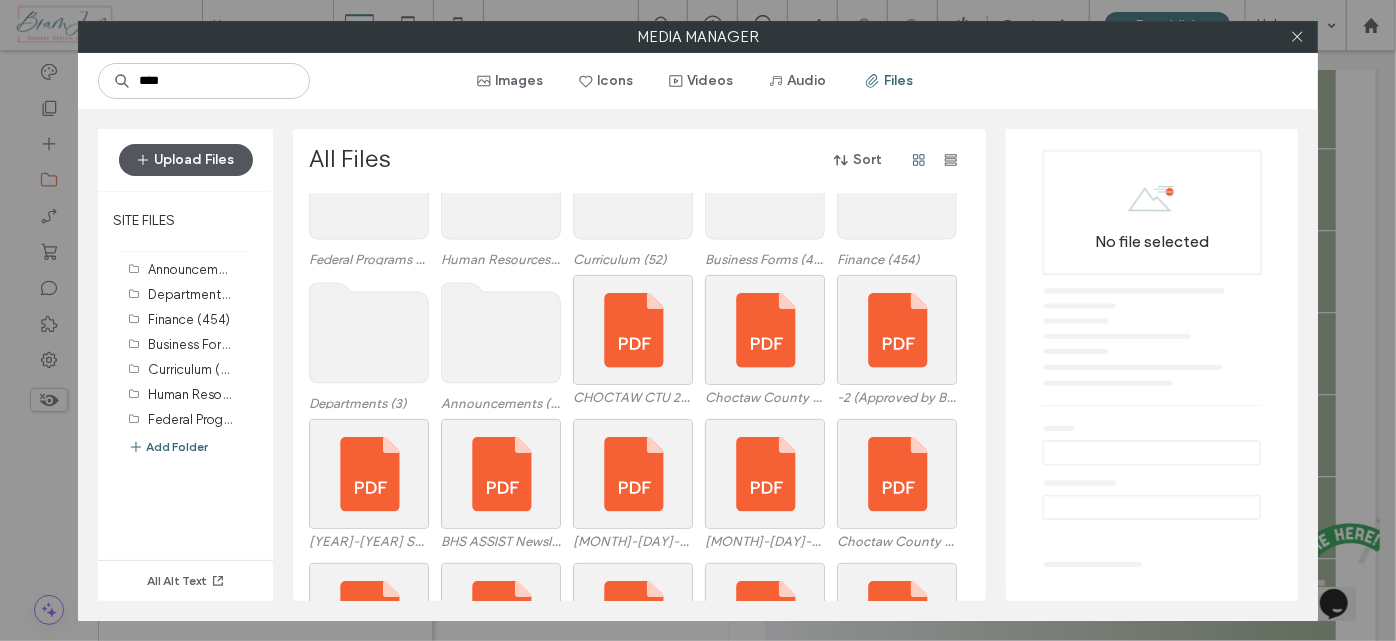 click on "Upload Files" at bounding box center [186, 160] 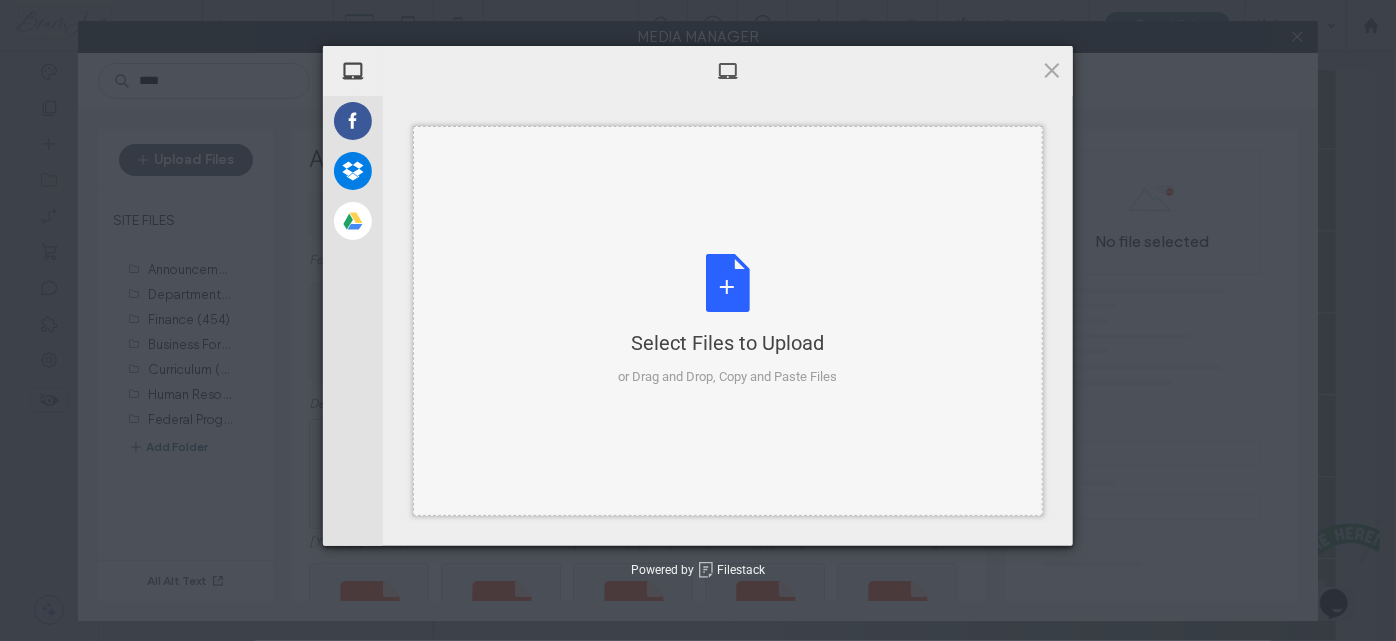 click on "Select Files to Upload
or Drag and Drop, Copy and Paste Files" at bounding box center [728, 321] 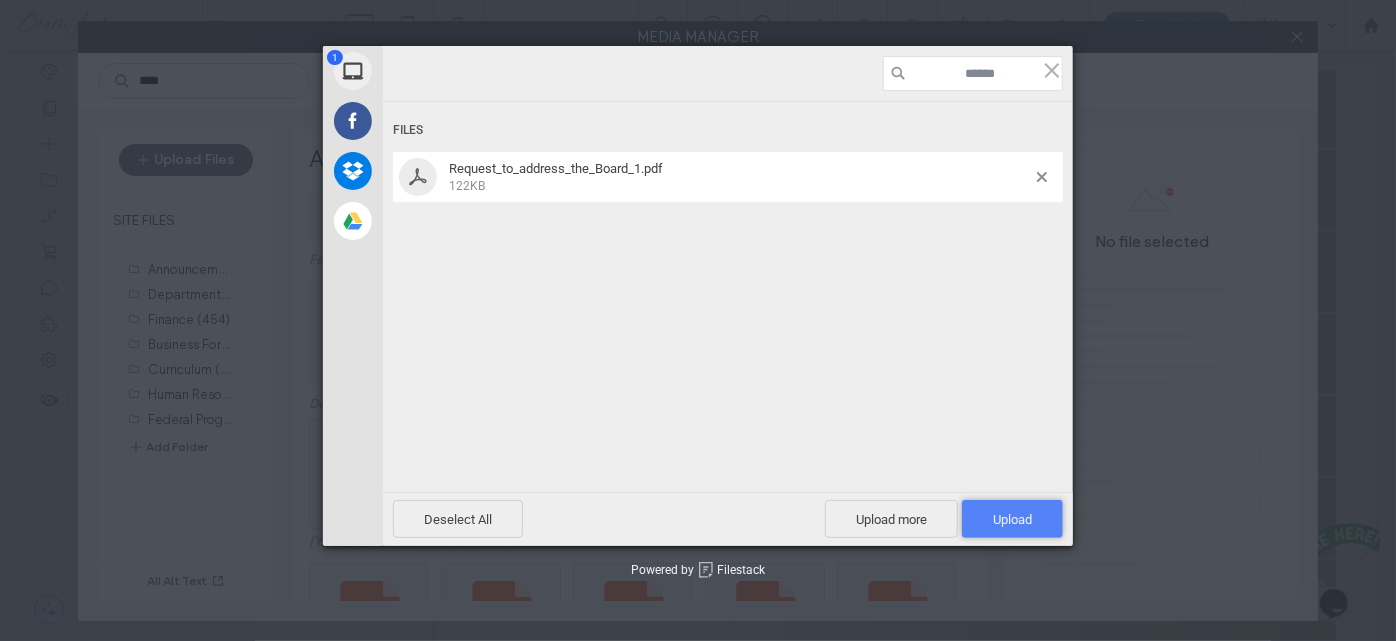 click on "Upload
1" at bounding box center (1012, 519) 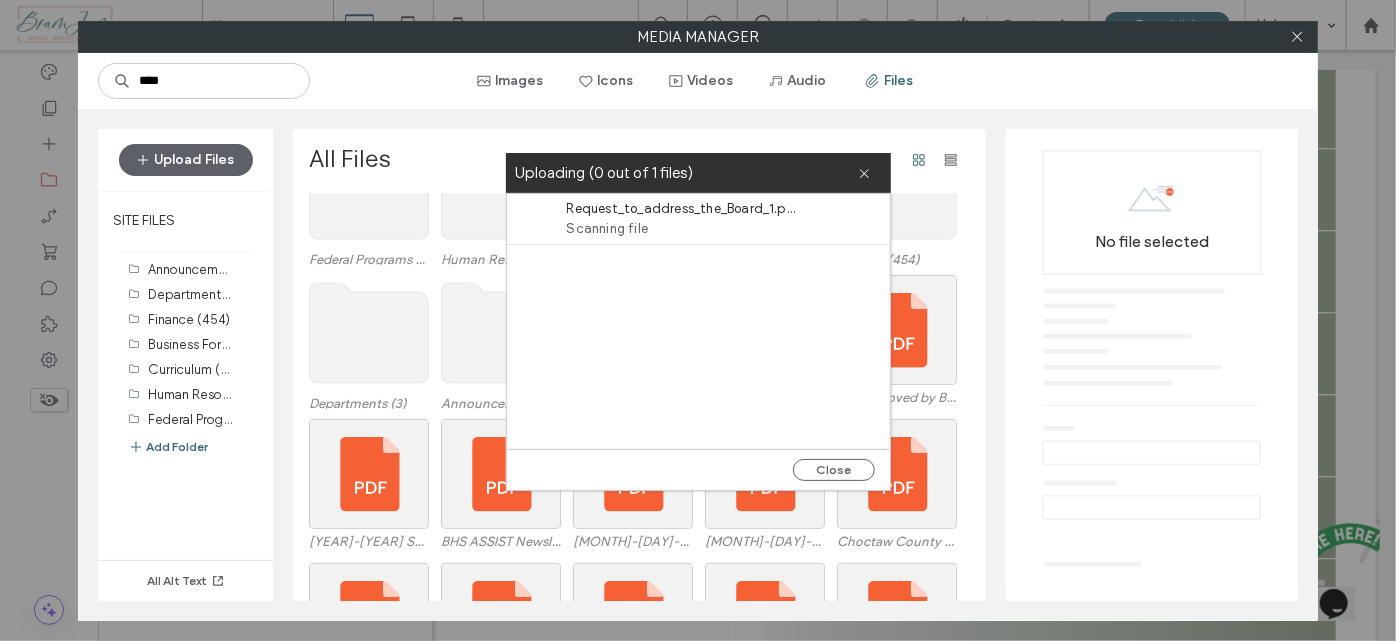 click on "Uploading (0 out of 1 files)" at bounding box center [698, 173] 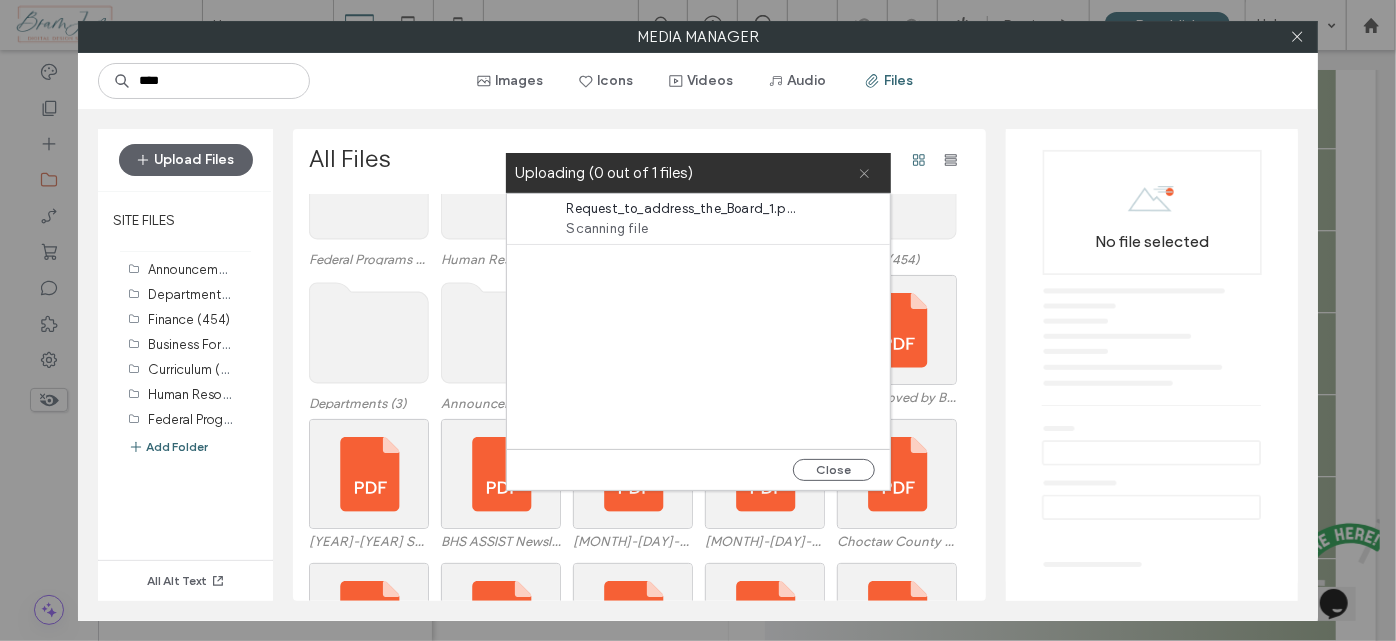 click 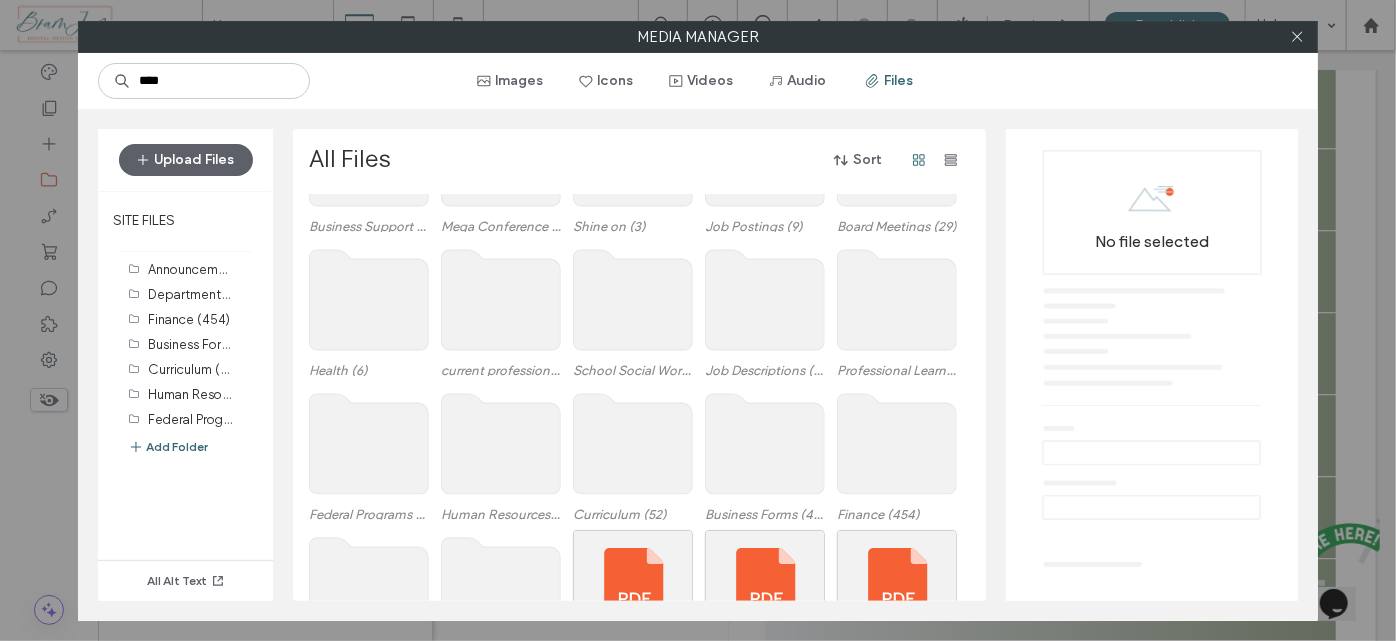 scroll, scrollTop: 0, scrollLeft: 0, axis: both 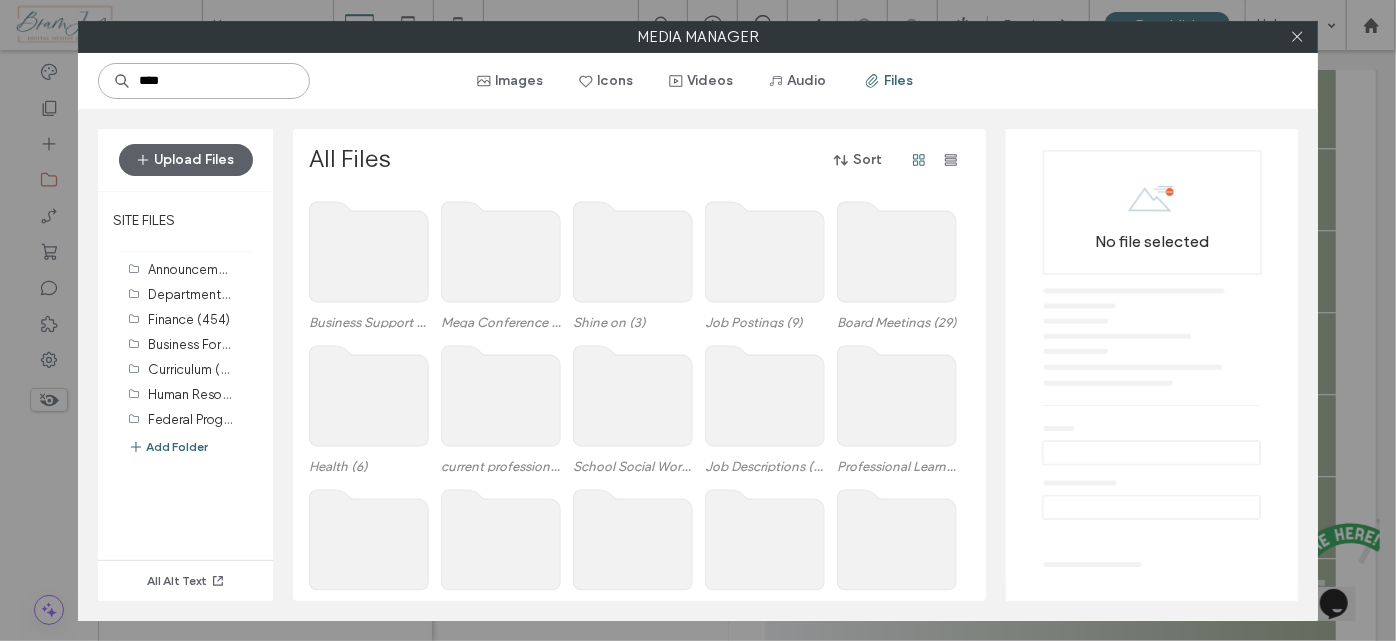 click on "****" at bounding box center (204, 81) 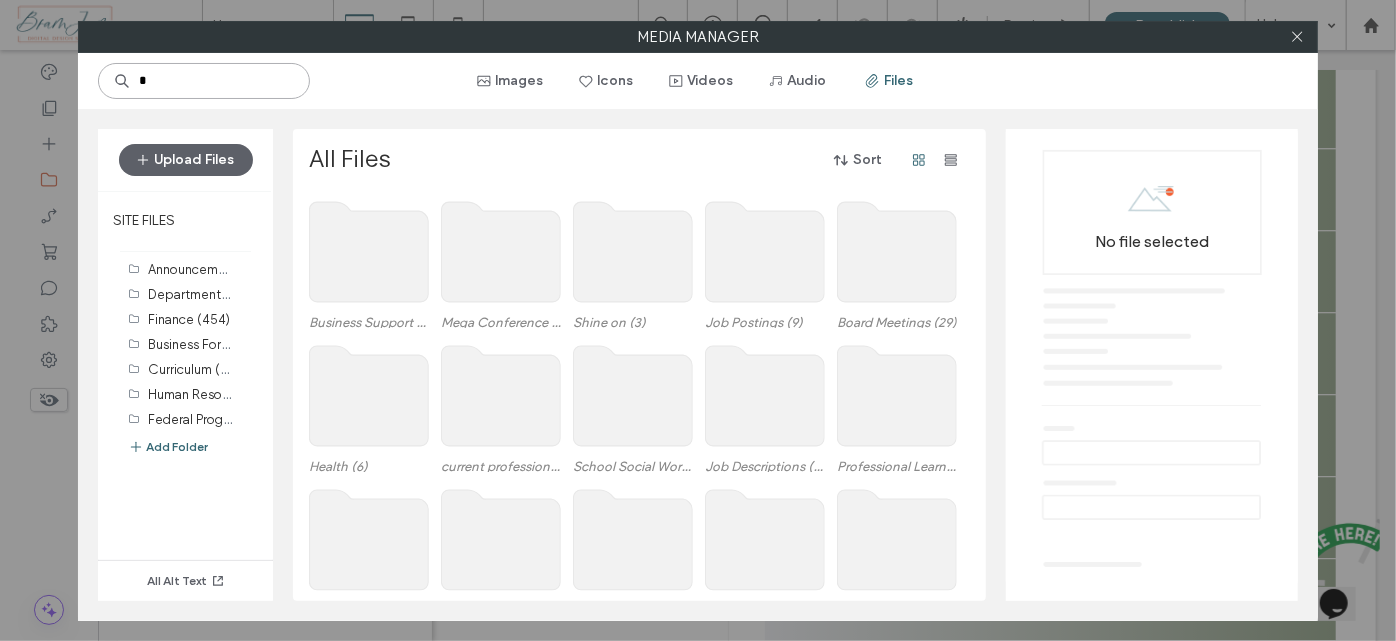 type on "*" 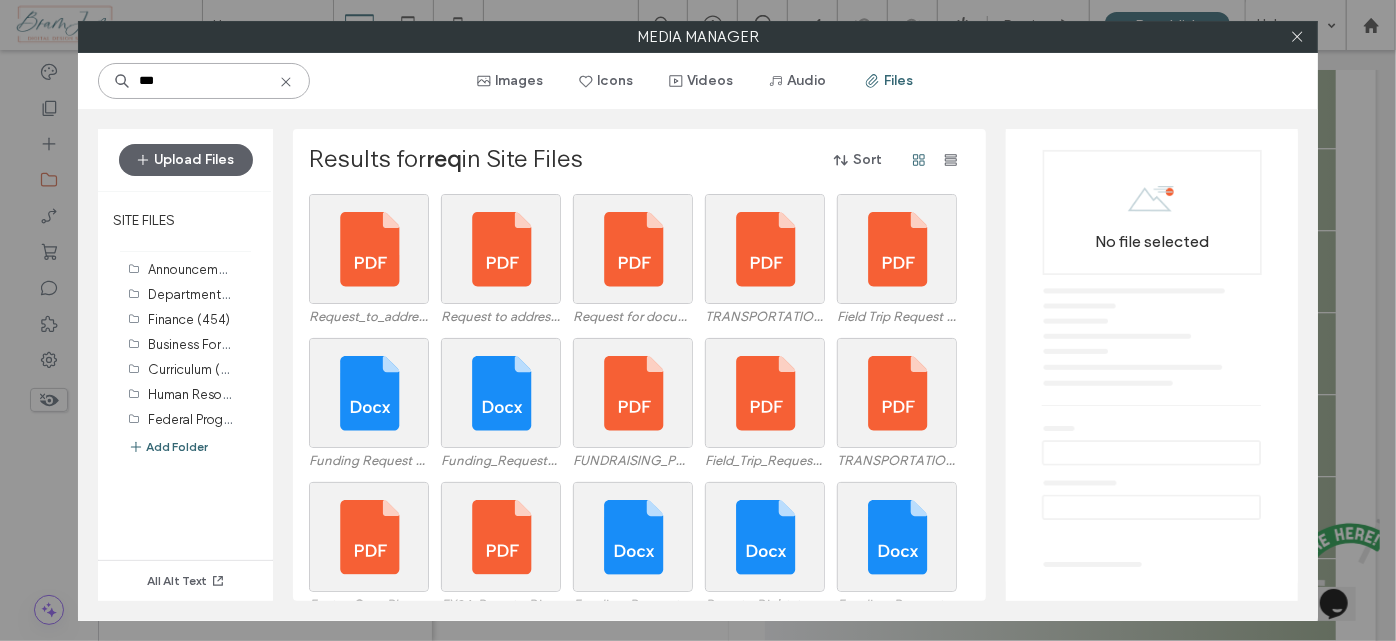 type on "***" 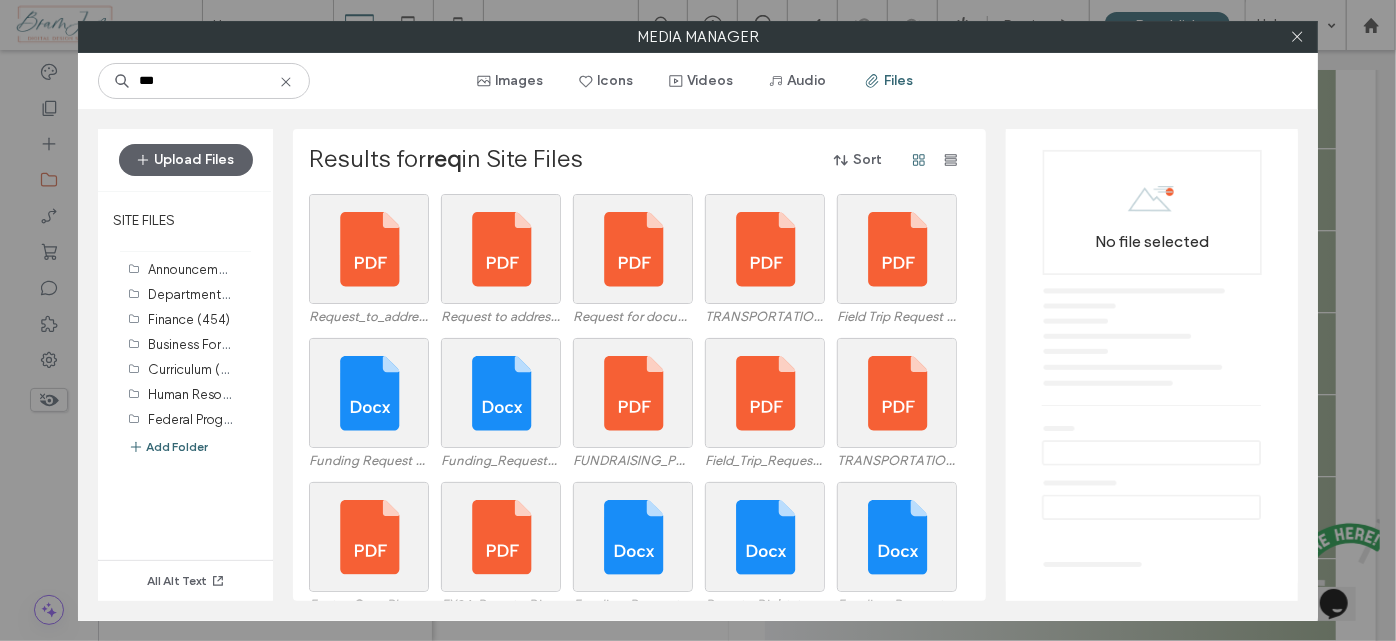 click at bounding box center (1297, 37) 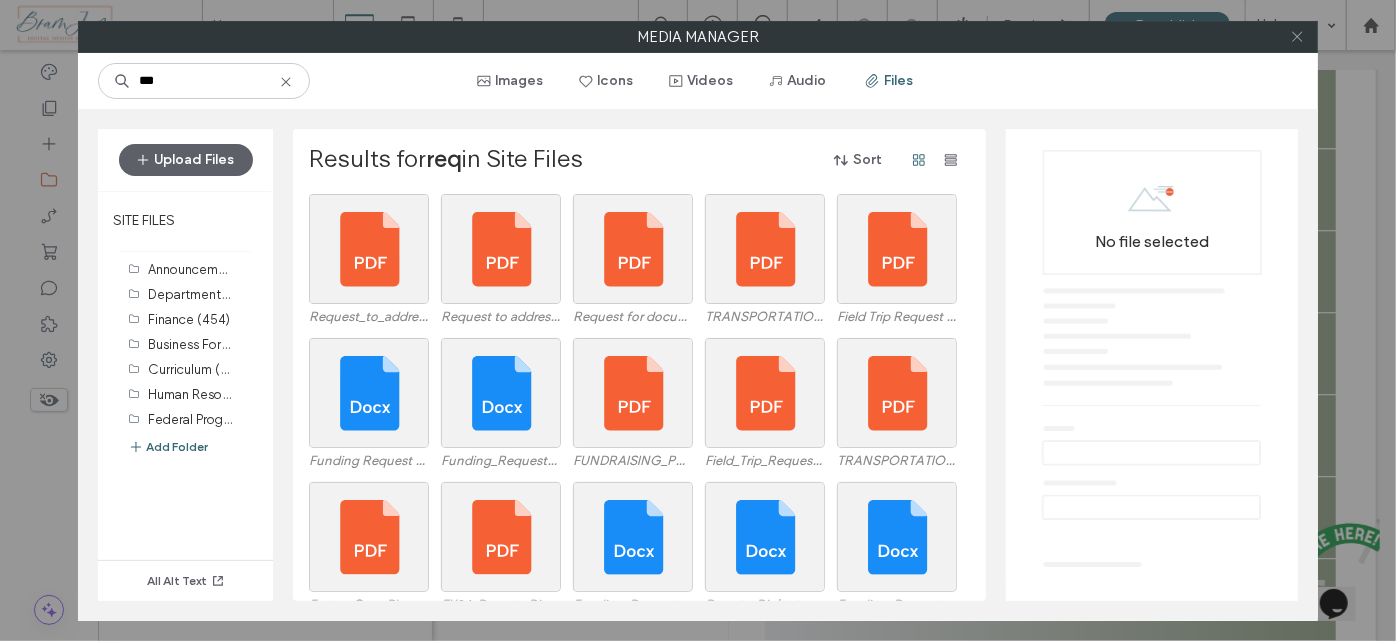 click at bounding box center [1297, 37] 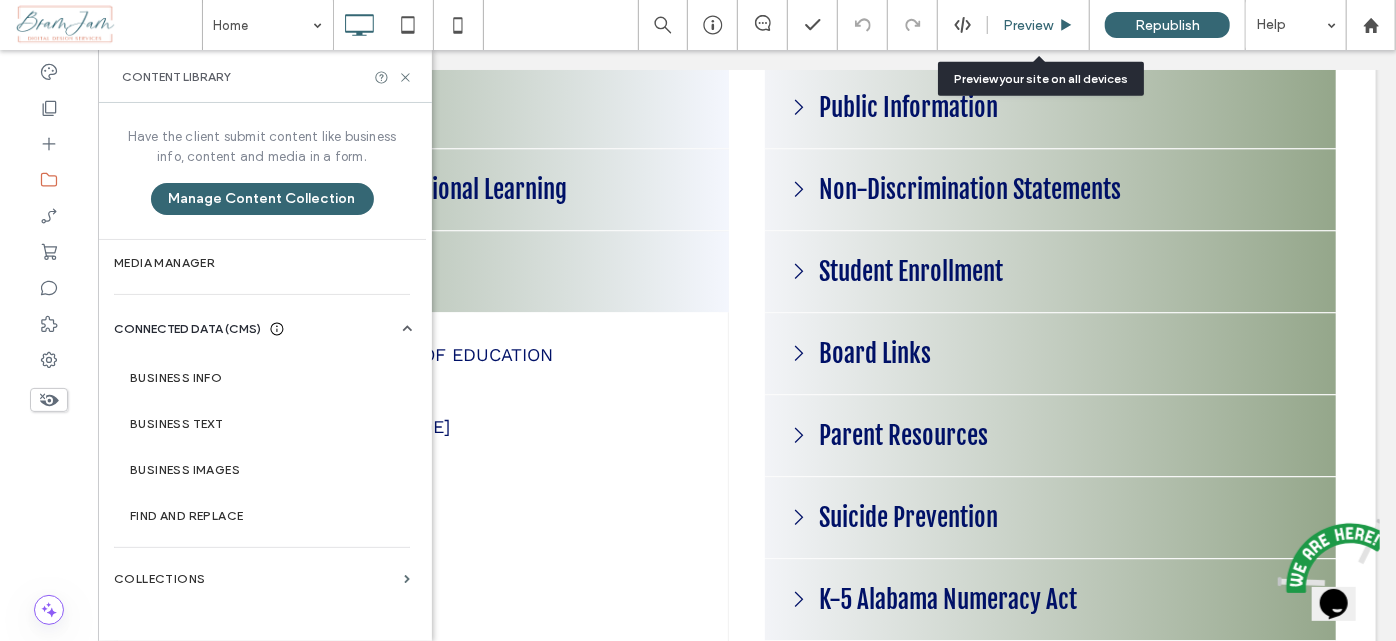 click on "Preview" at bounding box center [1028, 25] 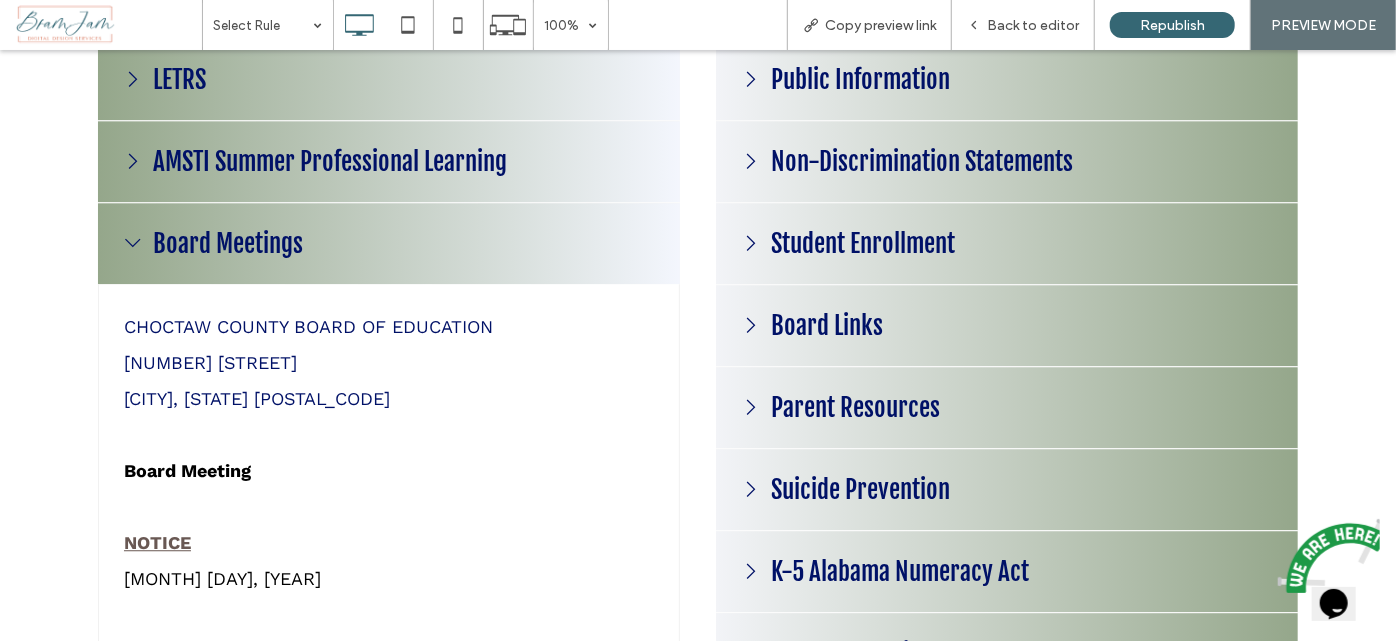 scroll, scrollTop: 2406, scrollLeft: 0, axis: vertical 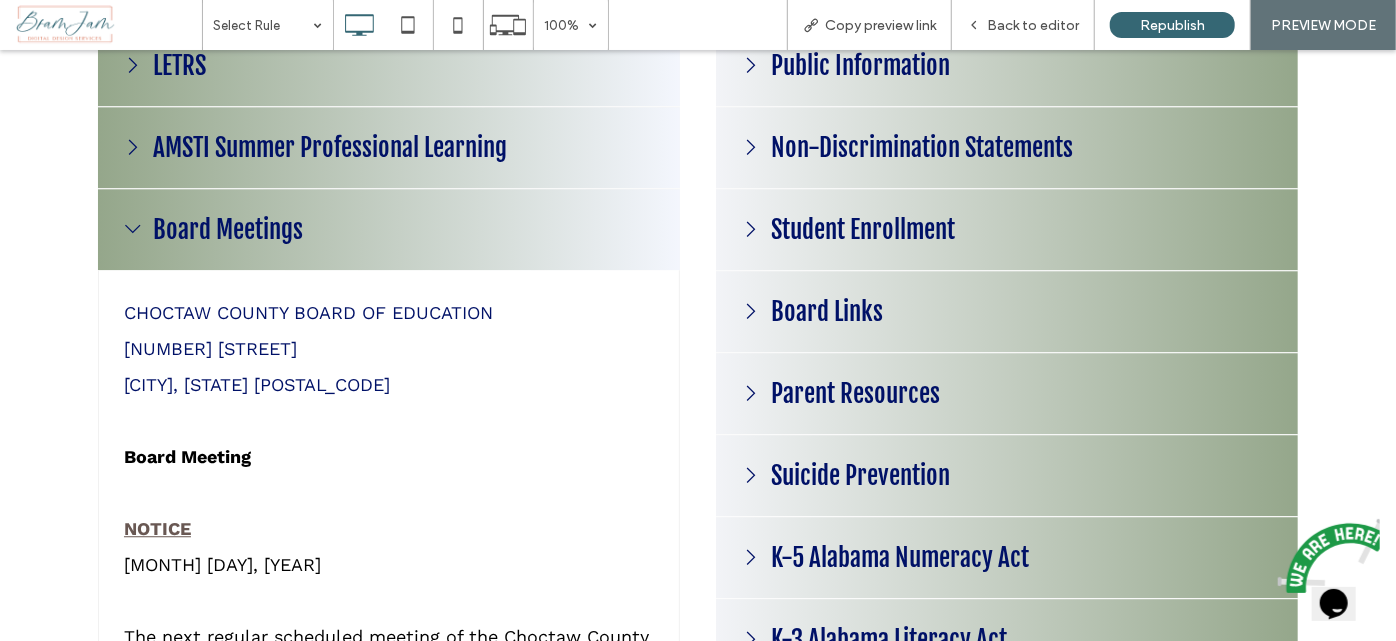 click on "Board Links" at bounding box center (827, 310) 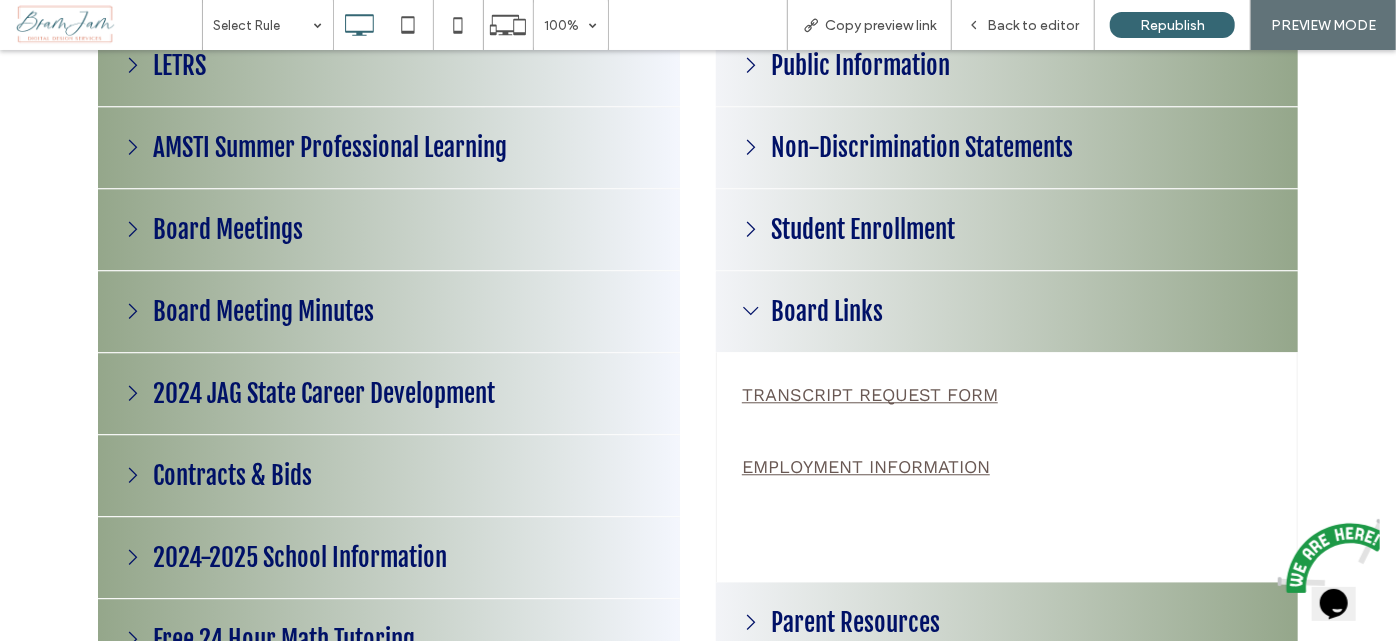 click on "TRANSCRIPT REQUEST FORM EMPLOYMENT INFORMATION" at bounding box center [1007, 466] 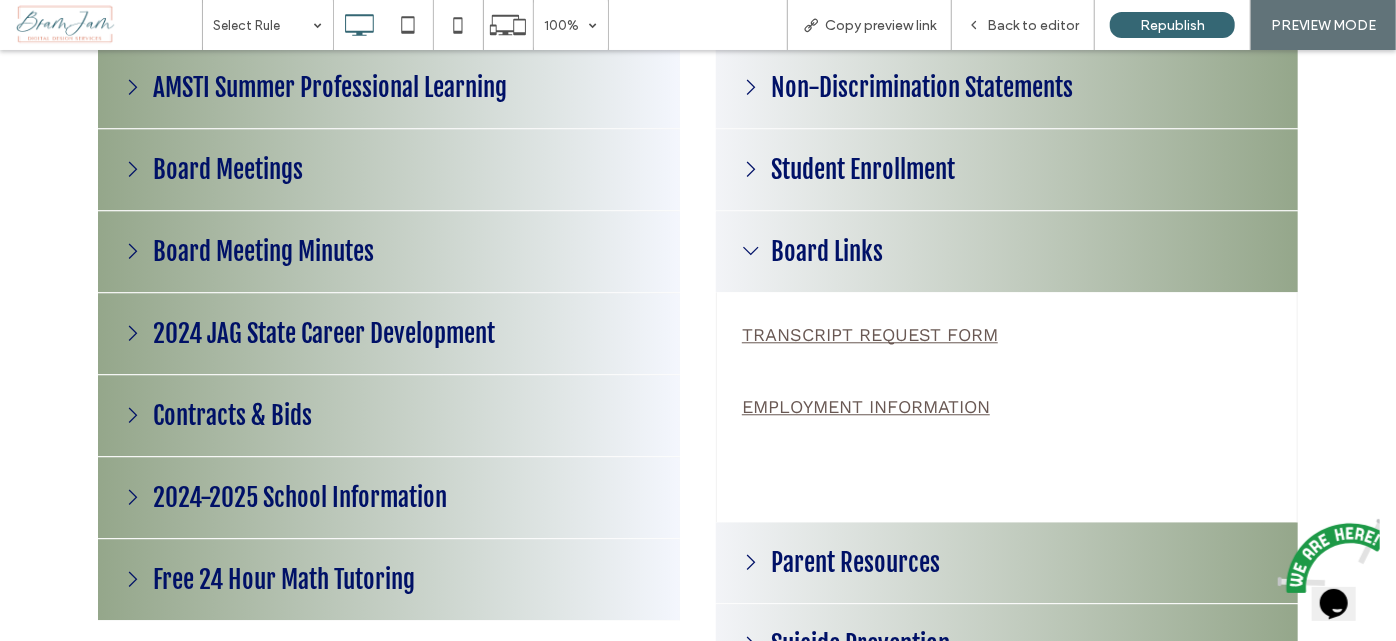 scroll, scrollTop: 2315, scrollLeft: 0, axis: vertical 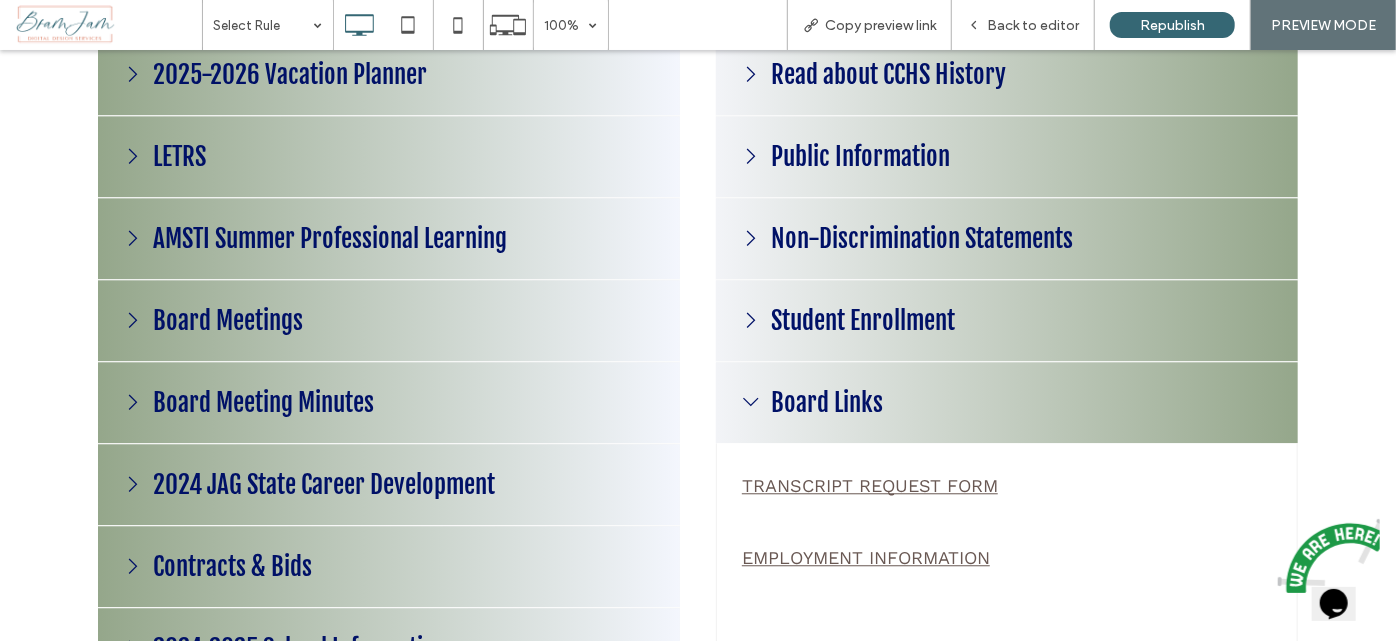 click on "Public Information" at bounding box center [860, 155] 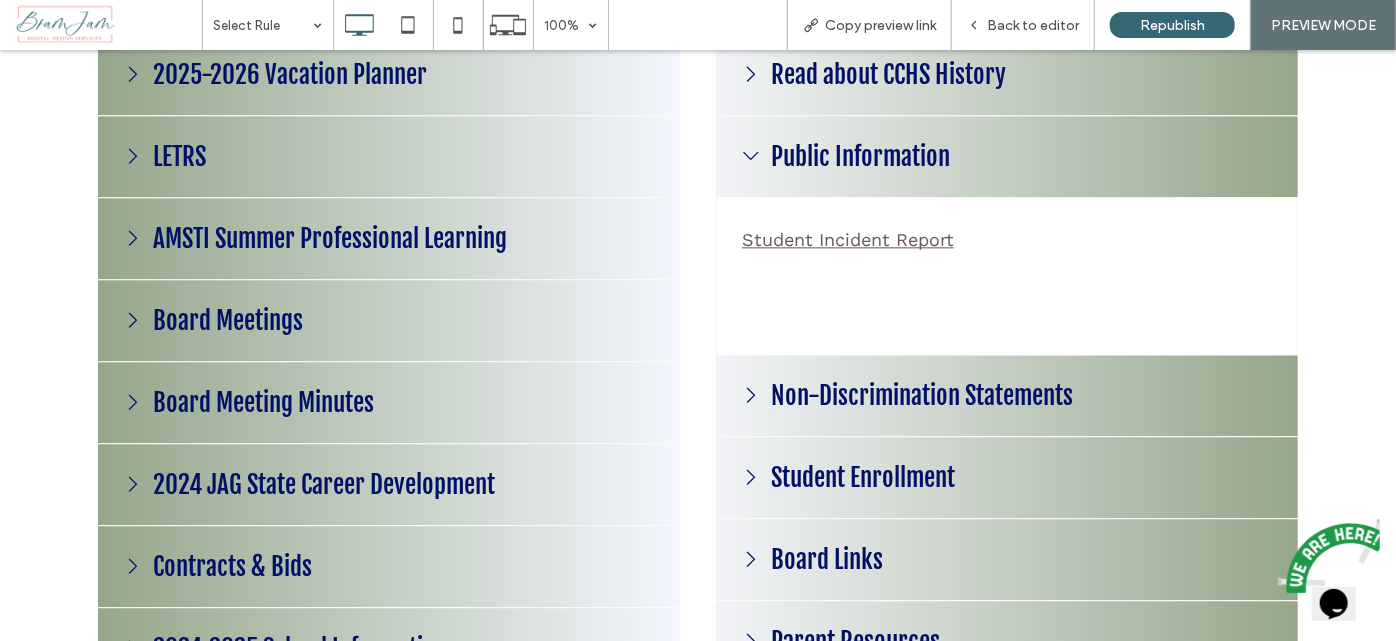 click on "Public Information" at bounding box center [860, 155] 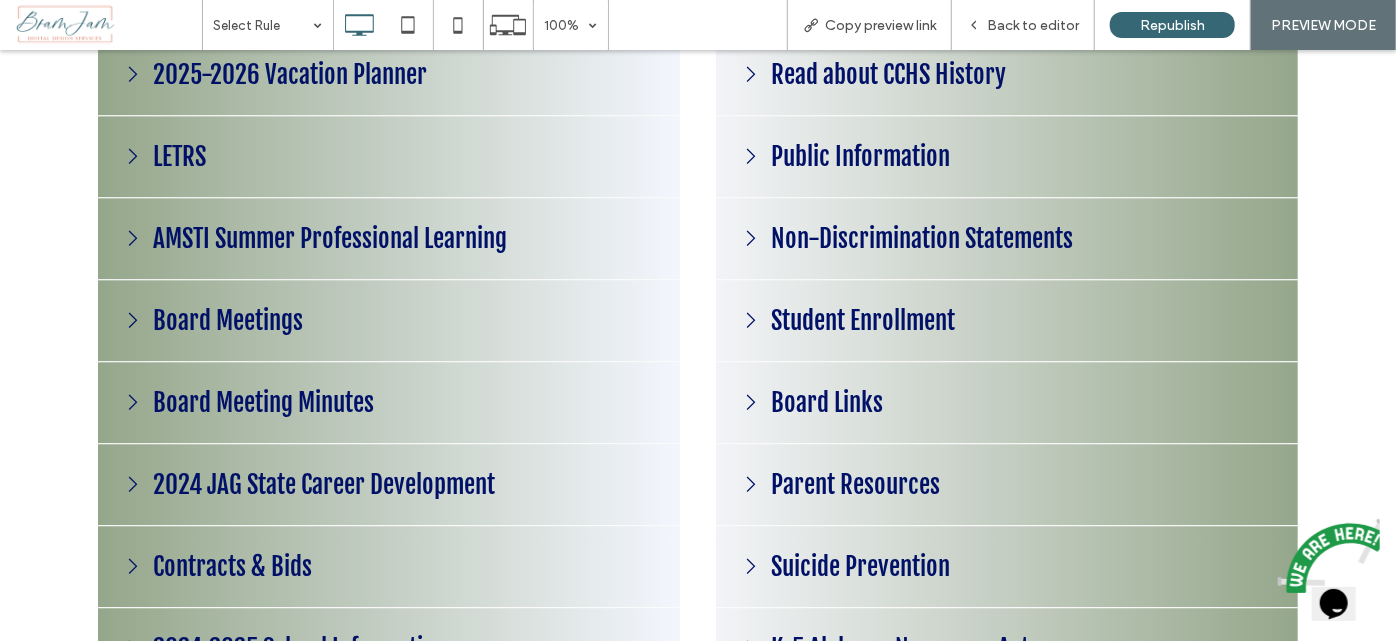 click on "Board Meetings" at bounding box center (228, 319) 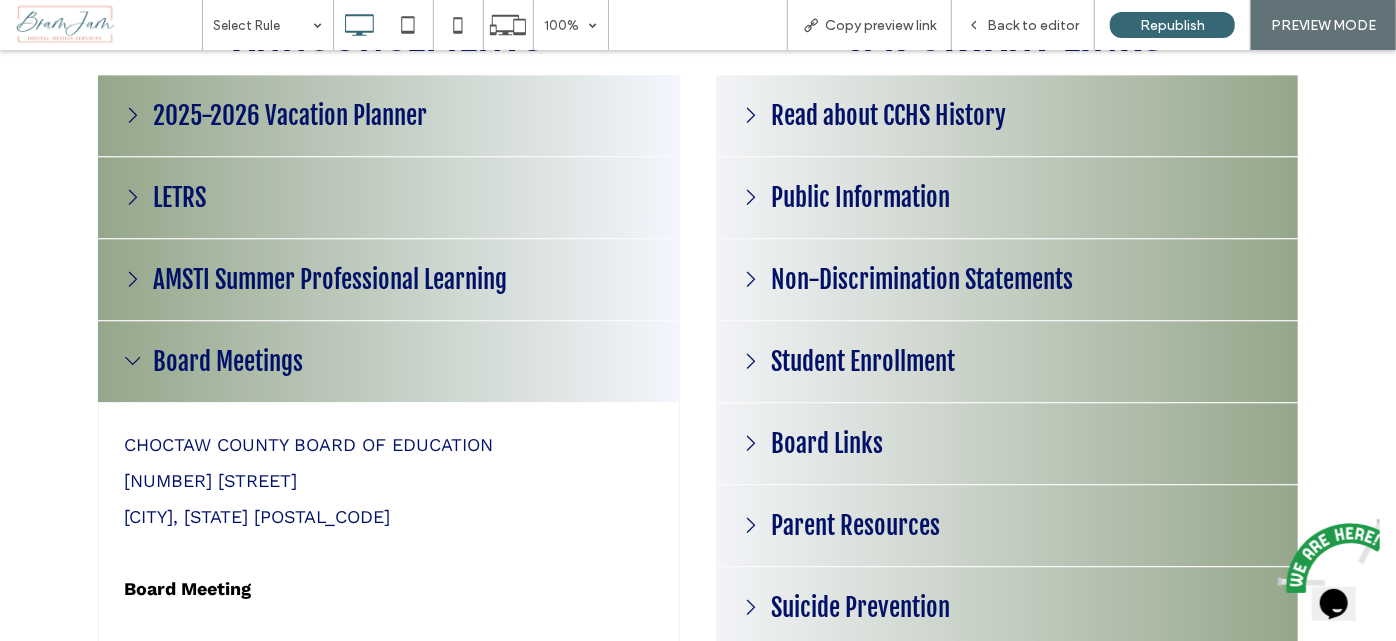 scroll, scrollTop: 2406, scrollLeft: 0, axis: vertical 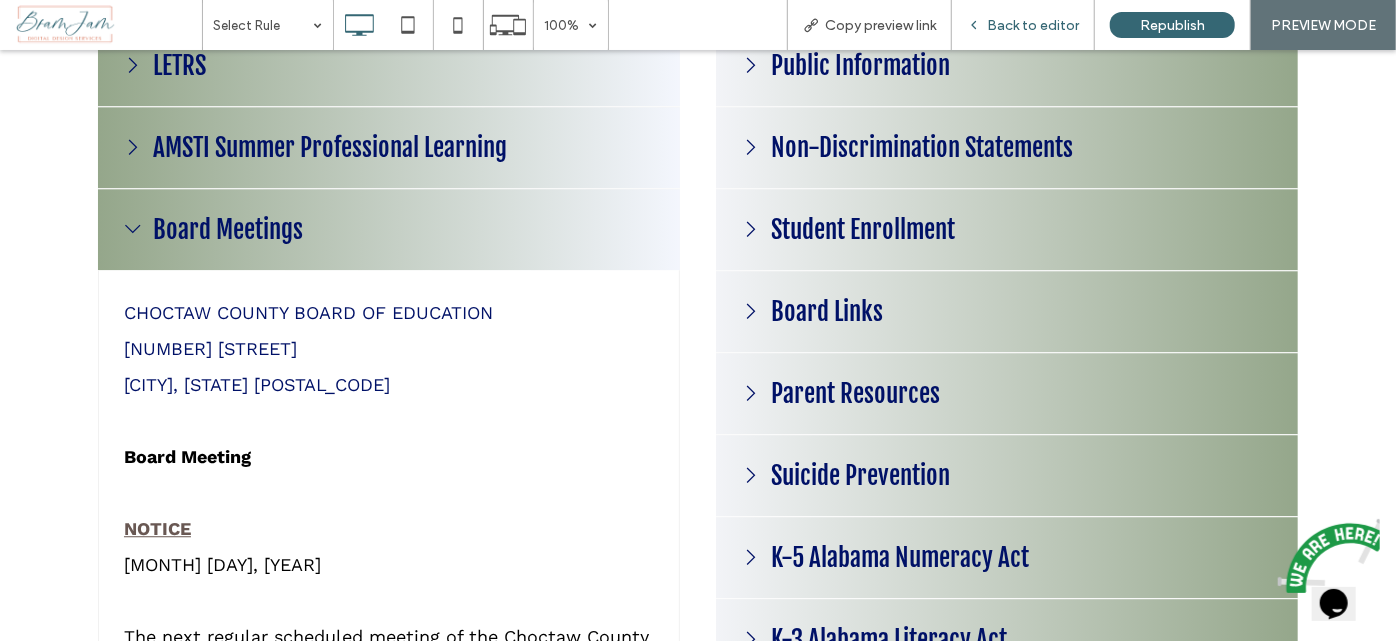 click on "Back to editor" at bounding box center (1023, 25) 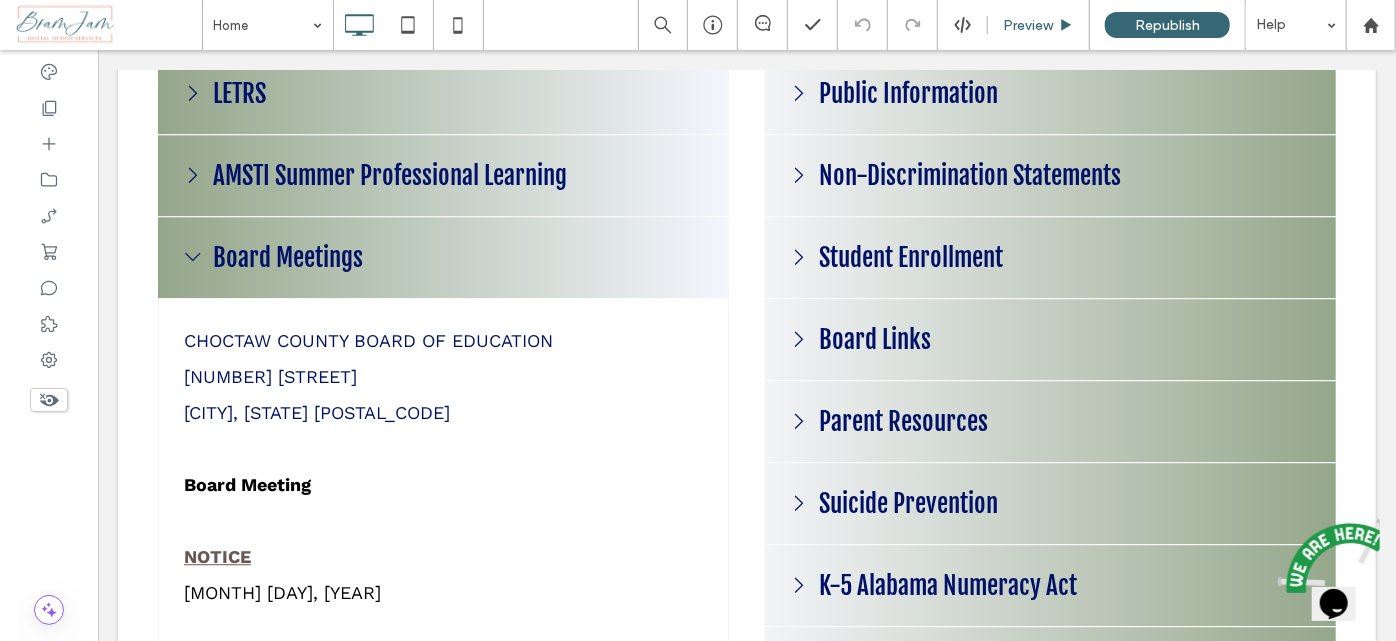 scroll, scrollTop: 2418, scrollLeft: 0, axis: vertical 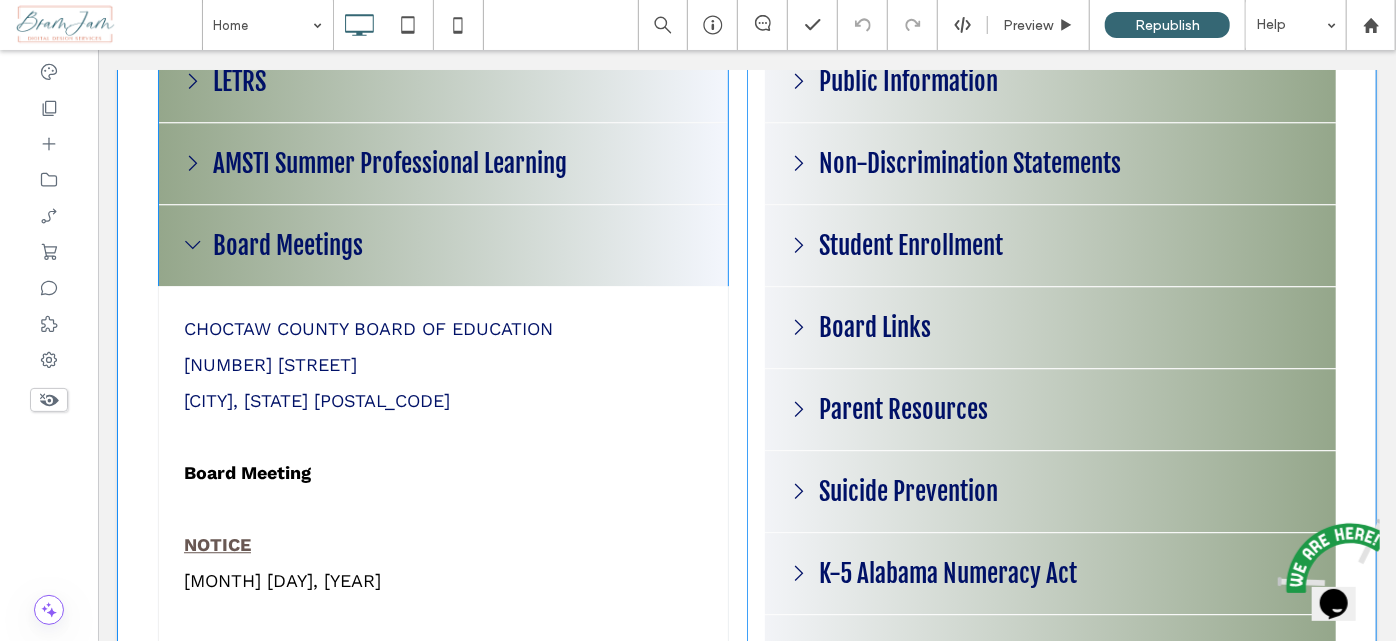click at bounding box center (442, 657) 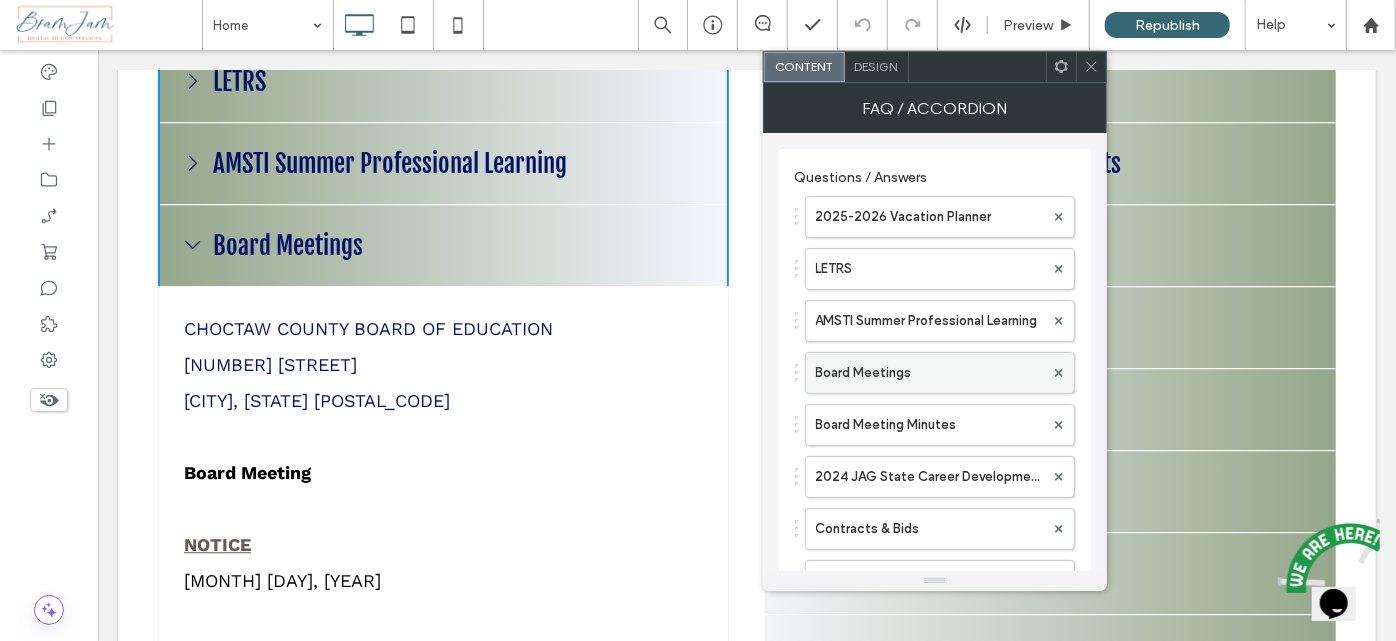 click on "Board Meetings" at bounding box center [930, 373] 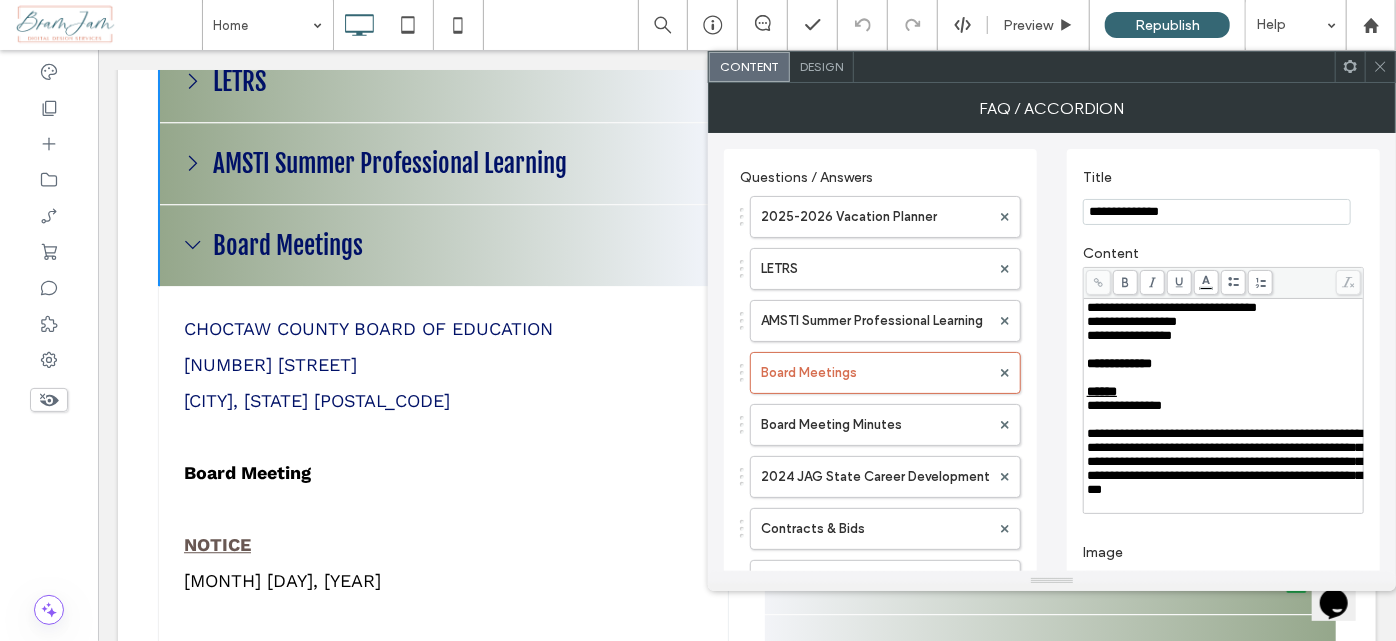 click on "**********" at bounding box center [1224, 336] 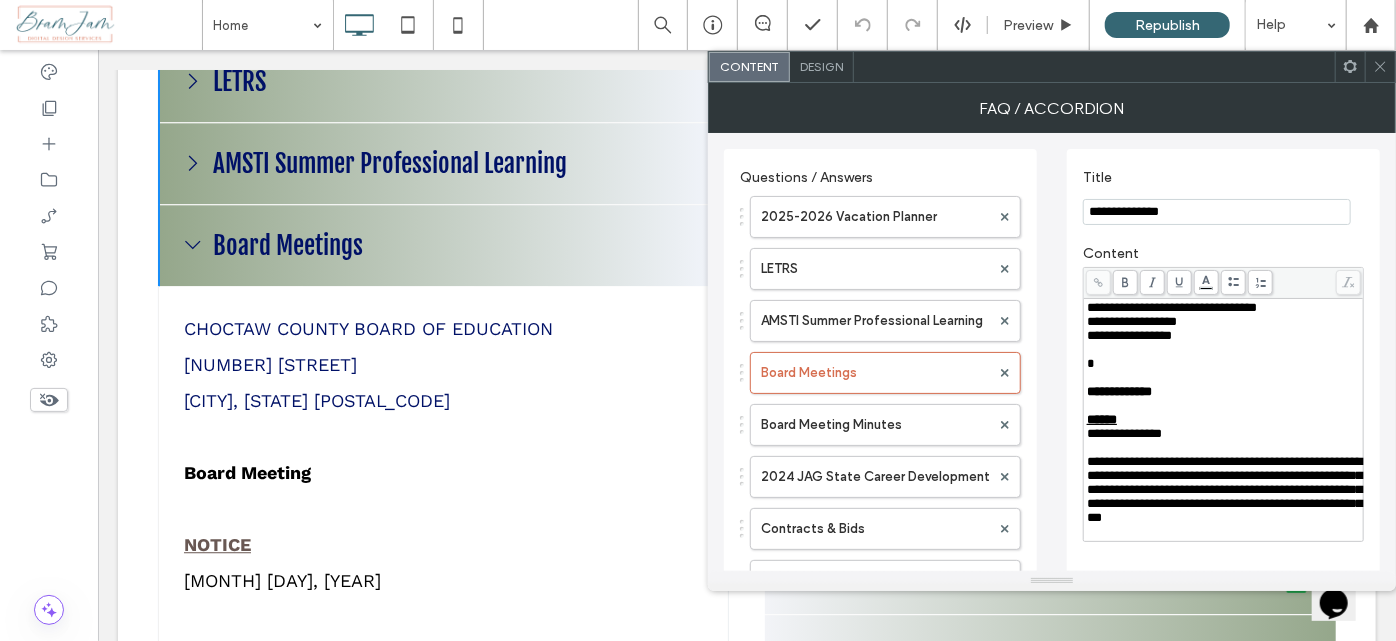 type 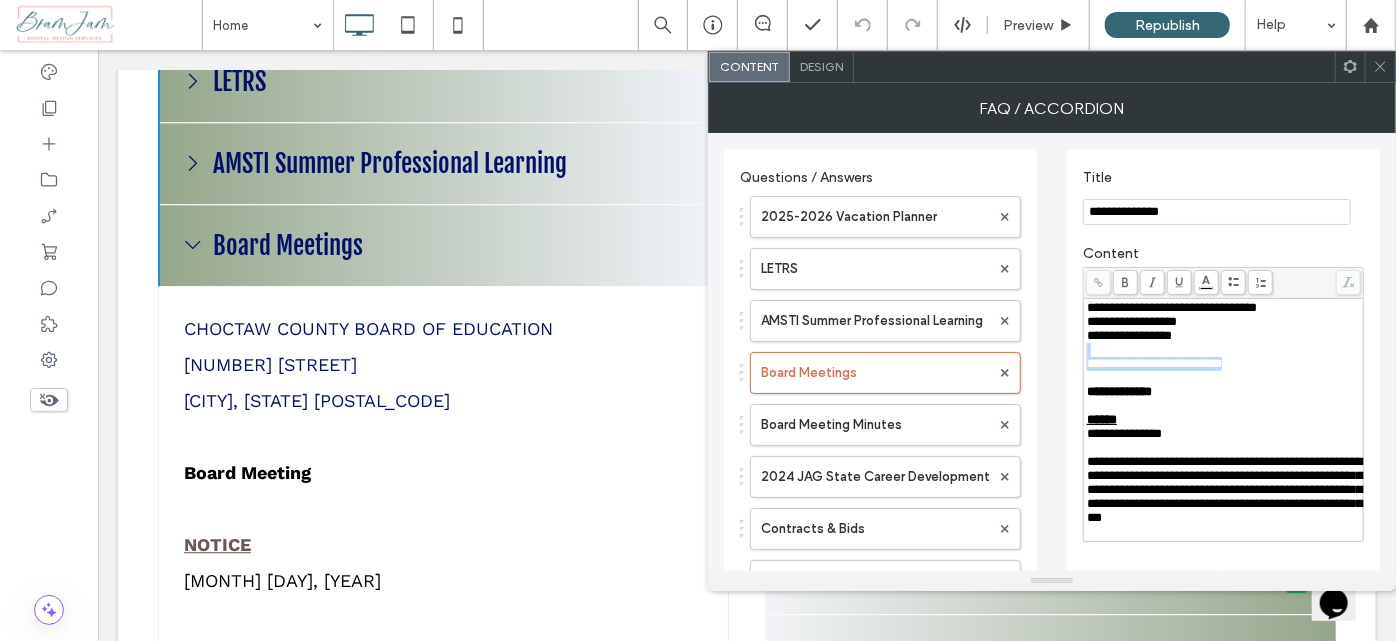drag, startPoint x: 1267, startPoint y: 378, endPoint x: 1256, endPoint y: 393, distance: 18.601076 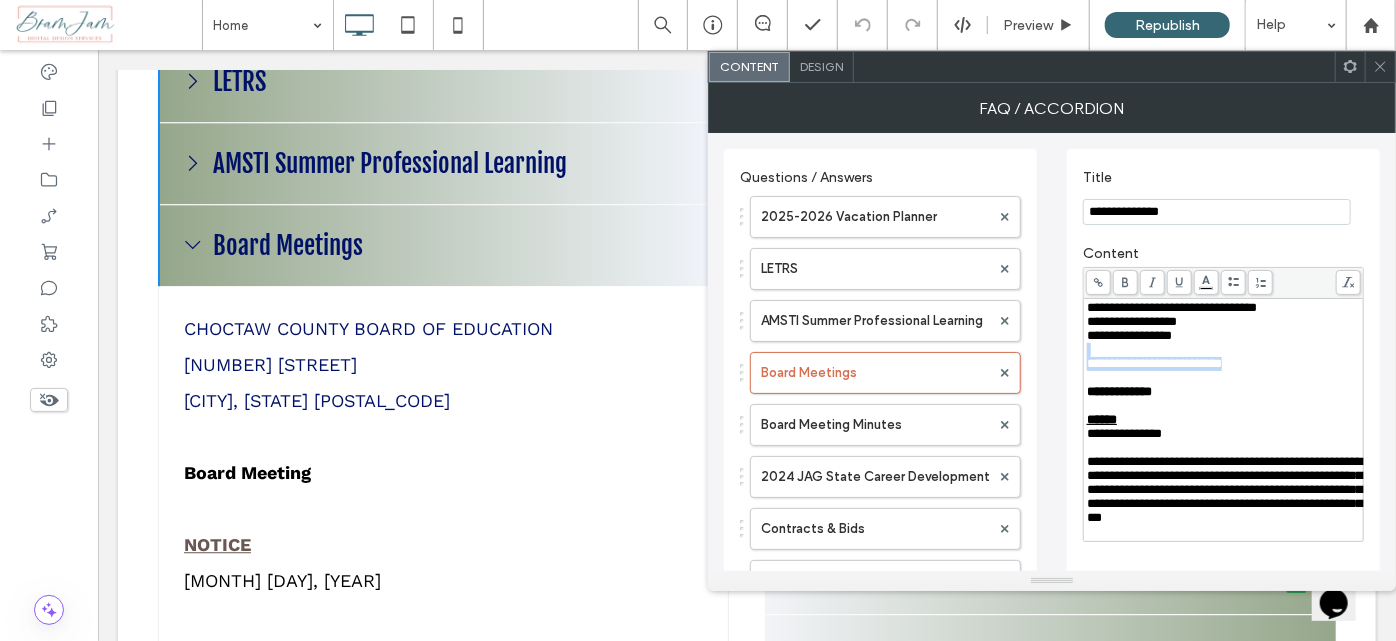 click on "**********" at bounding box center (1224, 364) 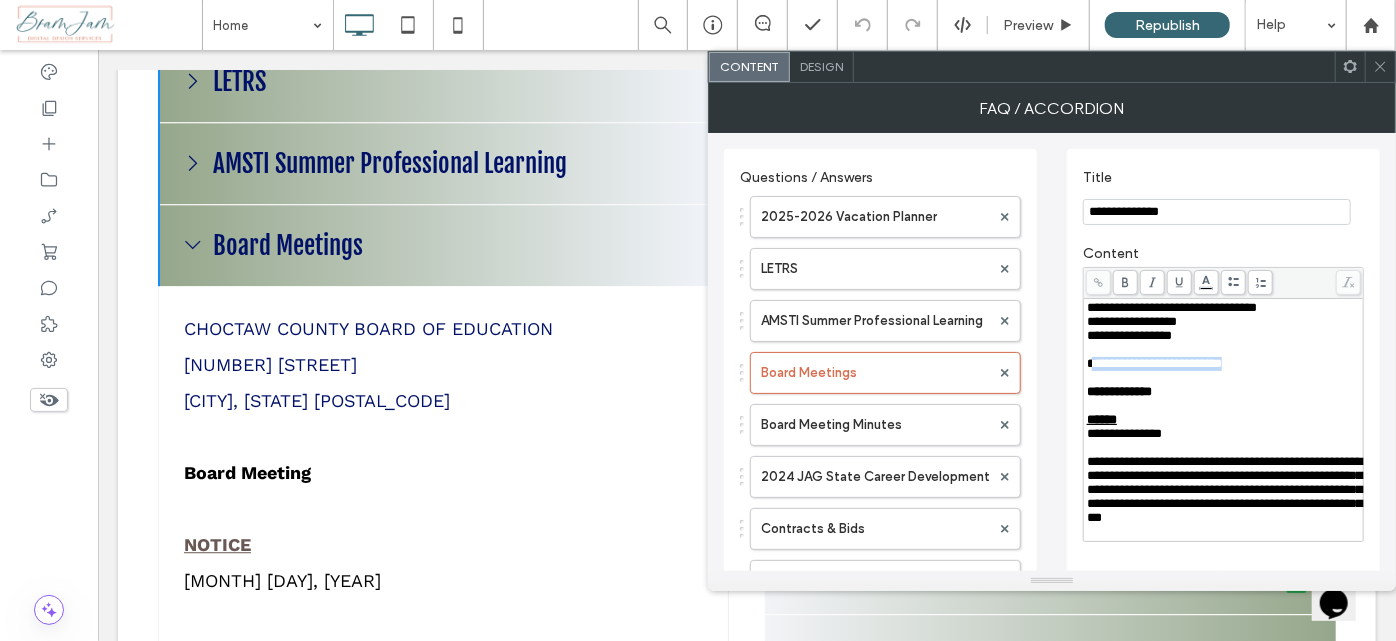 drag, startPoint x: 1263, startPoint y: 391, endPoint x: 1090, endPoint y: 392, distance: 173.00288 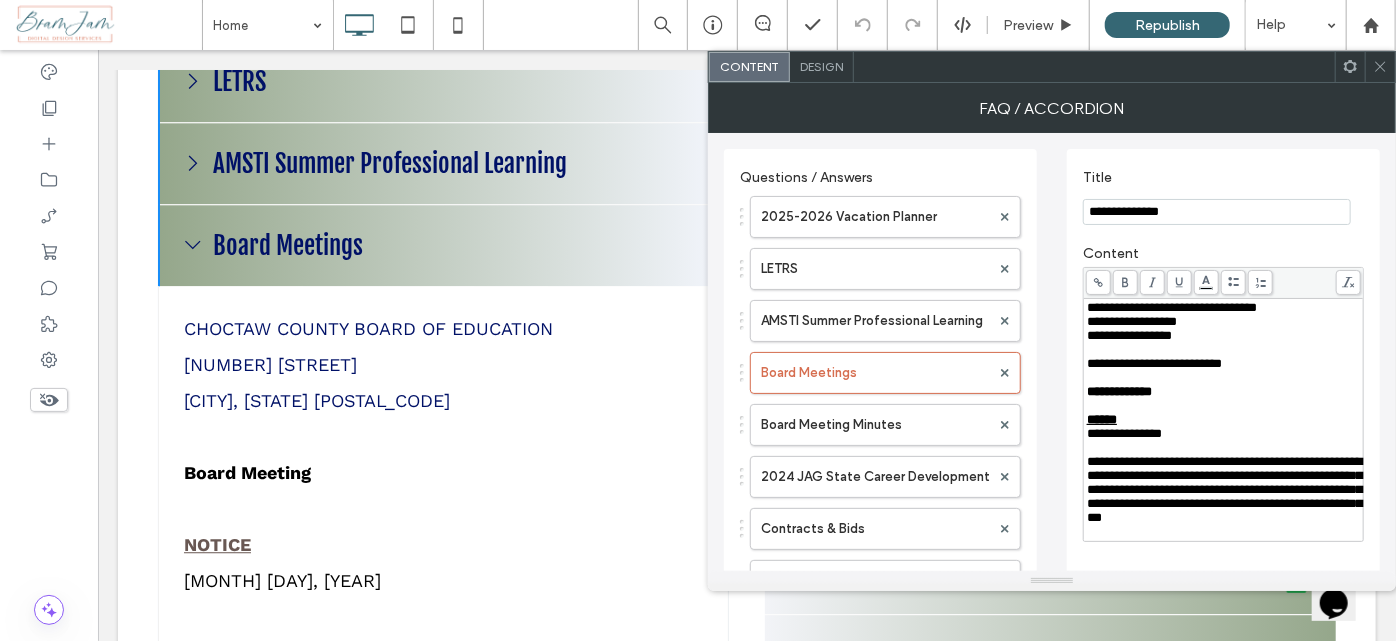 click at bounding box center (1224, 378) 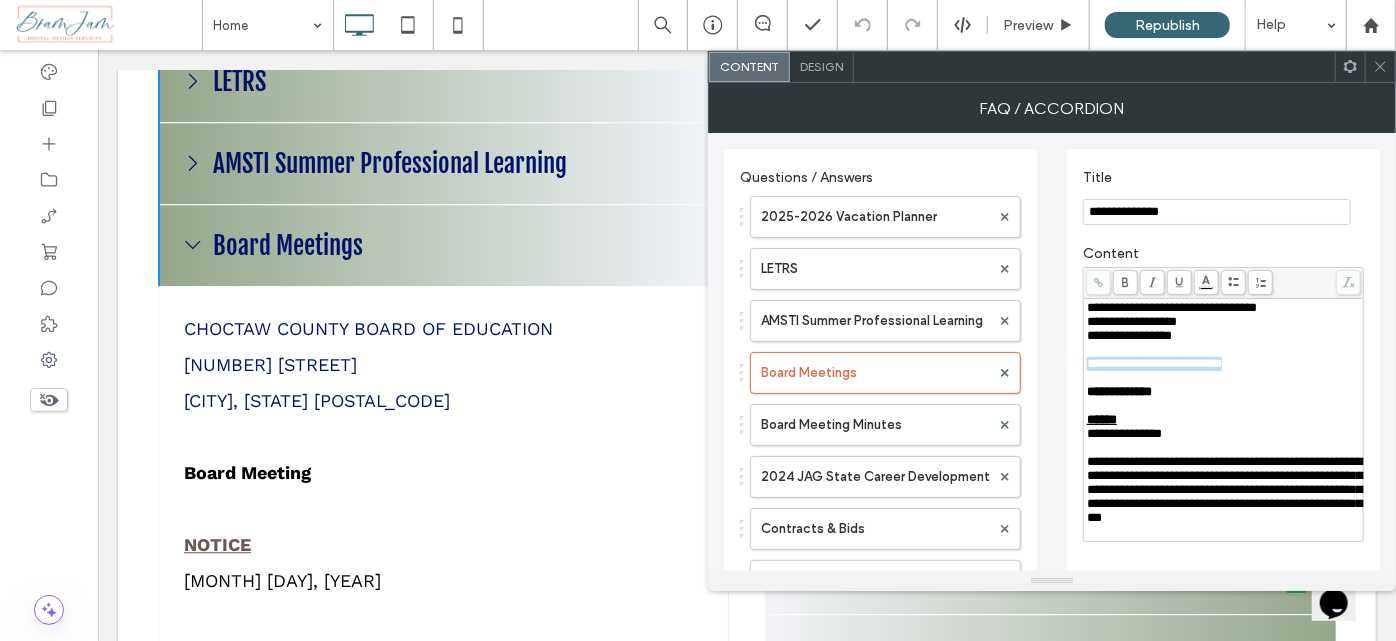 drag, startPoint x: 1280, startPoint y: 390, endPoint x: 1084, endPoint y: 384, distance: 196.09181 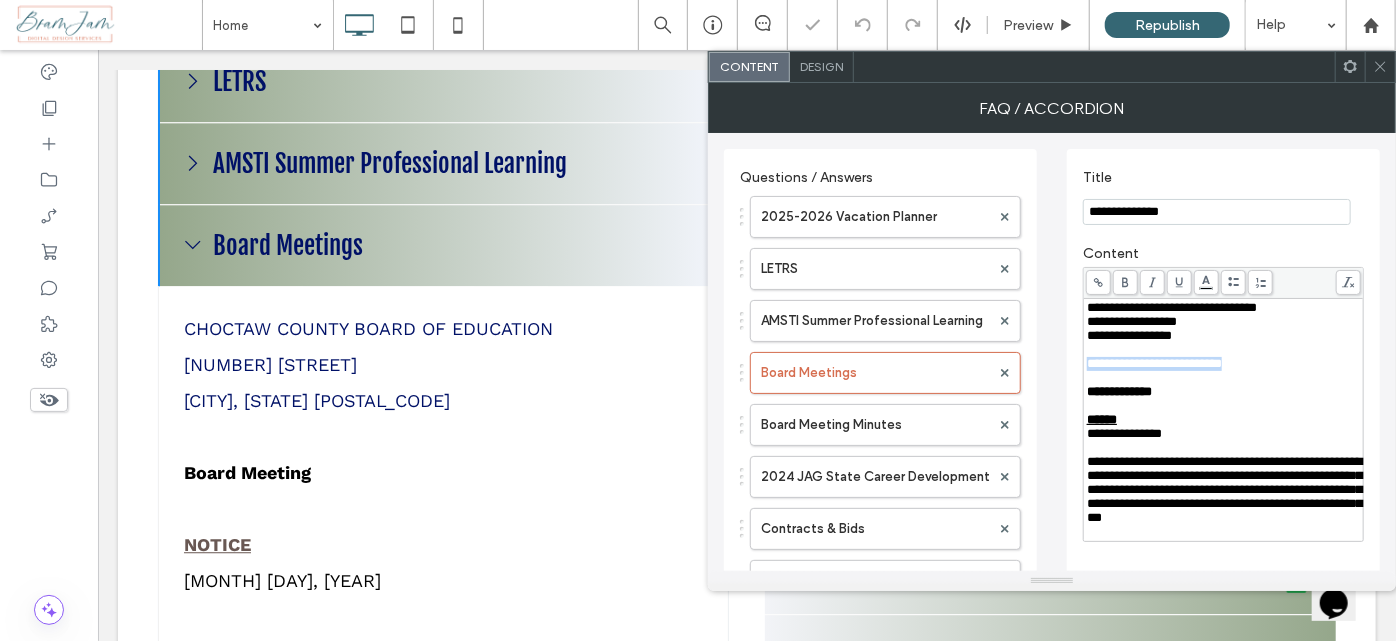 click 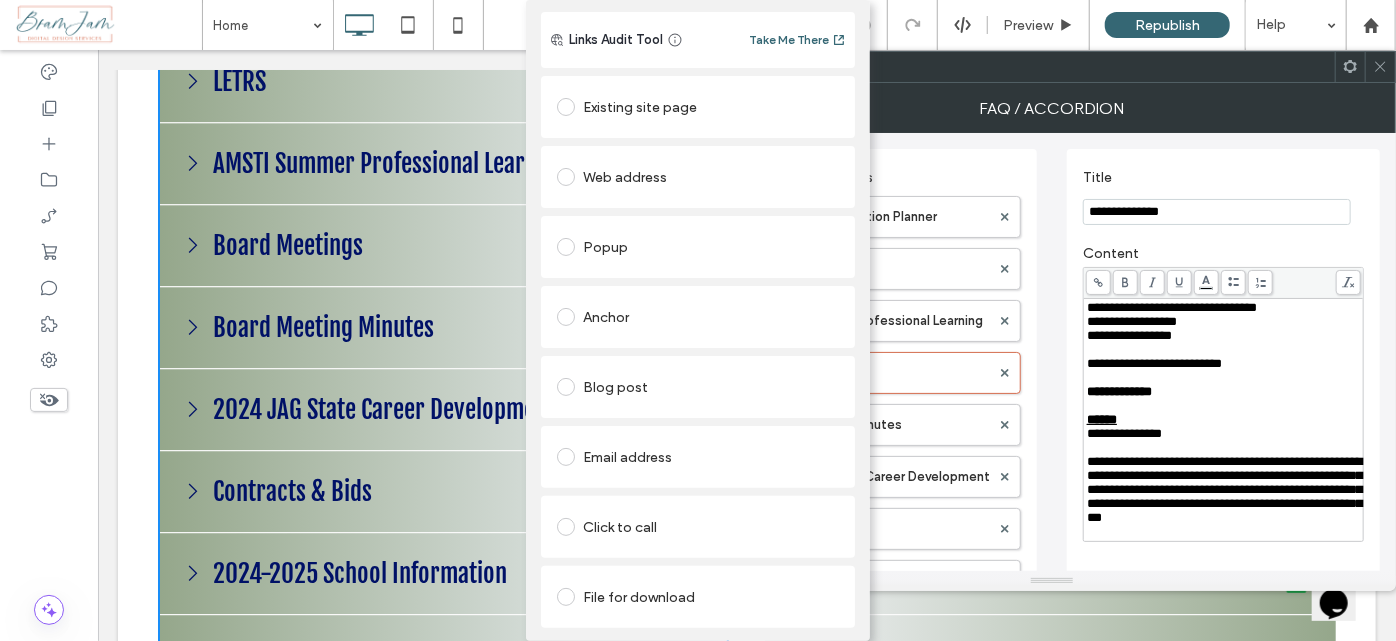 scroll, scrollTop: 54, scrollLeft: 0, axis: vertical 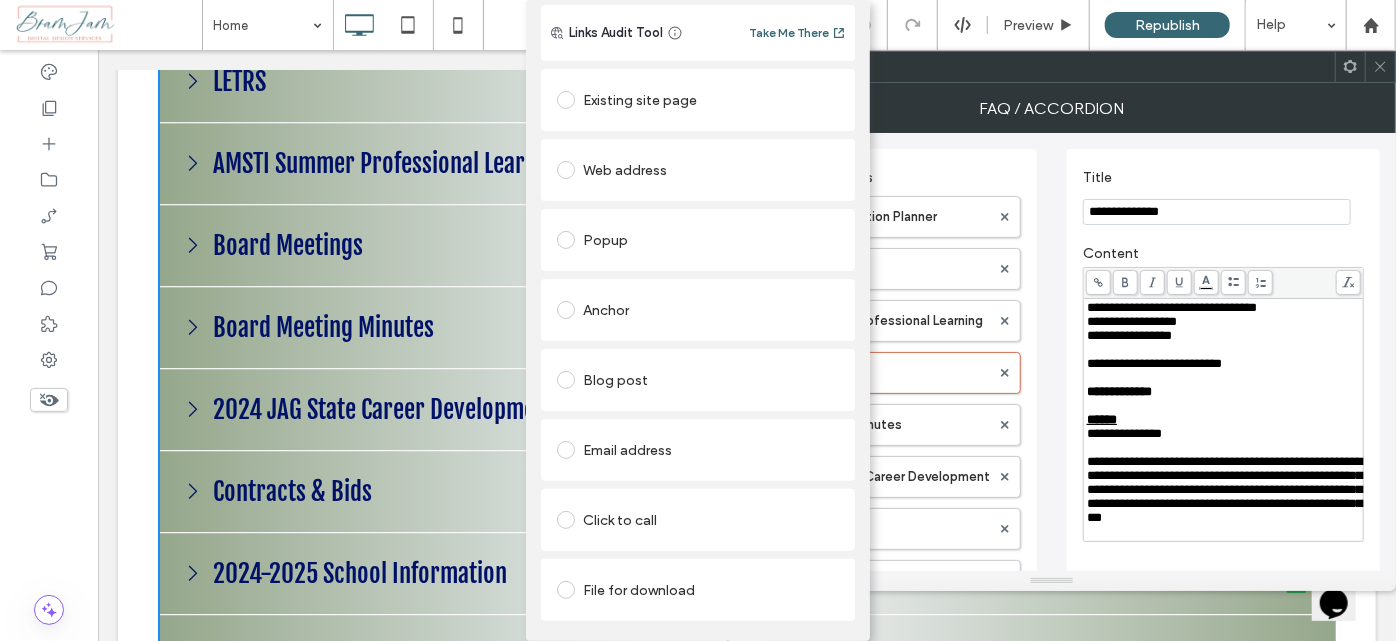 click on "File for download" at bounding box center (698, 590) 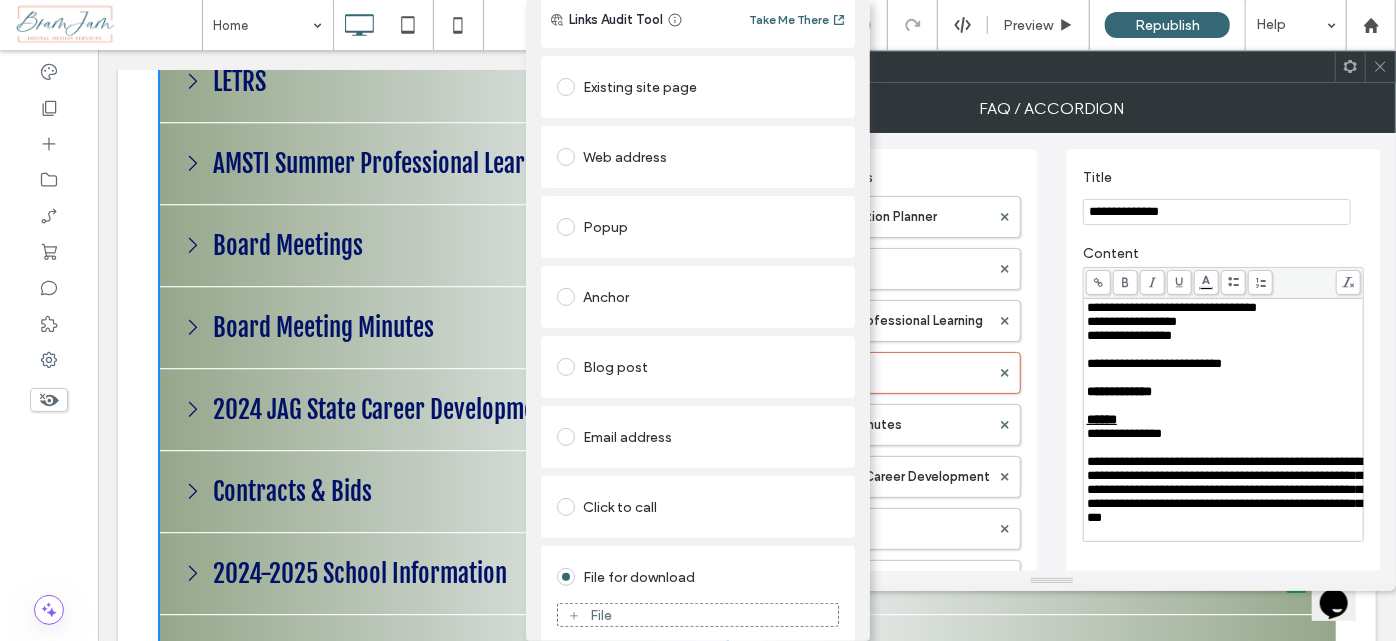 click on "File" at bounding box center [698, 615] 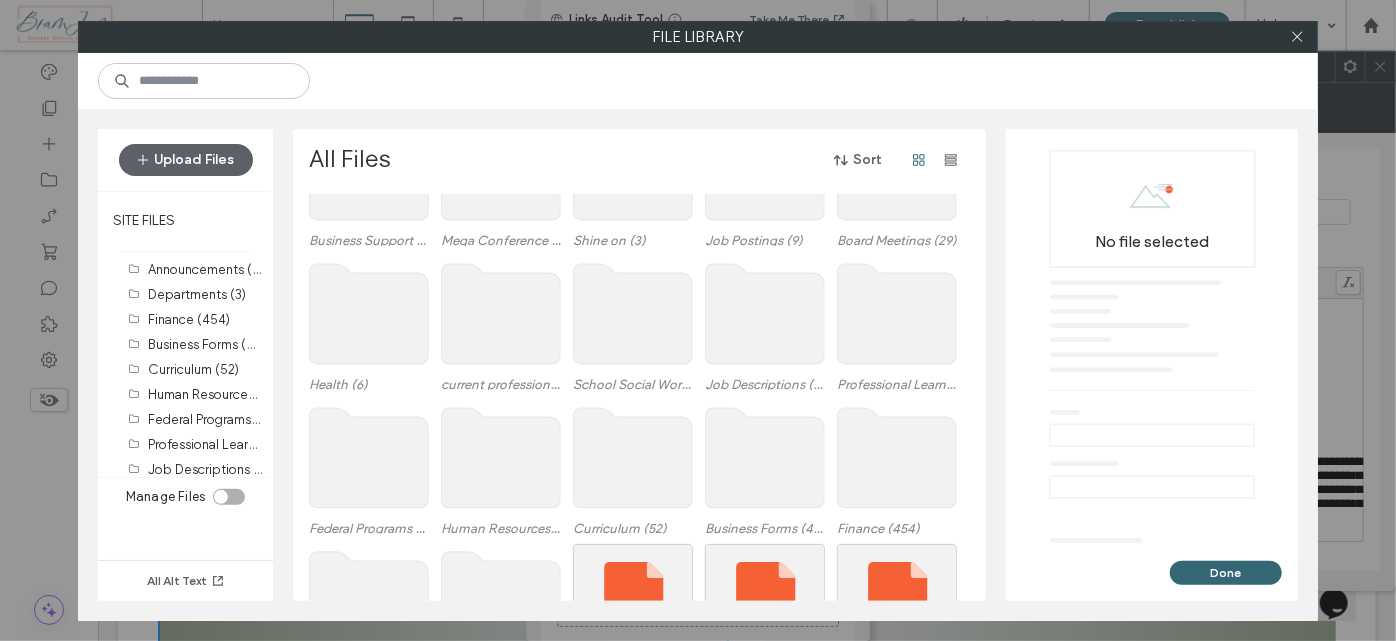 scroll, scrollTop: 168, scrollLeft: 0, axis: vertical 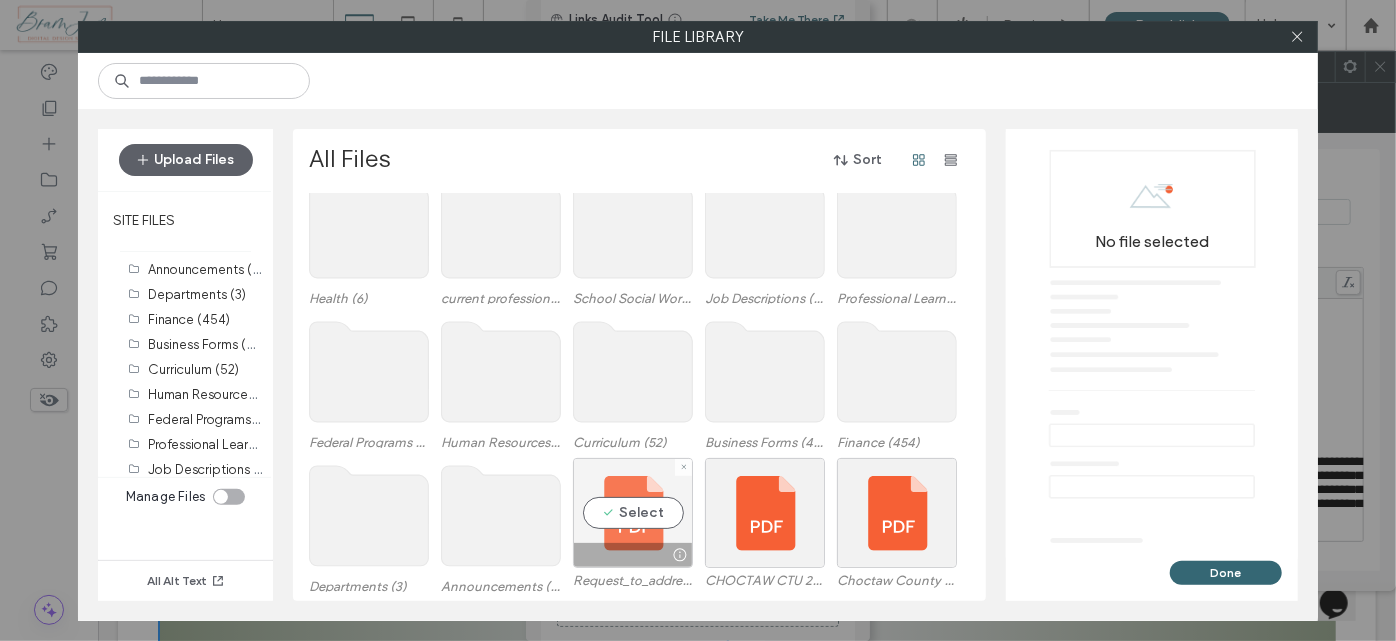 click on "Select" at bounding box center (633, 513) 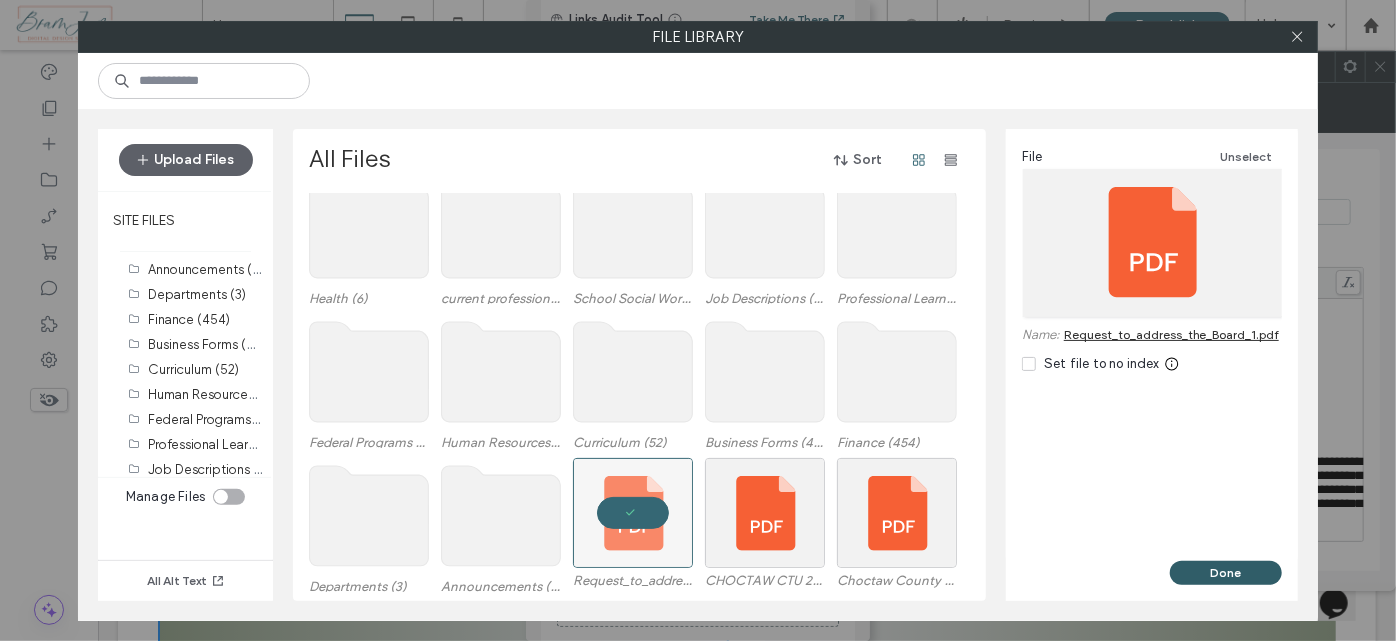 click on "Done" at bounding box center [1226, 573] 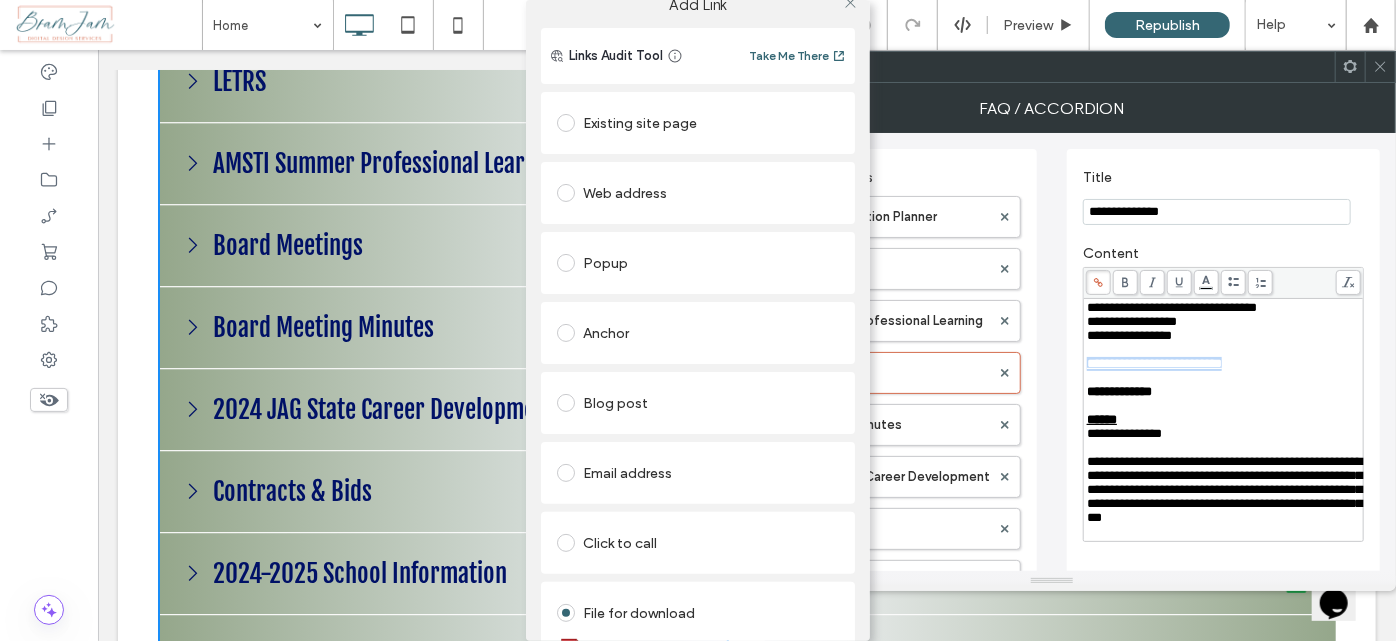 scroll, scrollTop: 0, scrollLeft: 0, axis: both 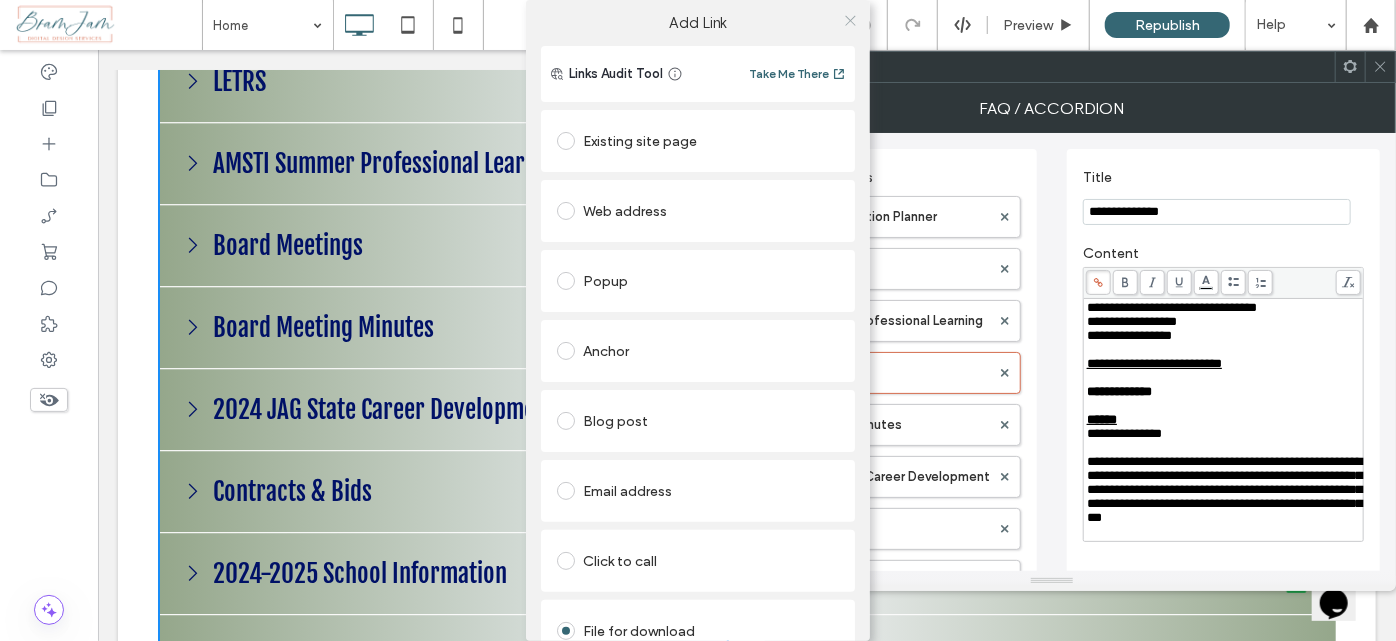 click 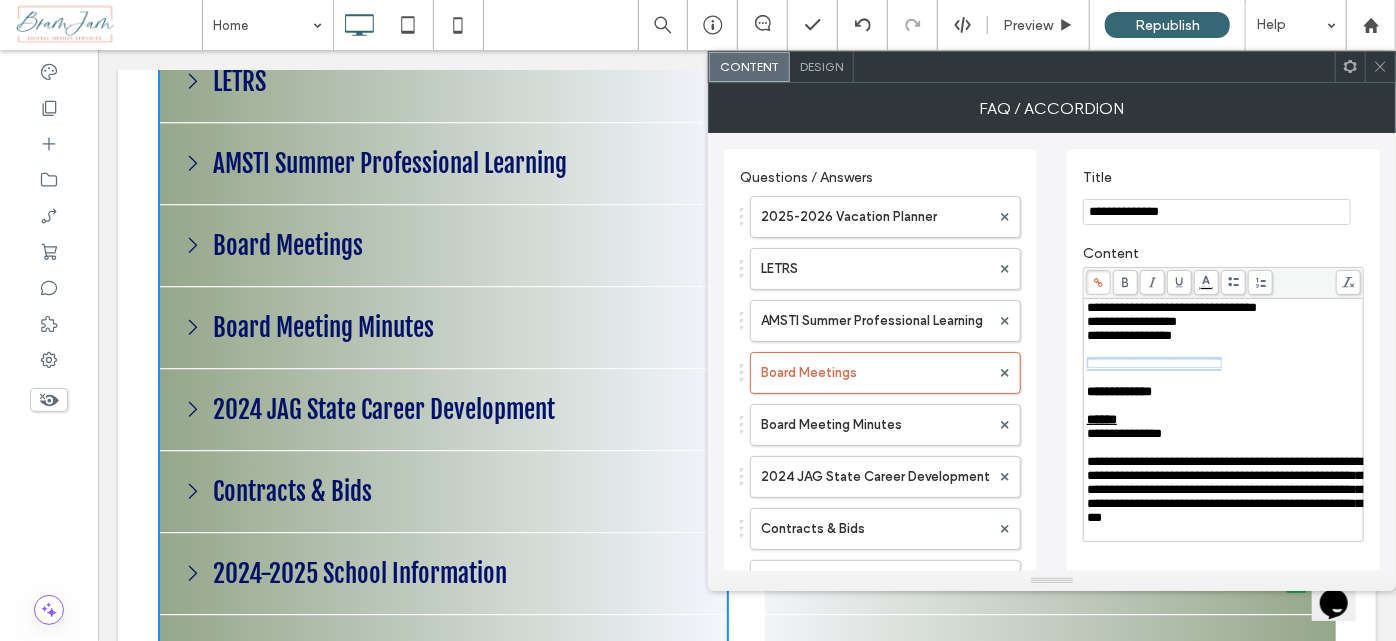 click on "**********" at bounding box center [1154, 363] 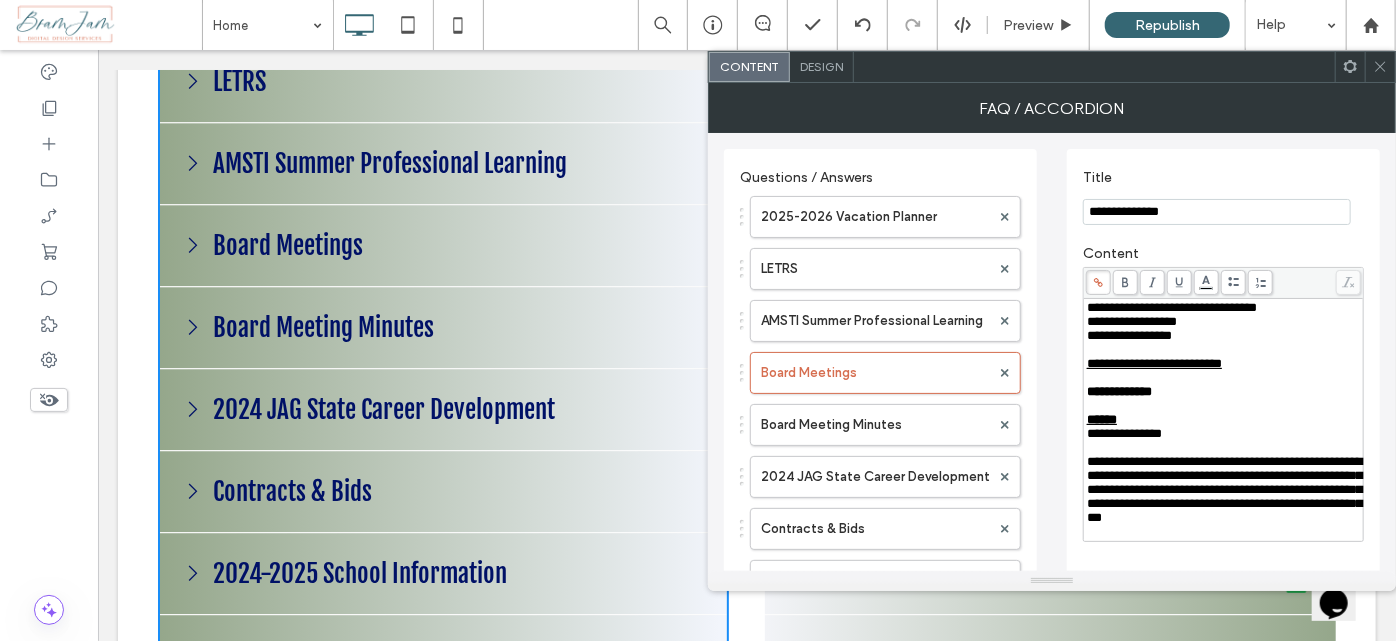 click on "**********" at bounding box center [1154, 363] 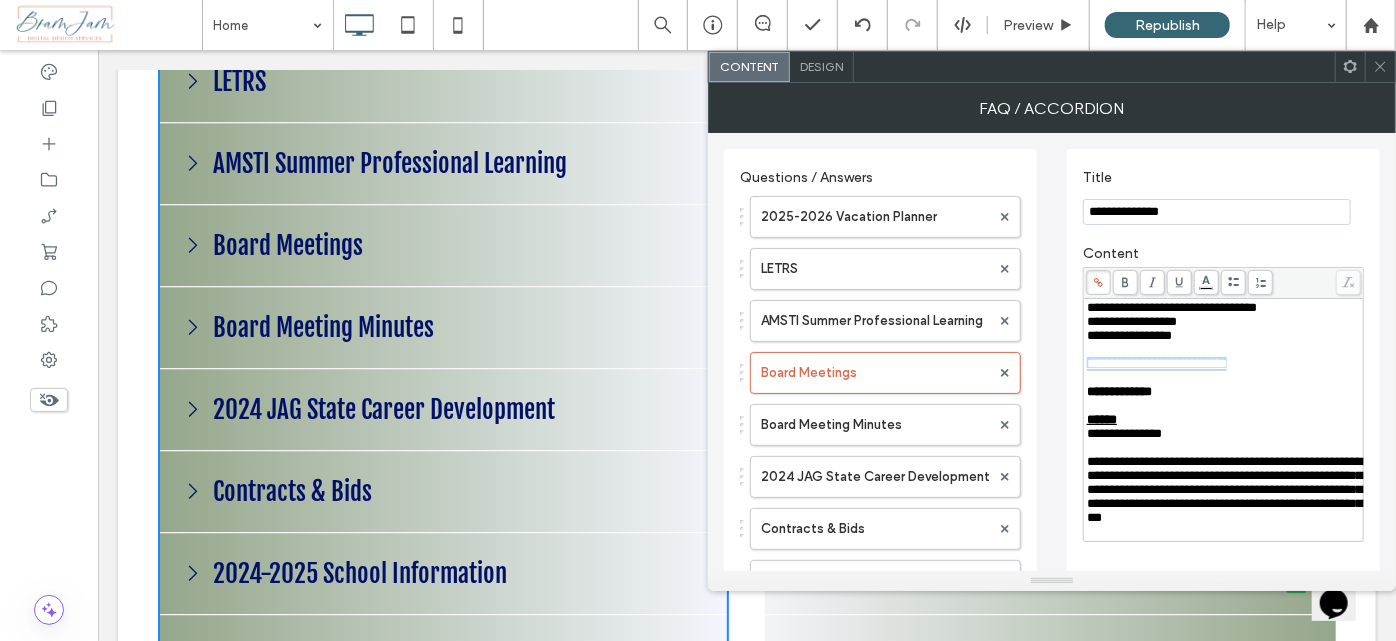 drag, startPoint x: 1293, startPoint y: 384, endPoint x: 1081, endPoint y: 390, distance: 212.08488 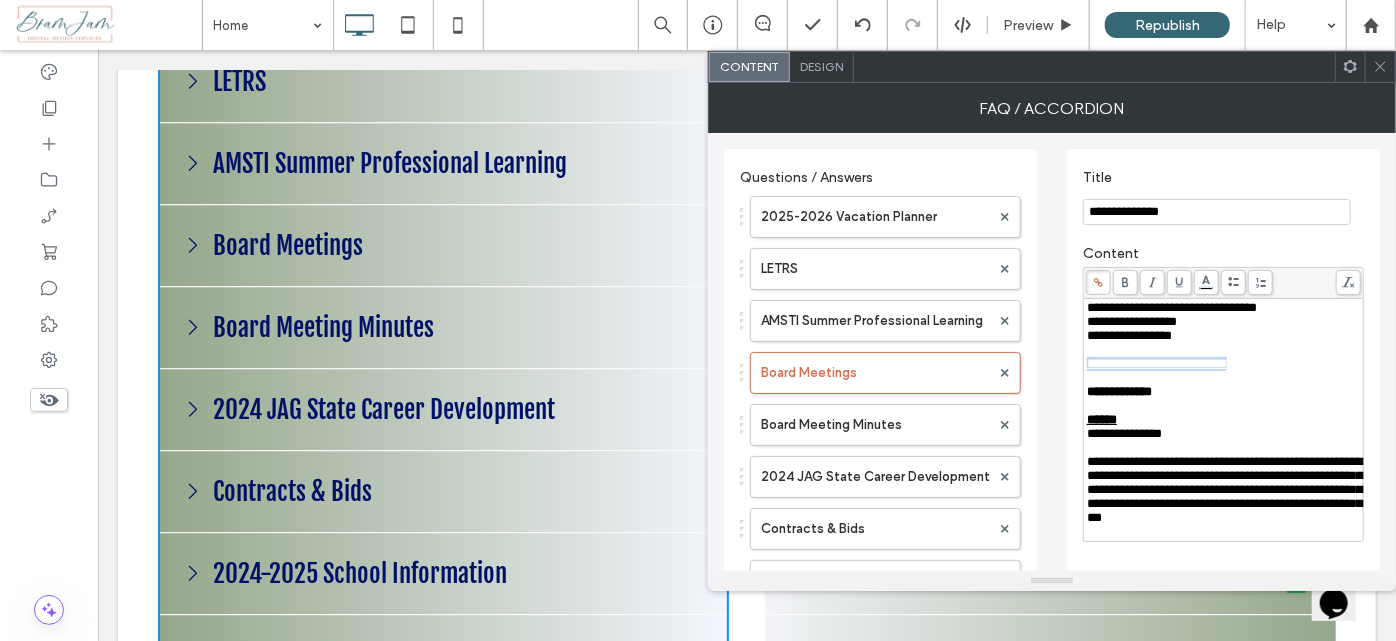 click at bounding box center [1125, 282] 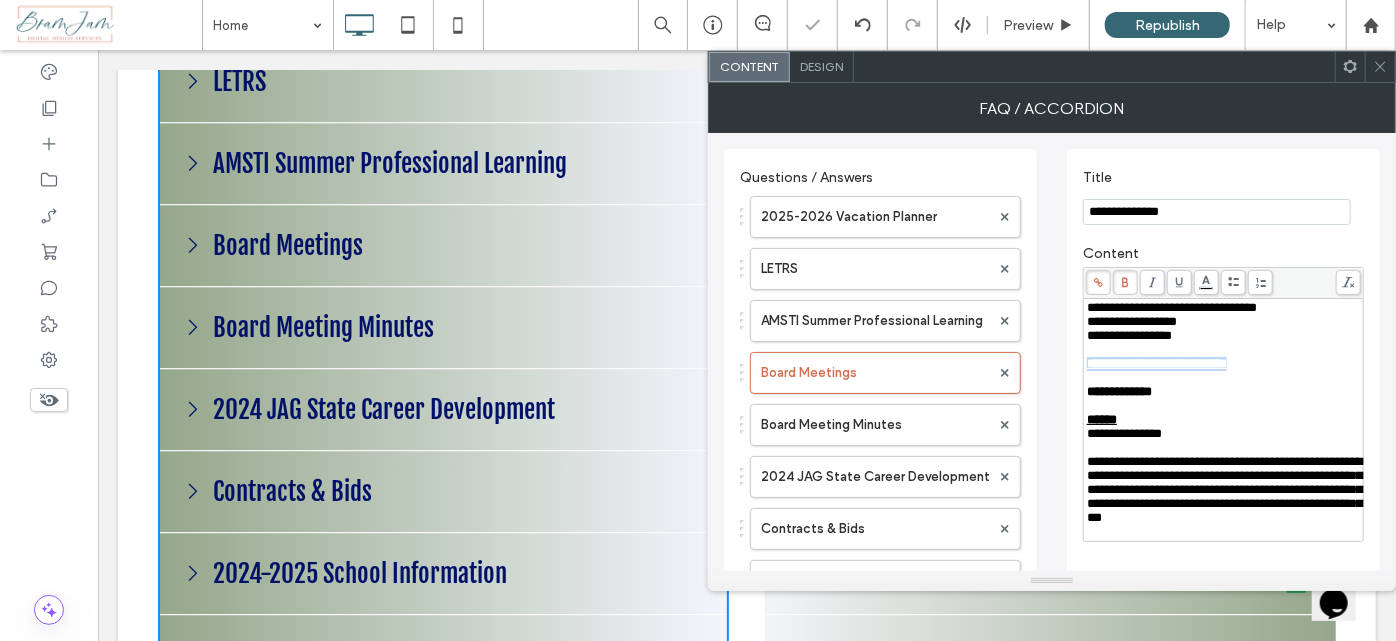 click on "**********" at bounding box center (1224, 364) 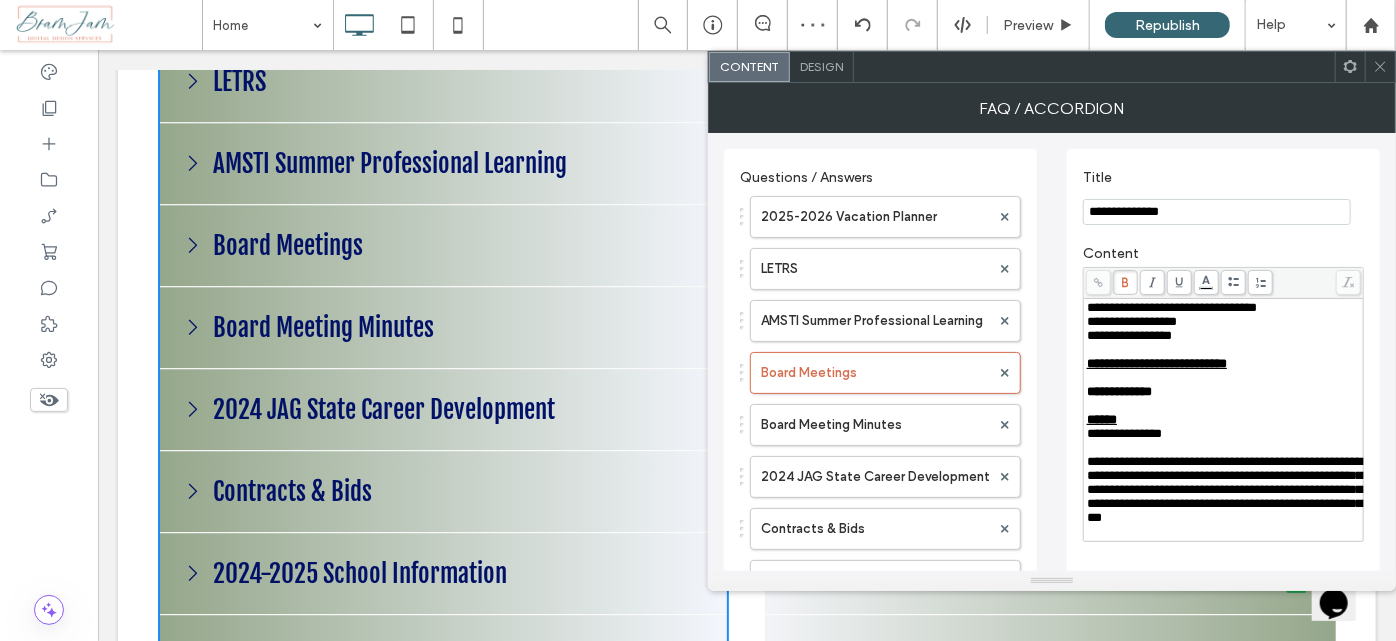 click at bounding box center [1380, 67] 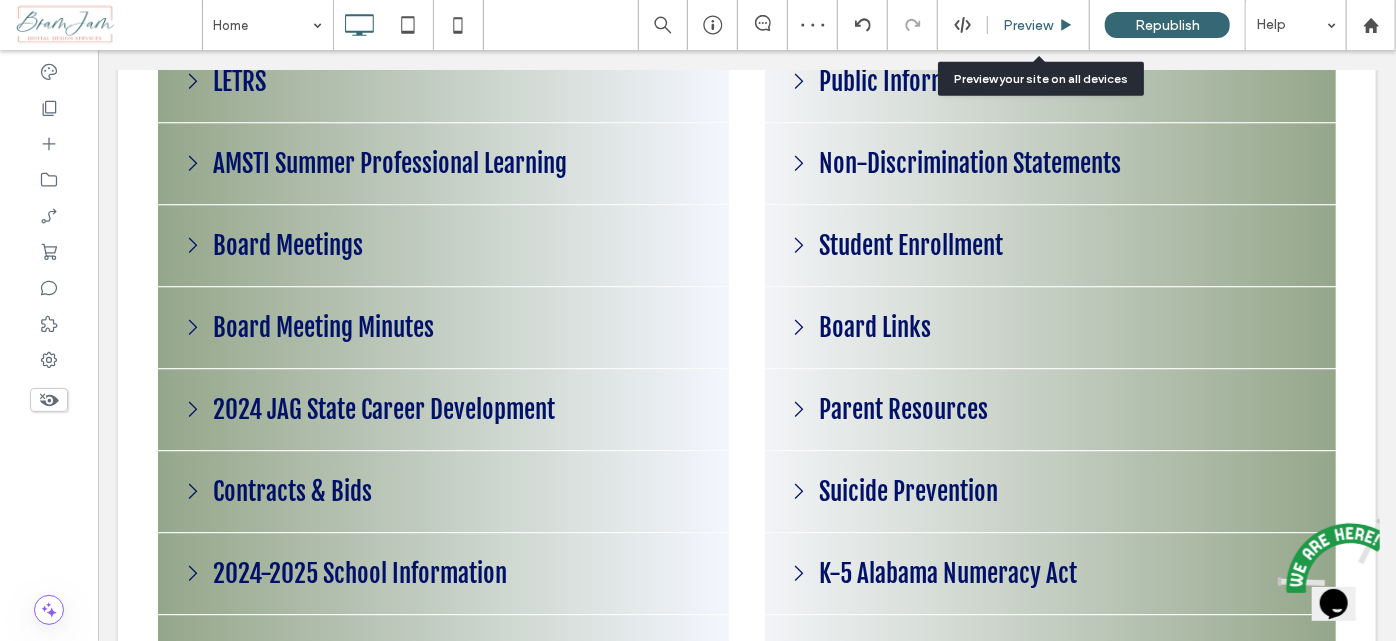 drag, startPoint x: 1042, startPoint y: 25, endPoint x: 194, endPoint y: 164, distance: 859.3166 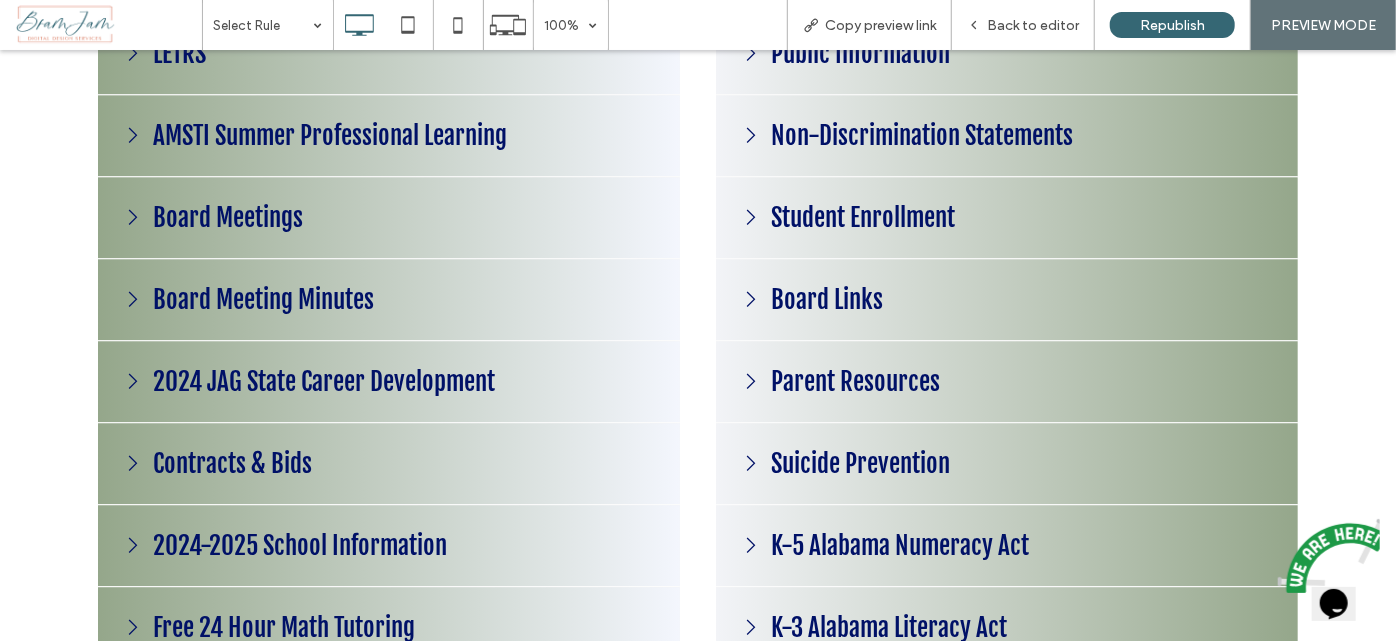 scroll, scrollTop: 2433, scrollLeft: 0, axis: vertical 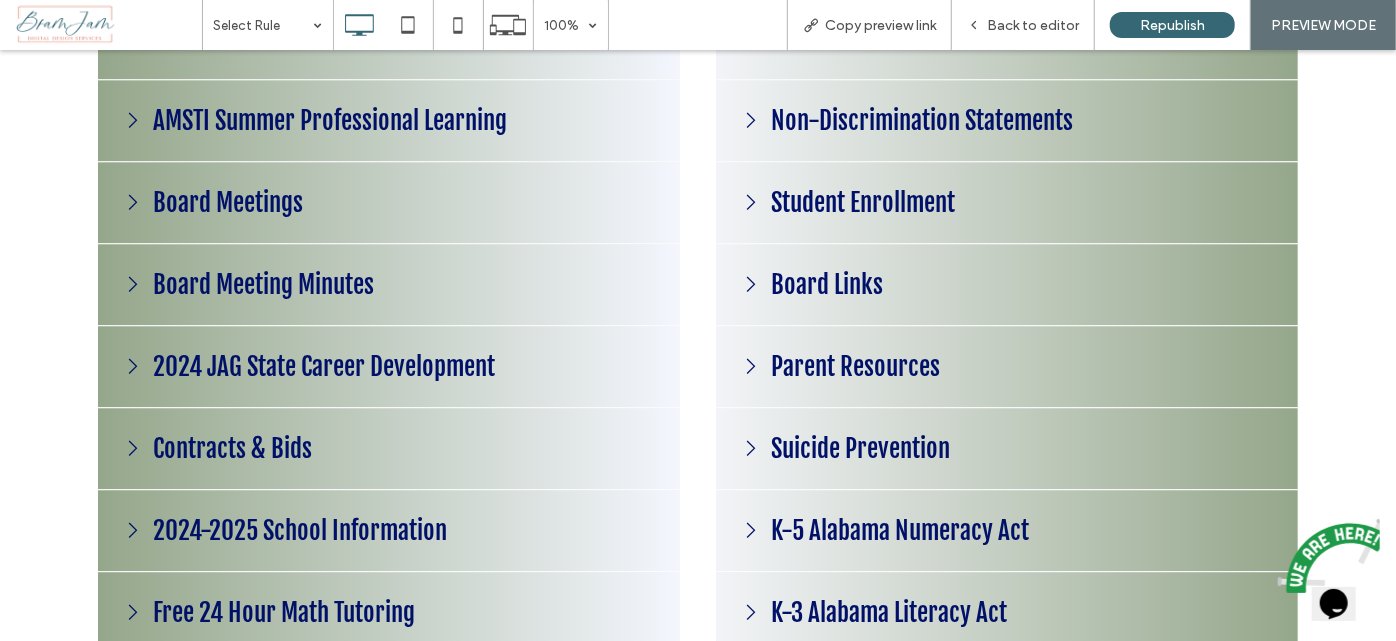 click on "Board Meetings" at bounding box center (228, 201) 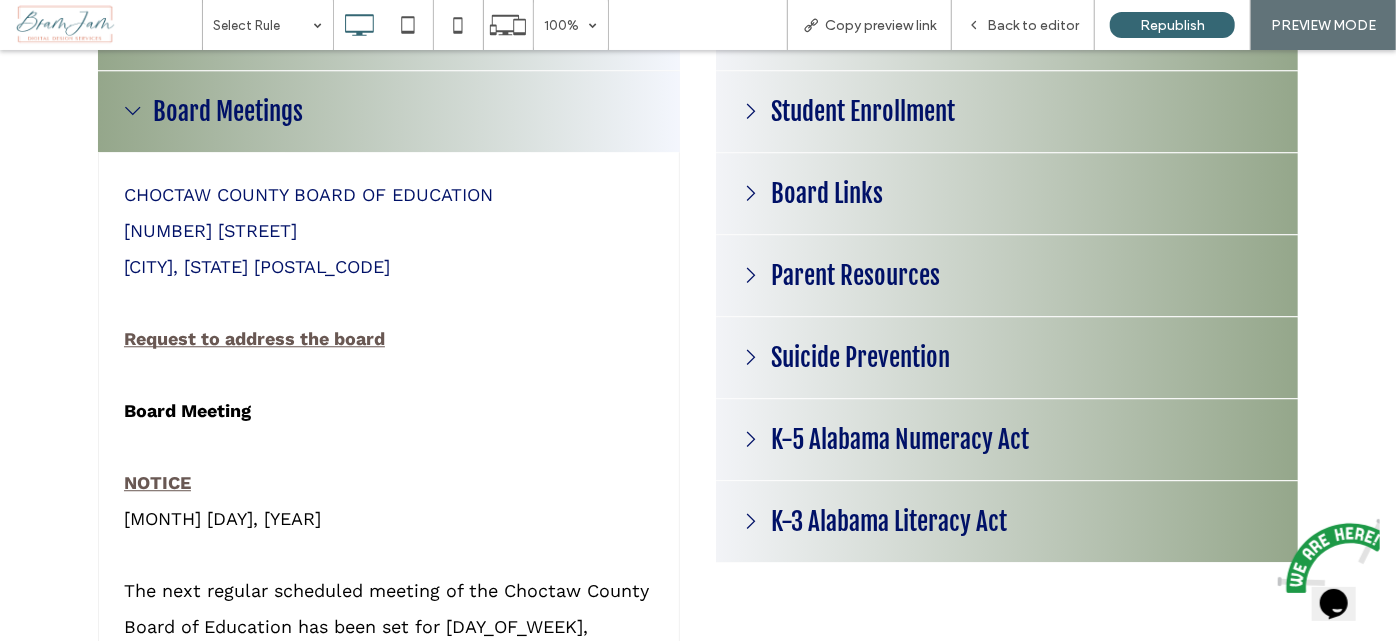 scroll, scrollTop: 2706, scrollLeft: 0, axis: vertical 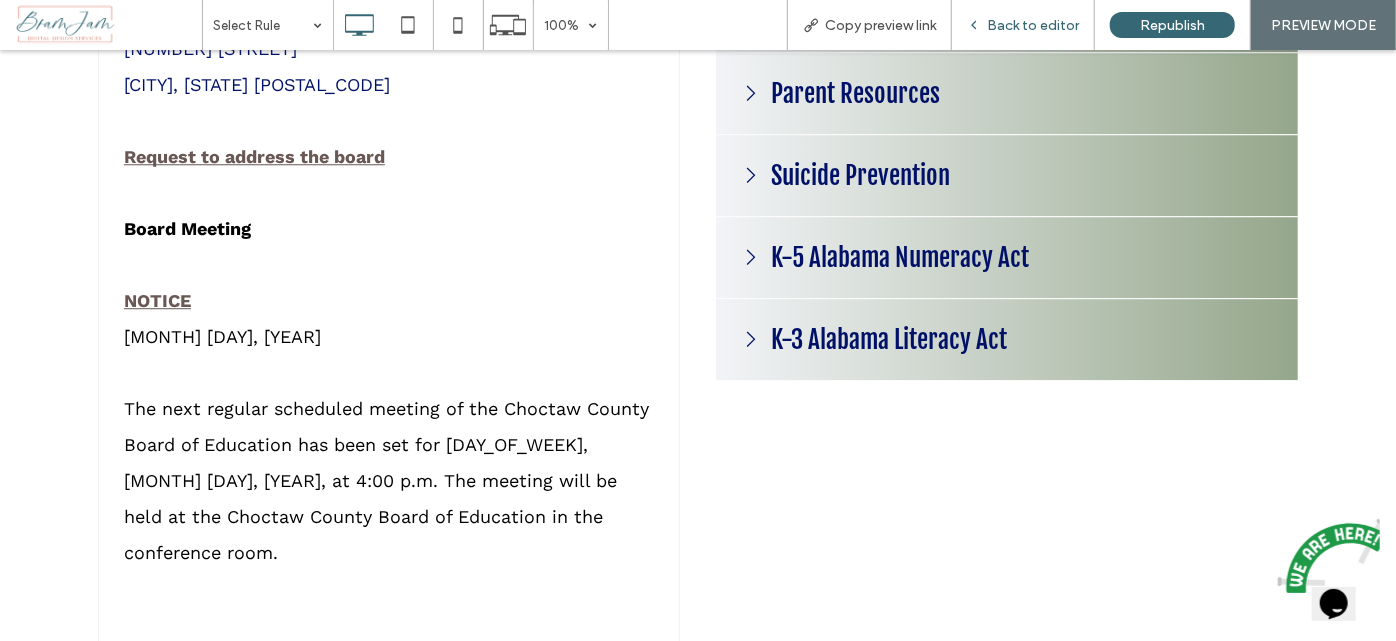 drag, startPoint x: 1011, startPoint y: 20, endPoint x: 517, endPoint y: 154, distance: 511.85153 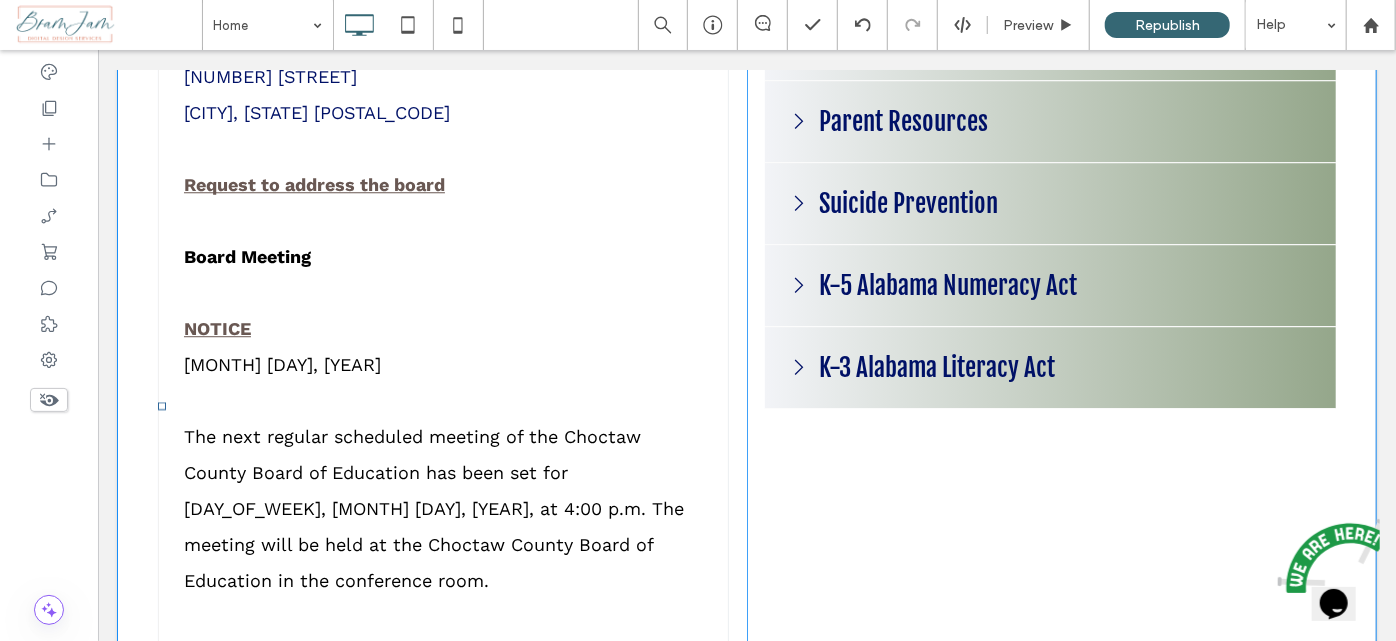 scroll, scrollTop: 2705, scrollLeft: 0, axis: vertical 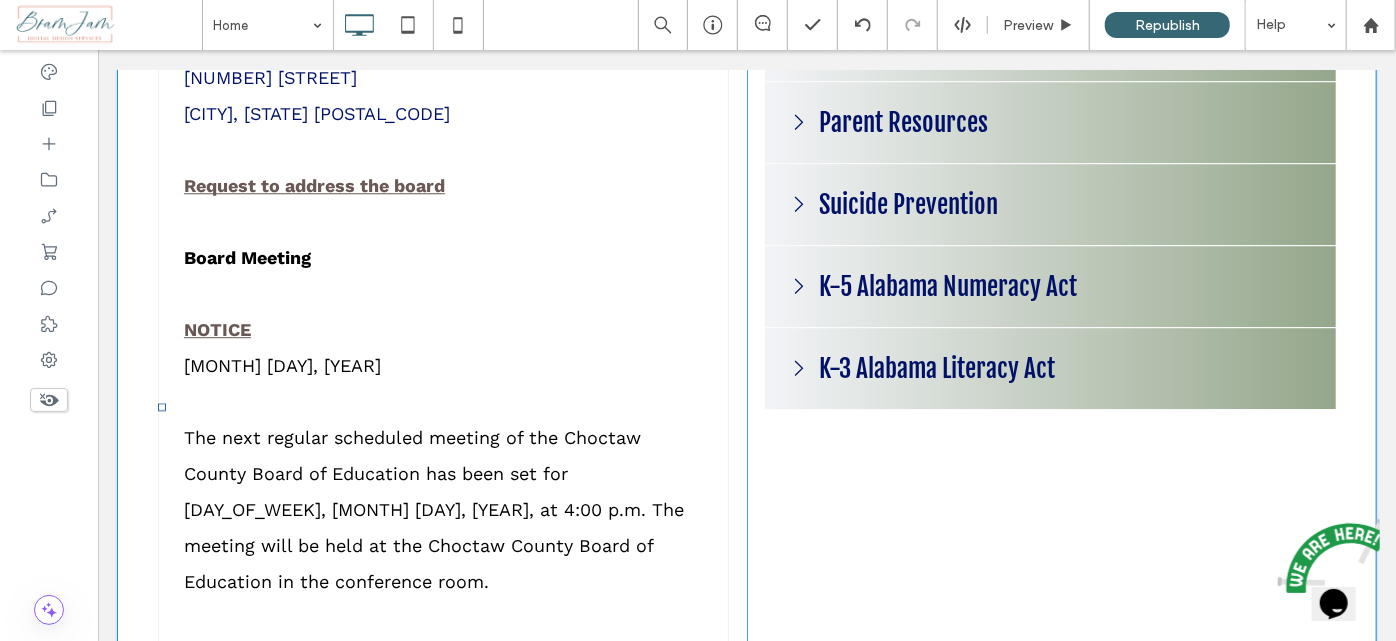 click at bounding box center [442, 406] 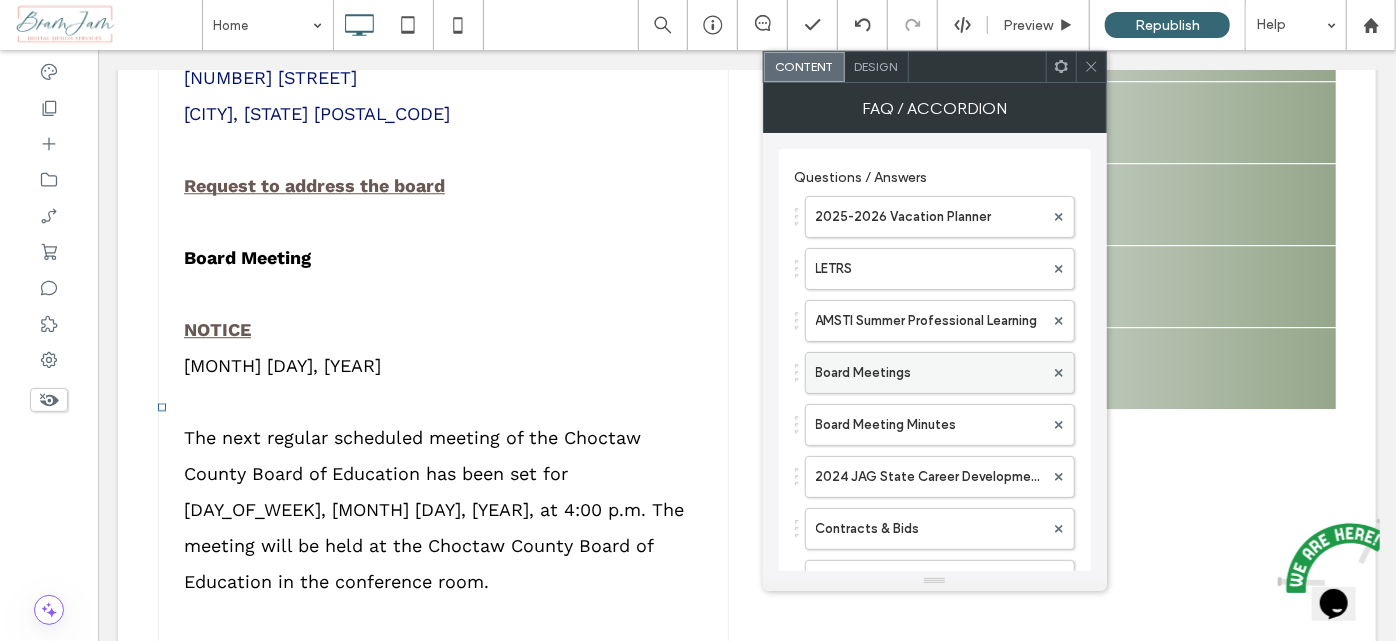 click on "Board Meetings" at bounding box center (930, 373) 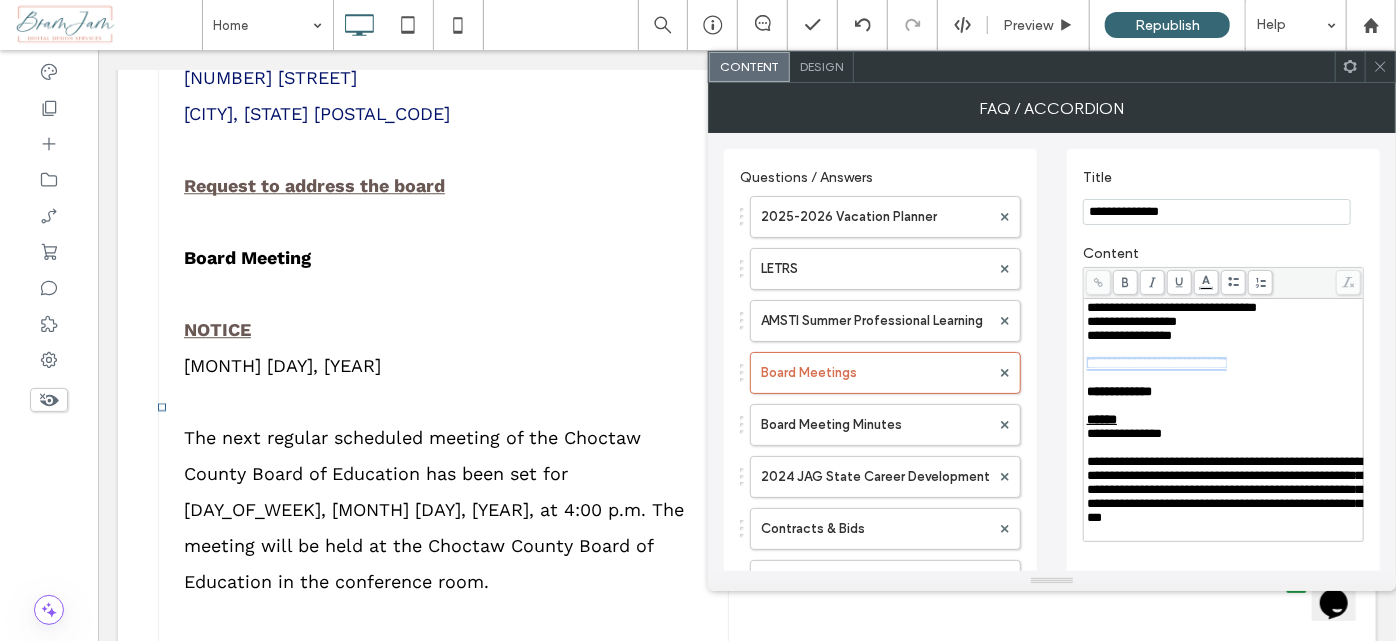 drag, startPoint x: 1250, startPoint y: 387, endPoint x: 1051, endPoint y: 388, distance: 199.00252 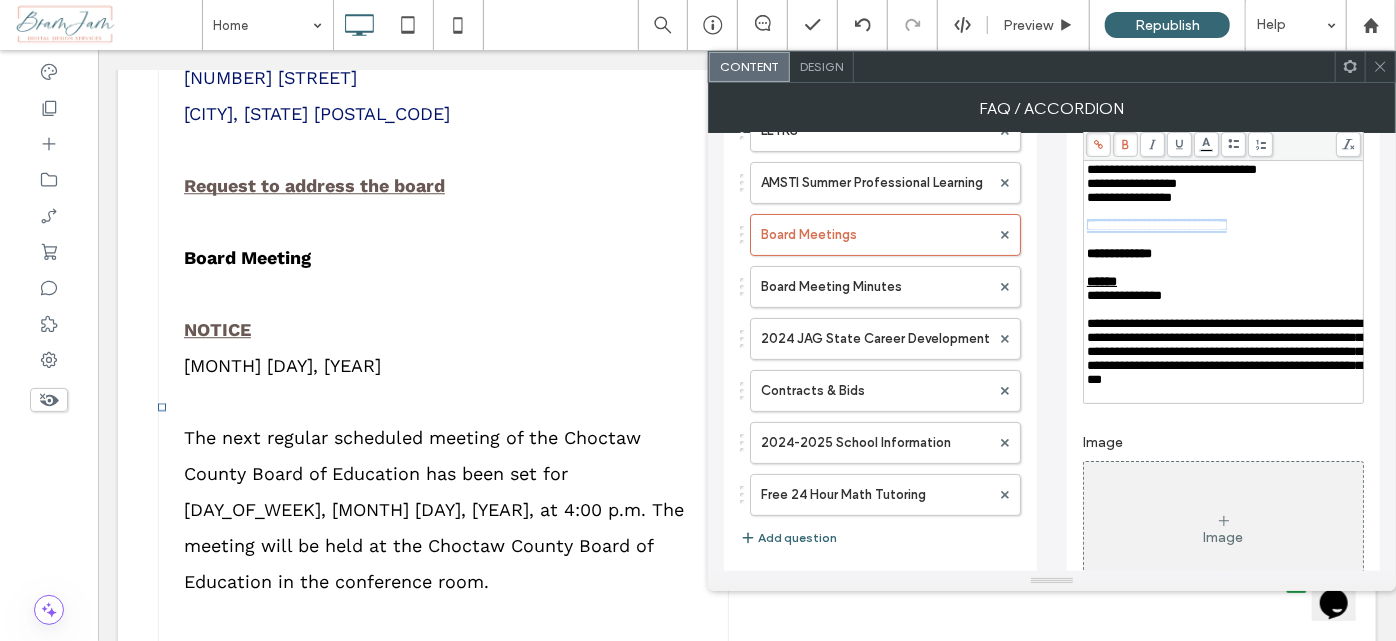 scroll, scrollTop: 0, scrollLeft: 0, axis: both 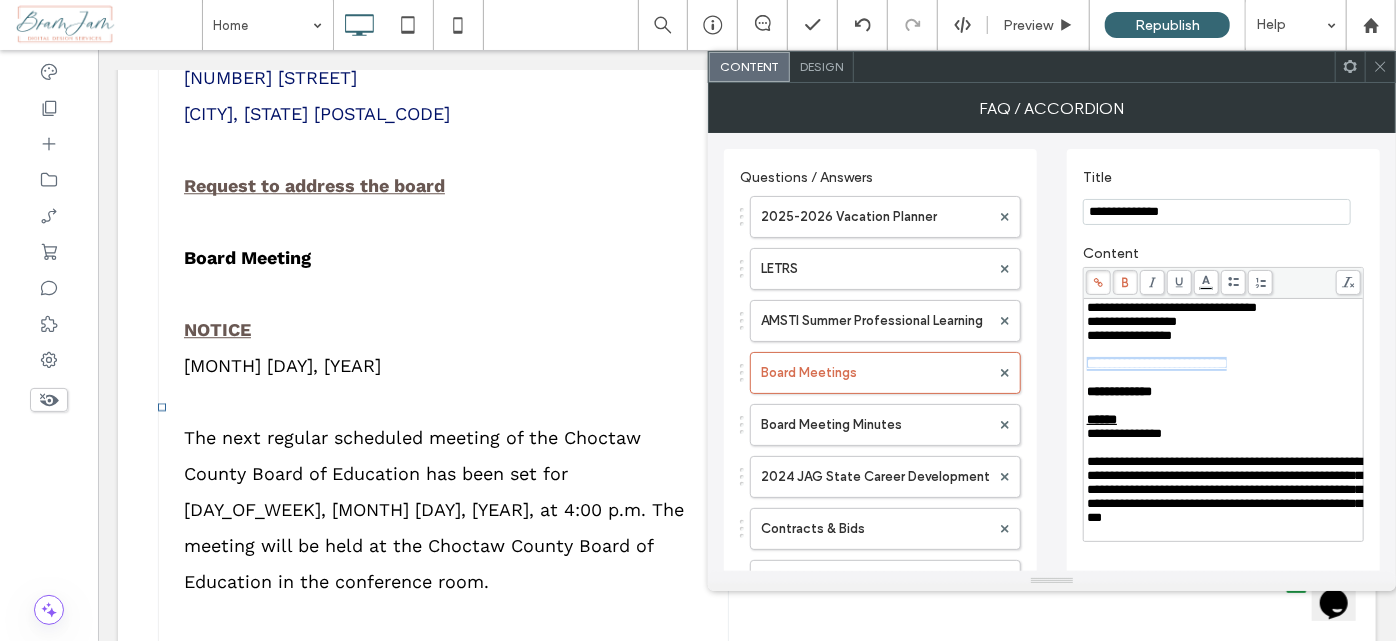 click 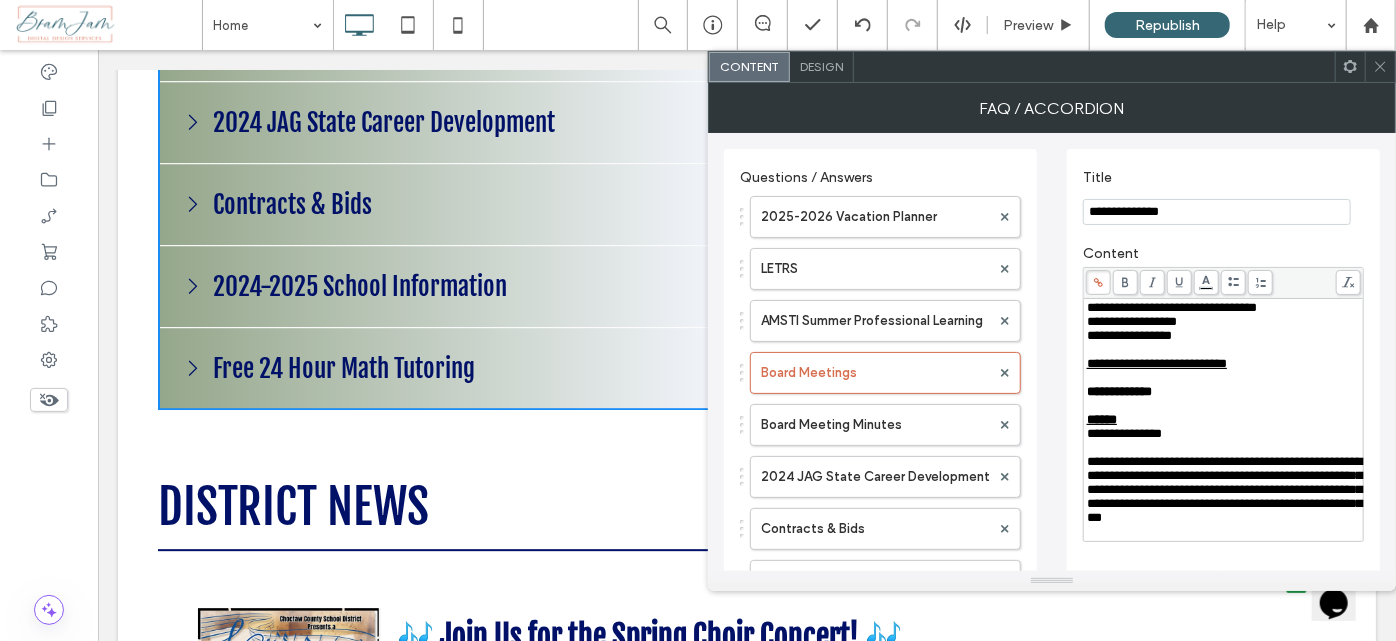 click on "******" at bounding box center (1224, 420) 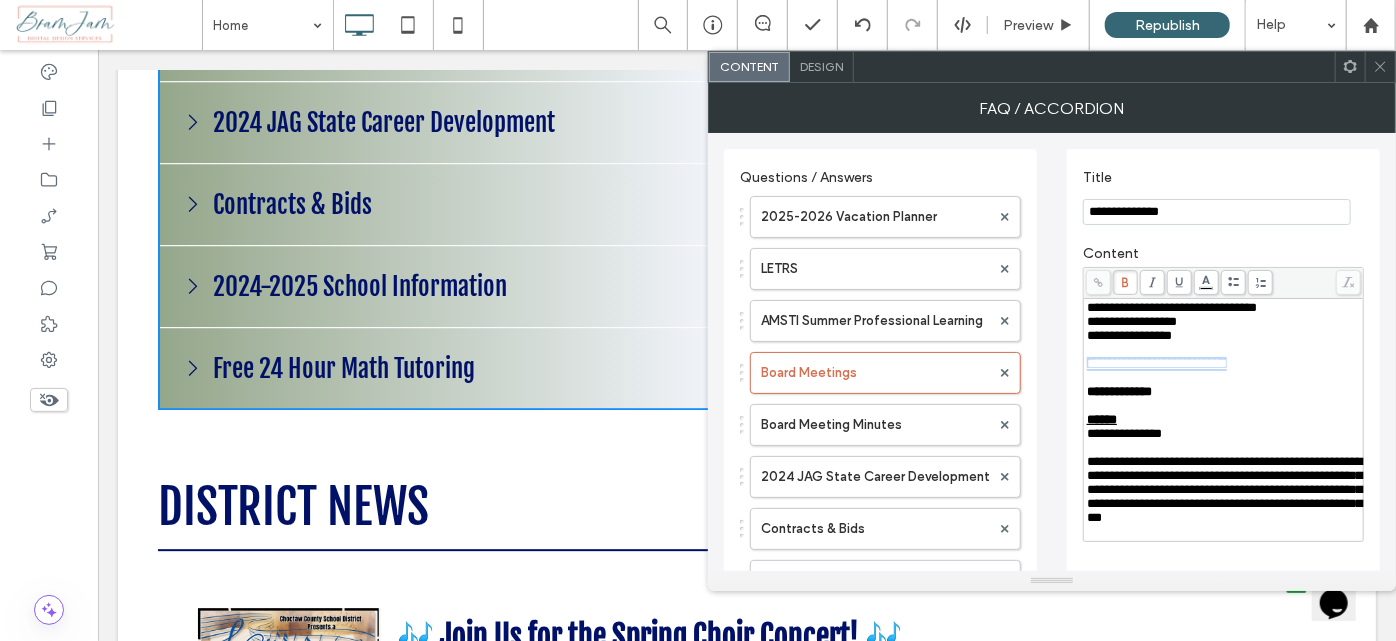 drag, startPoint x: 1286, startPoint y: 392, endPoint x: 1056, endPoint y: 391, distance: 230.00217 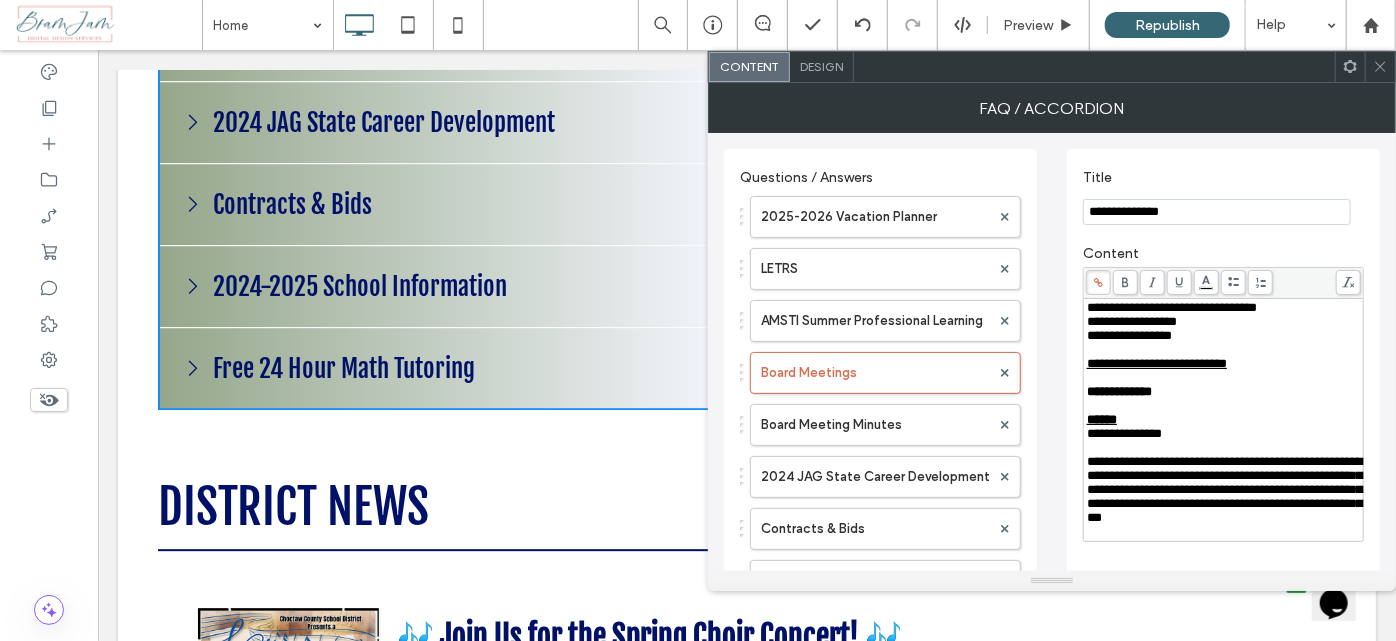click on "Design" at bounding box center (822, 67) 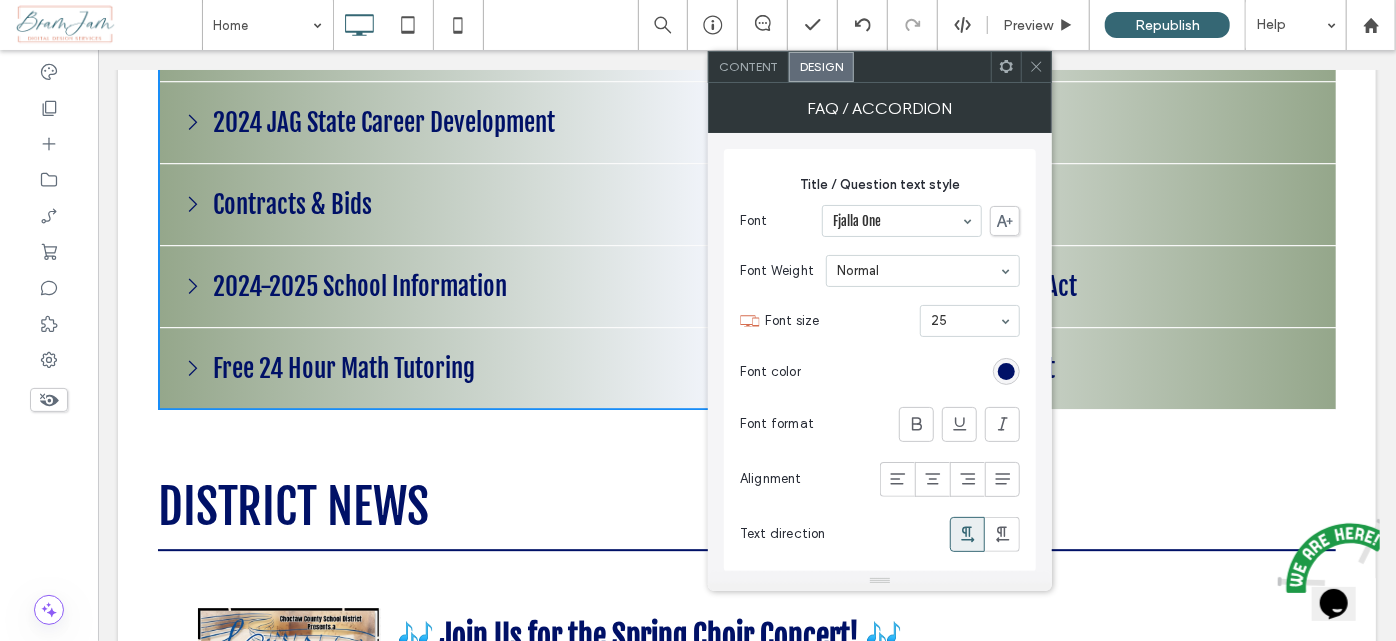 click on "Design" at bounding box center [821, 66] 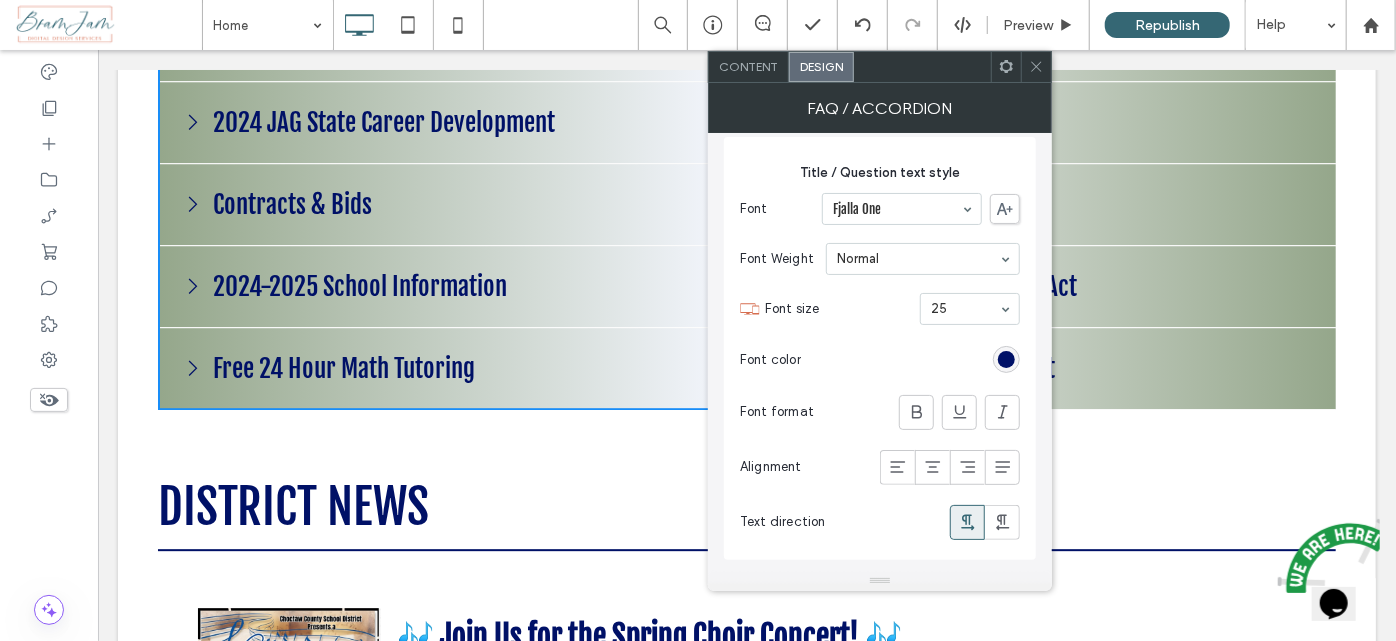 scroll, scrollTop: 0, scrollLeft: 0, axis: both 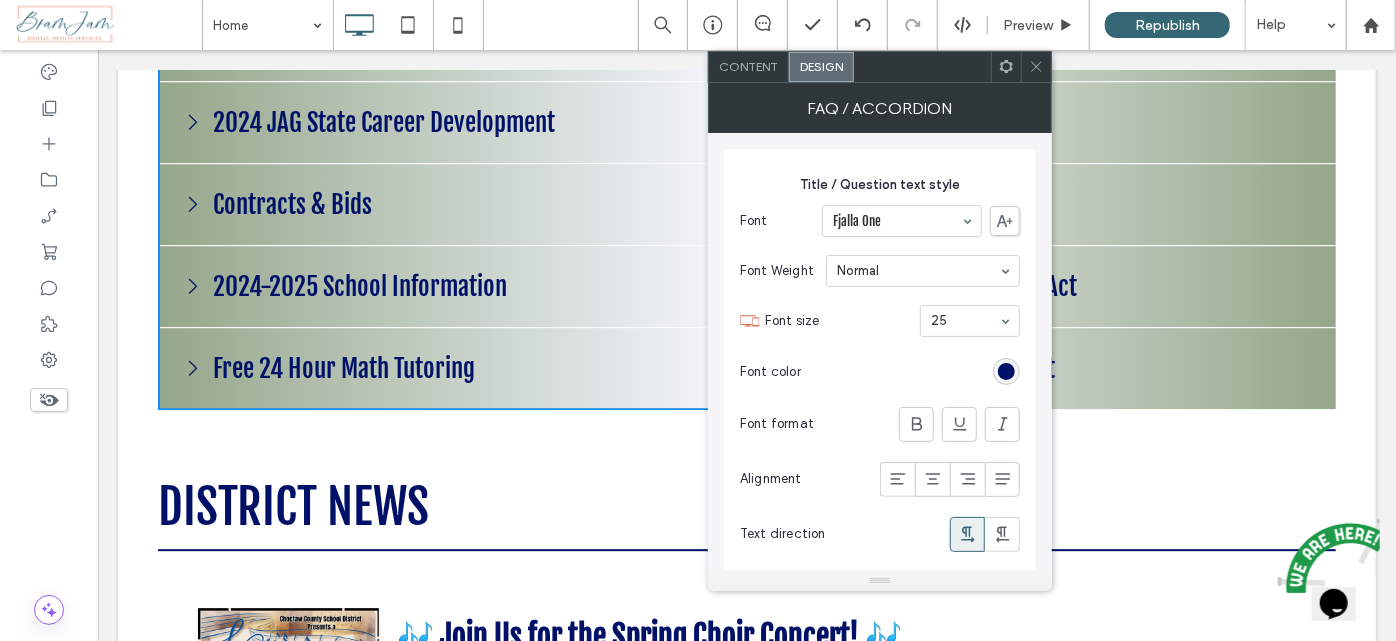 click at bounding box center (1036, 67) 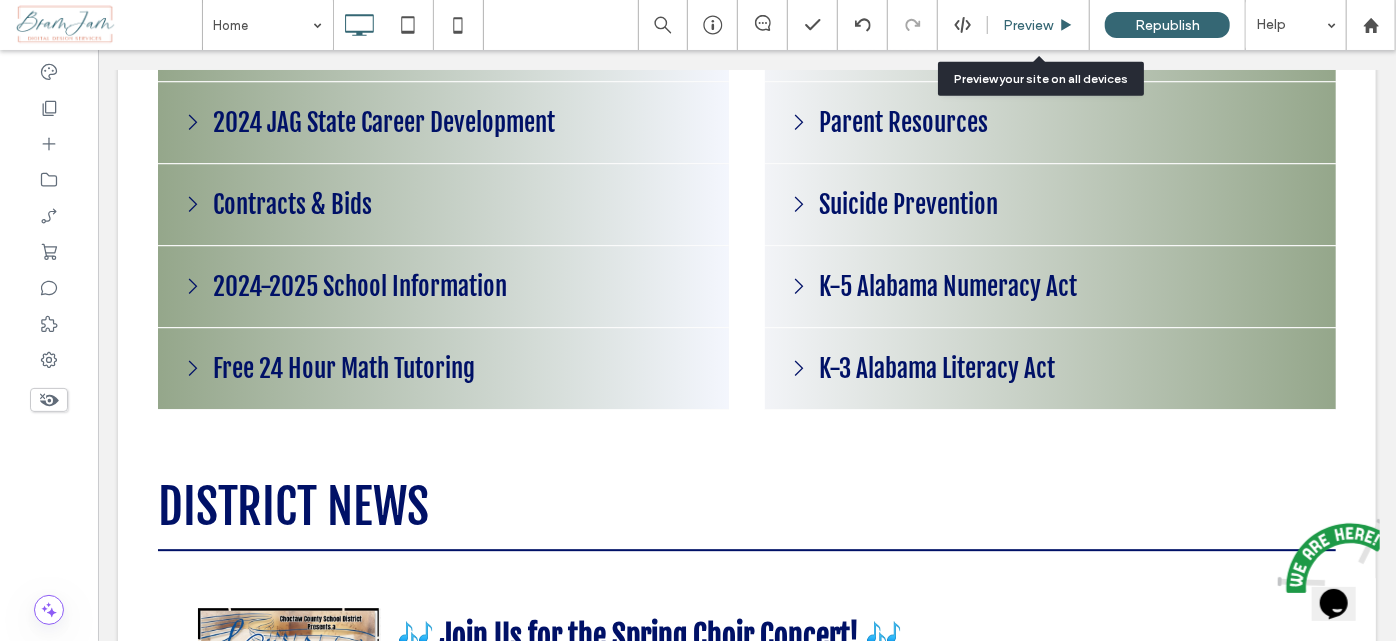 drag, startPoint x: 1044, startPoint y: 26, endPoint x: 406, endPoint y: 180, distance: 656.3231 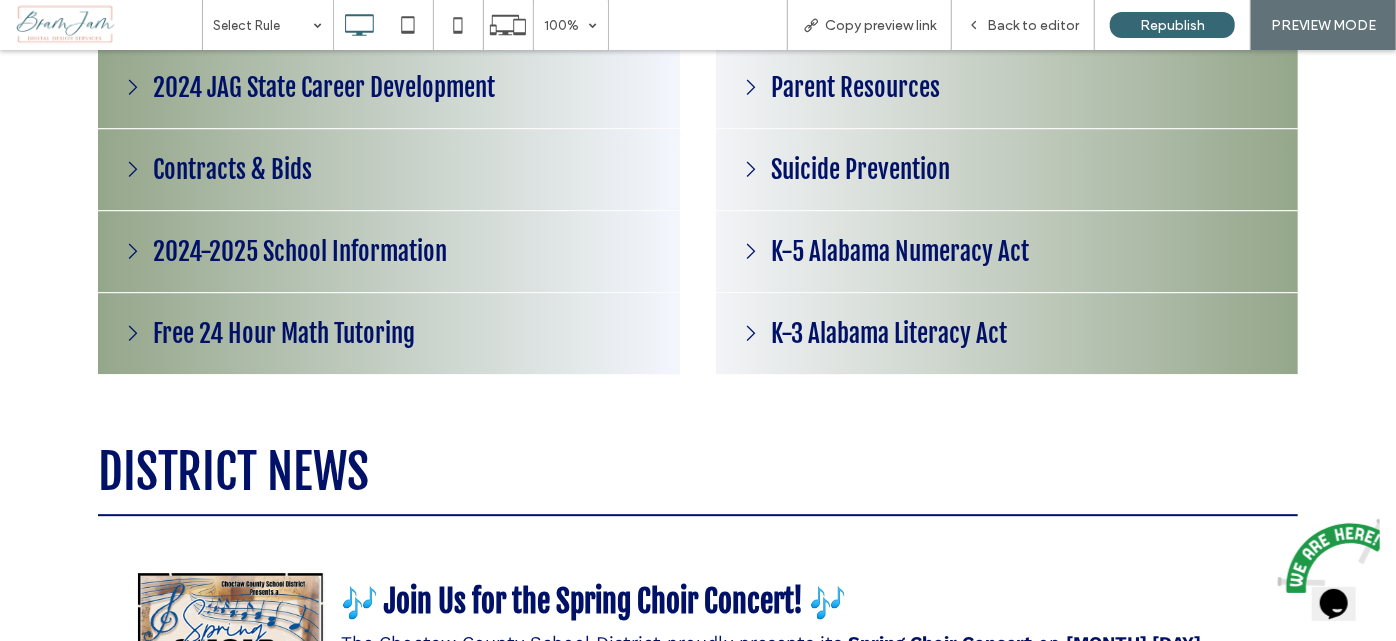 scroll, scrollTop: 2447, scrollLeft: 0, axis: vertical 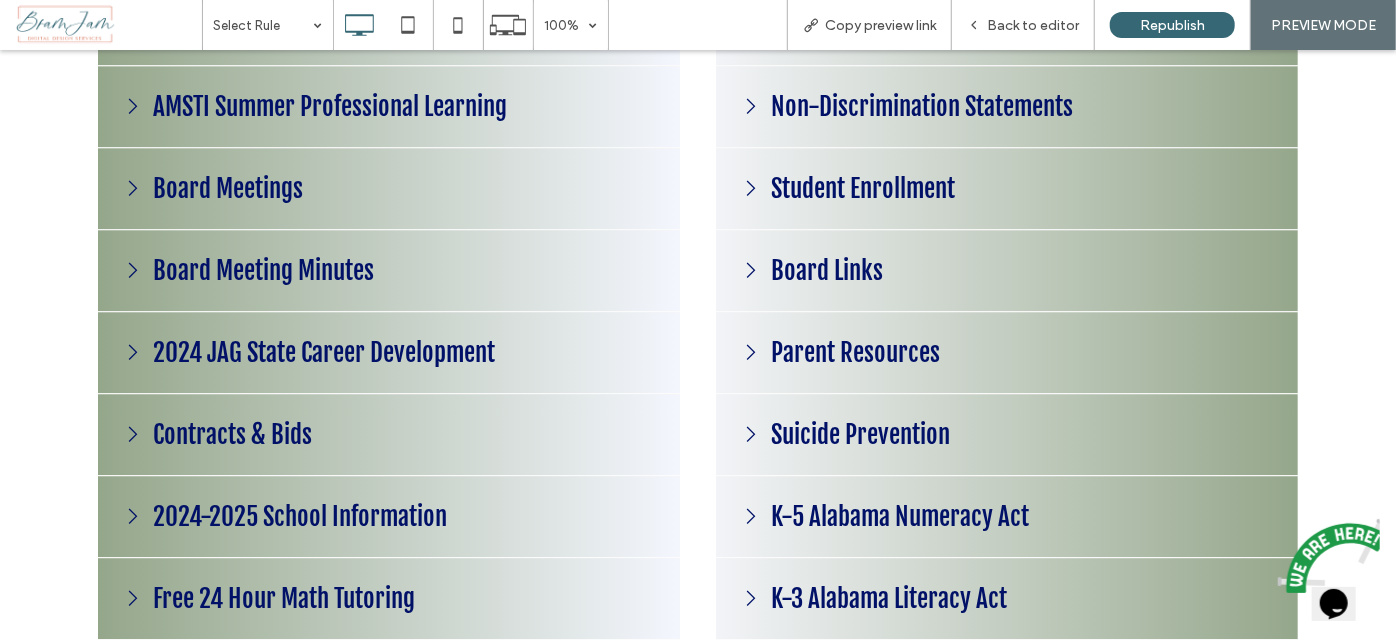 click on "Board Meetings" at bounding box center (228, 187) 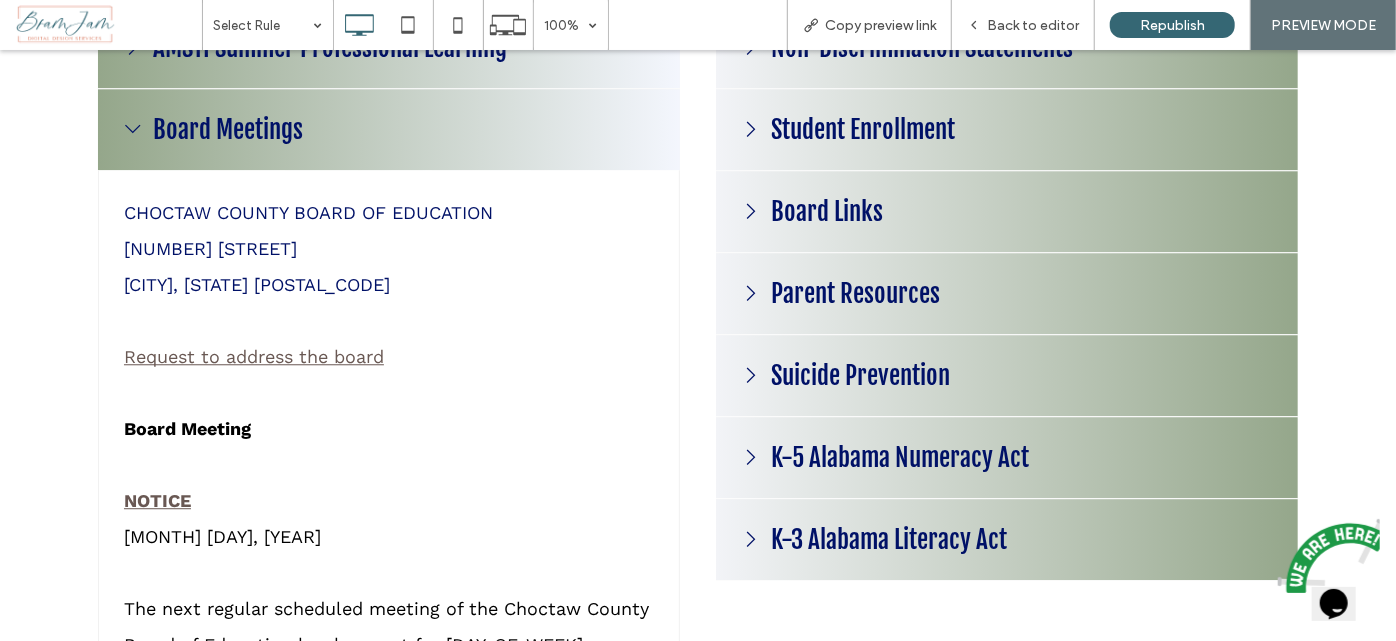 scroll, scrollTop: 2538, scrollLeft: 0, axis: vertical 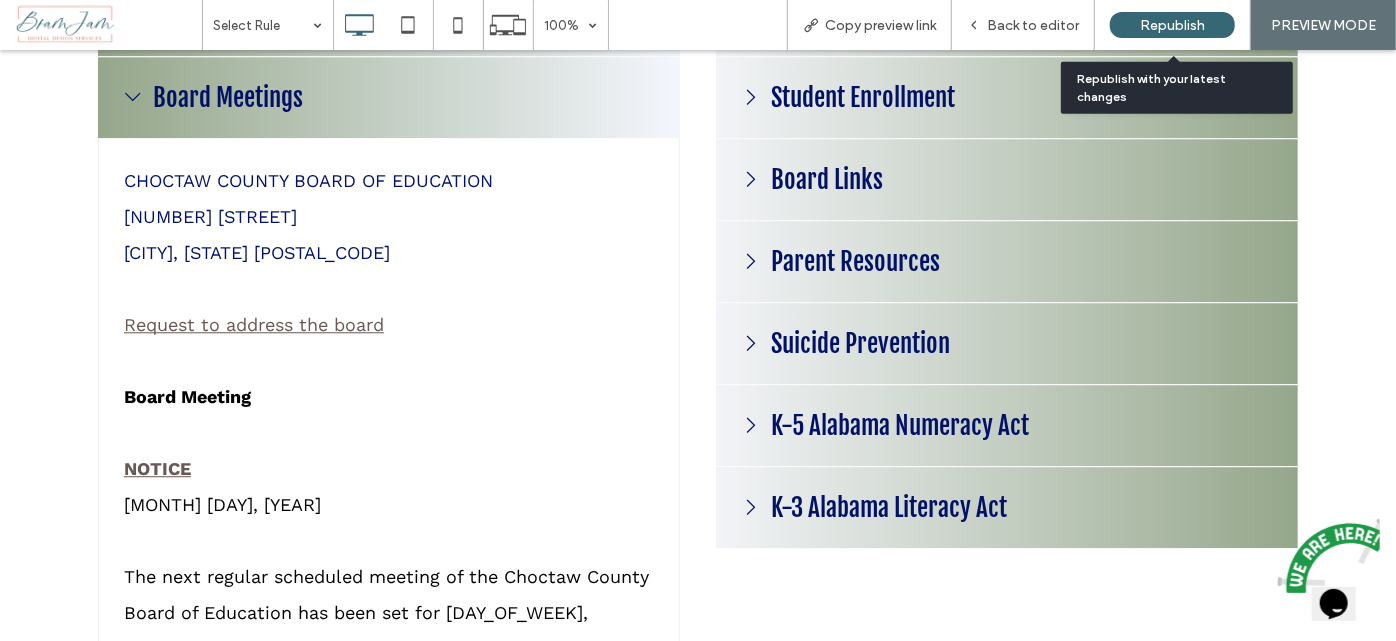 click on "Republish" at bounding box center [1172, 25] 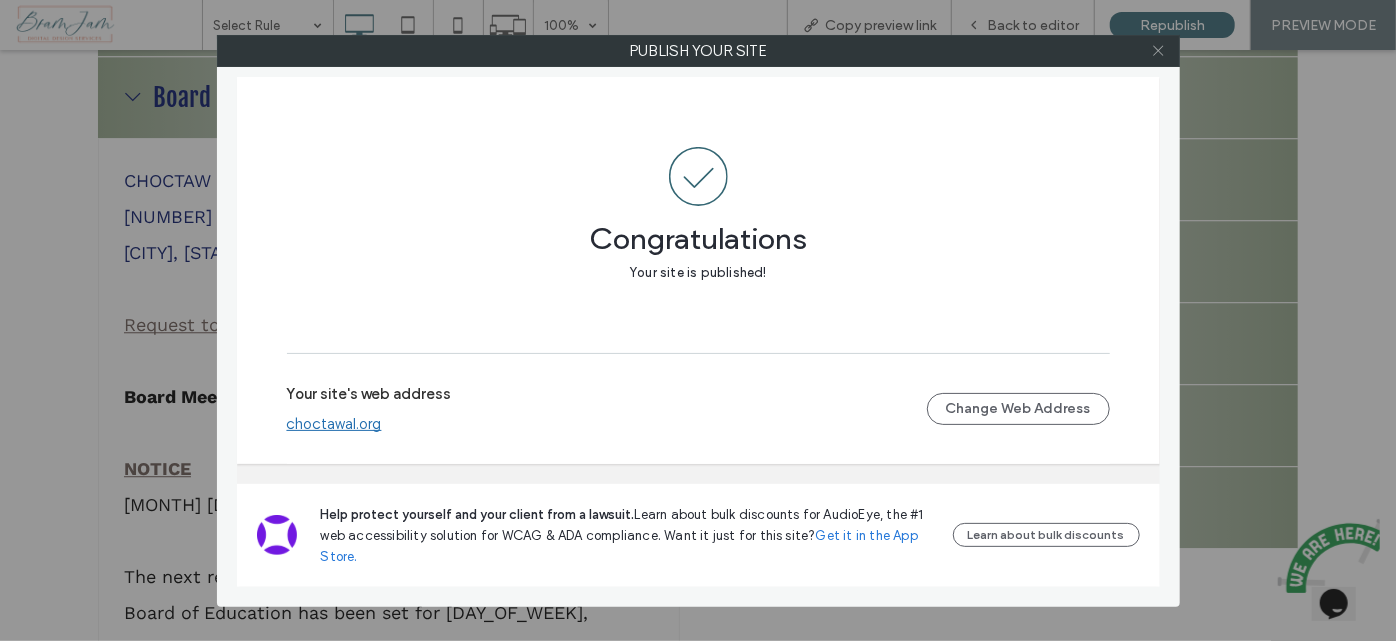 click 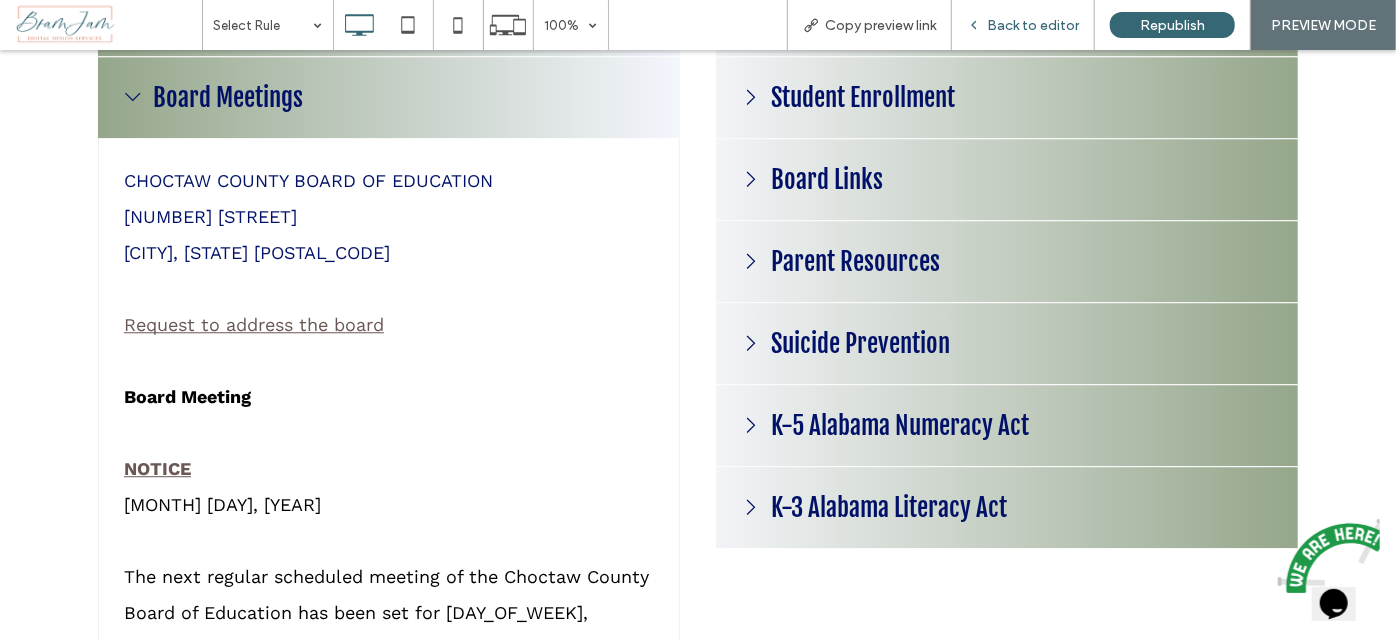 click on "Back to editor" at bounding box center [1033, 25] 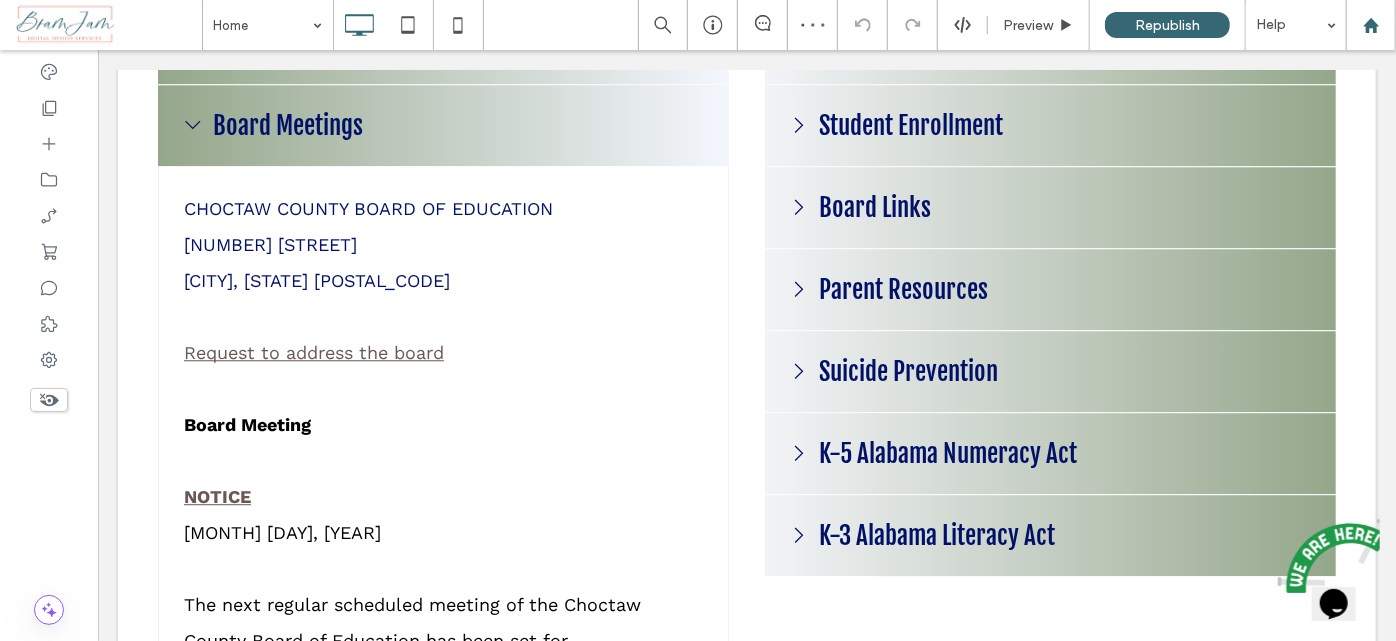 scroll, scrollTop: 2550, scrollLeft: 0, axis: vertical 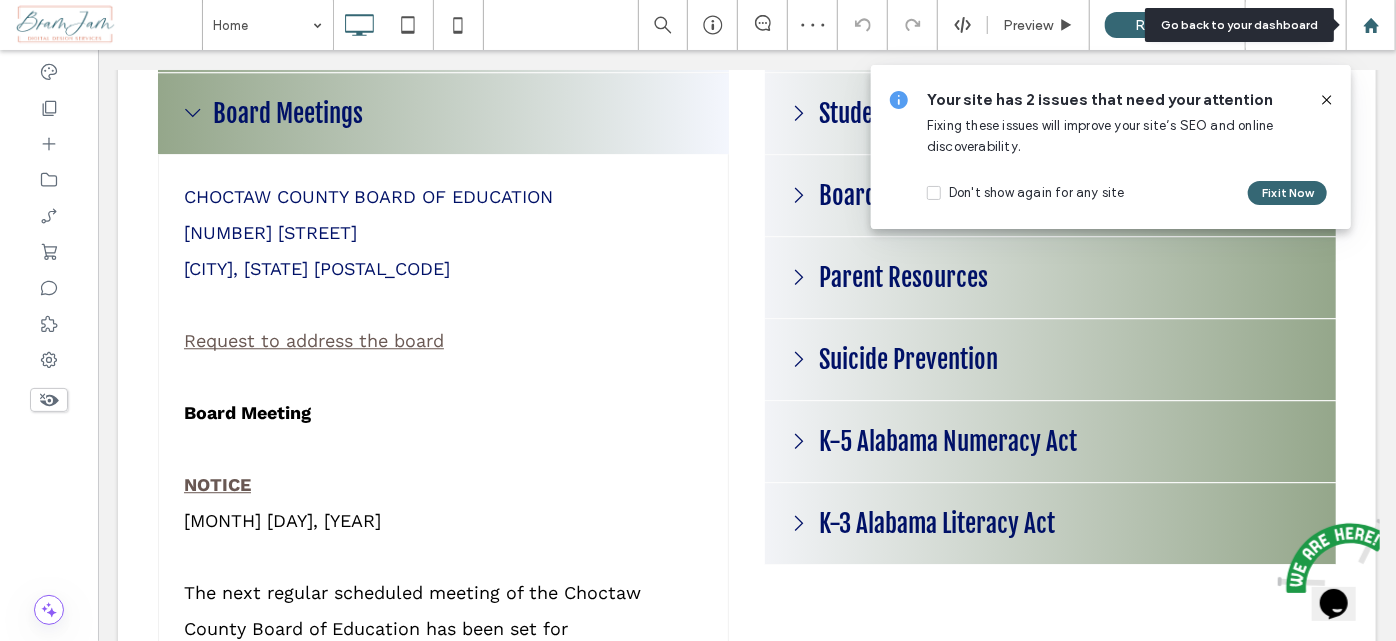 click 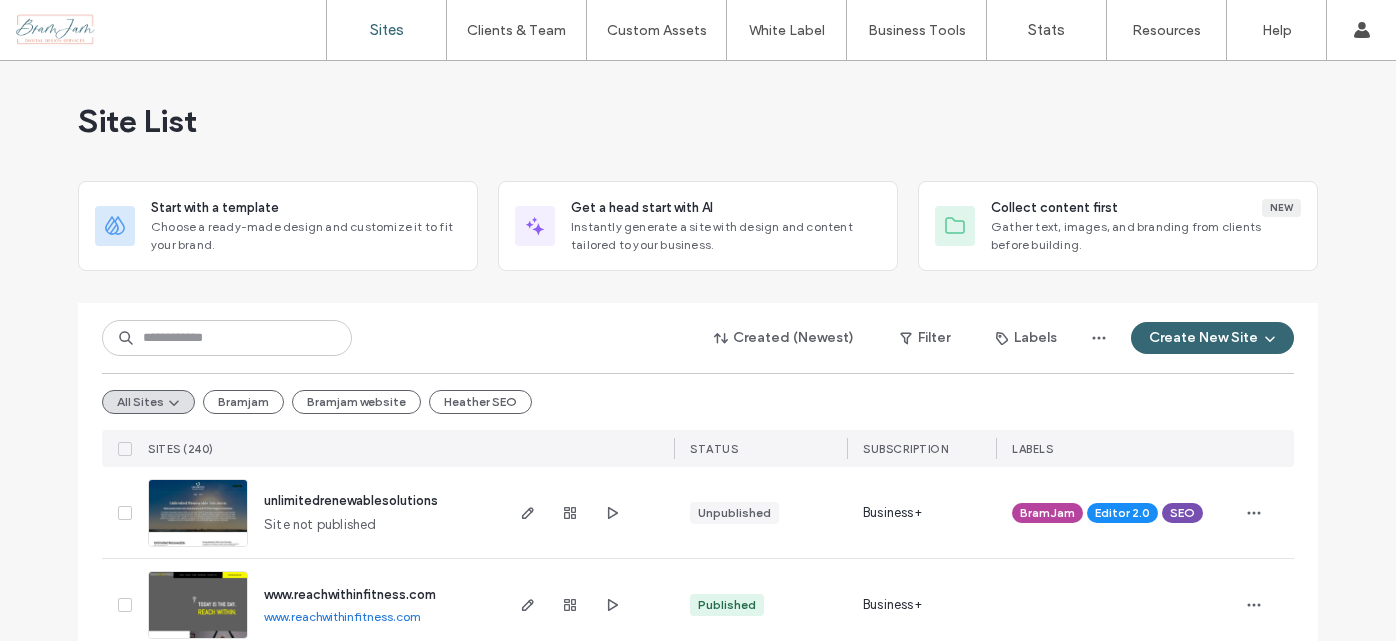 scroll, scrollTop: 0, scrollLeft: 0, axis: both 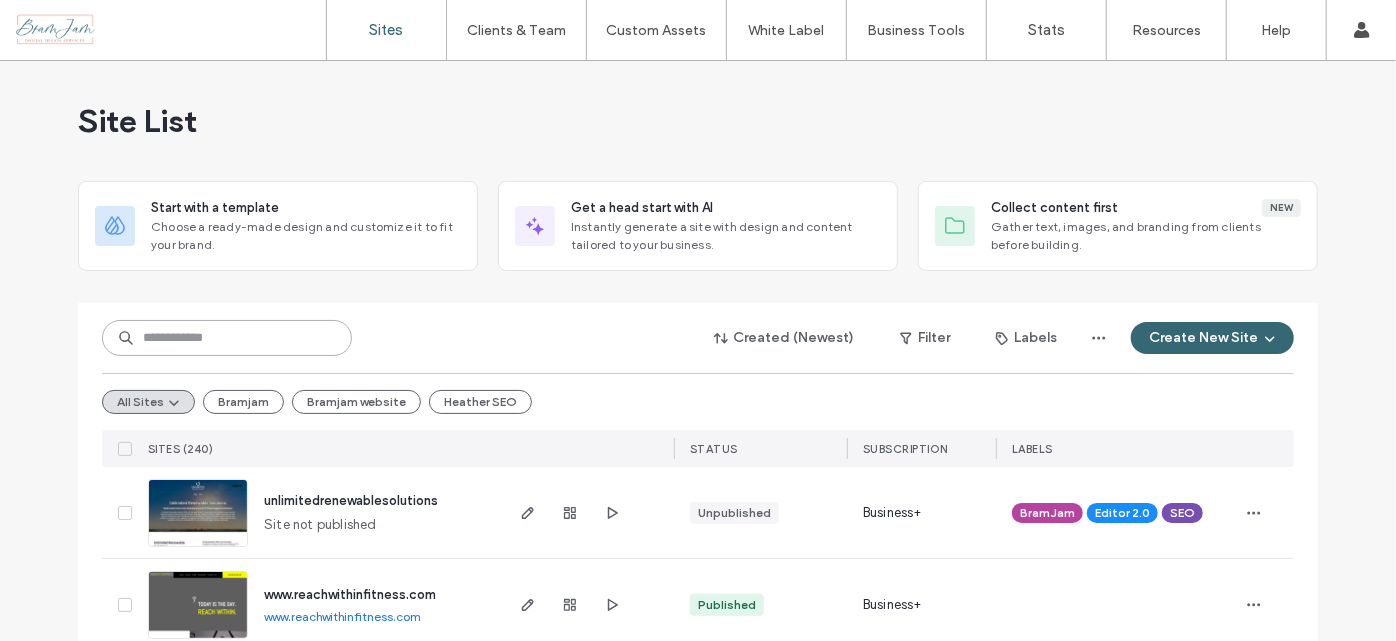 click at bounding box center (227, 338) 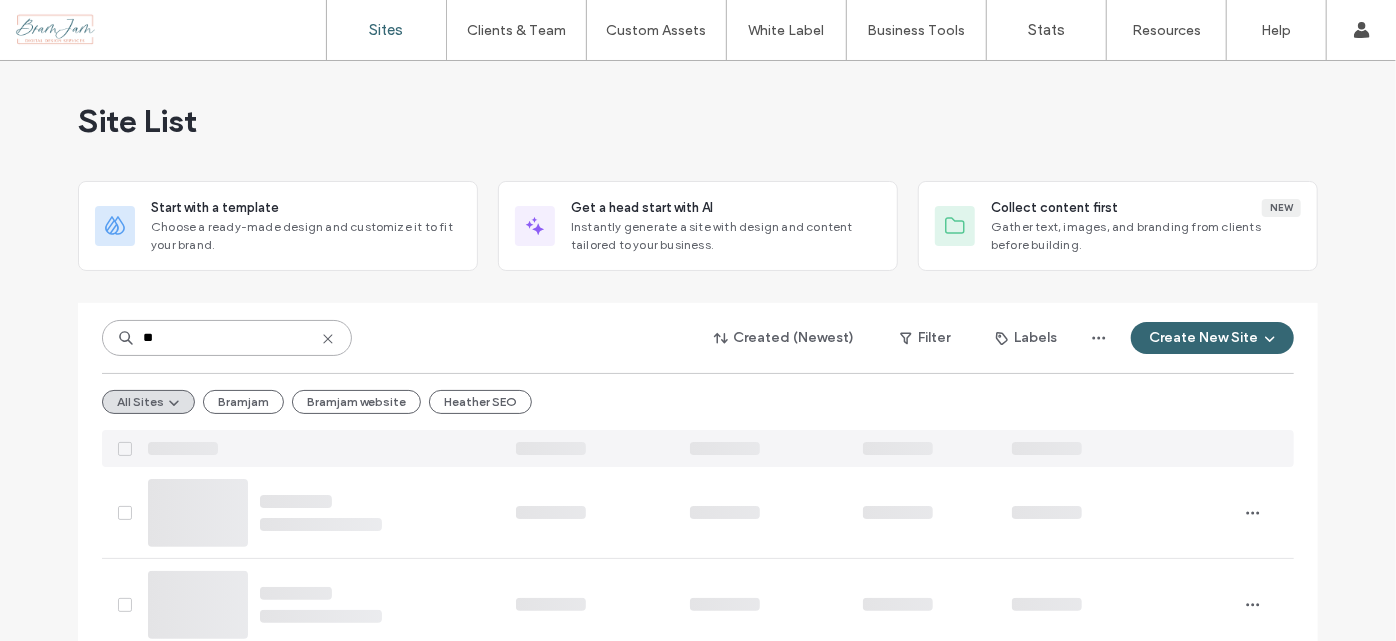 type on "**" 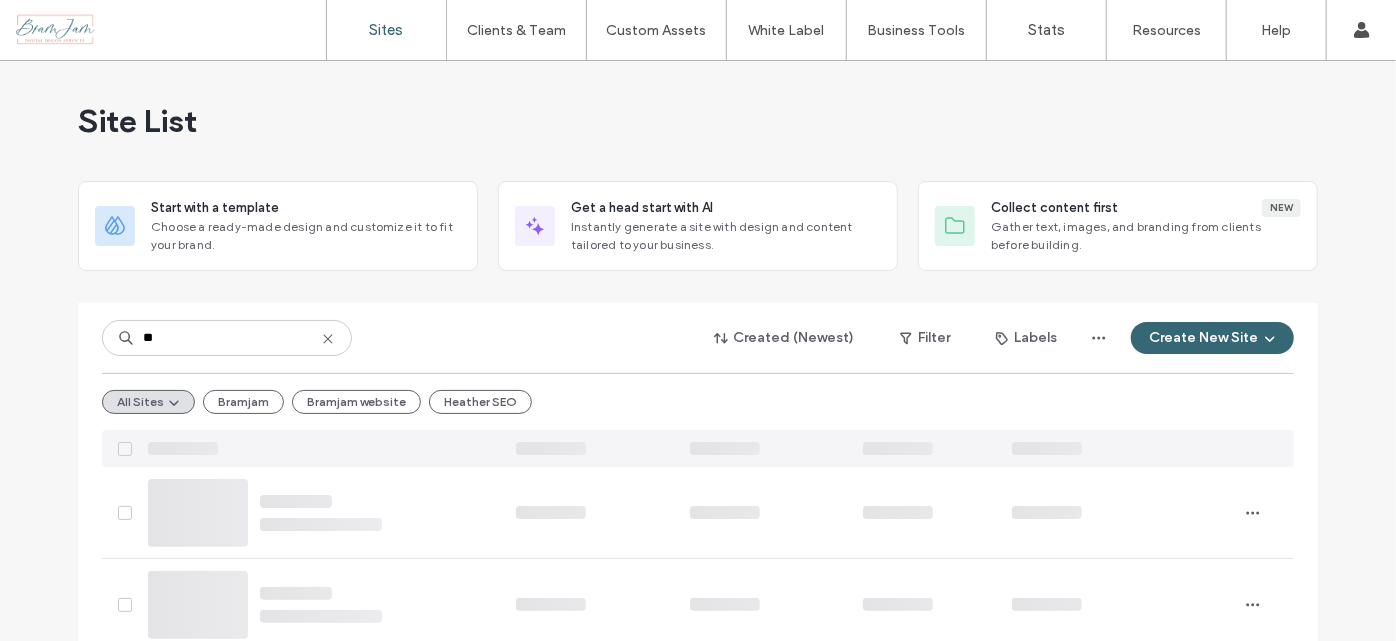 click at bounding box center (320, 512) 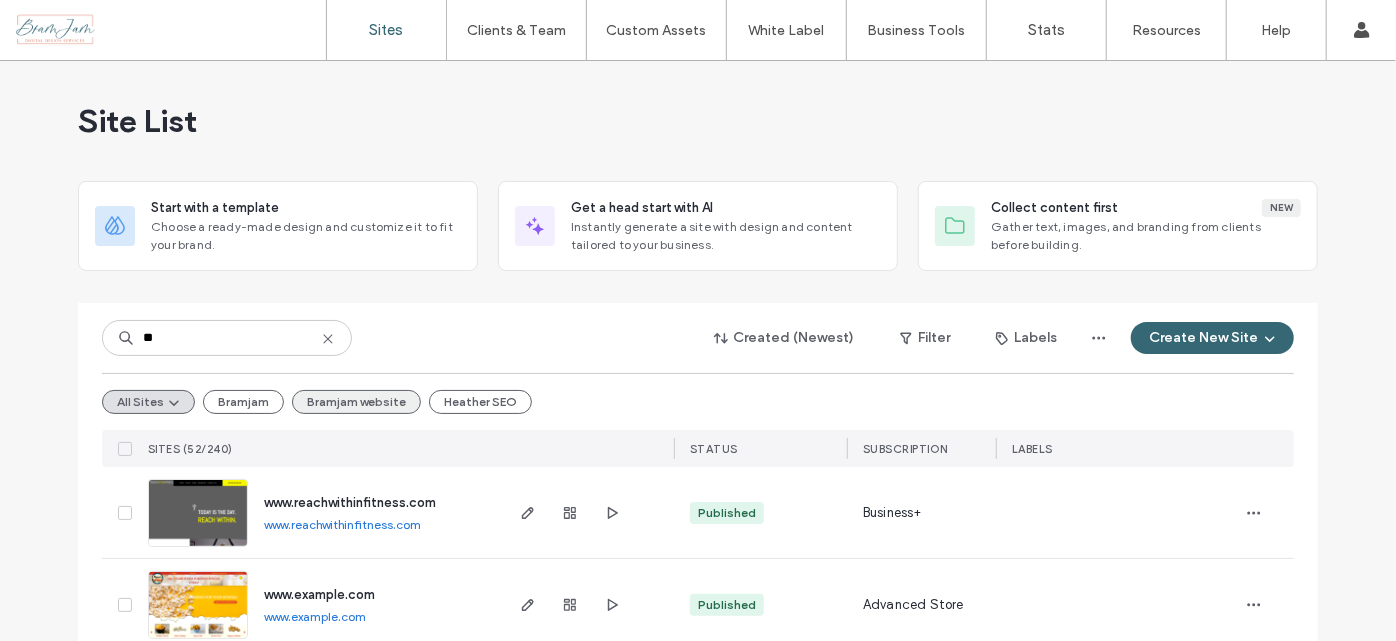 drag, startPoint x: 337, startPoint y: 452, endPoint x: 332, endPoint y: 352, distance: 100.12492 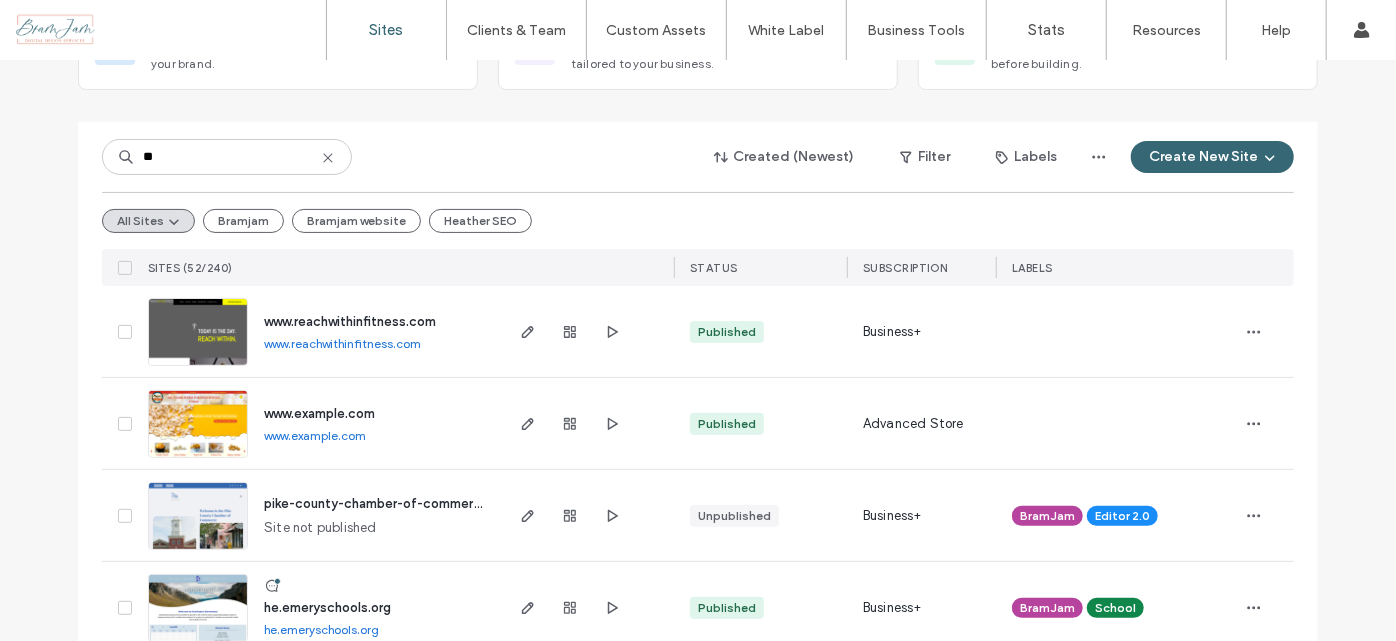 drag, startPoint x: 326, startPoint y: 354, endPoint x: 304, endPoint y: 401, distance: 51.894123 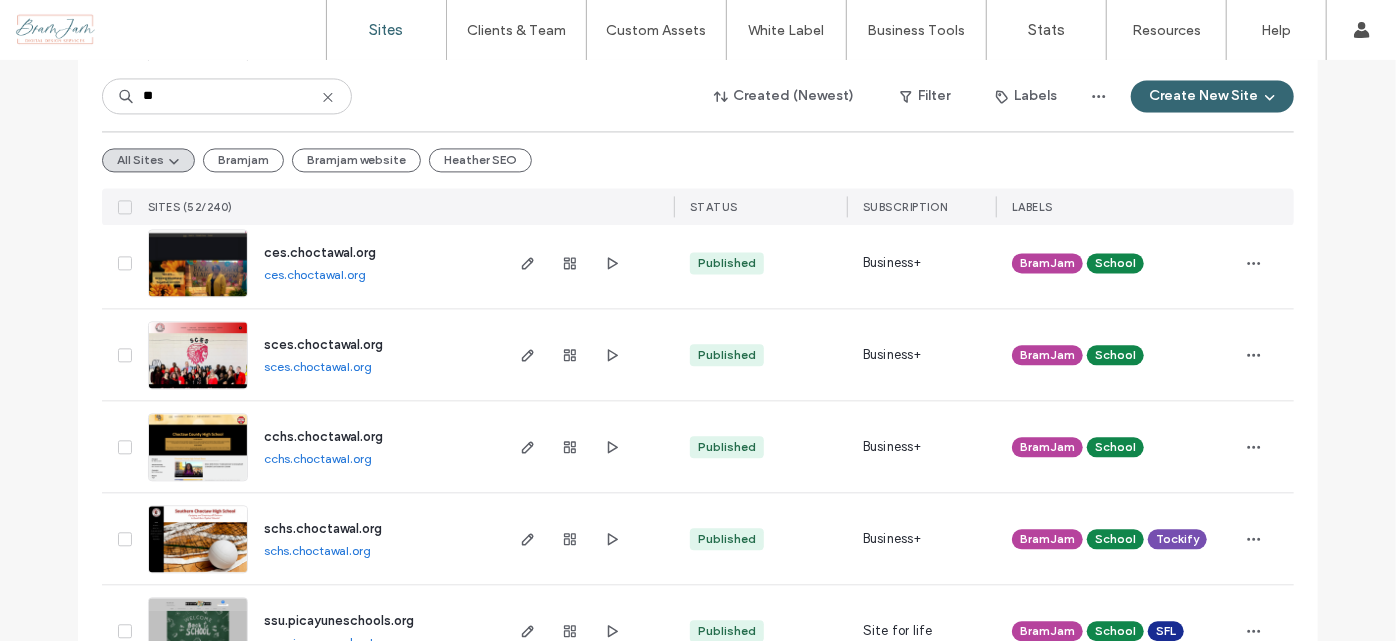 scroll, scrollTop: 2181, scrollLeft: 0, axis: vertical 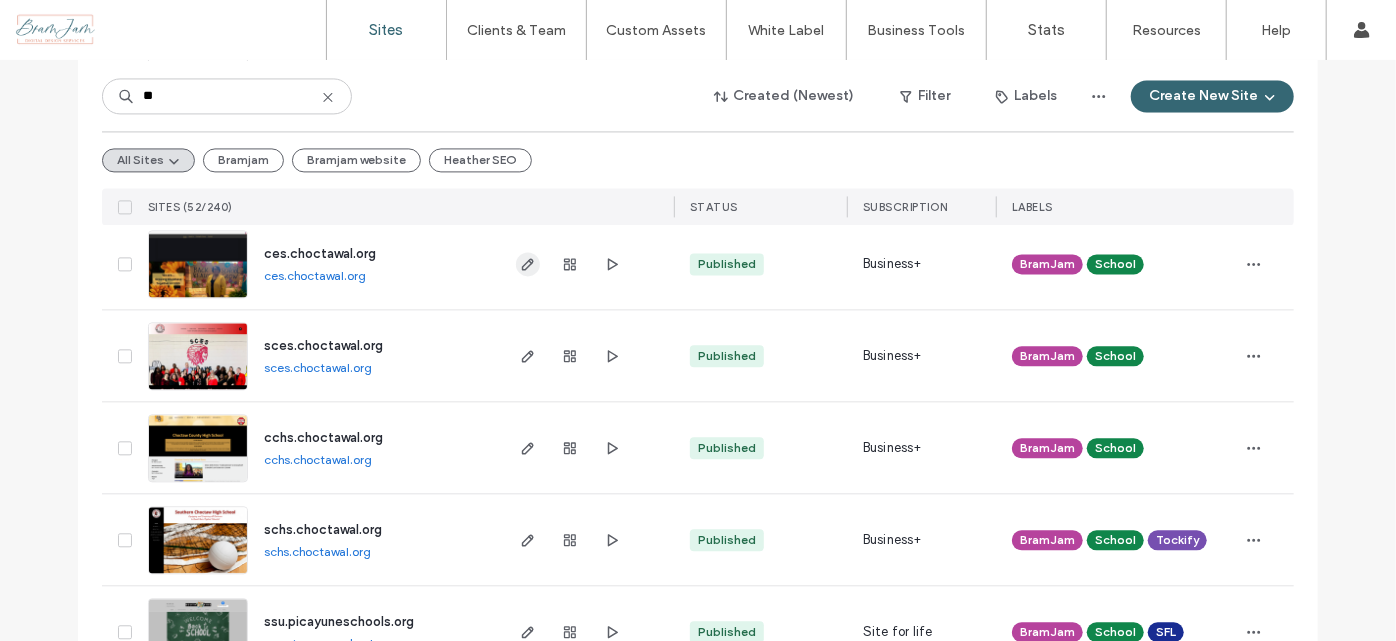 click at bounding box center [528, 264] 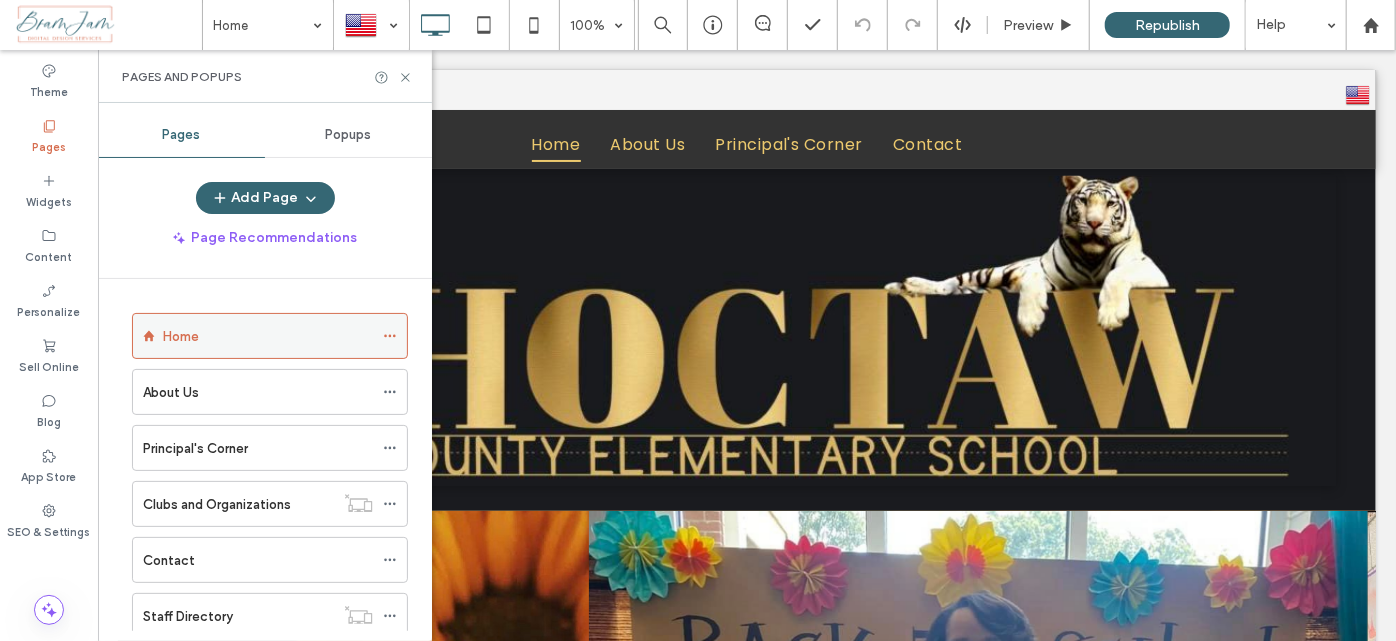 scroll, scrollTop: 0, scrollLeft: 0, axis: both 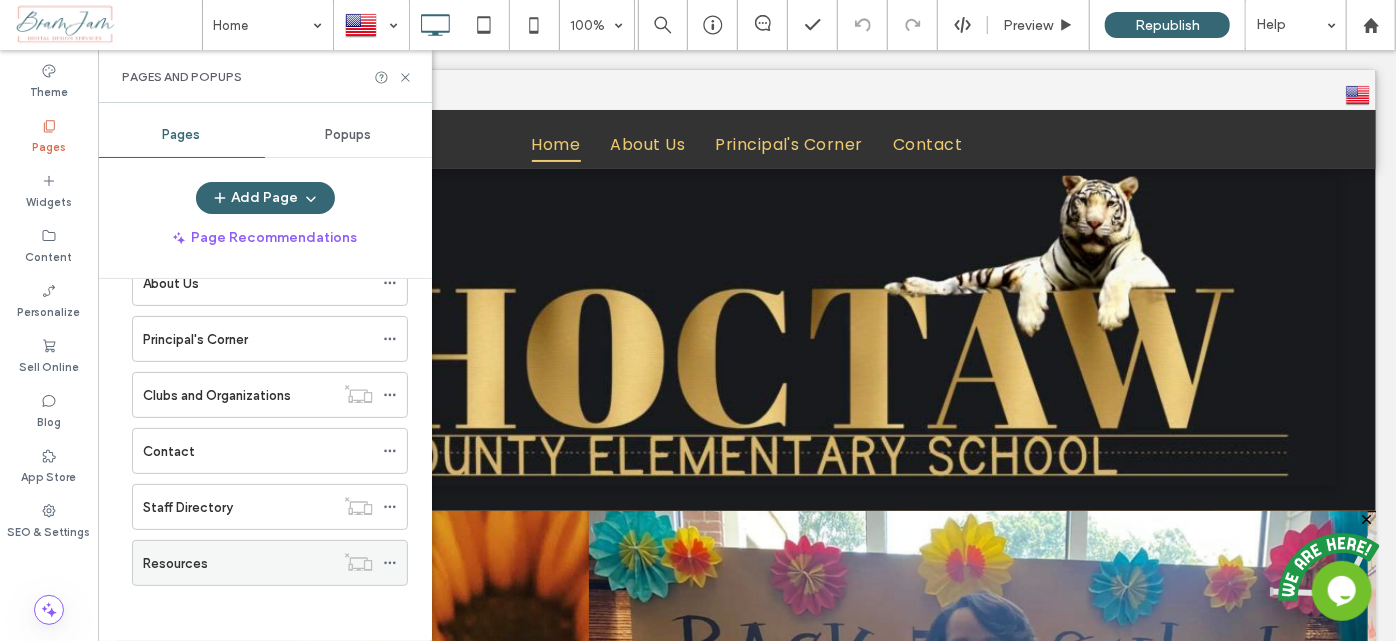 click on "Resources" at bounding box center [238, 563] 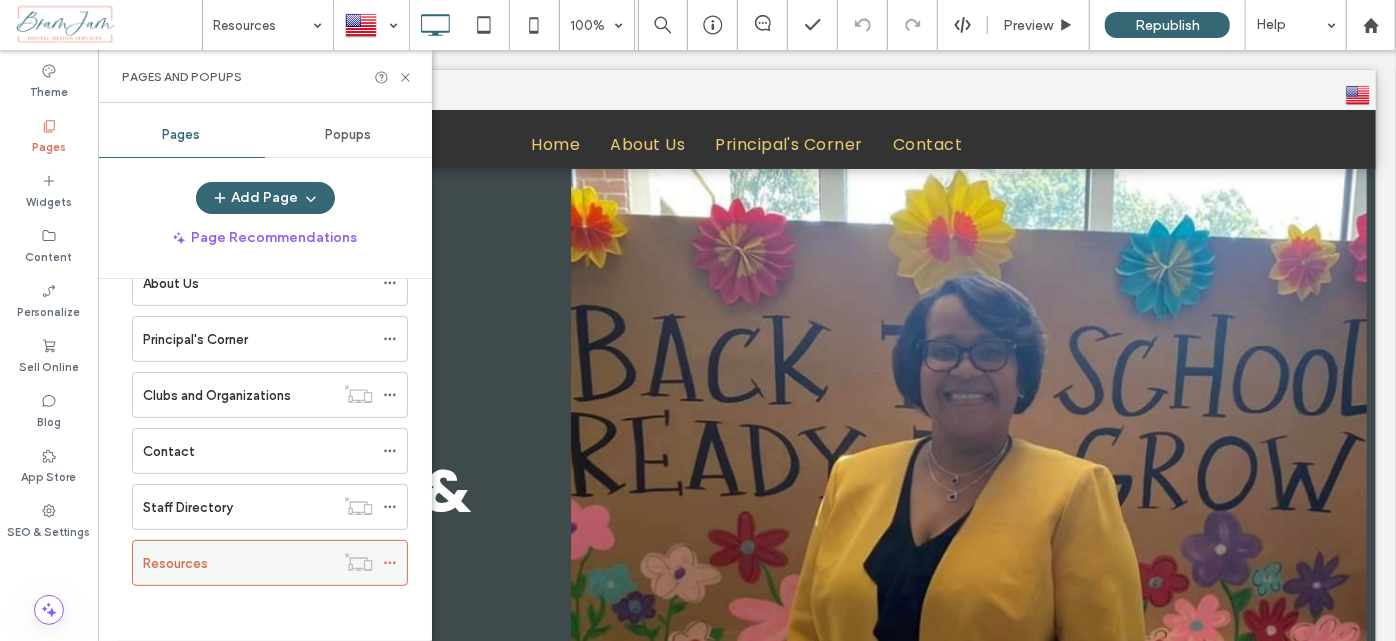 scroll, scrollTop: 0, scrollLeft: 0, axis: both 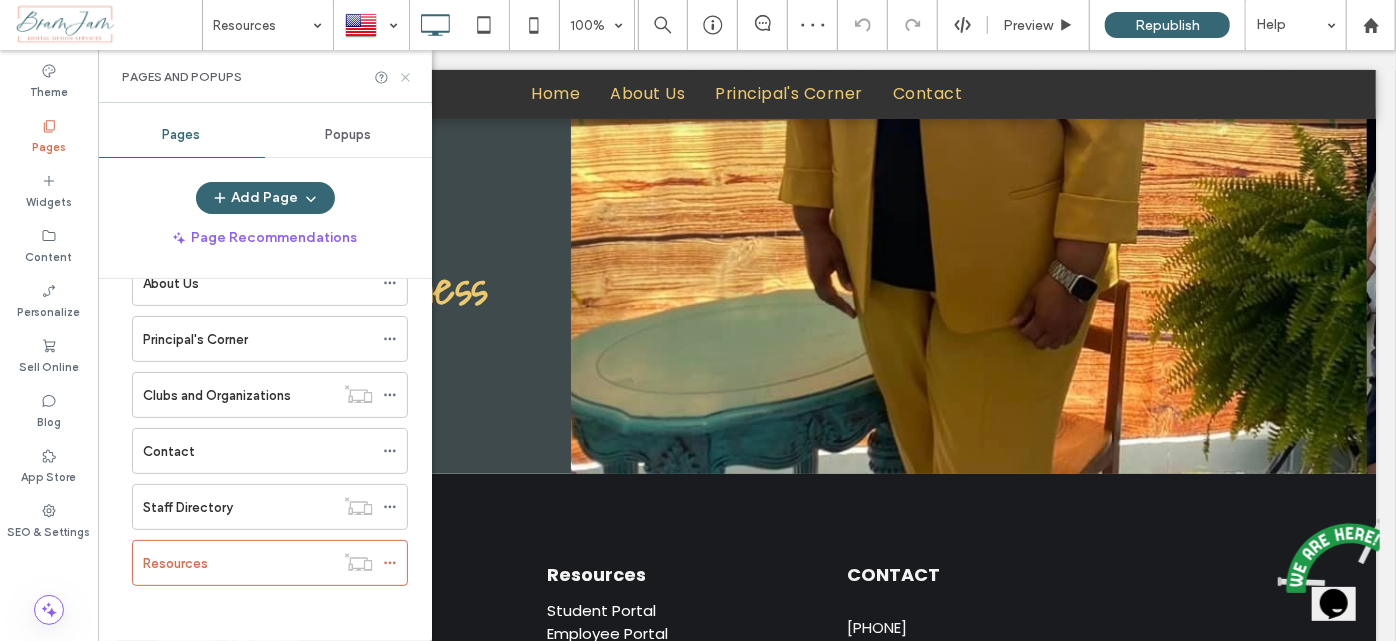 click 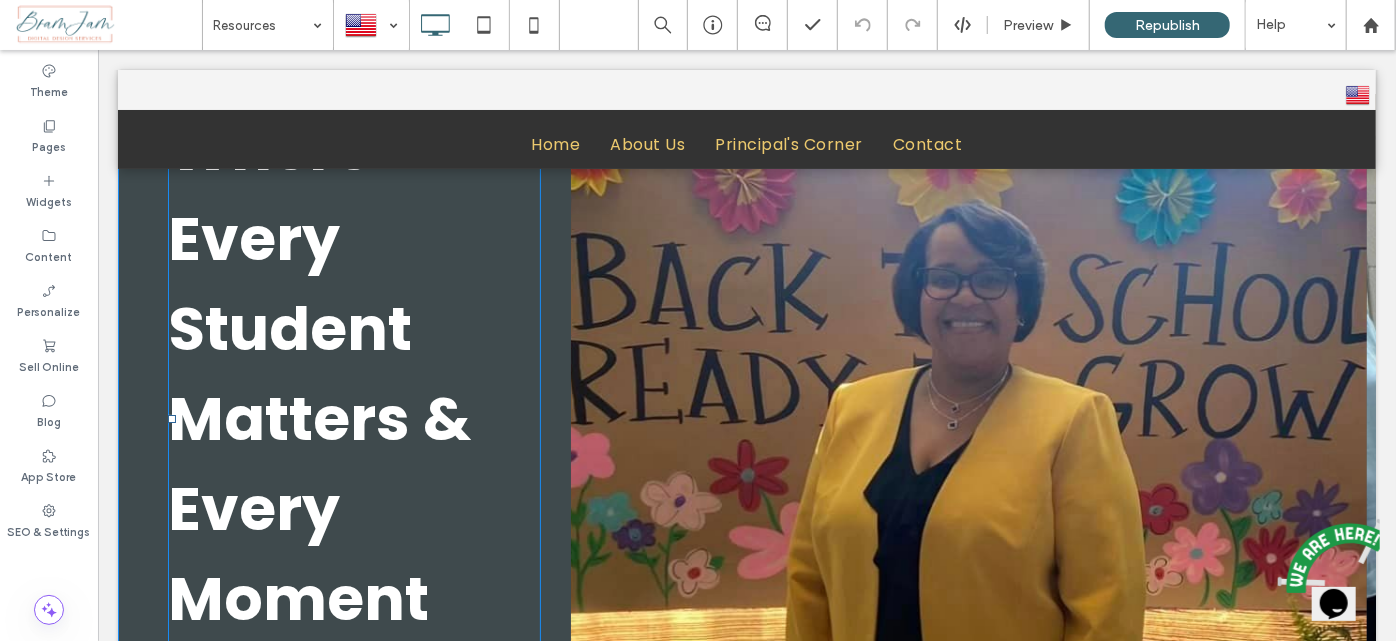 scroll, scrollTop: 0, scrollLeft: 0, axis: both 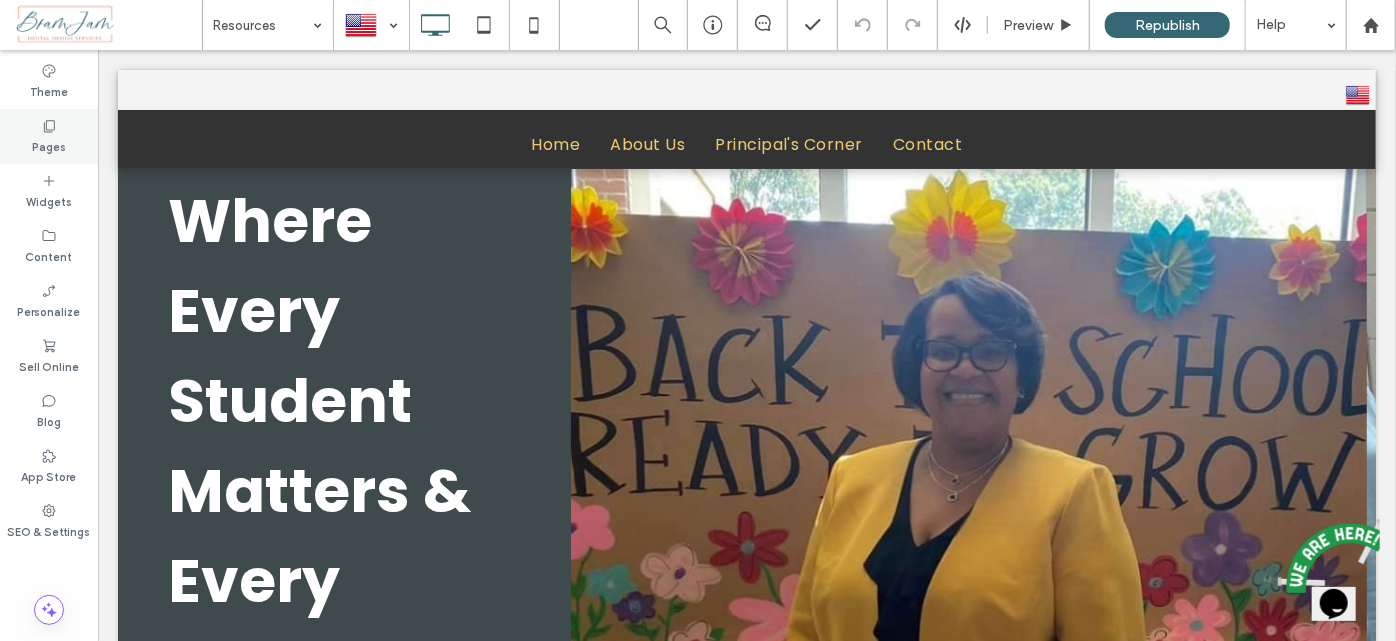 click on "Pages" at bounding box center [49, 145] 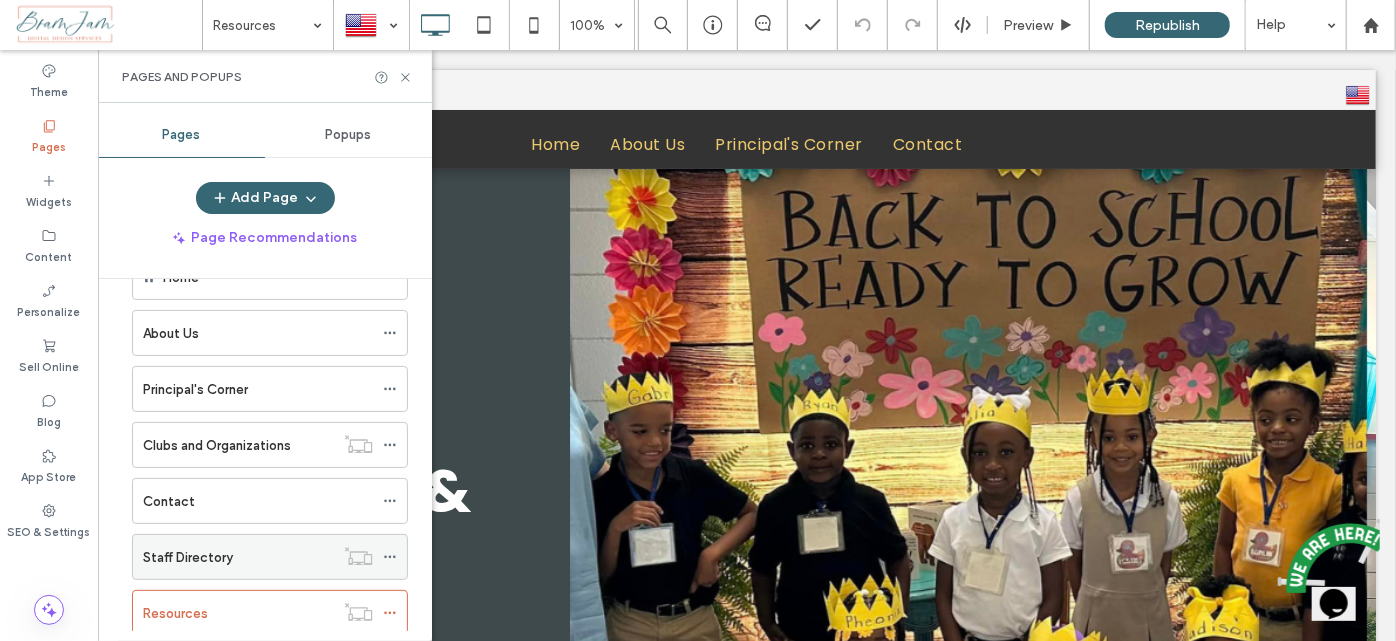 scroll, scrollTop: 109, scrollLeft: 0, axis: vertical 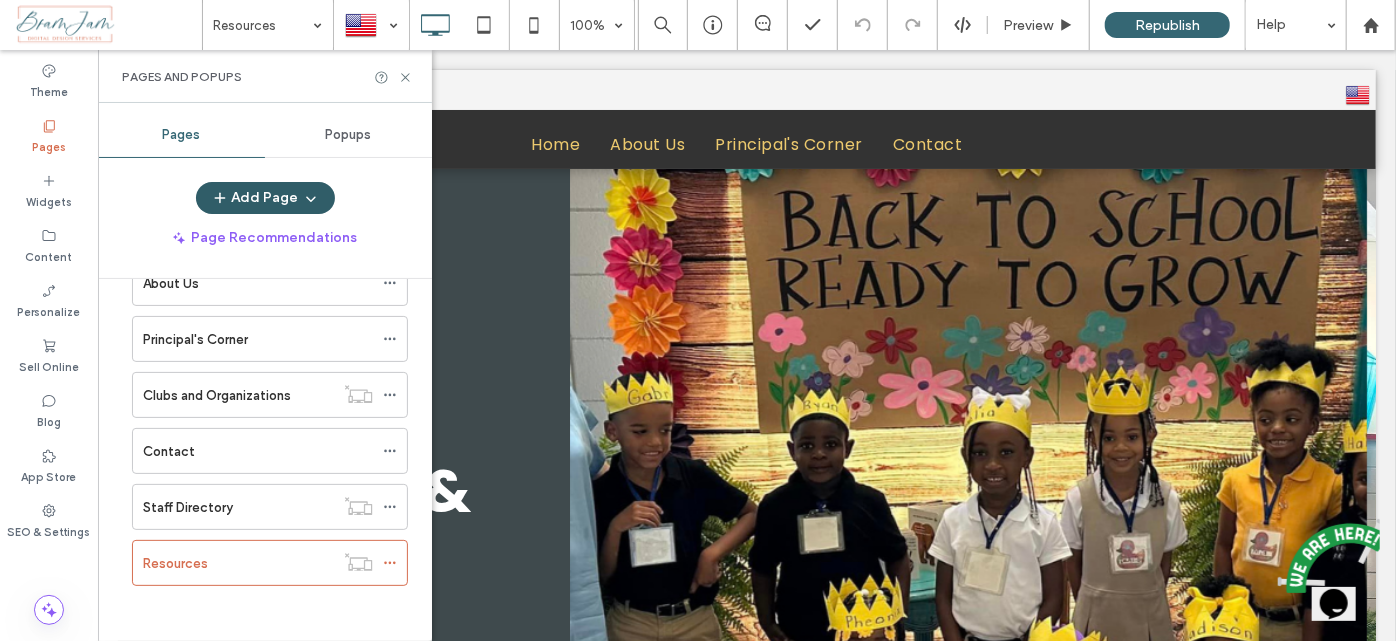 click on "Add Page" at bounding box center [265, 198] 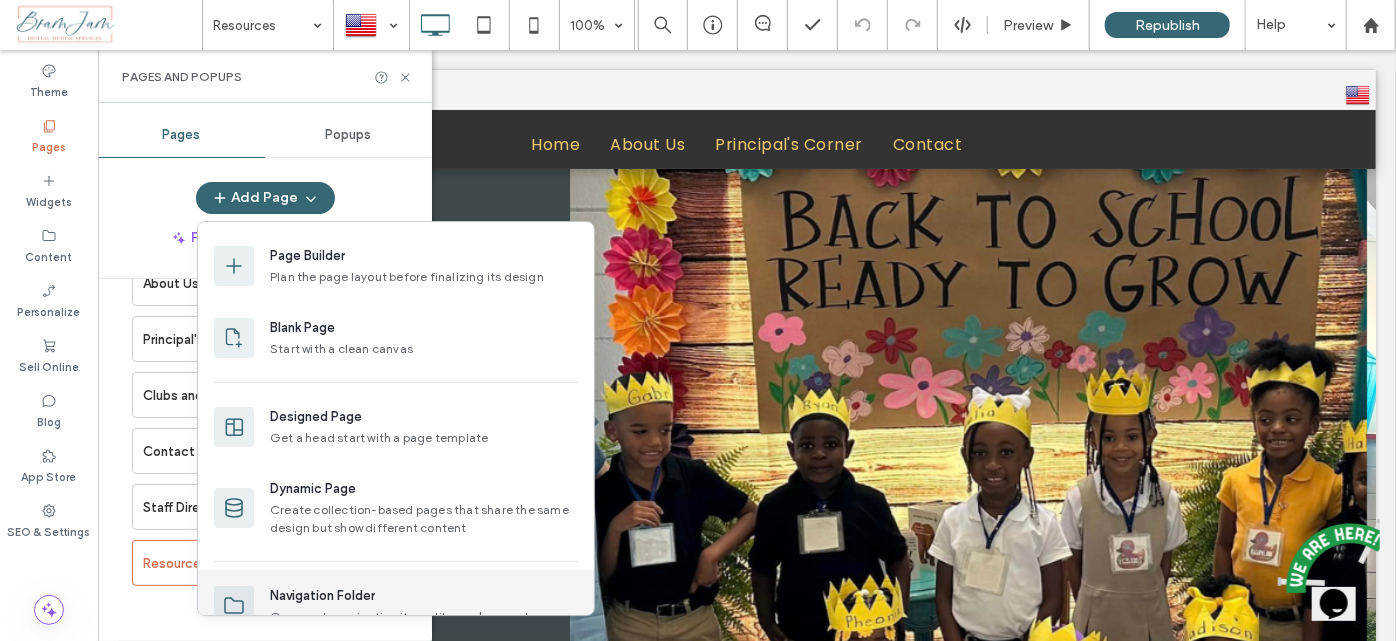 click on "Navigation Folder Group sub-navigation items like anchors and pages" at bounding box center (396, 606) 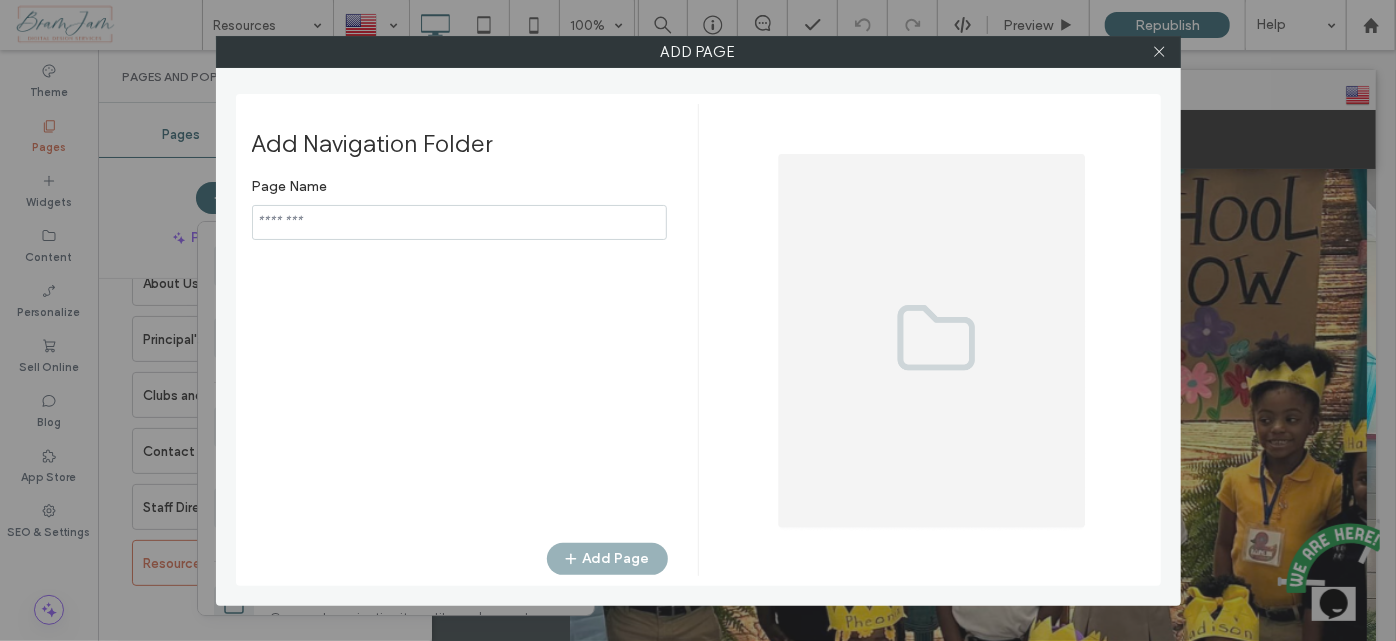 click at bounding box center (459, 222) 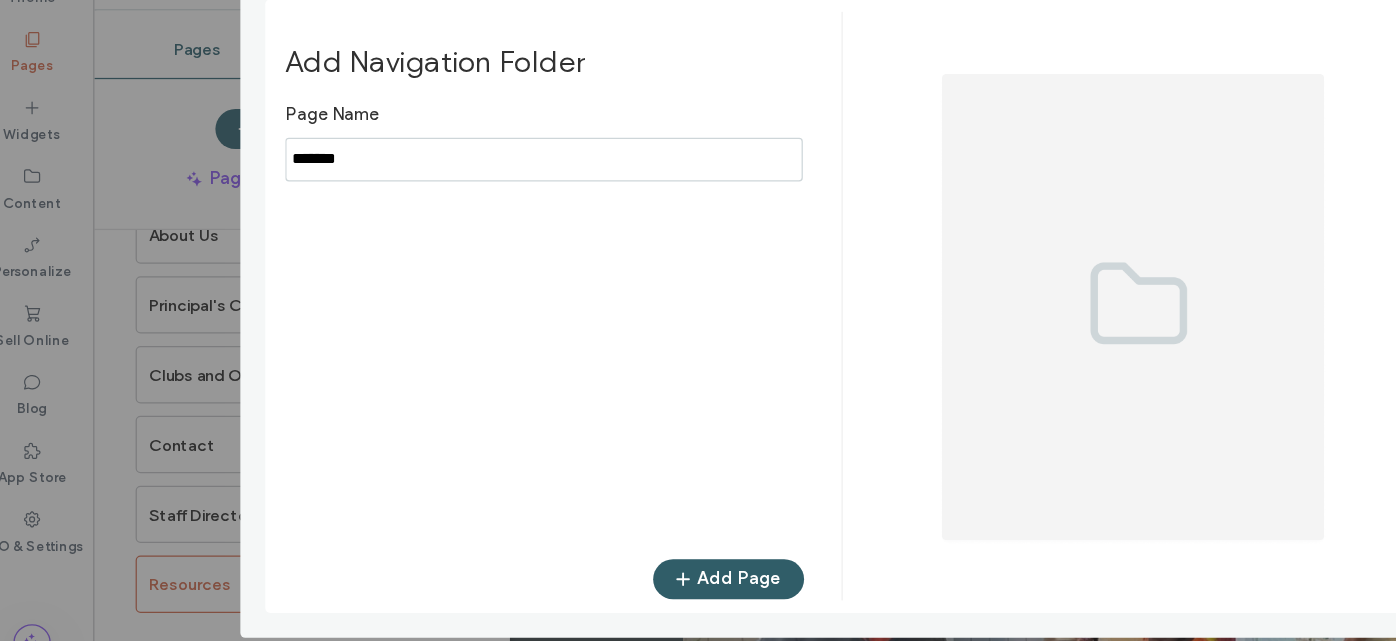 type on "*******" 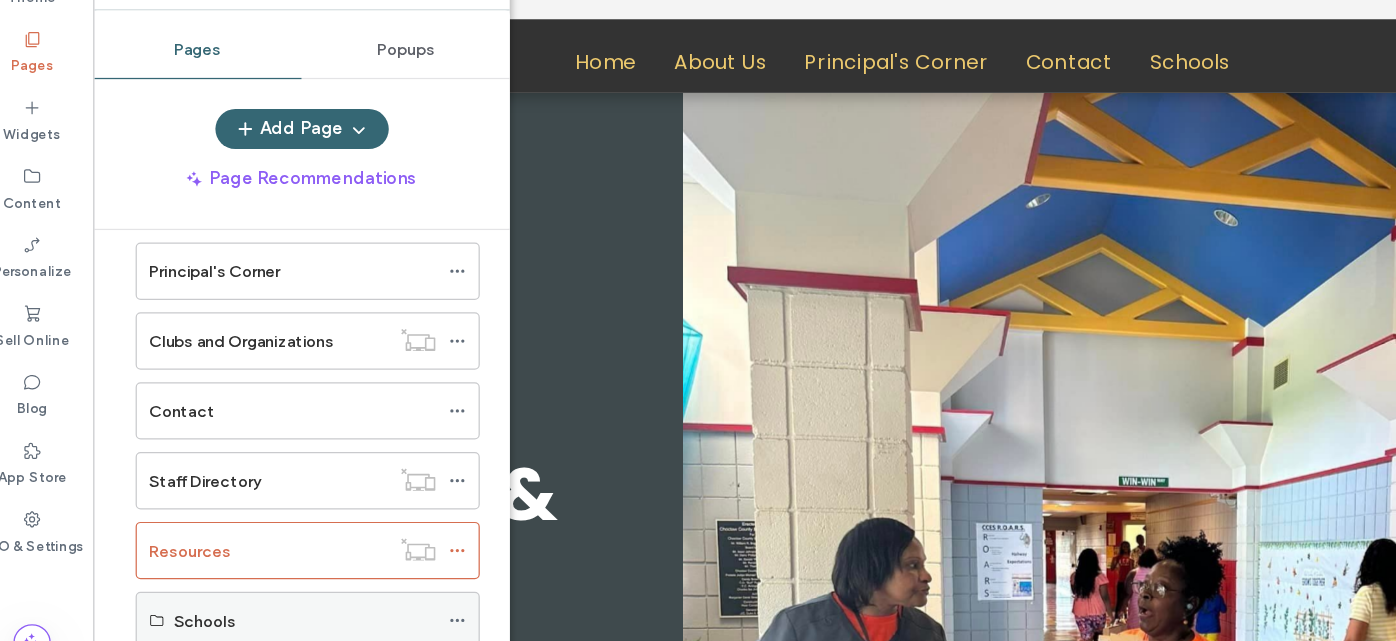 scroll, scrollTop: 164, scrollLeft: 0, axis: vertical 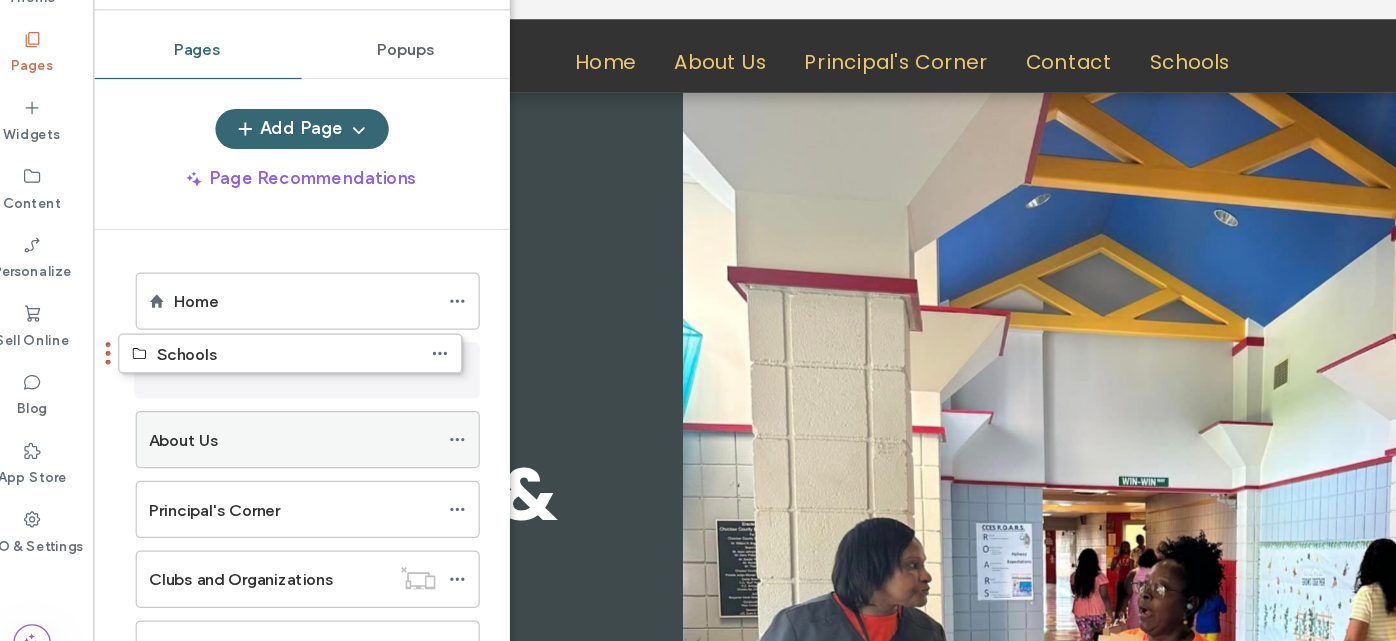 drag, startPoint x: 263, startPoint y: 388, endPoint x: 278, endPoint y: 392, distance: 15.524175 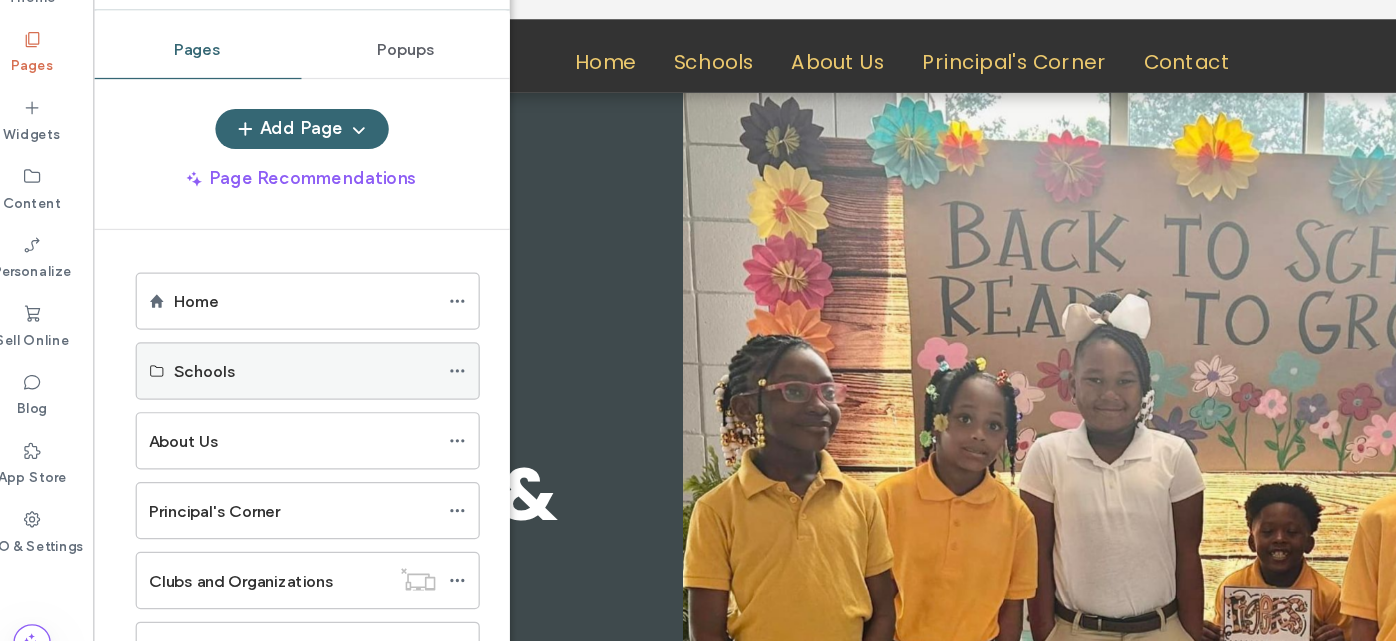 click on "Schools" at bounding box center (268, 392) 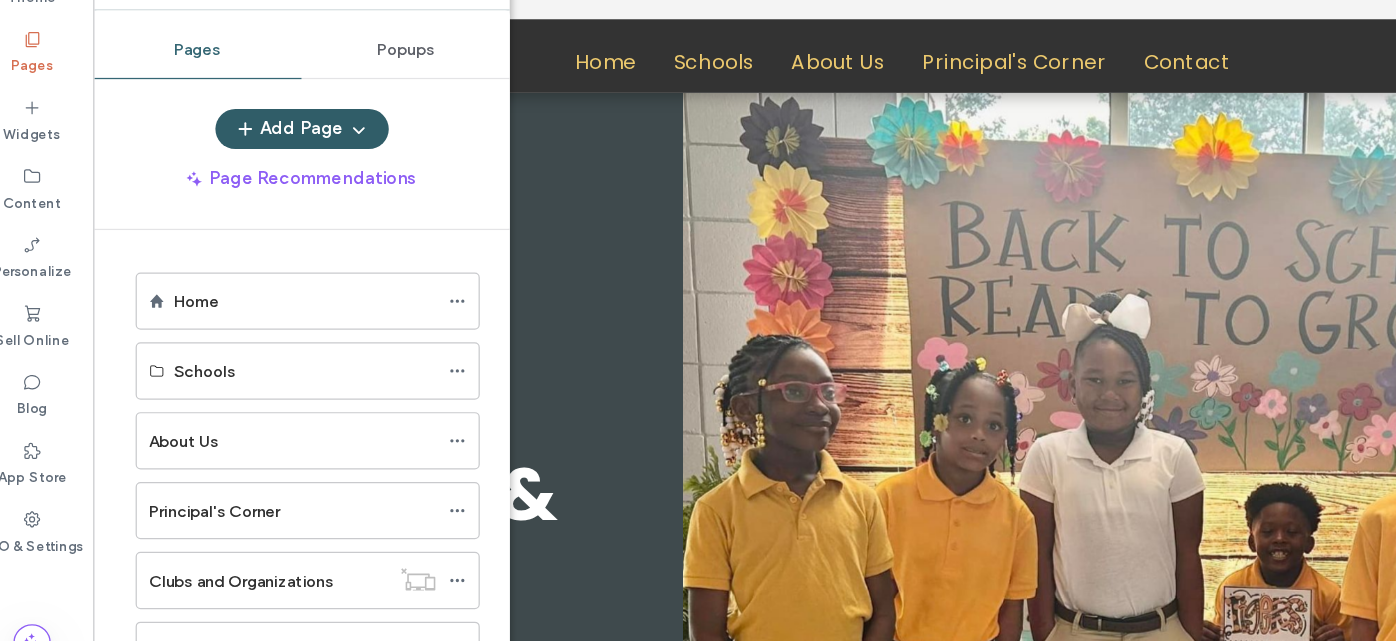 click on "Add Page" at bounding box center (265, 198) 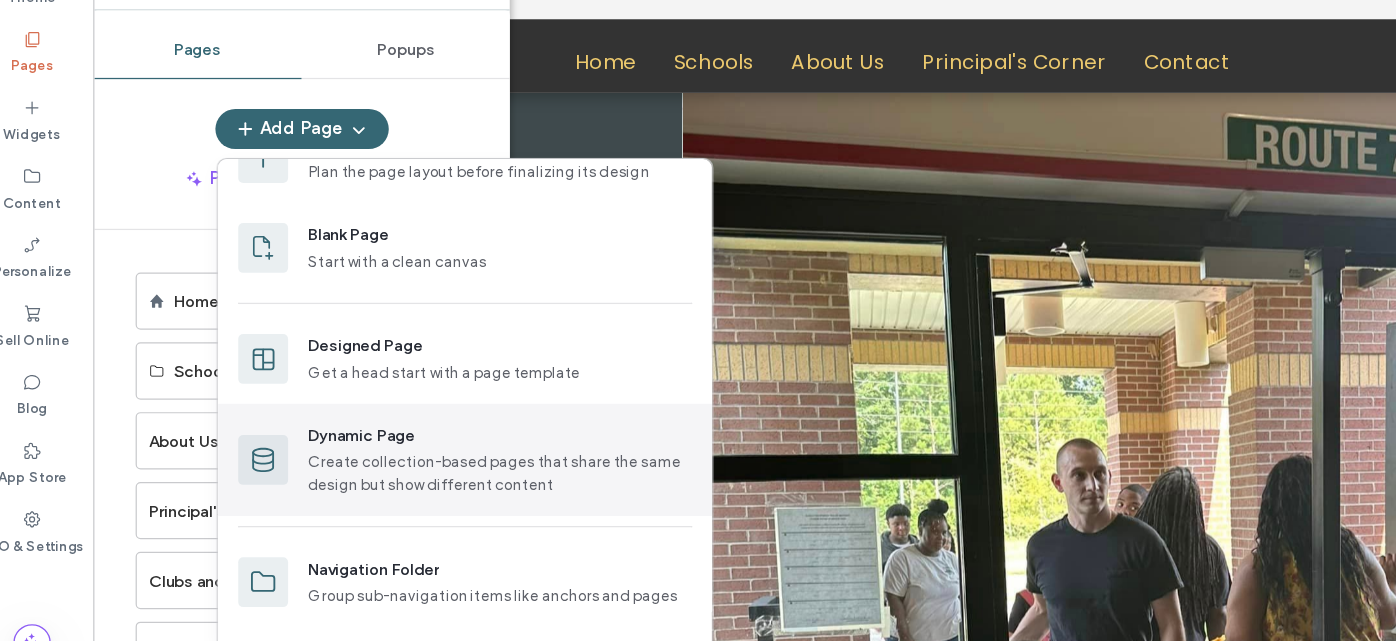 scroll, scrollTop: 106, scrollLeft: 0, axis: vertical 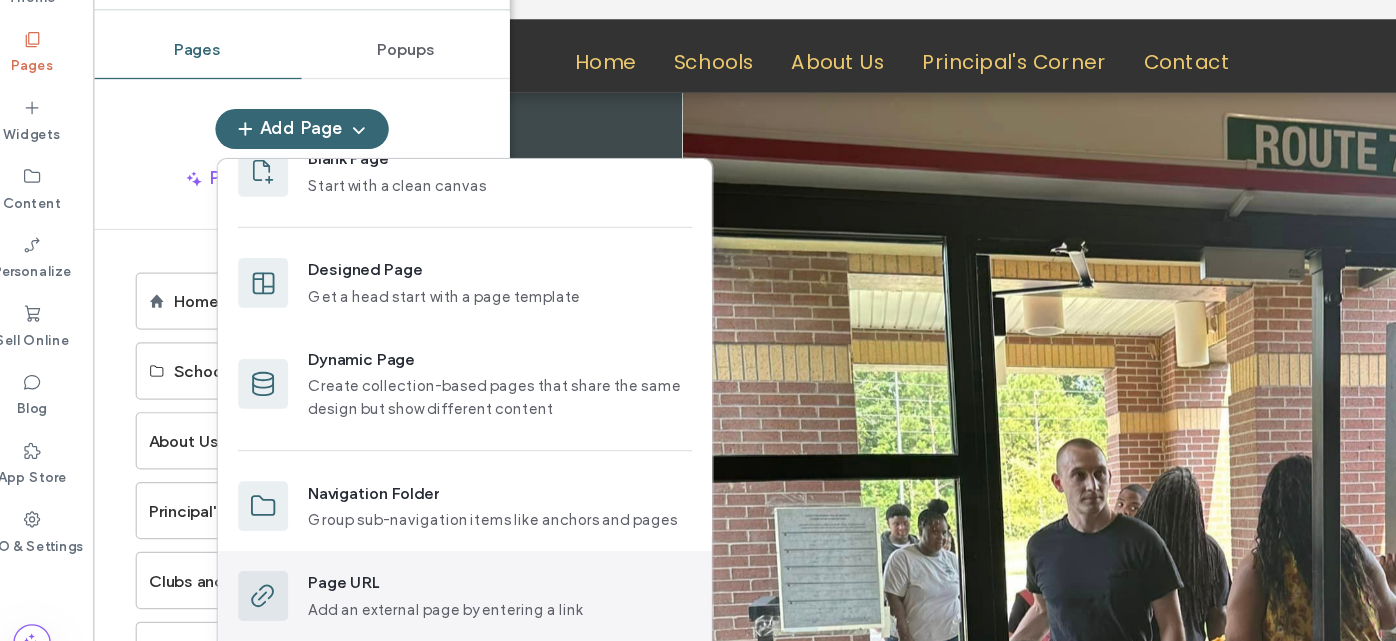 click on "Add an external page by entering a link" at bounding box center [424, 583] 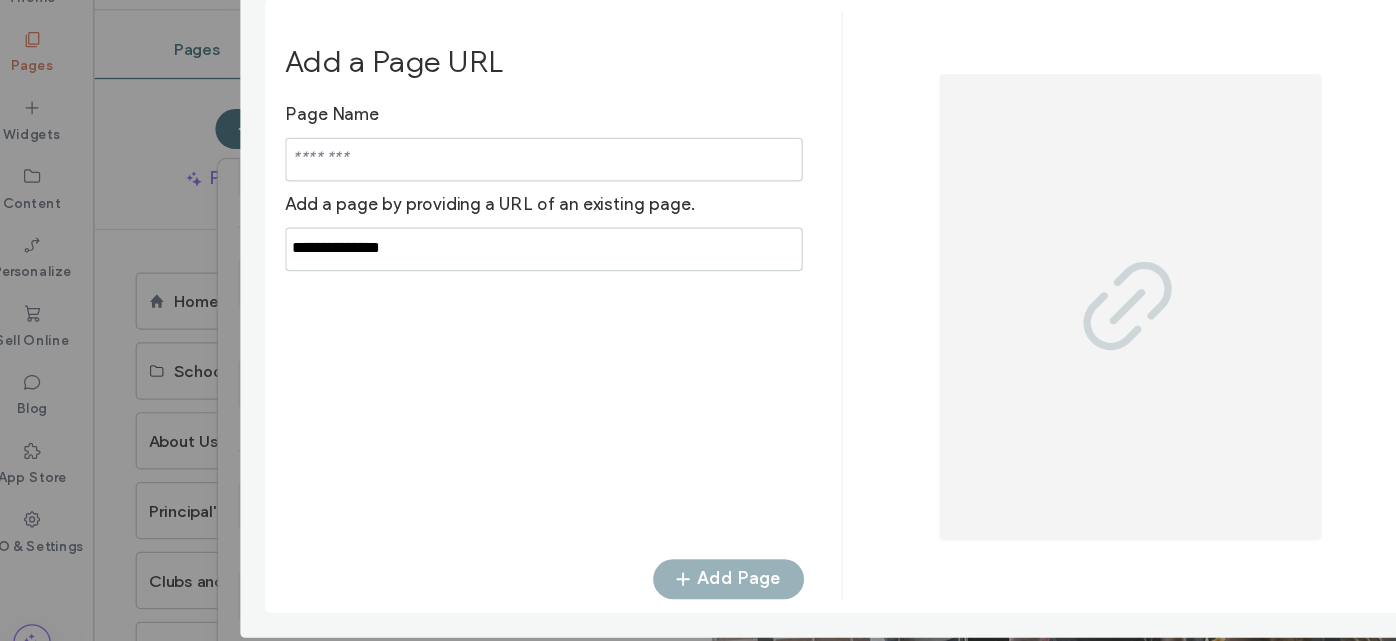 click at bounding box center [459, 222] 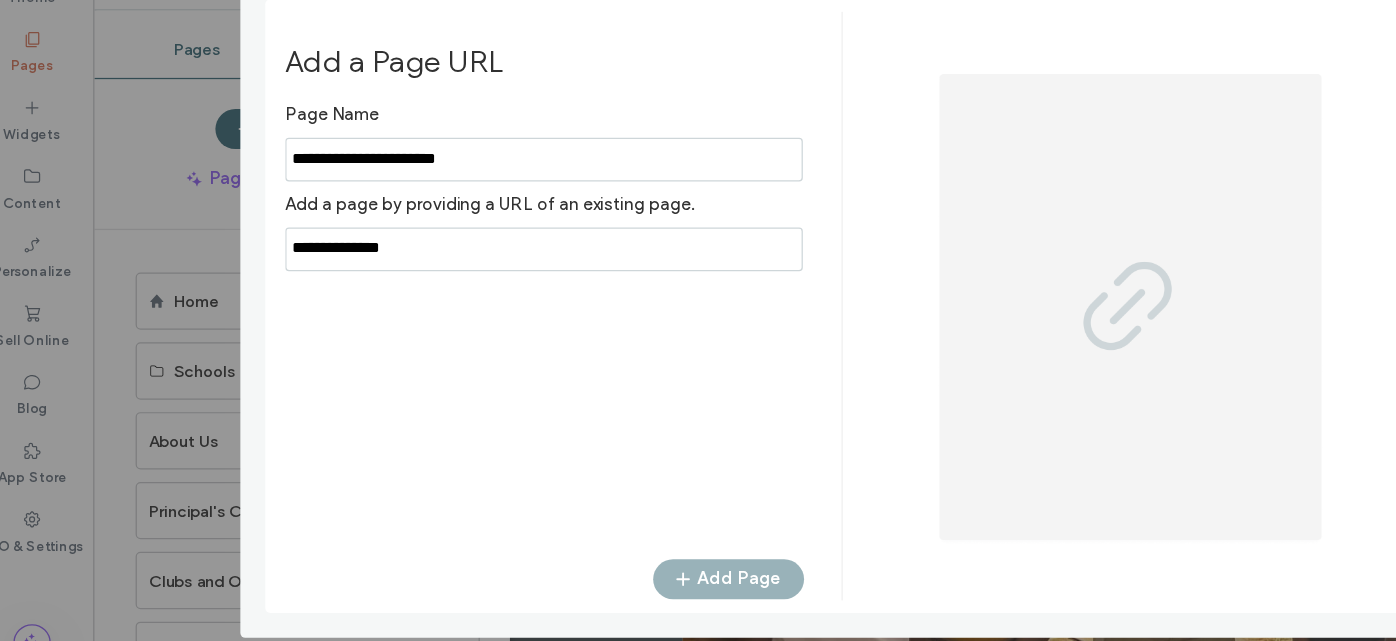 type on "**********" 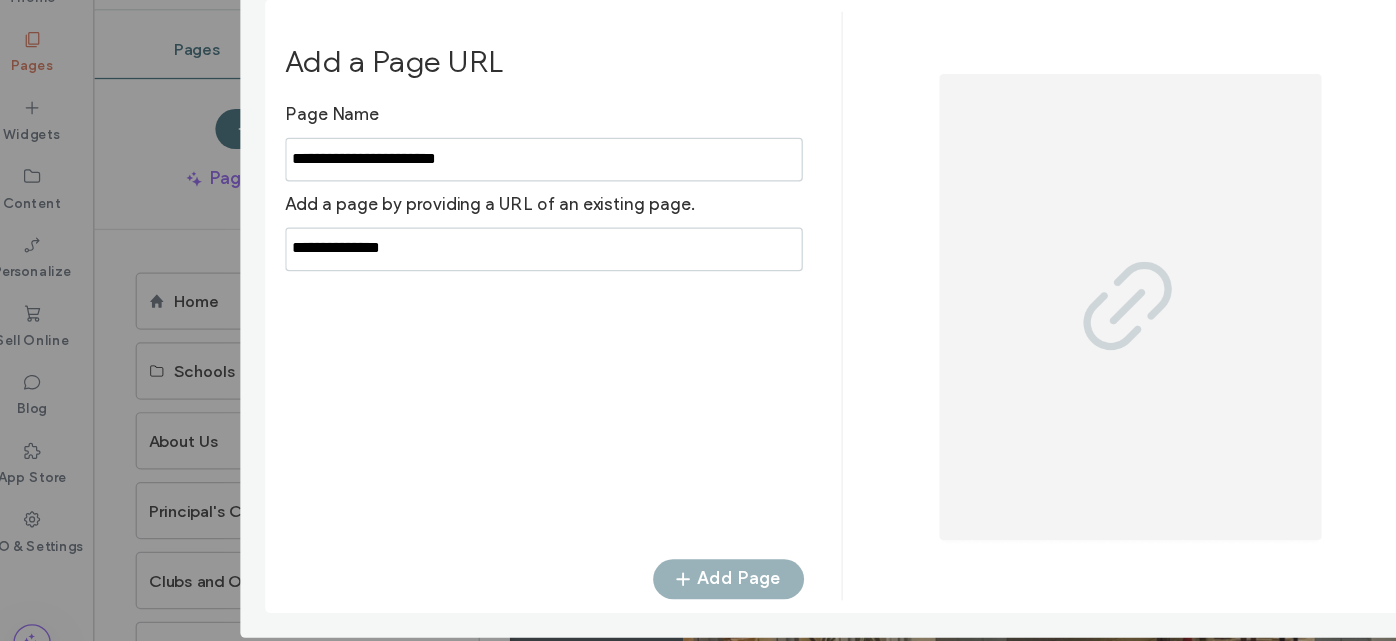 drag, startPoint x: 433, startPoint y: 302, endPoint x: 153, endPoint y: 338, distance: 282.3048 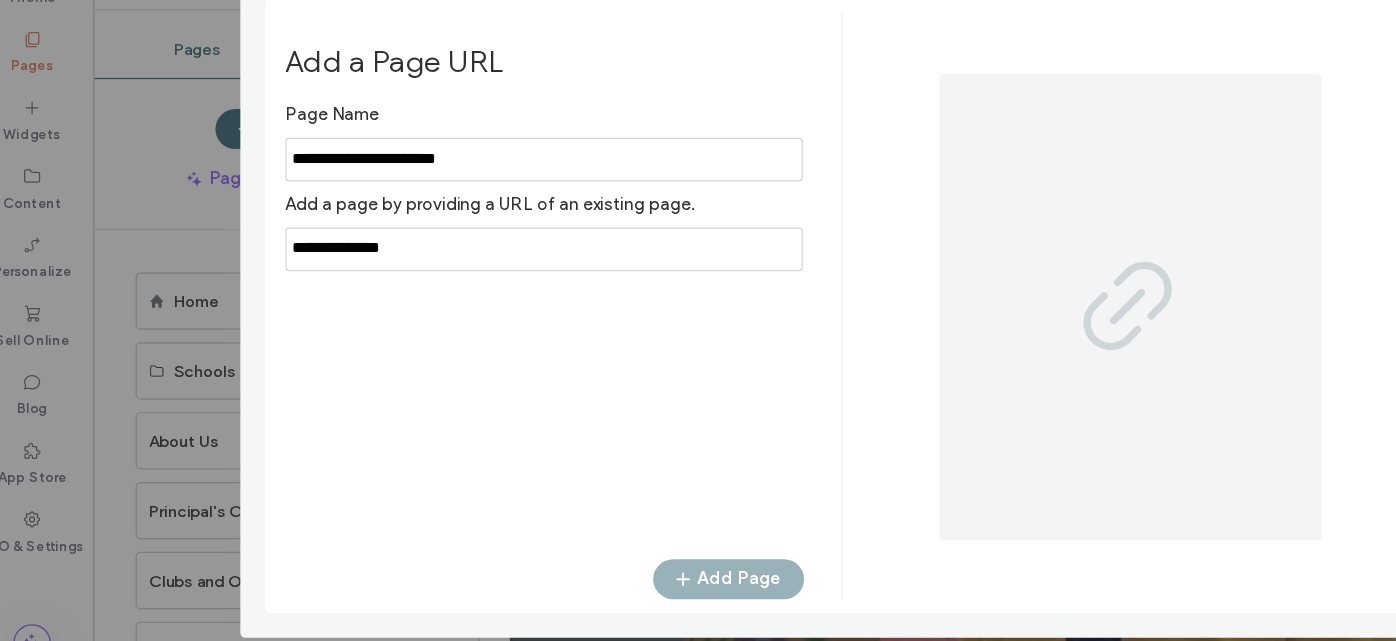 paste on "**********" 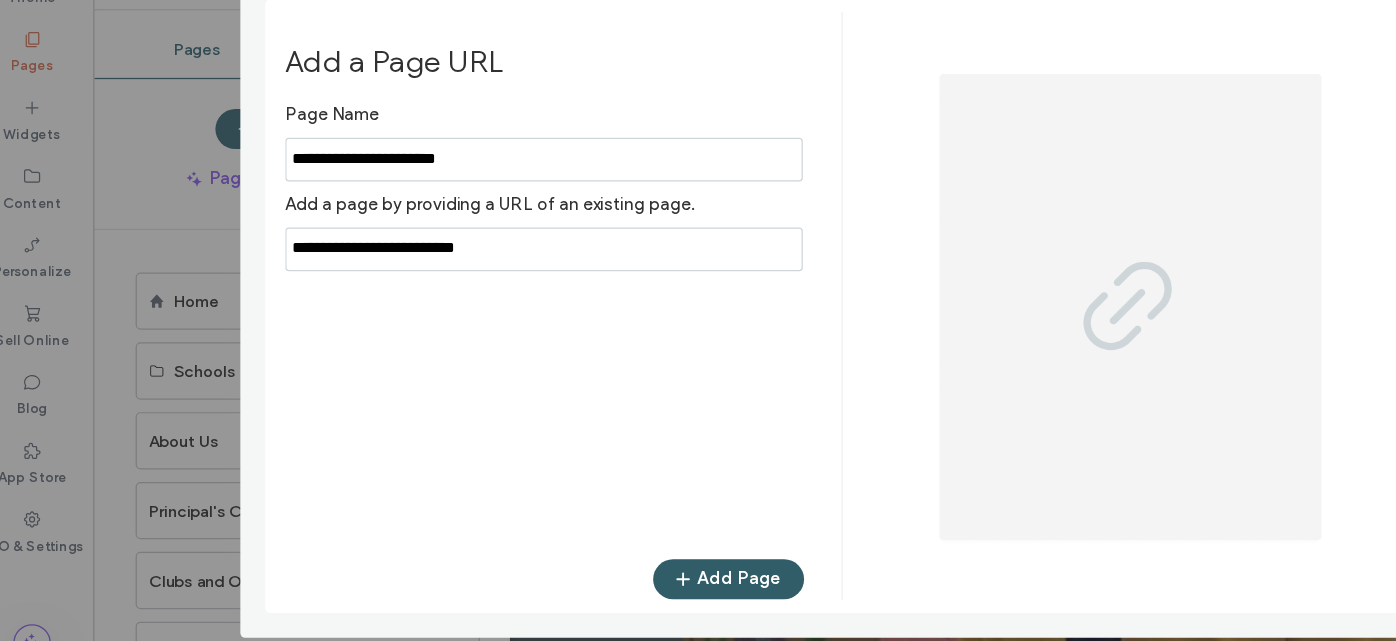 type on "**********" 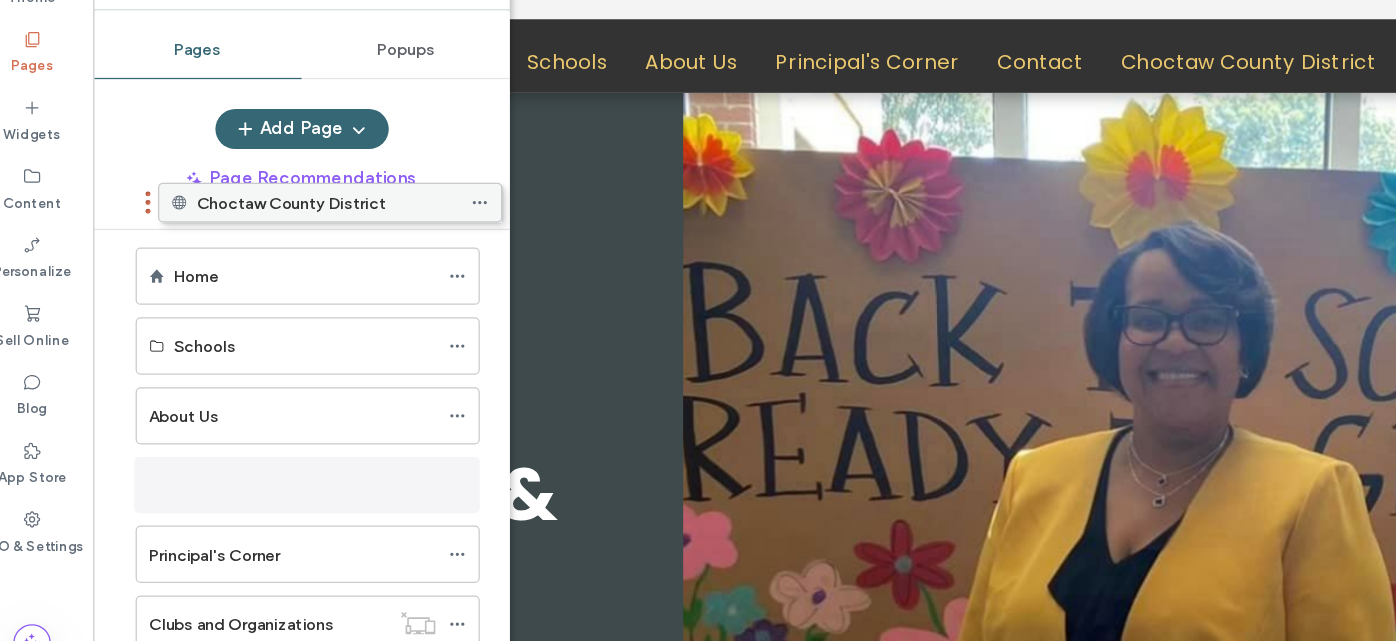 scroll, scrollTop: 0, scrollLeft: 0, axis: both 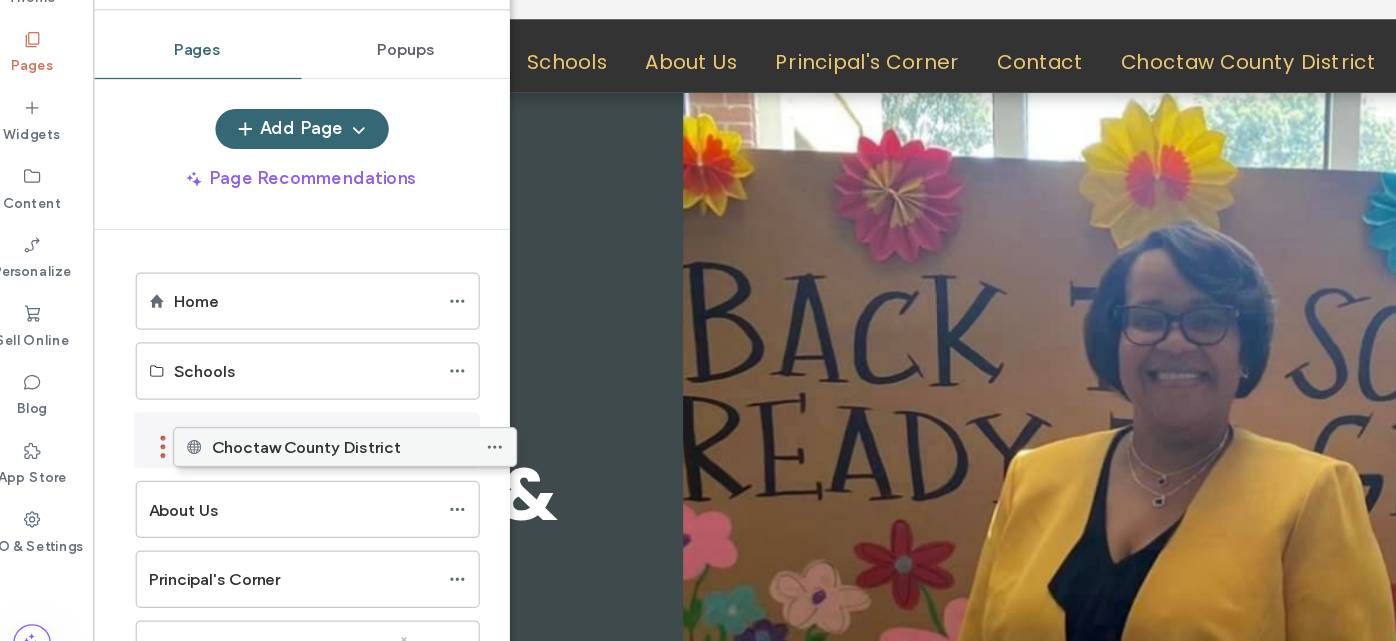 drag, startPoint x: 287, startPoint y: 495, endPoint x: 284, endPoint y: 459, distance: 36.124783 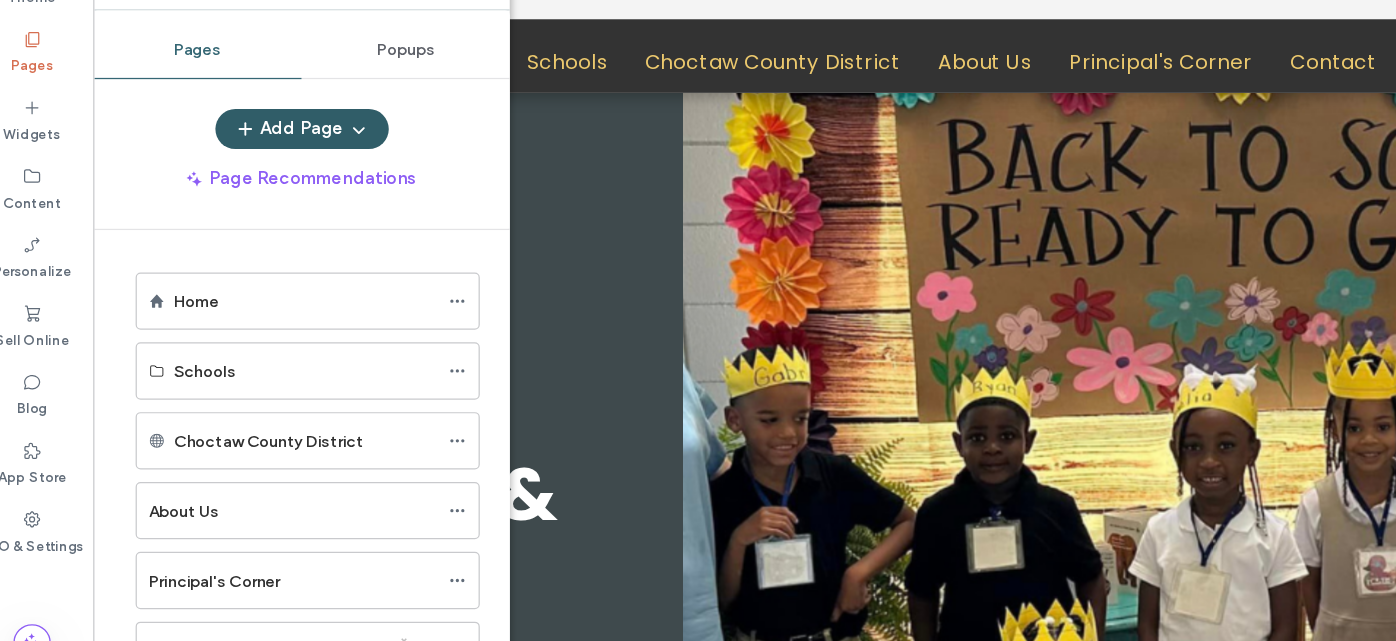 click on "Add Page" at bounding box center (265, 198) 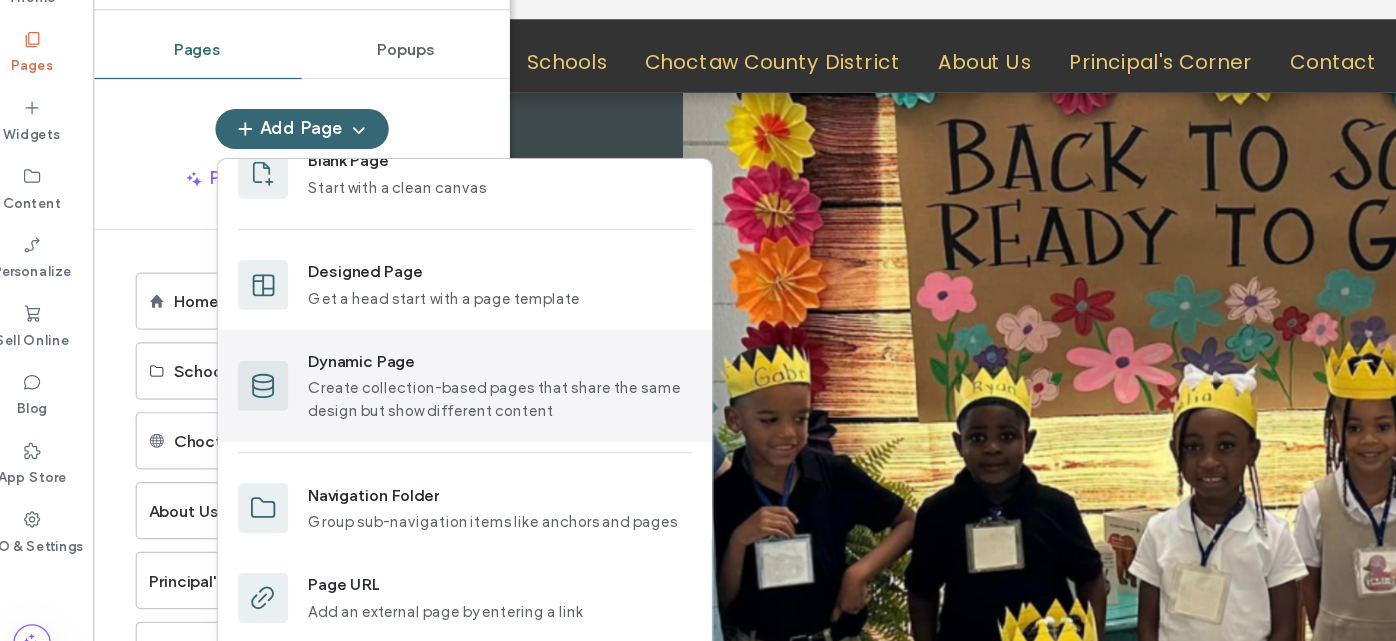 scroll, scrollTop: 106, scrollLeft: 0, axis: vertical 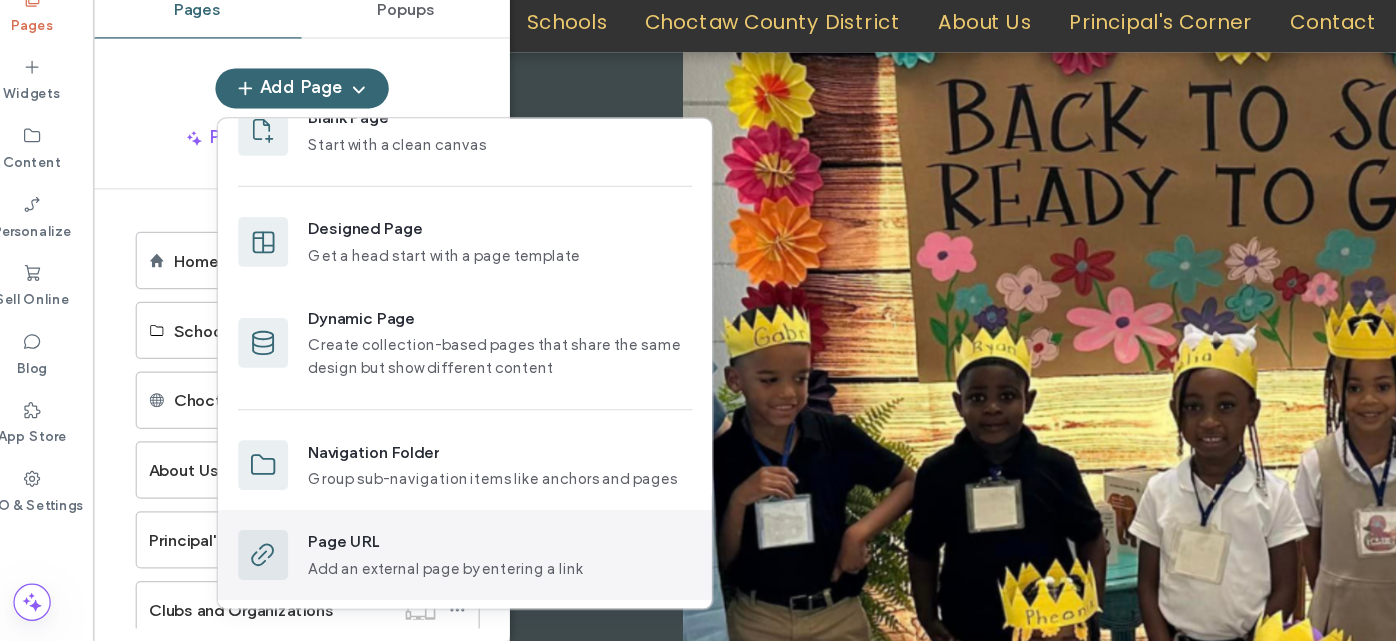 click on "Page URL" at bounding box center (424, 562) 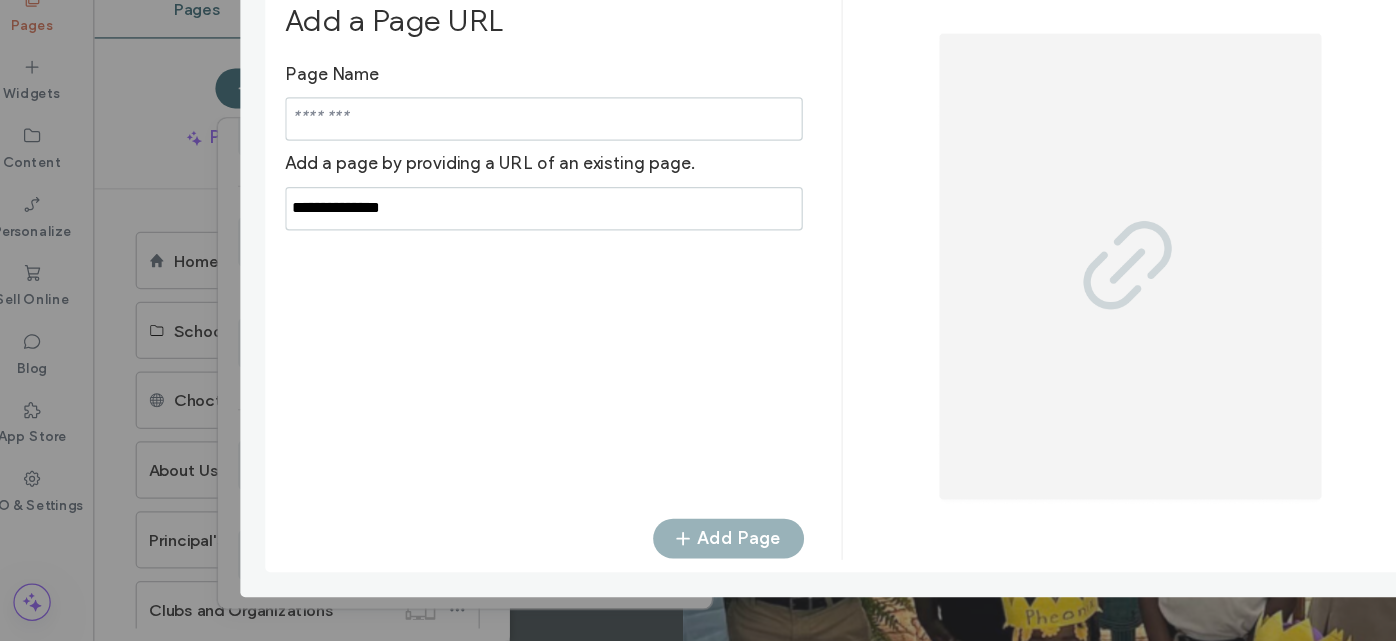 click at bounding box center (459, 222) 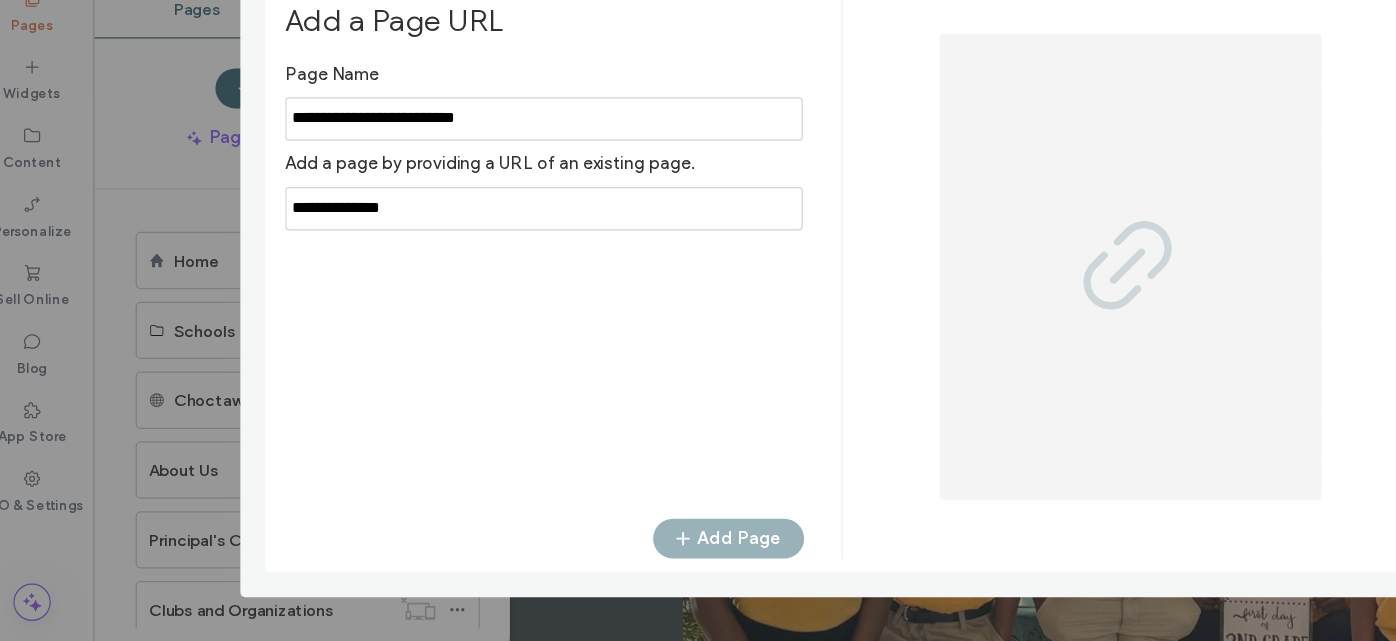 type on "**********" 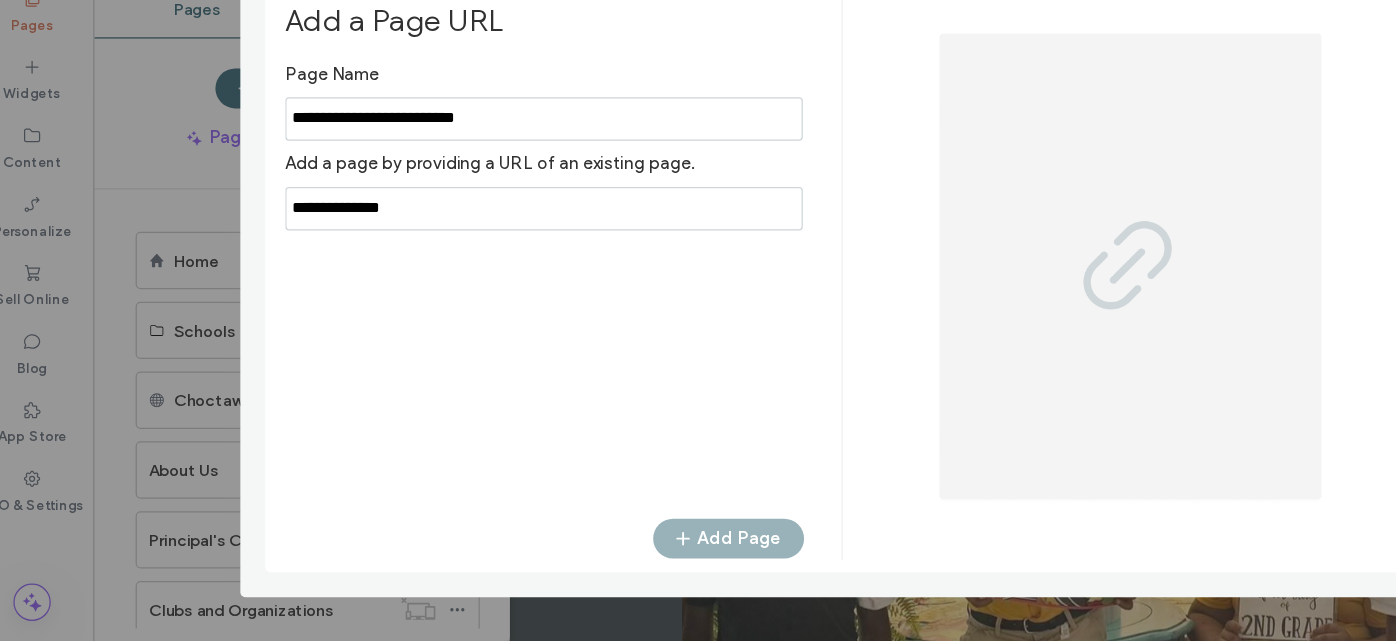 drag, startPoint x: 348, startPoint y: 301, endPoint x: 235, endPoint y: 301, distance: 113 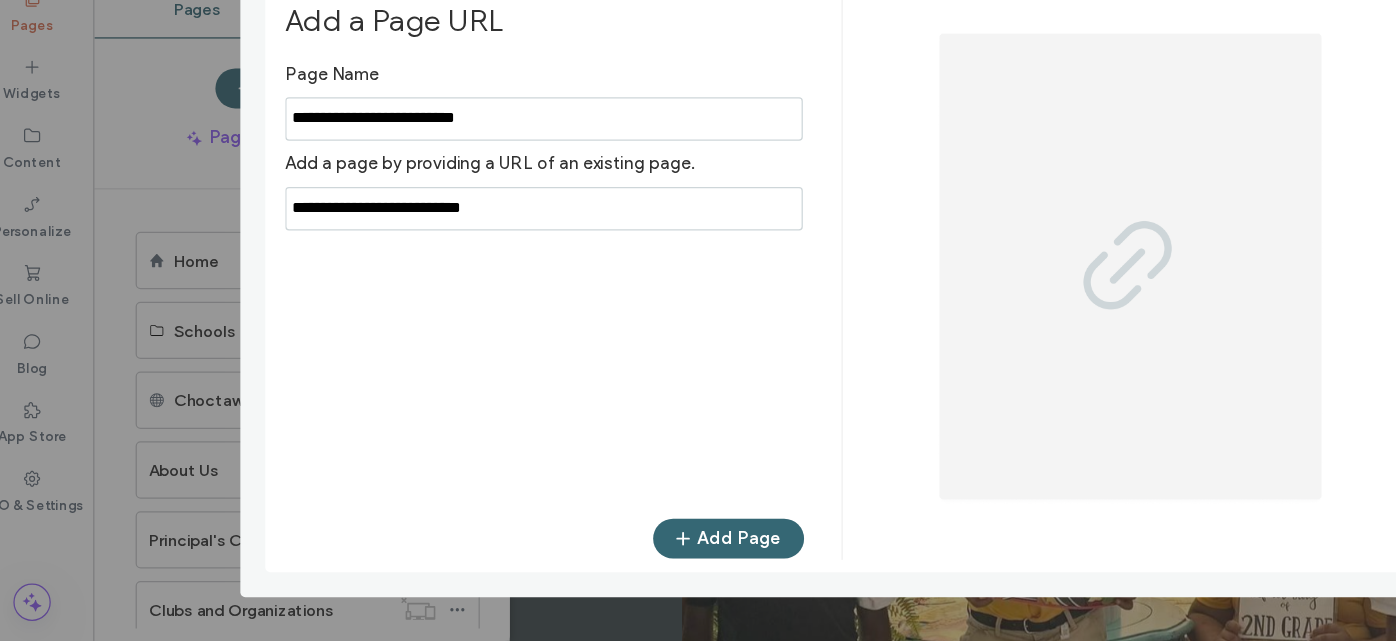 type on "**********" 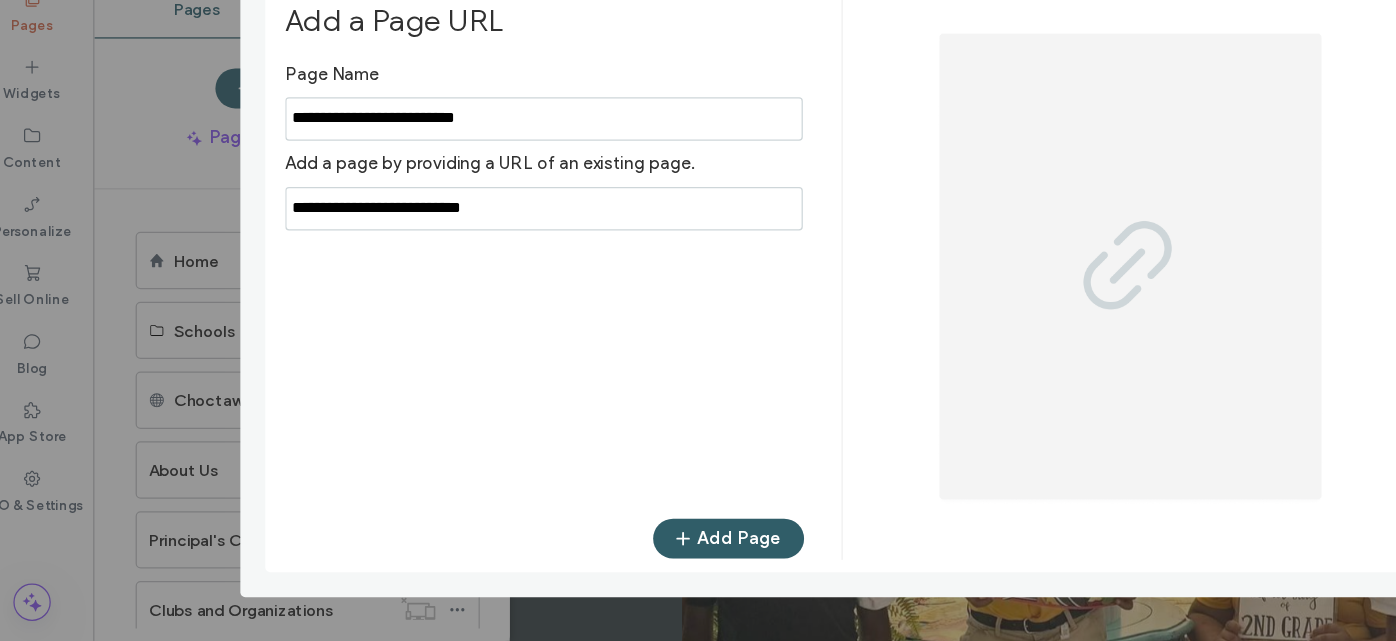 drag, startPoint x: 615, startPoint y: 526, endPoint x: 622, endPoint y: 559, distance: 33.734257 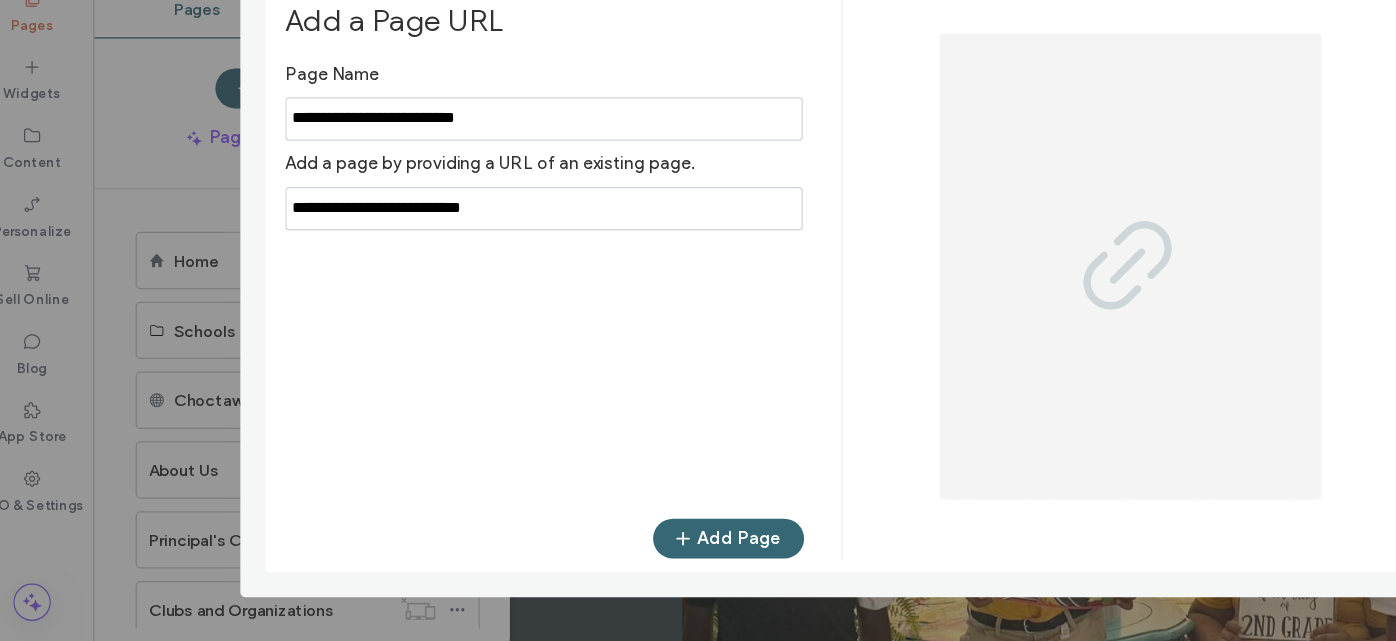 drag, startPoint x: 447, startPoint y: 560, endPoint x: 396, endPoint y: 554, distance: 51.351727 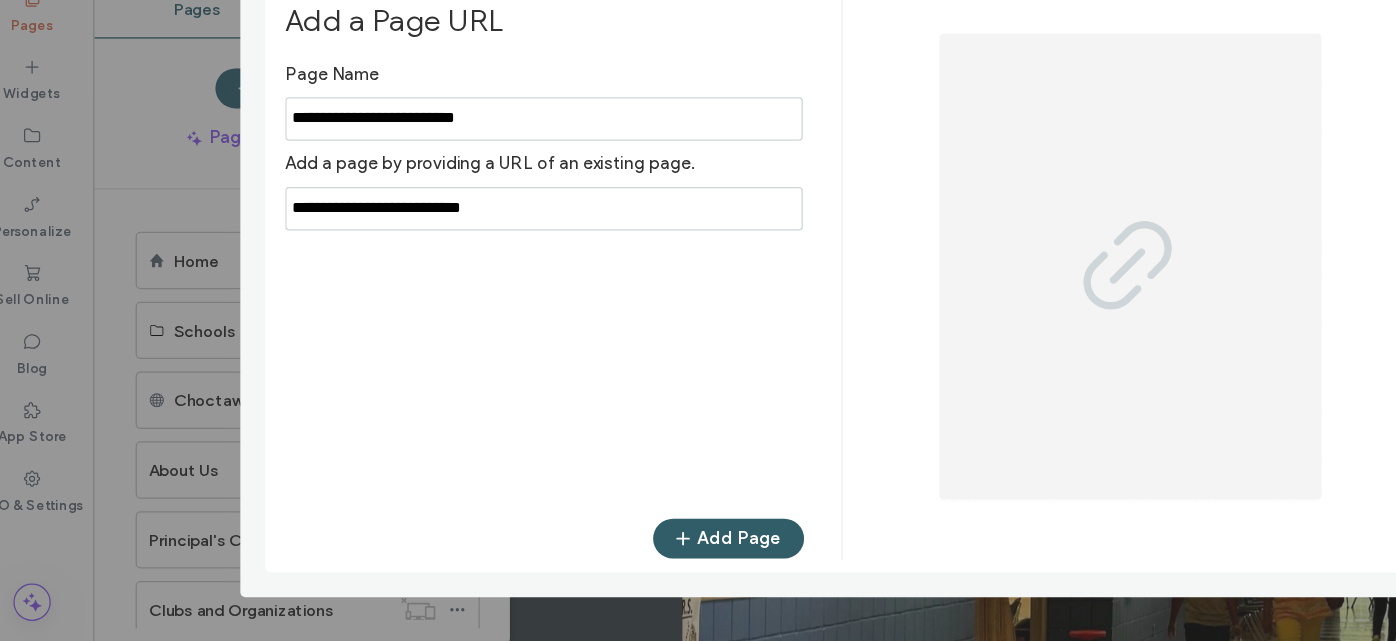 drag, startPoint x: 531, startPoint y: 559, endPoint x: 588, endPoint y: 565, distance: 57.31492 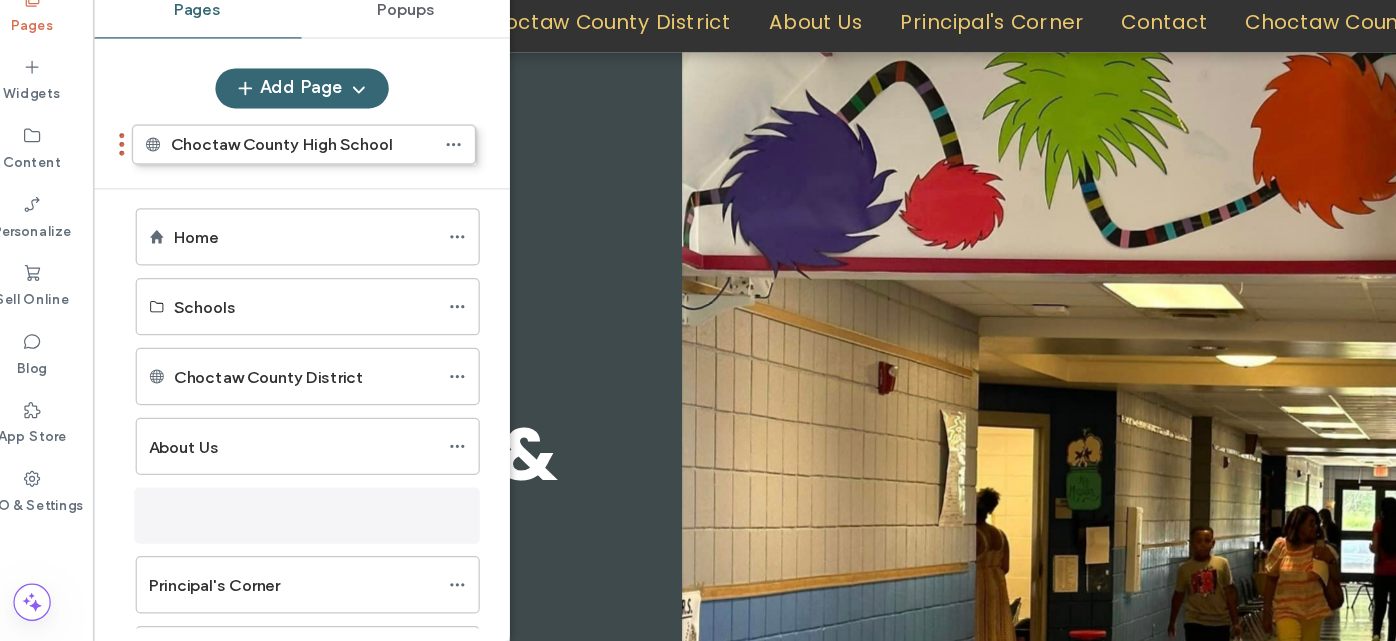 scroll, scrollTop: 0, scrollLeft: 0, axis: both 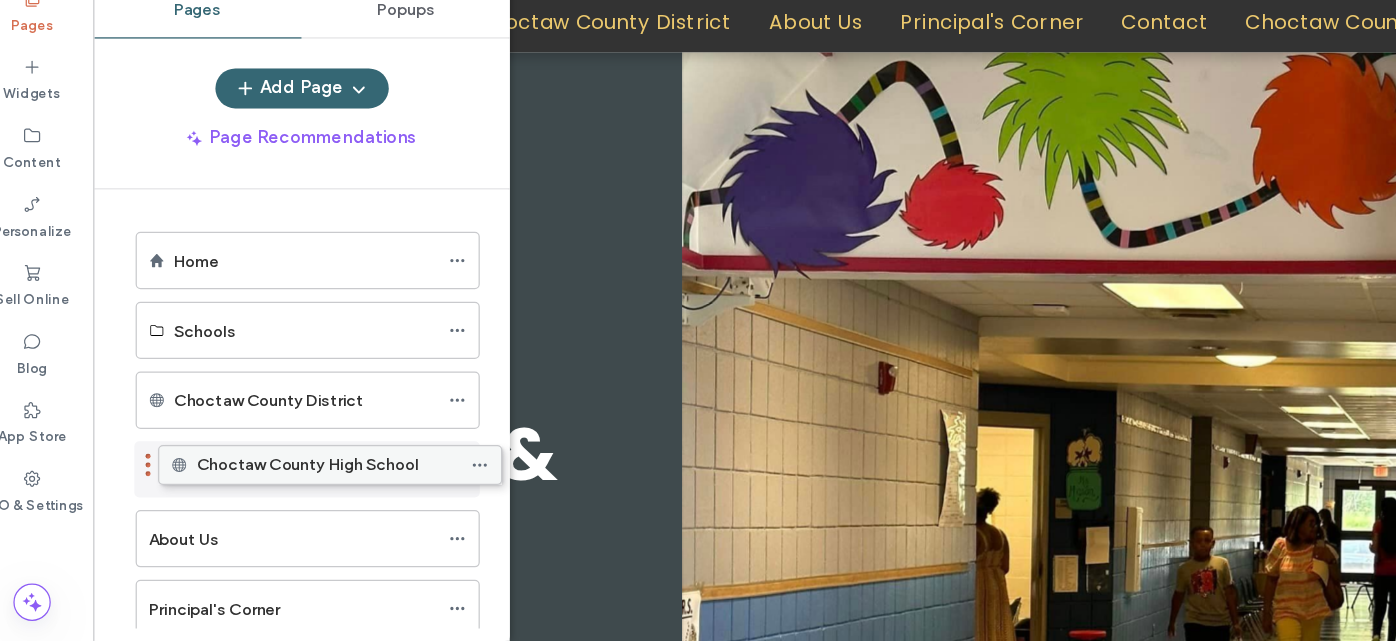 drag, startPoint x: 281, startPoint y: 567, endPoint x: 299, endPoint y: 514, distance: 55.97321 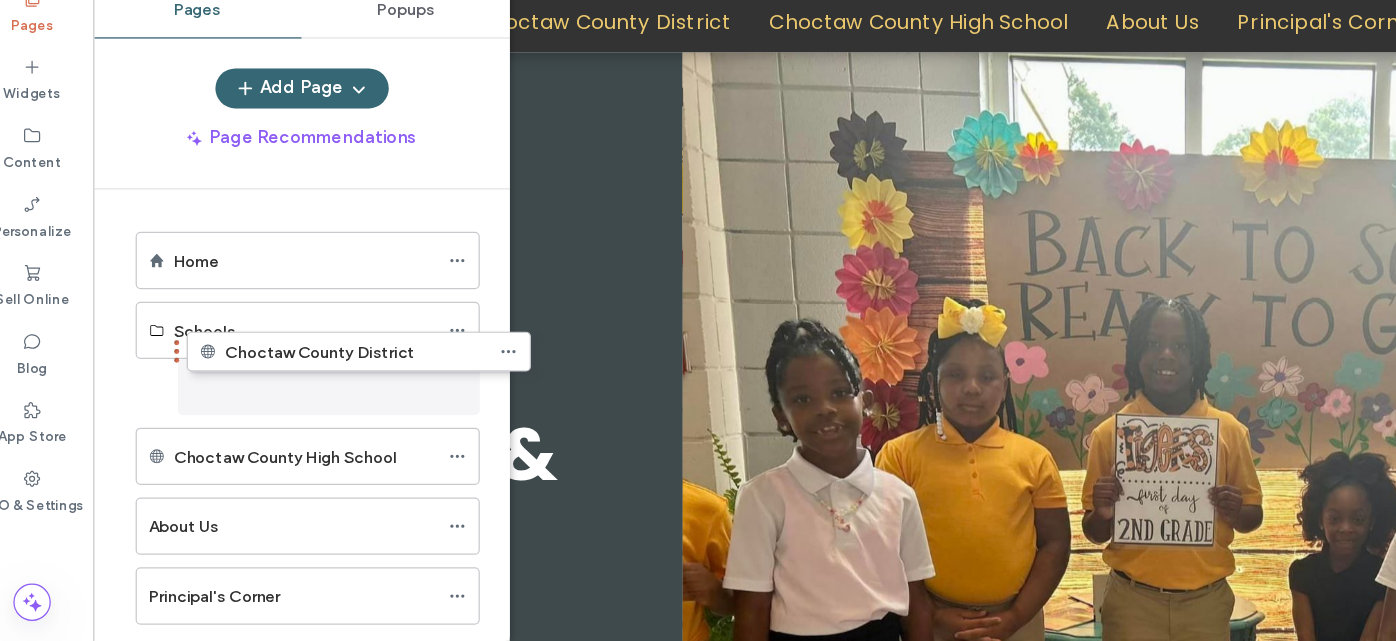 drag, startPoint x: 262, startPoint y: 452, endPoint x: 297, endPoint y: 427, distance: 43.011627 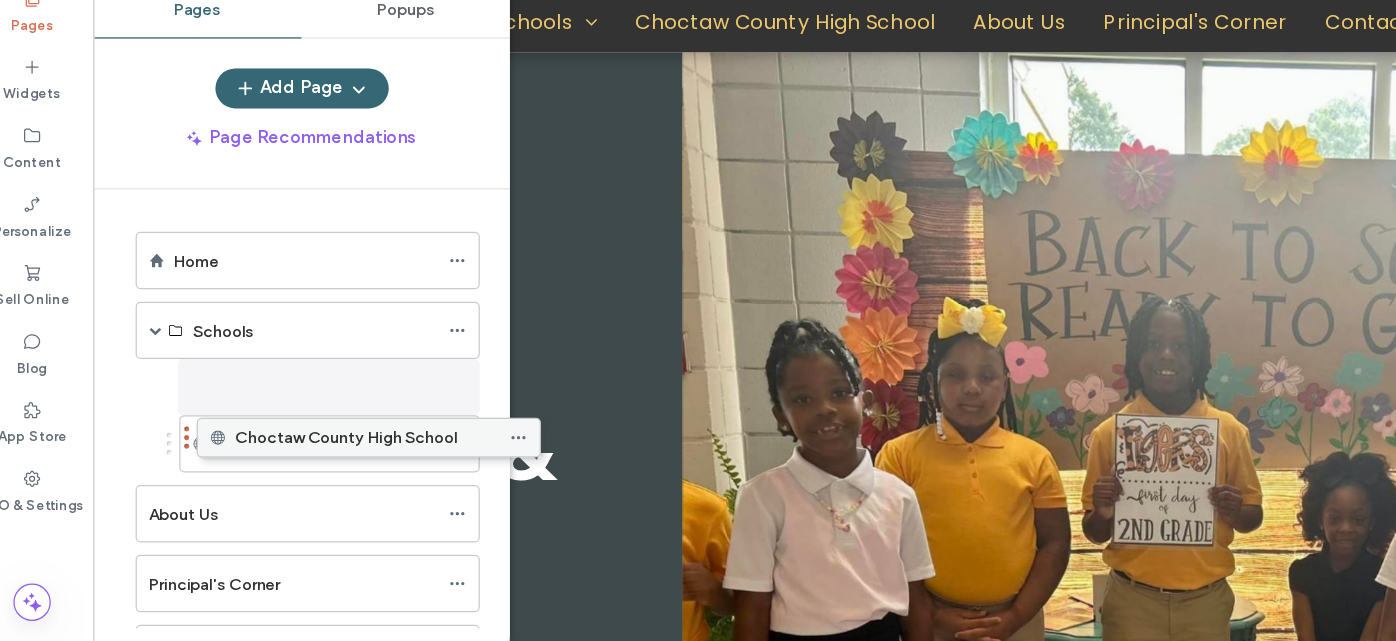 drag, startPoint x: 285, startPoint y: 492, endPoint x: 326, endPoint y: 485, distance: 41.59327 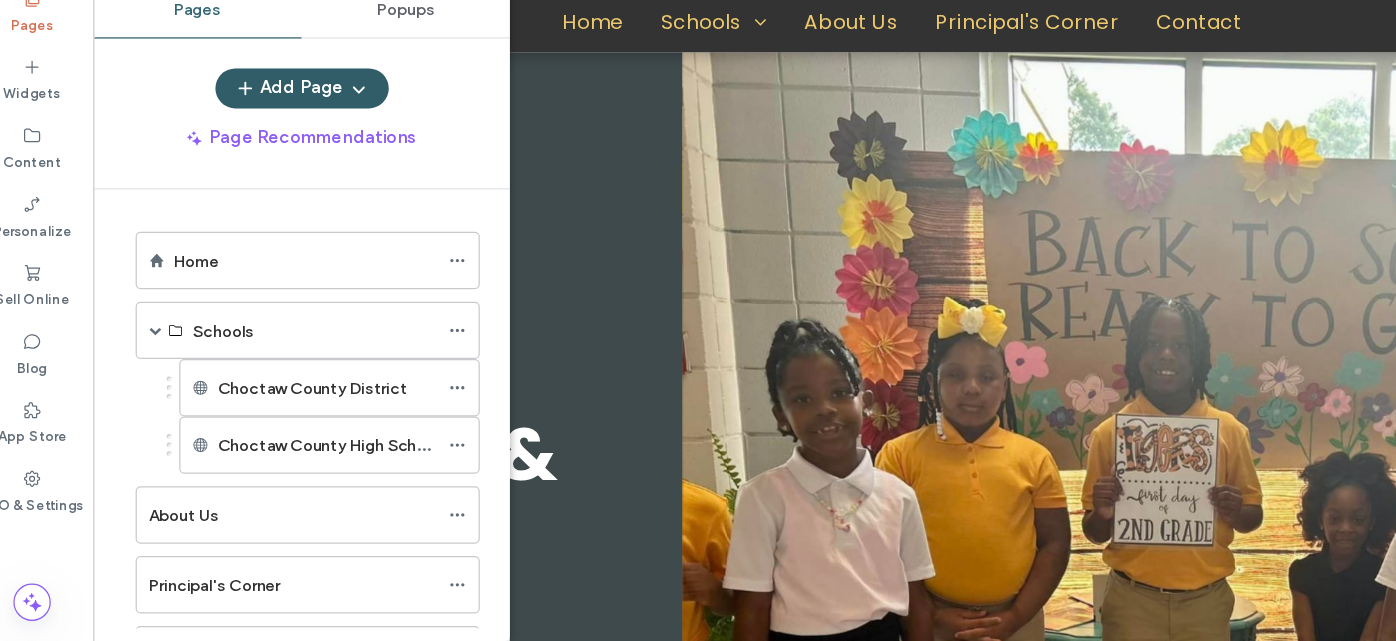 click on "Add Page" at bounding box center [265, 198] 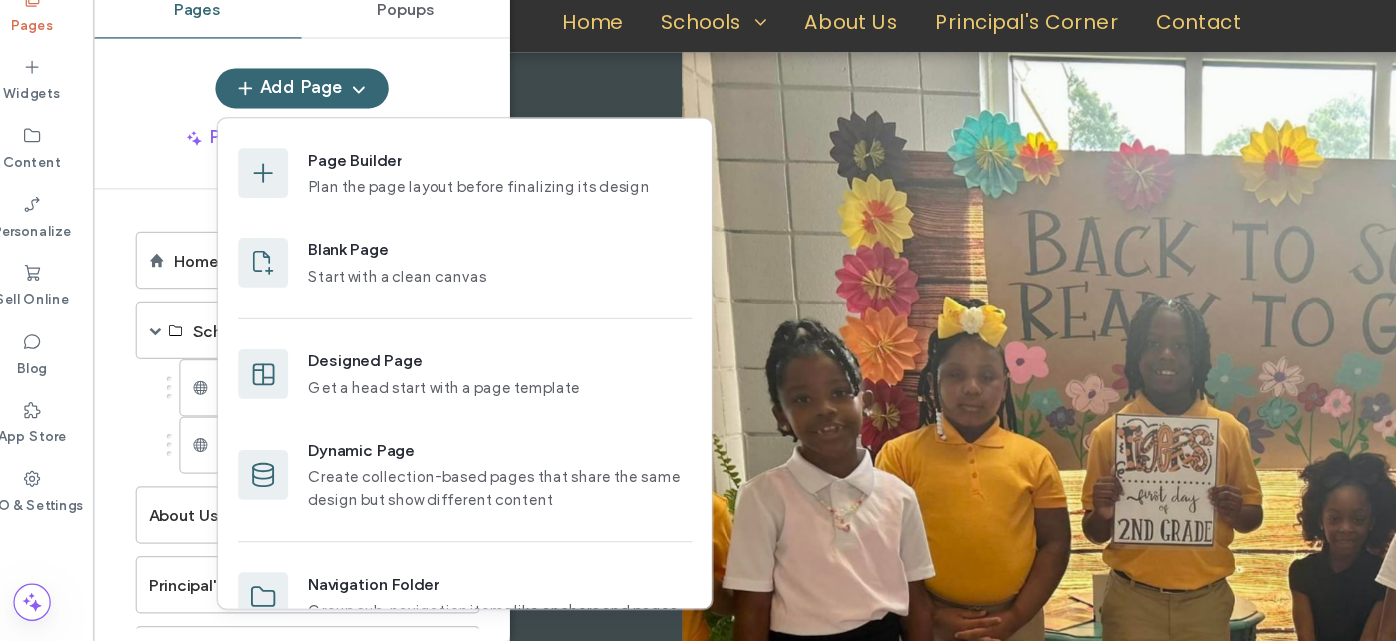 scroll, scrollTop: 106, scrollLeft: 0, axis: vertical 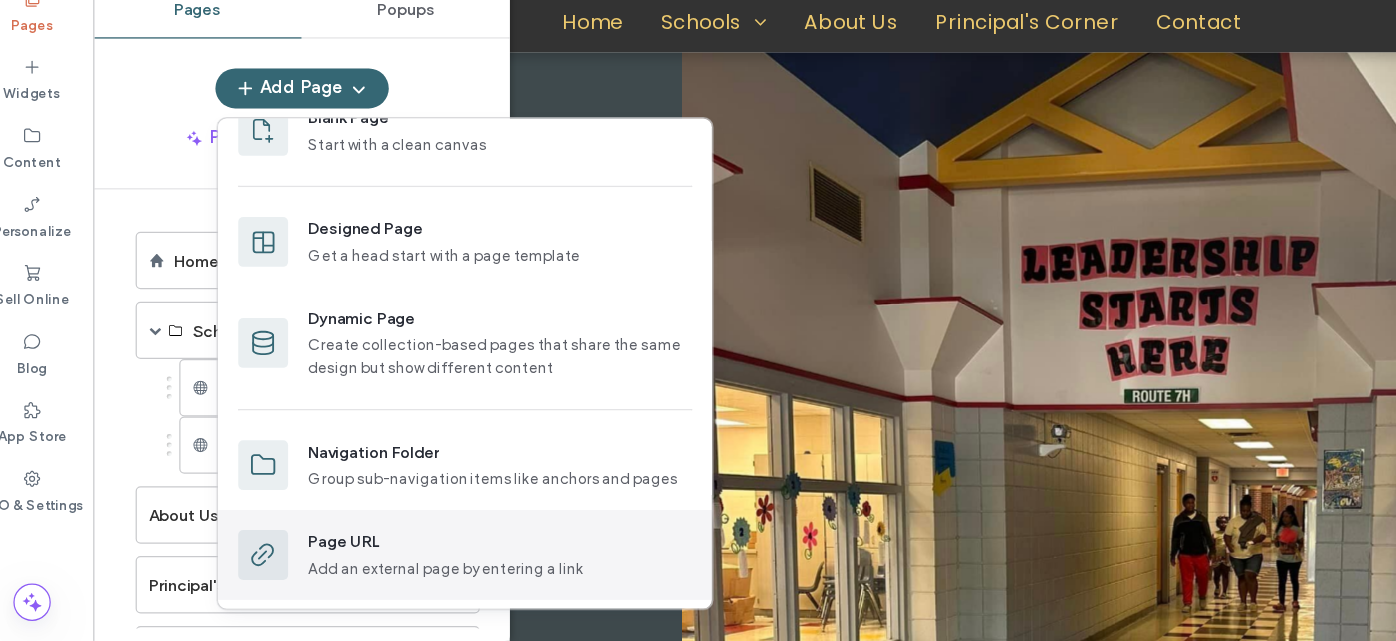 click on "Page URL" at bounding box center [424, 562] 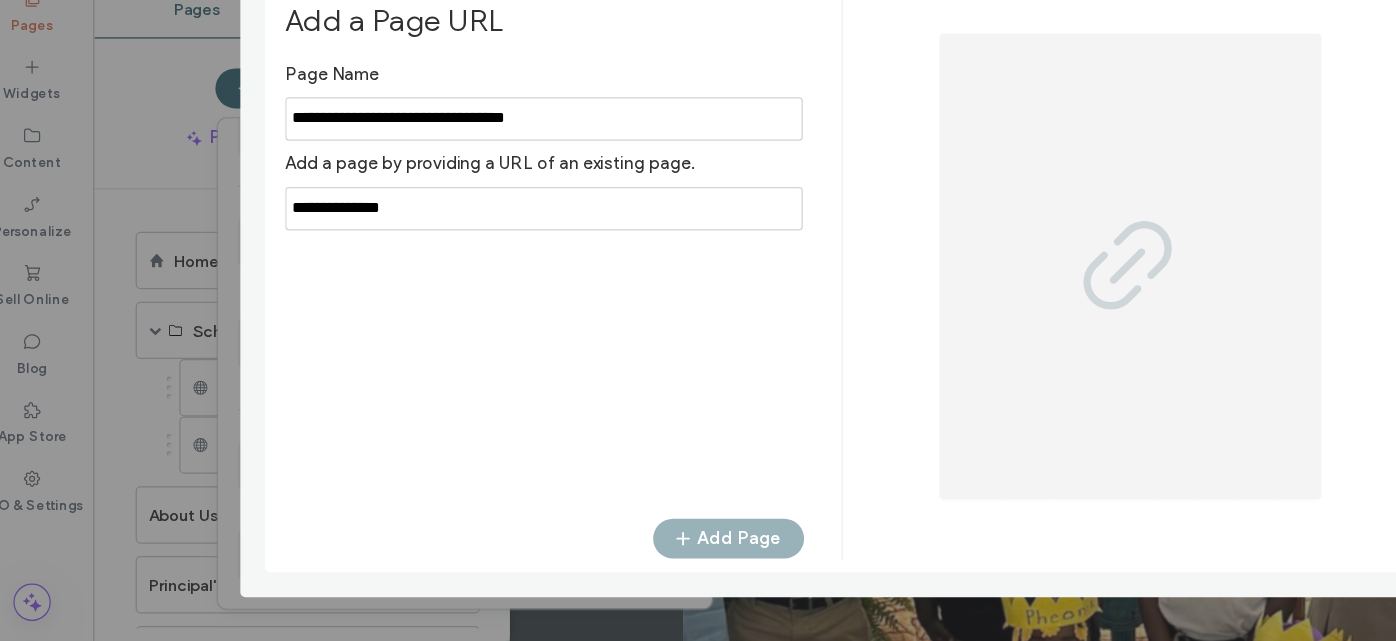 type on "**********" 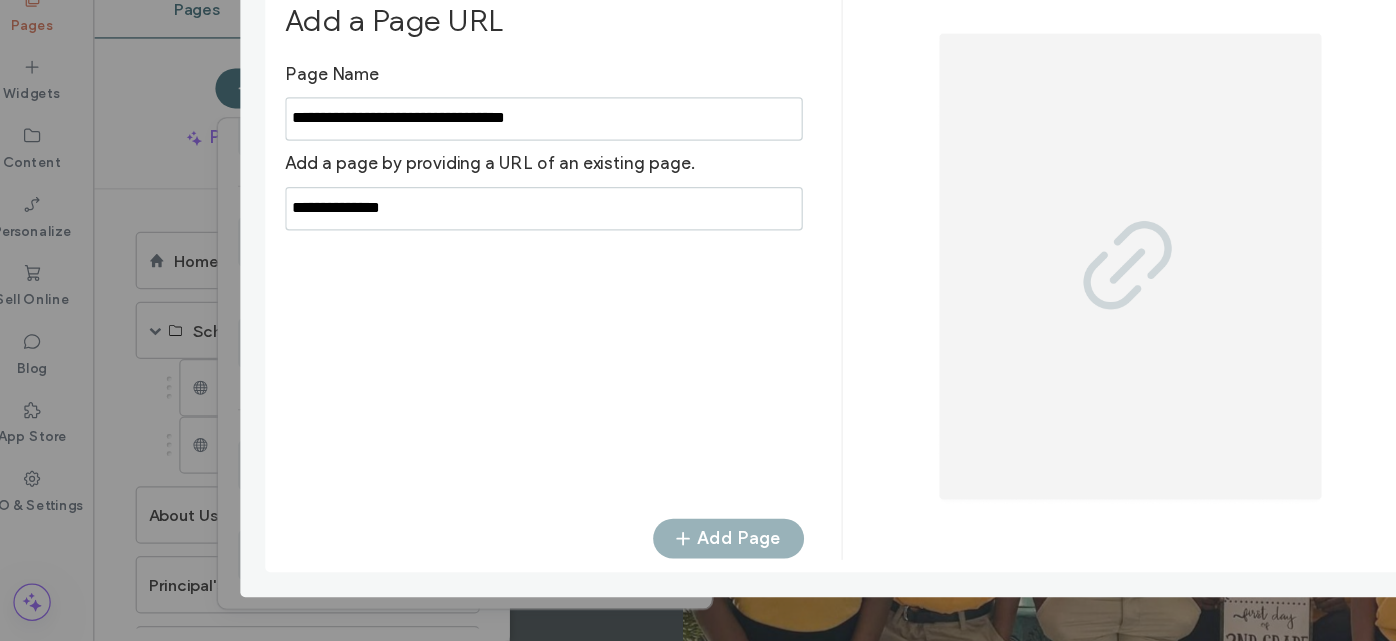 drag, startPoint x: 403, startPoint y: 286, endPoint x: 255, endPoint y: 294, distance: 148.21606 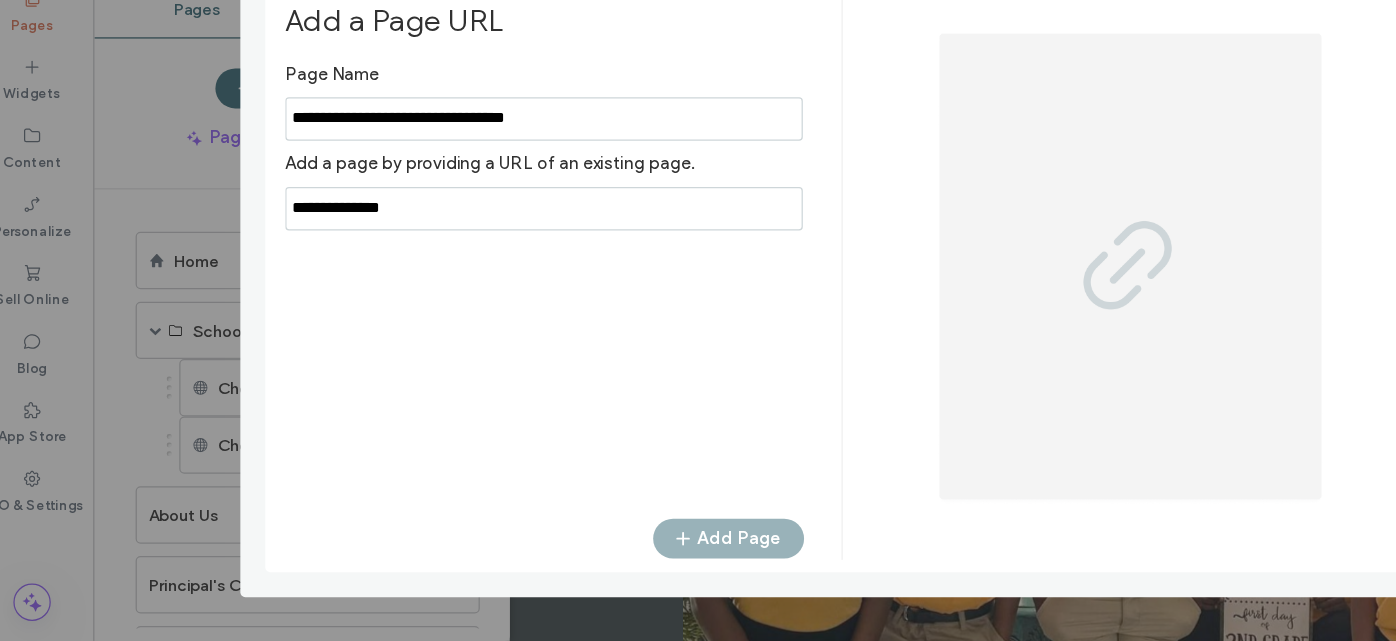 click at bounding box center [459, 294] 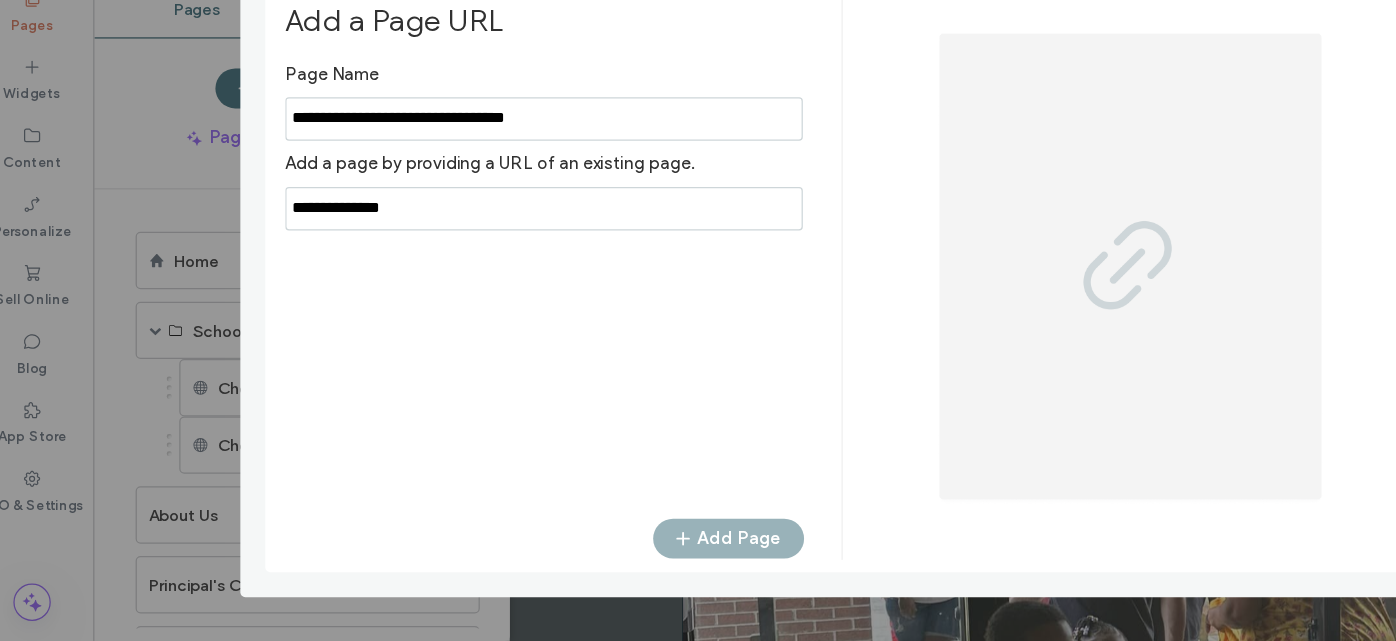 drag, startPoint x: 436, startPoint y: 295, endPoint x: 195, endPoint y: 294, distance: 241.00208 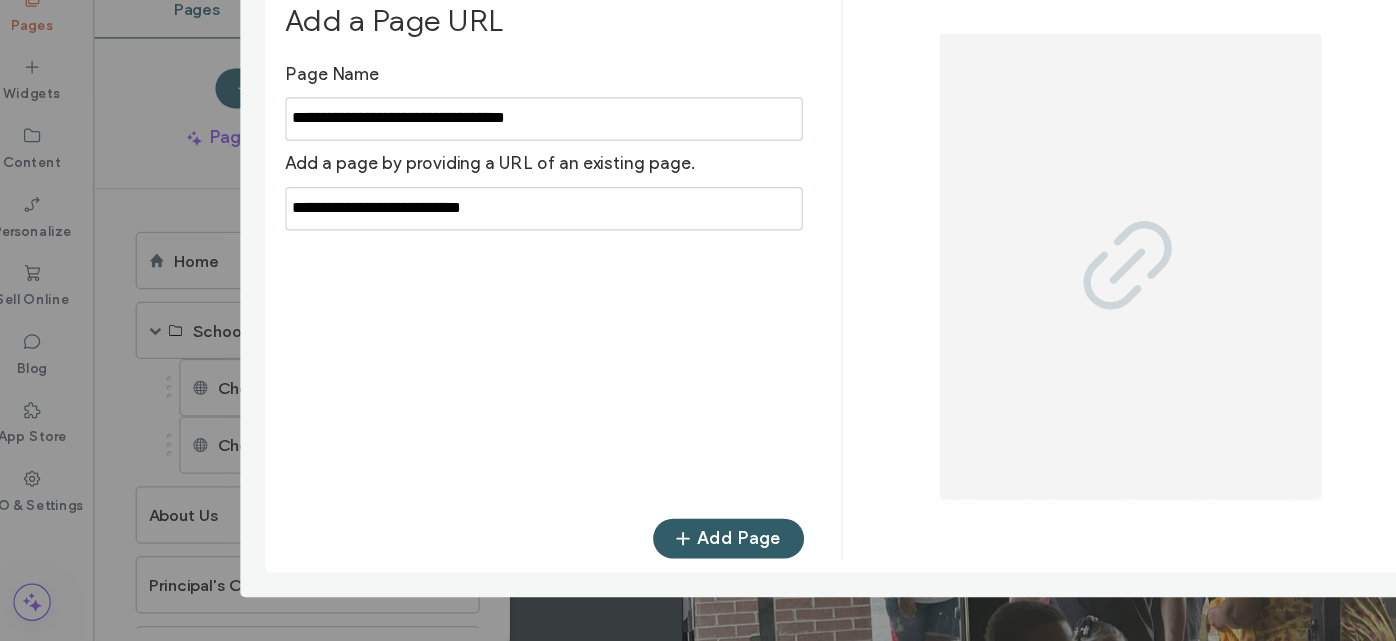 type on "**********" 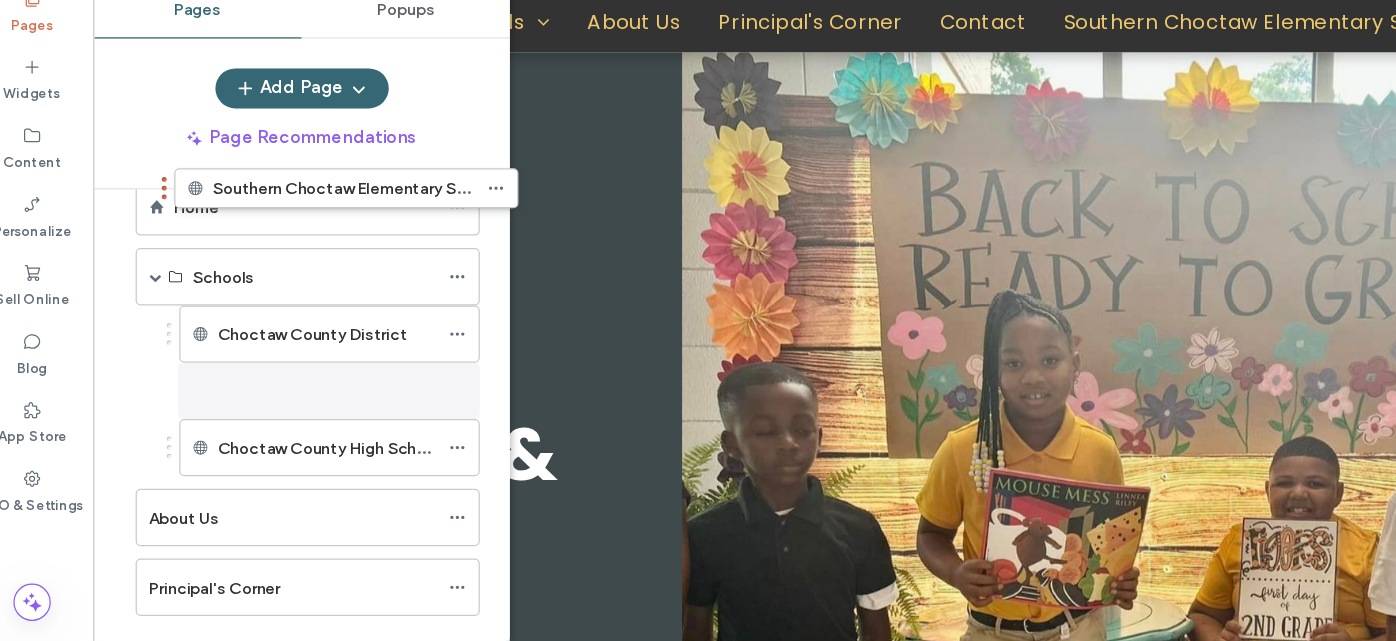 scroll, scrollTop: 0, scrollLeft: 0, axis: both 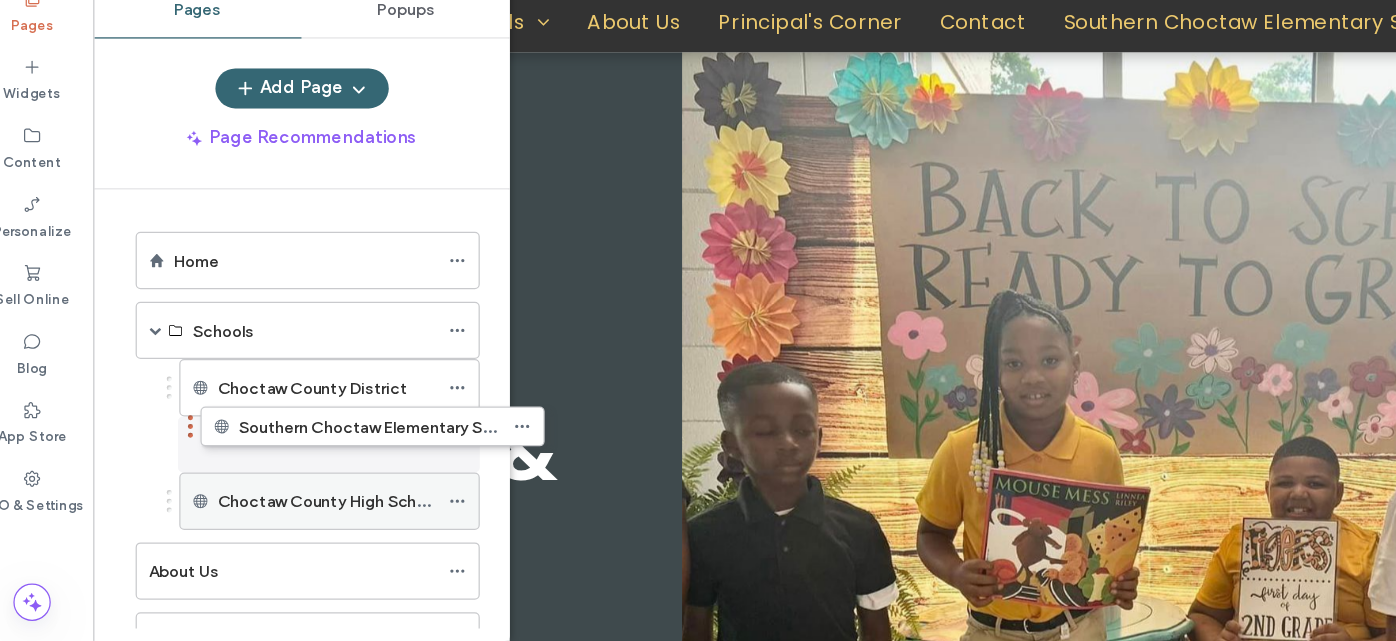 drag, startPoint x: 265, startPoint y: 561, endPoint x: 315, endPoint y: 479, distance: 96.04166 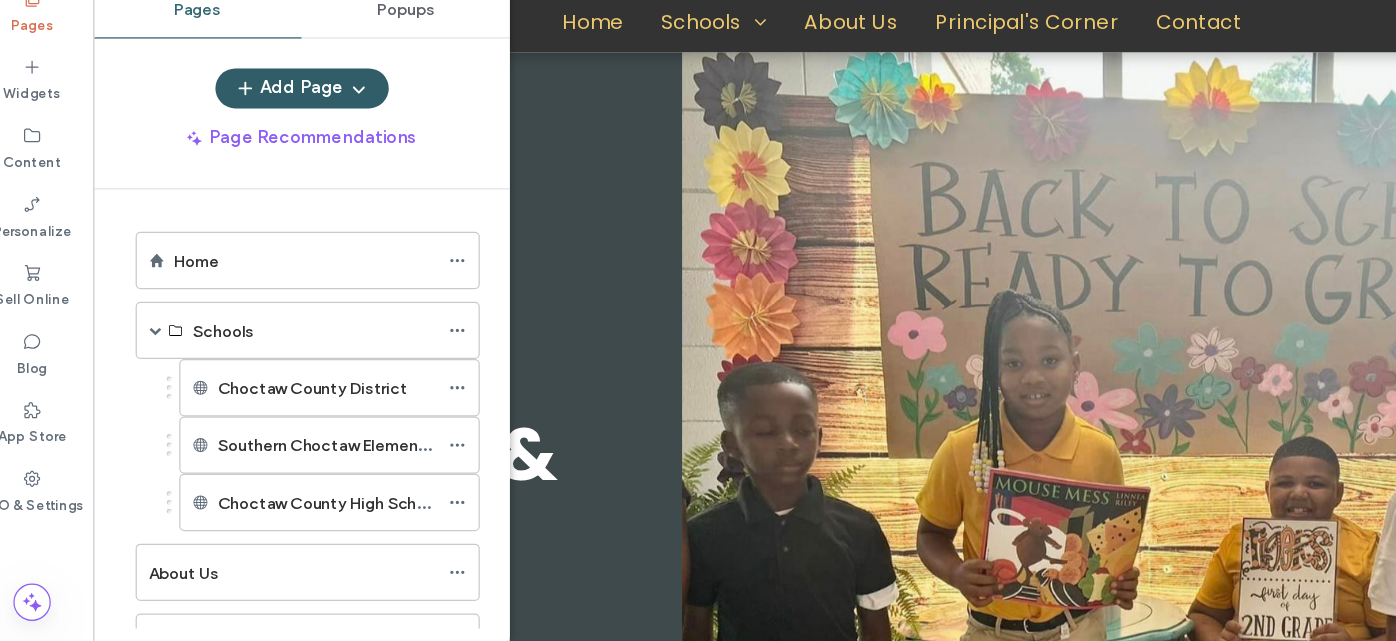 click on "Add Page" at bounding box center (265, 198) 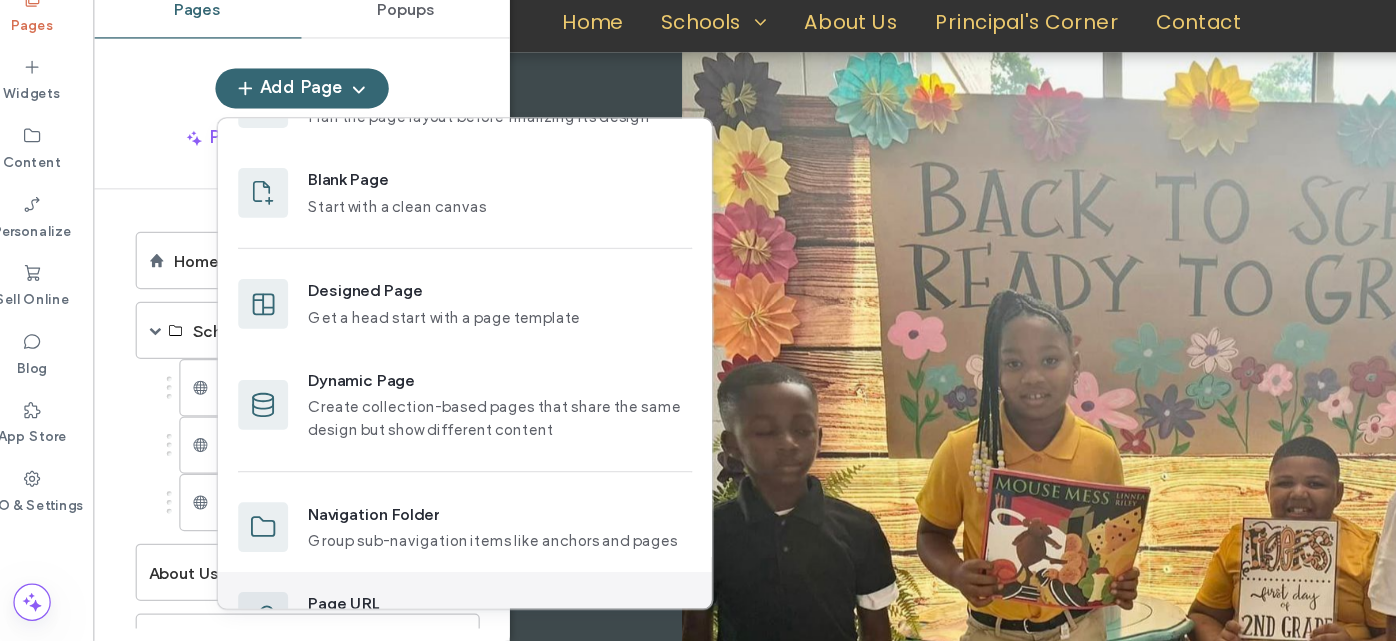 scroll, scrollTop: 106, scrollLeft: 0, axis: vertical 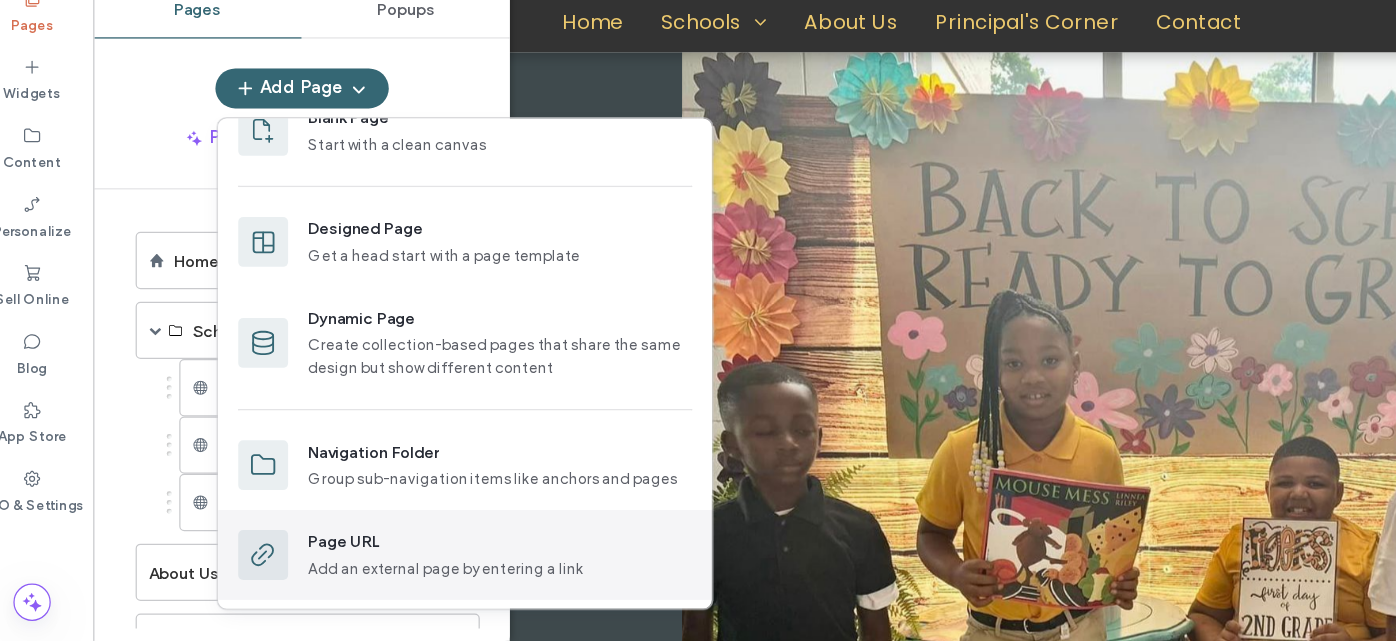 click on "Page URL" at bounding box center (424, 562) 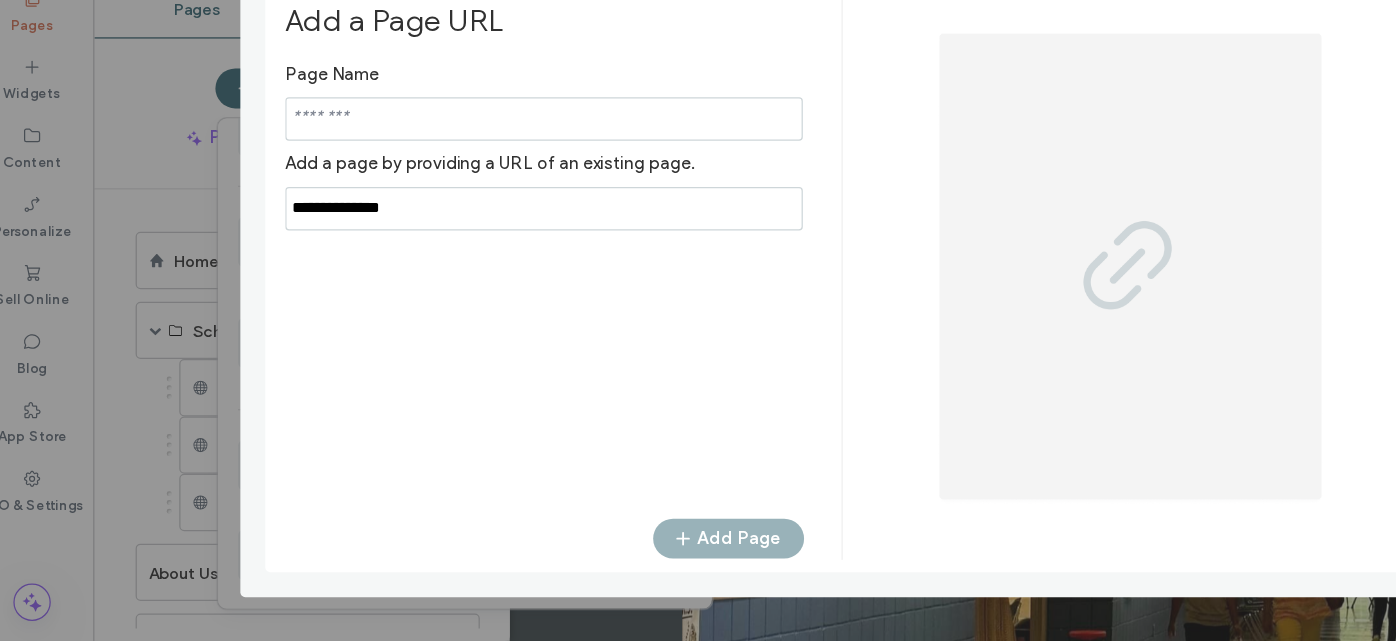 click at bounding box center (459, 222) 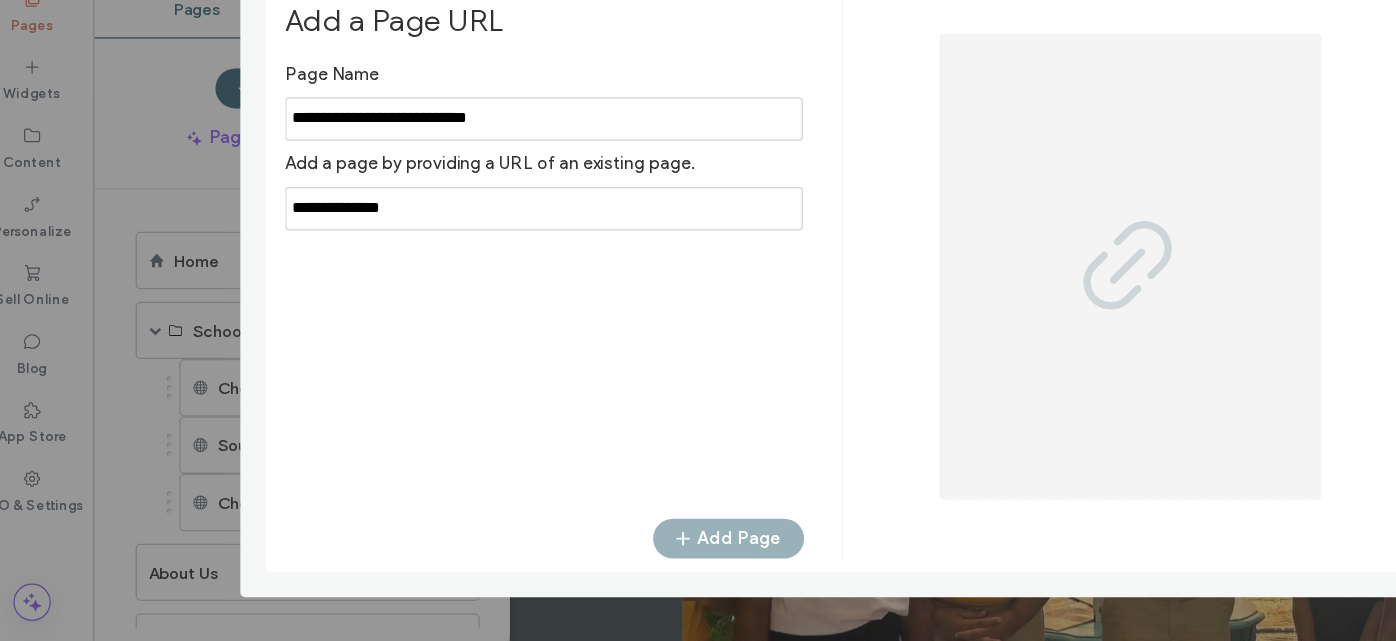 type on "**********" 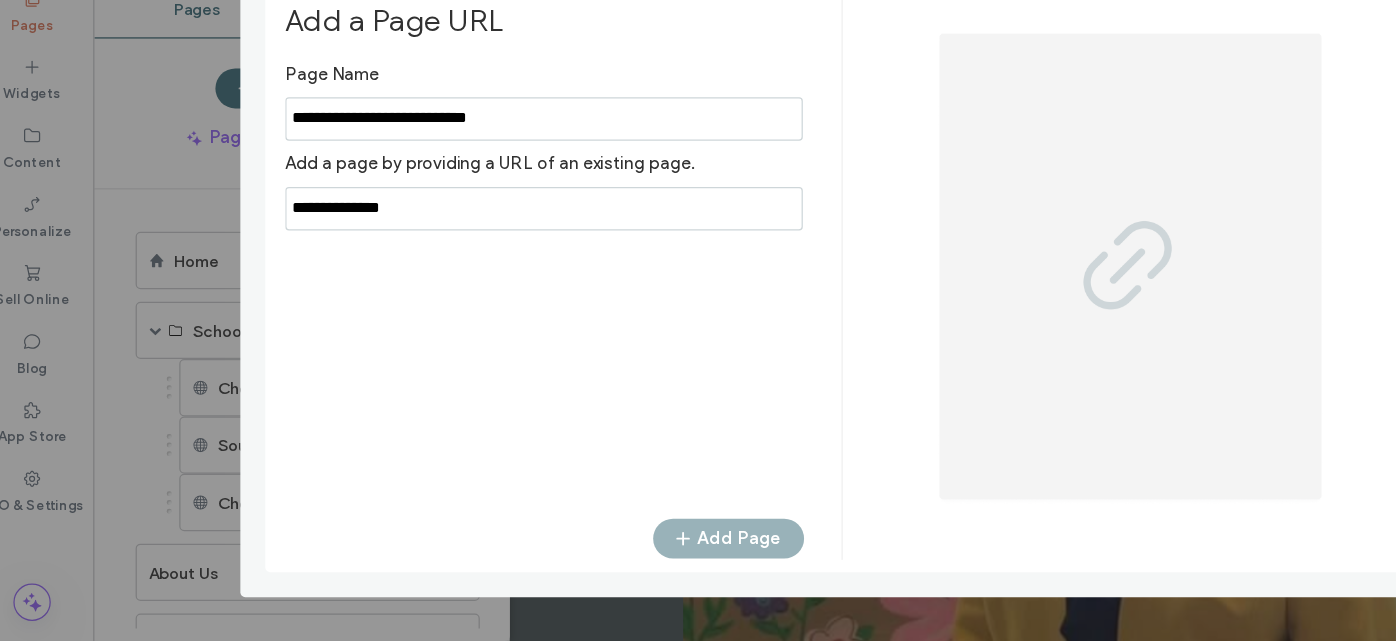 click on "Add Page Add a Page URL Page Name Add a page by providing a URL of an existing page. Add Page" at bounding box center (698, 320) 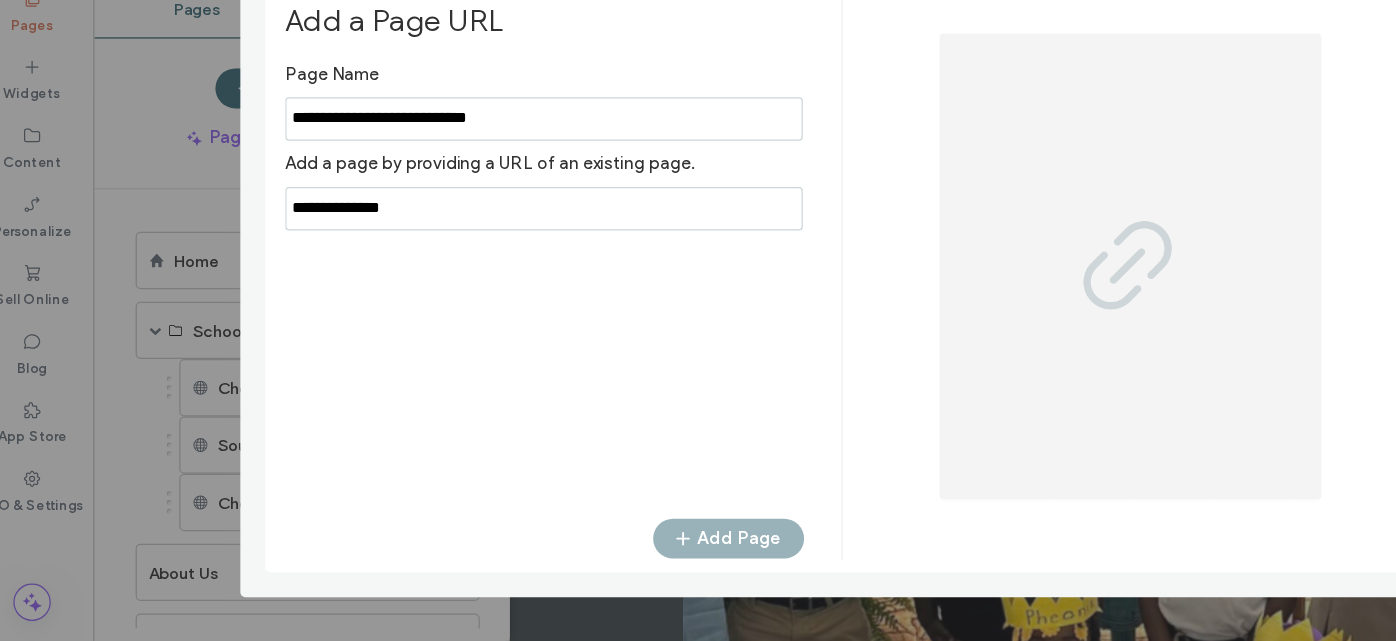 drag, startPoint x: 417, startPoint y: 295, endPoint x: 219, endPoint y: 292, distance: 198.02272 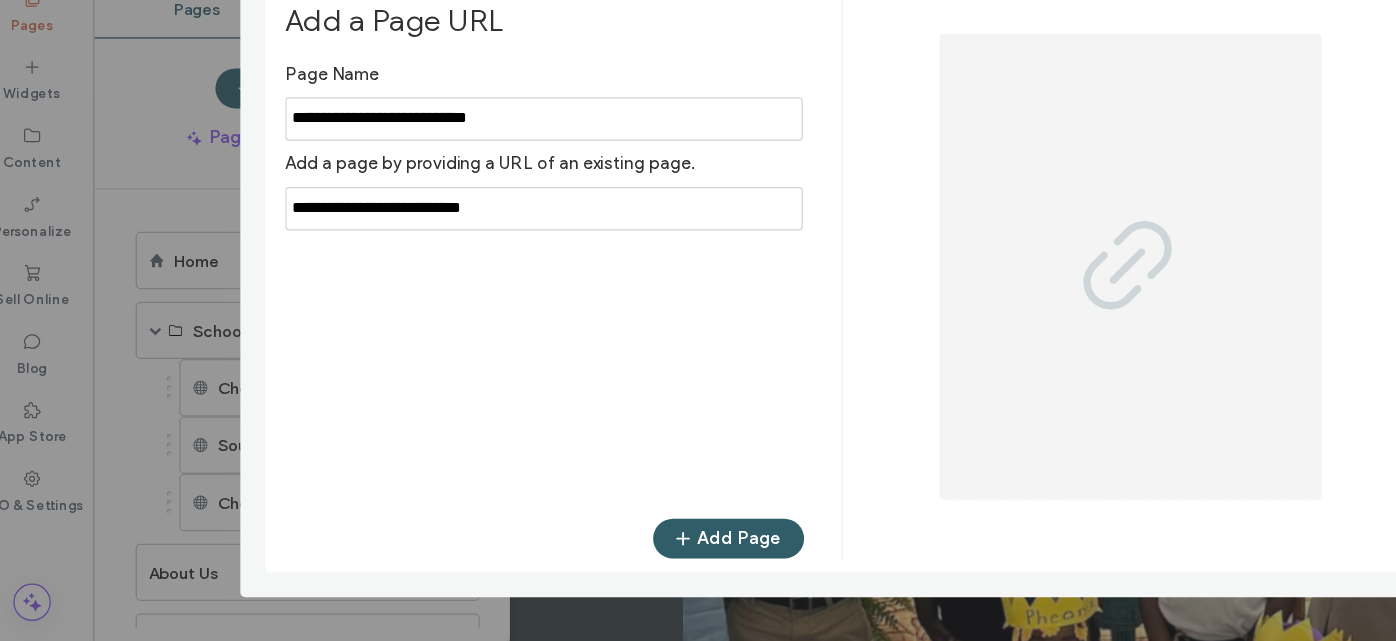 type on "**********" 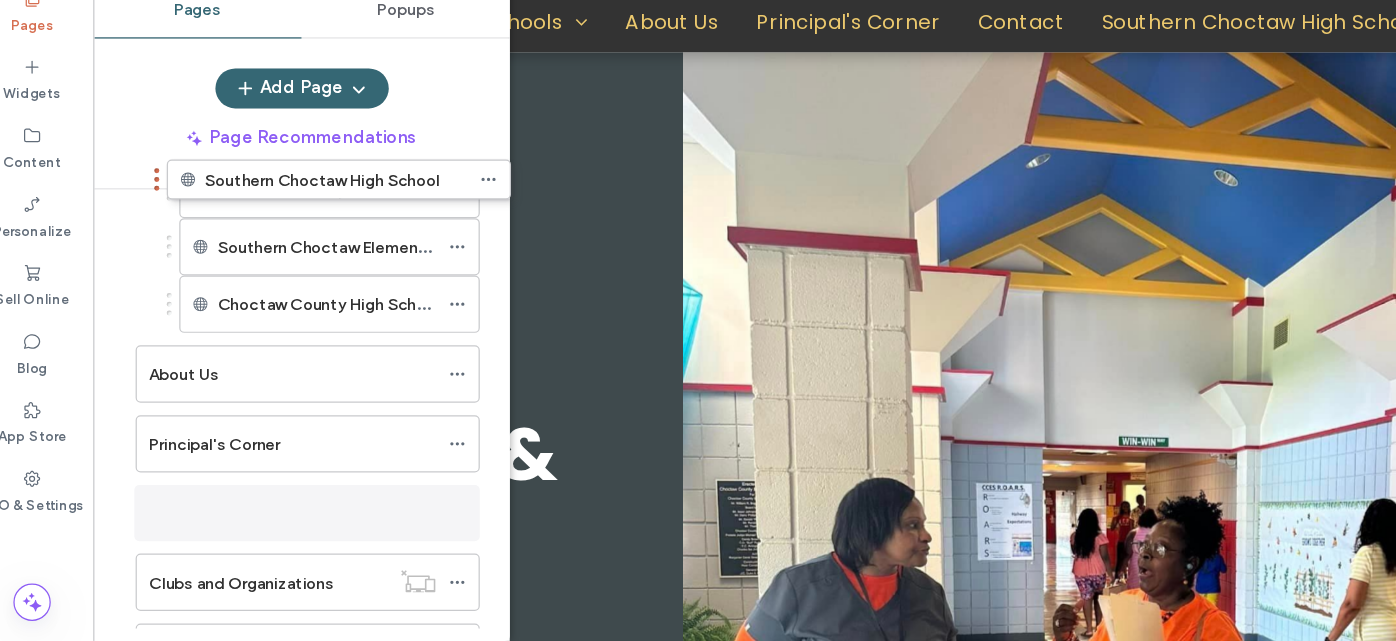 scroll, scrollTop: 20, scrollLeft: 0, axis: vertical 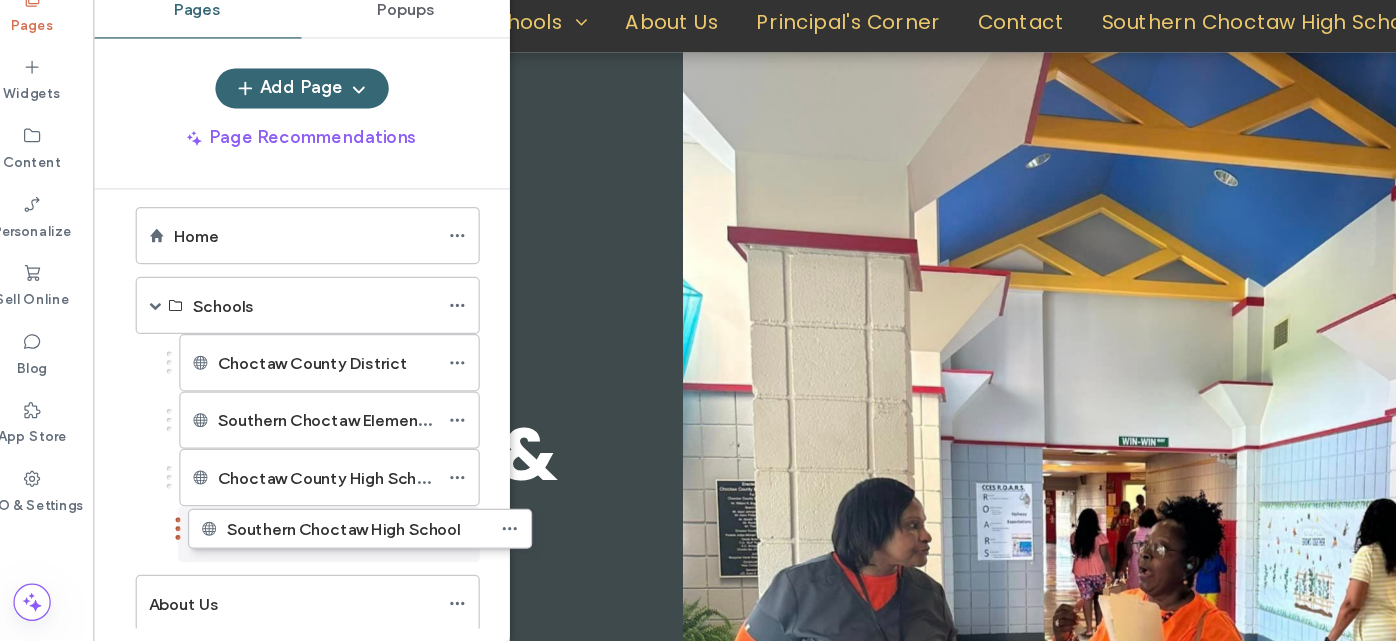 drag, startPoint x: 250, startPoint y: 568, endPoint x: 292, endPoint y: 567, distance: 42.0119 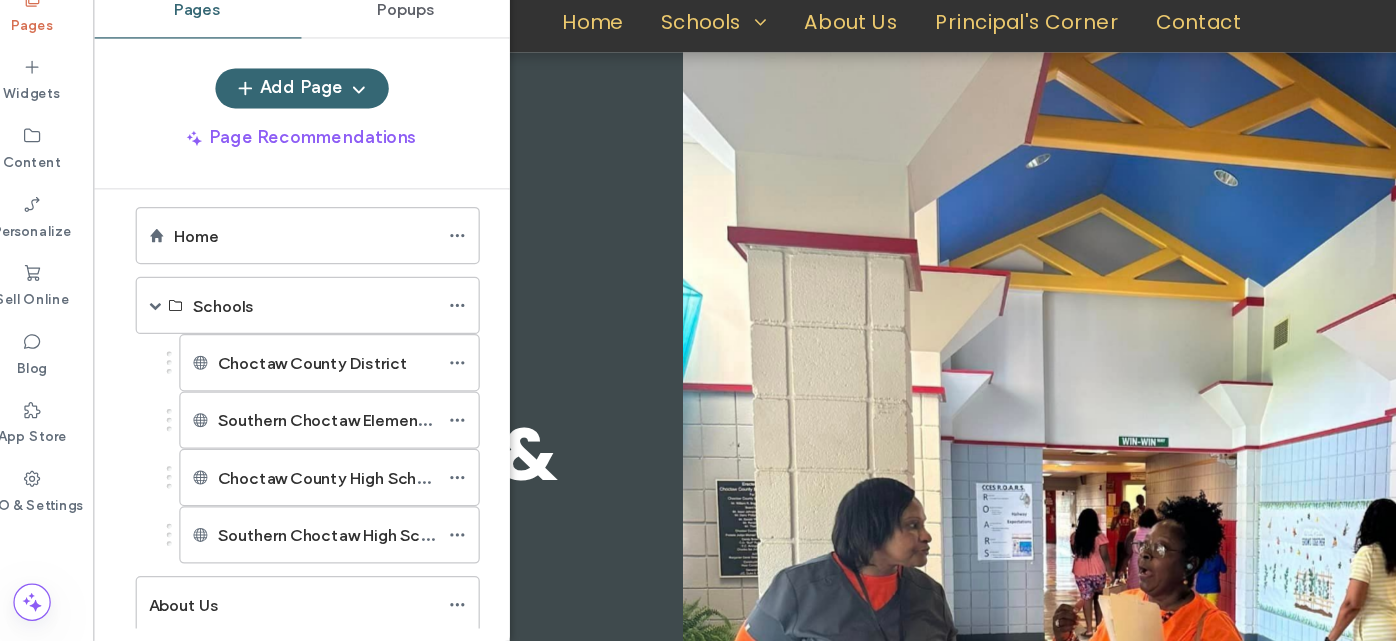 scroll, scrollTop: 0, scrollLeft: 0, axis: both 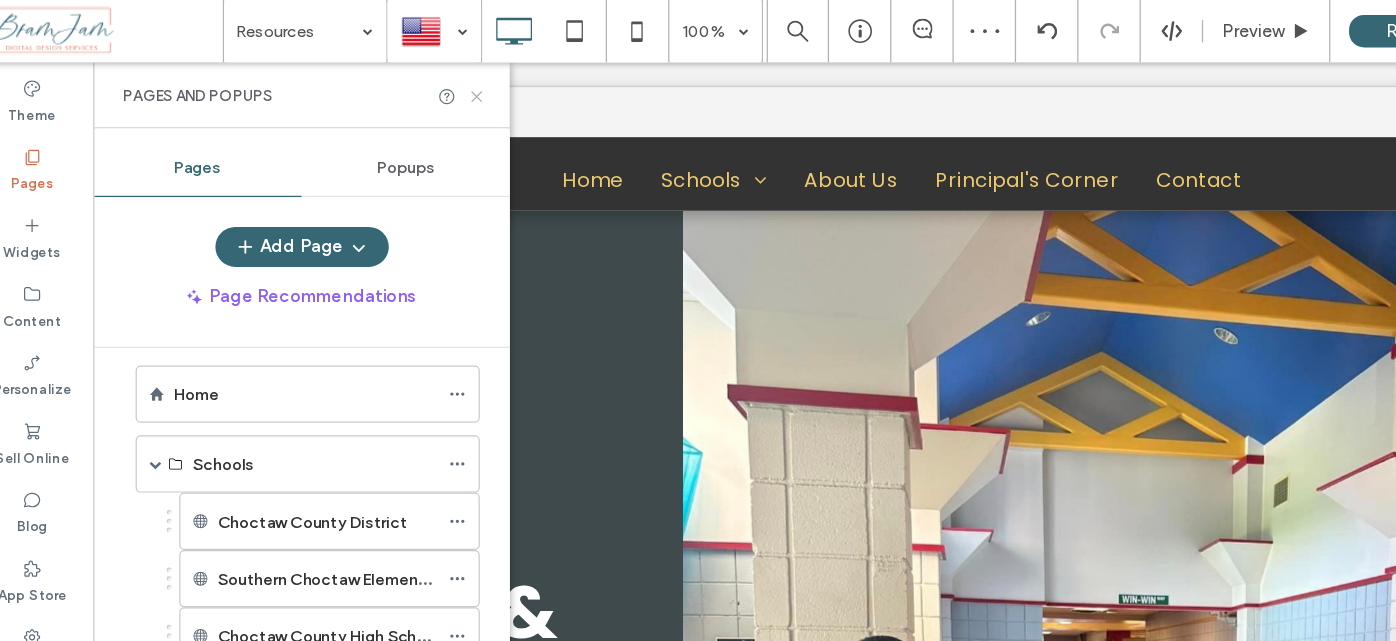 click 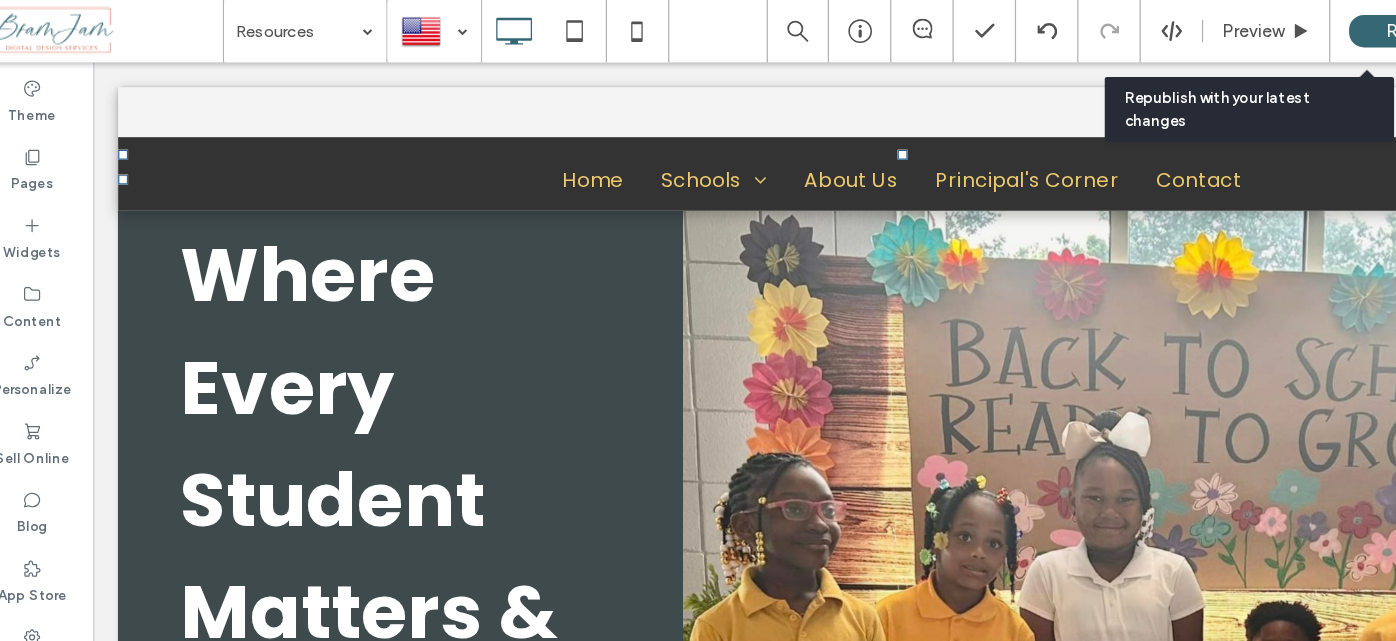 click on "Republish" at bounding box center [1167, 25] 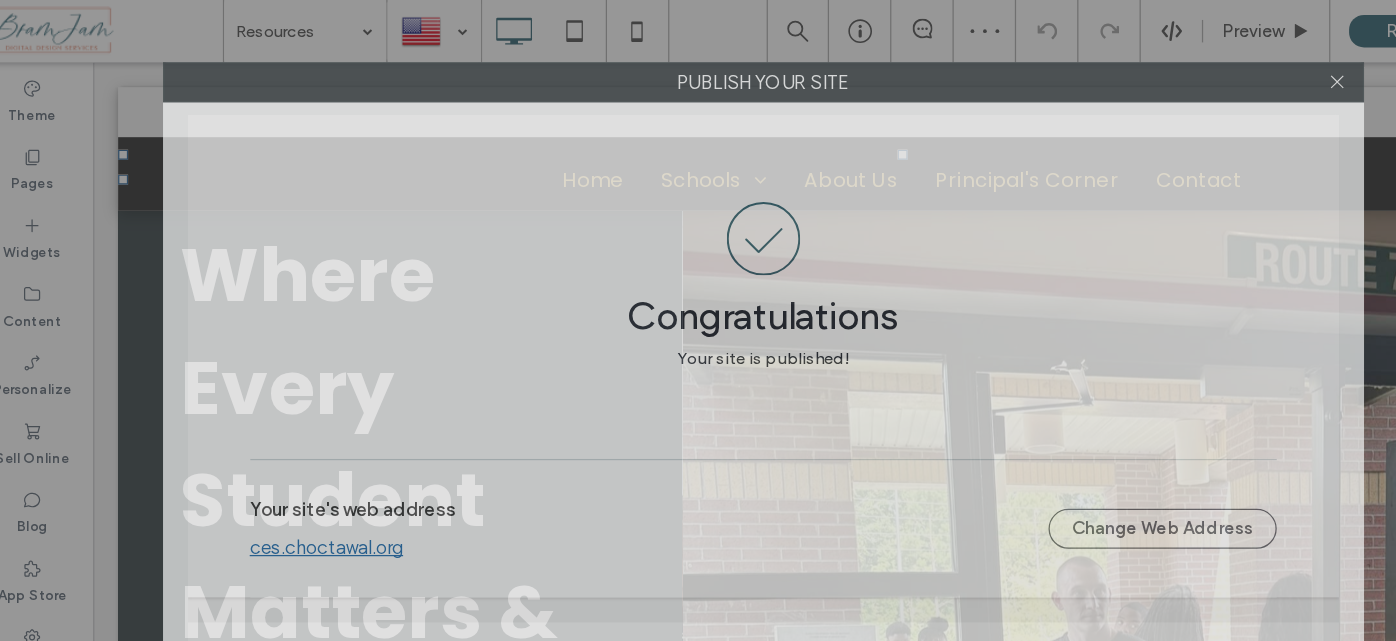 drag, startPoint x: 1087, startPoint y: 47, endPoint x: 992, endPoint y: 60, distance: 95.885345 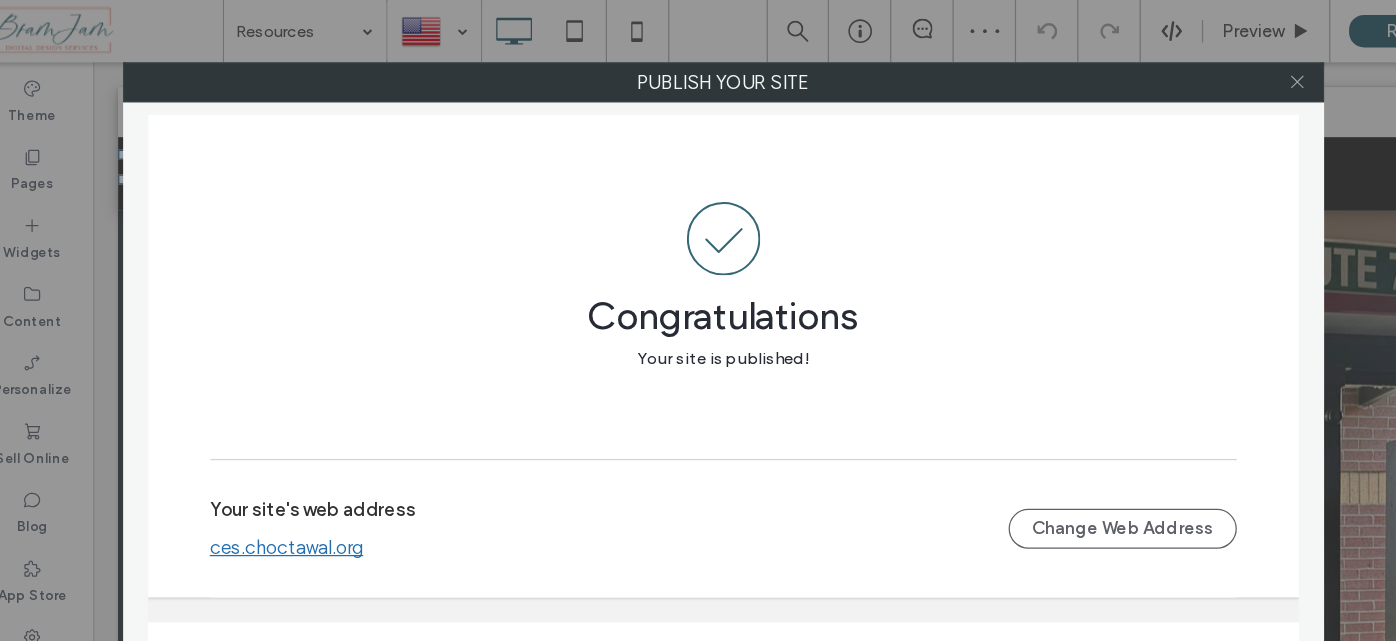 click 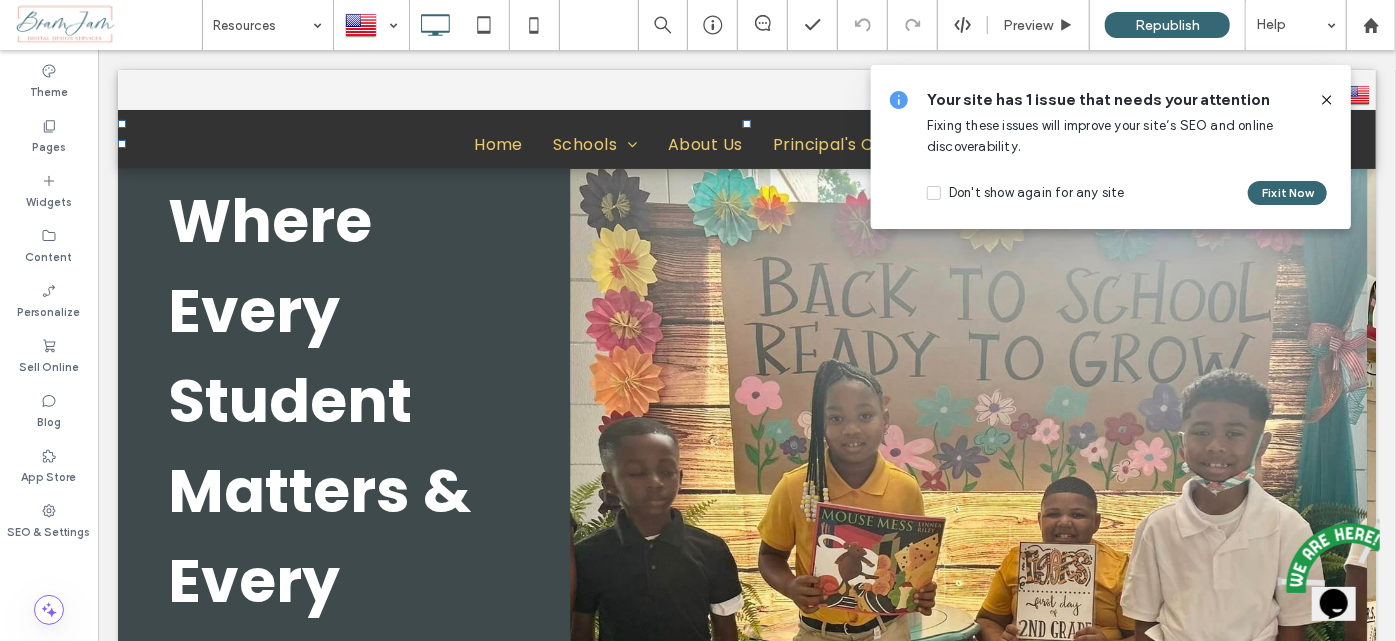 click 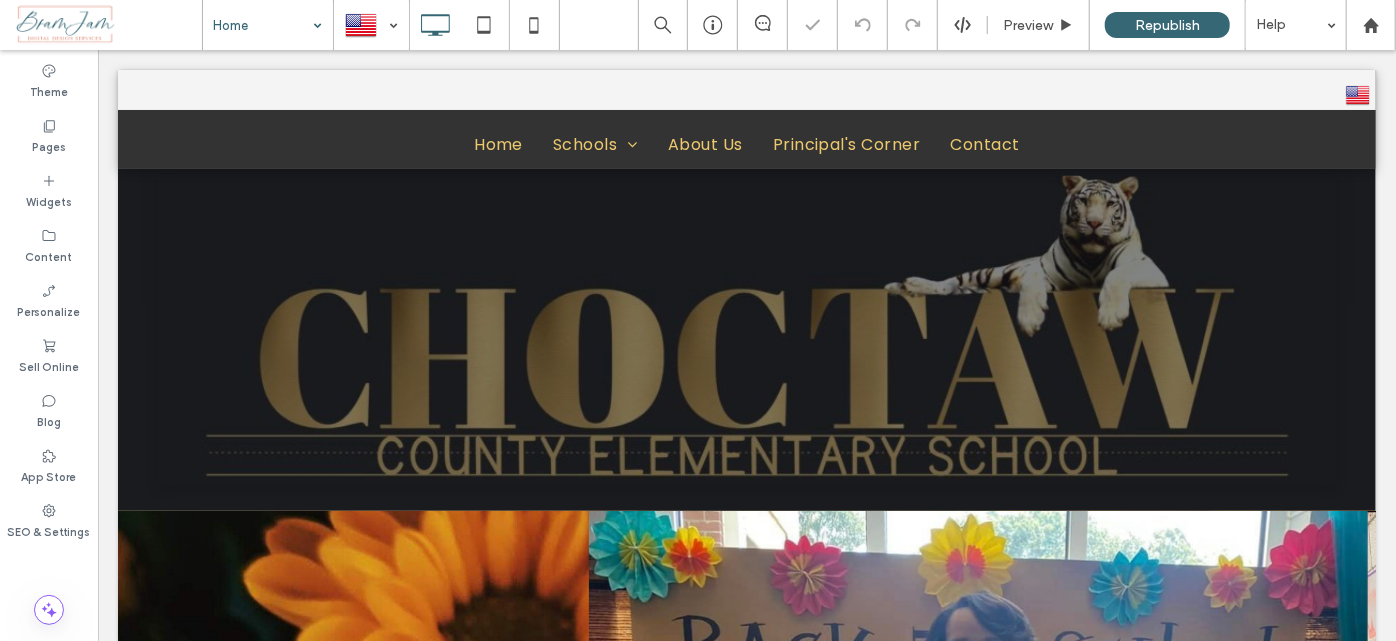 scroll, scrollTop: 0, scrollLeft: 0, axis: both 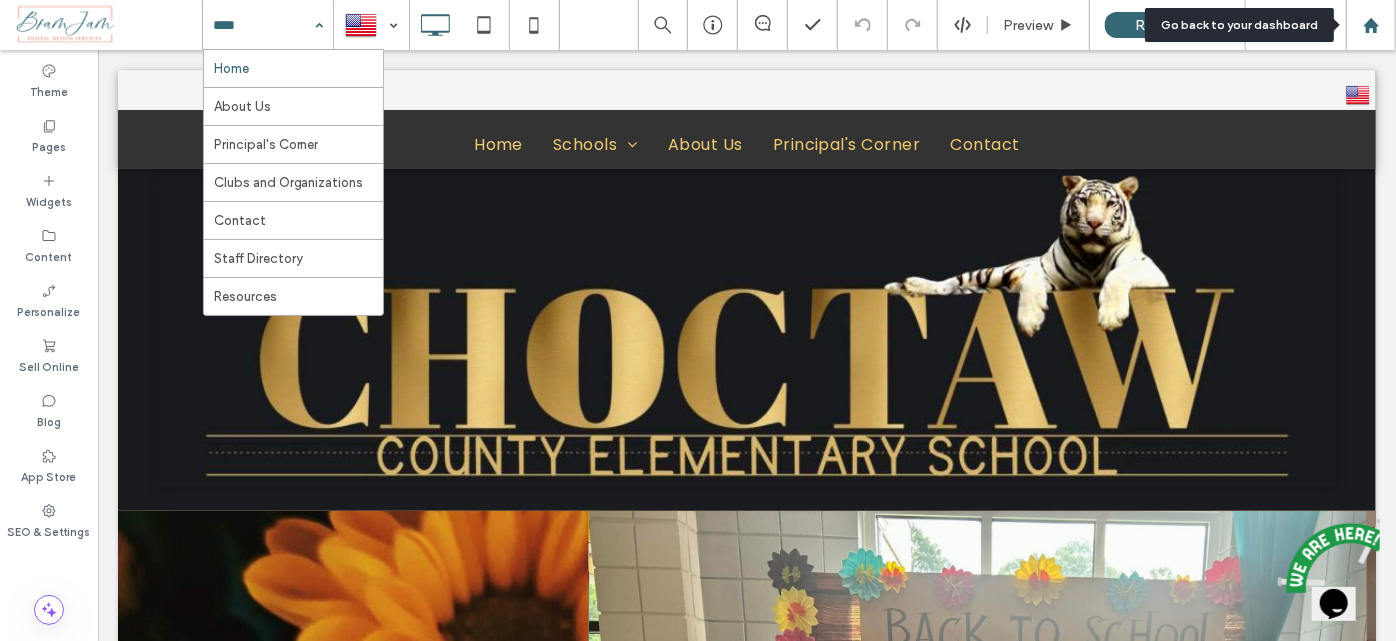 click at bounding box center (1371, 25) 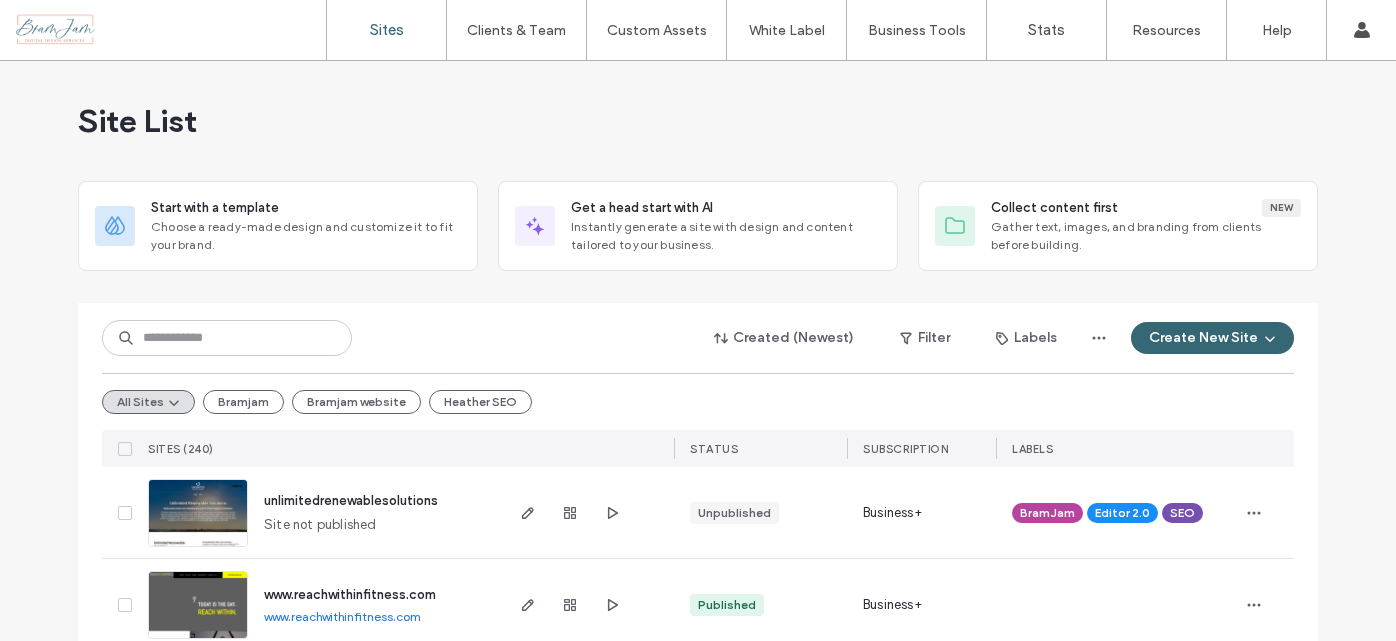 scroll, scrollTop: 0, scrollLeft: 0, axis: both 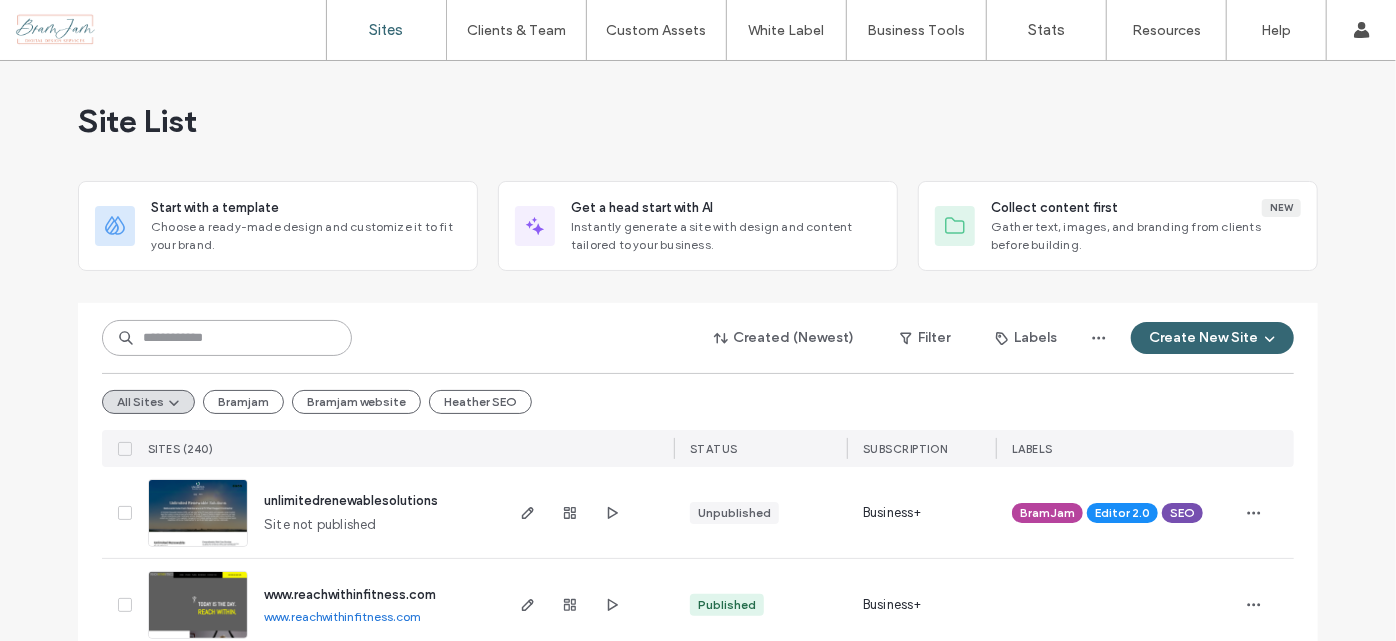 click at bounding box center (227, 338) 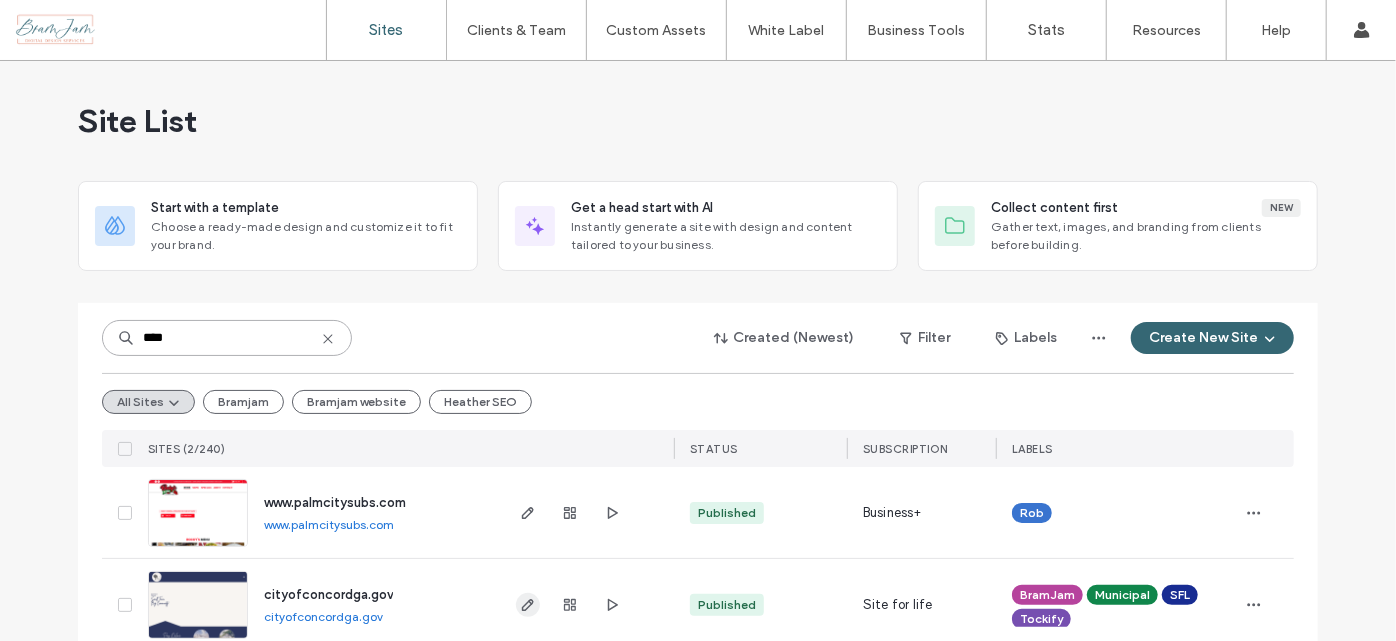 type on "****" 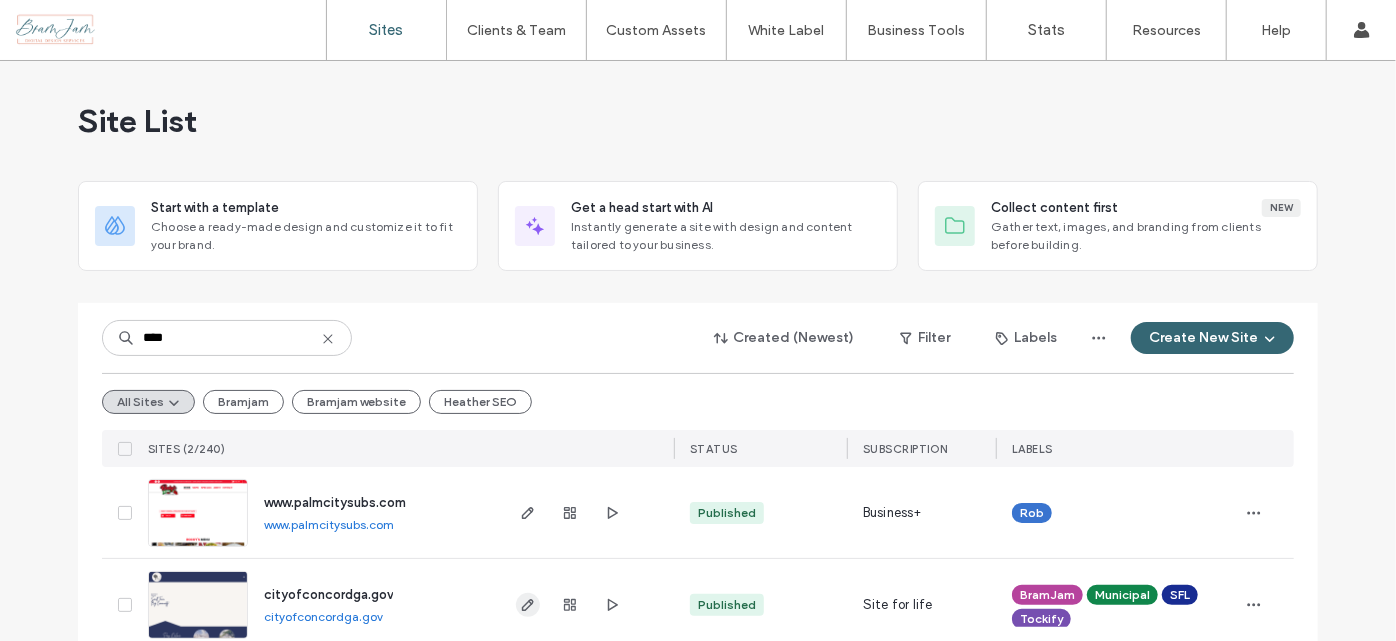 click 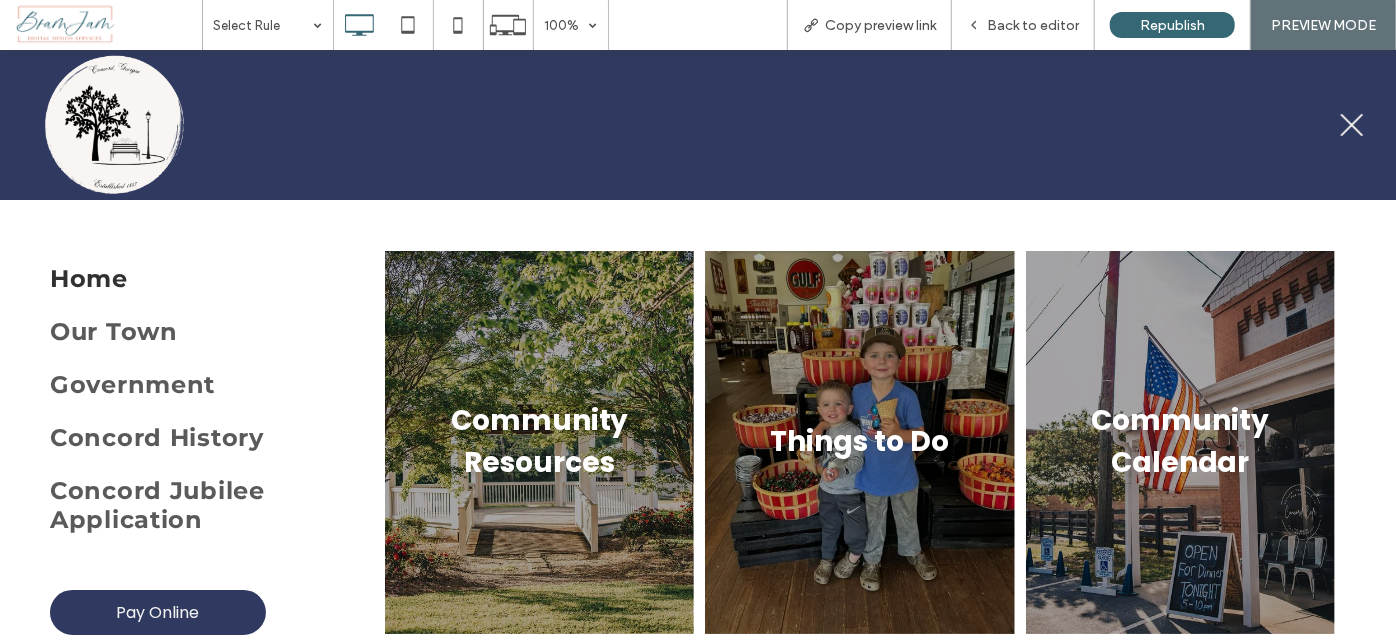 scroll, scrollTop: 0, scrollLeft: 0, axis: both 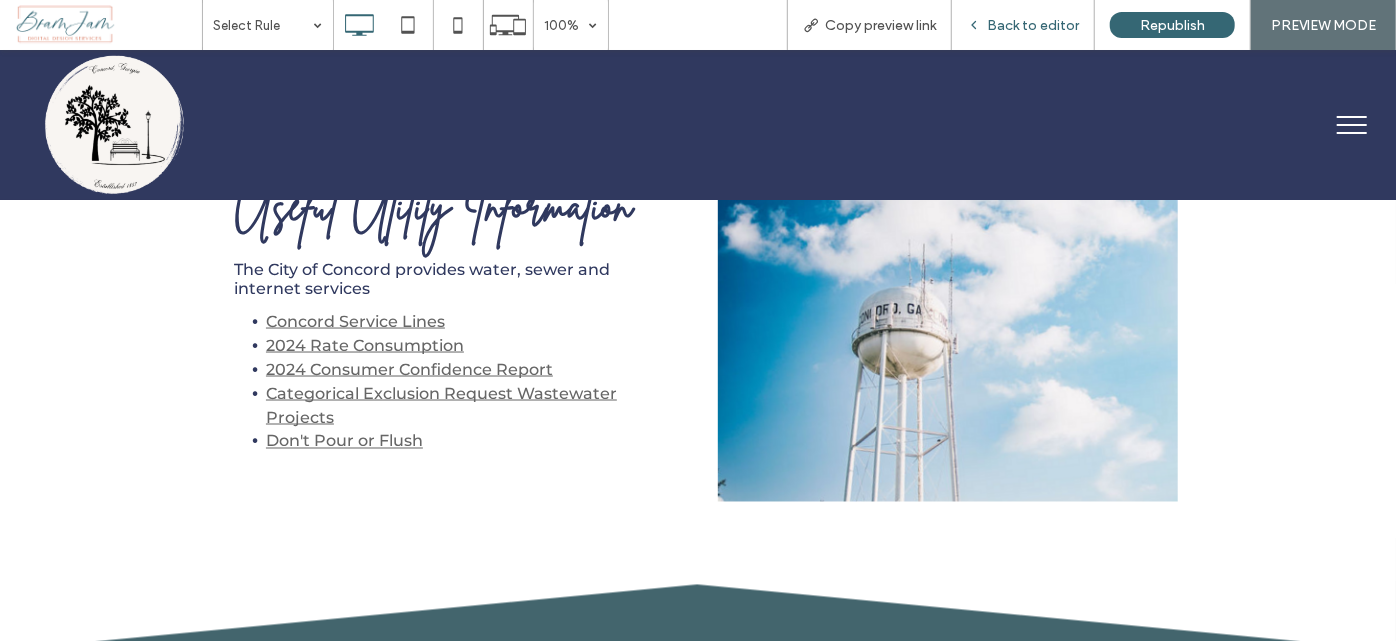 click on "Back to editor" at bounding box center (1033, 25) 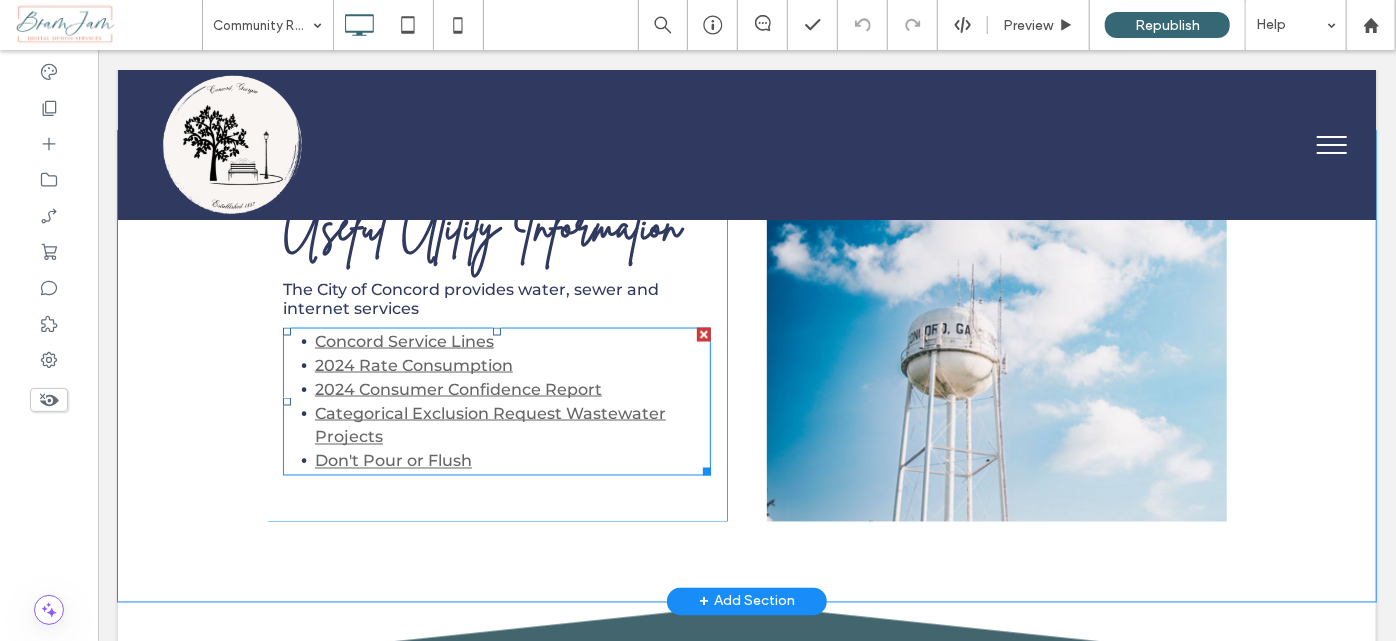 click on "2024 Rate Consumption" at bounding box center (413, 364) 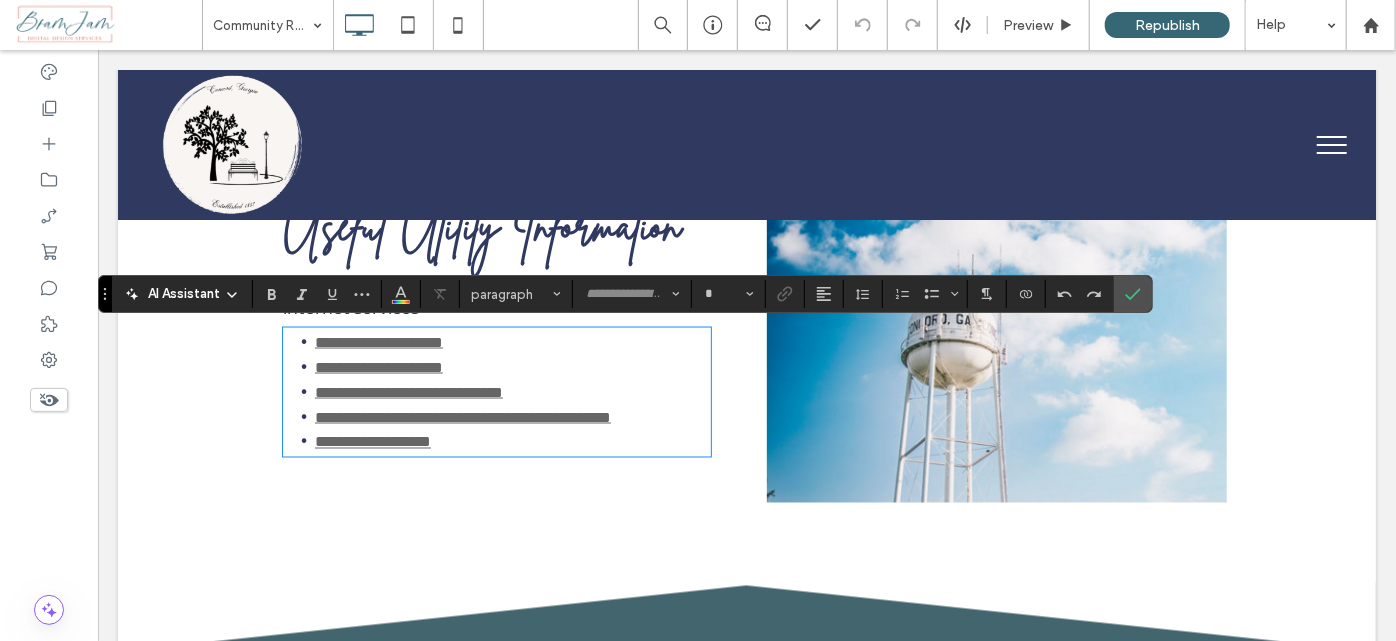 type on "**********" 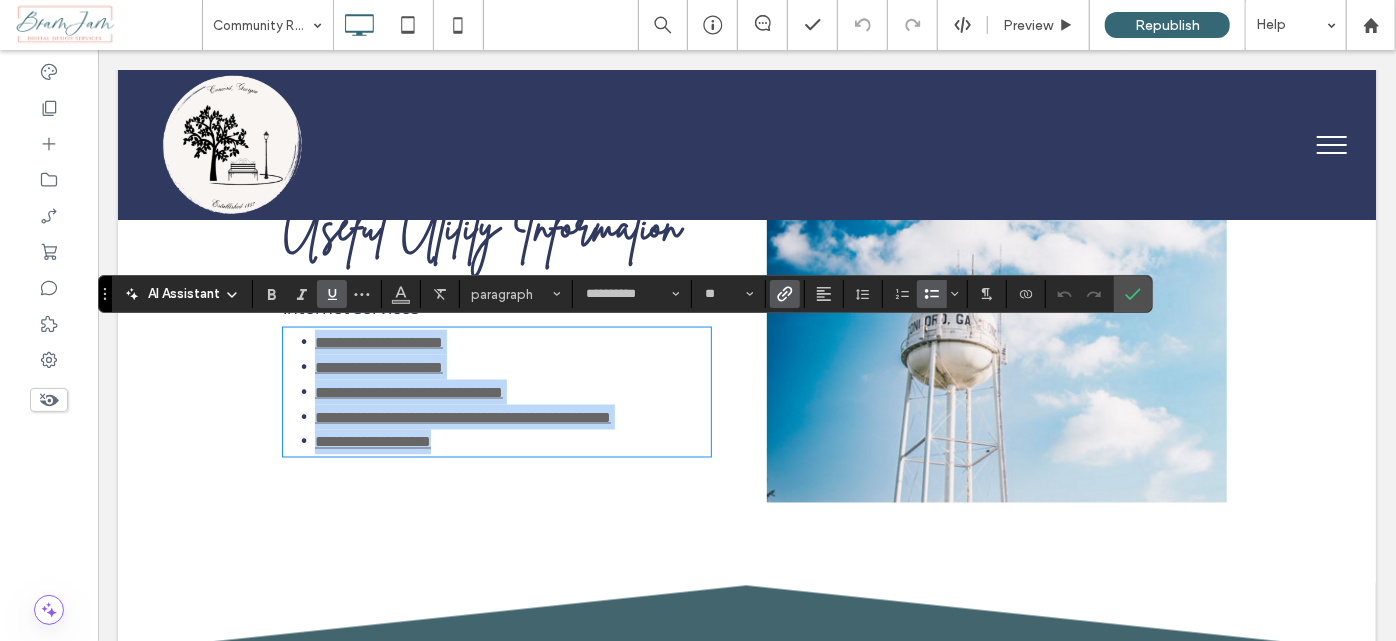 click on "**********" at bounding box center (512, 366) 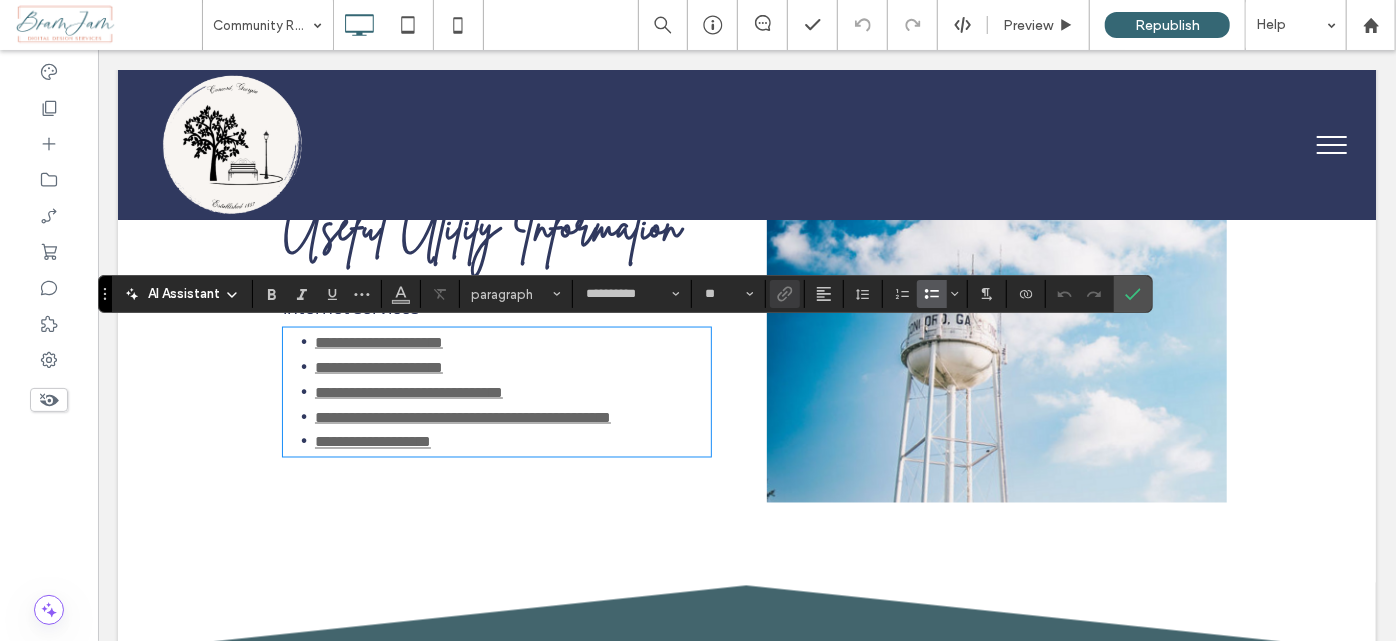 click on "**********" at bounding box center (378, 366) 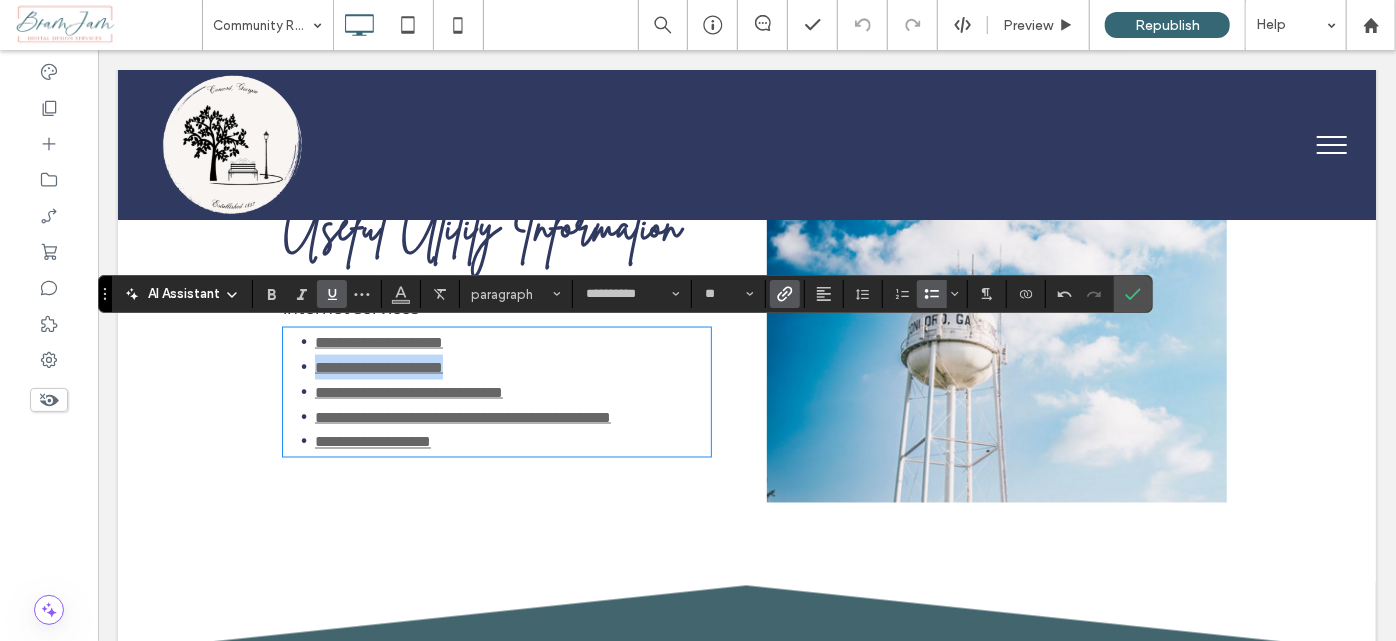 drag, startPoint x: 516, startPoint y: 364, endPoint x: 304, endPoint y: 374, distance: 212.23572 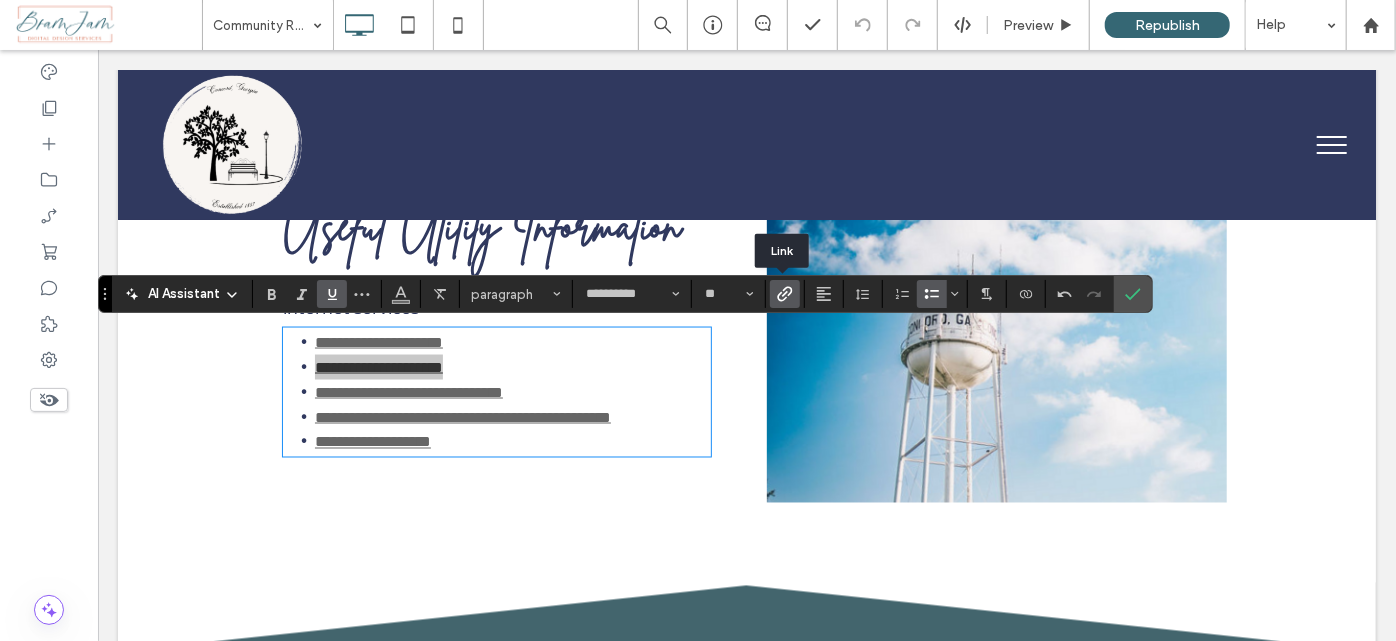 click at bounding box center [785, 294] 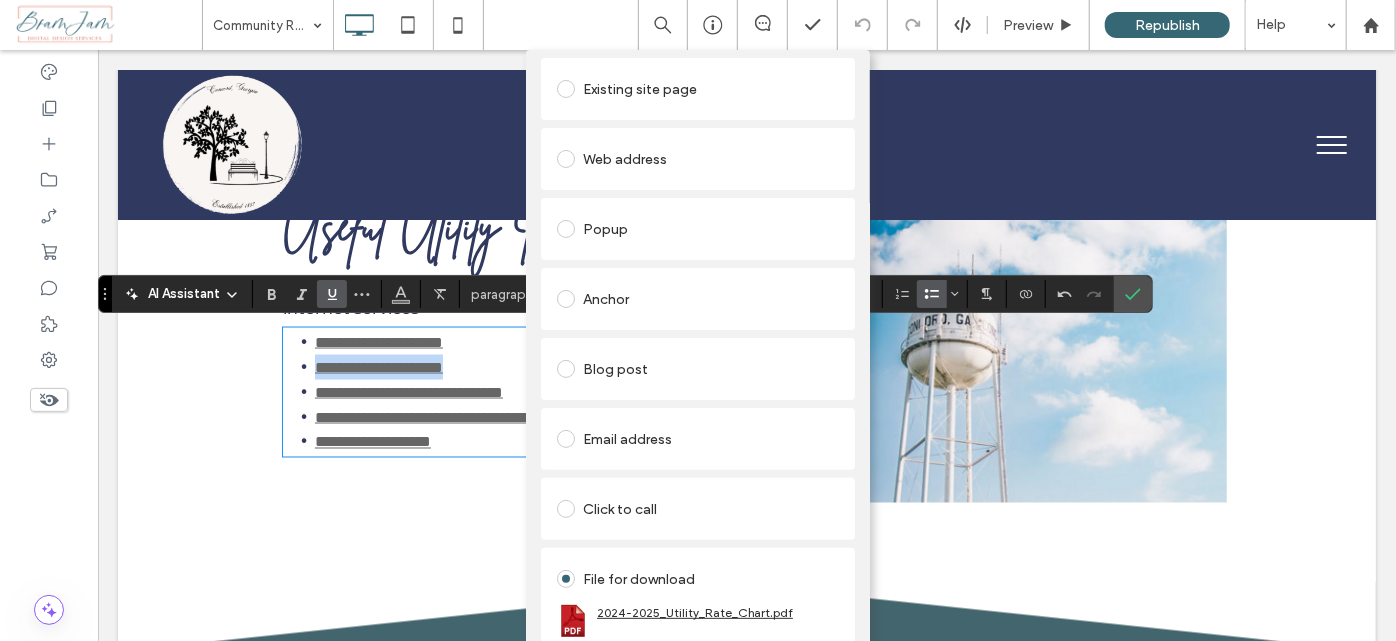 scroll, scrollTop: 138, scrollLeft: 0, axis: vertical 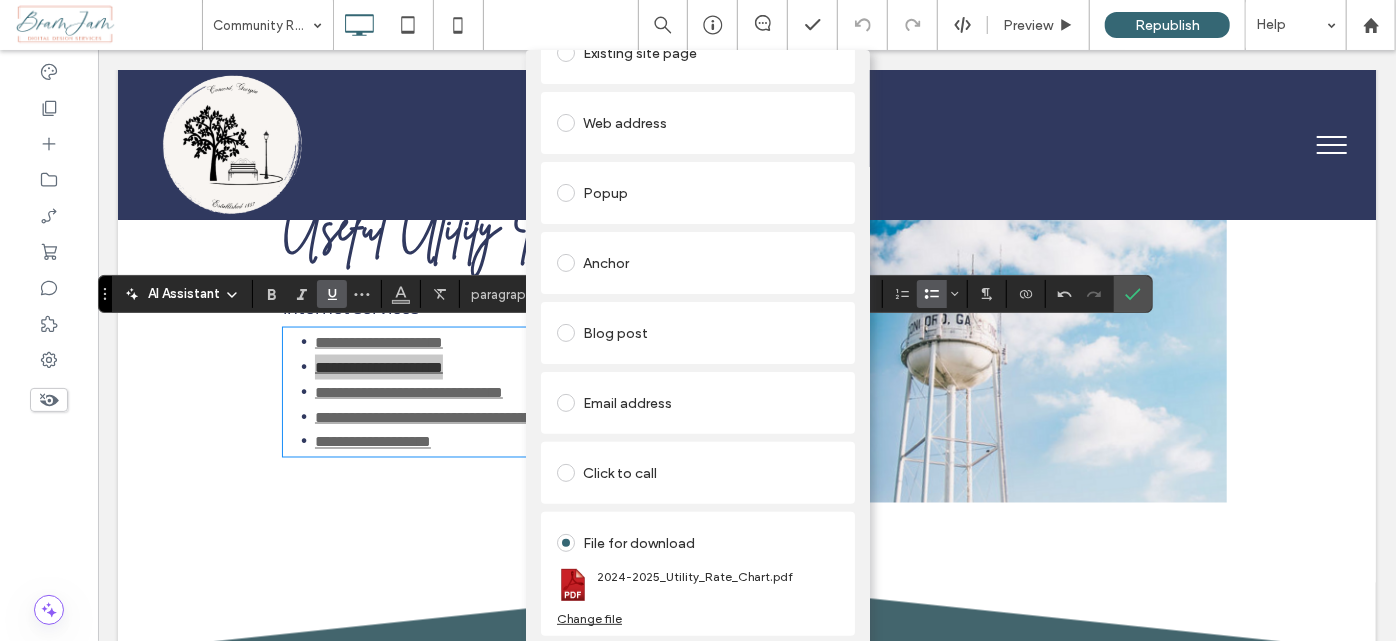 click on "Change file" at bounding box center [589, 618] 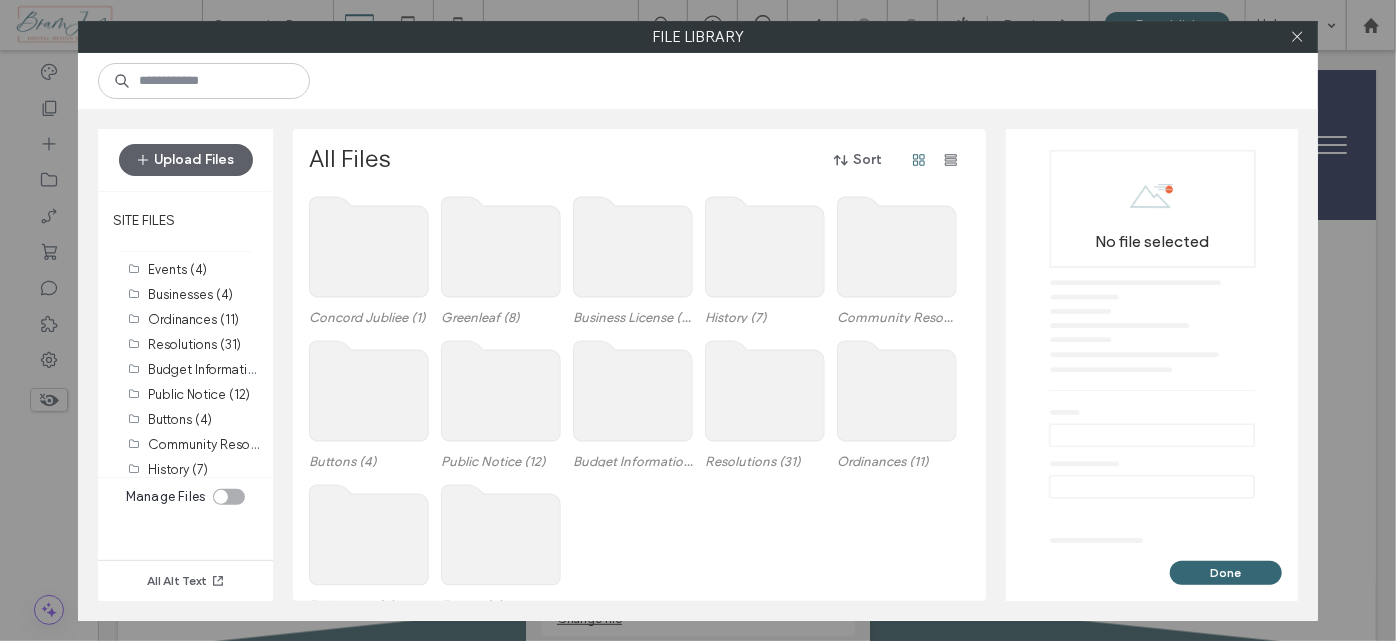 scroll, scrollTop: 0, scrollLeft: 0, axis: both 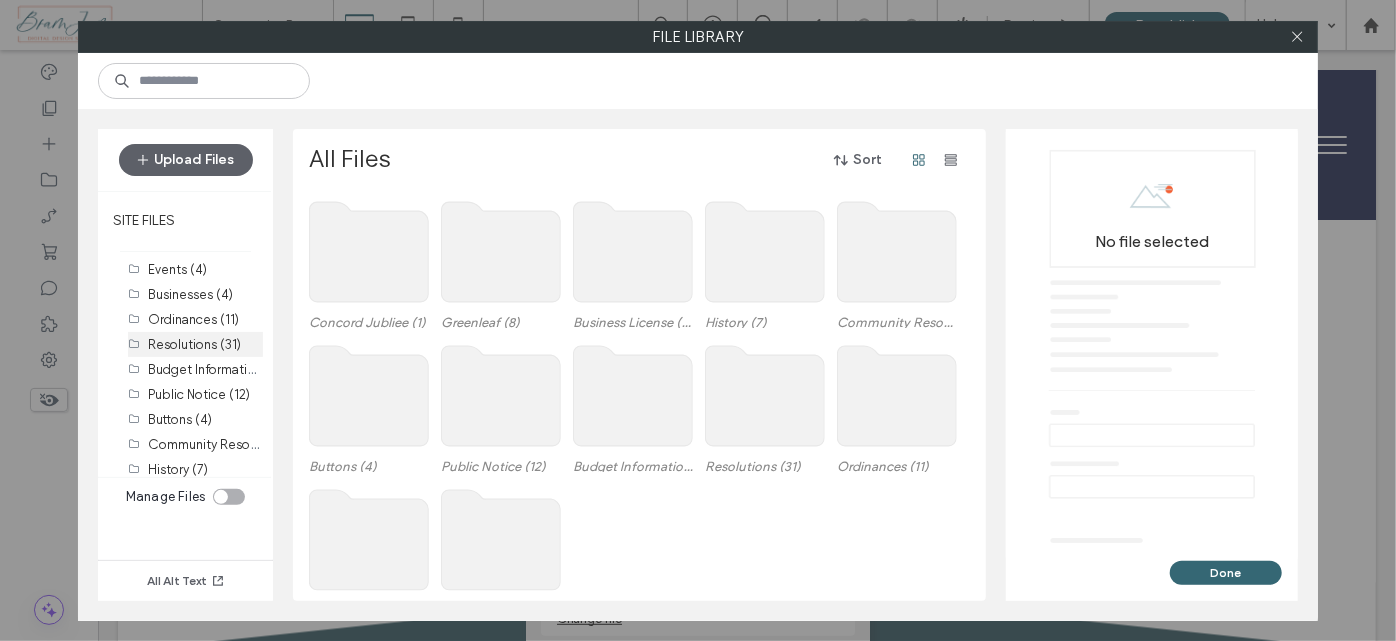 click on "Events (4) Businesses (4) Ordinances (11) Resolutions (31) Budget Information (7) Public Notice (12) Buttons (4) Community Resources (18) History (7) Business License (4) Greenleaf (8) Concord Jubliee (1)" at bounding box center (195, 407) 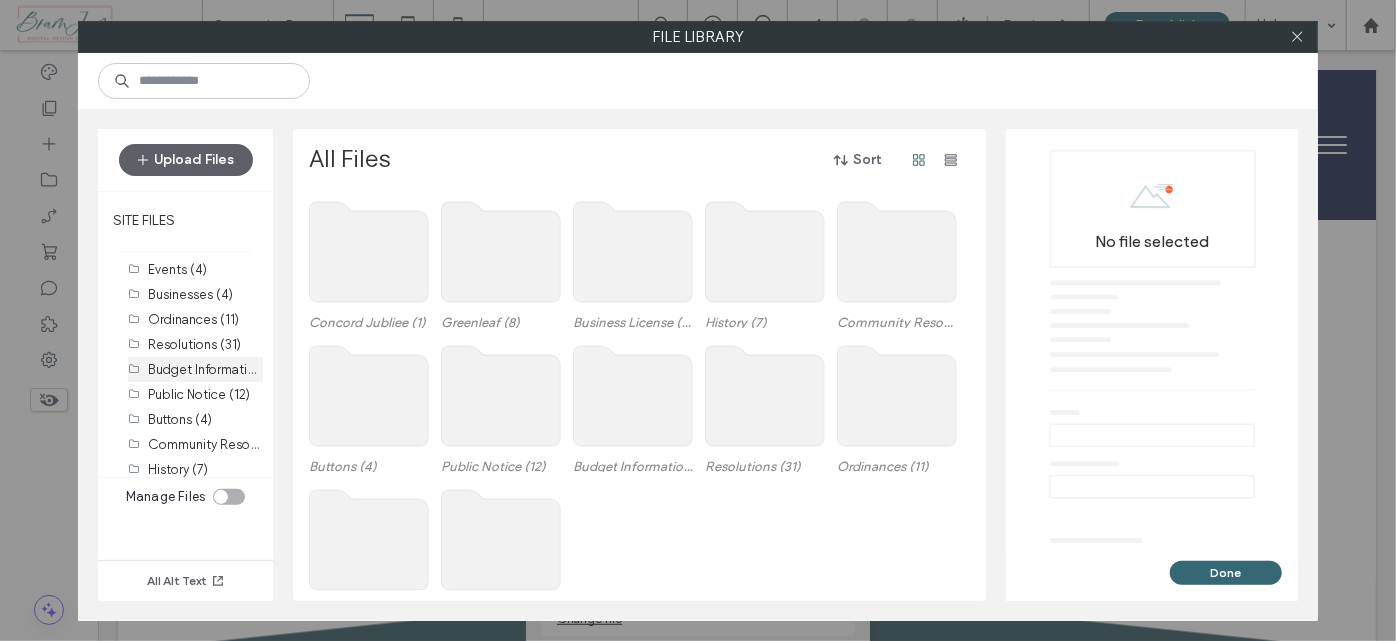 click on "Budget Information (7)" at bounding box center [214, 368] 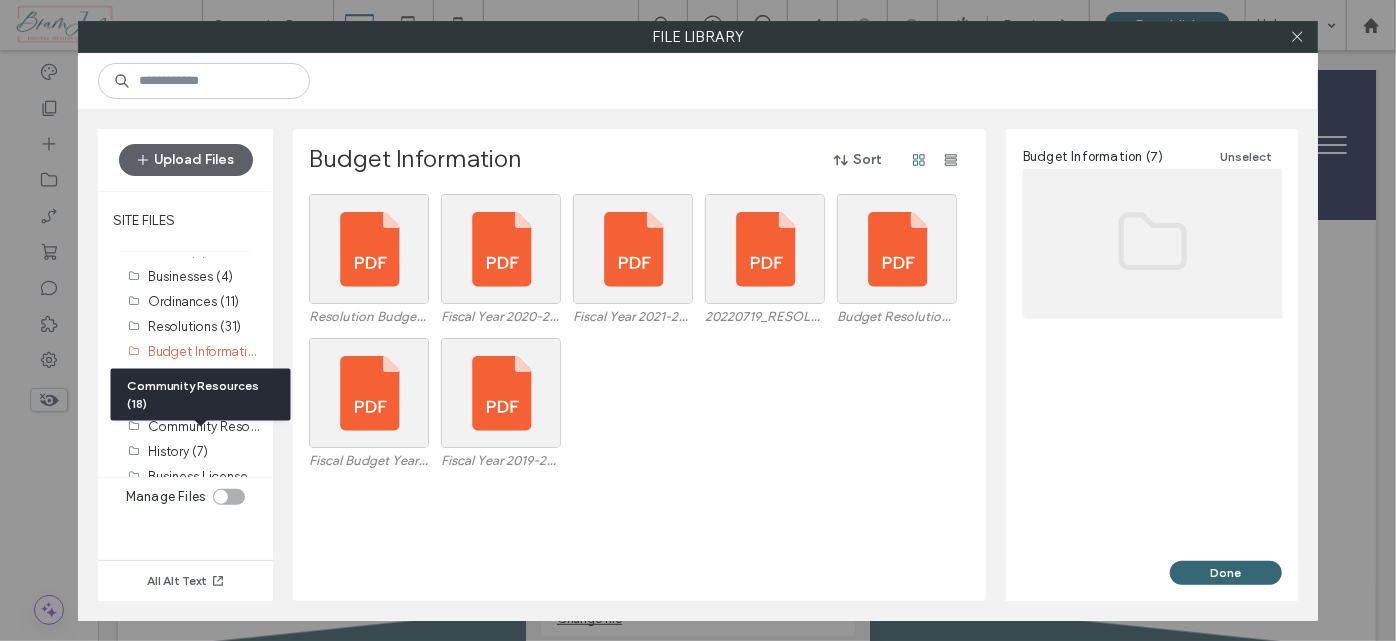 scroll, scrollTop: 0, scrollLeft: 0, axis: both 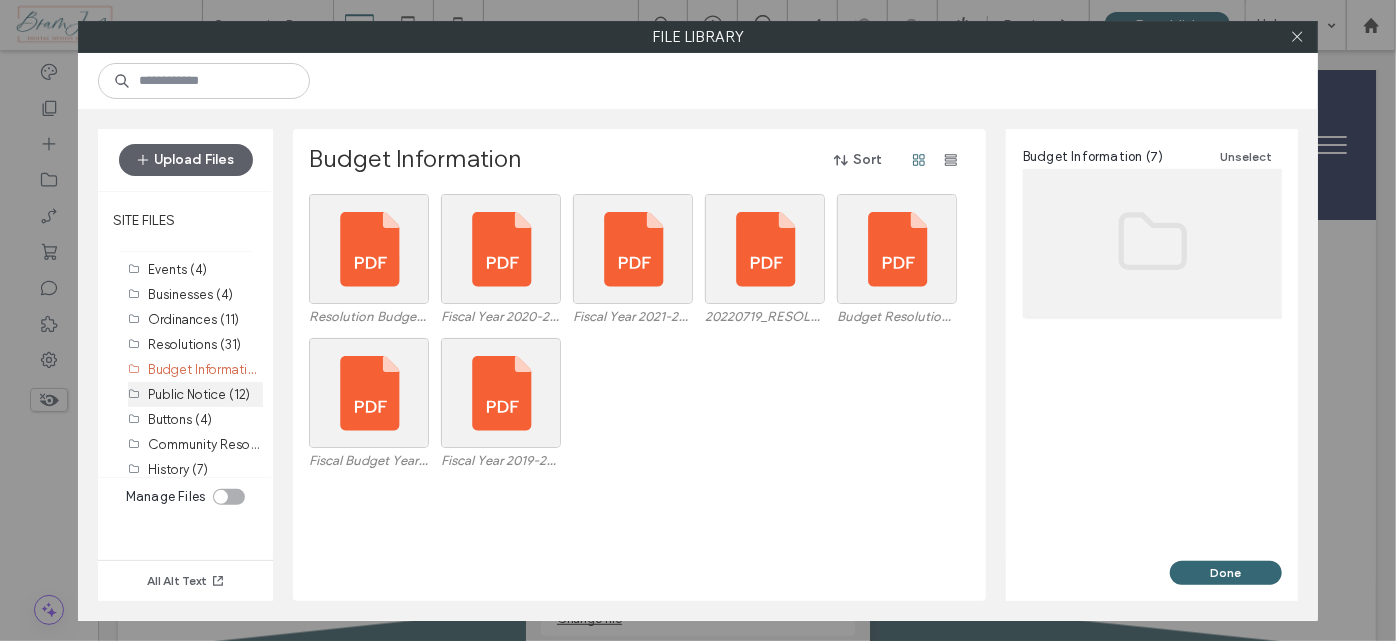 click on "Public Notice (12)" at bounding box center (199, 394) 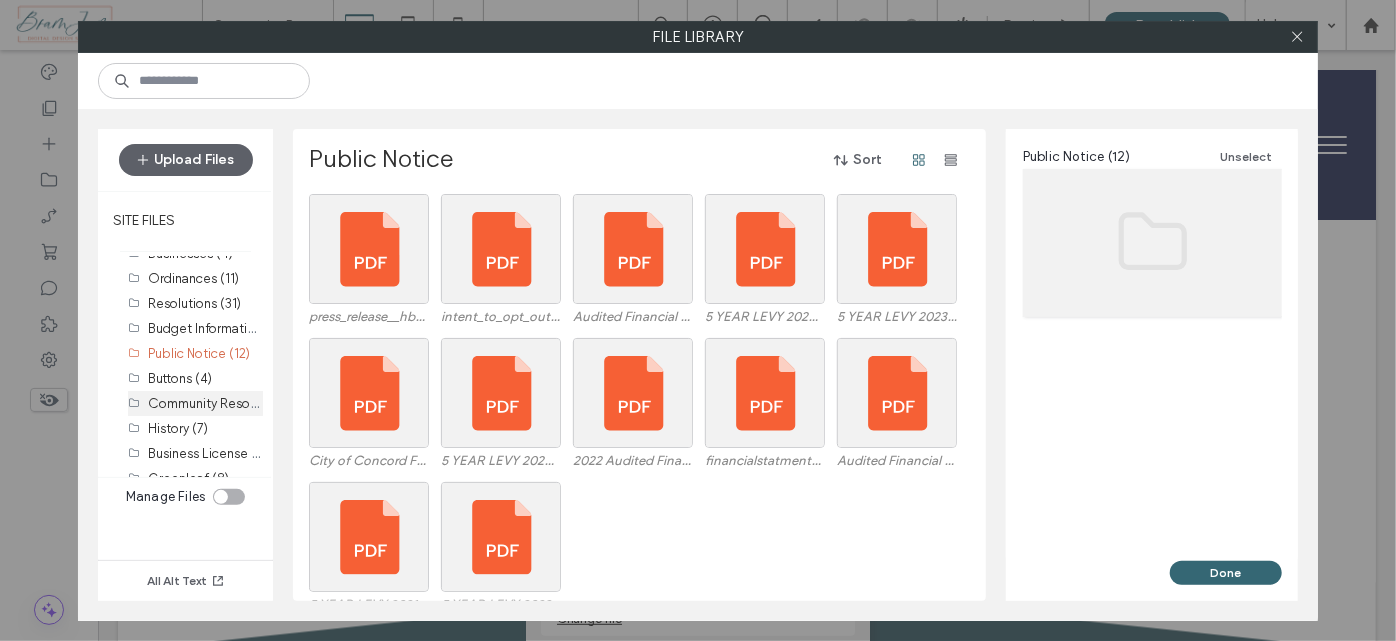 scroll, scrollTop: 81, scrollLeft: 0, axis: vertical 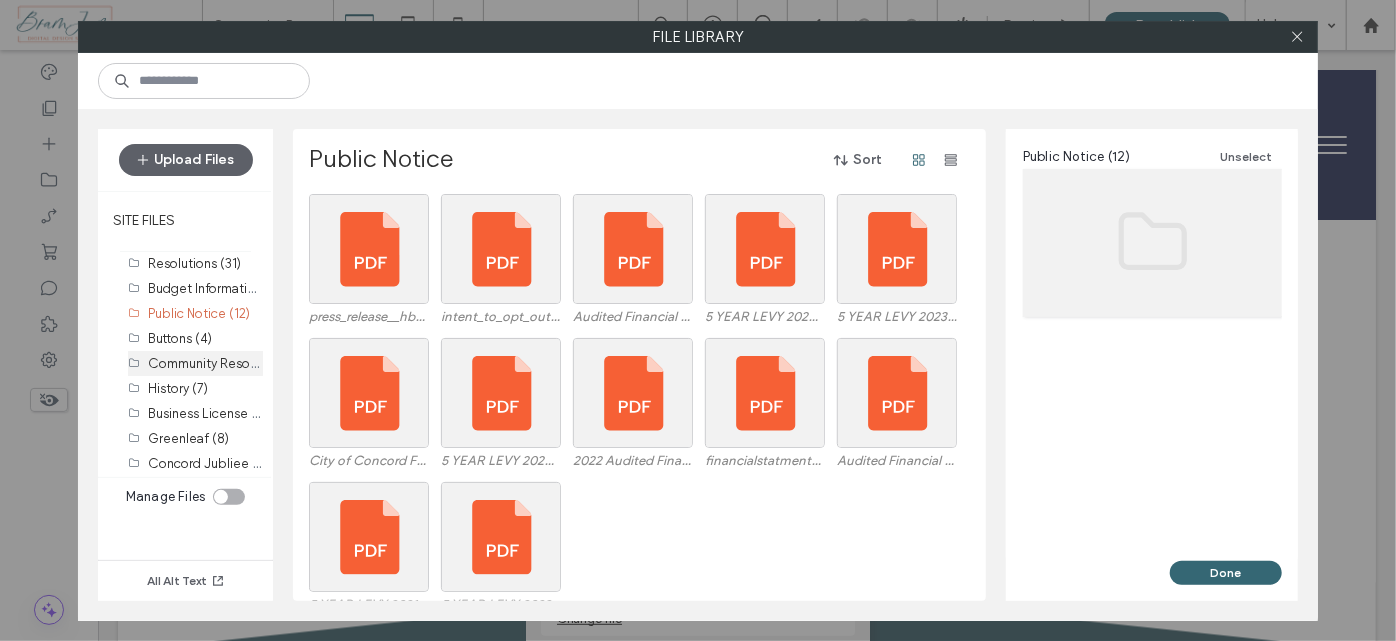 click on "Community Resources (18)" at bounding box center (205, 363) 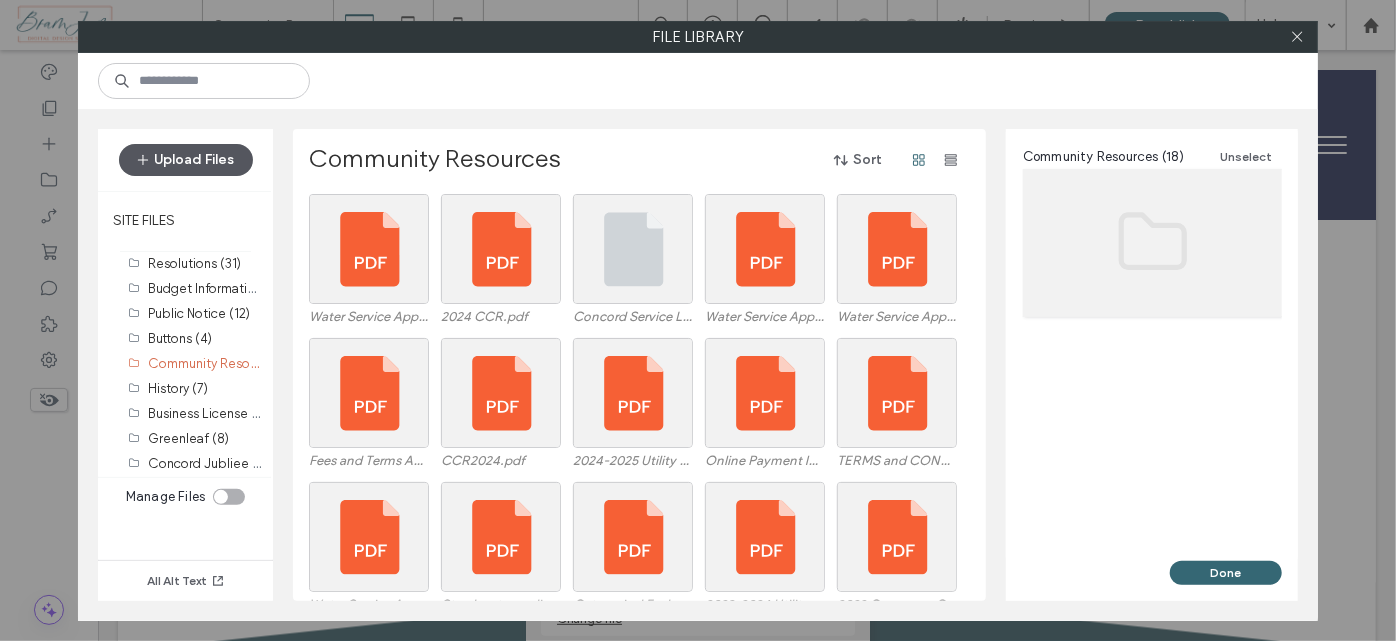 click on "Upload Files" at bounding box center (186, 160) 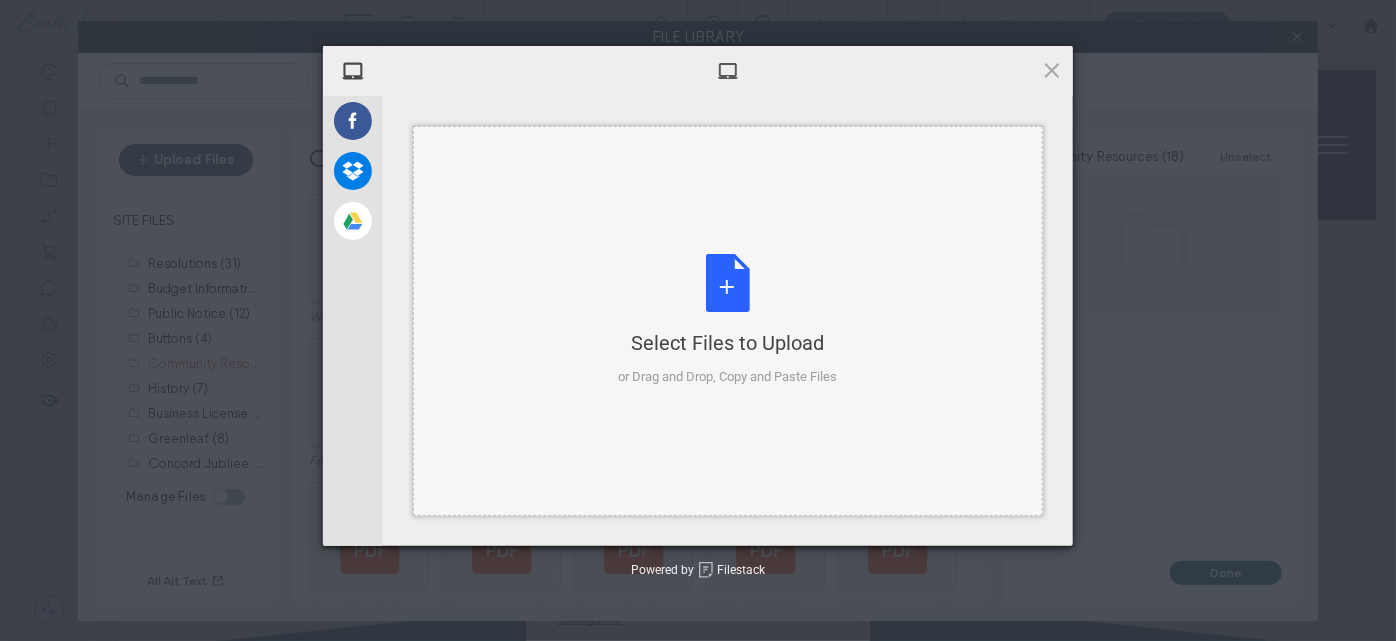 click on "Select Files to Upload
or Drag and Drop, Copy and Paste Files" at bounding box center [728, 321] 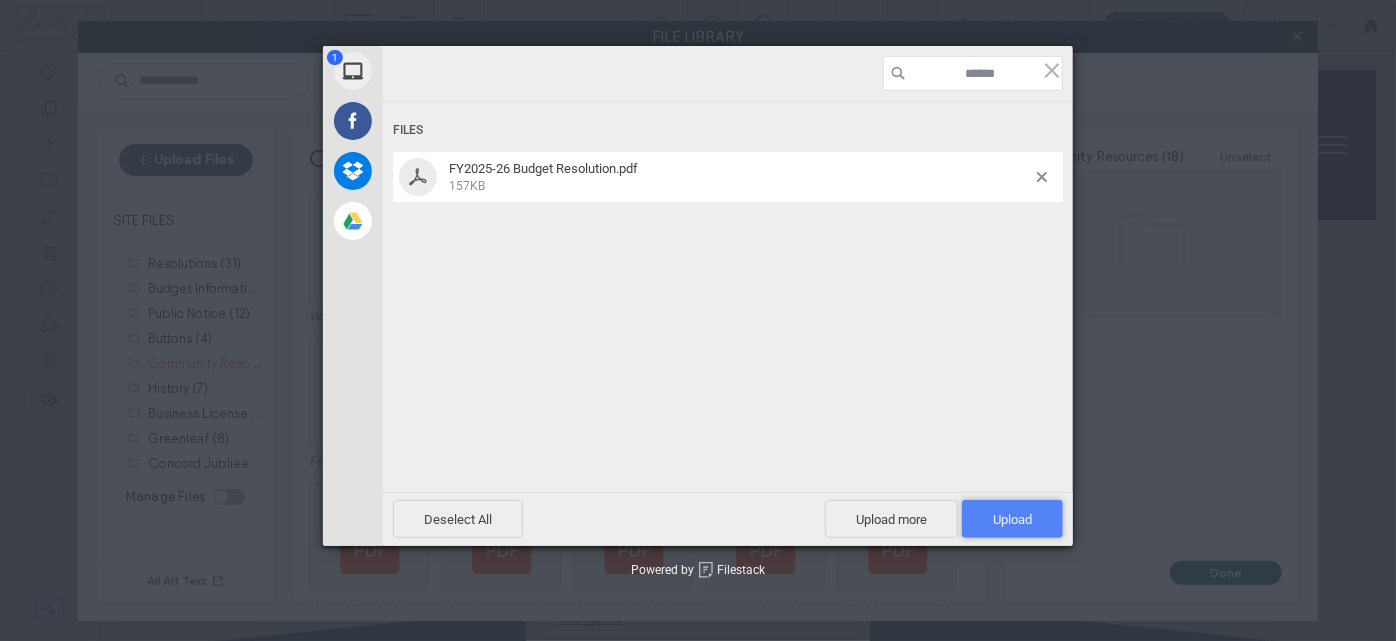 click on "Upload
1" at bounding box center [1012, 519] 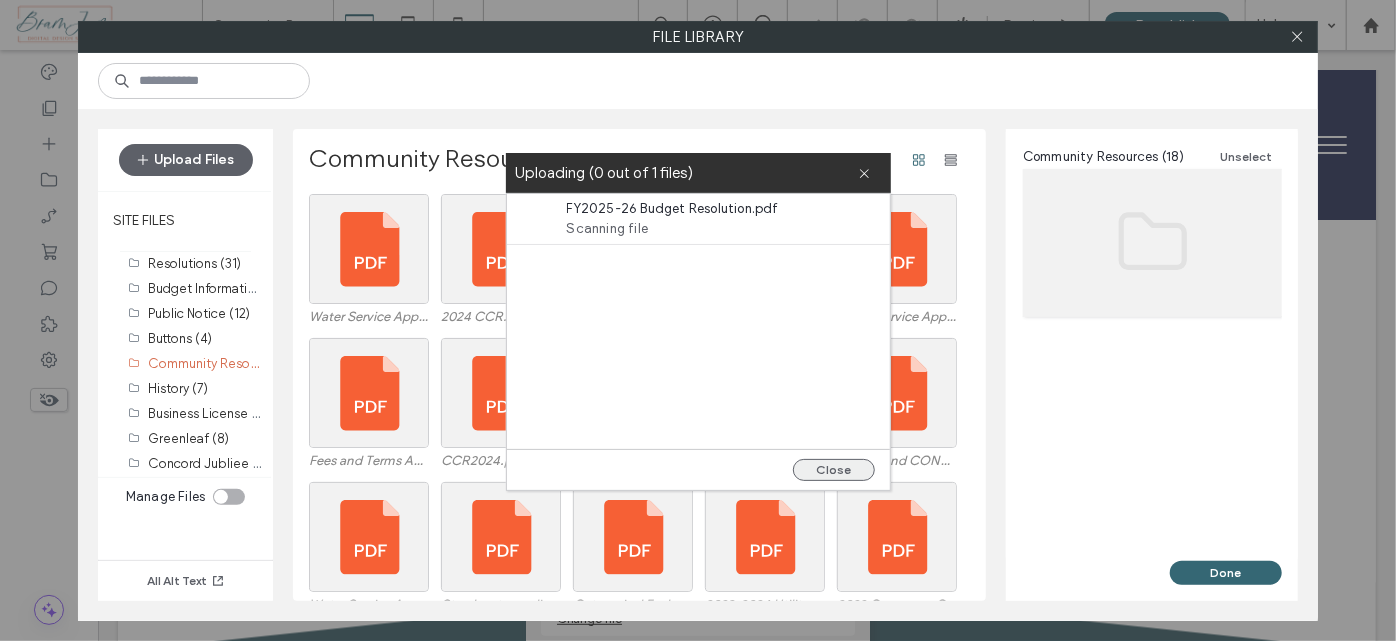 click on "Close" at bounding box center (834, 470) 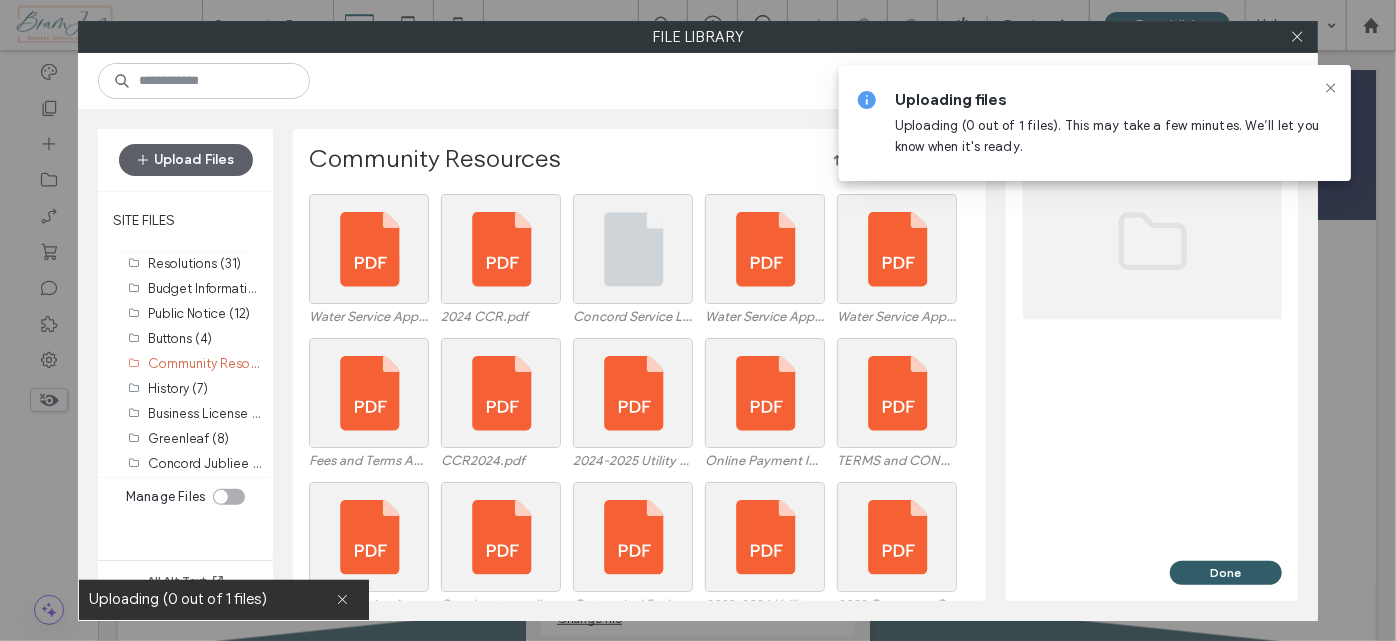 click on "Done" at bounding box center [1226, 573] 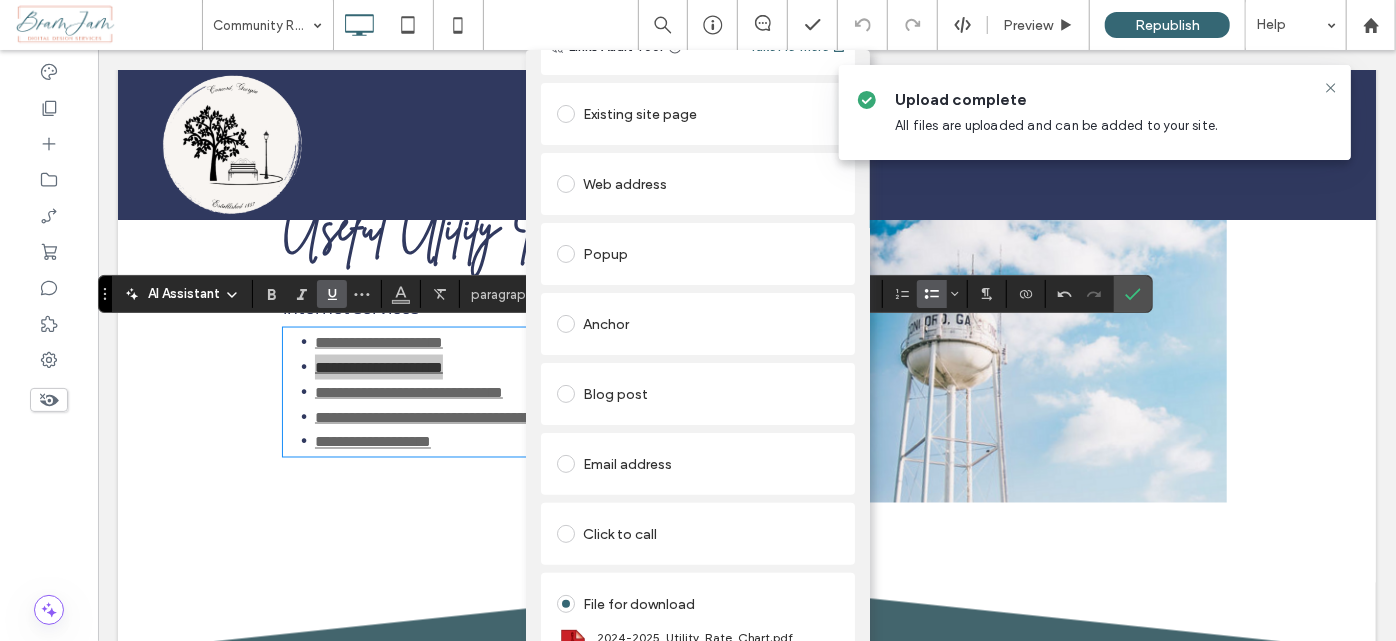 scroll, scrollTop: 138, scrollLeft: 0, axis: vertical 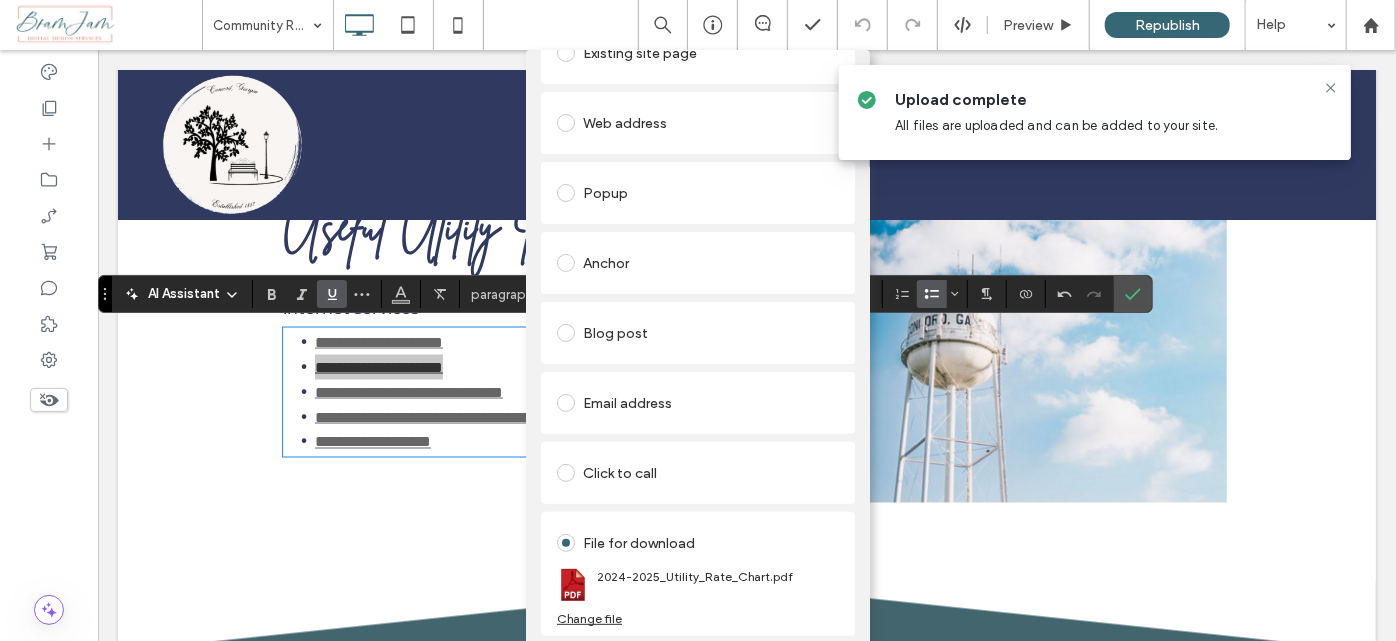 click on "Change file" at bounding box center [589, 618] 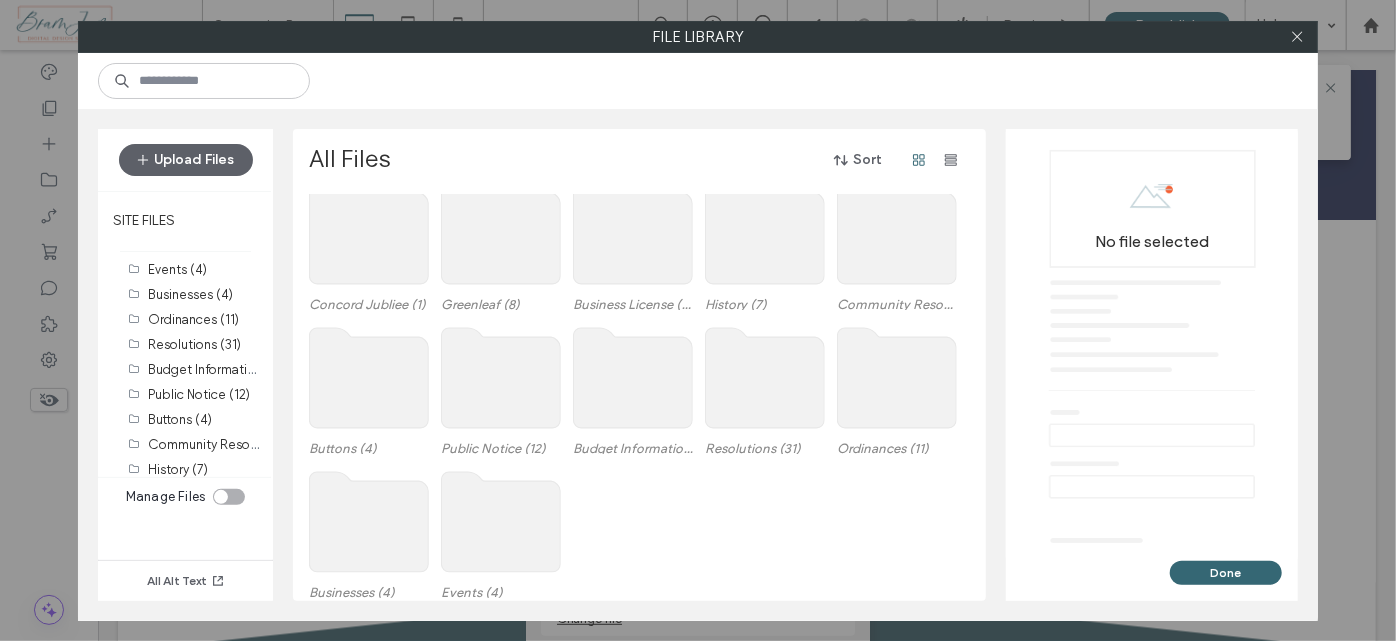 scroll, scrollTop: 24, scrollLeft: 0, axis: vertical 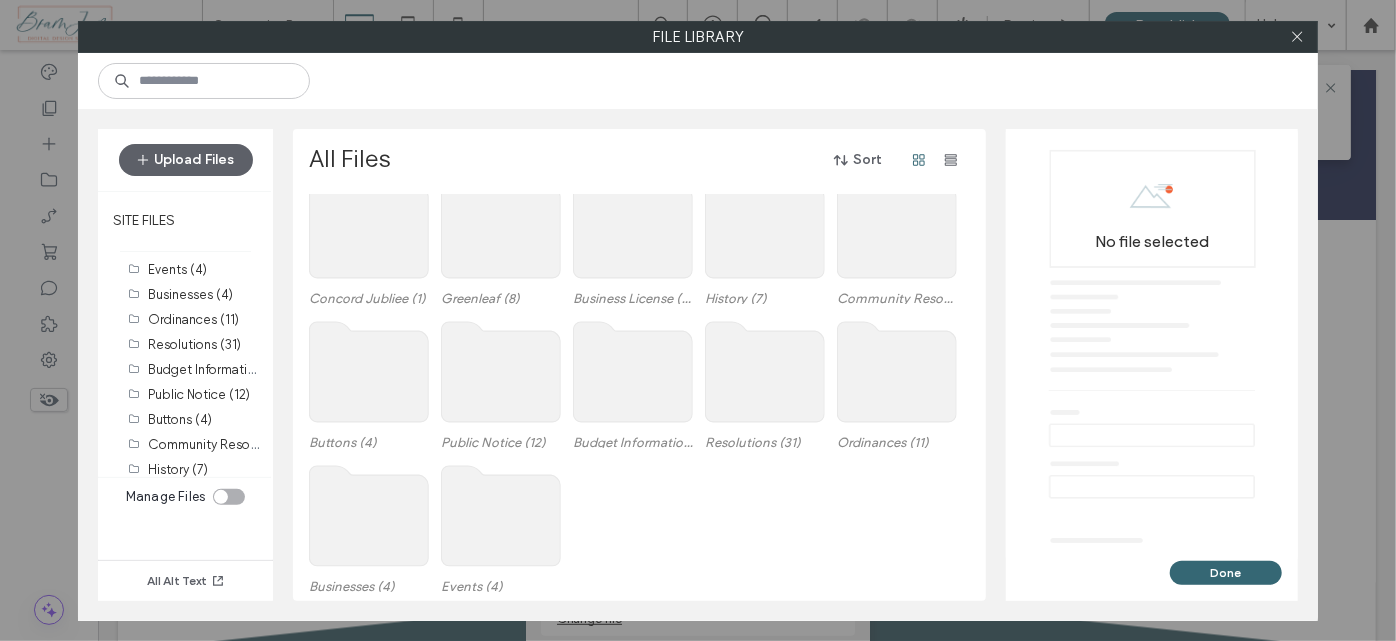 click 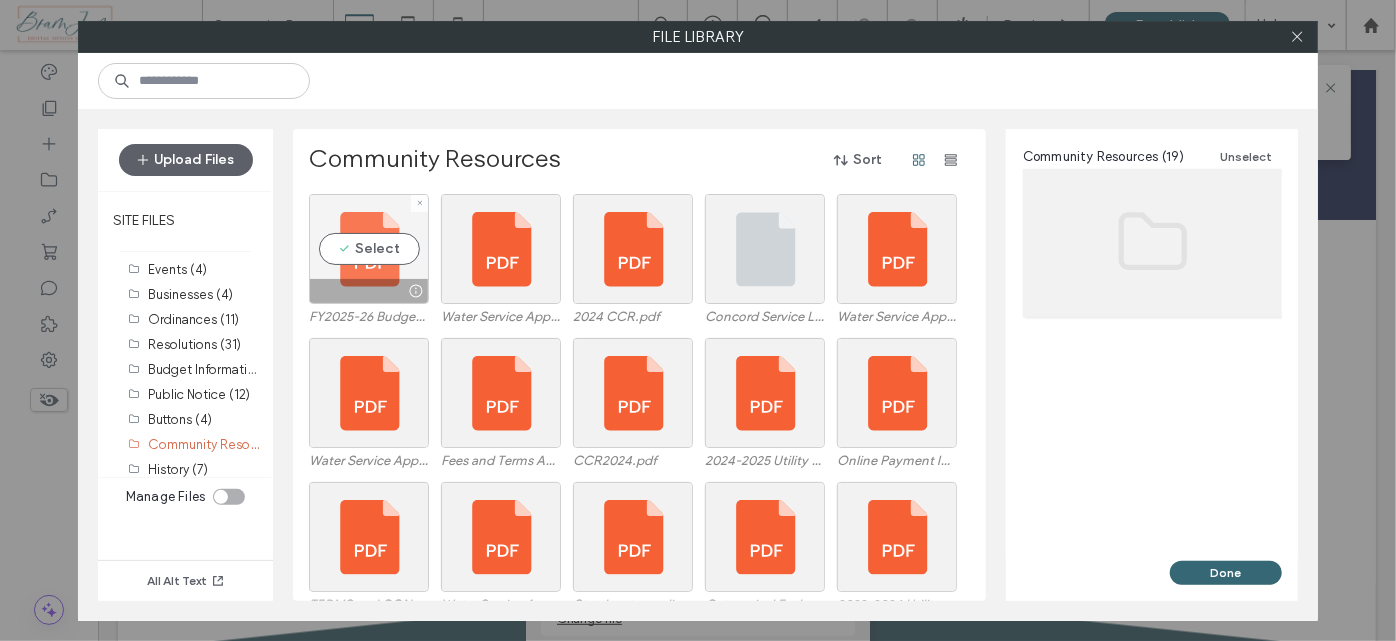click at bounding box center (415, 291) 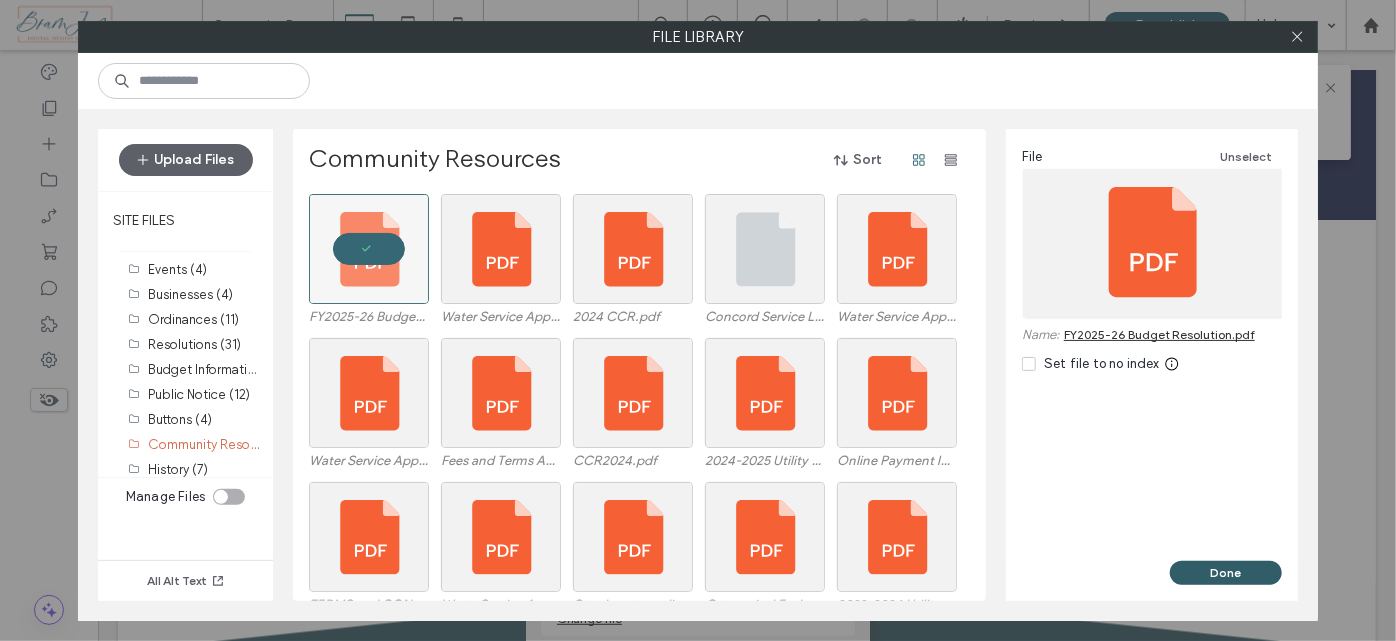click on "Done" at bounding box center [1226, 573] 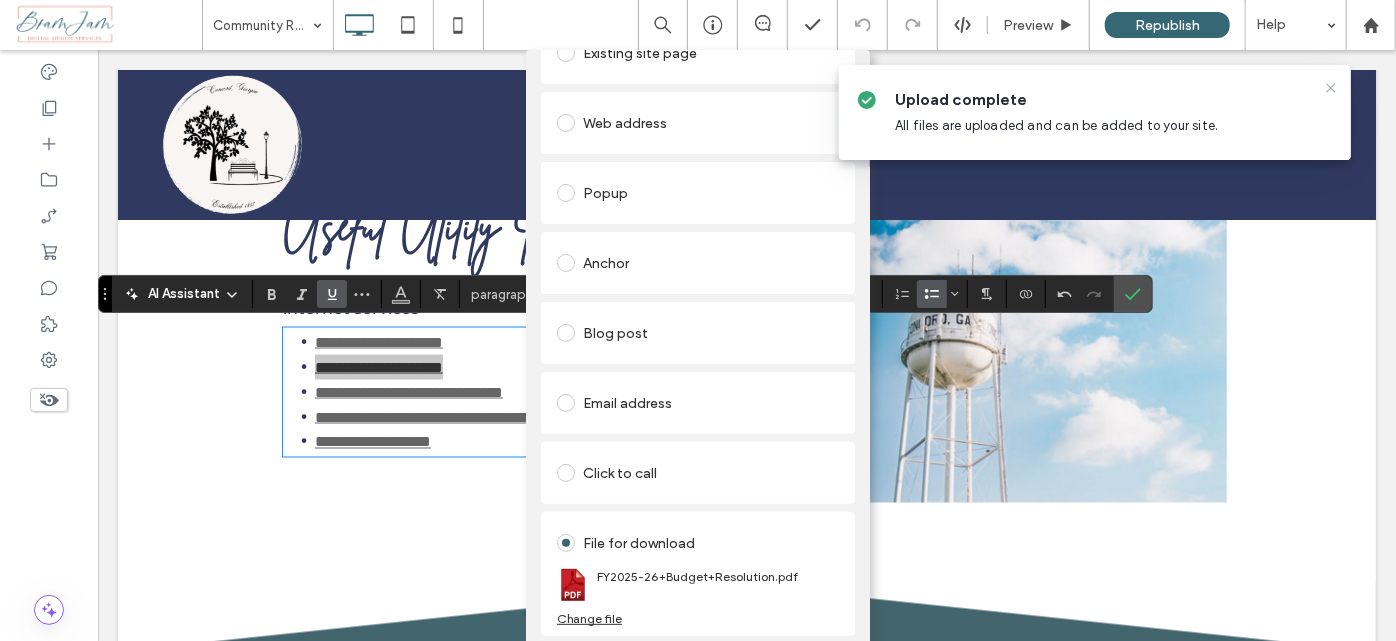 click 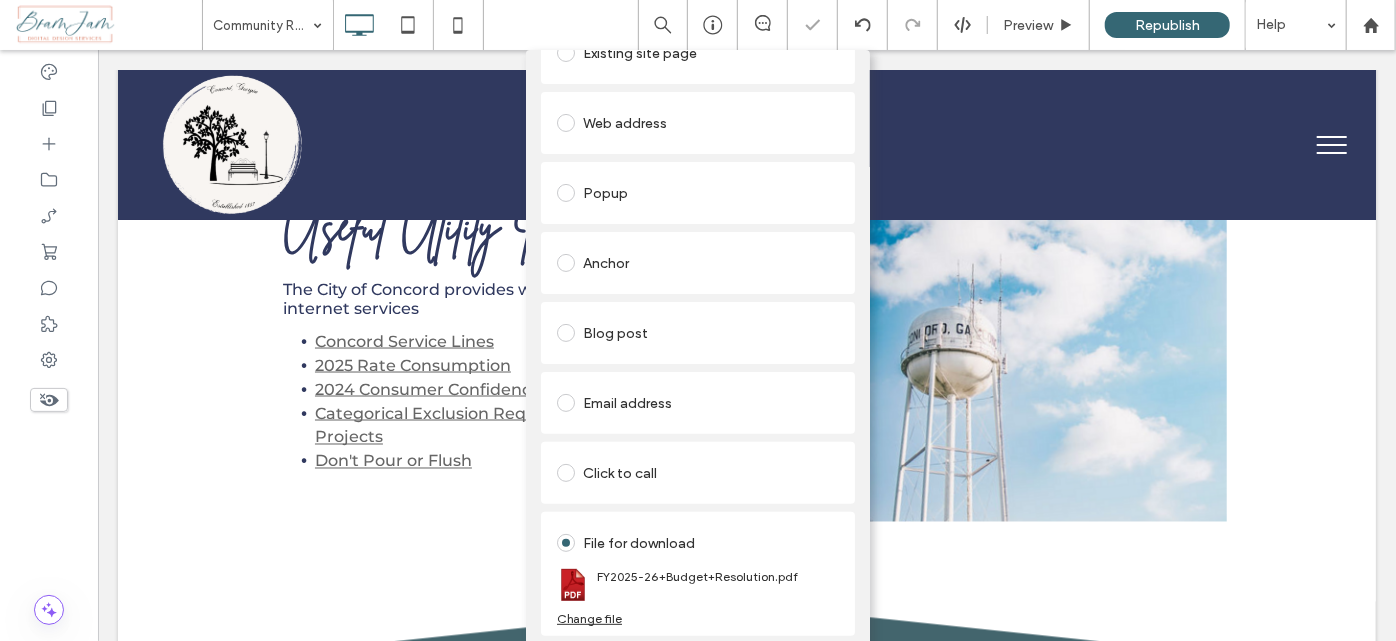 scroll, scrollTop: 0, scrollLeft: 0, axis: both 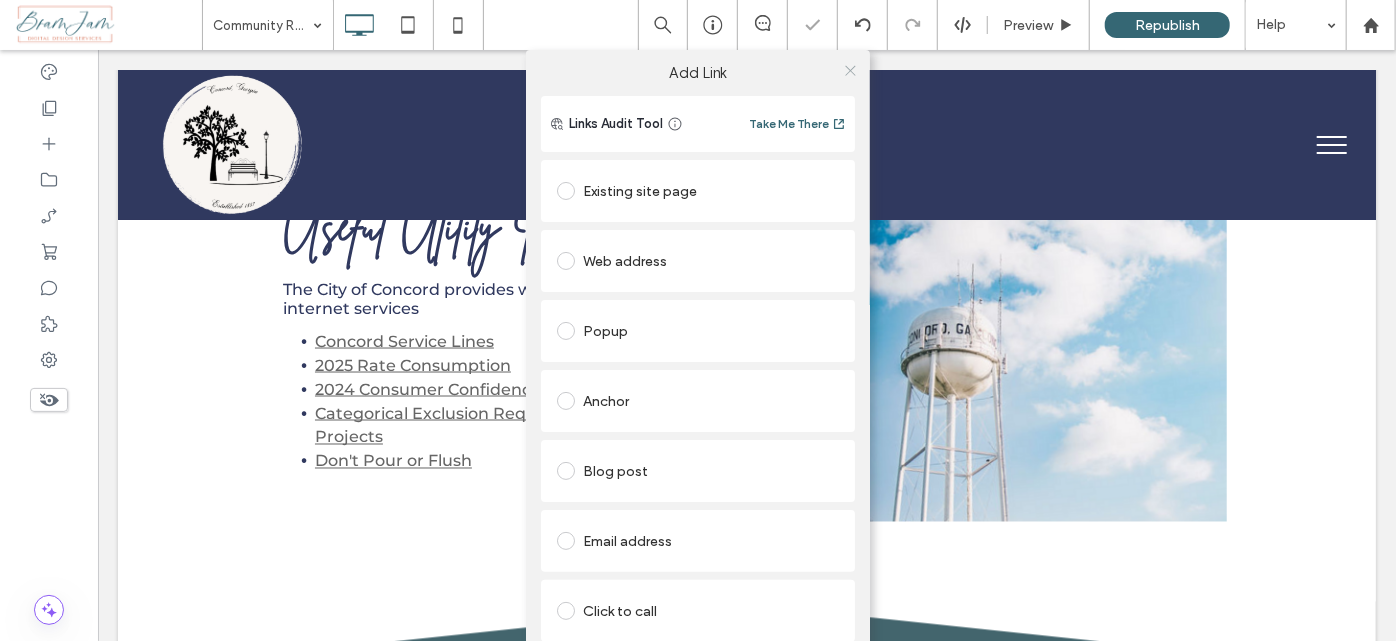 click 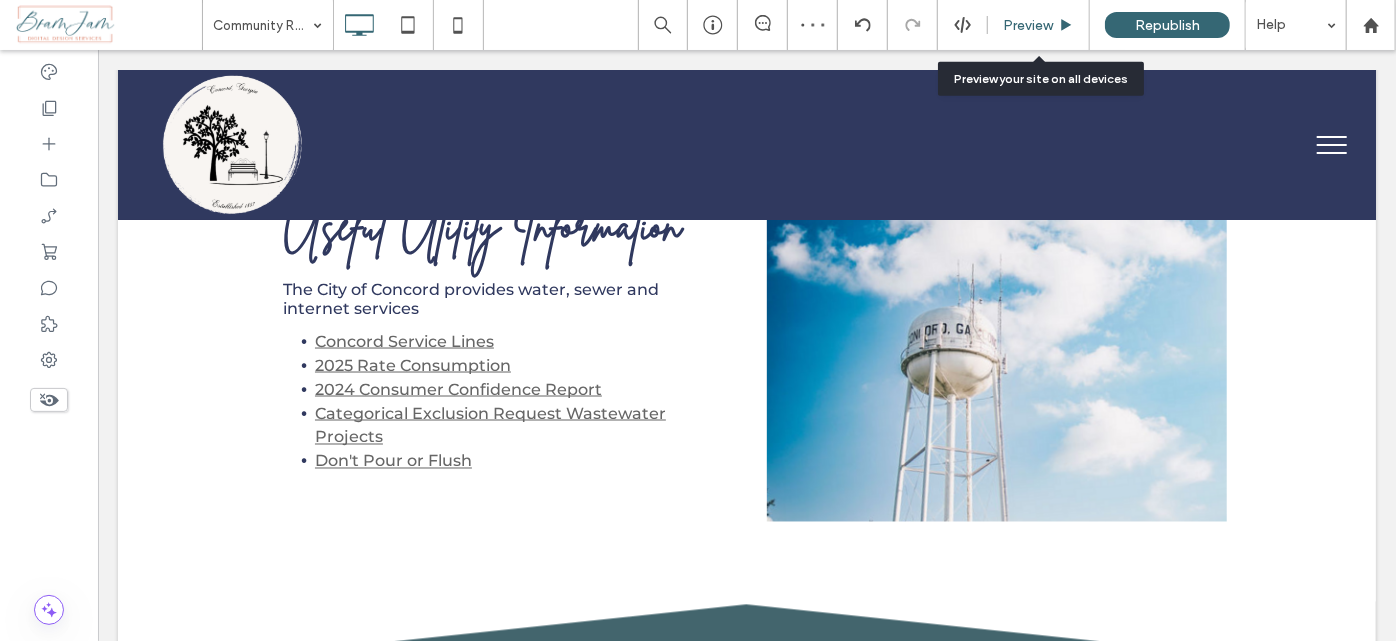 click on "Preview" at bounding box center [1039, 25] 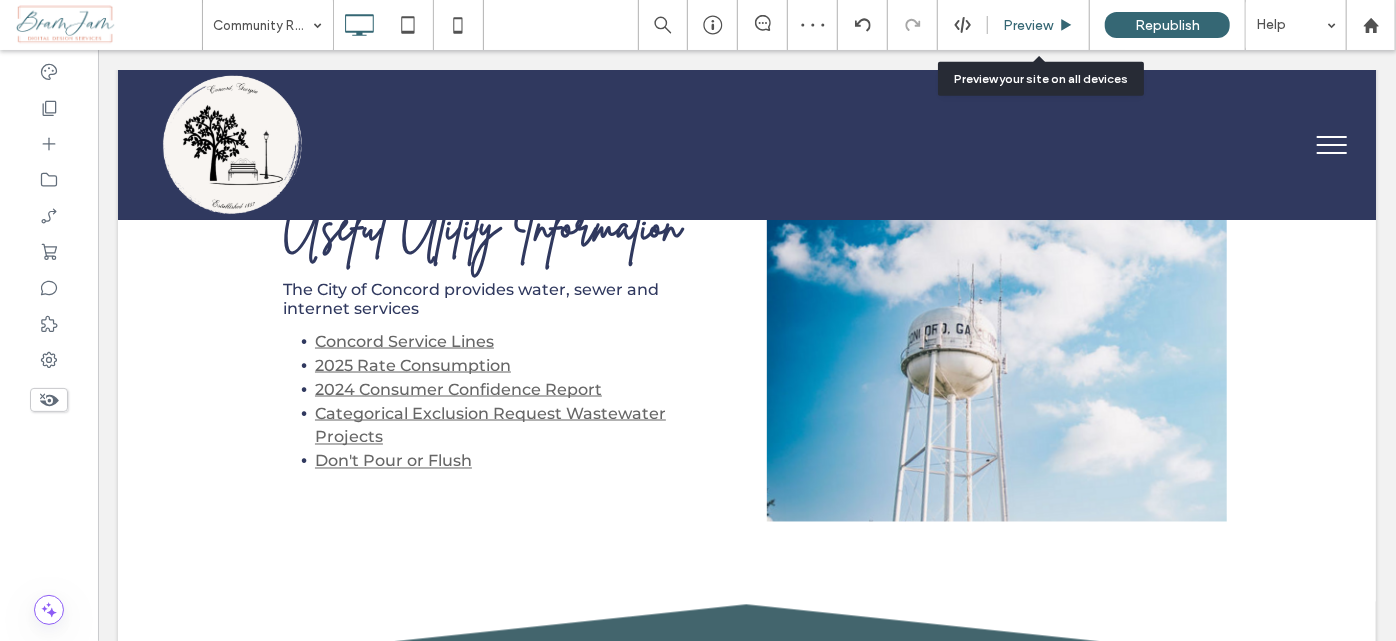 click on "Preview" at bounding box center (1028, 25) 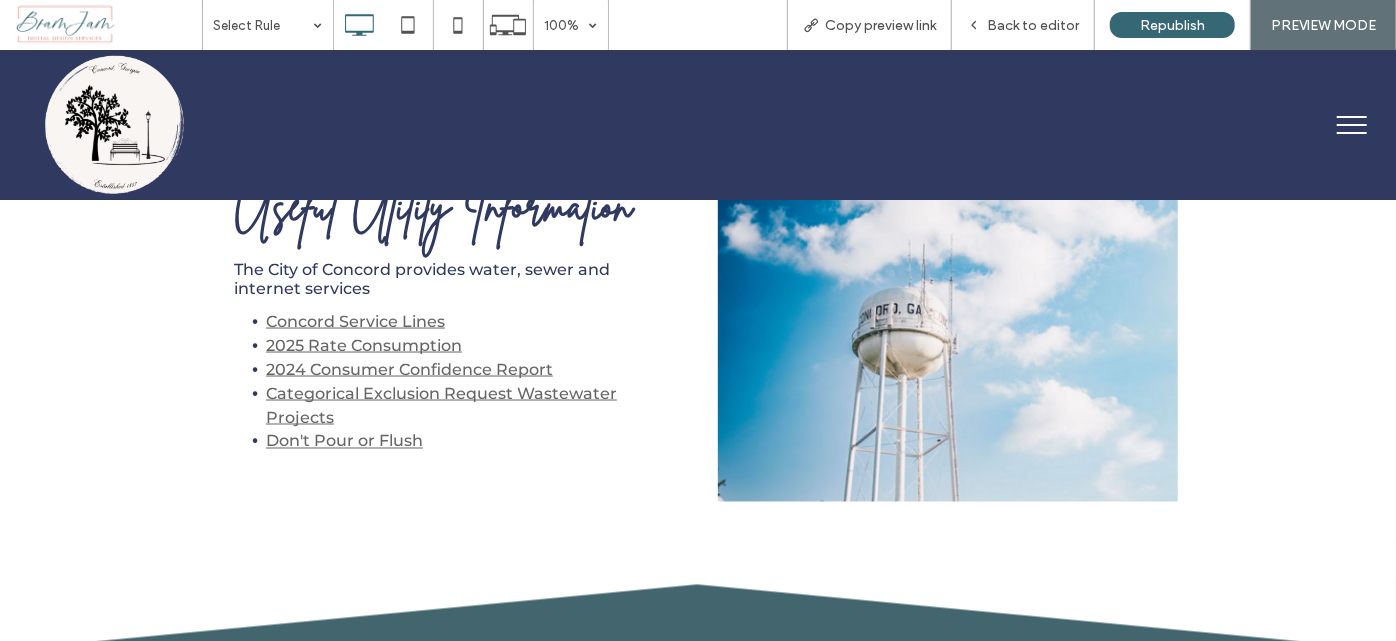 click on "2025 Rate Consumption" at bounding box center (364, 344) 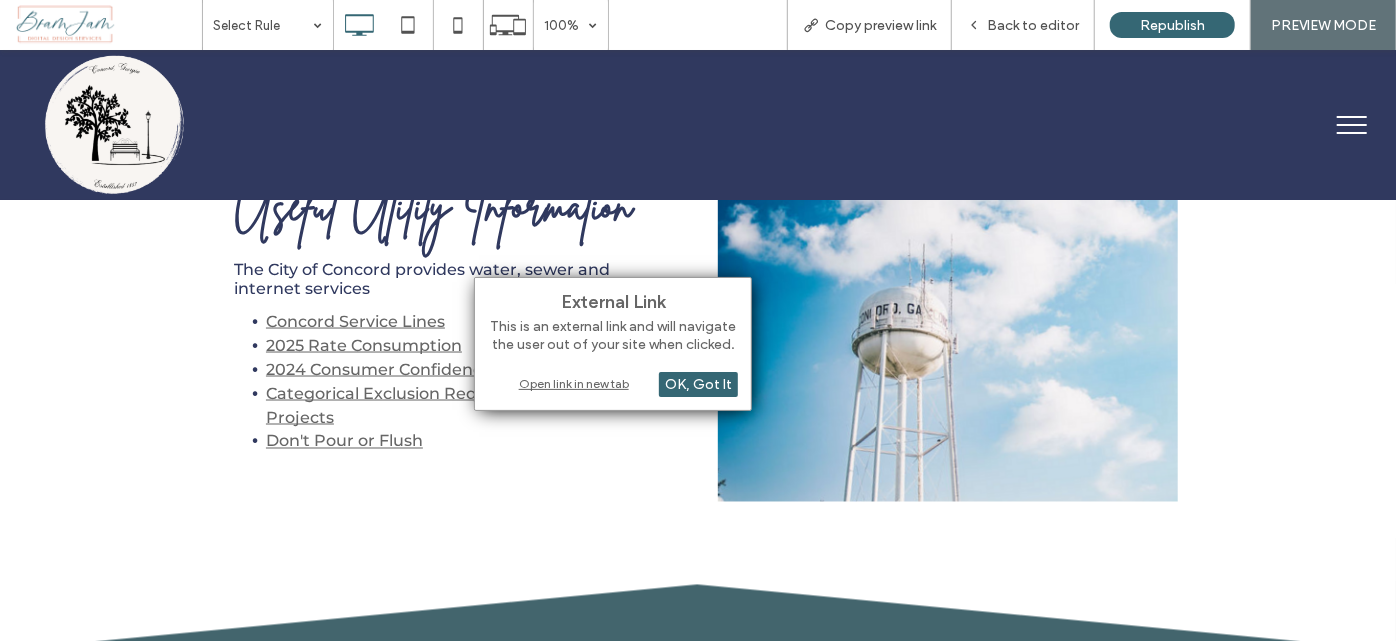 click on "Open link in new tab" at bounding box center [613, 383] 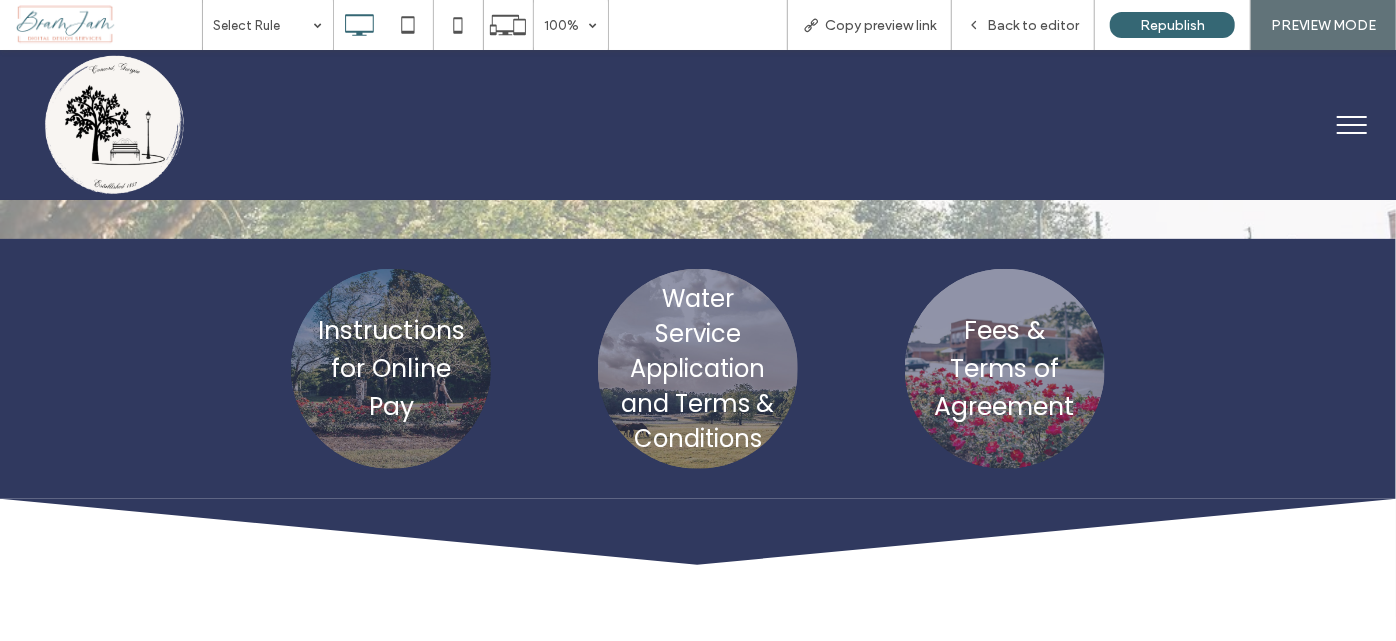scroll, scrollTop: 0, scrollLeft: 0, axis: both 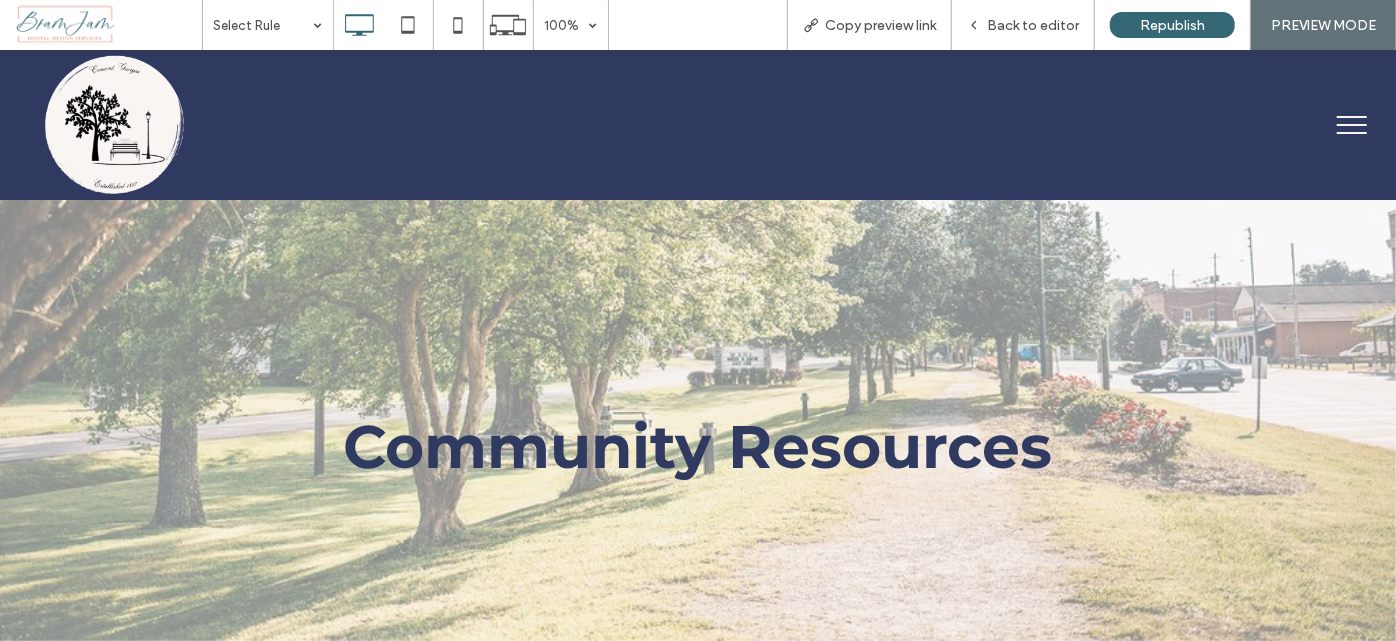 click at bounding box center [1352, 124] 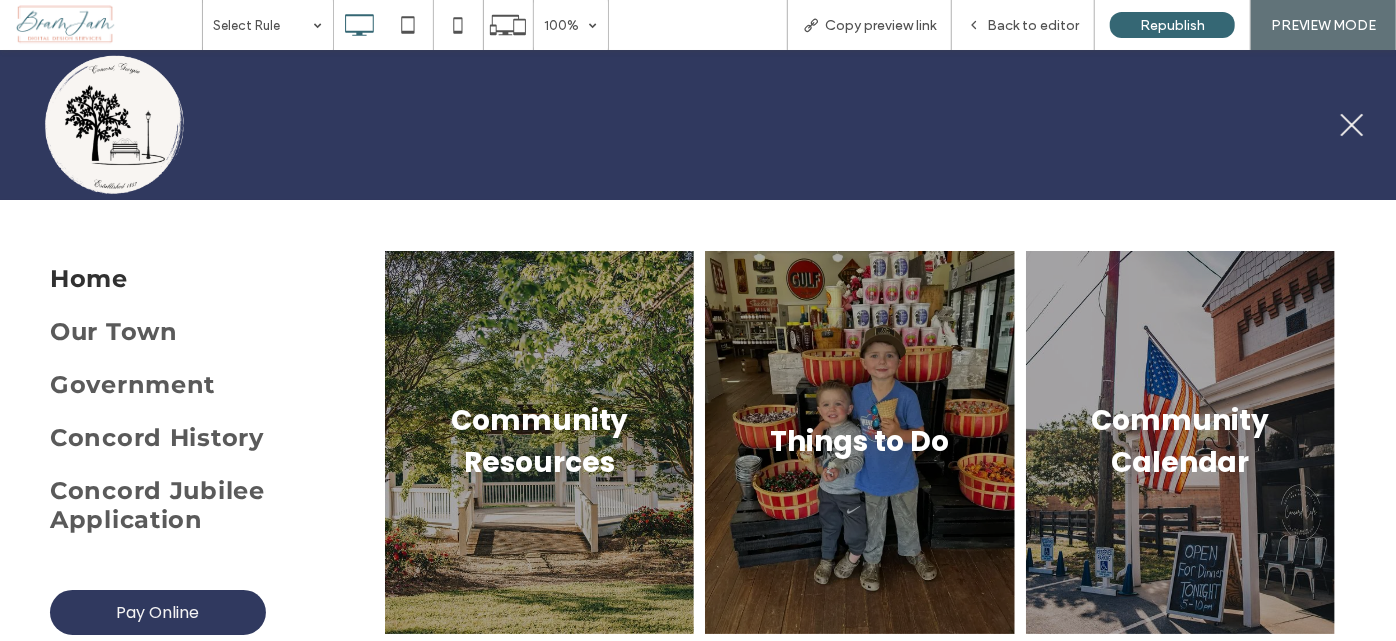 click on "Home" at bounding box center (204, 277) 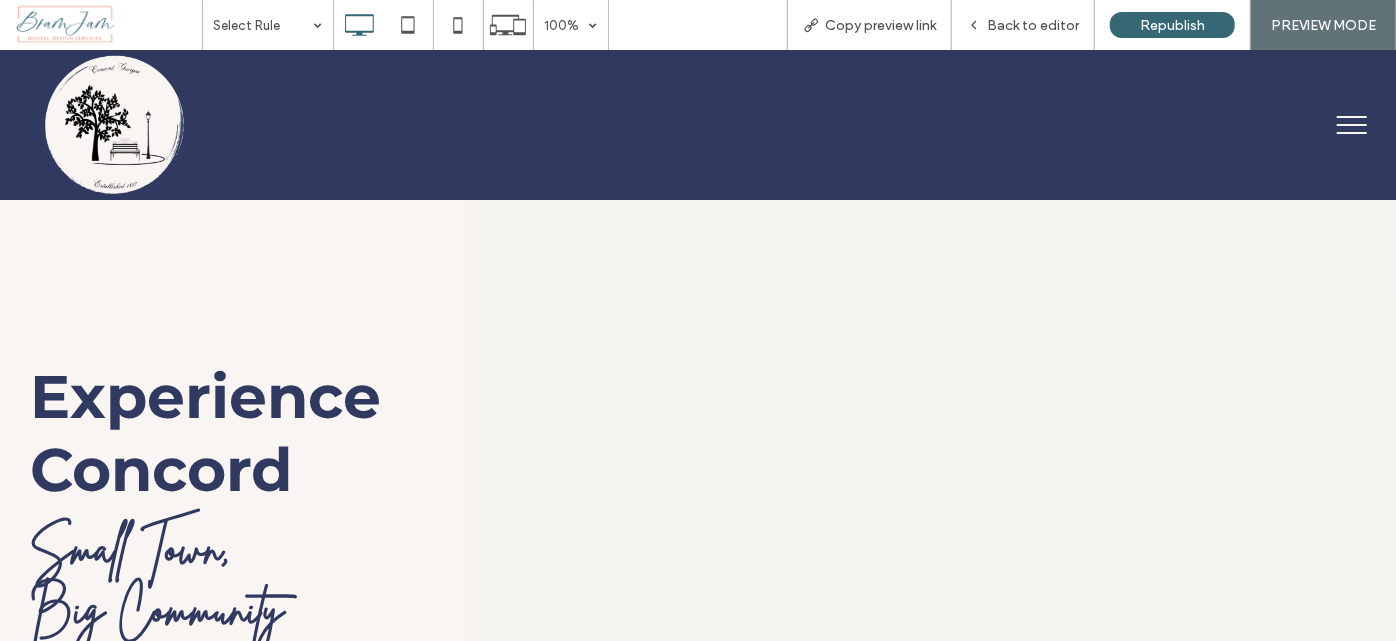 scroll, scrollTop: 0, scrollLeft: 0, axis: both 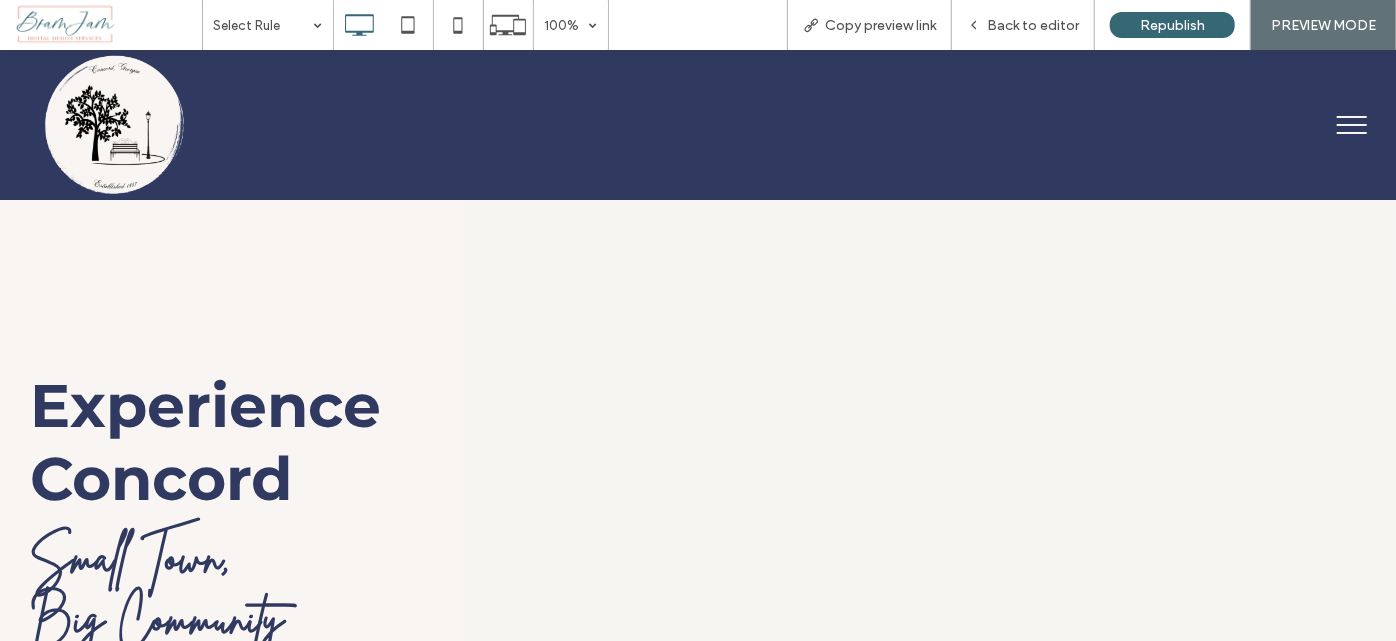 click at bounding box center [1352, 124] 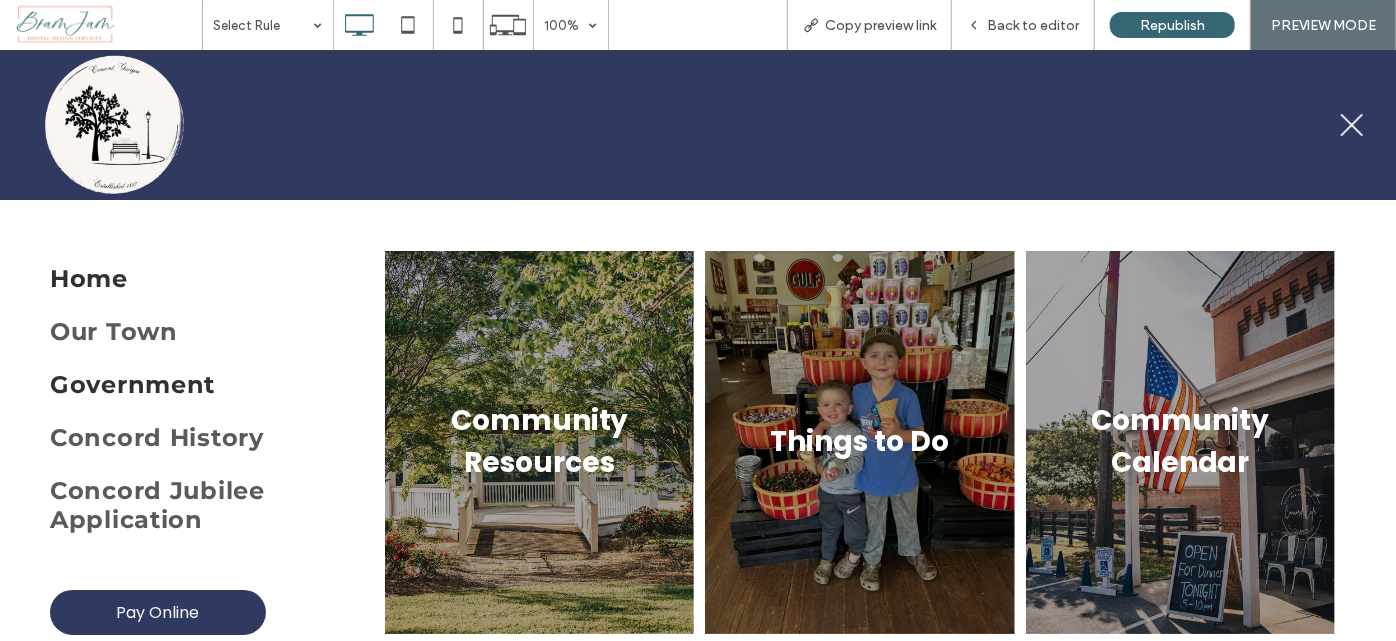 click on "Government" at bounding box center [132, 383] 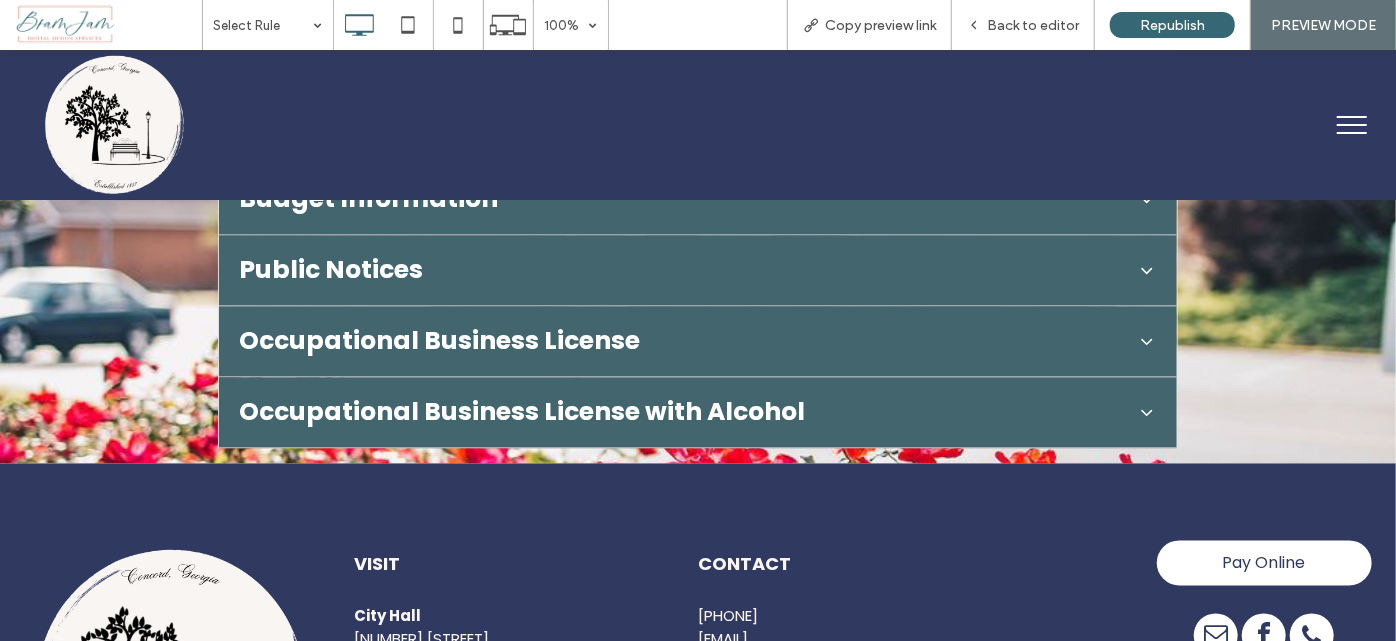 scroll, scrollTop: 1545, scrollLeft: 0, axis: vertical 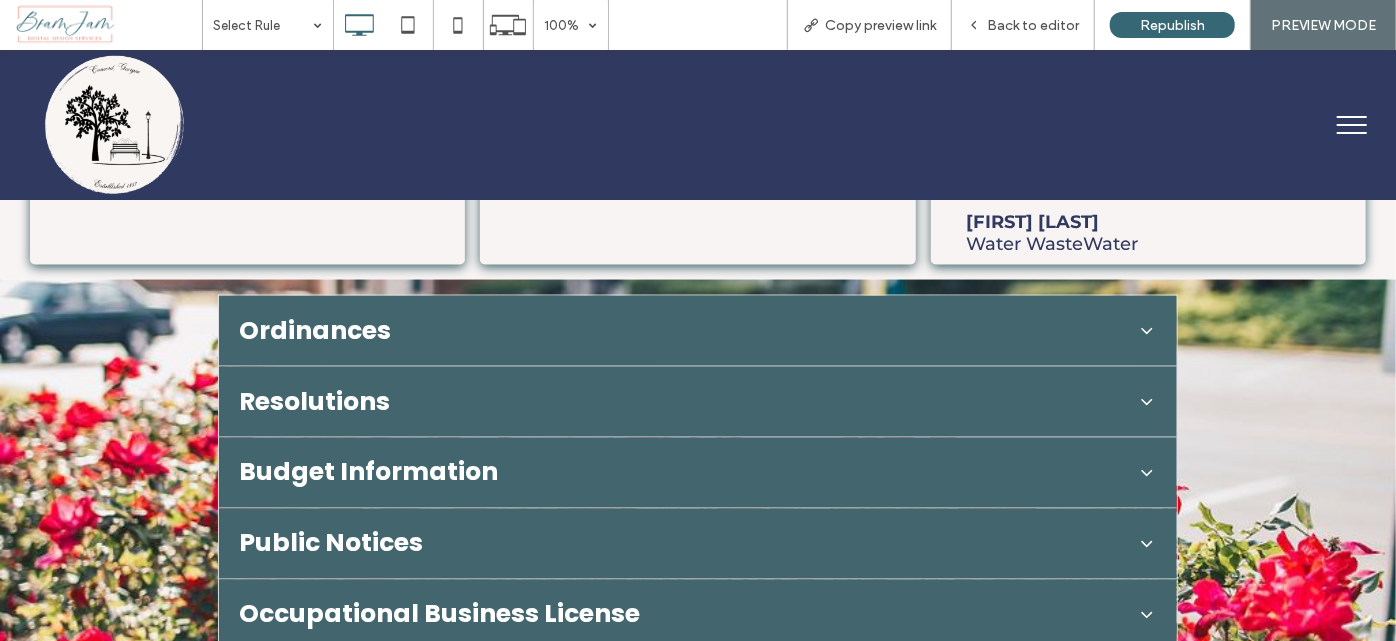 click on "Budget Information" at bounding box center (684, 472) 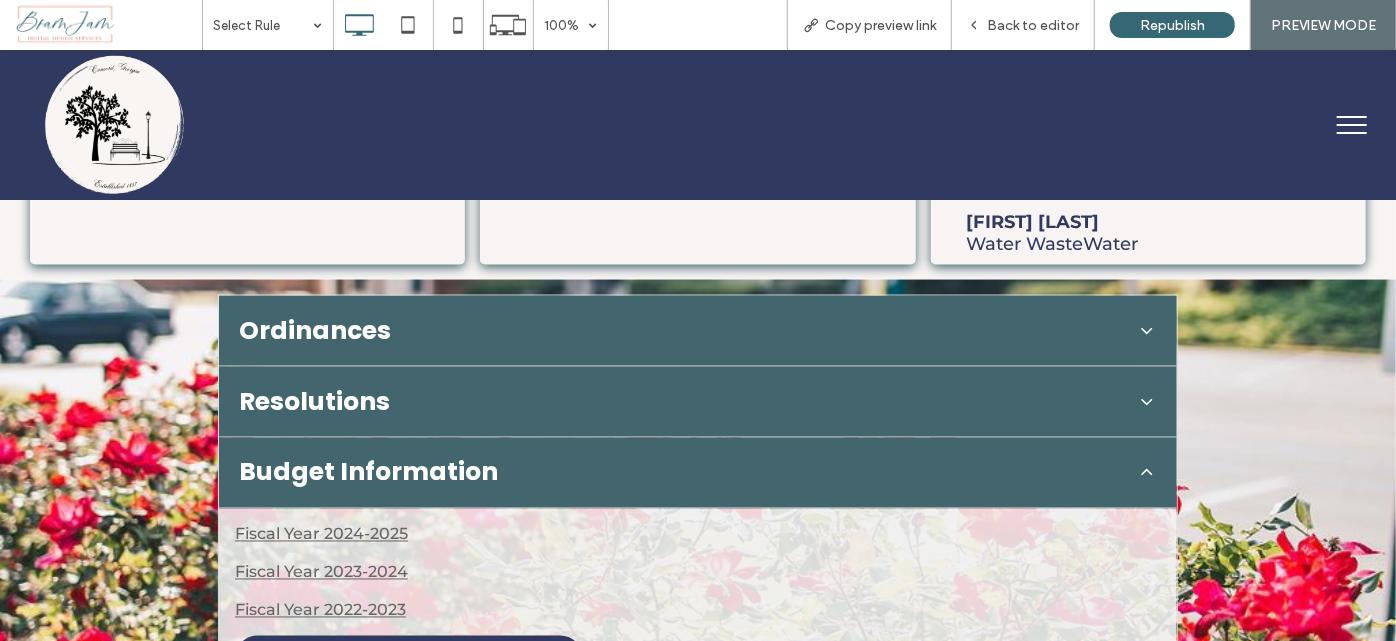 scroll, scrollTop: 1636, scrollLeft: 0, axis: vertical 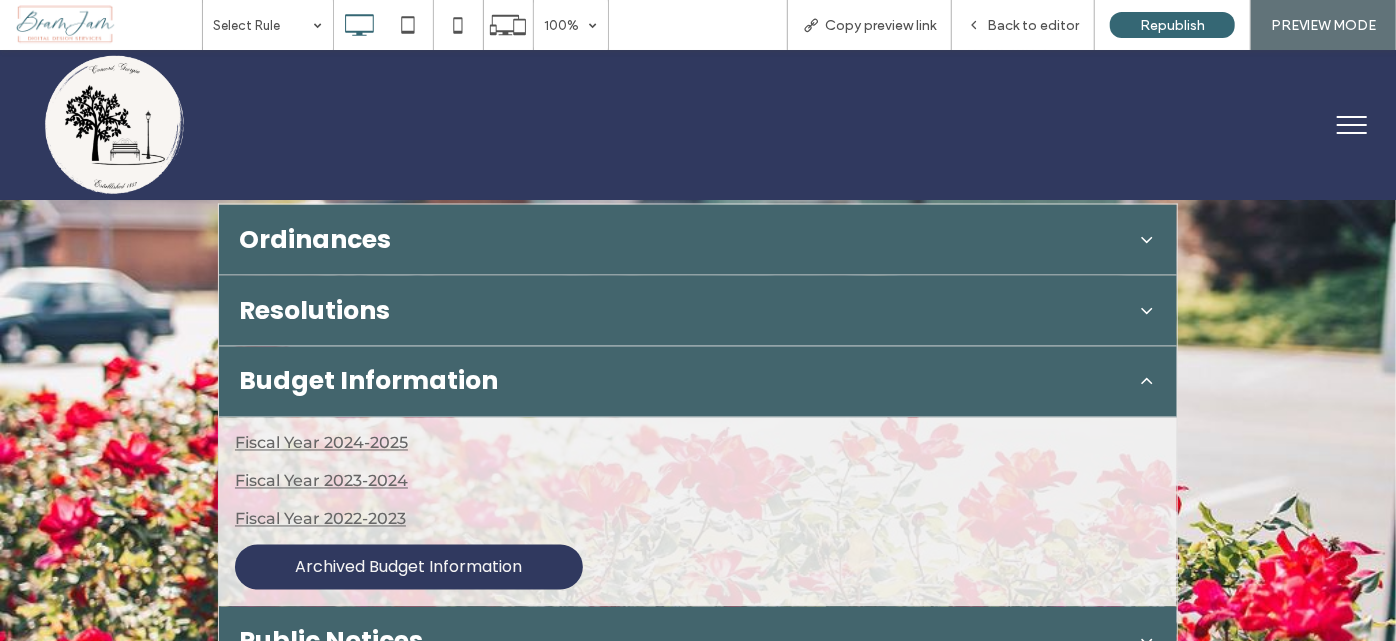 click on "Ordinances" at bounding box center [698, 239] 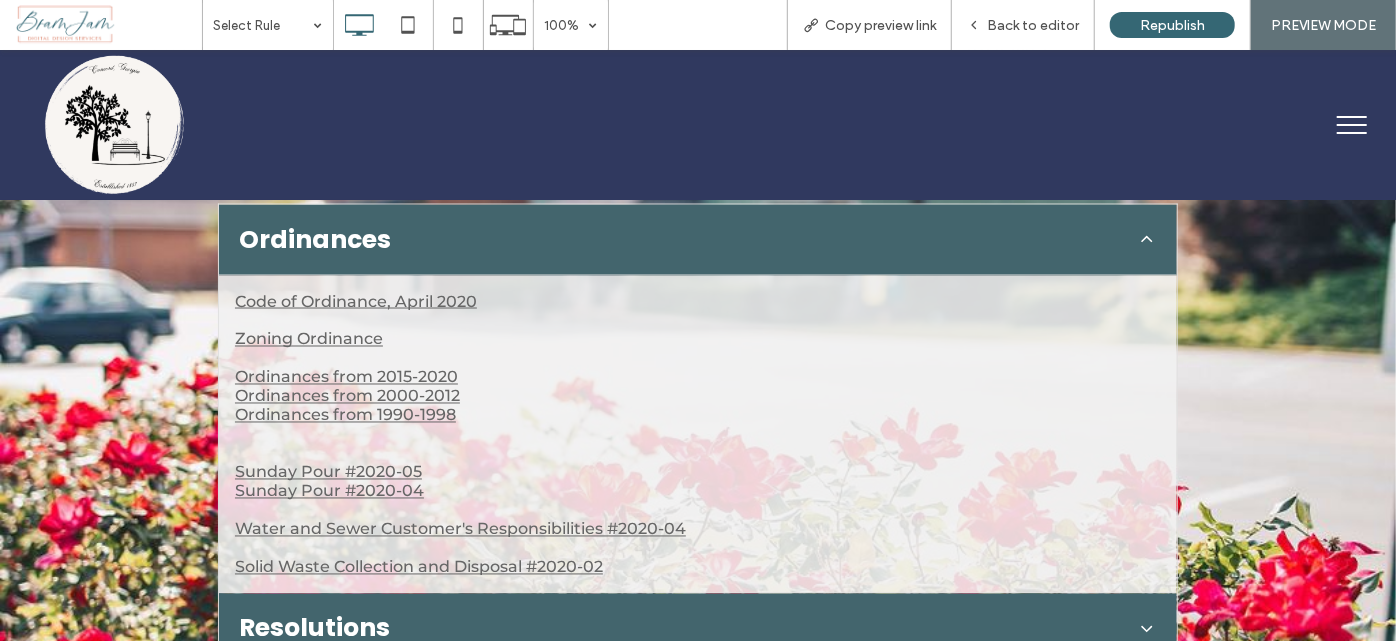 scroll, scrollTop: 1727, scrollLeft: 0, axis: vertical 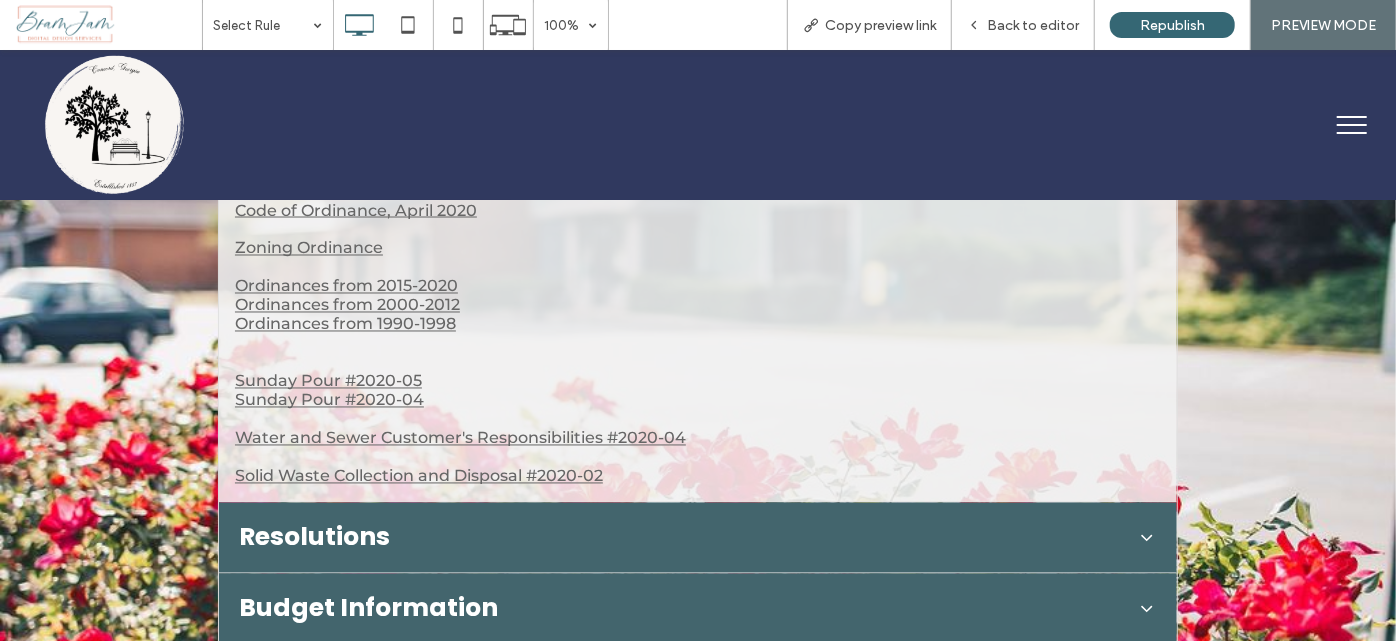 click on "Ordinances" at bounding box center (684, 148) 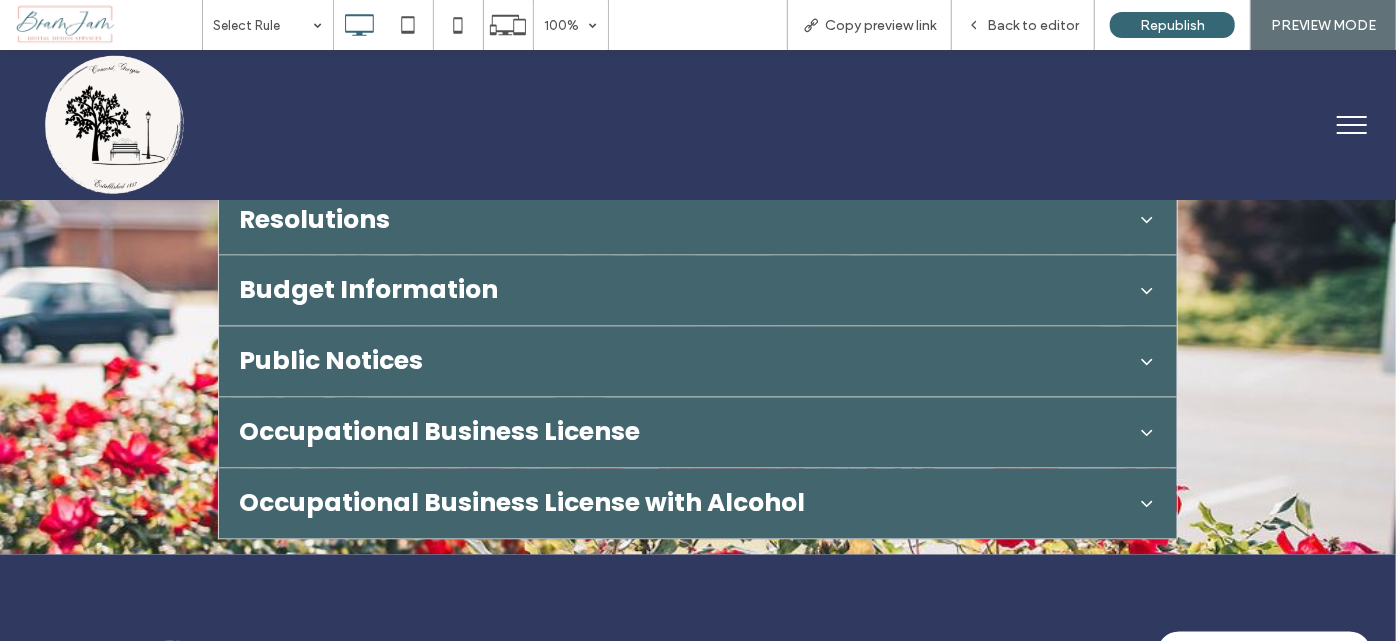 click on "Resolutions" at bounding box center [684, 219] 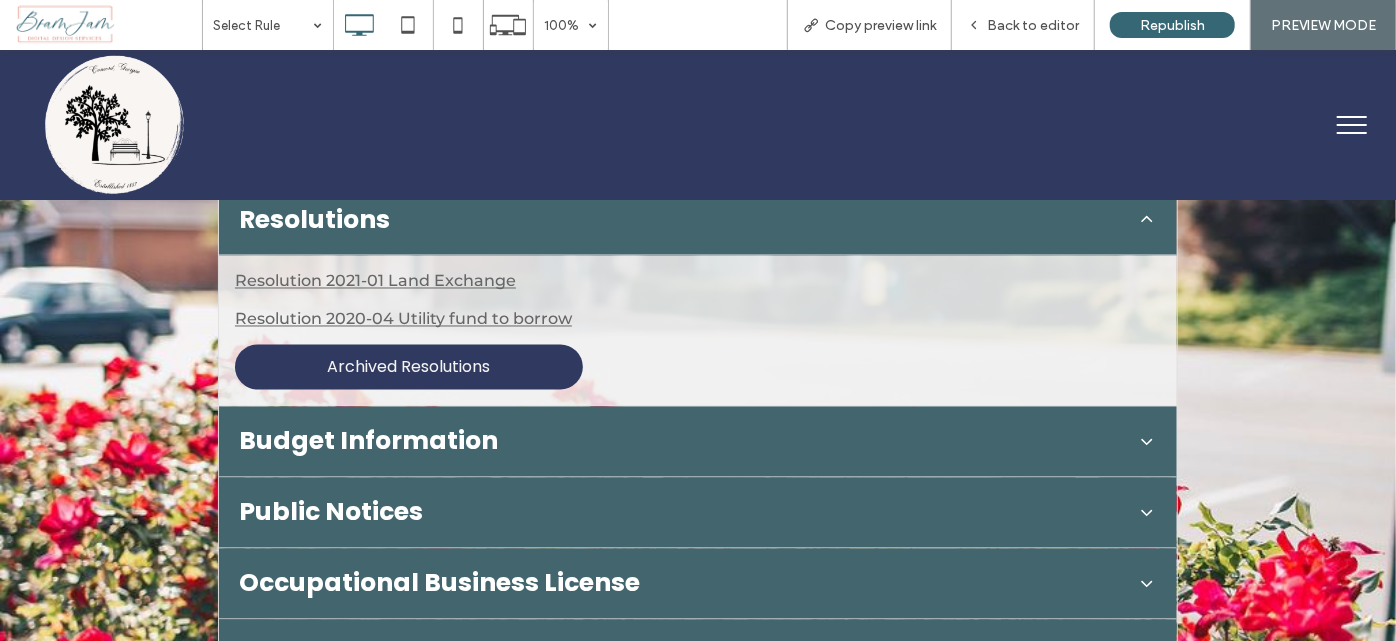 click on "Resolutions" at bounding box center (684, 219) 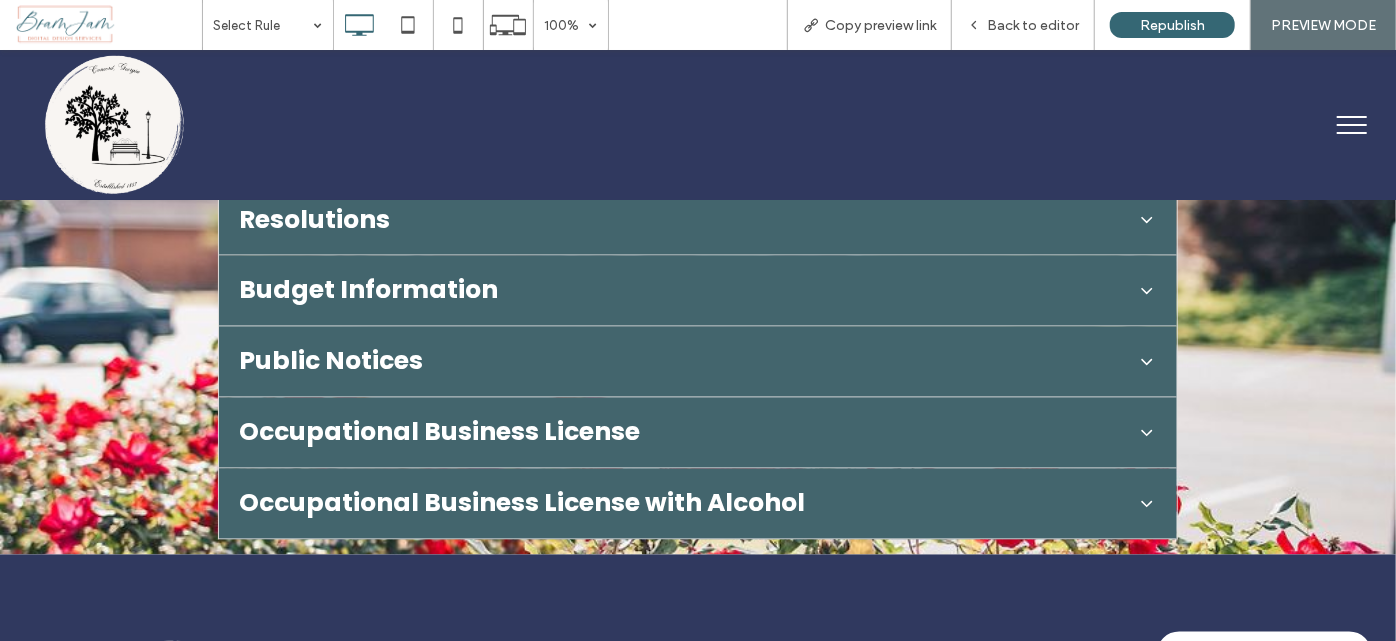 click on "Budget Information" at bounding box center [684, 290] 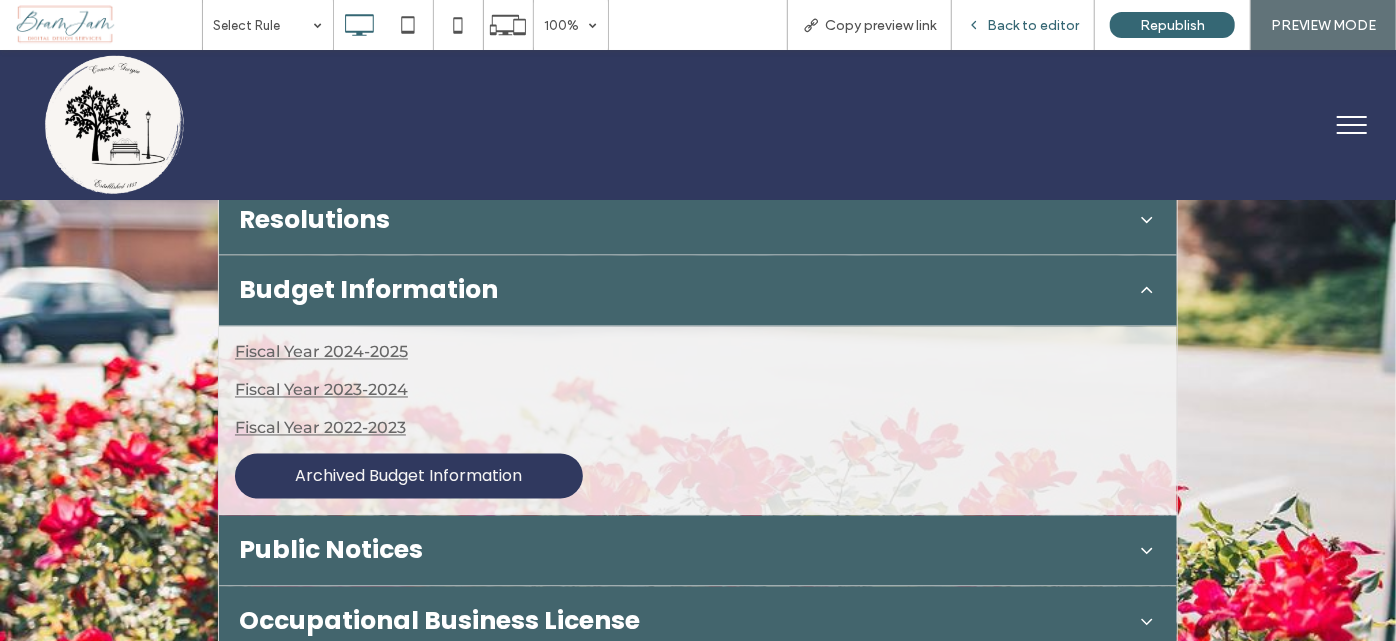 click on "Back to editor" at bounding box center (1023, 25) 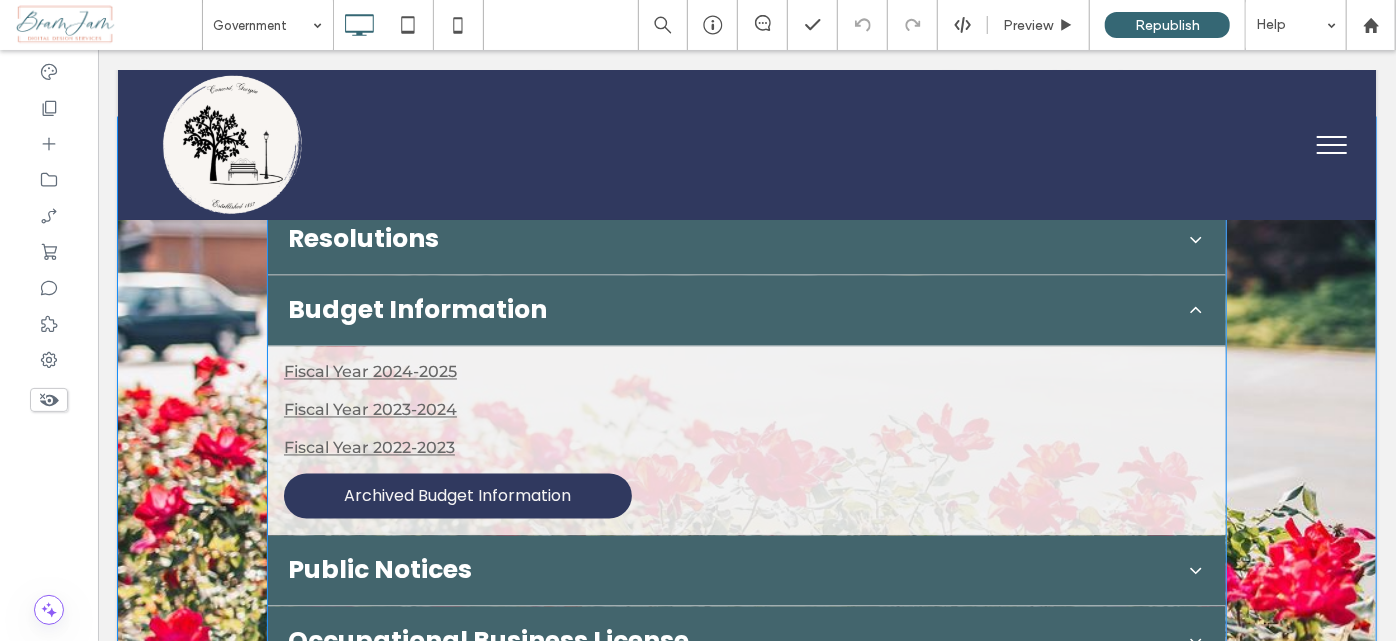 drag, startPoint x: 551, startPoint y: 485, endPoint x: 560, endPoint y: 474, distance: 14.21267 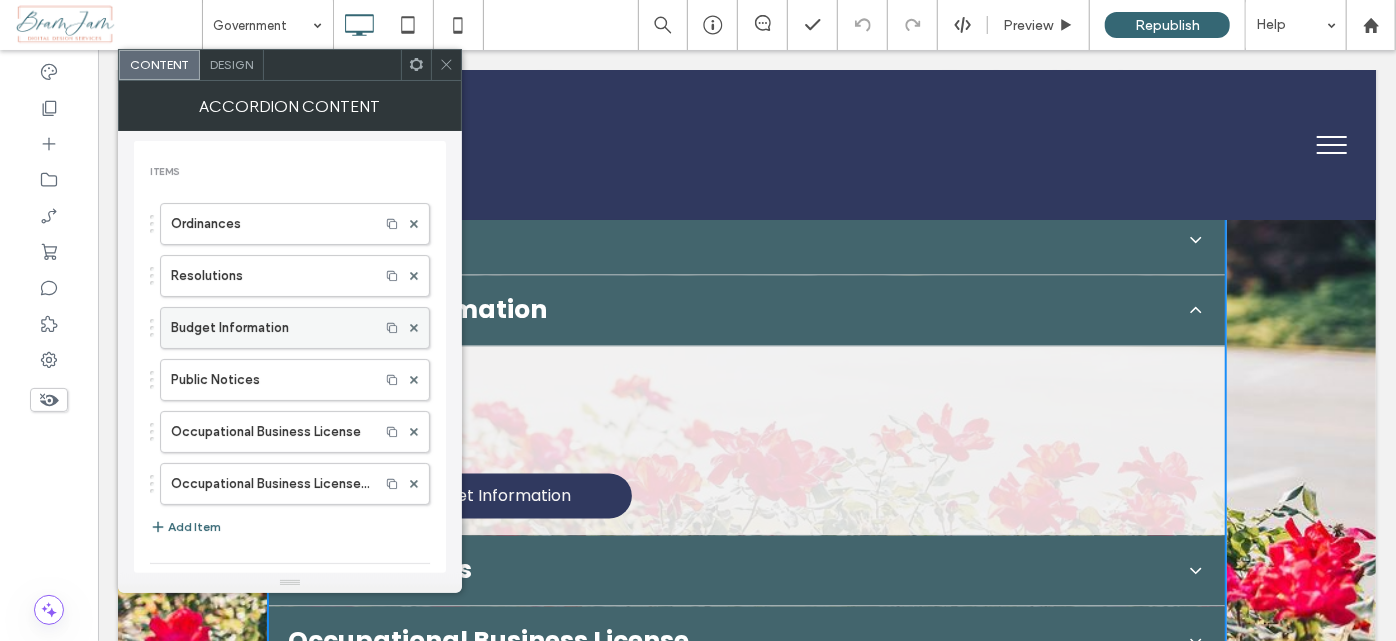 click on "Budget Information" at bounding box center (270, 328) 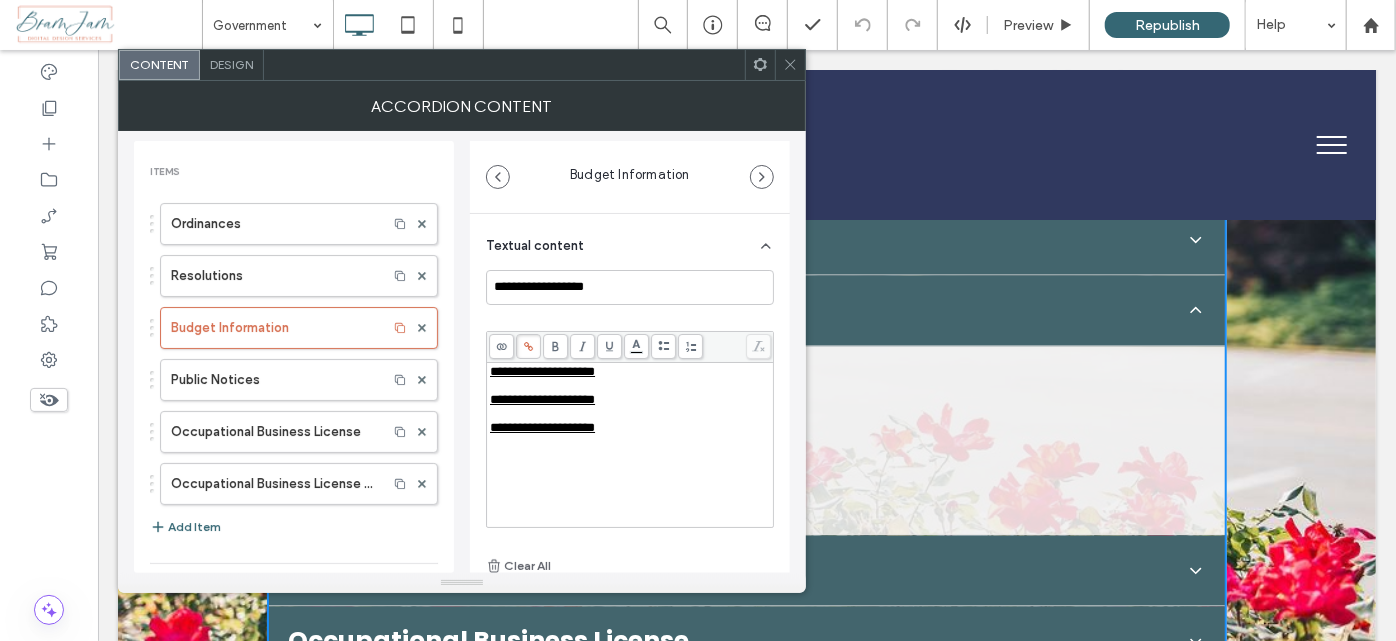 click on "**********" at bounding box center (542, 371) 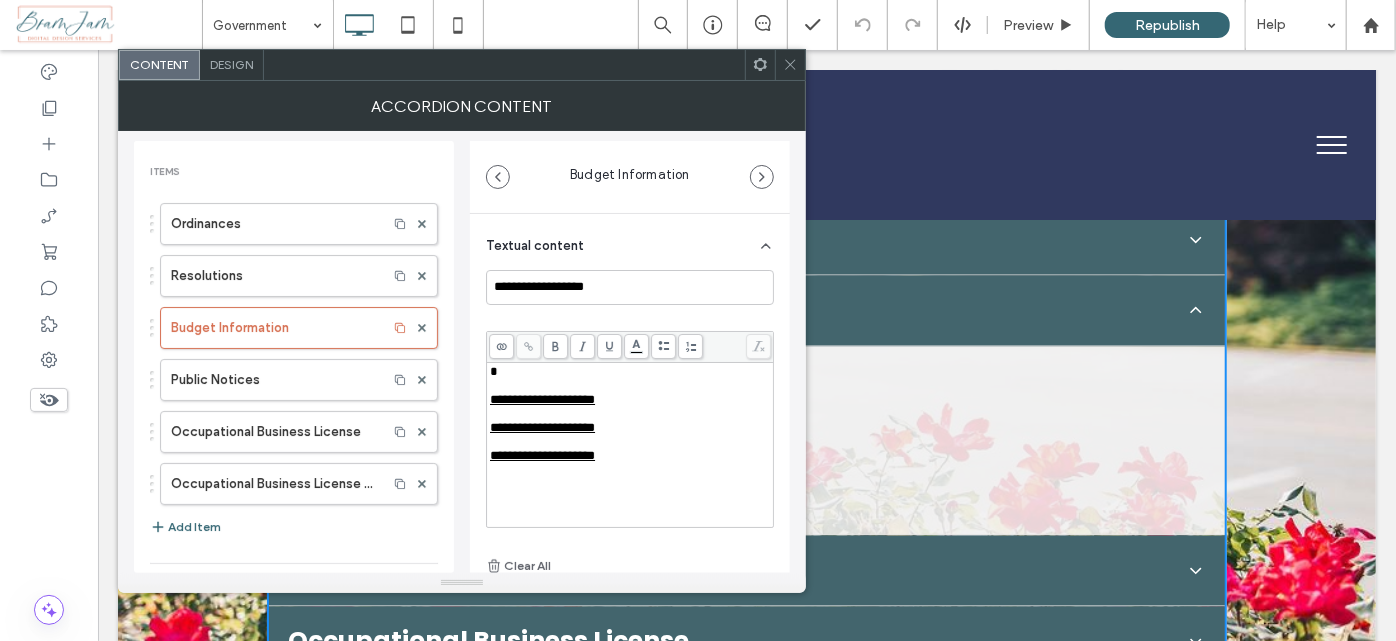 type 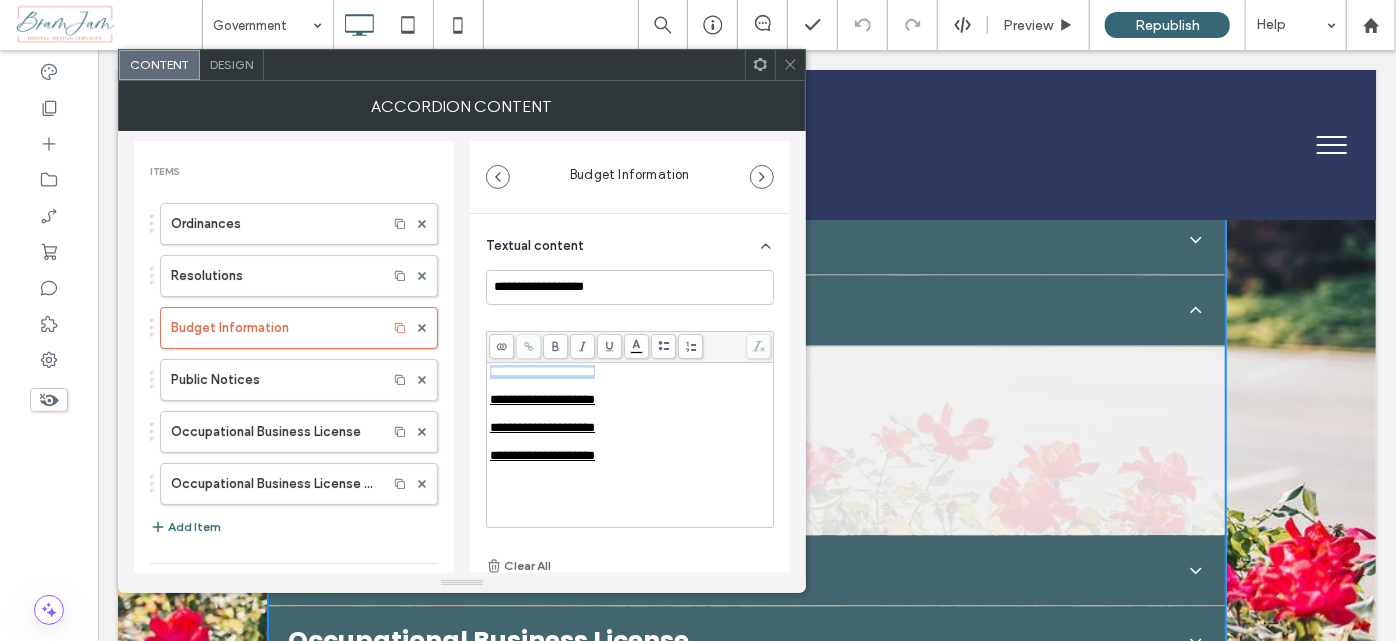 drag, startPoint x: 637, startPoint y: 378, endPoint x: 461, endPoint y: 360, distance: 176.91806 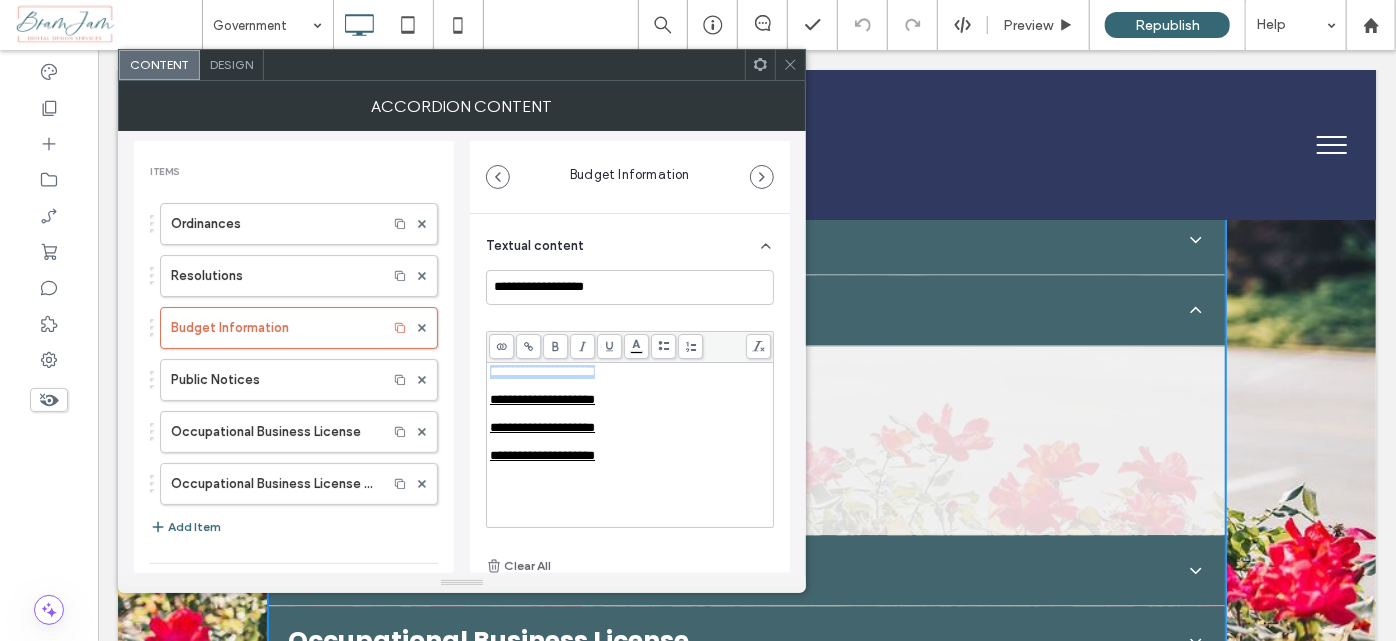 click 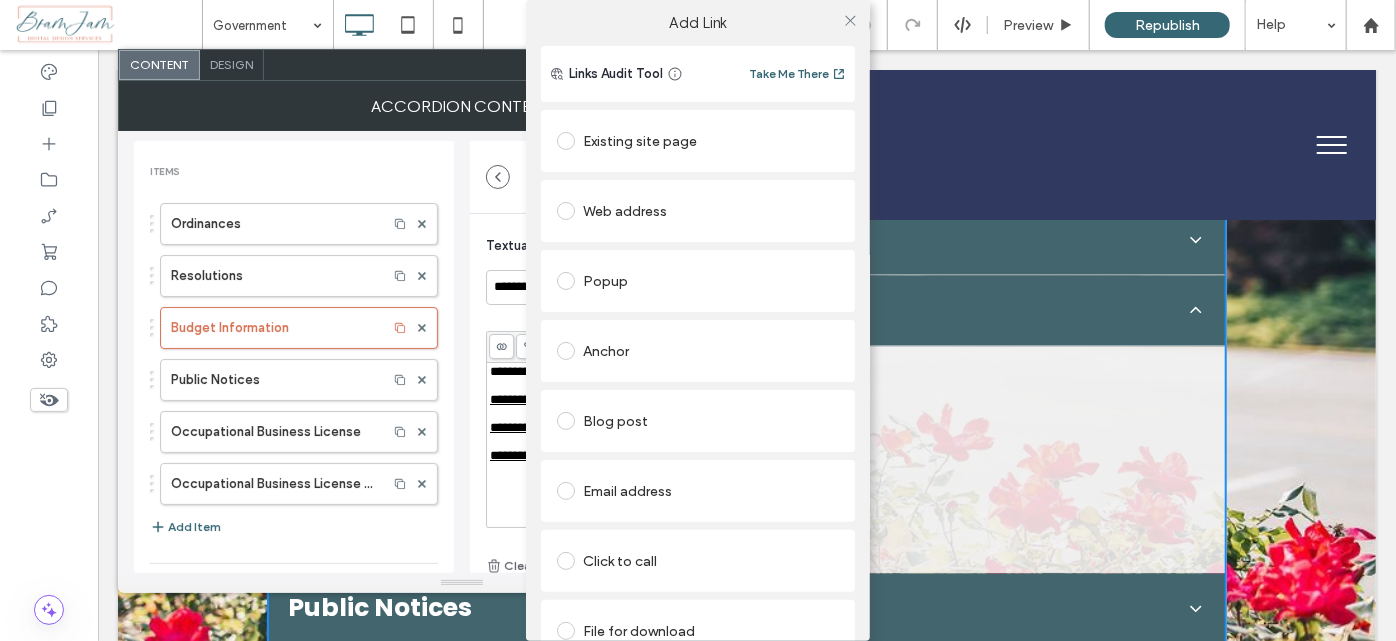 scroll, scrollTop: 54, scrollLeft: 0, axis: vertical 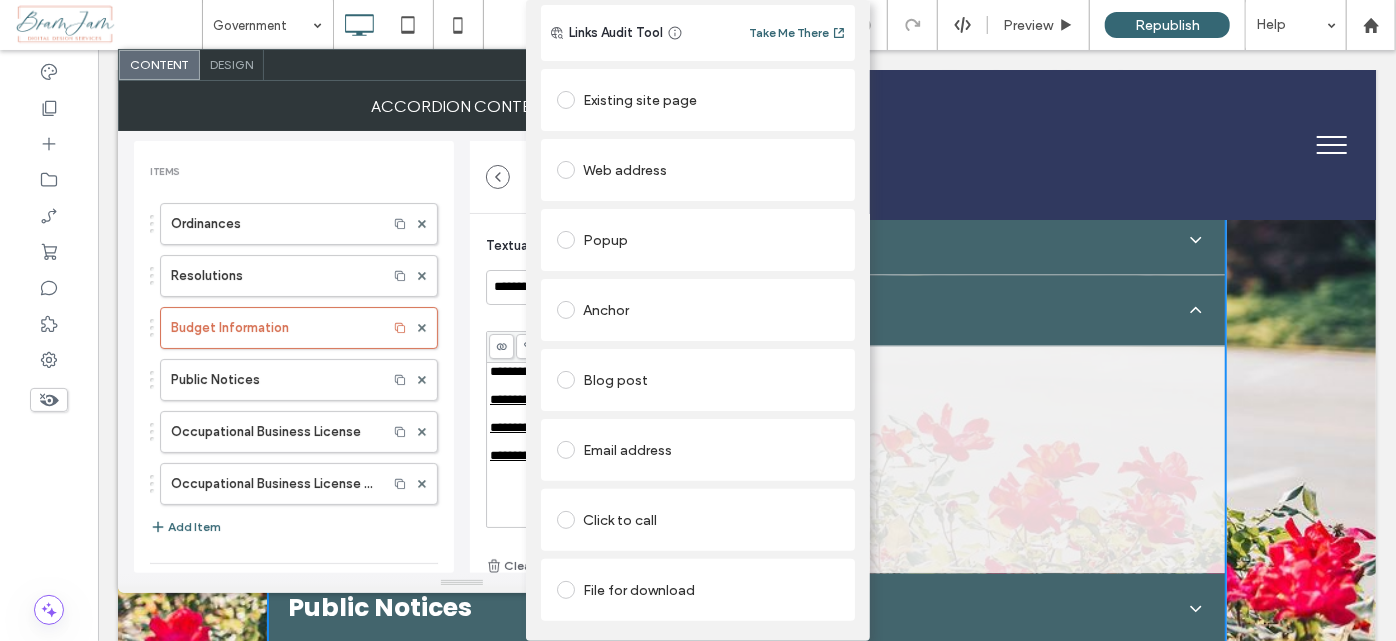 click on "File for download" at bounding box center [698, 590] 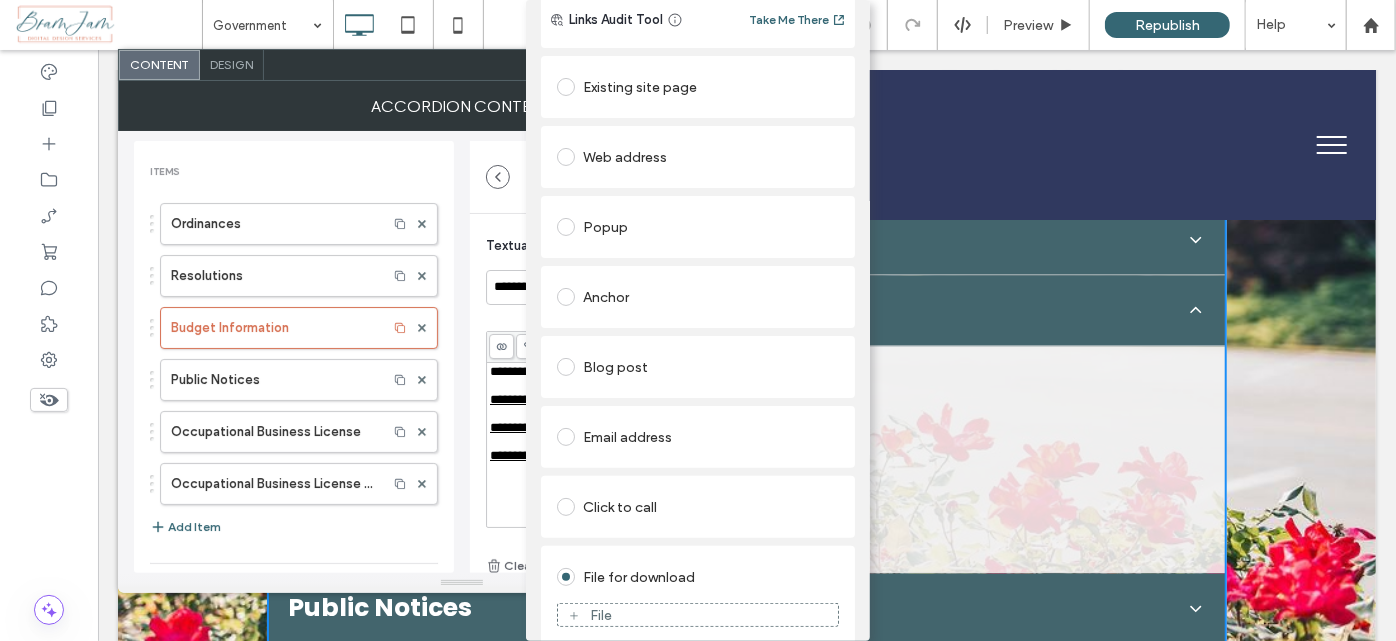 click on "File" at bounding box center (698, 615) 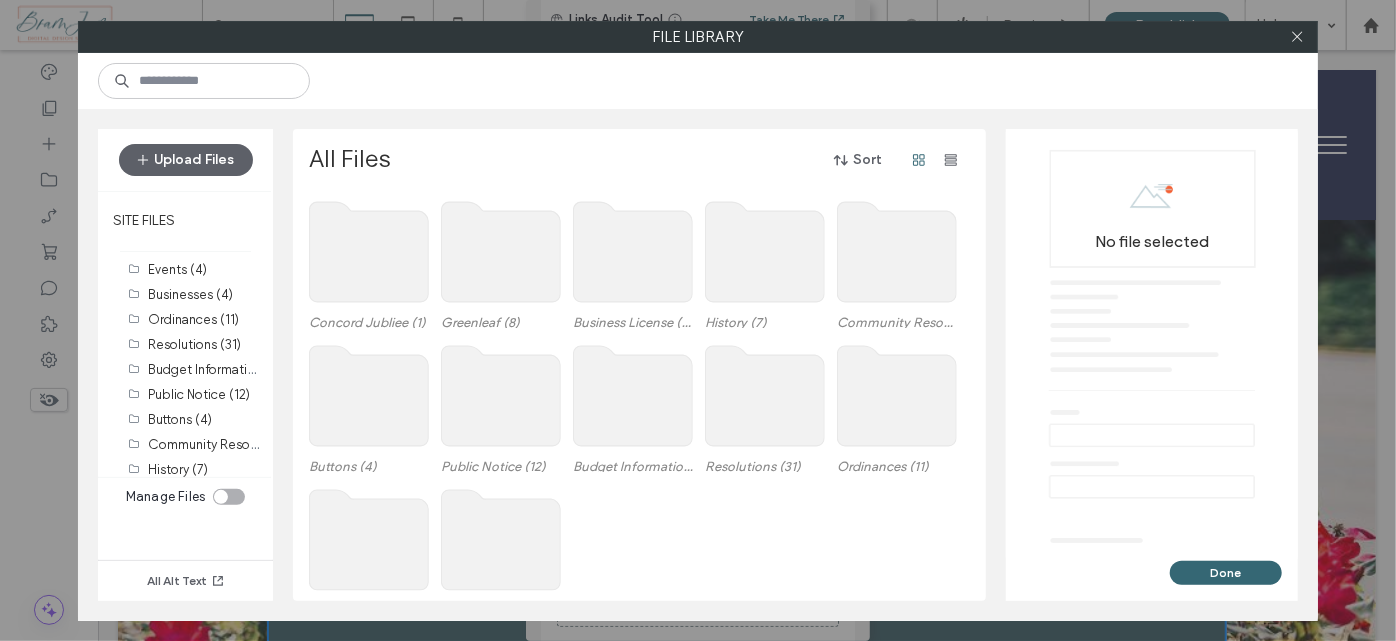 click 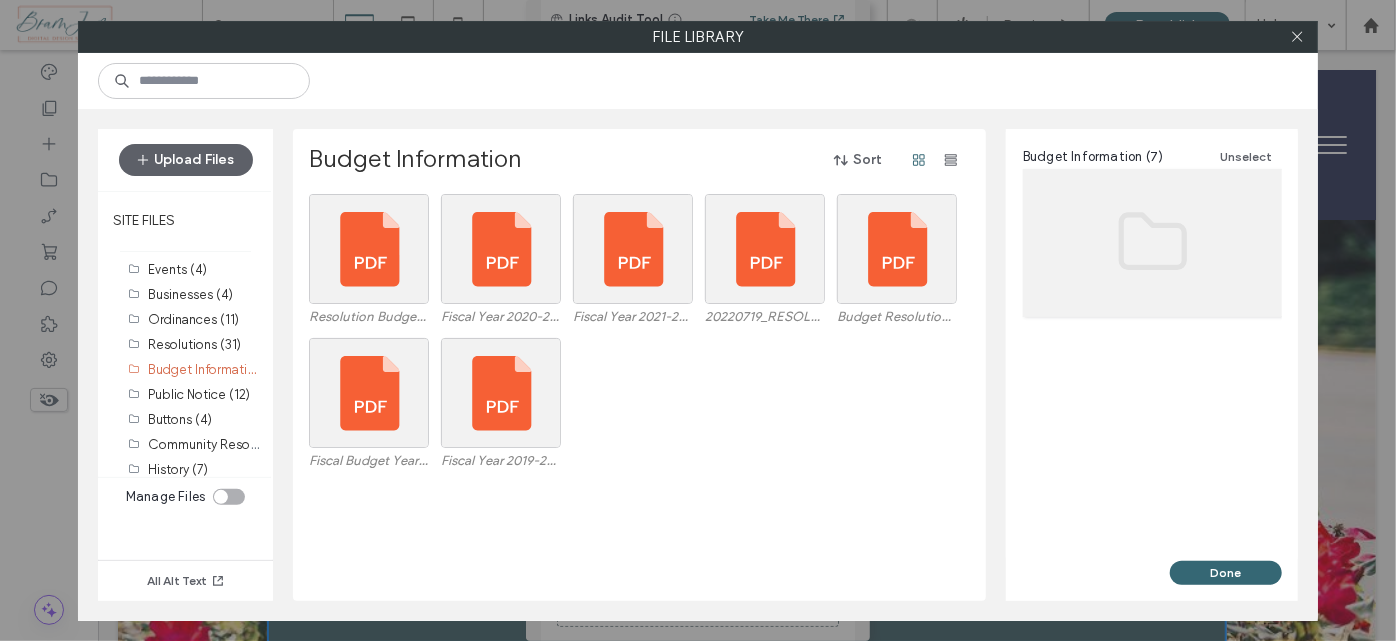 click on "Upload Files" at bounding box center (185, 160) 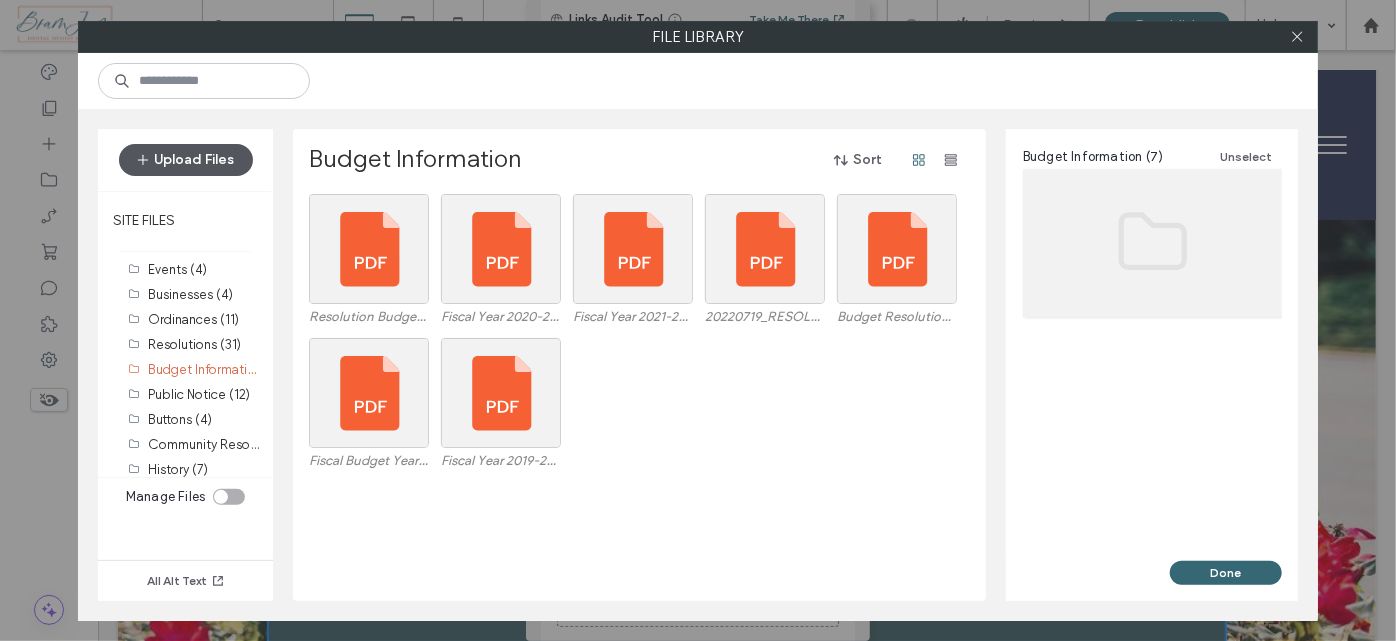 click on "Upload Files" at bounding box center [186, 160] 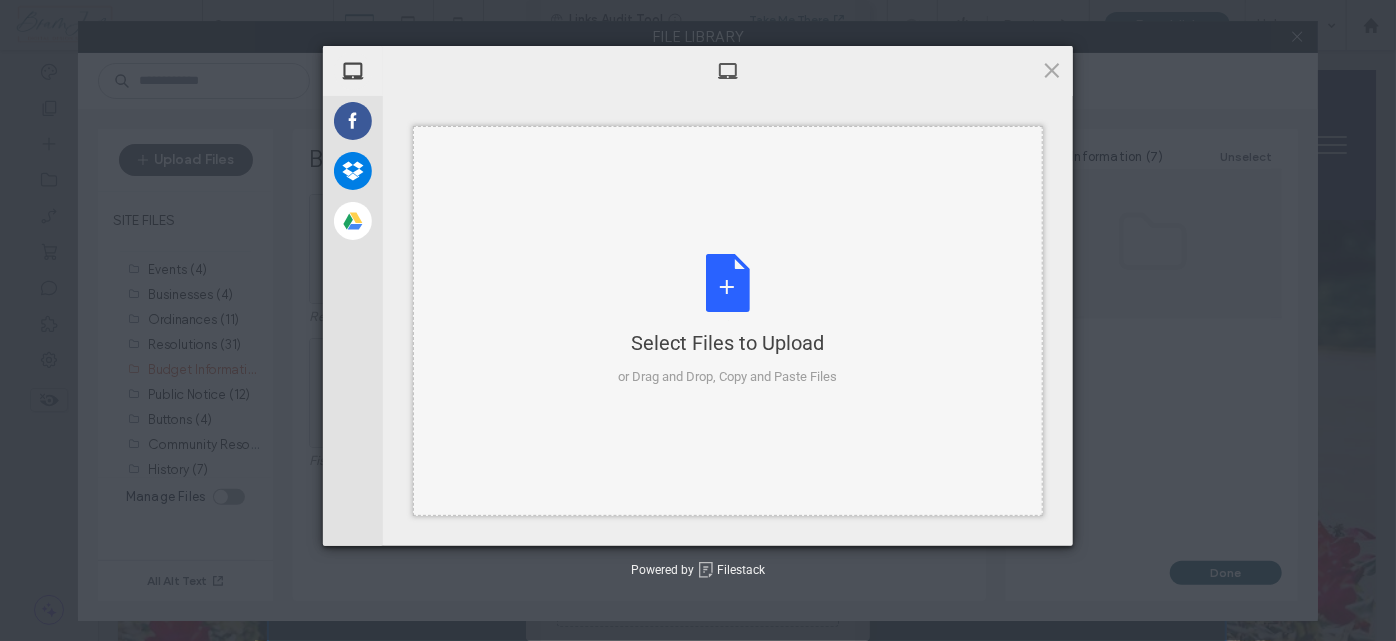 click on "Select Files to Upload
or Drag and Drop, Copy and Paste Files" at bounding box center (728, 321) 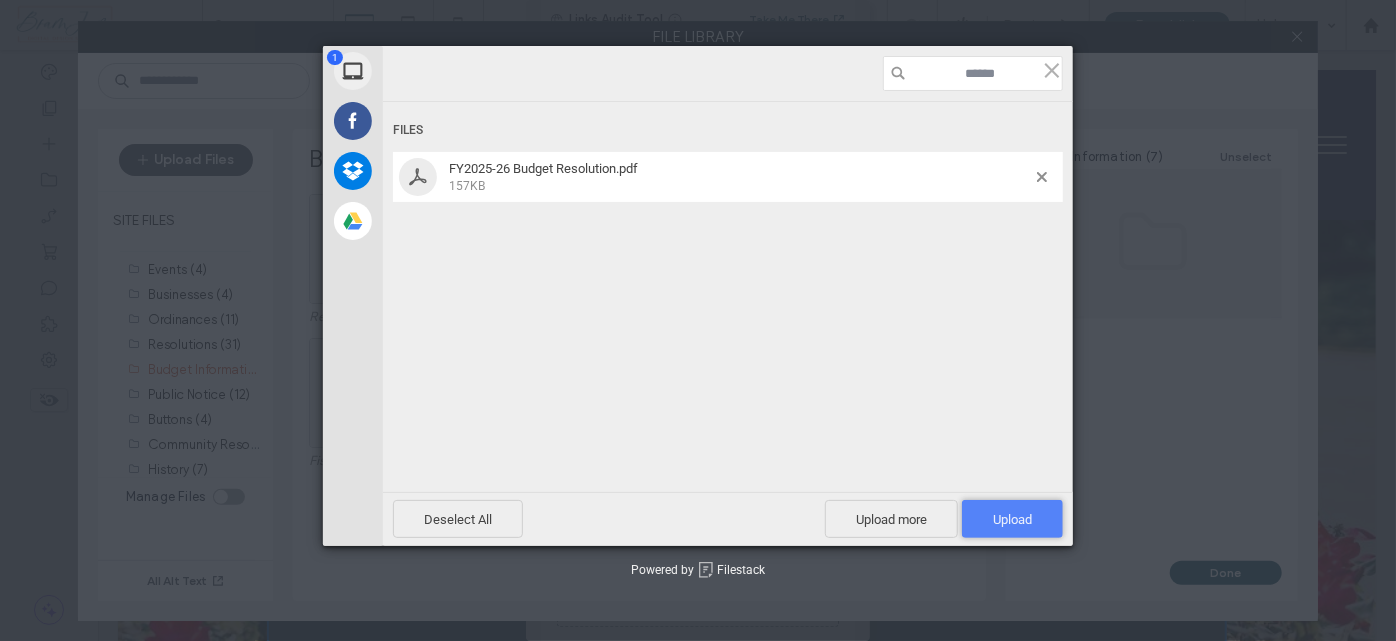 click on "Upload
1" at bounding box center (1012, 519) 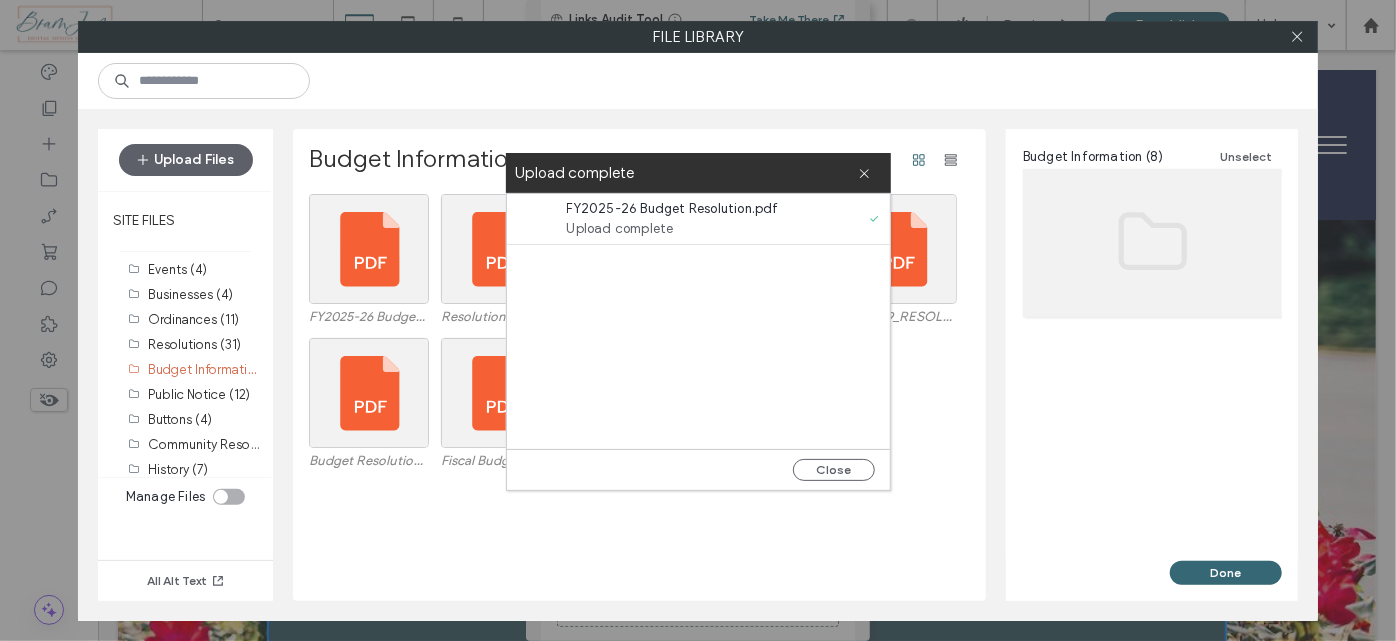 click on "Close" at bounding box center [698, 469] 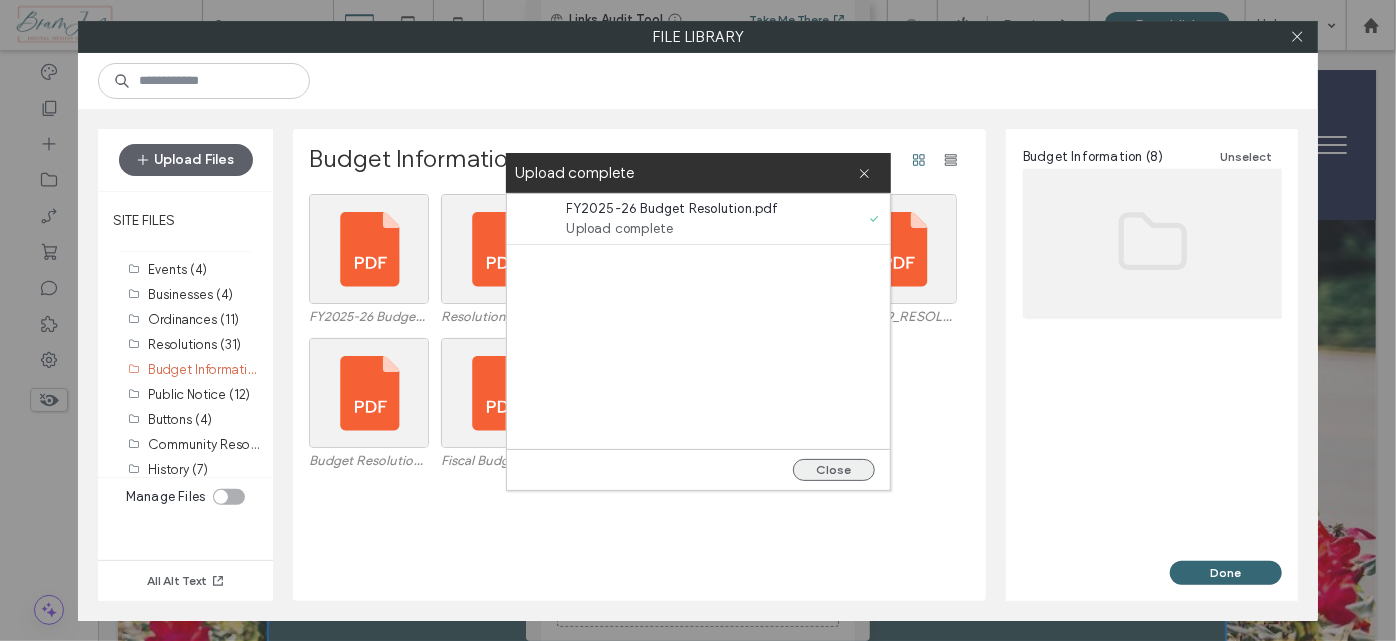 click on "Close" at bounding box center [834, 470] 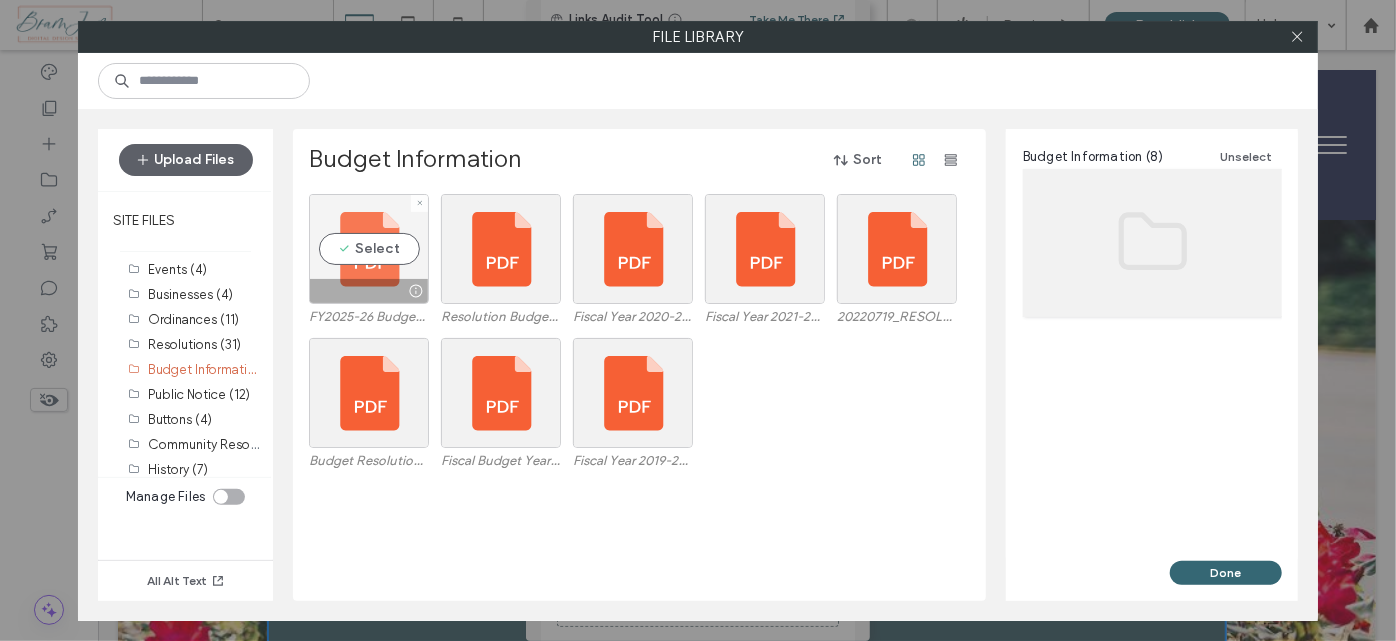 click on "Select" at bounding box center [369, 249] 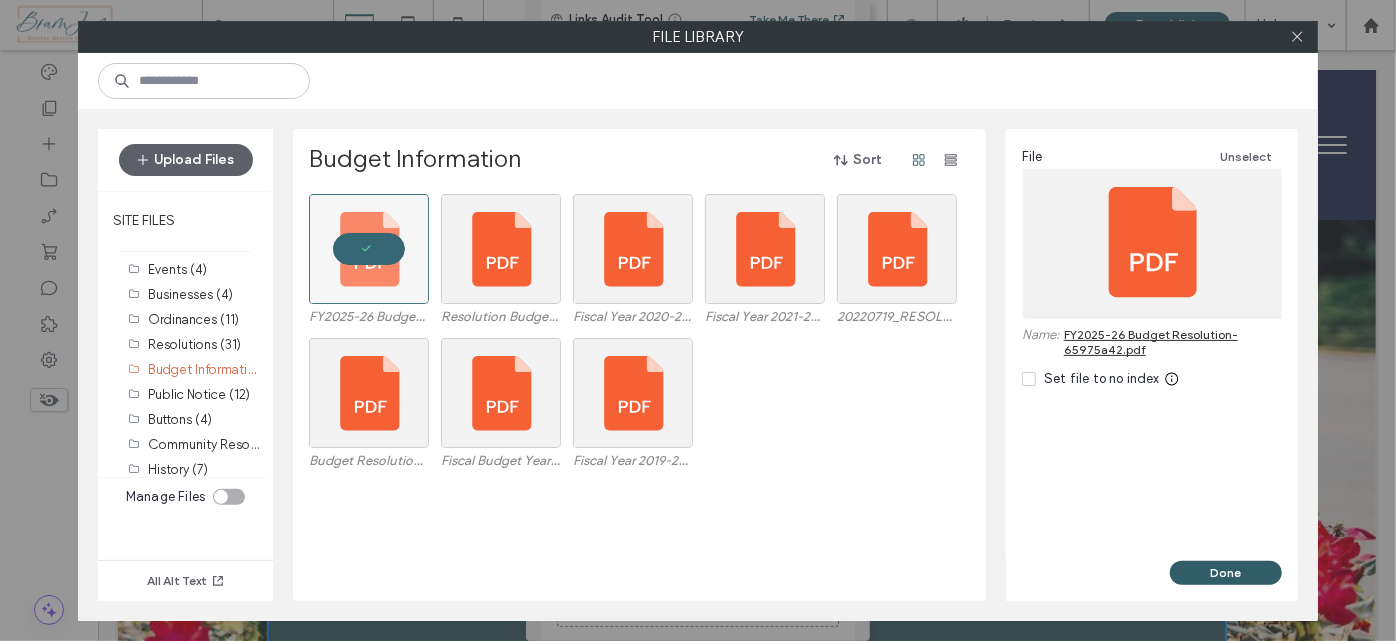 click on "Done" at bounding box center (1226, 573) 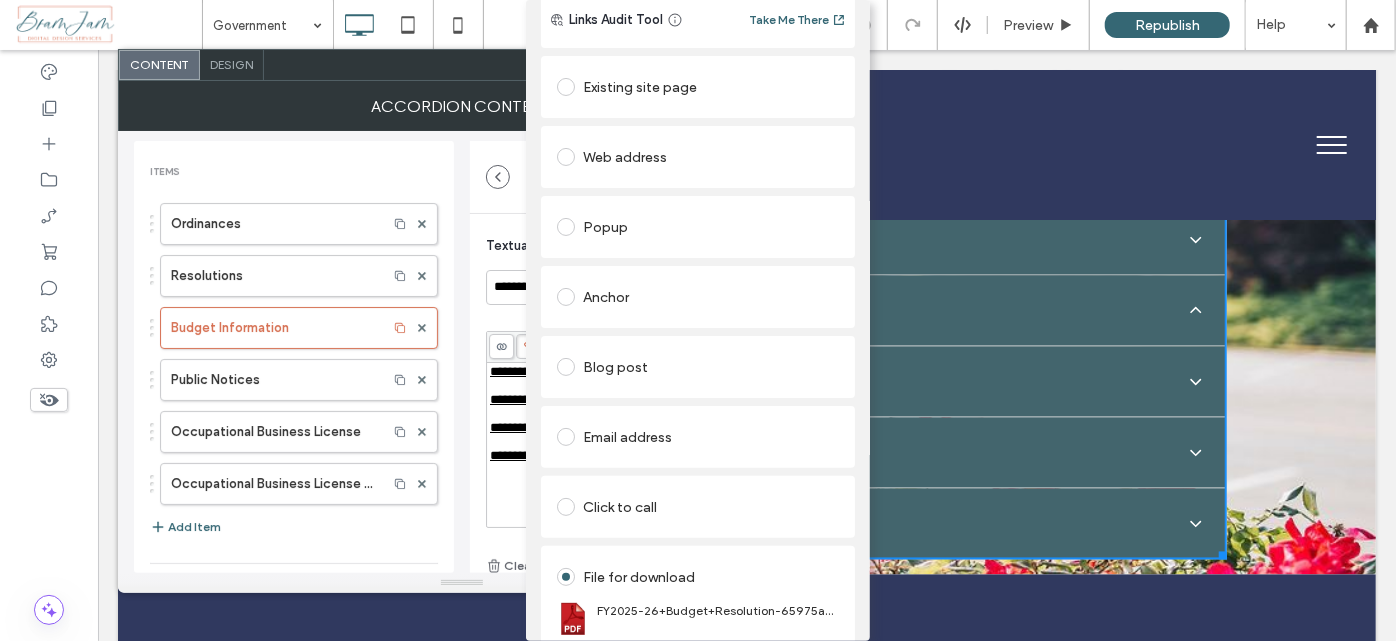 click on "Add Link Links Audit Tool Take Me There Existing site page Web address Popup Anchor Blog post Email address Click to call File for download   FY2025-26+Budget+Resolution-65975a42.pdf   Change file" at bounding box center (698, 320) 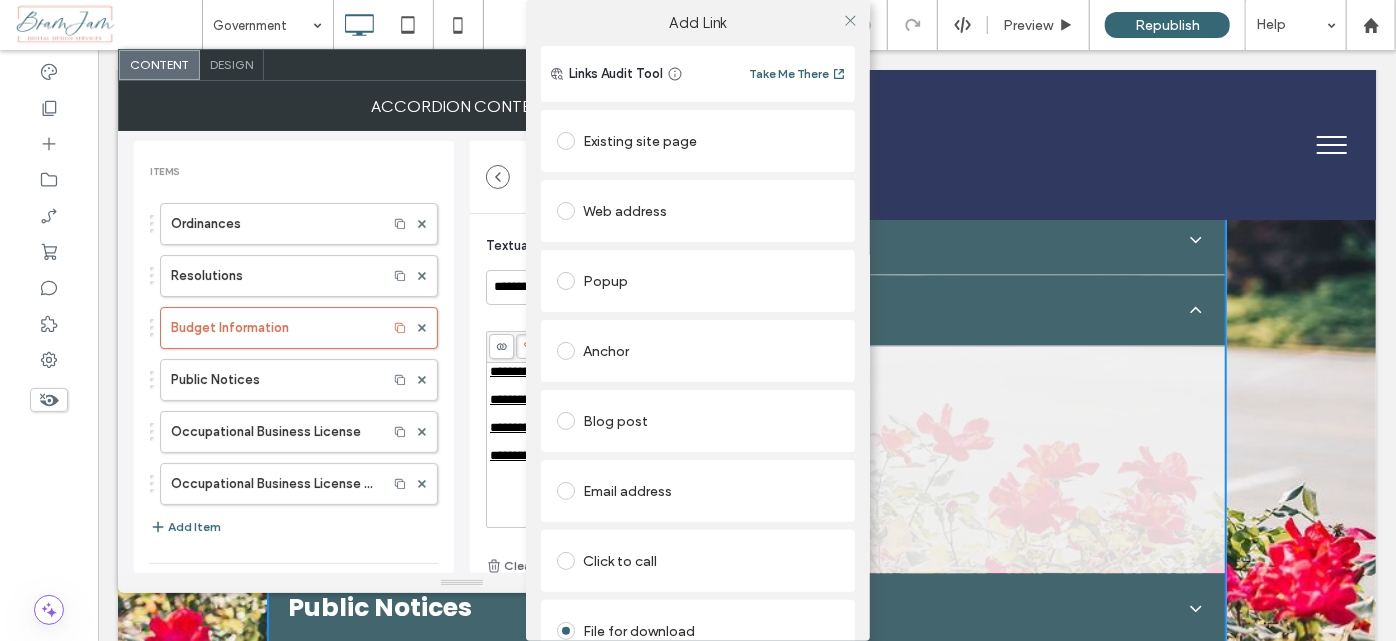scroll, scrollTop: 0, scrollLeft: 0, axis: both 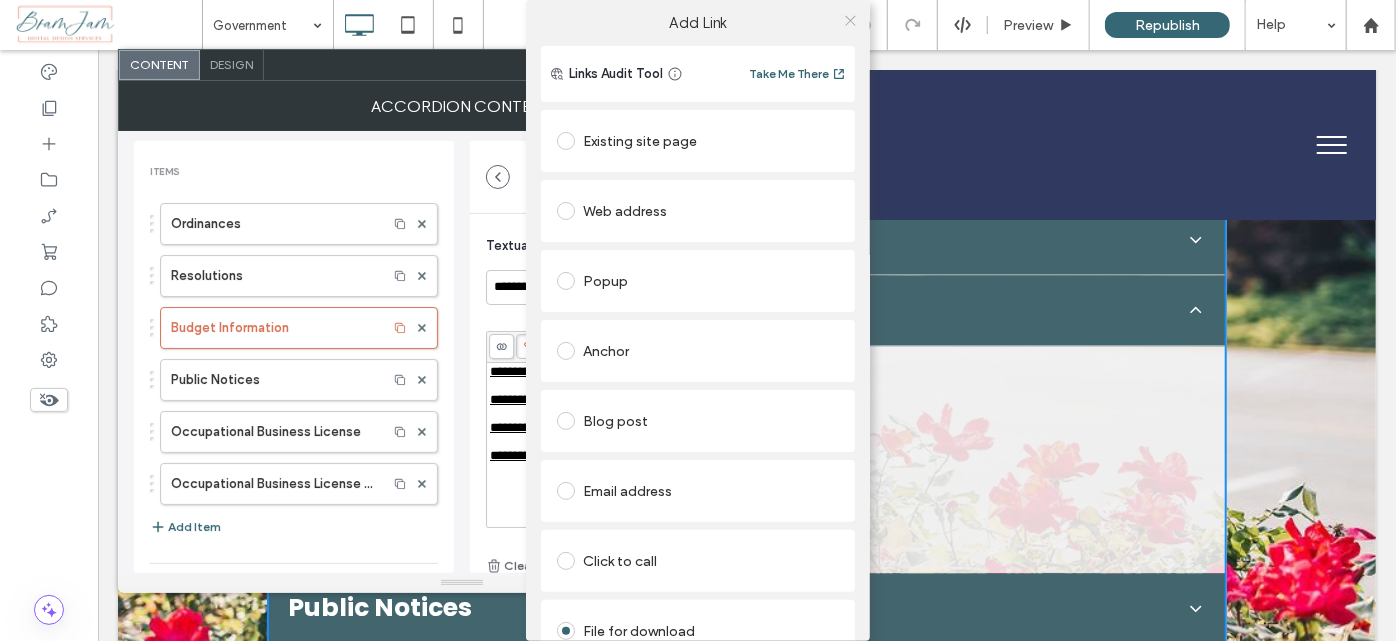 click 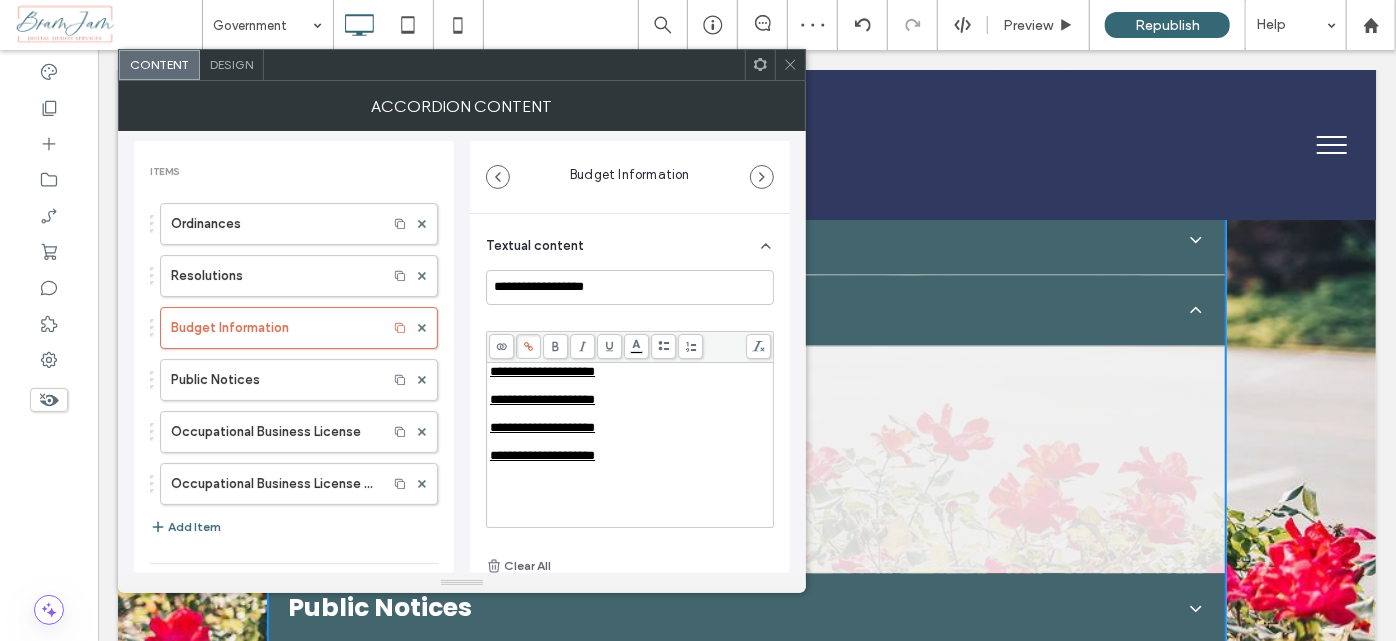 click at bounding box center (790, 65) 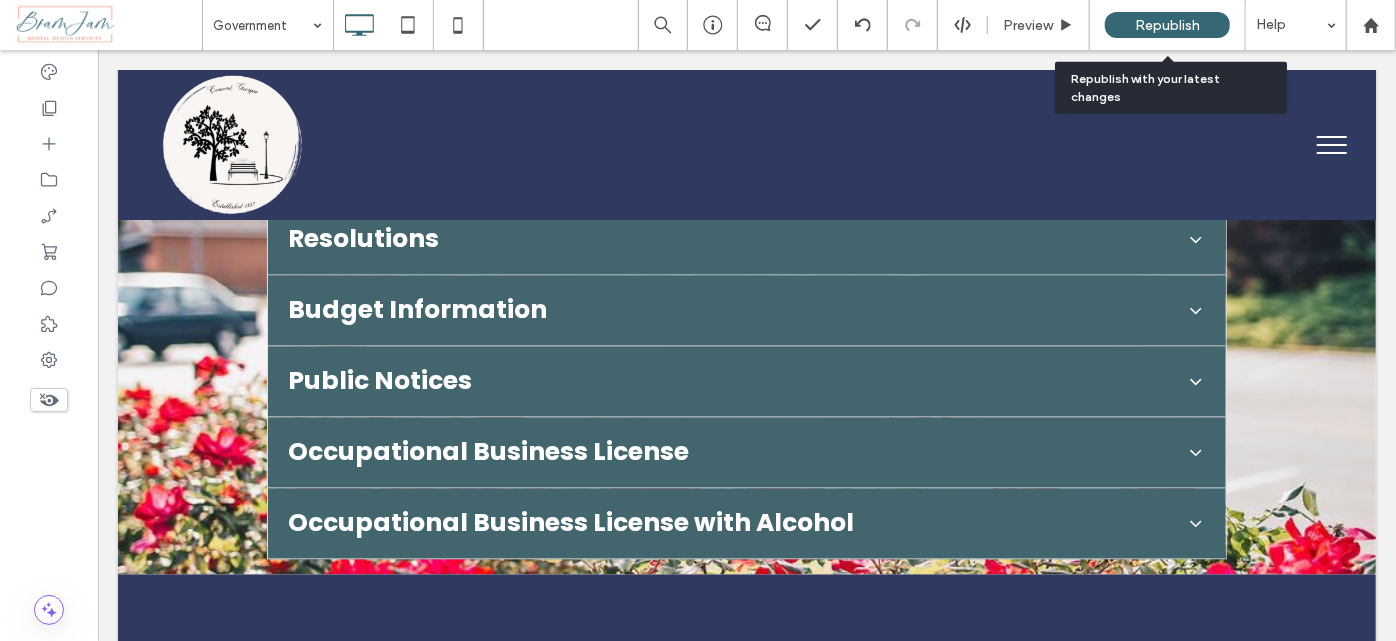 click on "Republish" at bounding box center [1167, 25] 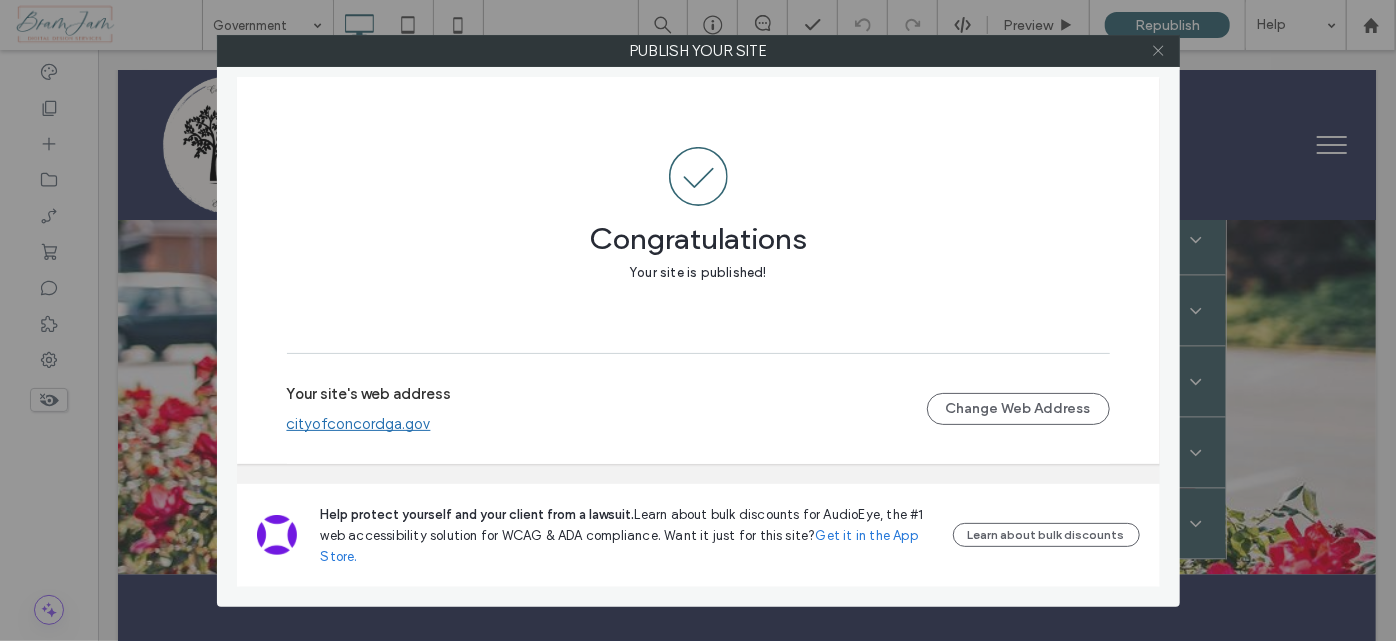 click 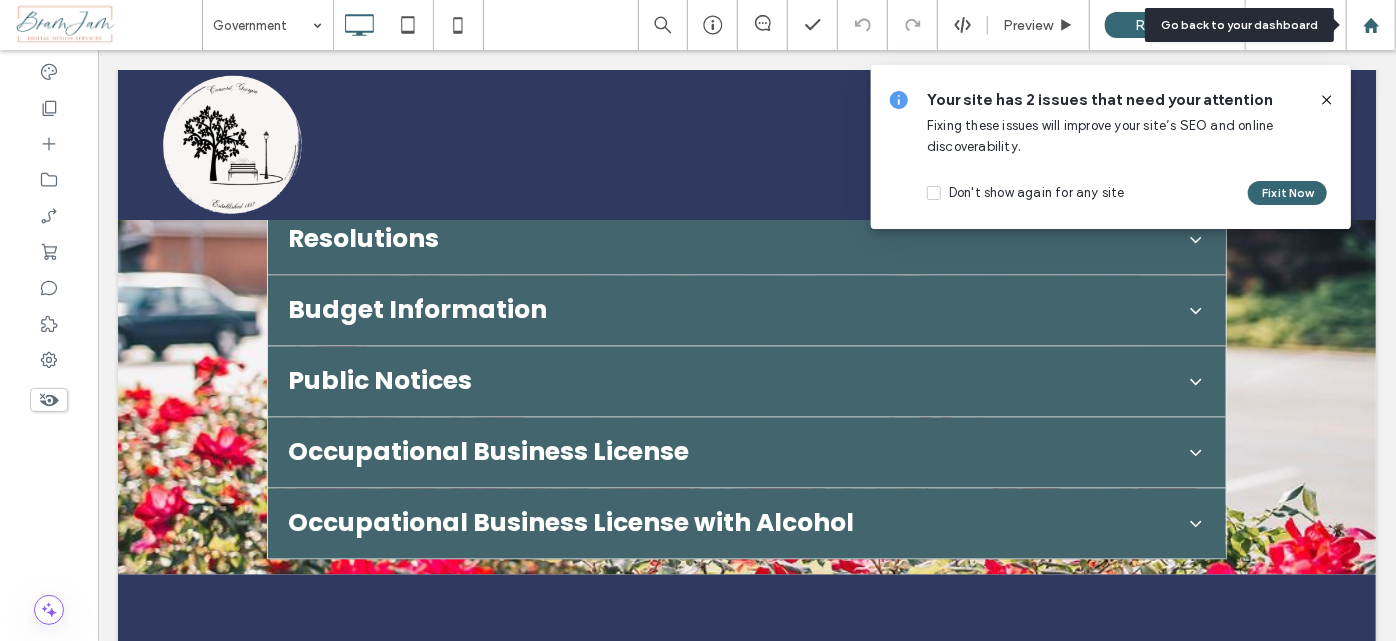 click 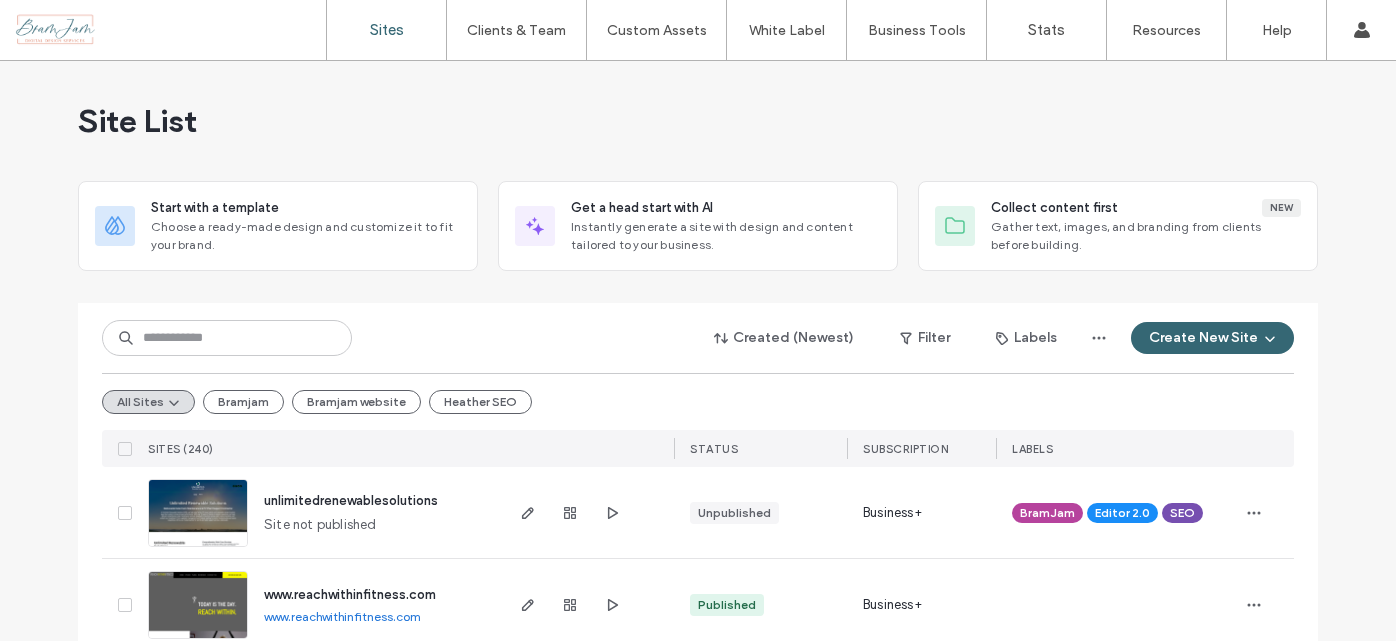 scroll, scrollTop: 0, scrollLeft: 0, axis: both 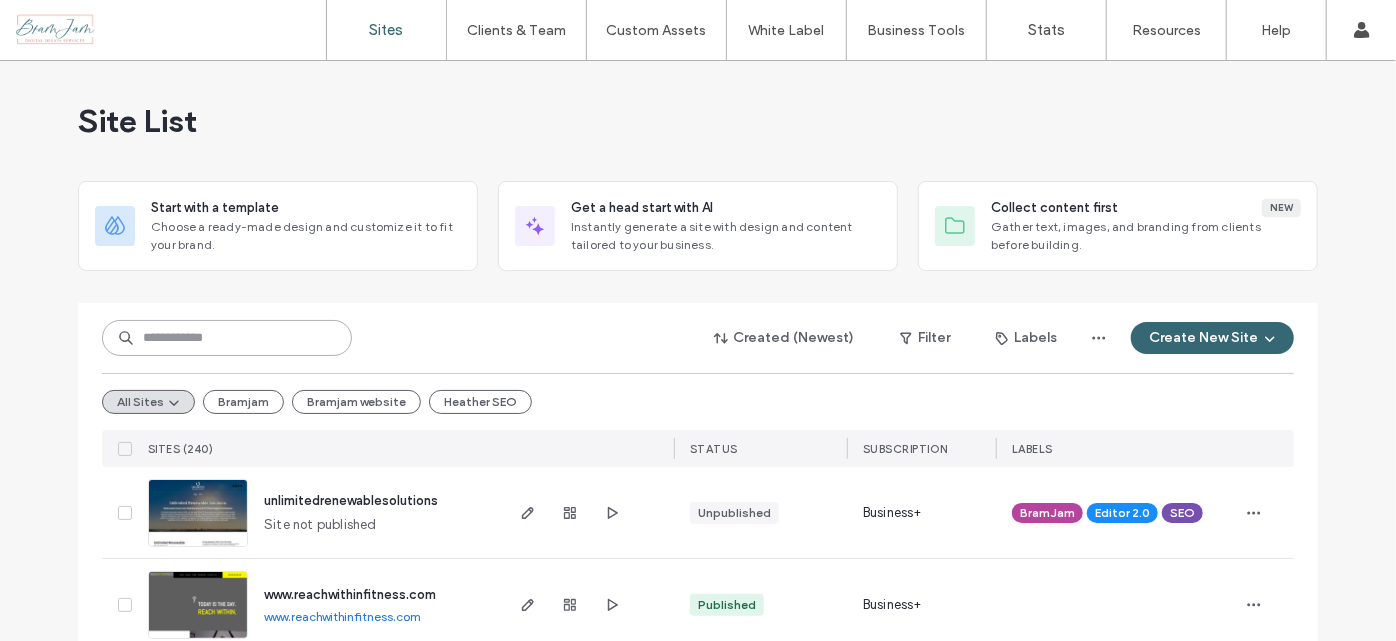 click at bounding box center [227, 338] 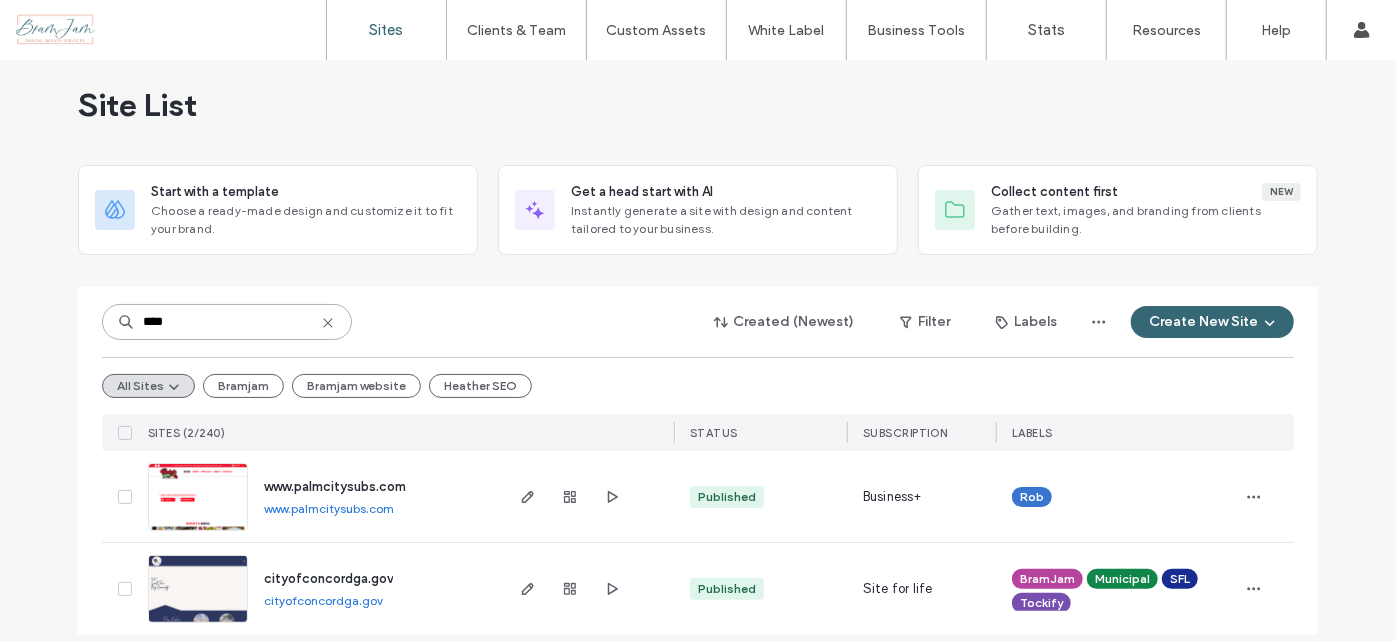 scroll, scrollTop: 32, scrollLeft: 0, axis: vertical 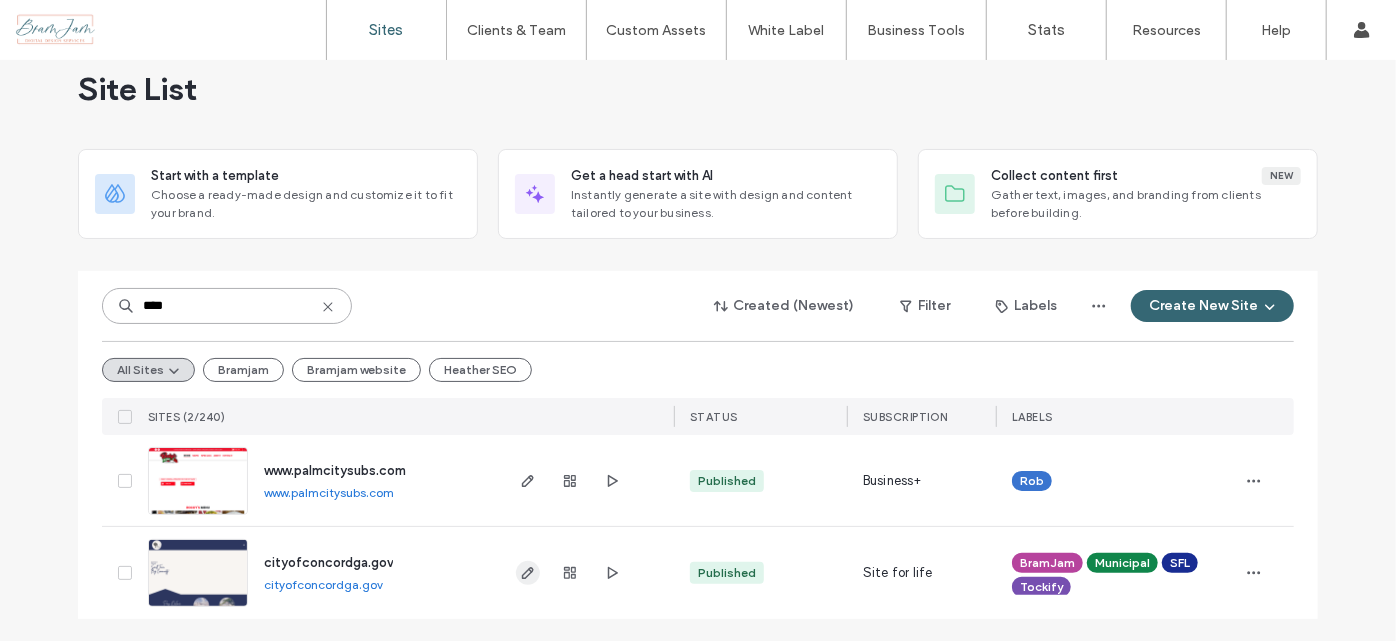 type on "****" 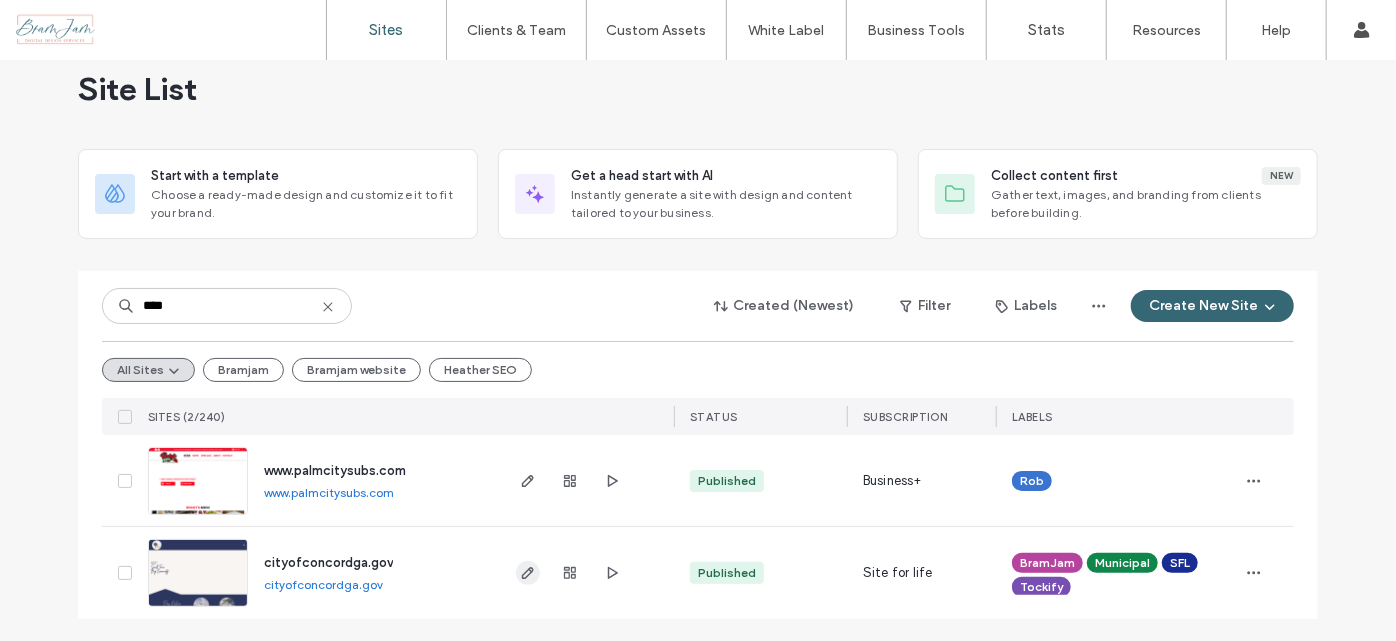 click 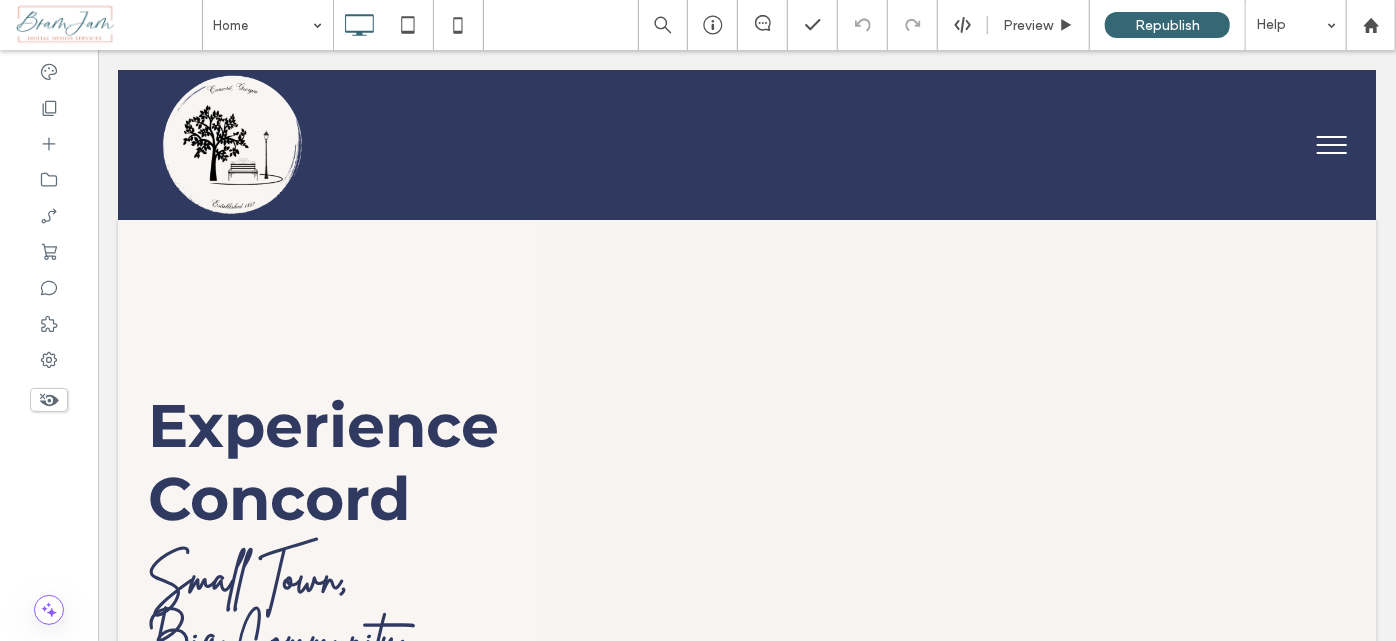scroll, scrollTop: 2090, scrollLeft: 0, axis: vertical 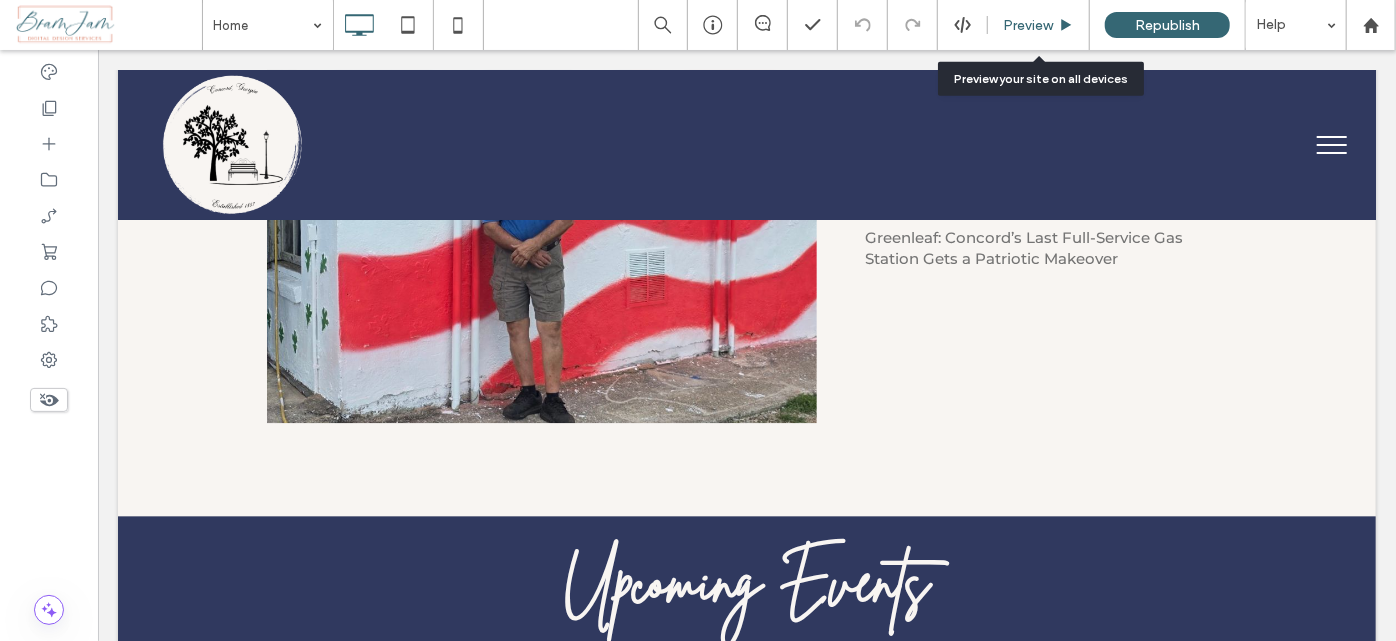 click on "Preview" at bounding box center (1028, 25) 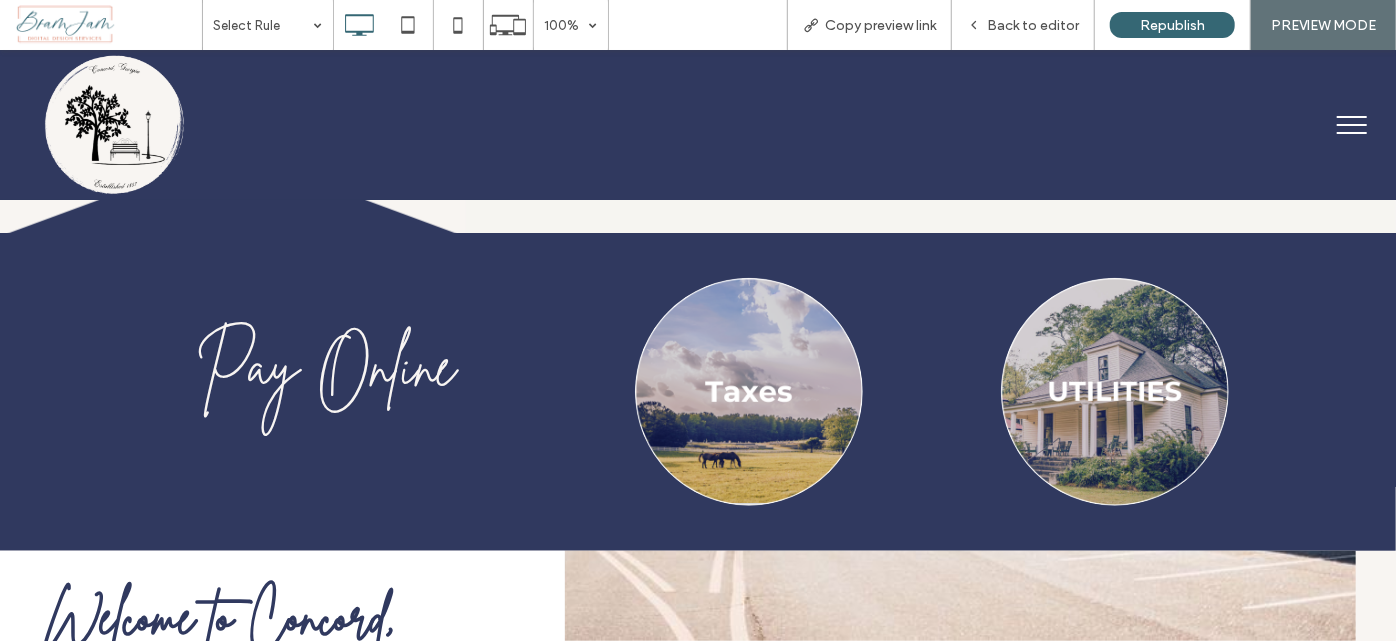 scroll, scrollTop: 796, scrollLeft: 0, axis: vertical 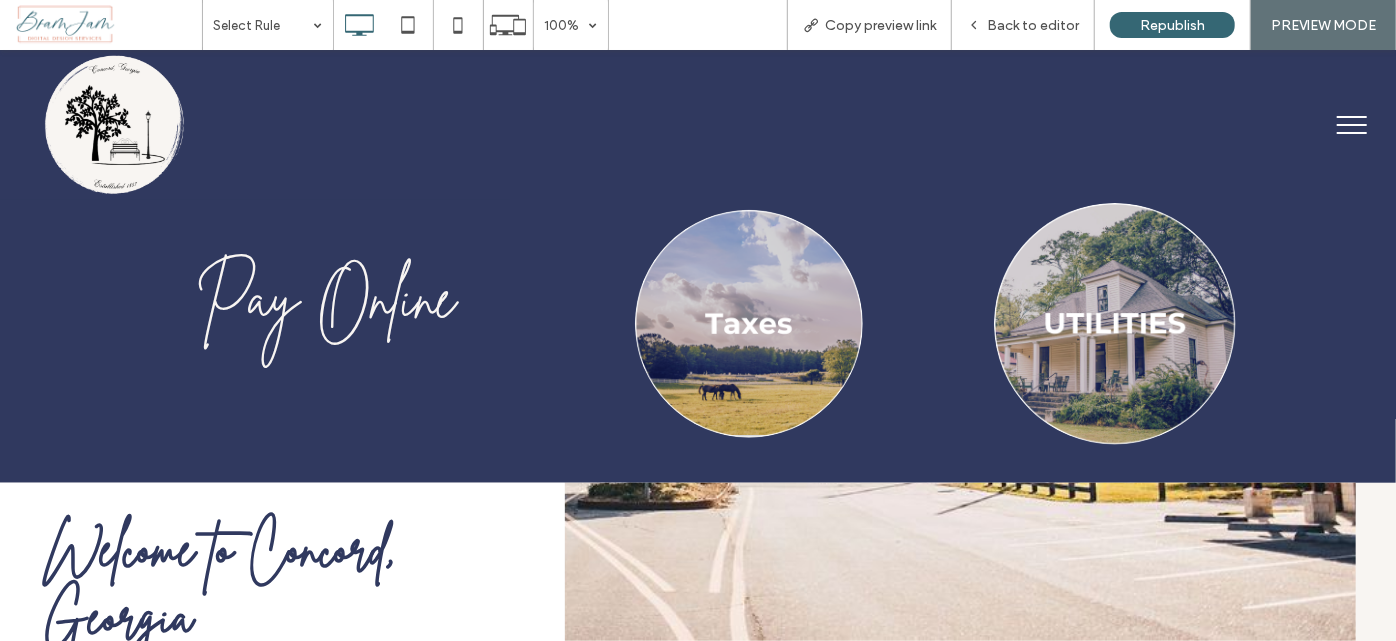 click at bounding box center [1115, 323] 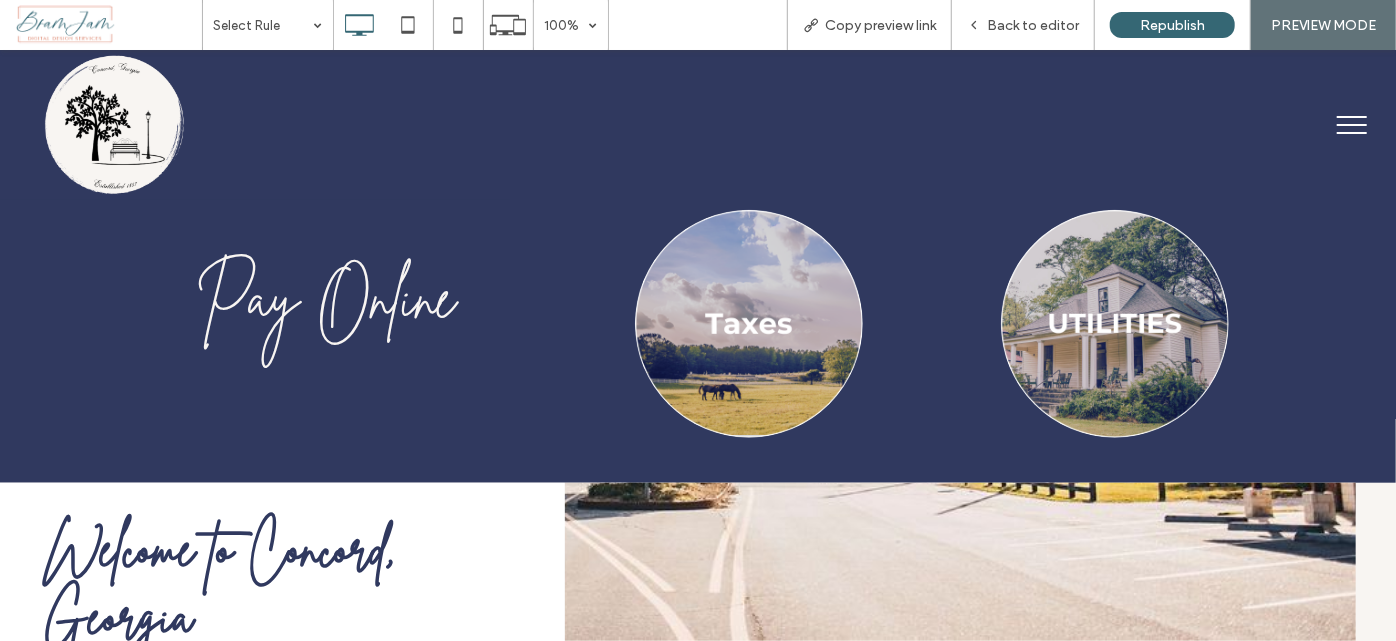 click at bounding box center [1352, 124] 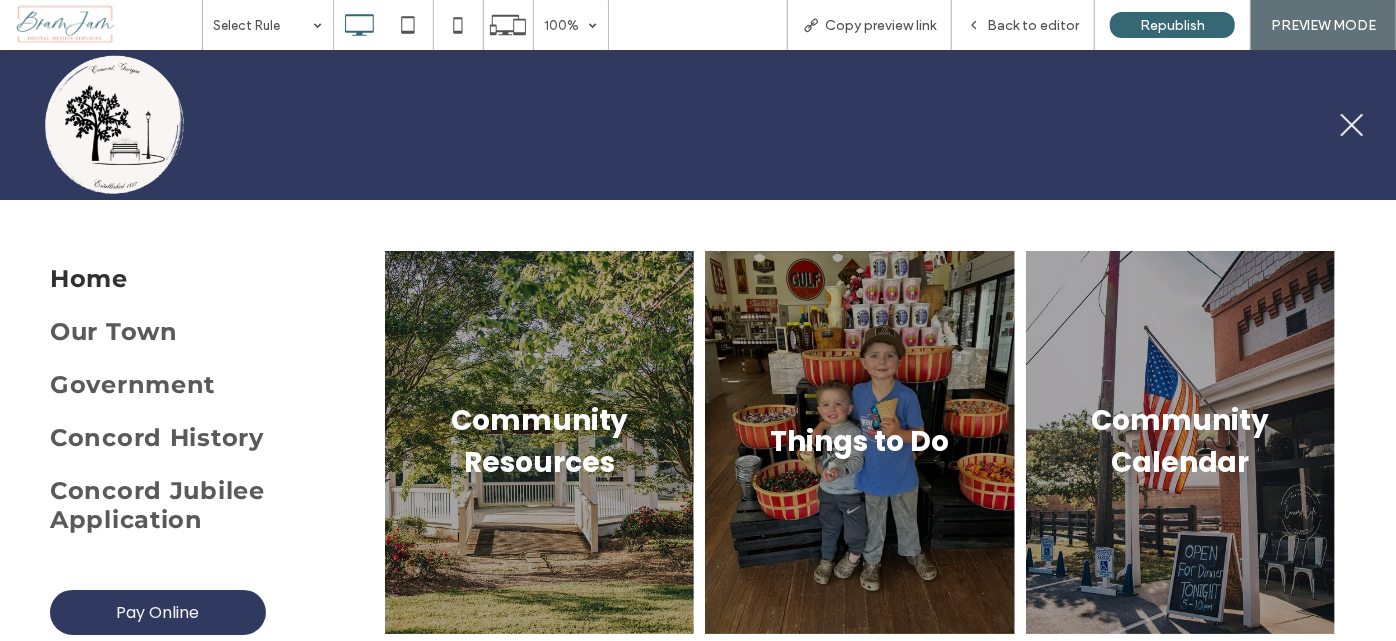 click at bounding box center [539, 441] 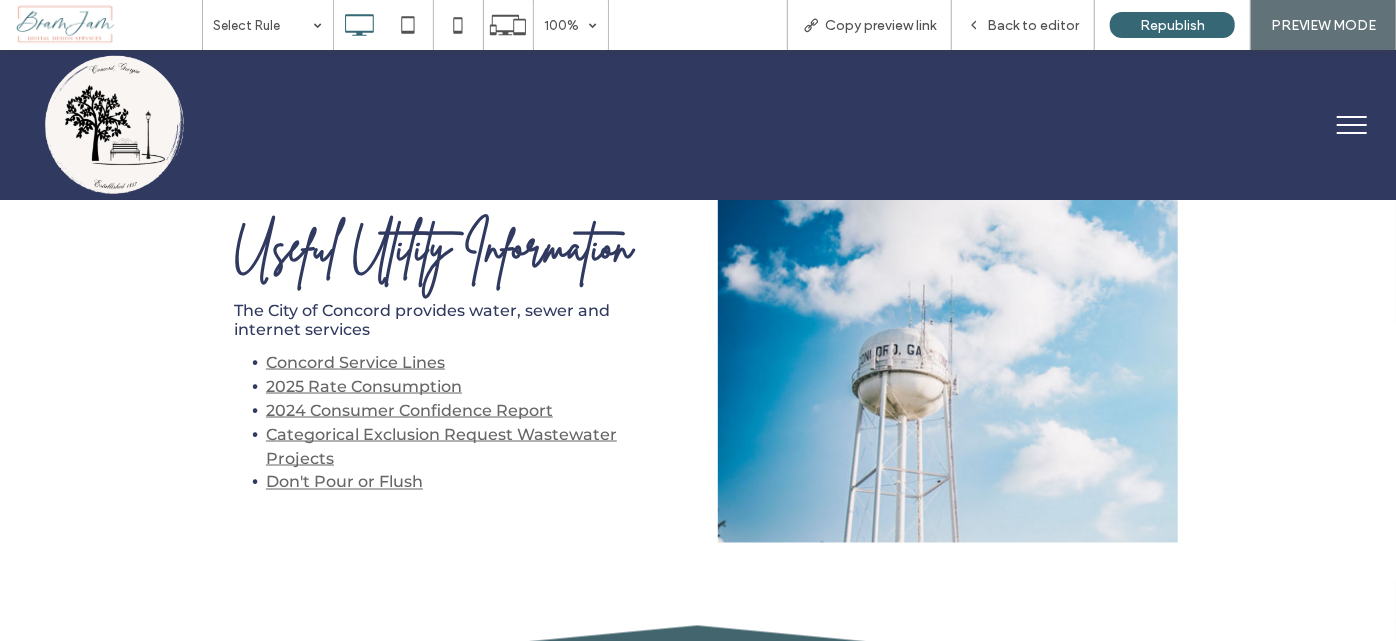 scroll, scrollTop: 1454, scrollLeft: 0, axis: vertical 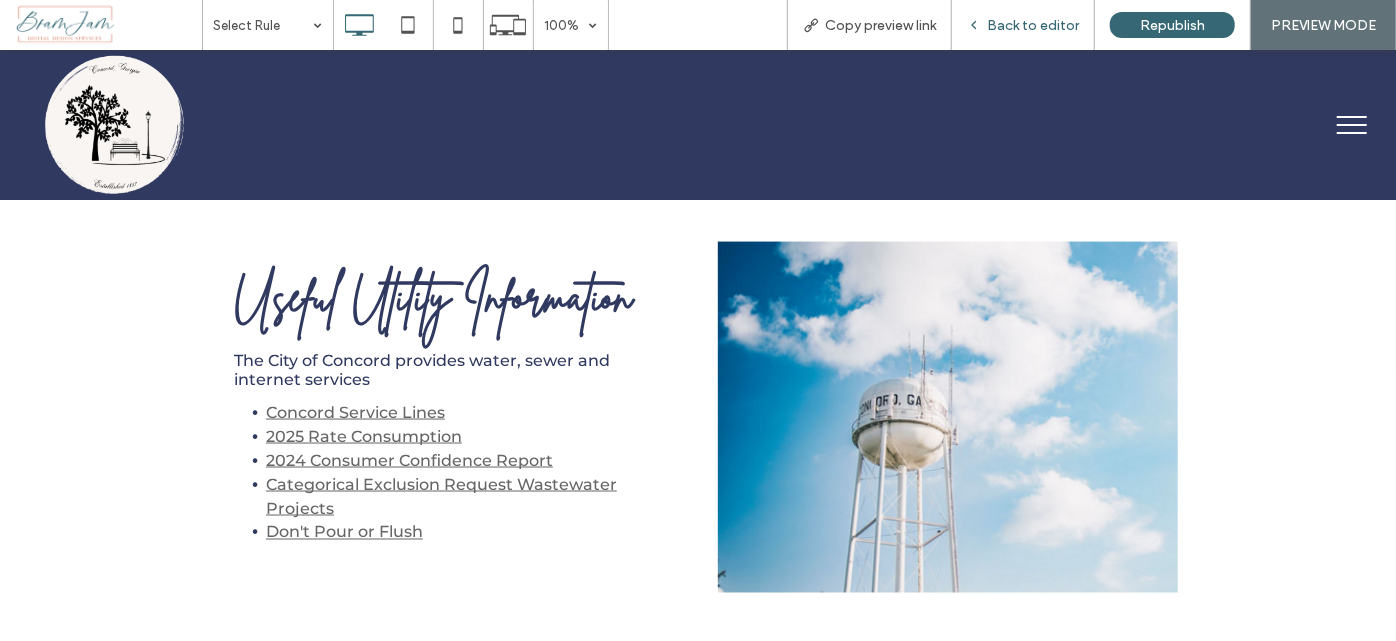 click on "Back to editor" at bounding box center (1033, 25) 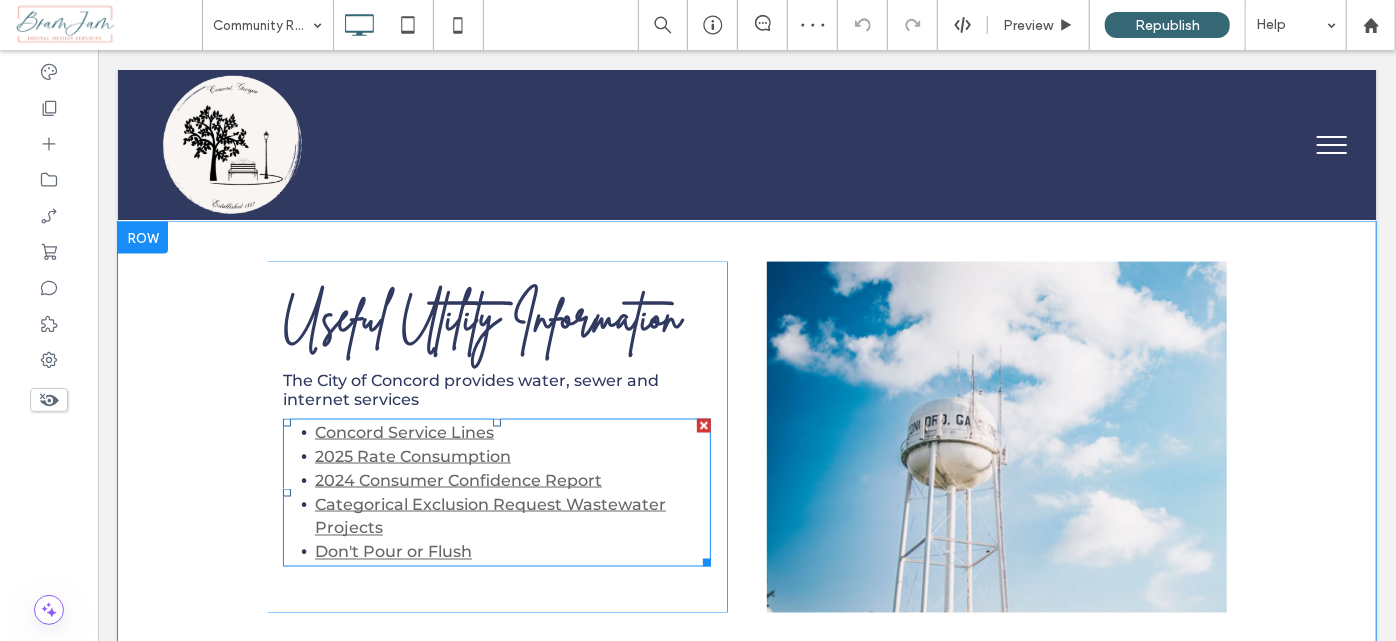 click on "2025 Rate Consumption" at bounding box center (512, 456) 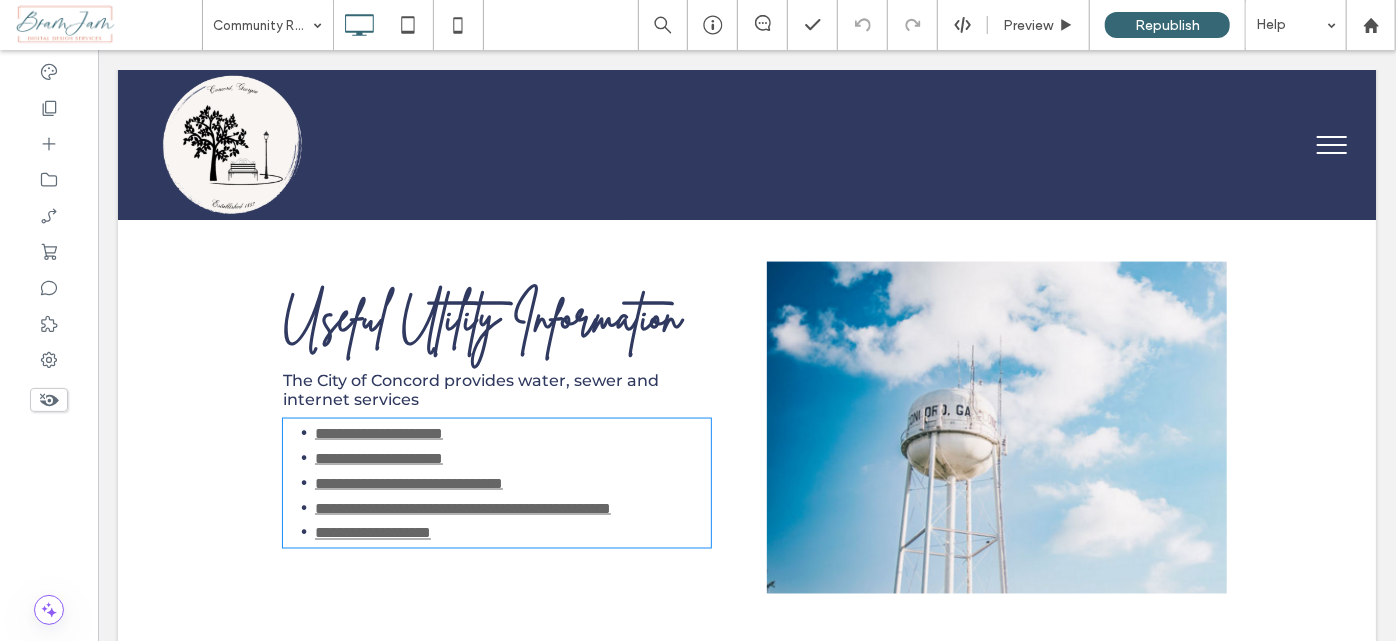 type on "**********" 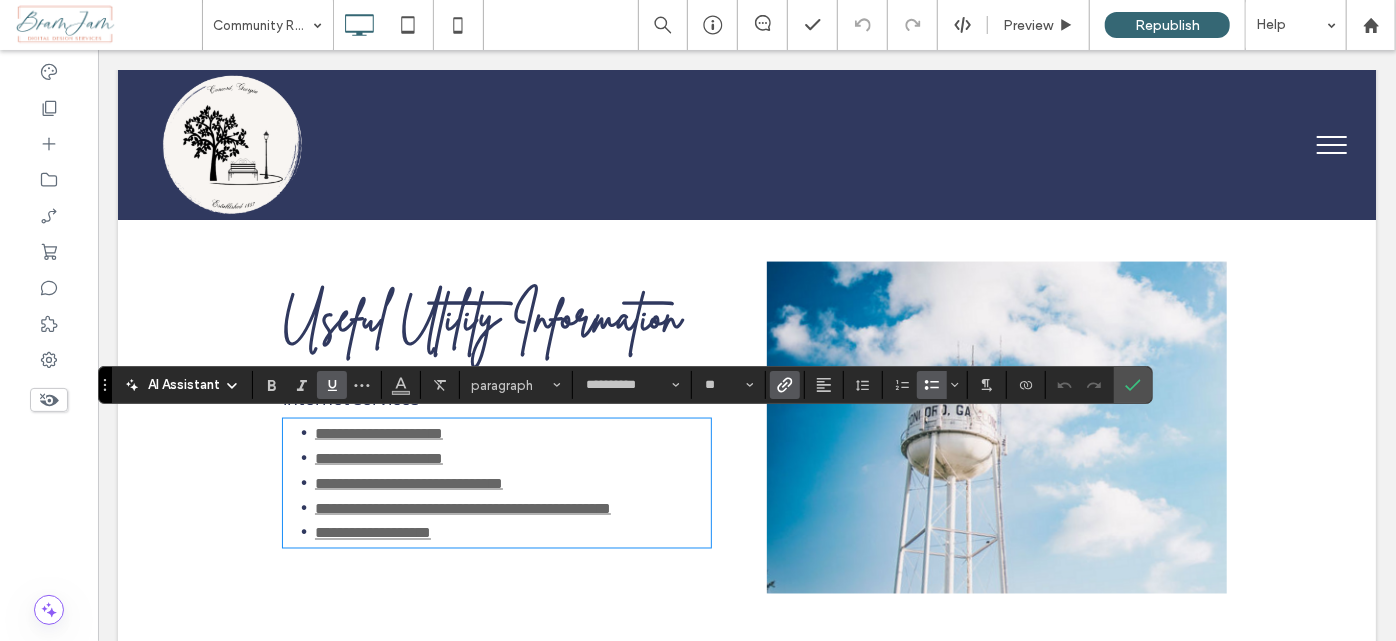 click on "**********" at bounding box center [512, 457] 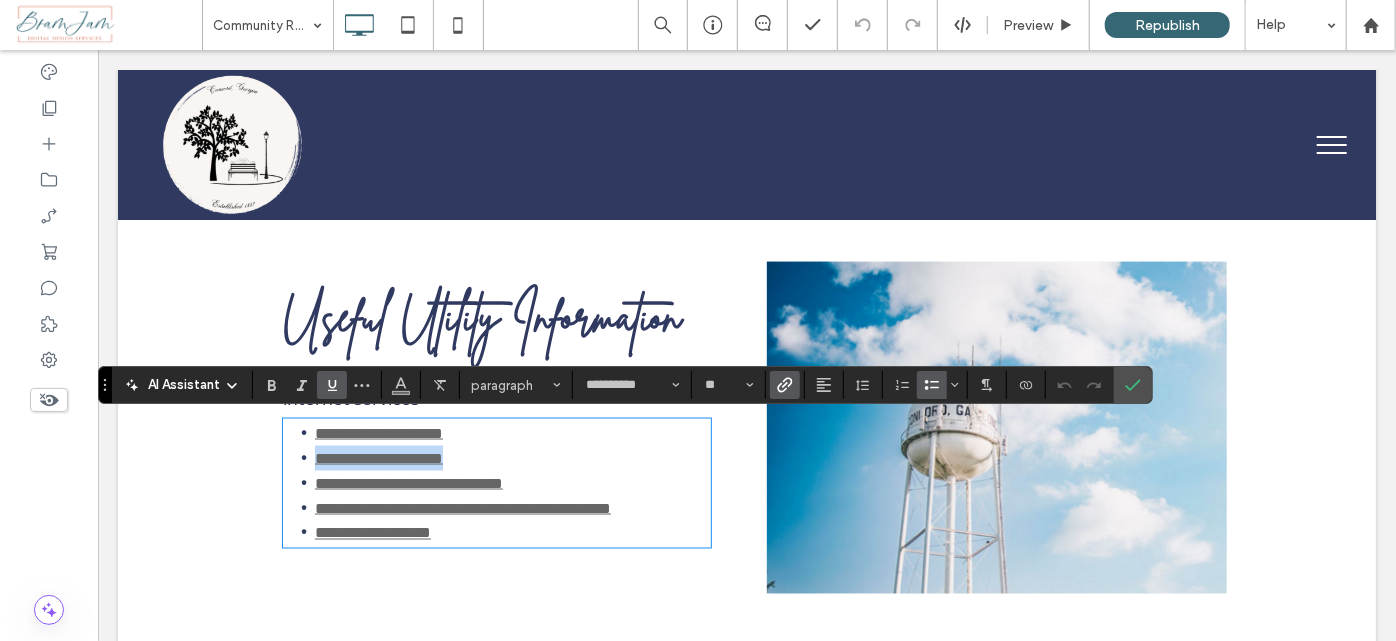 drag, startPoint x: 524, startPoint y: 448, endPoint x: 303, endPoint y: 465, distance: 221.65288 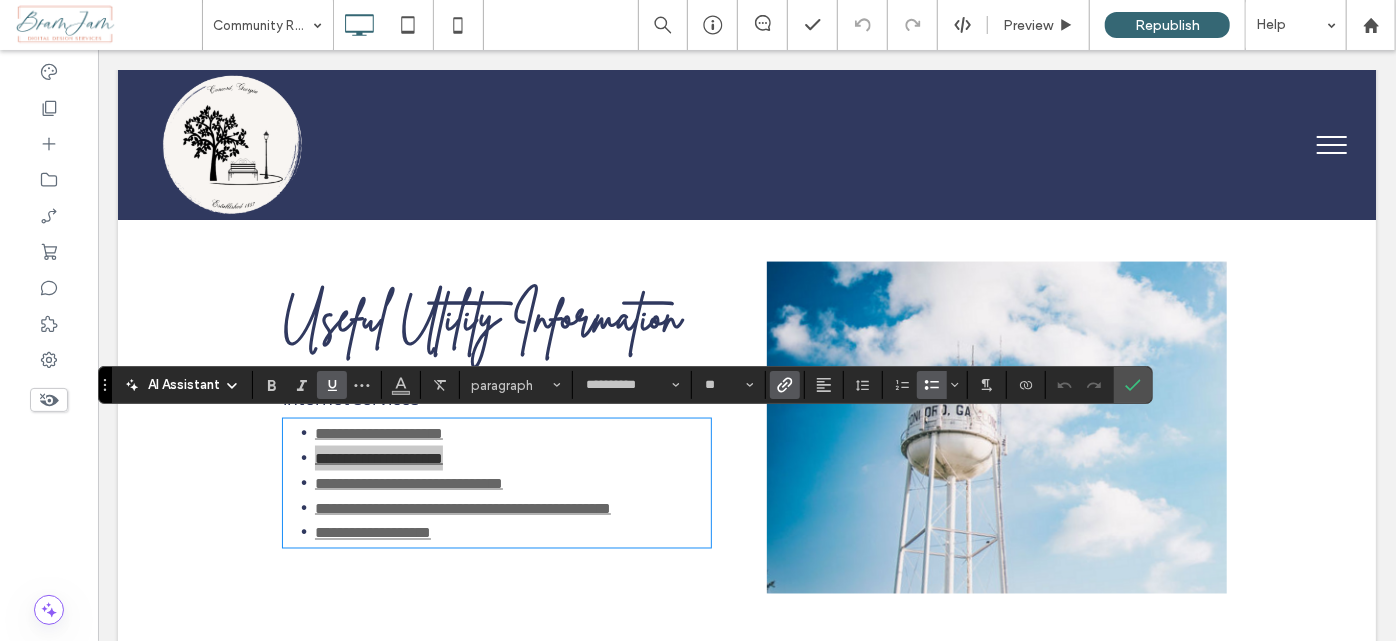 click at bounding box center [781, 385] 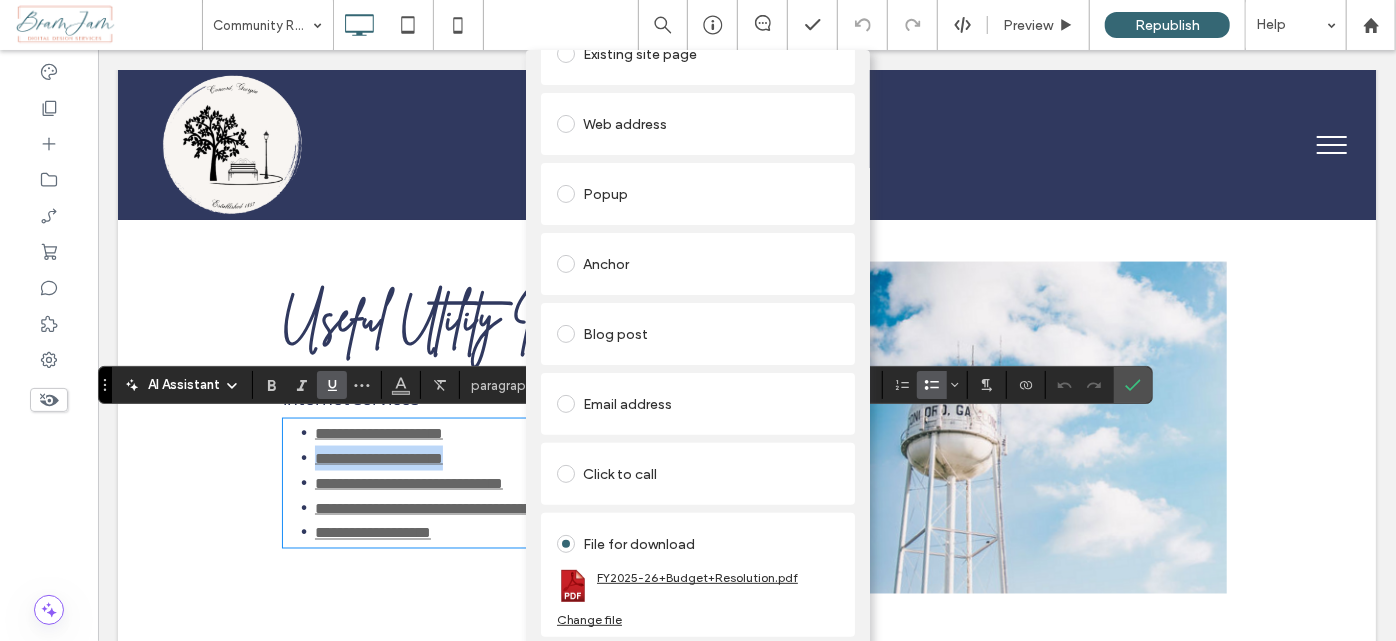 scroll, scrollTop: 138, scrollLeft: 0, axis: vertical 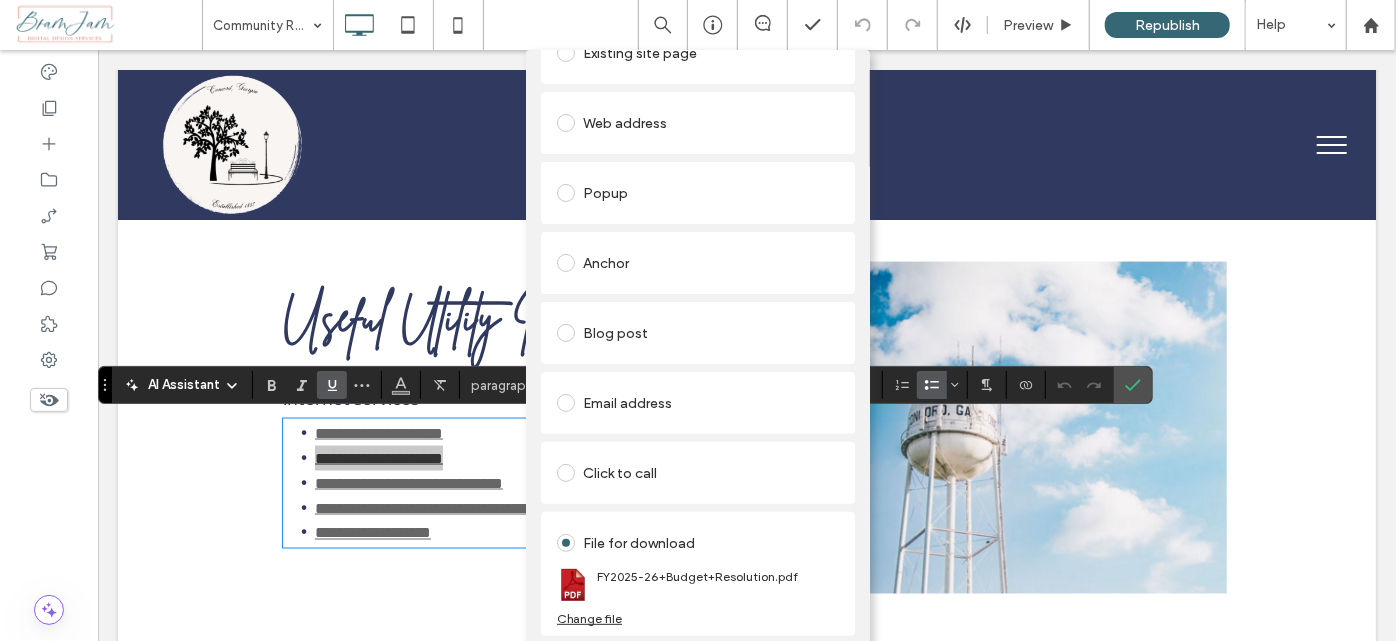 click on "Change file" at bounding box center (589, 618) 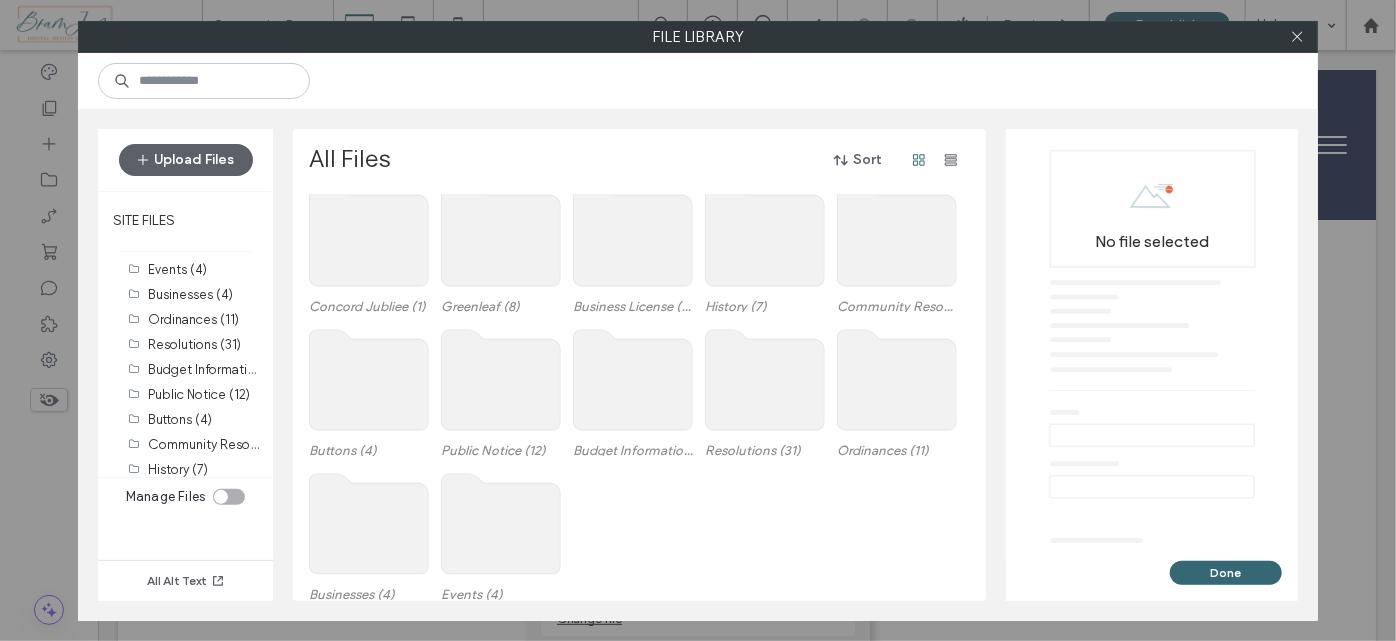 scroll, scrollTop: 24, scrollLeft: 0, axis: vertical 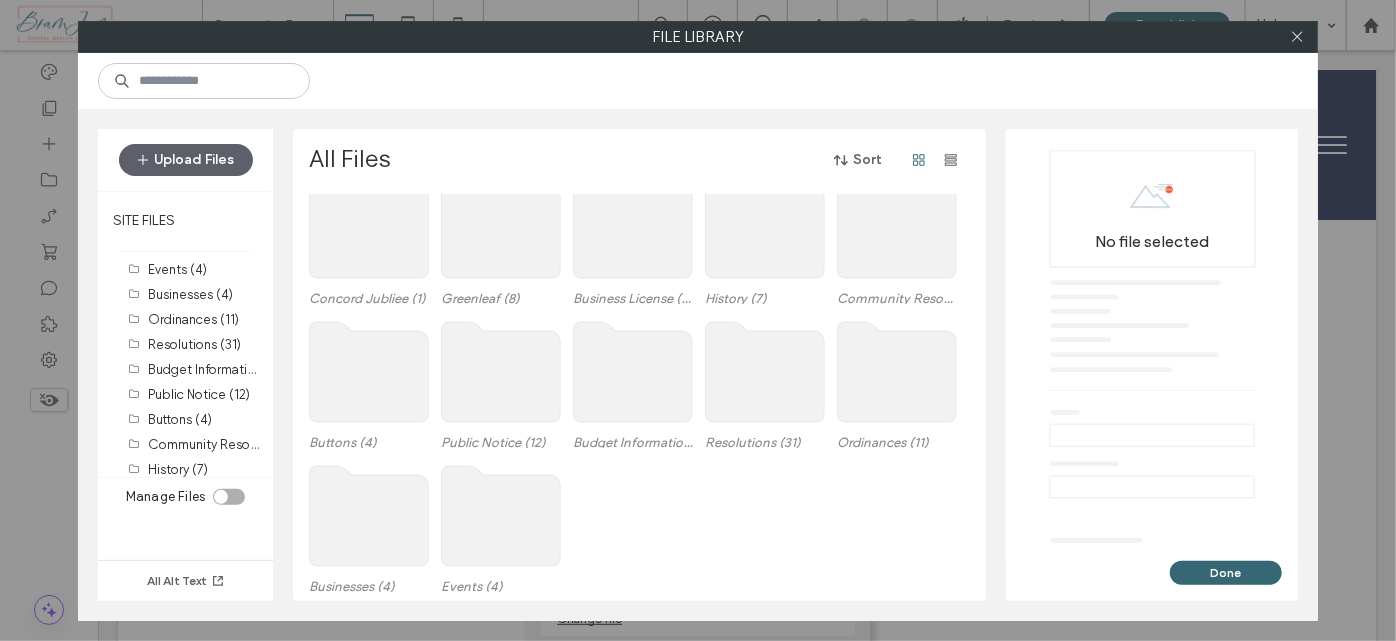 click 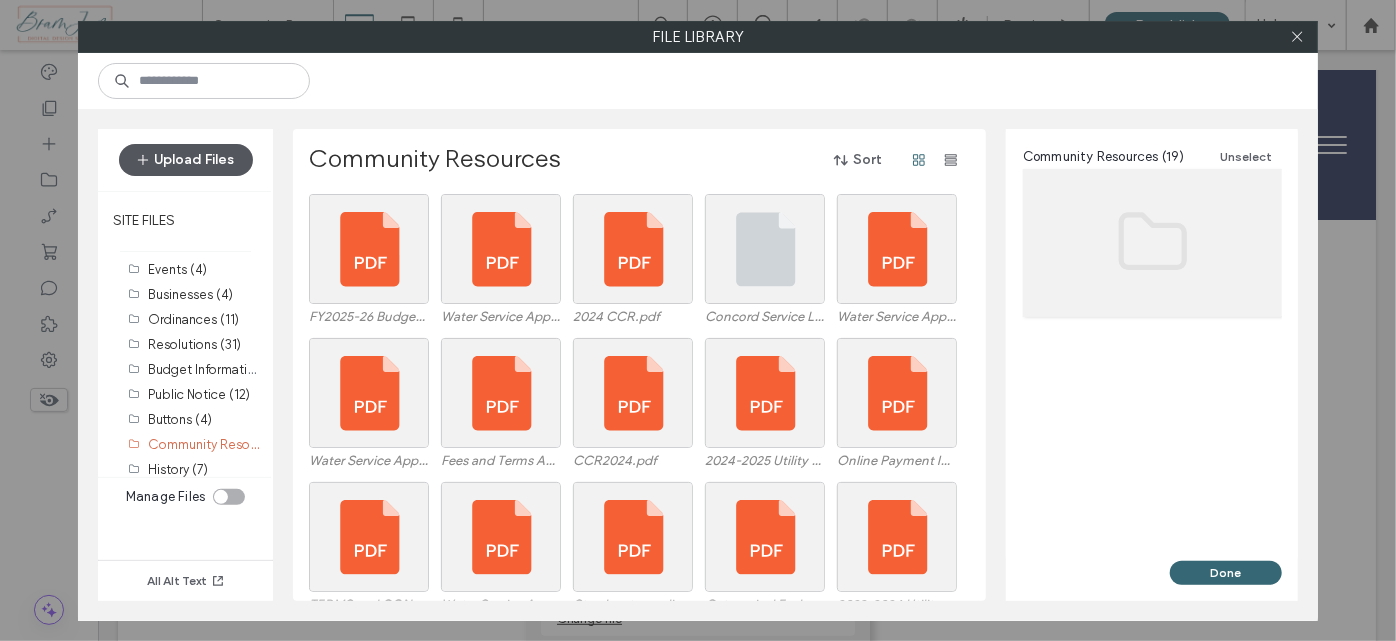 click at bounding box center [145, 160] 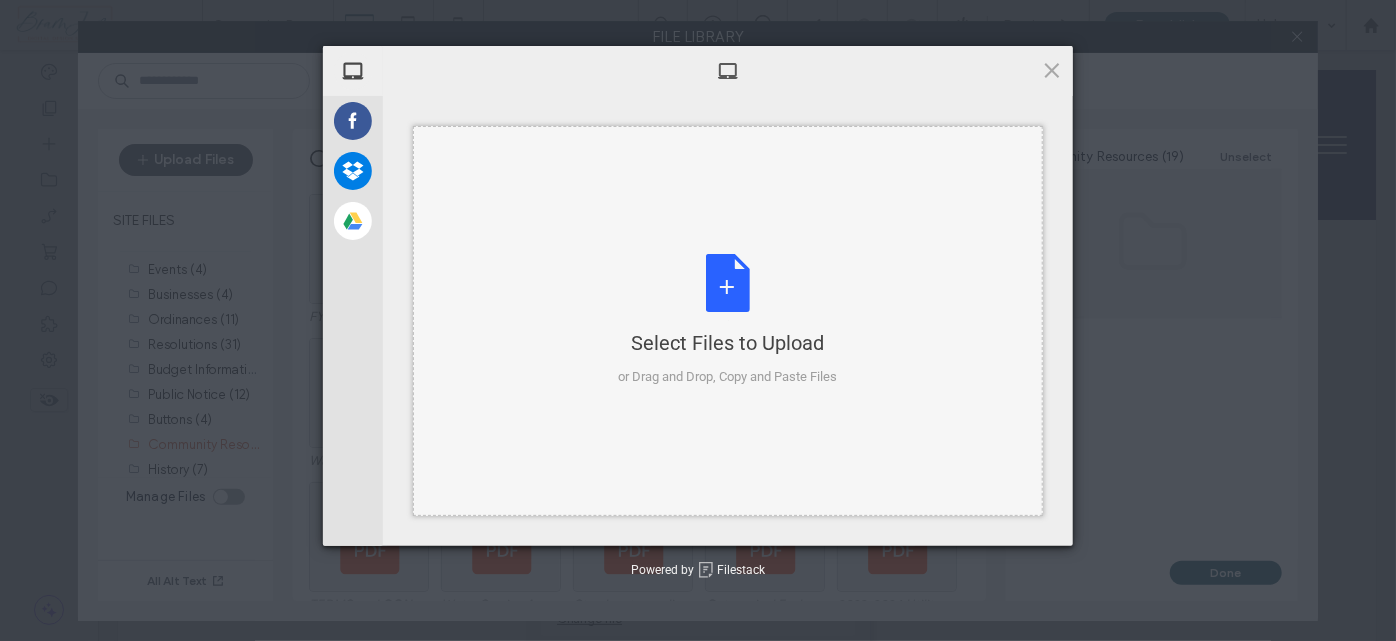 click on "Select Files to Upload
or Drag and Drop, Copy and Paste Files" at bounding box center (728, 321) 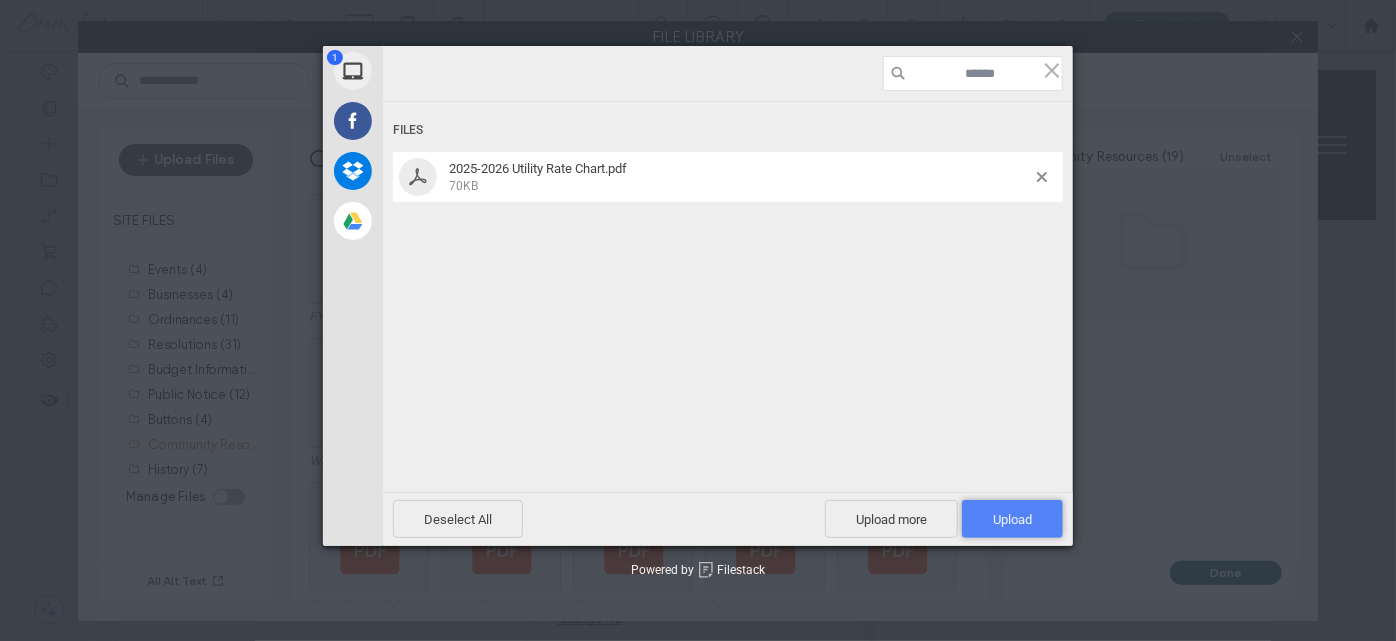click on "Upload
1" at bounding box center [1012, 519] 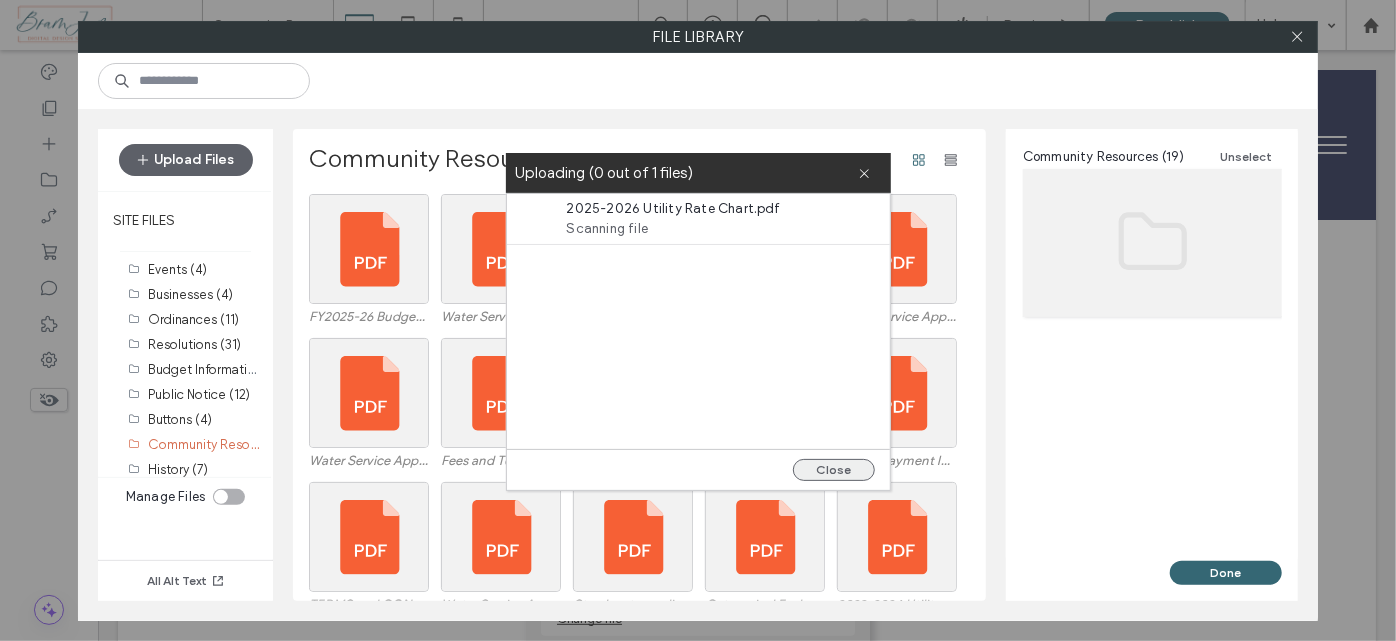 click on "Close" at bounding box center [834, 470] 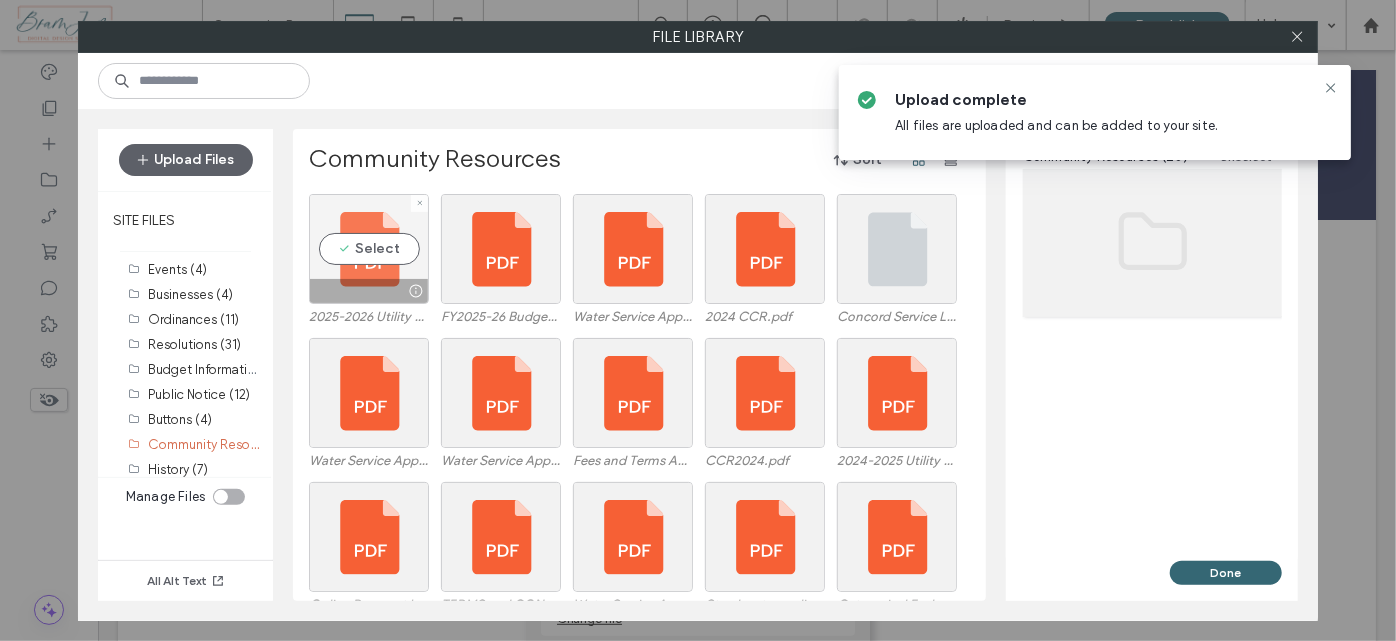 click on "Select" at bounding box center (369, 249) 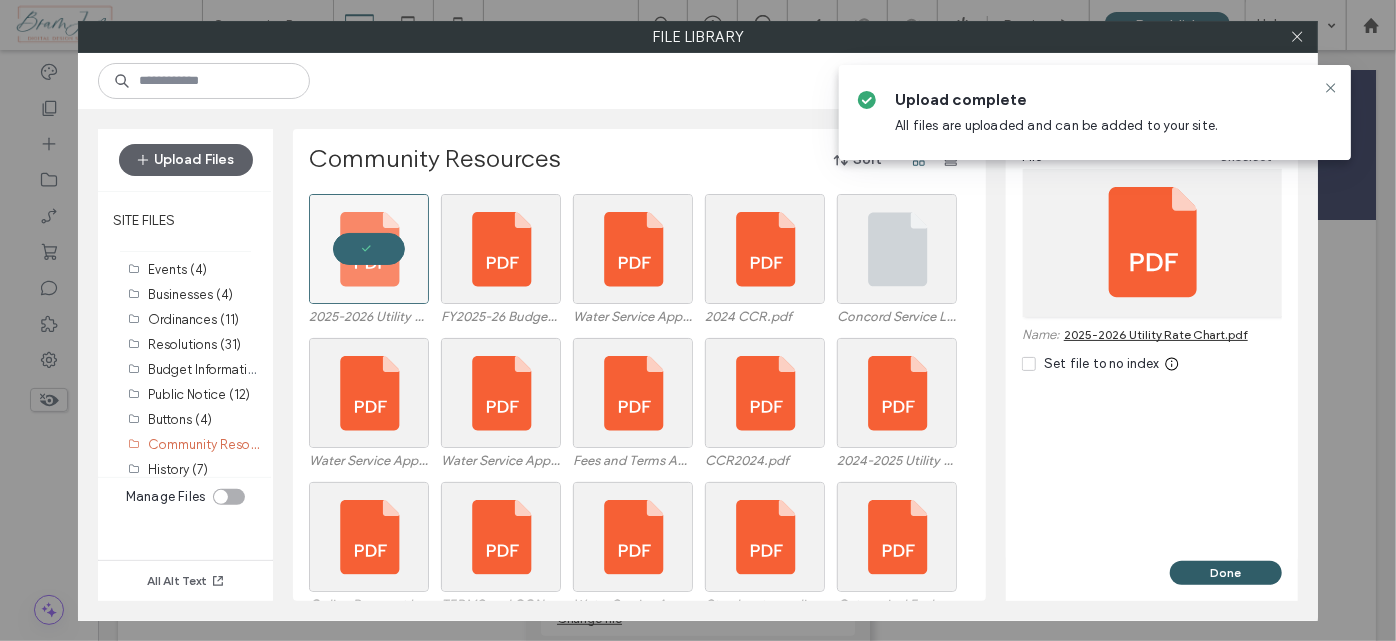 click on "Done" at bounding box center [1226, 573] 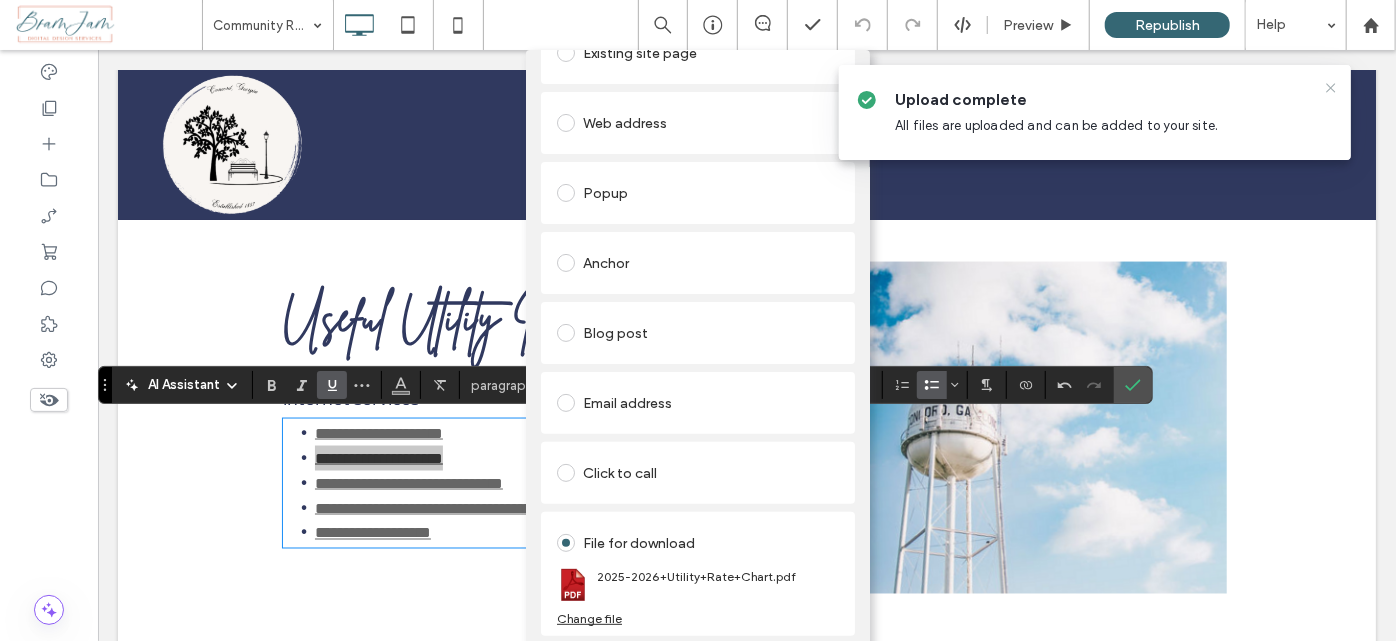 click 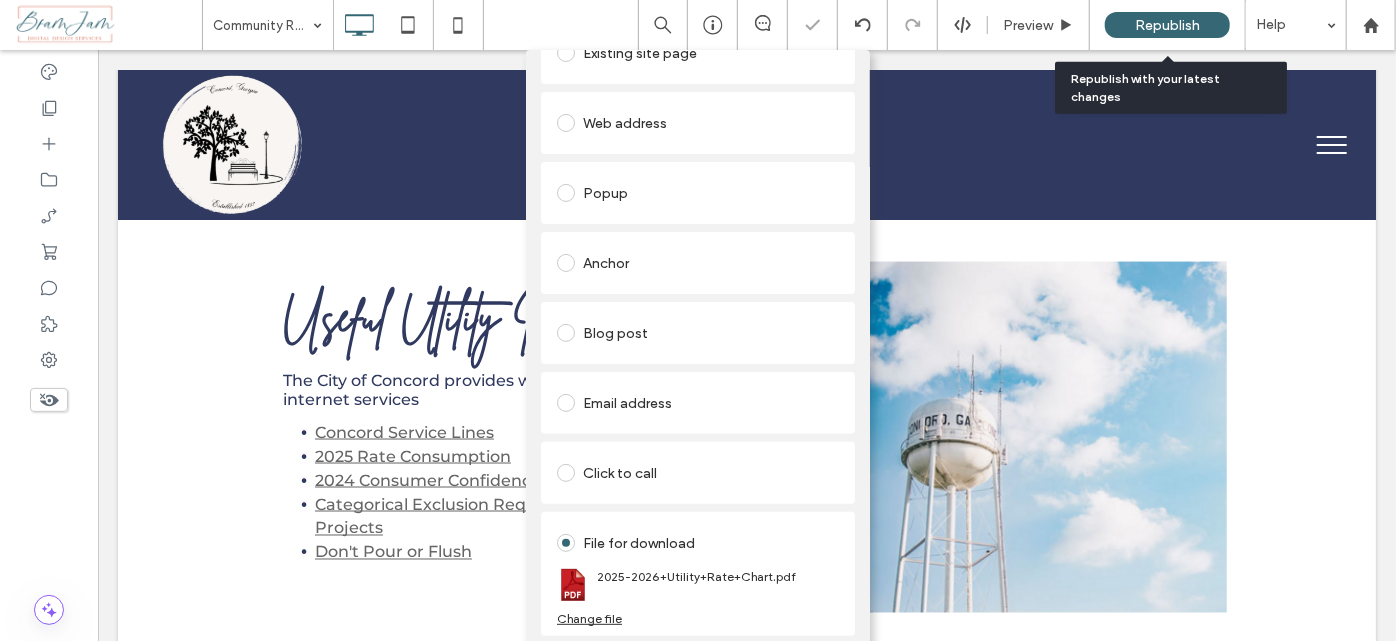 click on "Republish" at bounding box center [1167, 25] 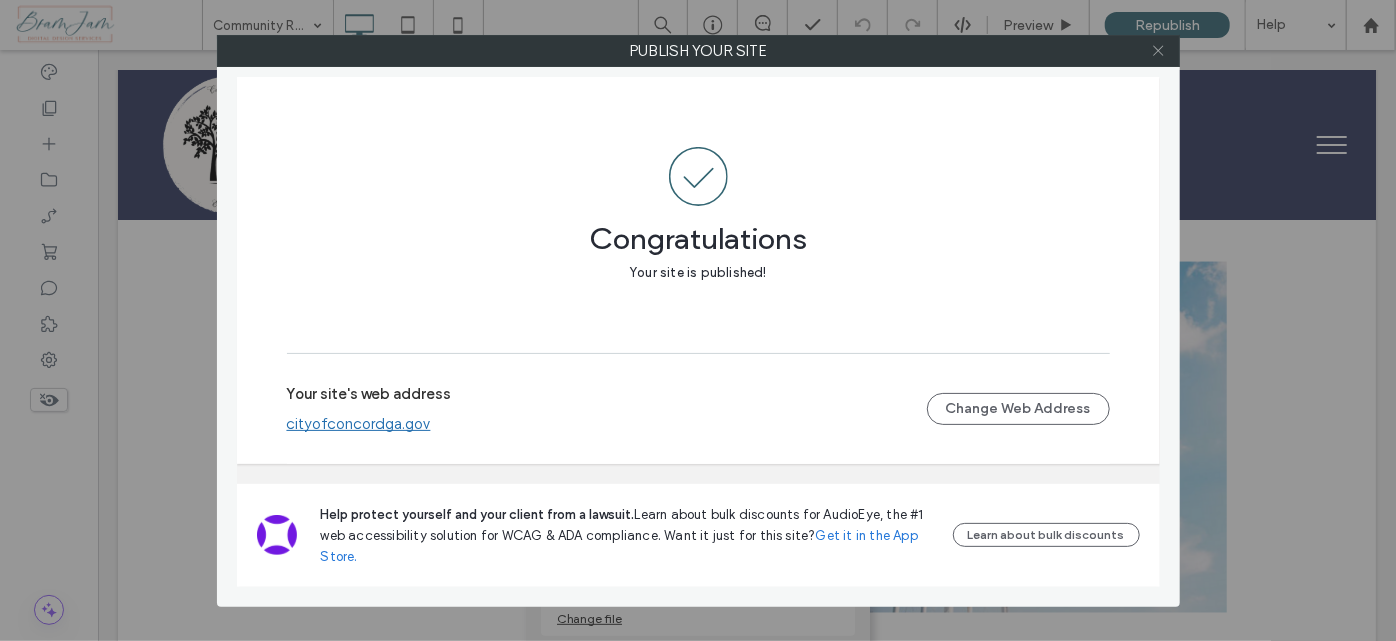 click 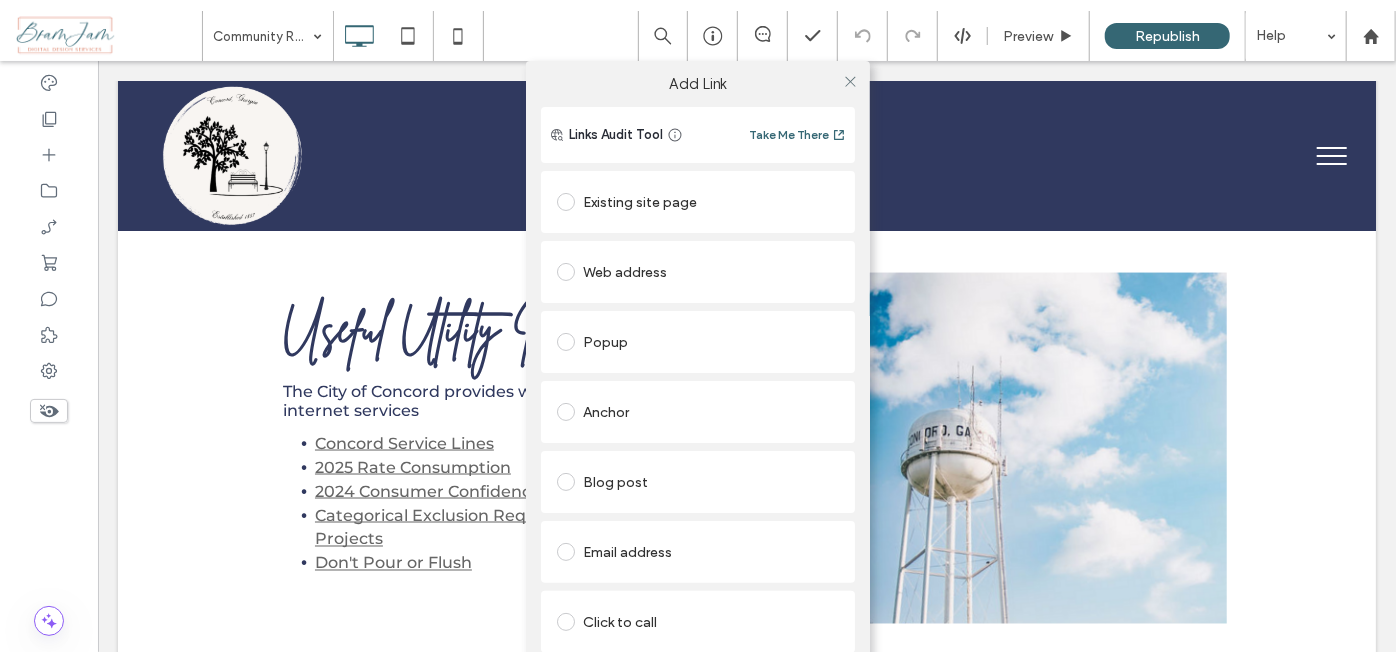 scroll, scrollTop: 0, scrollLeft: 0, axis: both 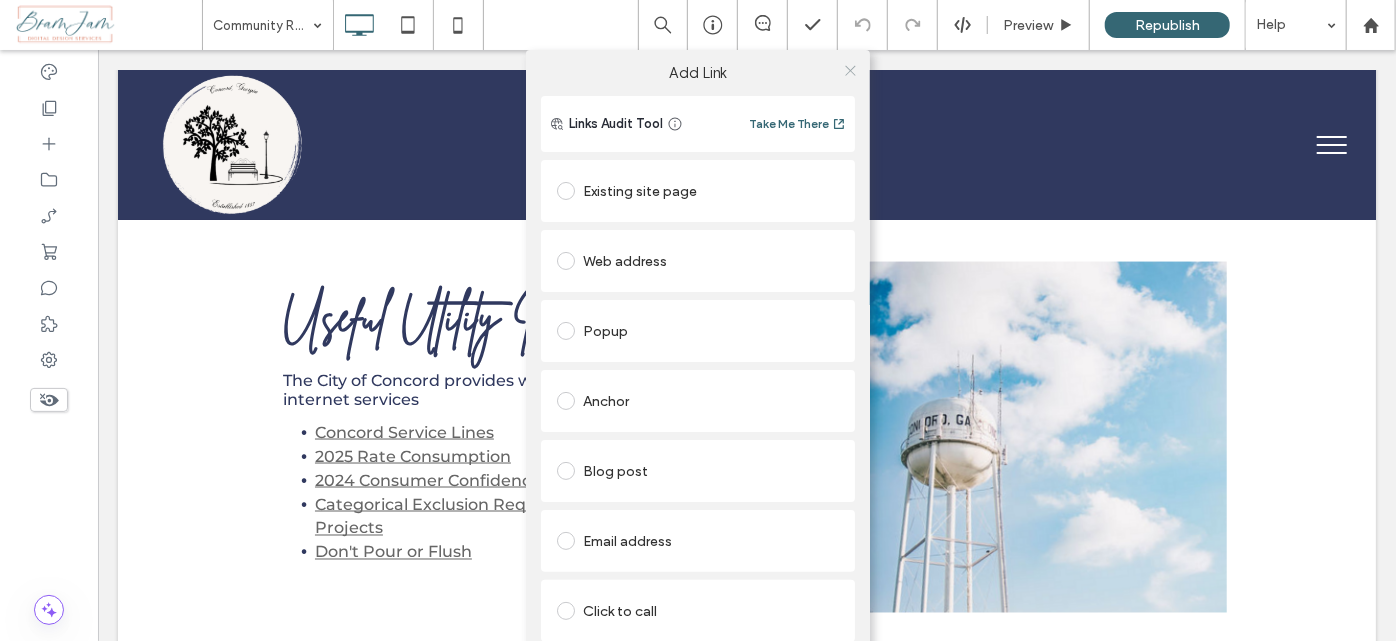 click 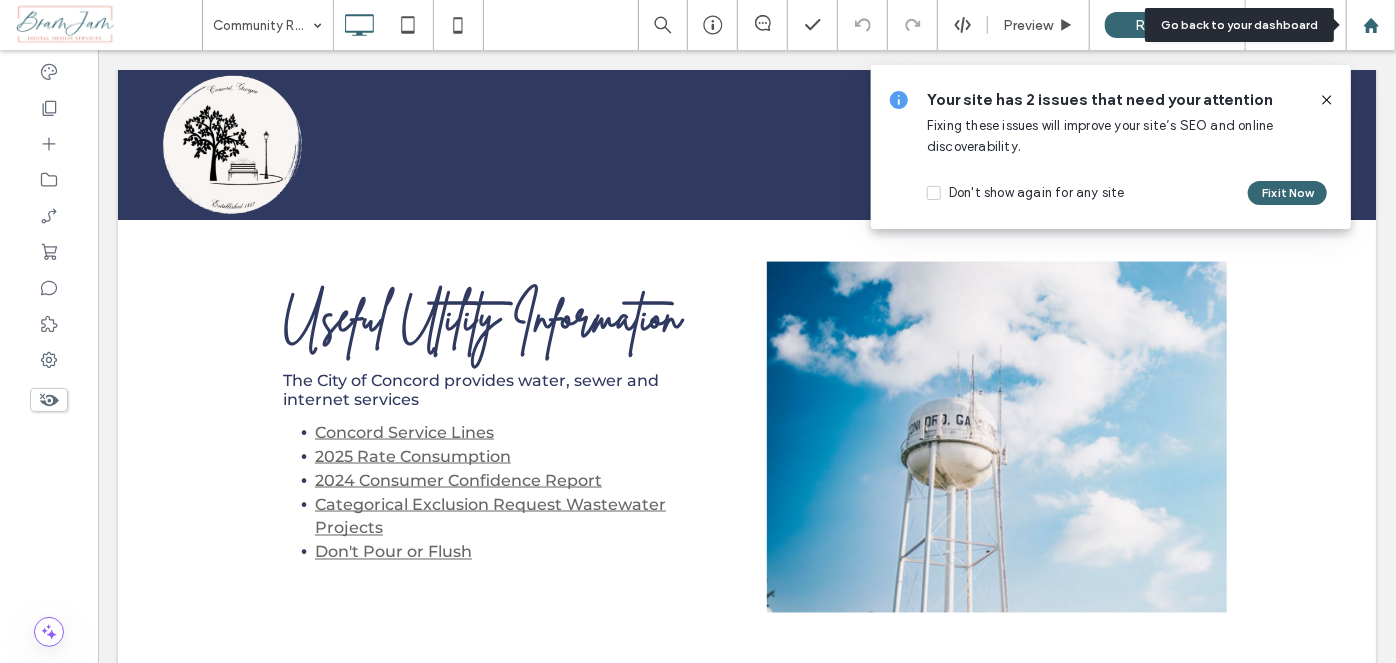 click 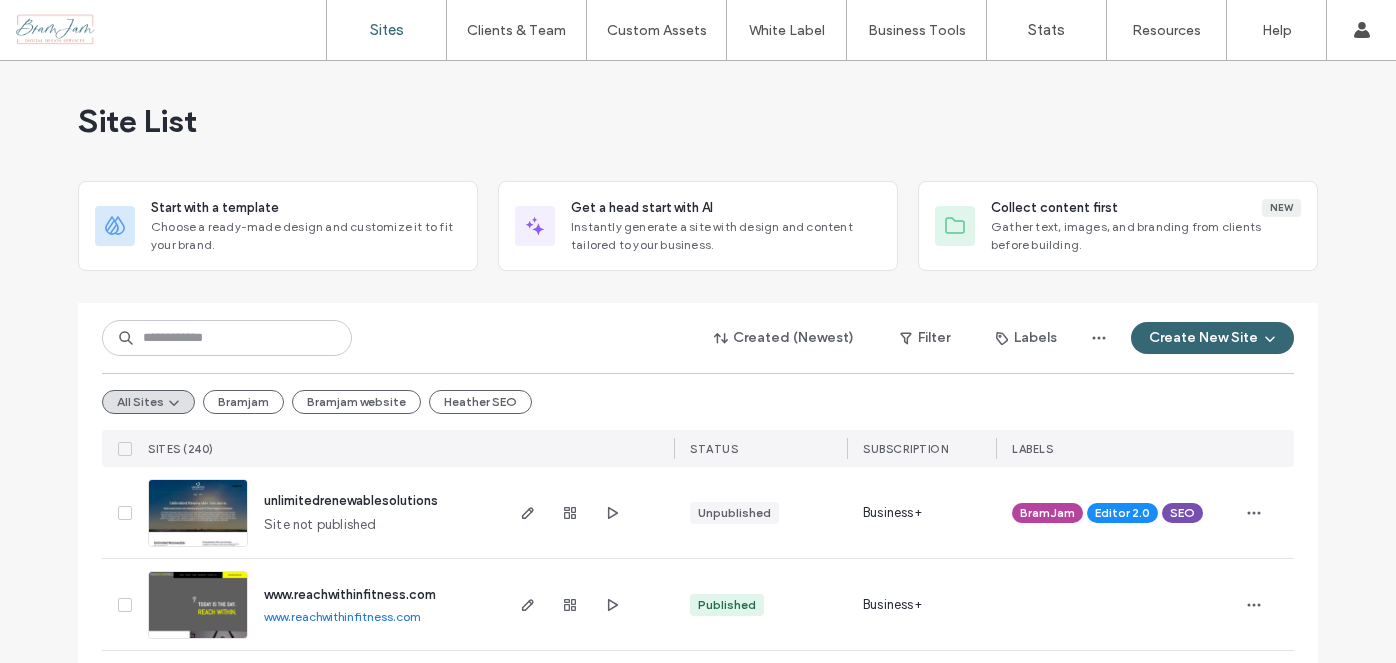 scroll, scrollTop: 0, scrollLeft: 0, axis: both 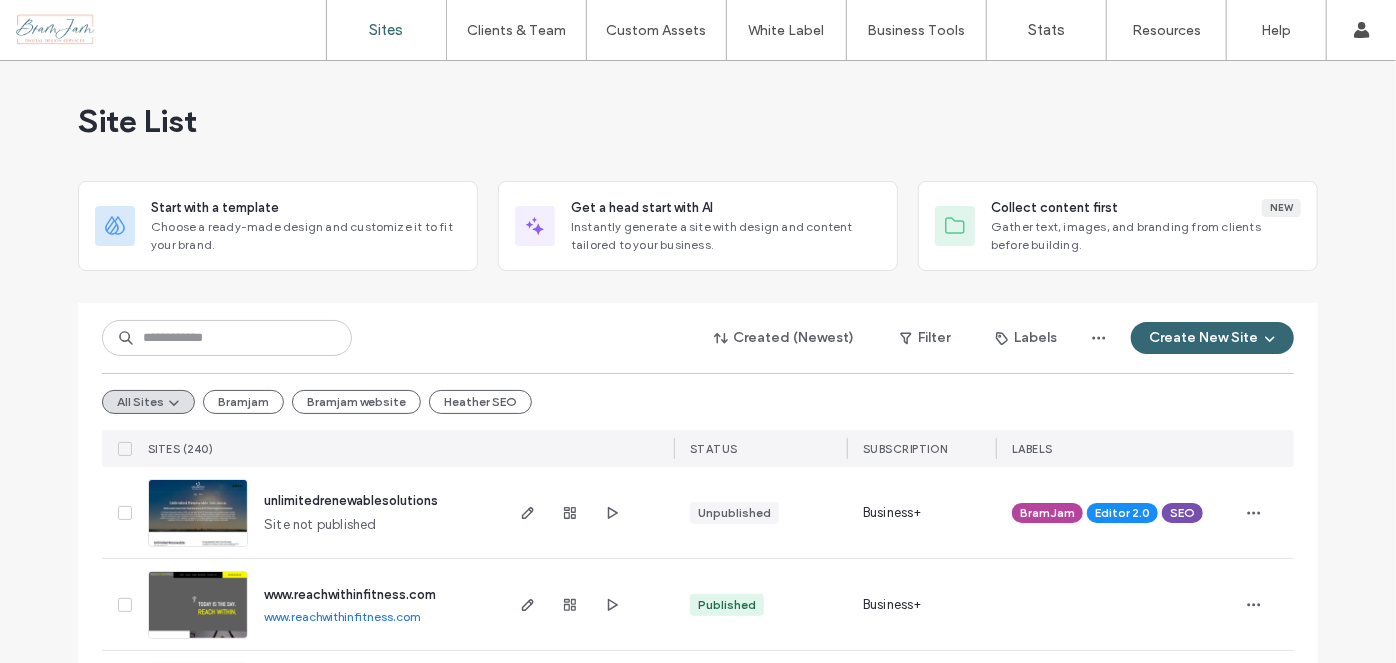 click on "Created (Newest) Filter Labels Create New Site" at bounding box center [698, 338] 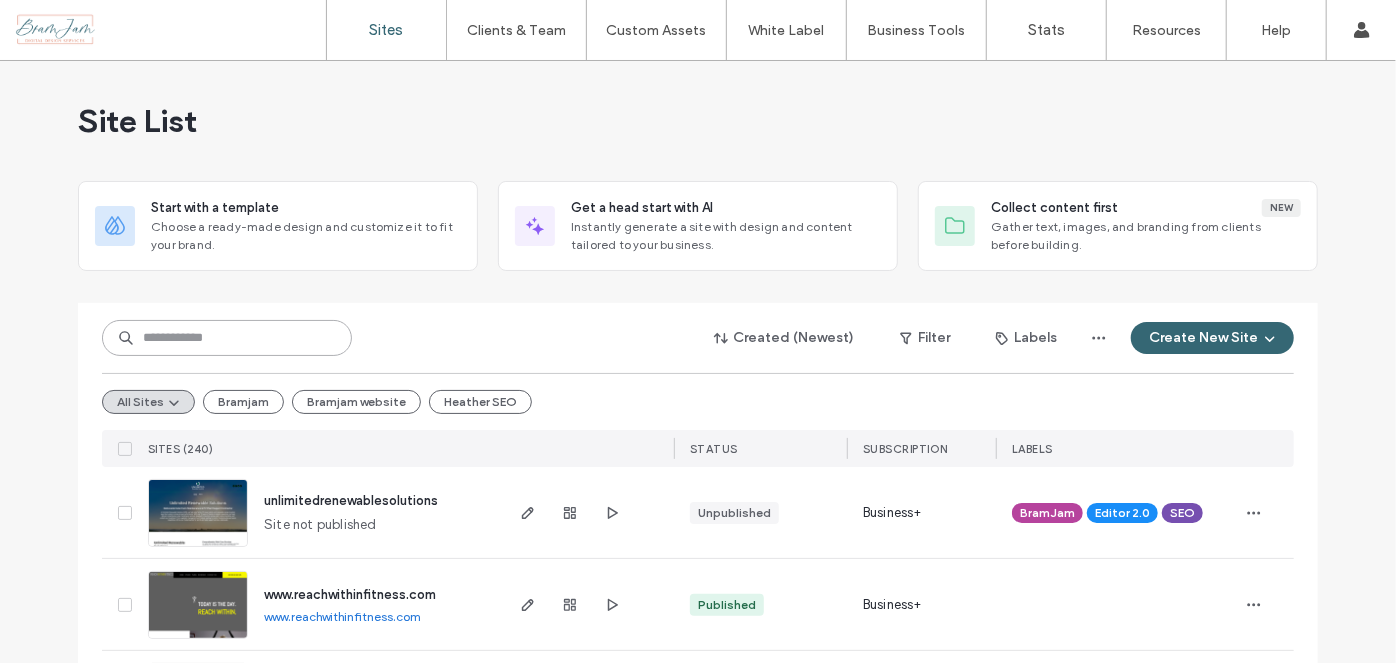 click at bounding box center [227, 338] 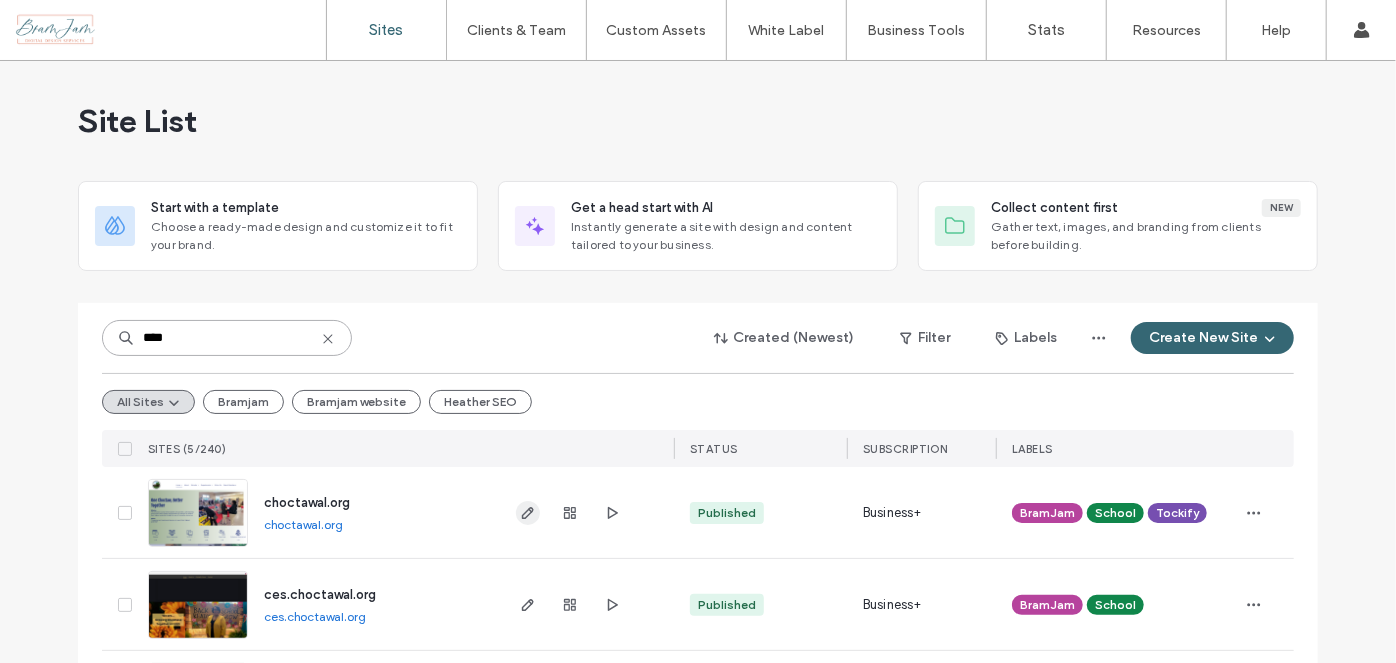 type on "****" 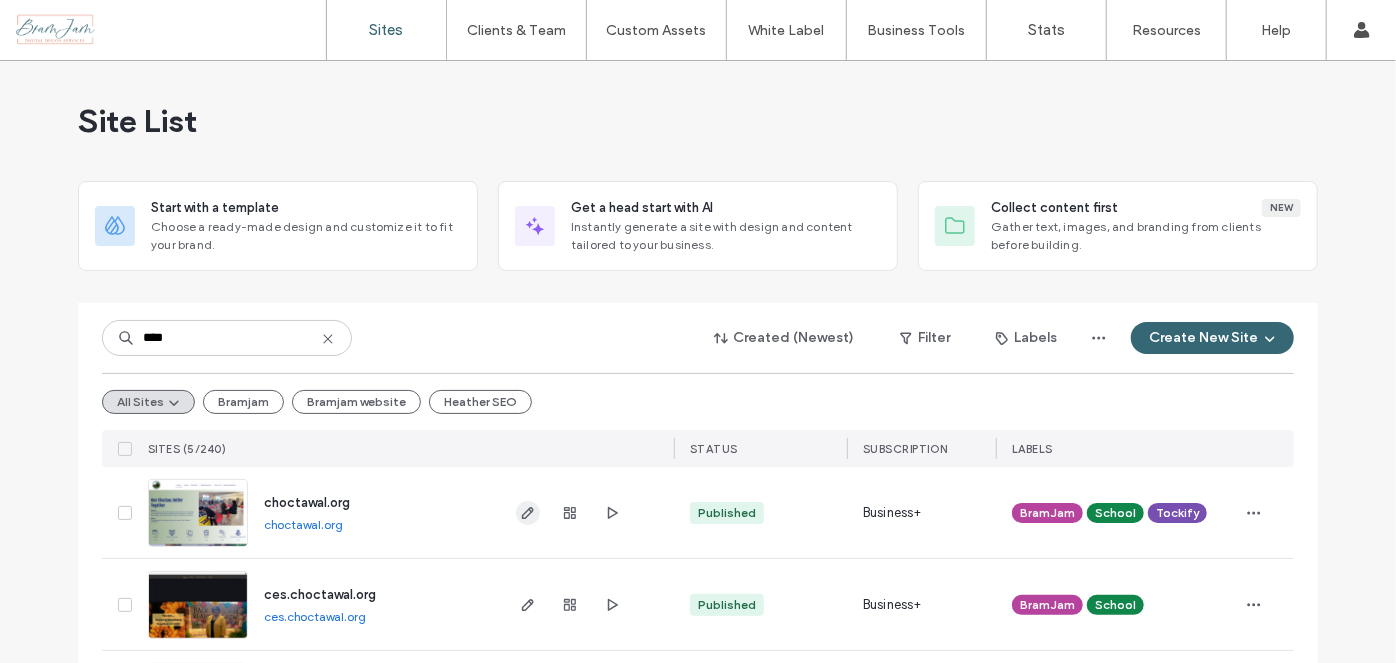 click 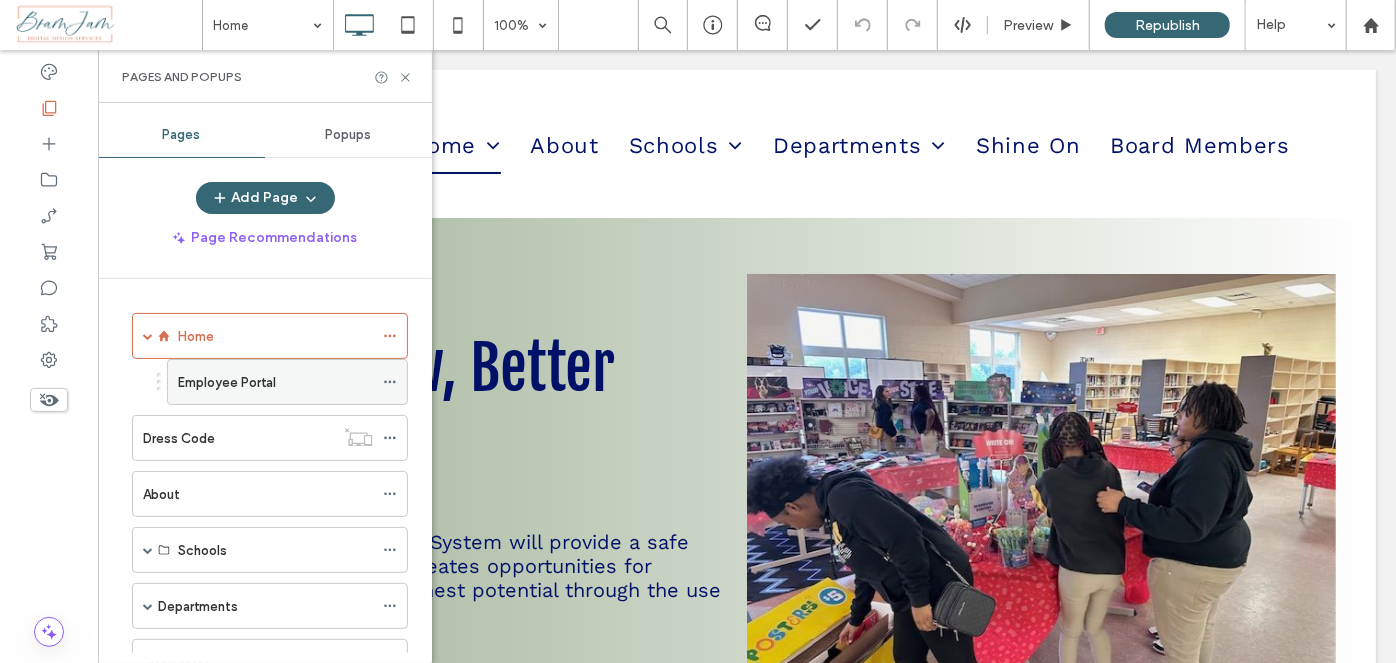 scroll, scrollTop: 0, scrollLeft: 0, axis: both 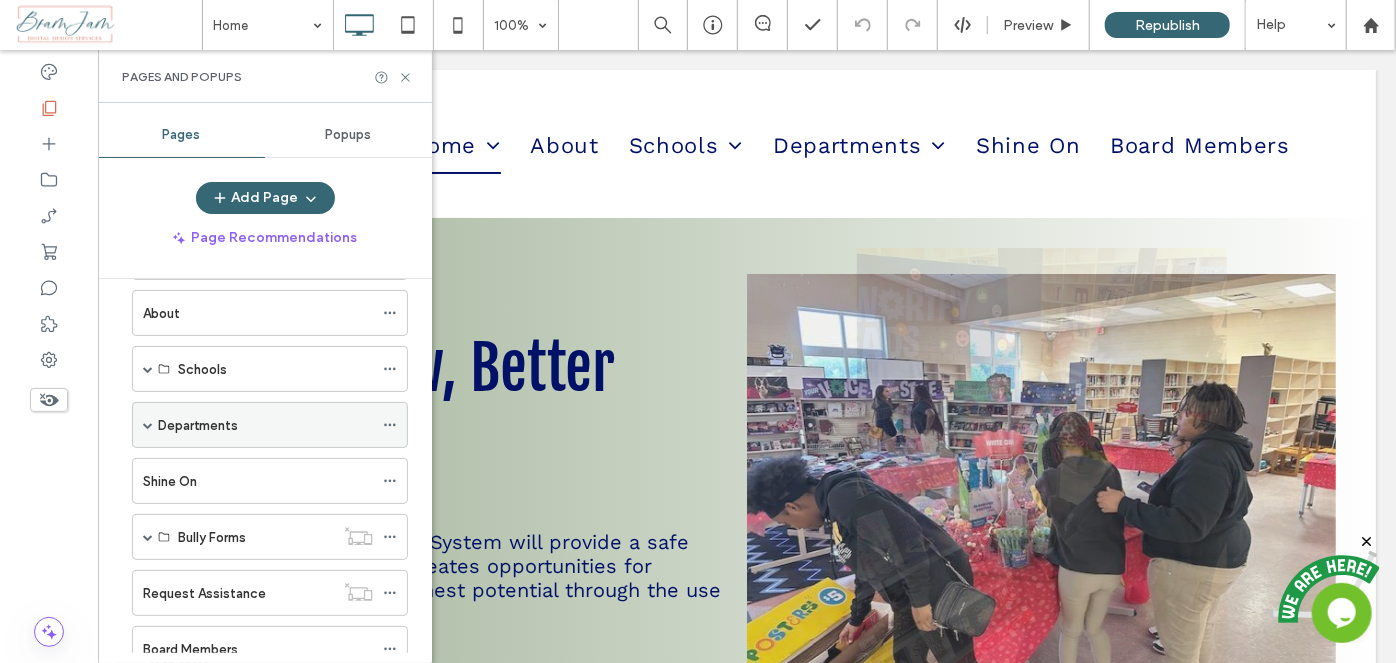 click at bounding box center [148, 425] 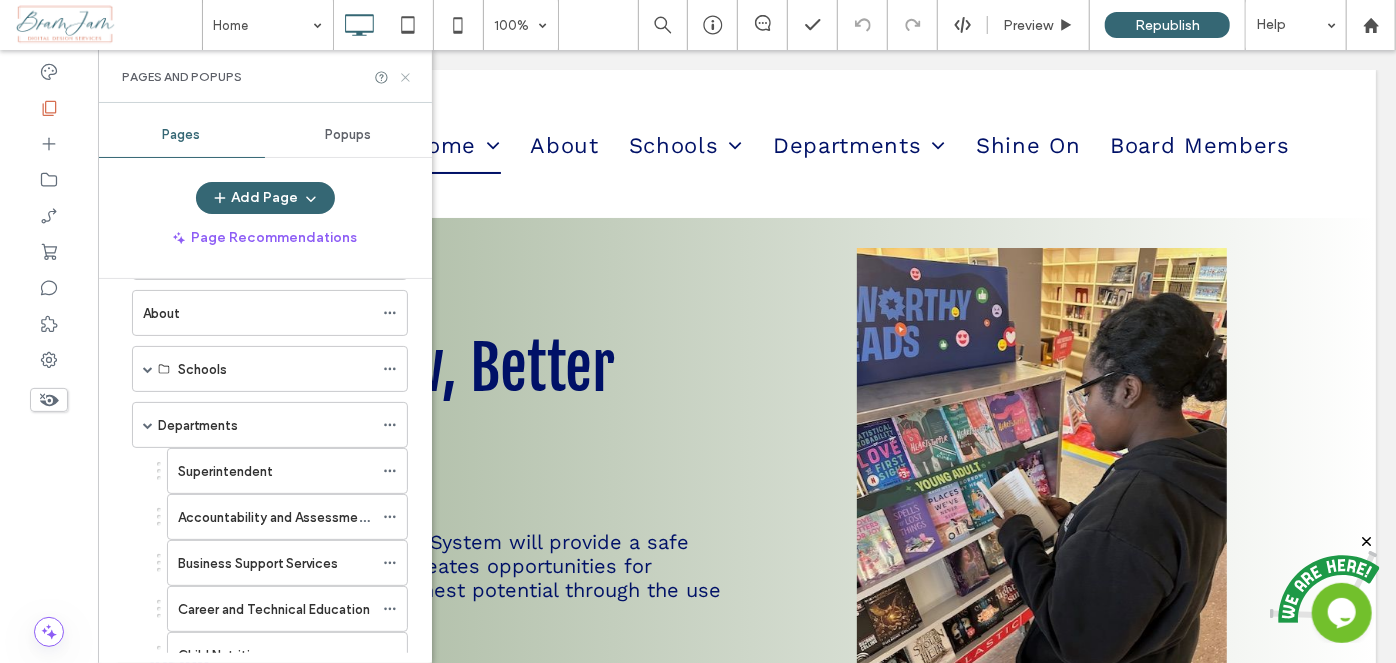 click 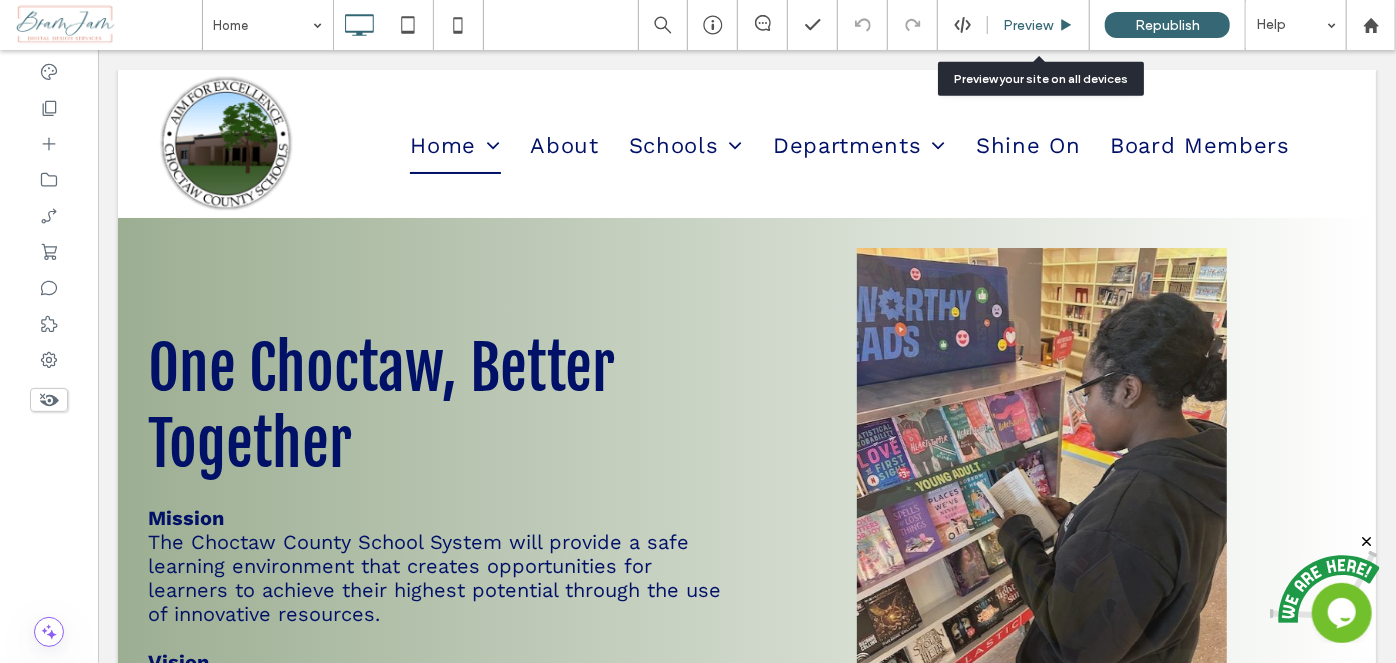 click on "Preview" at bounding box center (1039, 25) 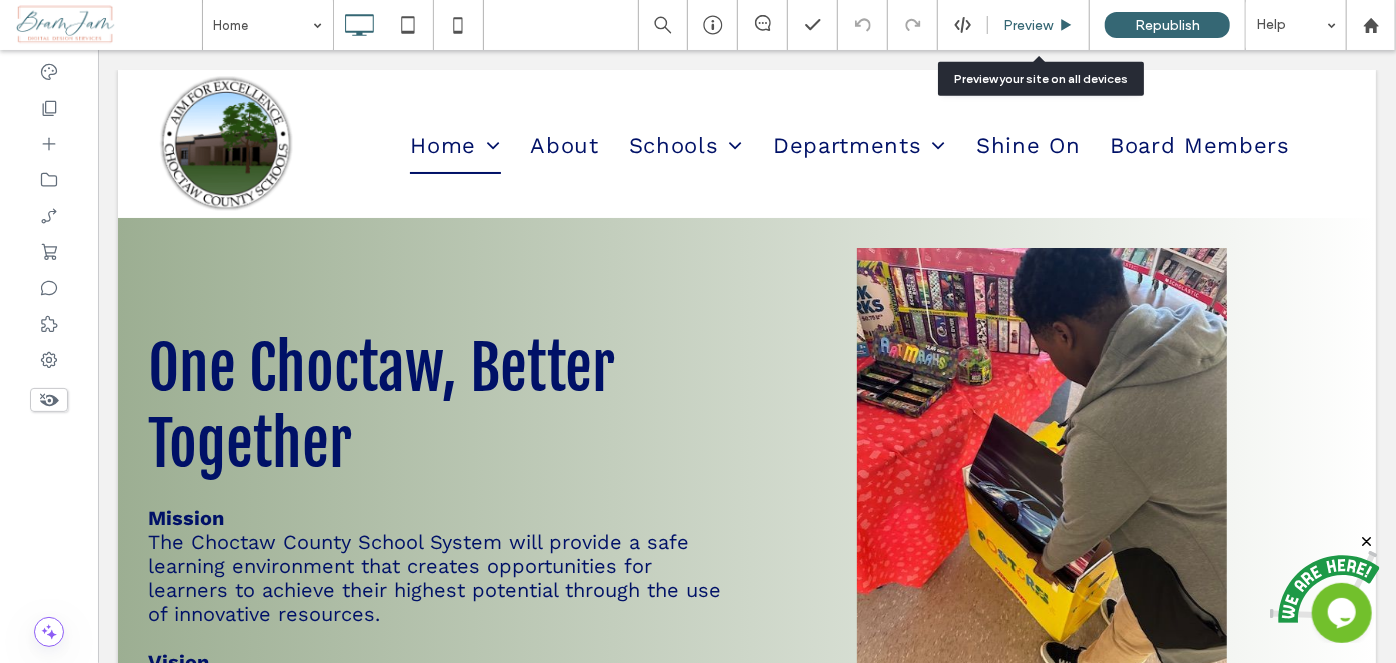 click on "Preview" at bounding box center (1028, 25) 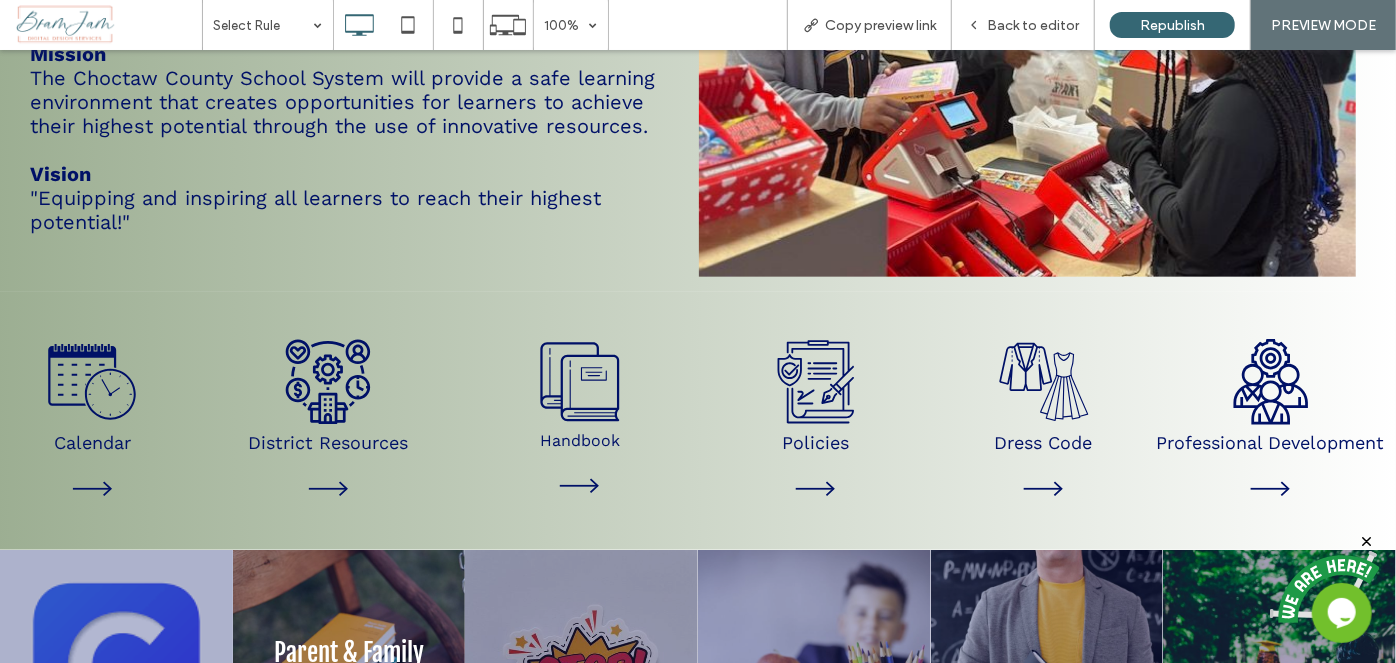scroll, scrollTop: 727, scrollLeft: 0, axis: vertical 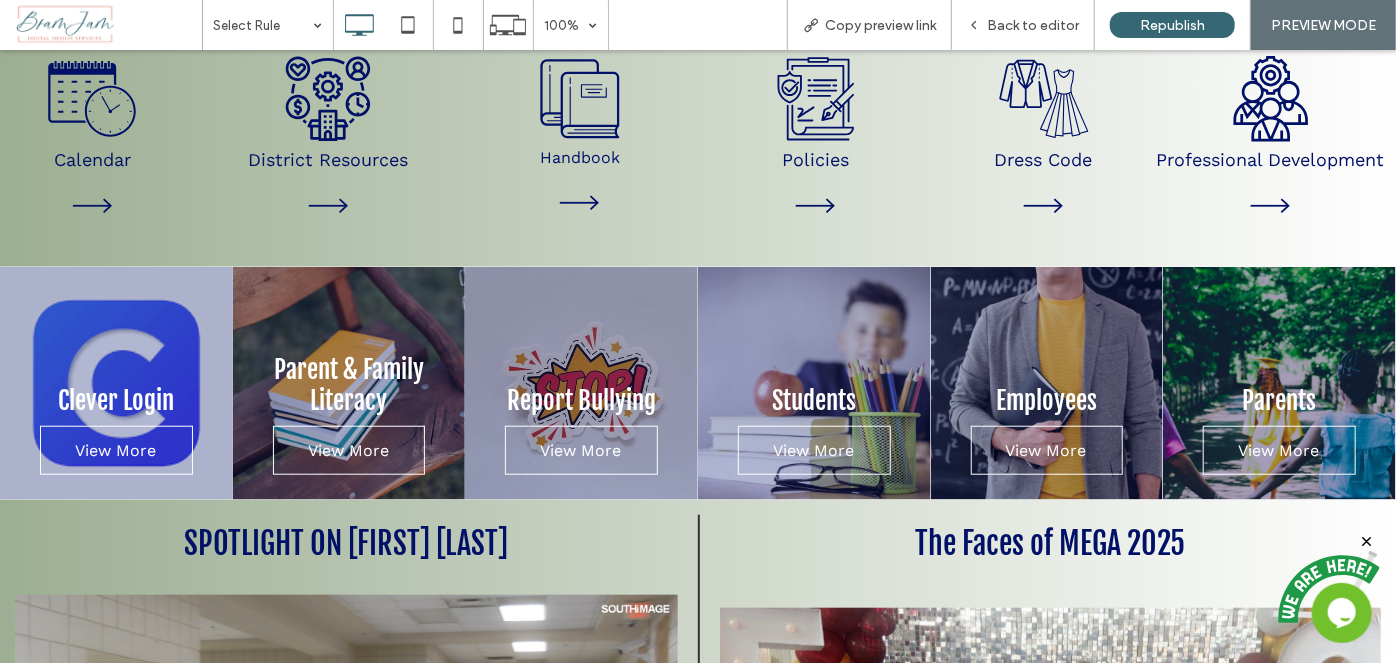 click 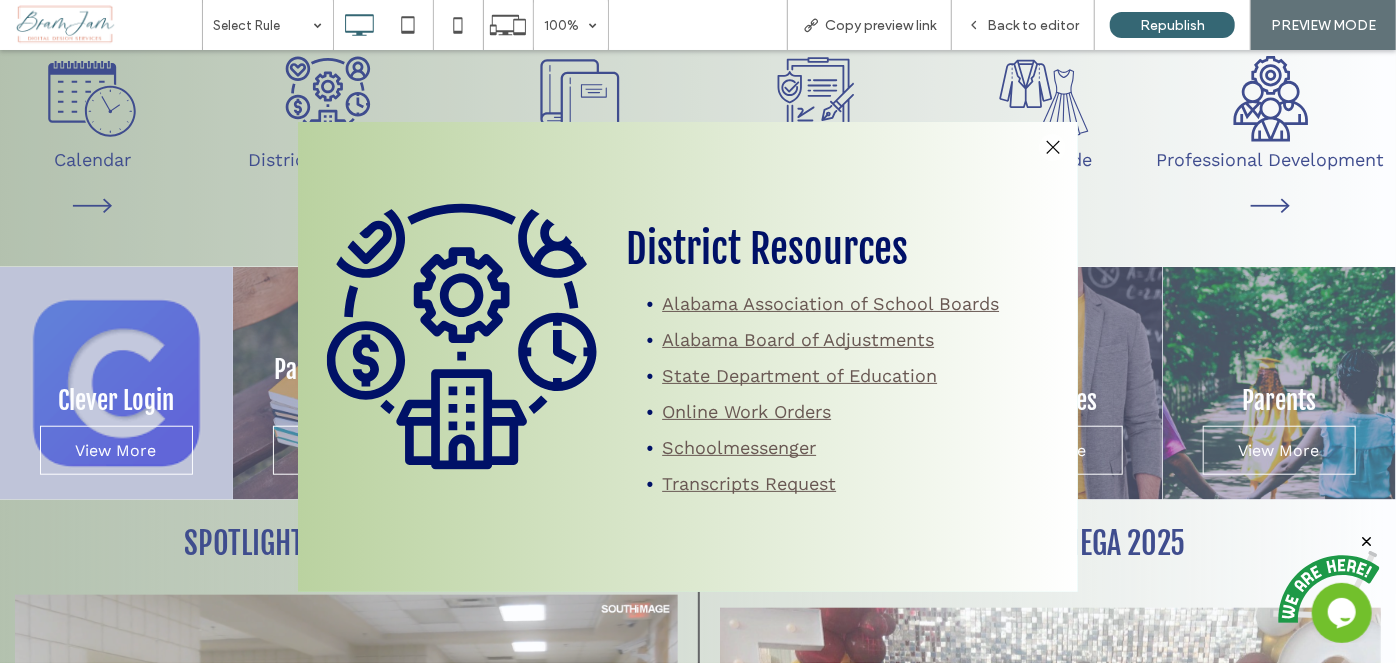 click at bounding box center [1052, 146] 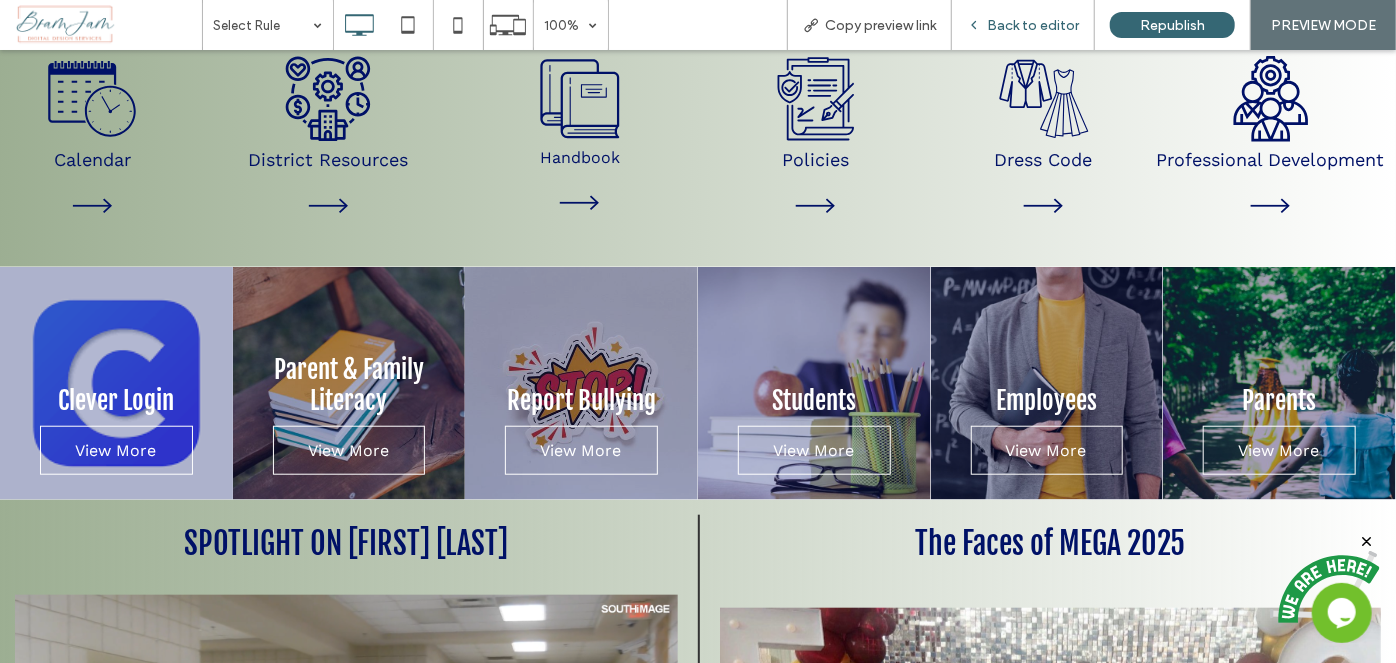 click on "Back to editor" at bounding box center [1023, 25] 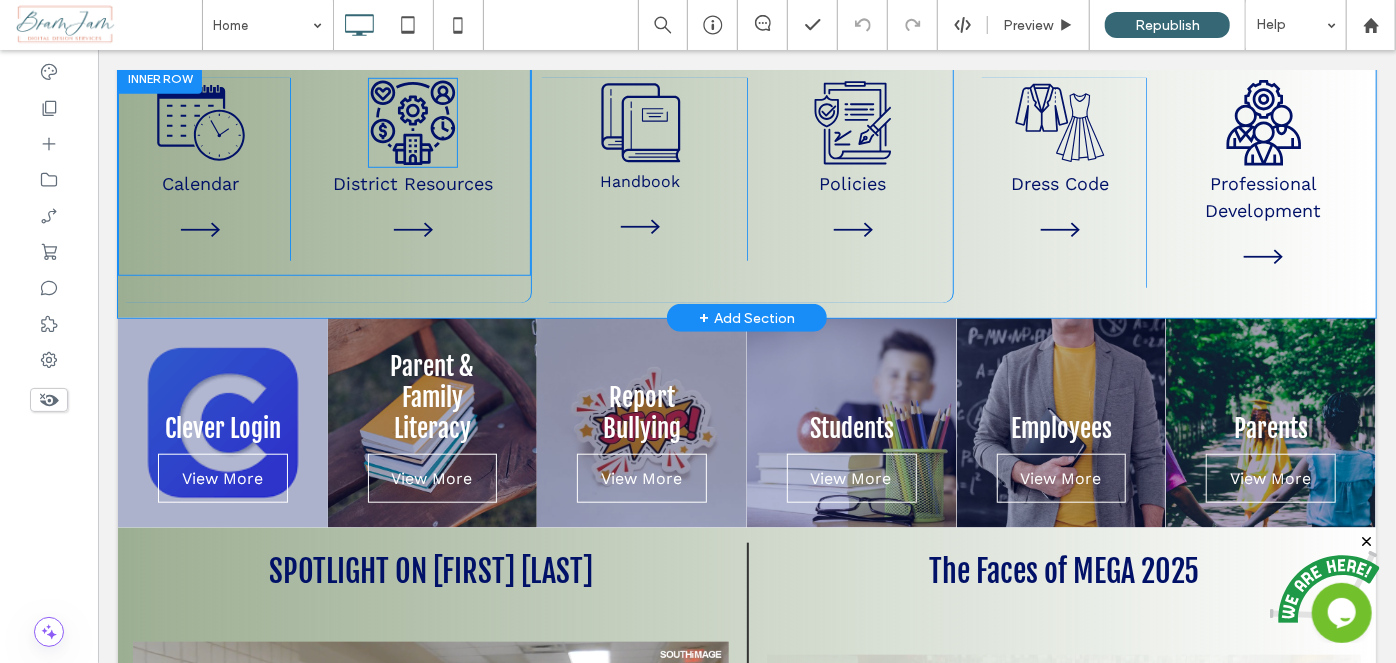 scroll, scrollTop: 728, scrollLeft: 0, axis: vertical 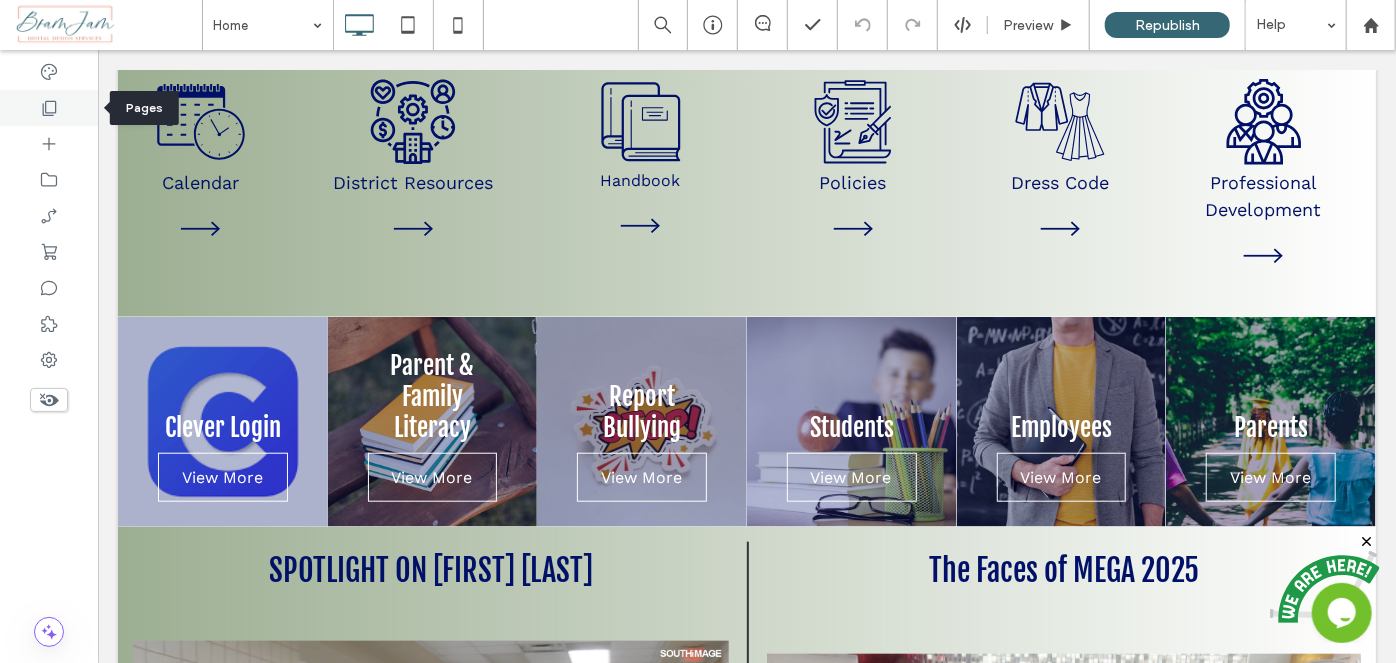 click 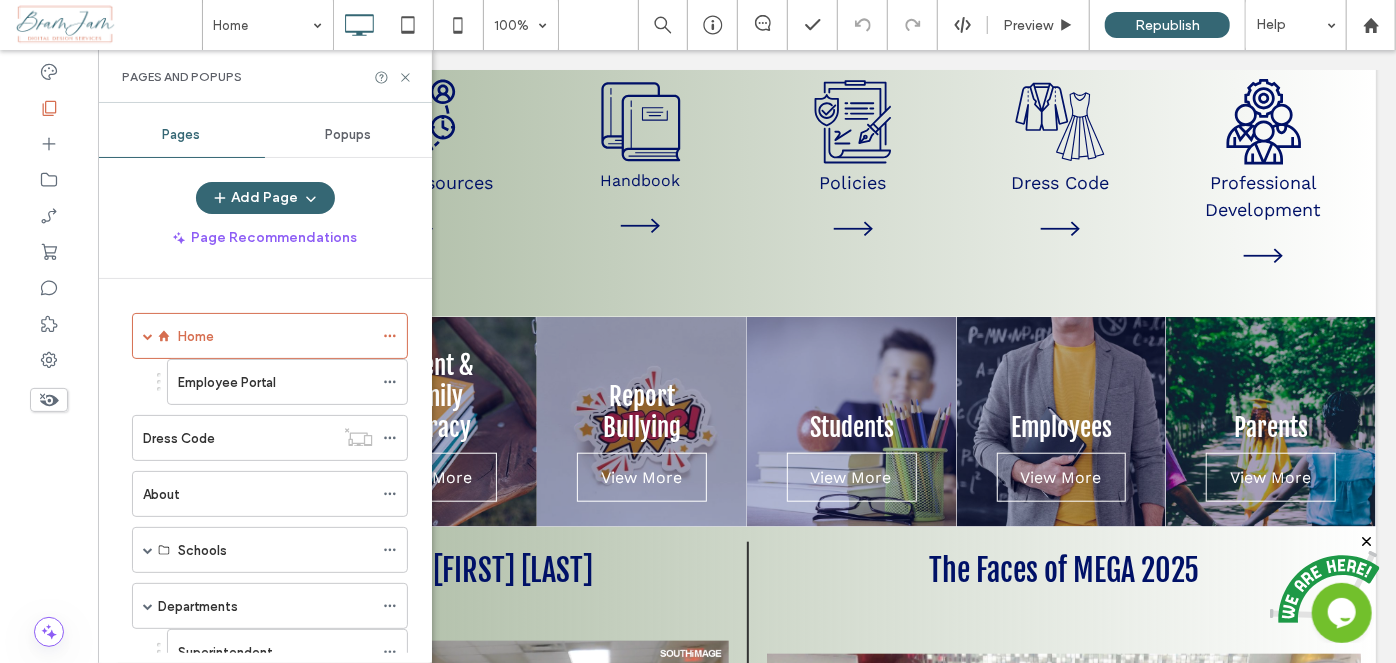 click on "Popups" at bounding box center (348, 135) 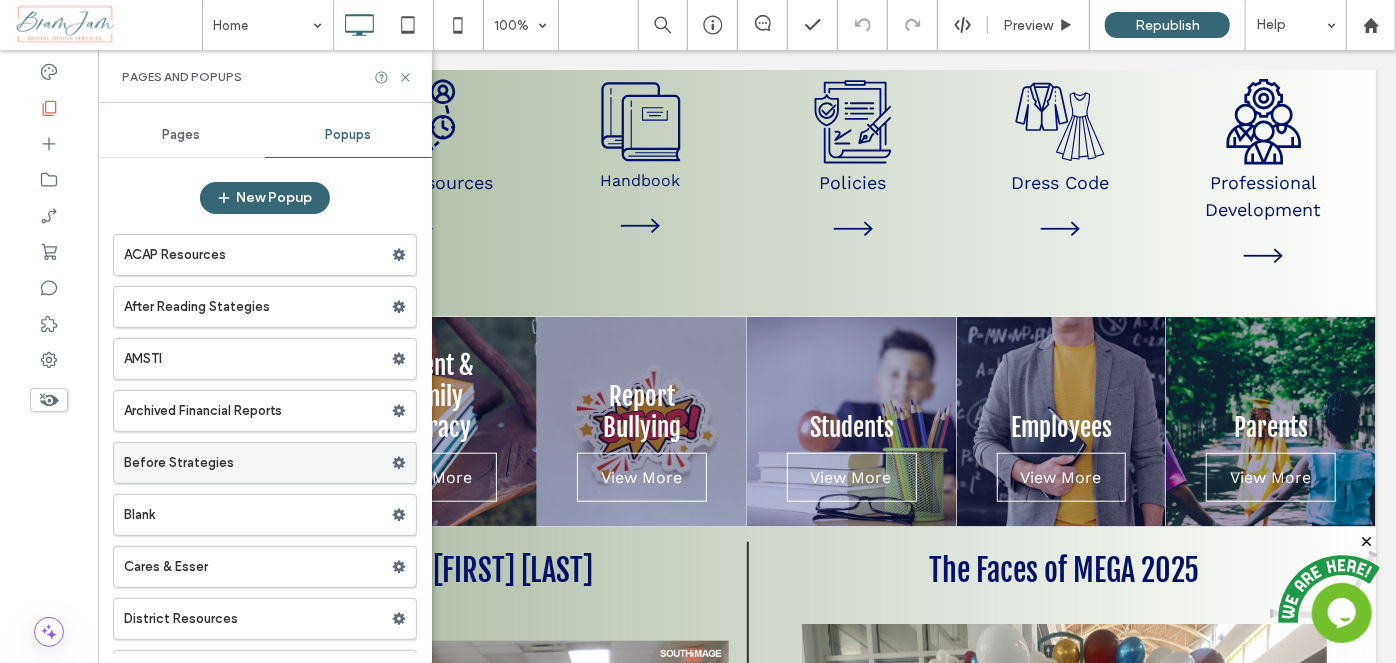 scroll, scrollTop: 90, scrollLeft: 0, axis: vertical 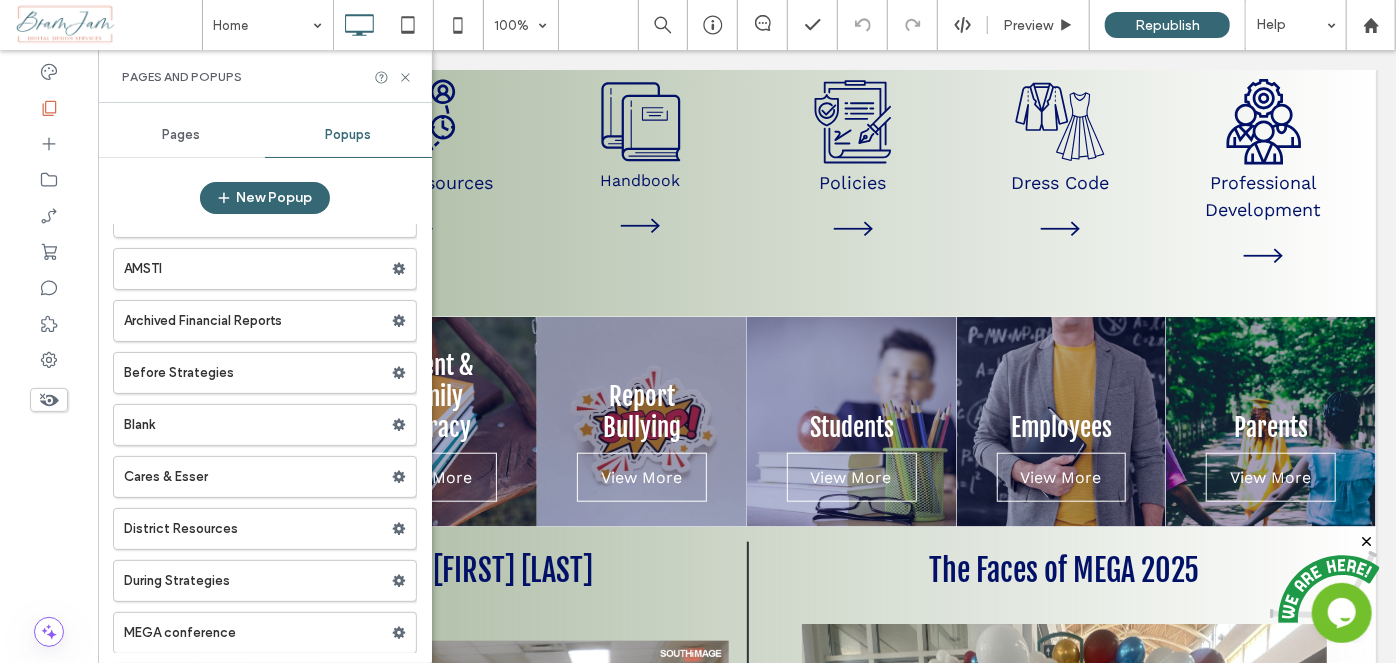 click on "ACAP Resources After Reading Stategies AMSTI Archived Financial Reports Before Strategies Blank Cares & Esser District Resources During Strategies MEGA conference Parent & Family Literacy  Policies Report Bullying Science in motion Student Incident Report Weather Alert" at bounding box center (265, 550) 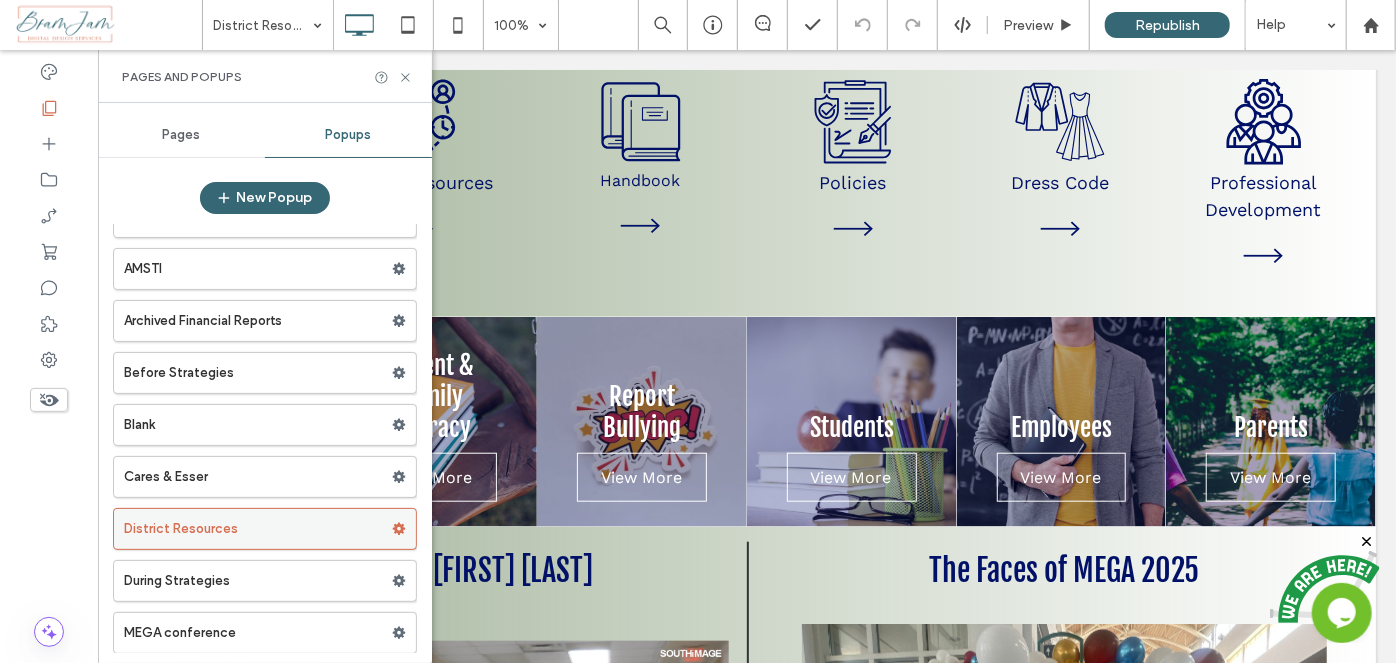 click on "District Resources 100% Preview Republish Help
Site Comments Team & Clients Automate new comments Instantly notify your team when someone adds or updates a comment on a site. See Zap Examples
Pages and Popups Pages Popups New Popup ACAP Resources After Reading Stategies AMSTI Archived Financial Reports Before Strategies Blank Cares & Esser District Resources During Strategies MEGA conference Parent & Family Literacy  Policies Report Bullying Science in motion Student Incident Report Weather Alert
Unhide?" at bounding box center [698, 331] 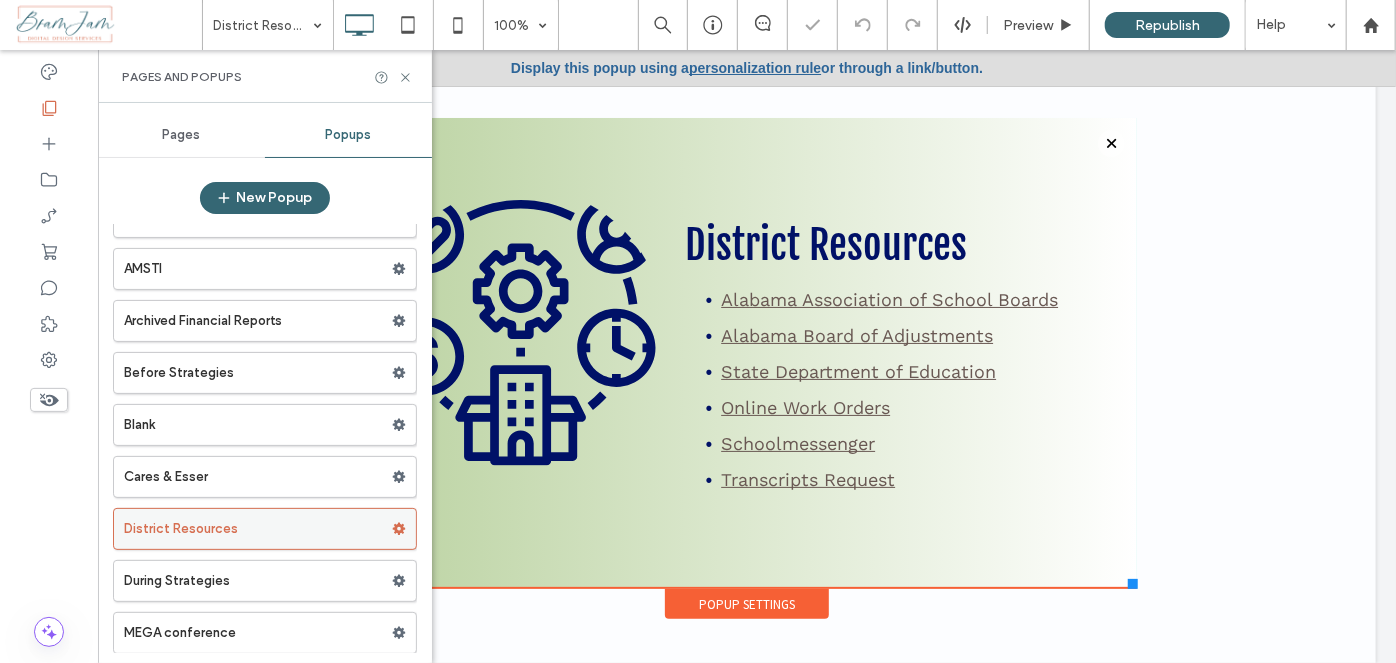 scroll, scrollTop: 0, scrollLeft: 0, axis: both 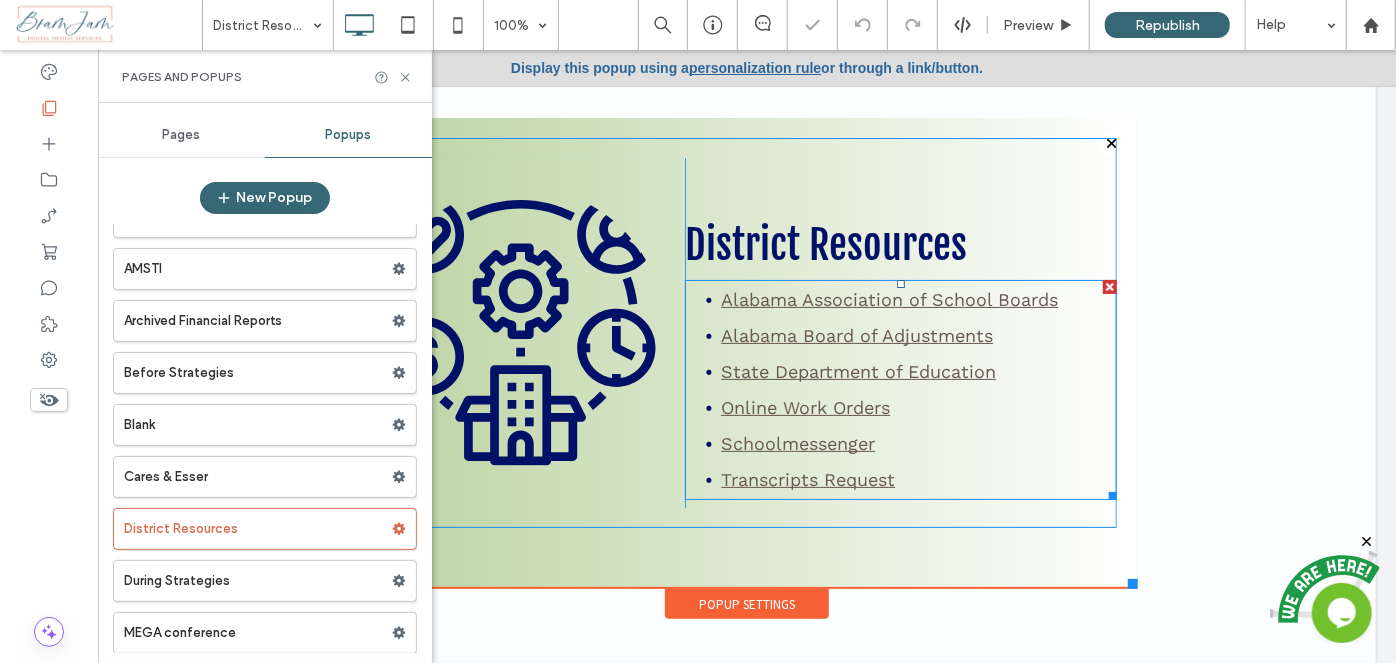 click on "Alabama Board of Adjustments" at bounding box center [918, 335] 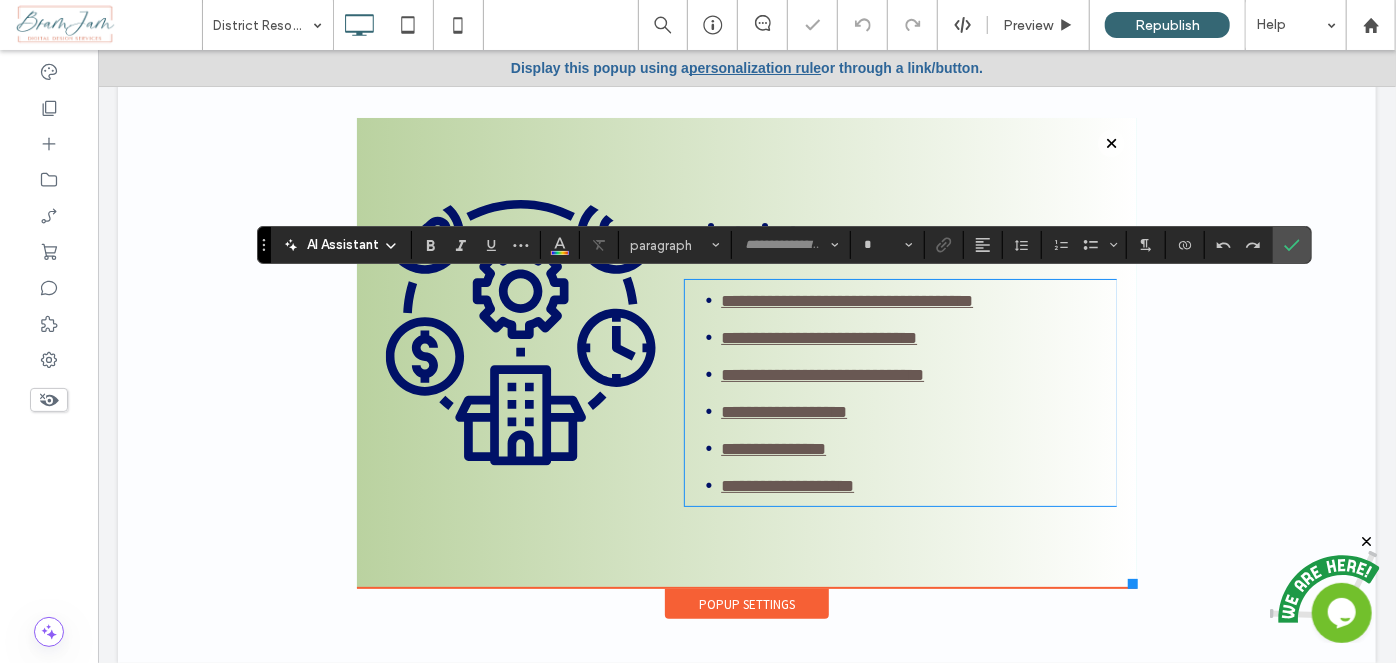 type on "*********" 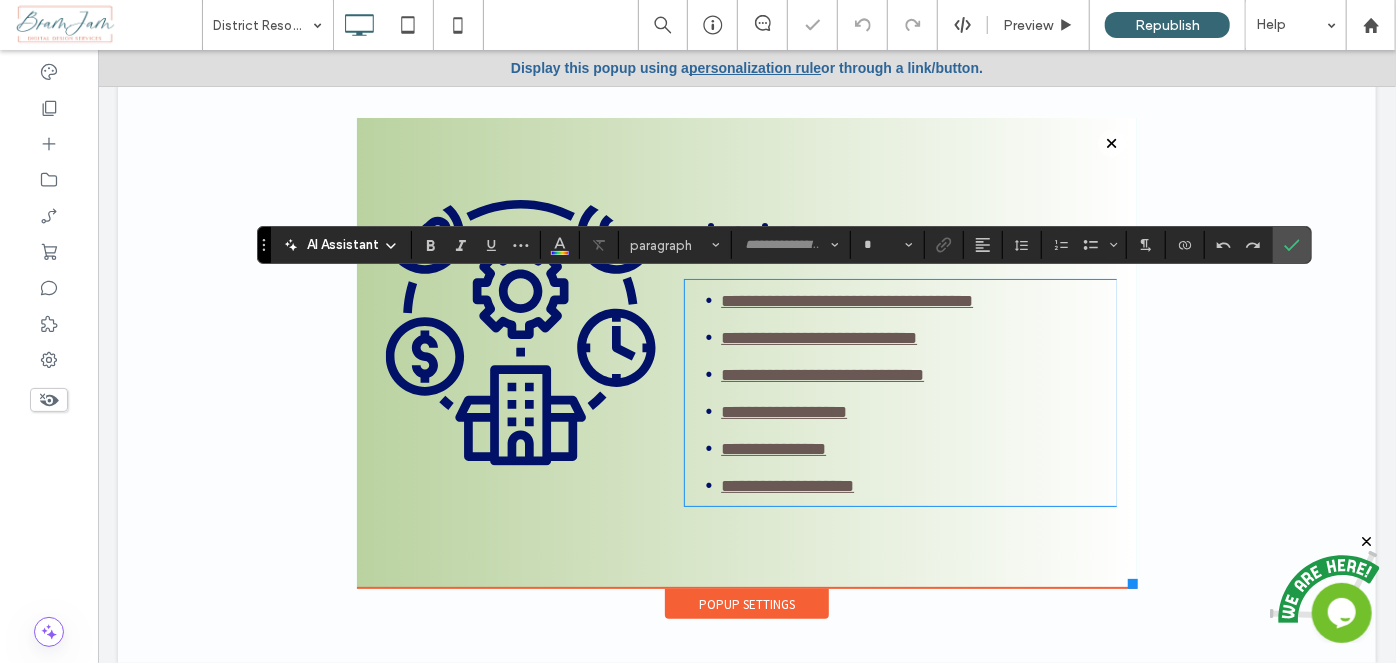 type on "**" 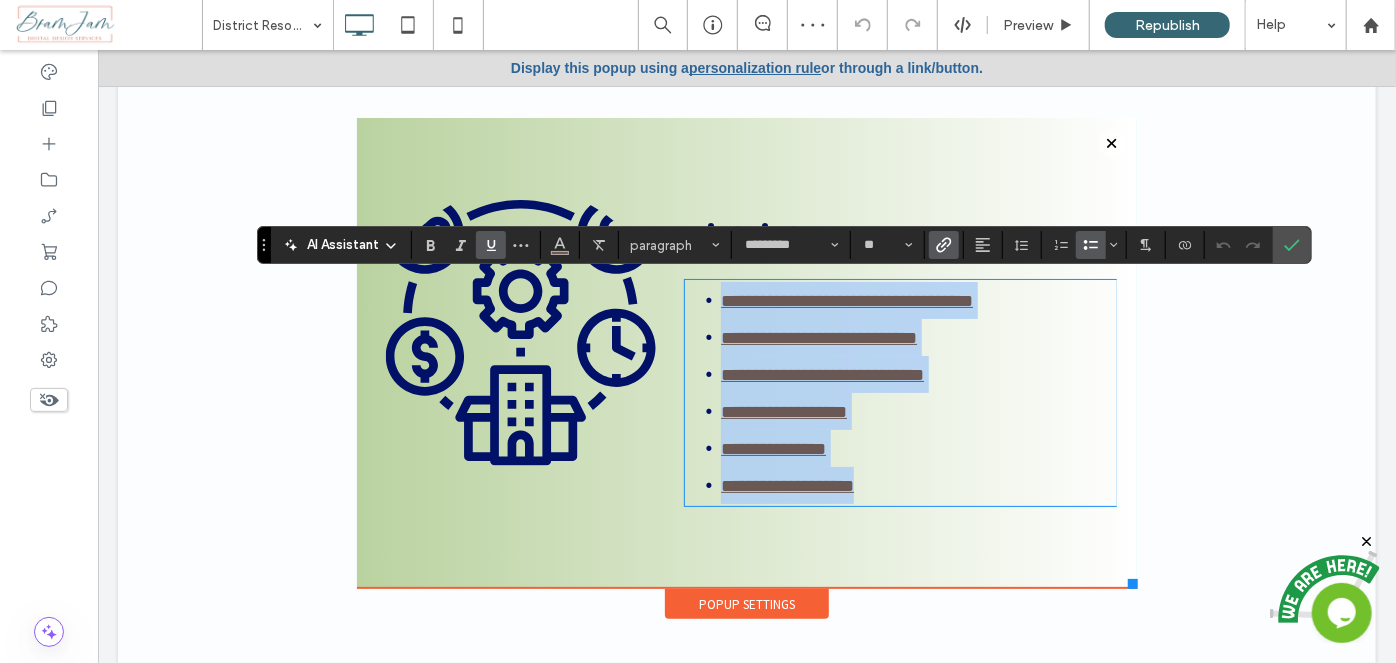 click on "**********" at bounding box center [918, 373] 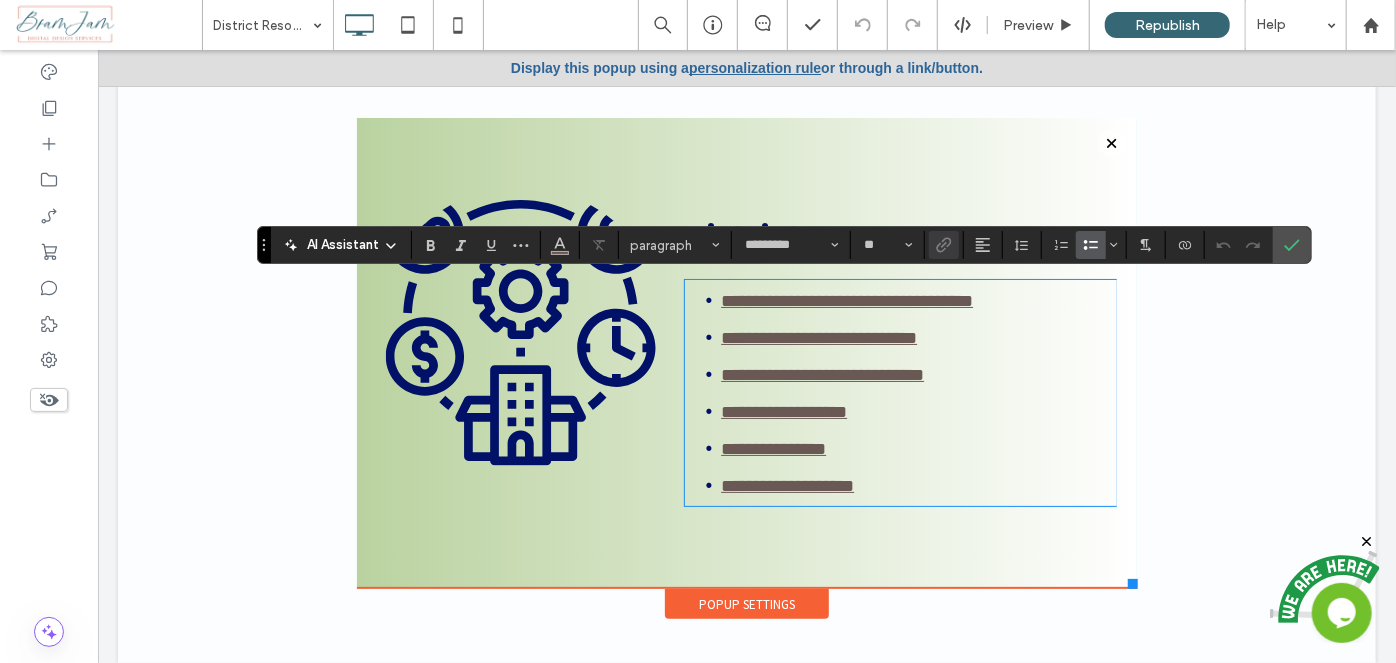 click on "**********" at bounding box center [846, 300] 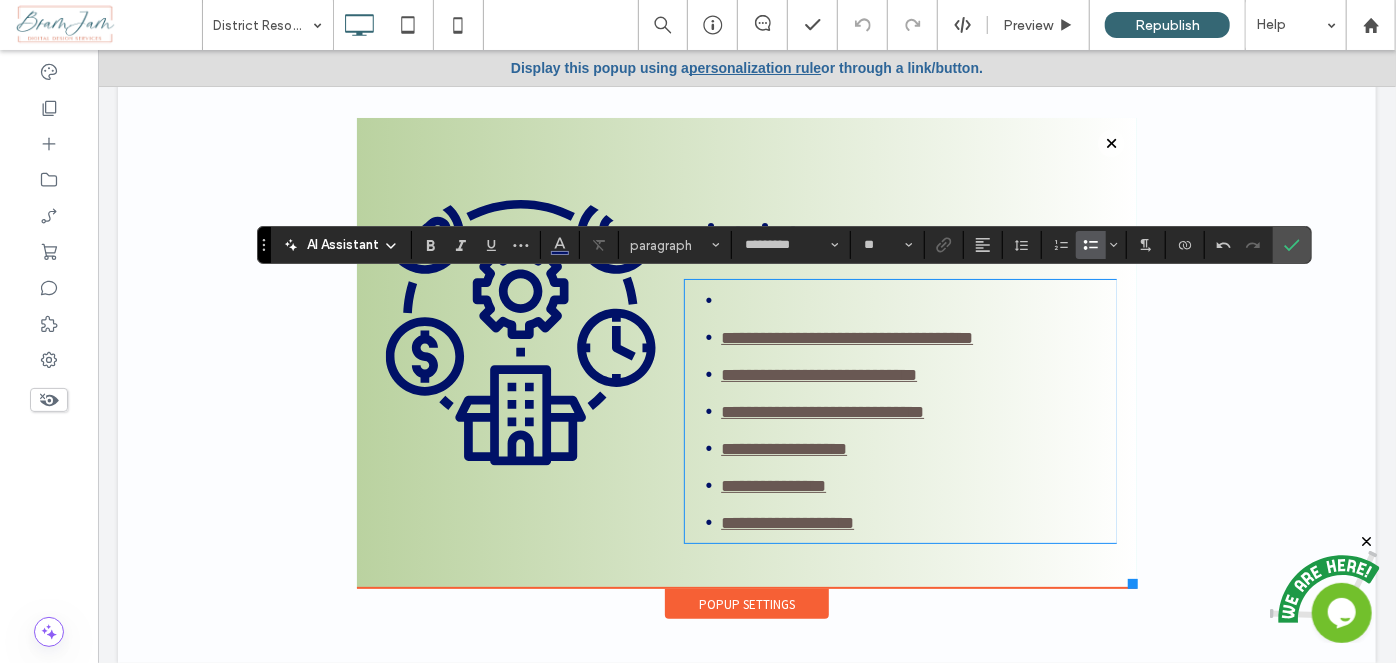 click at bounding box center (918, 299) 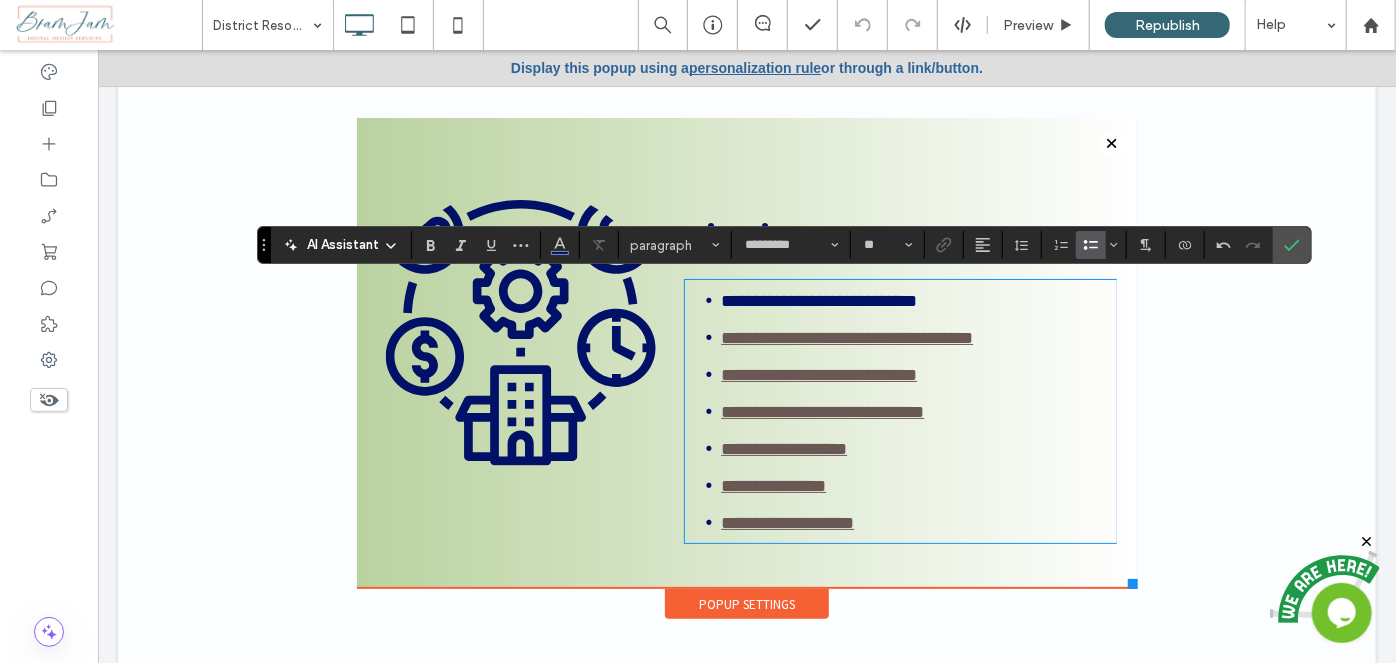 click on "**********" at bounding box center [818, 300] 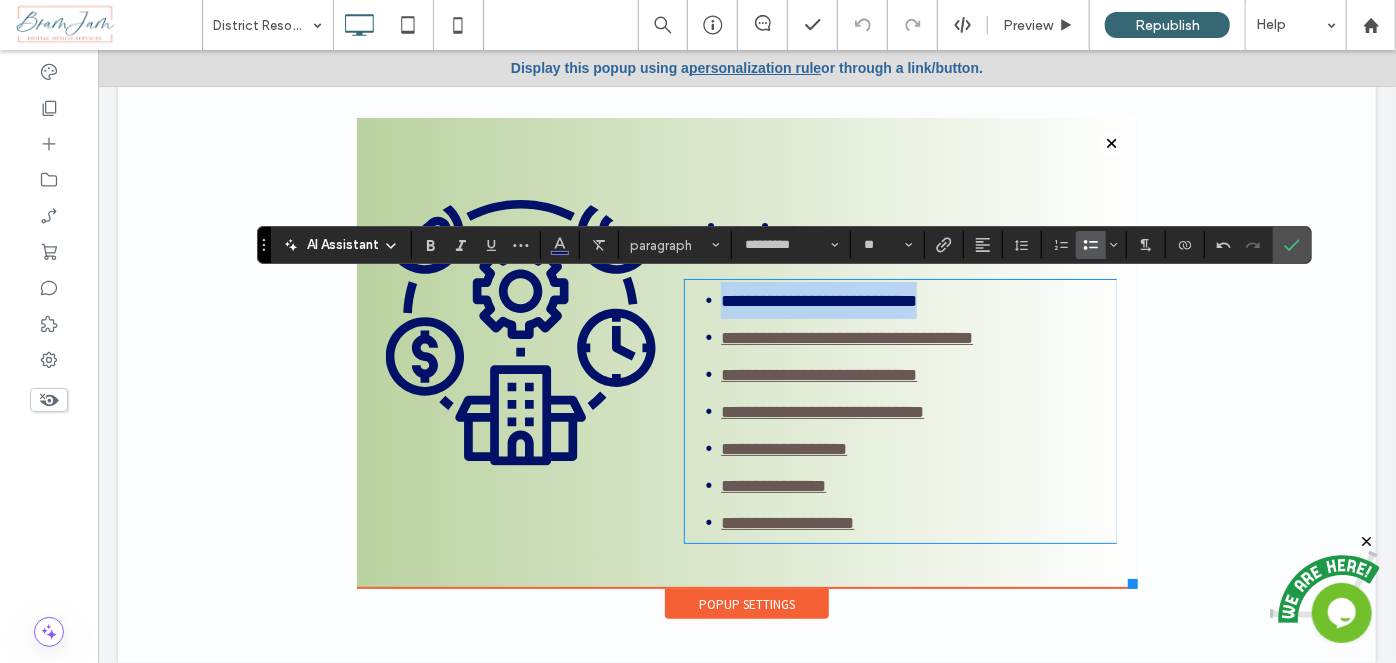 drag, startPoint x: 1002, startPoint y: 296, endPoint x: 649, endPoint y: 296, distance: 353 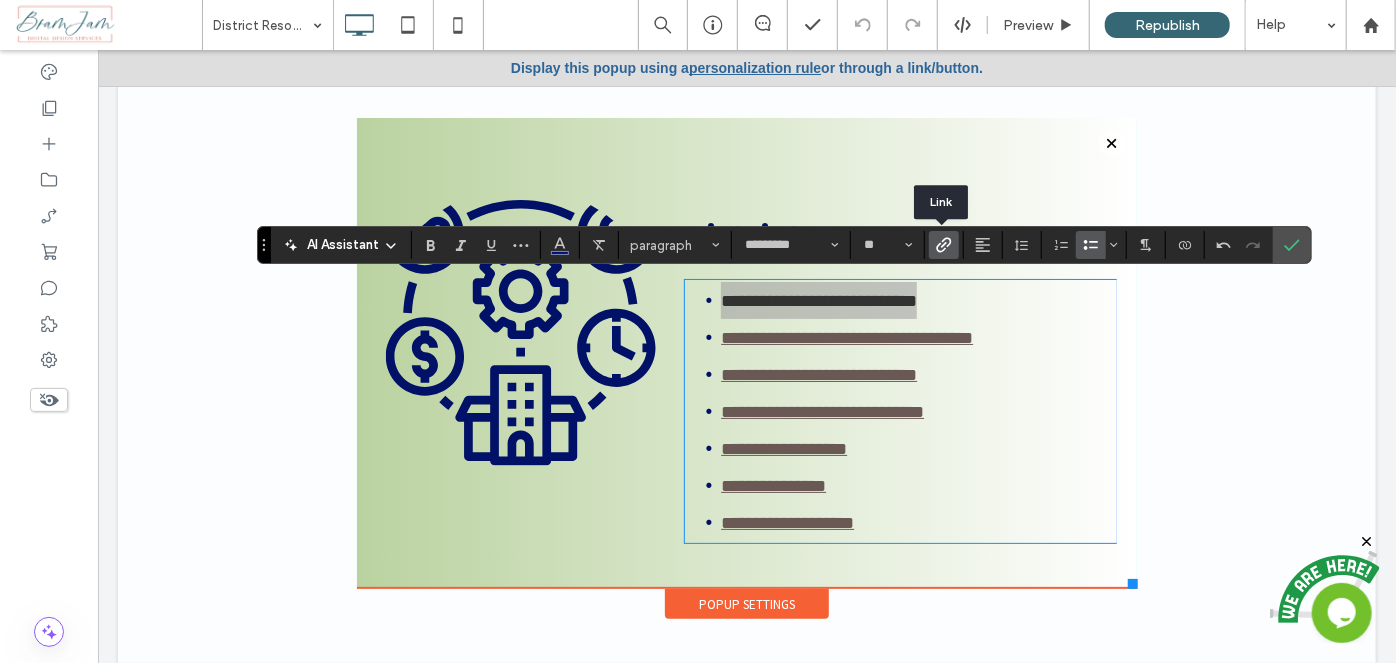 click at bounding box center [944, 245] 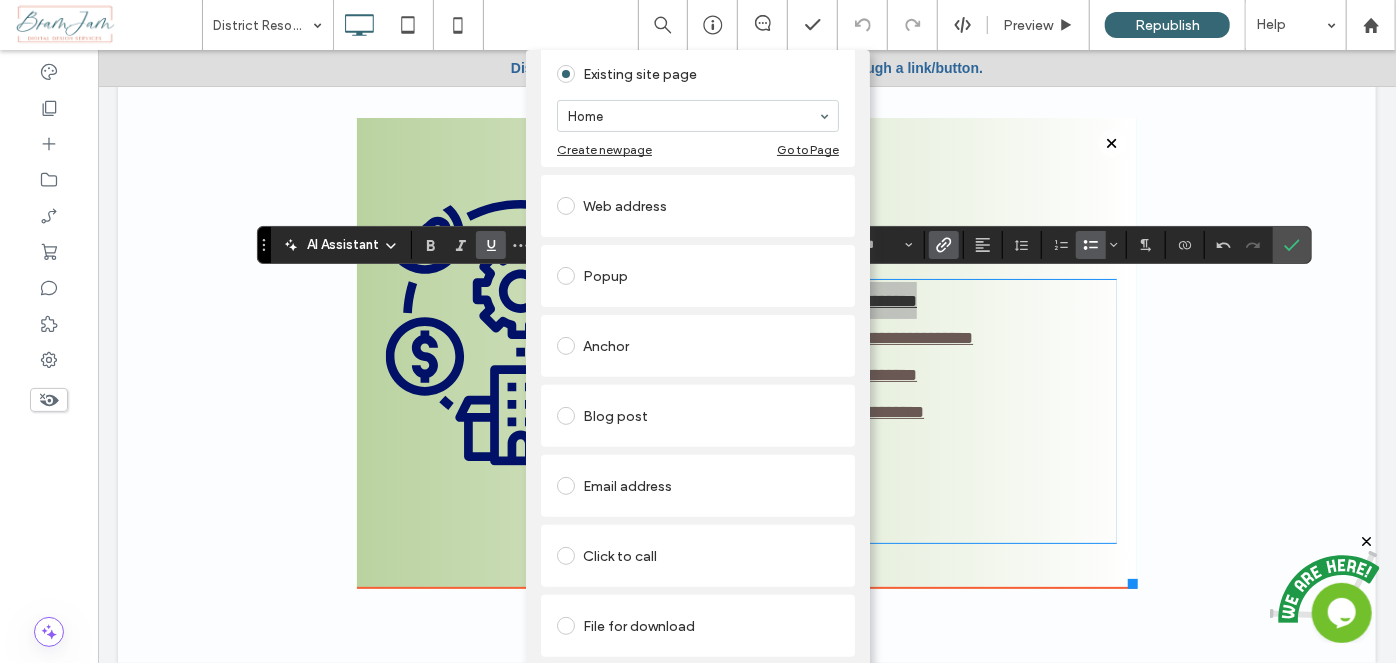 click on "File for download" at bounding box center (698, 626) 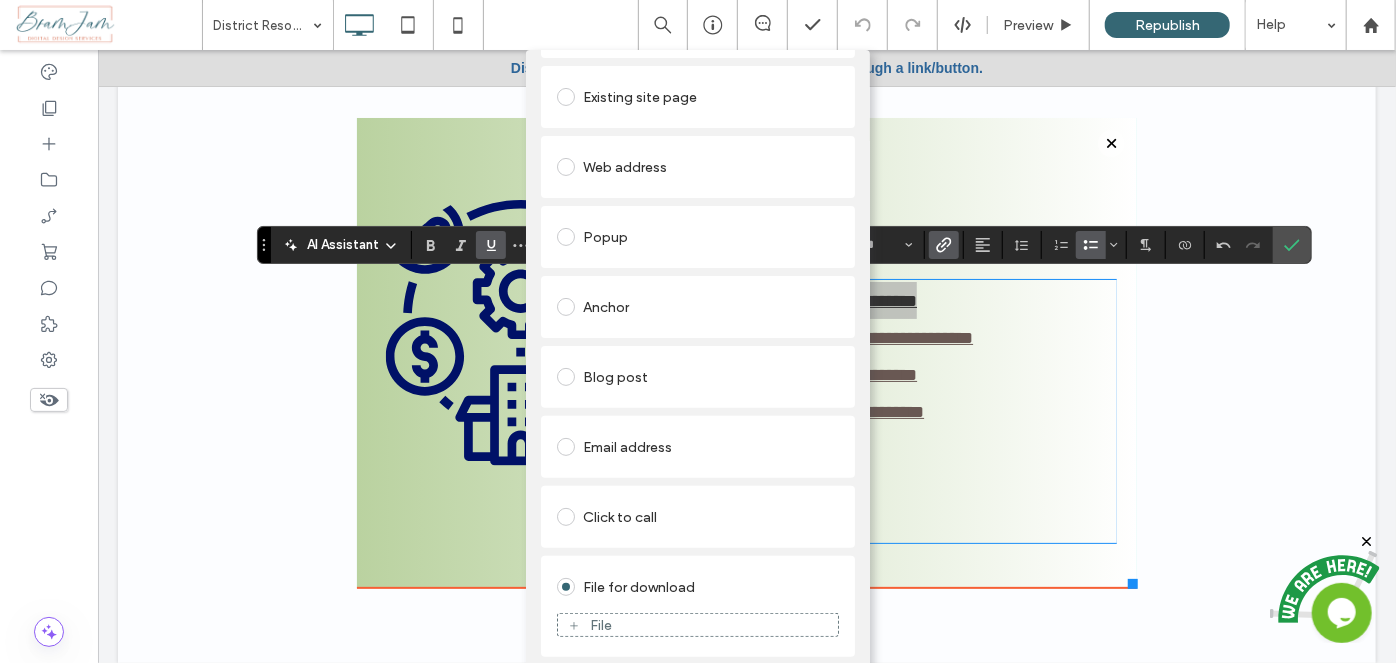 scroll, scrollTop: 163, scrollLeft: 0, axis: vertical 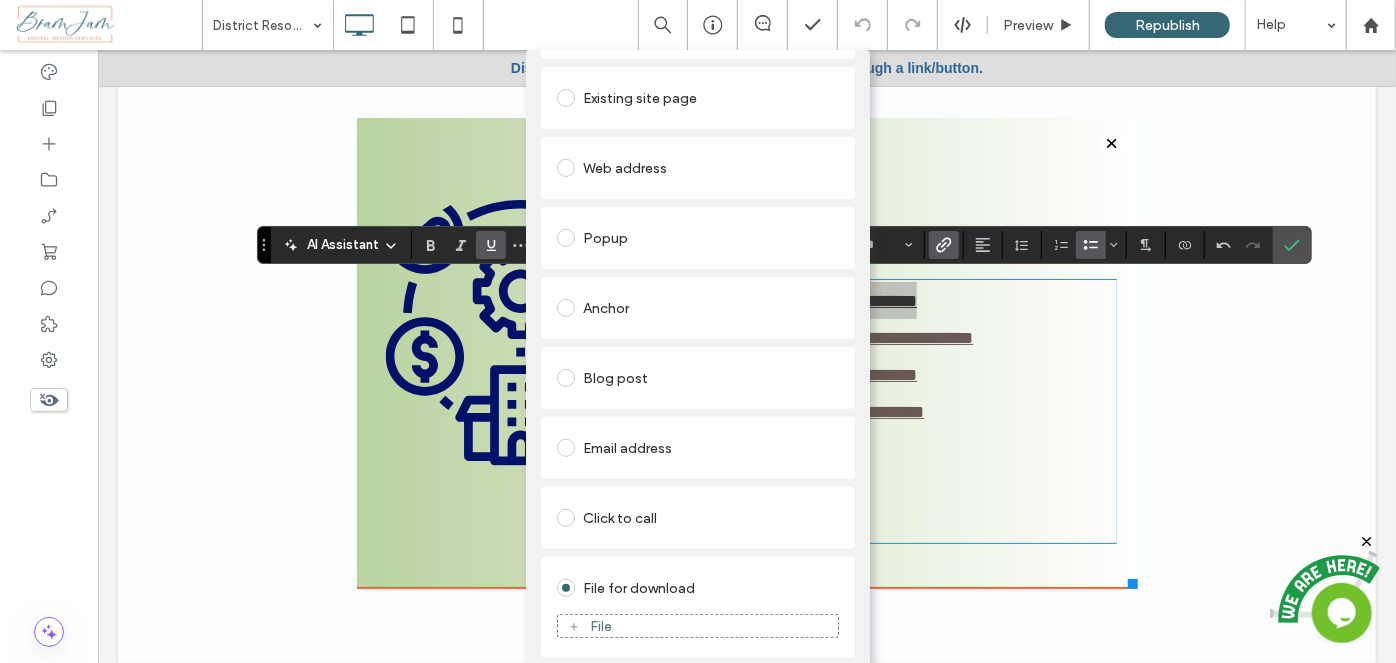 click on "File" at bounding box center [698, 626] 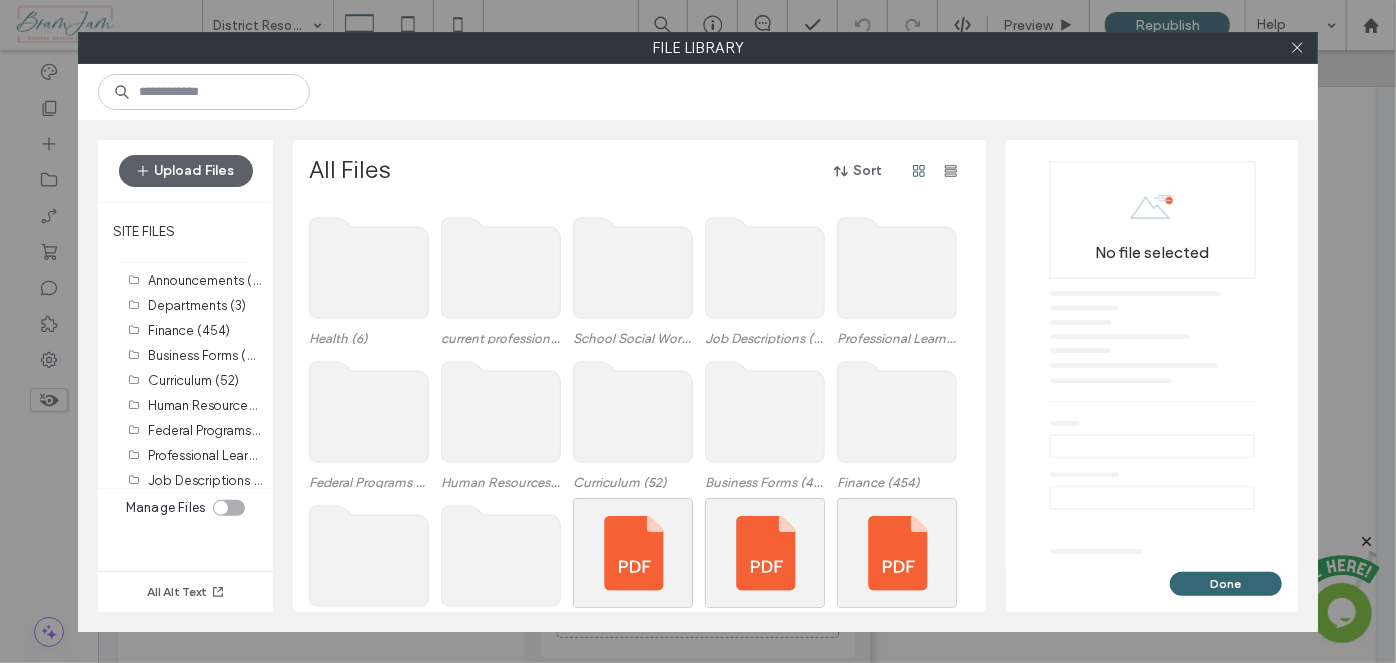scroll, scrollTop: 169, scrollLeft: 0, axis: vertical 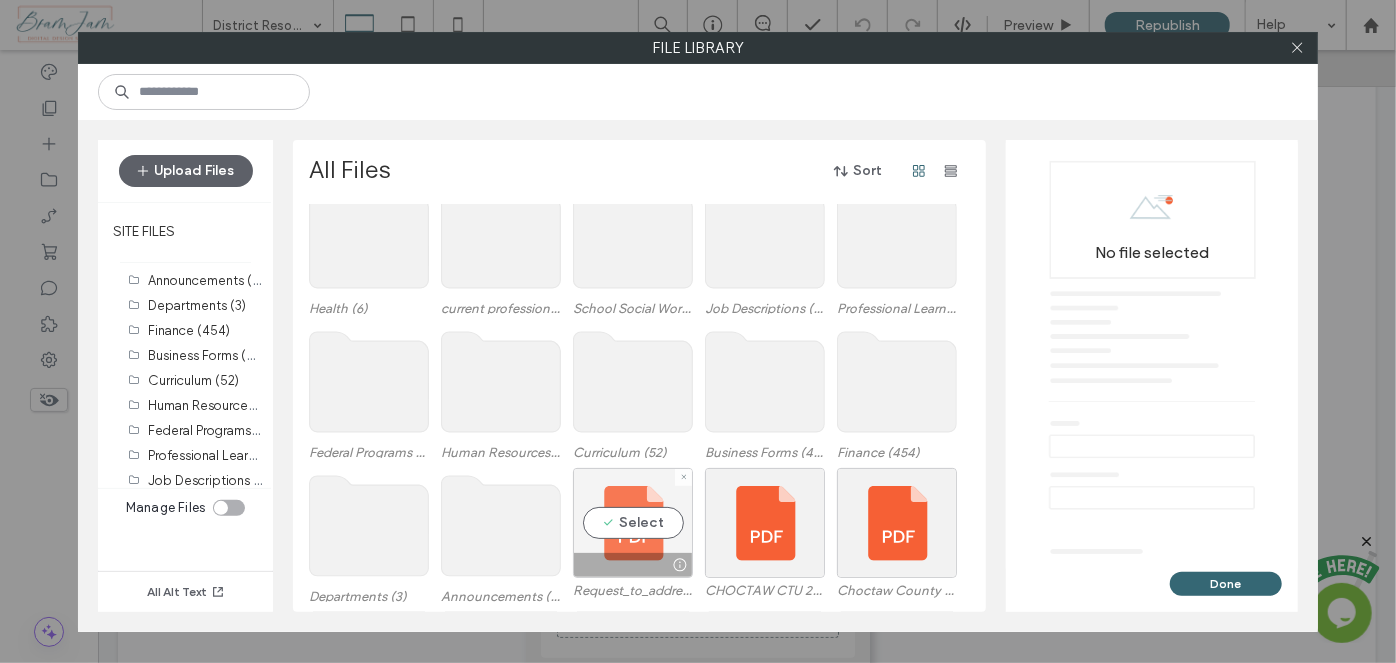 click on "Select" at bounding box center (633, 523) 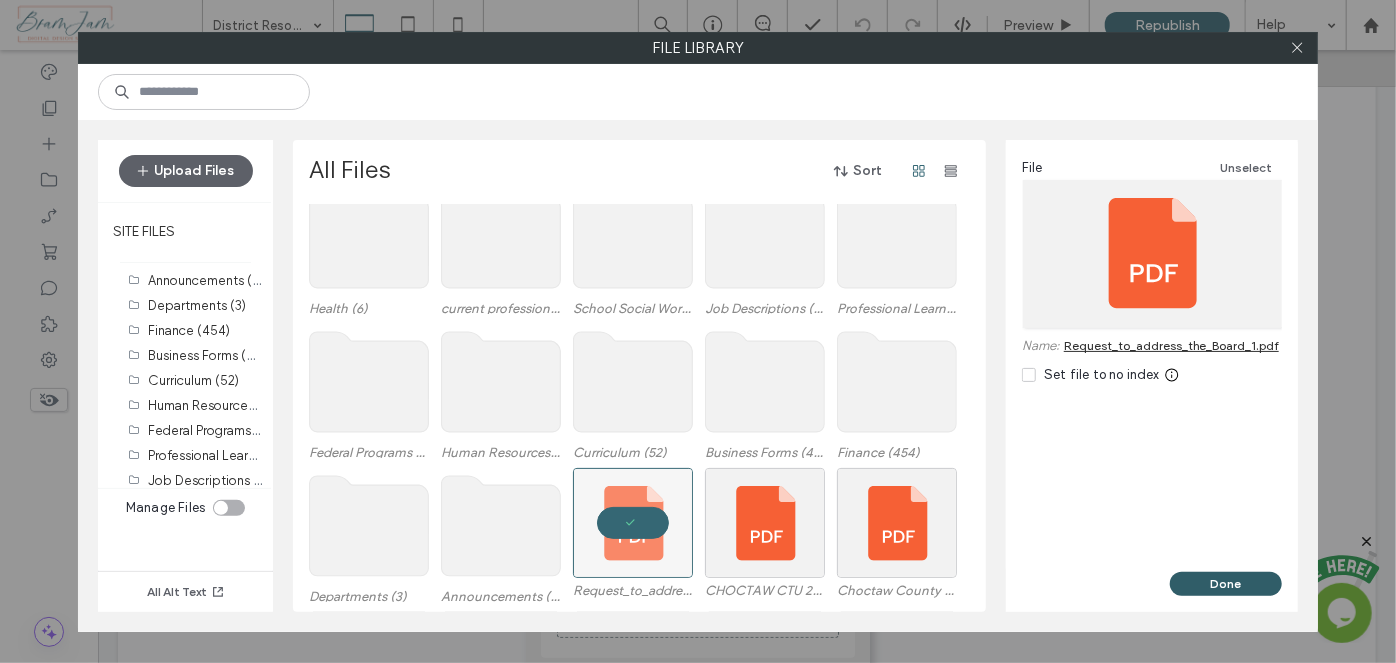 click on "Done" at bounding box center (1226, 584) 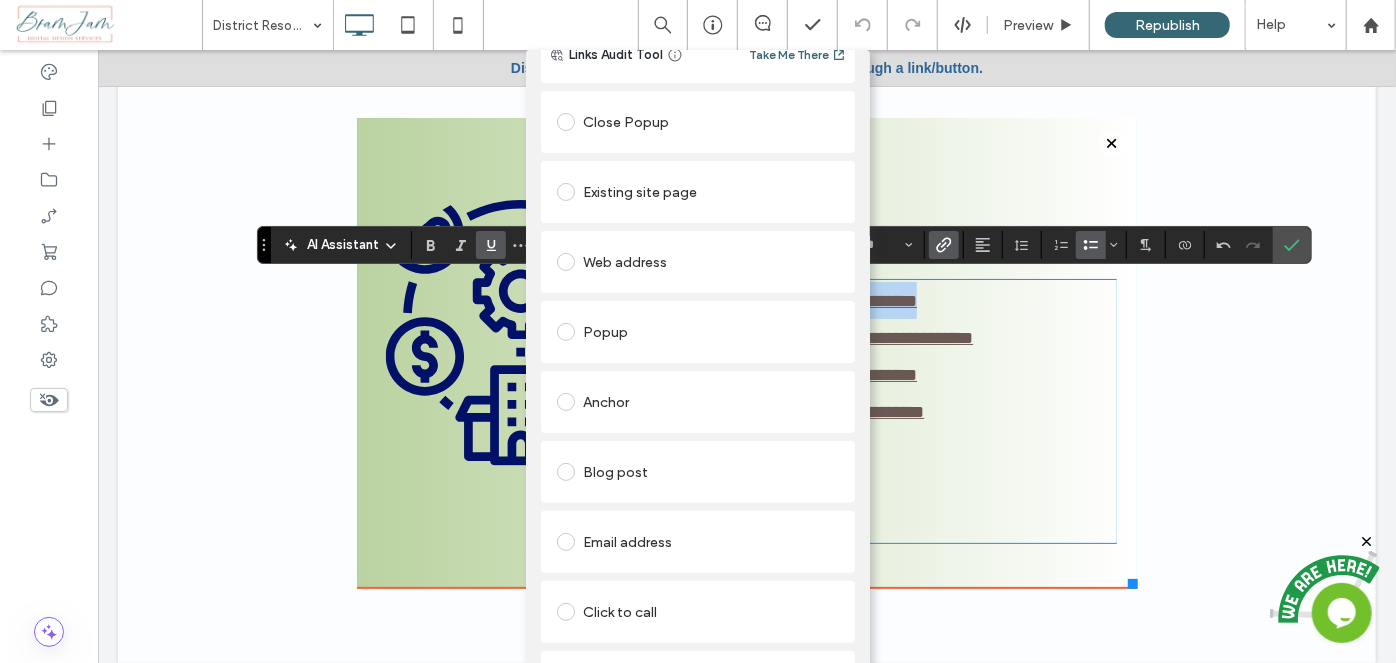 scroll, scrollTop: 0, scrollLeft: 0, axis: both 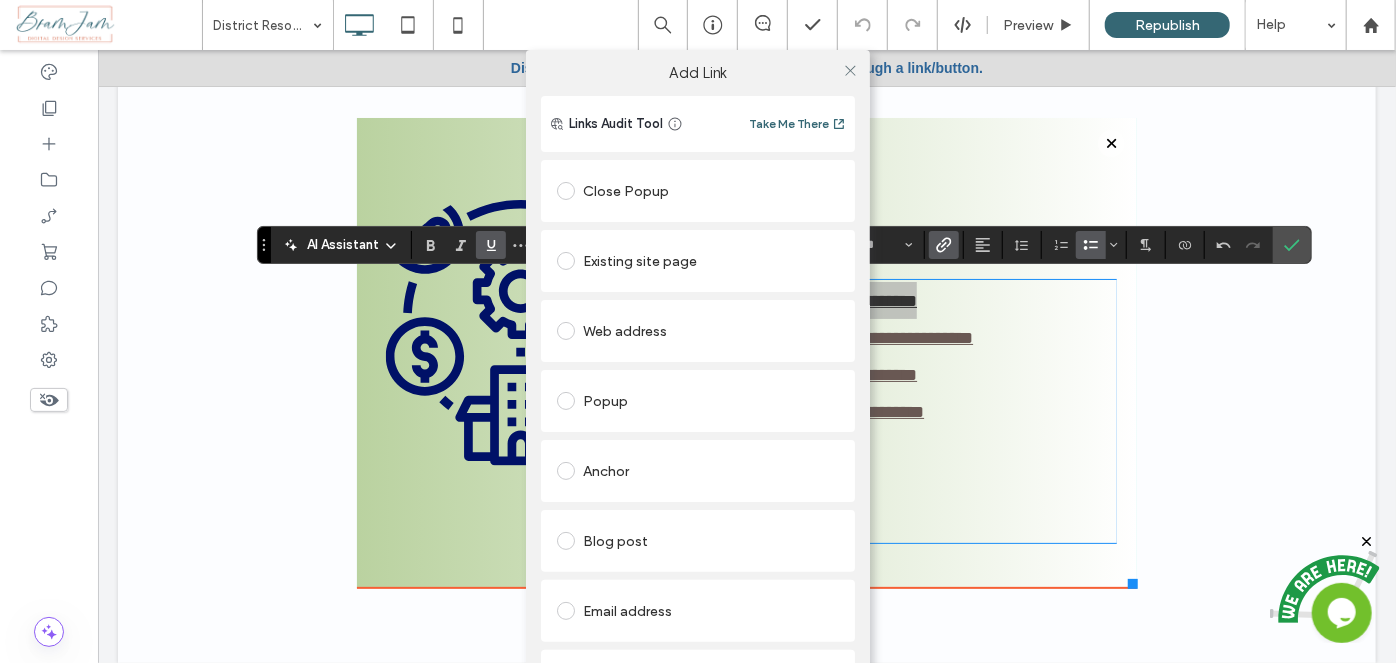 click 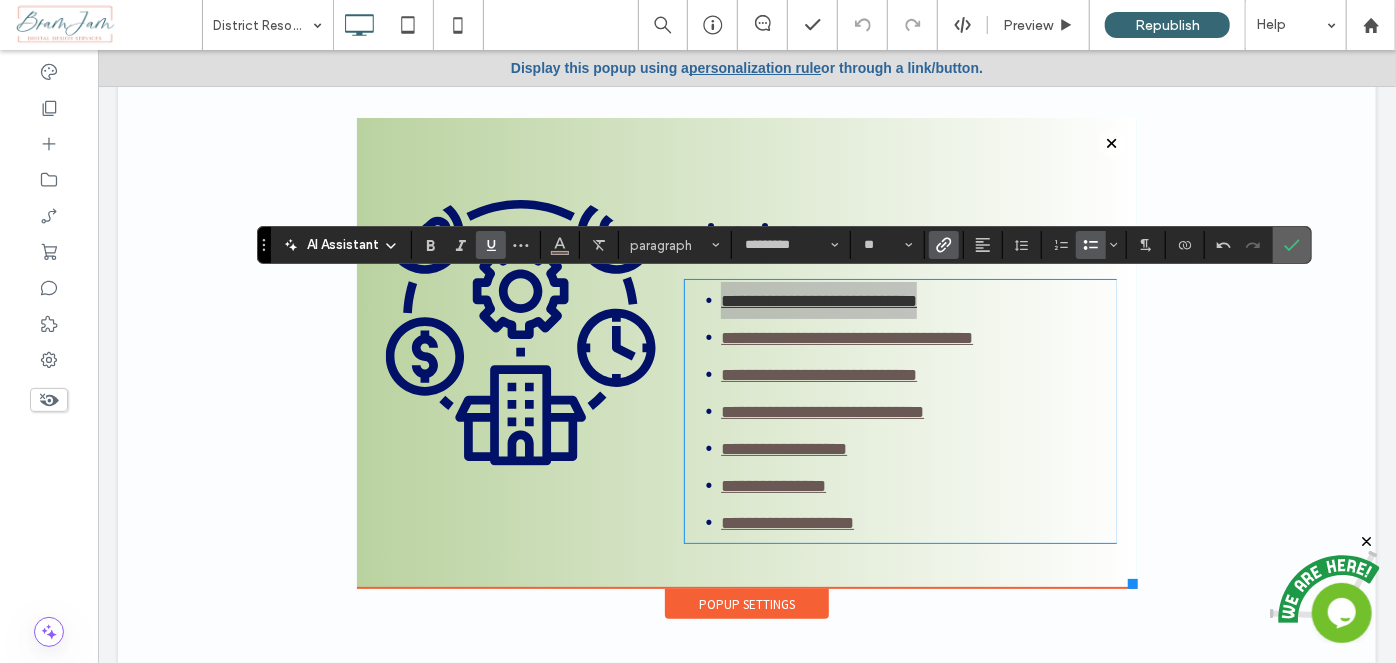 click at bounding box center (1288, 245) 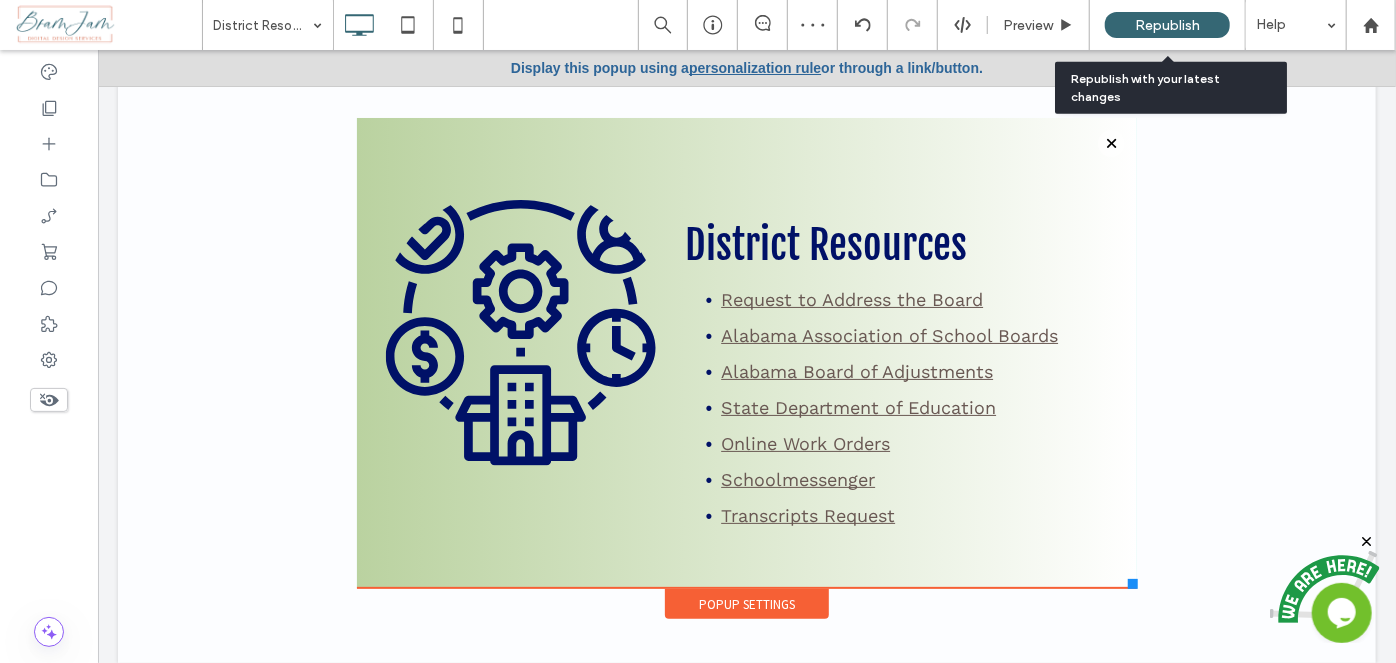 click on "Republish" at bounding box center [1167, 25] 